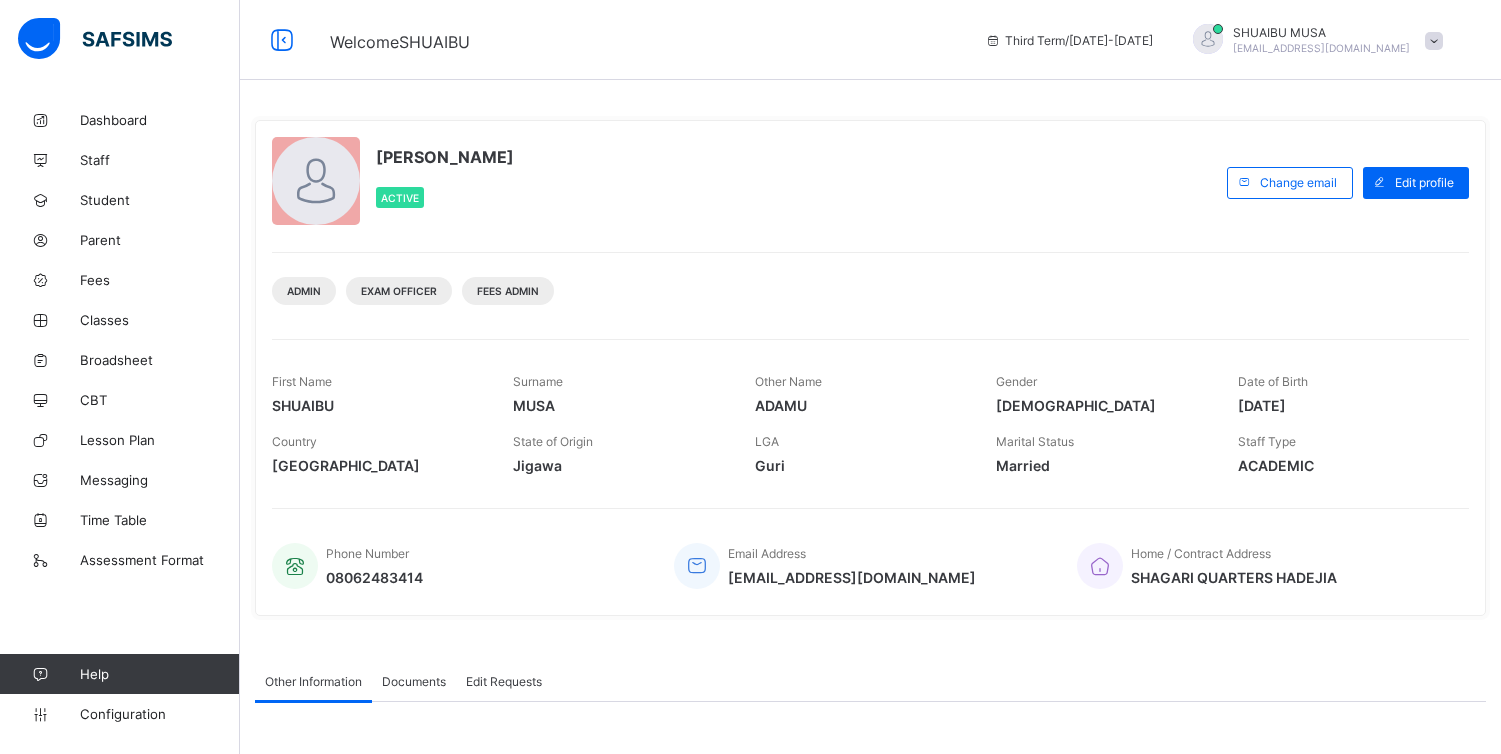 scroll, scrollTop: 0, scrollLeft: 0, axis: both 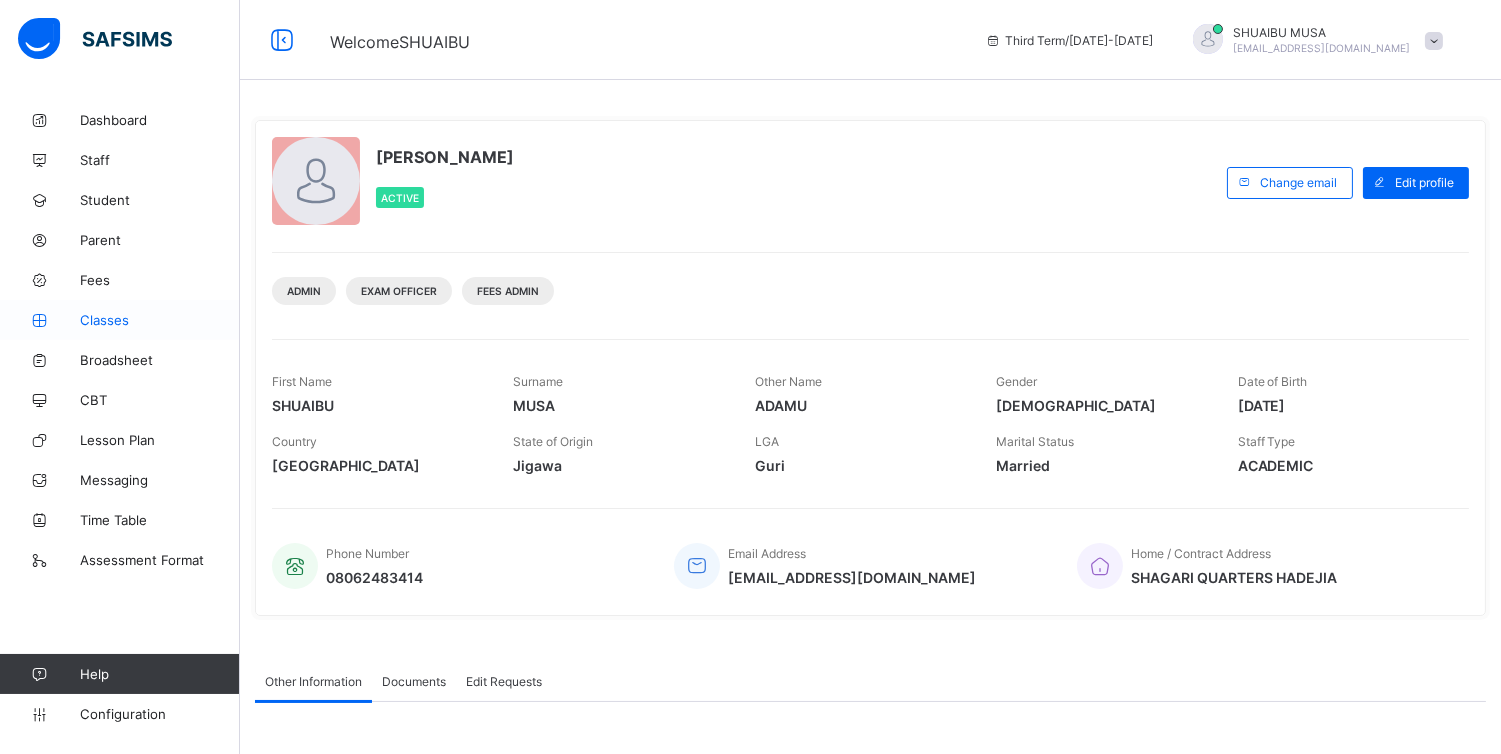 click on "Classes" at bounding box center (160, 320) 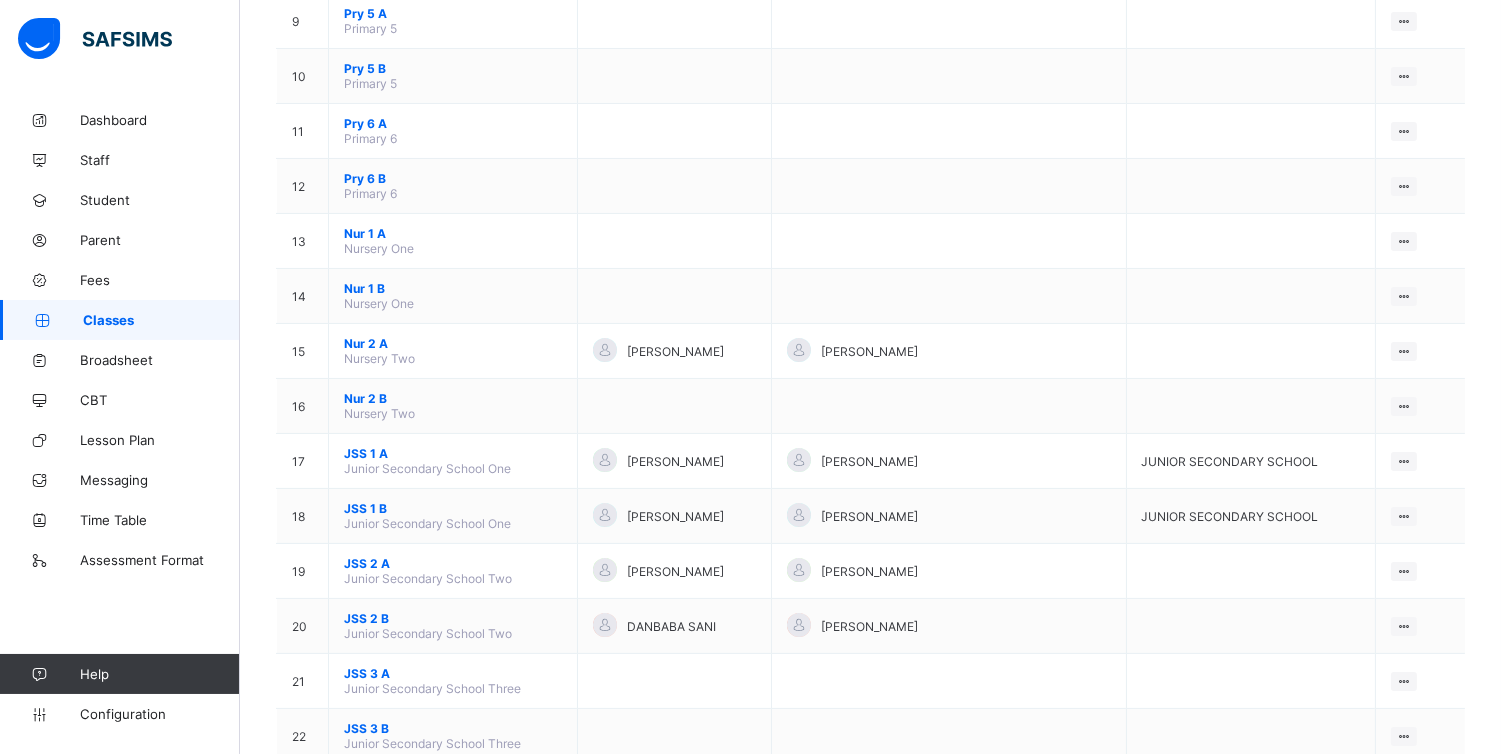 scroll, scrollTop: 717, scrollLeft: 0, axis: vertical 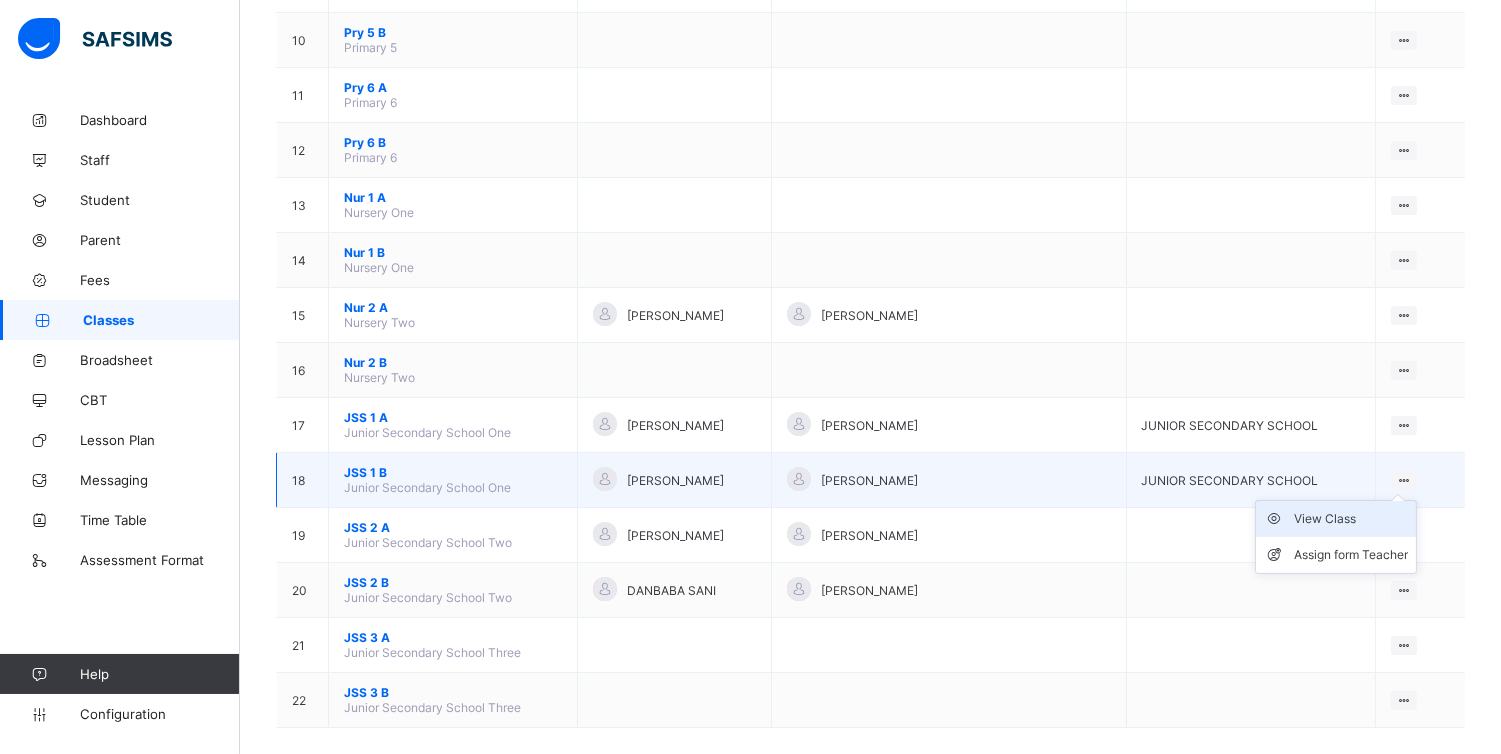click on "View Class" at bounding box center (1351, 519) 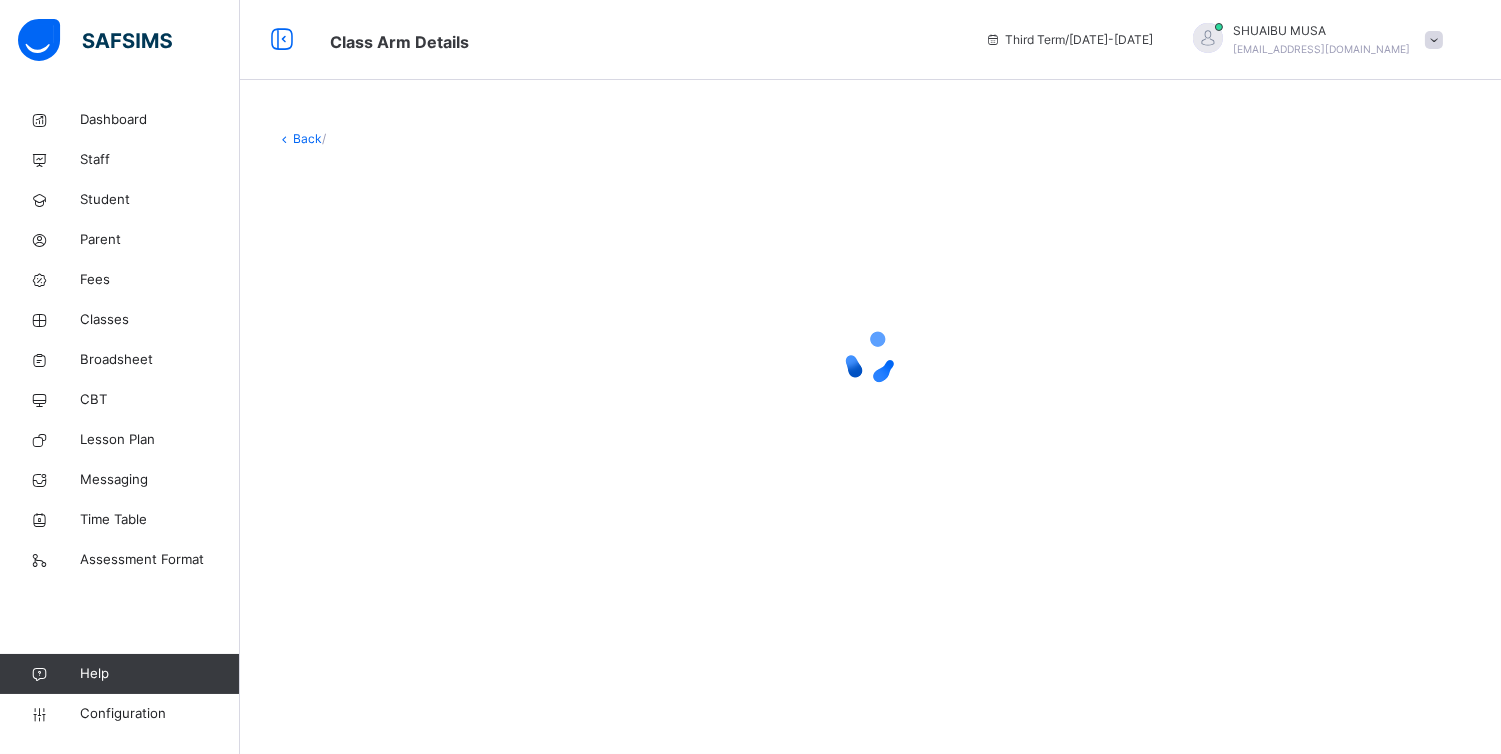 scroll, scrollTop: 0, scrollLeft: 0, axis: both 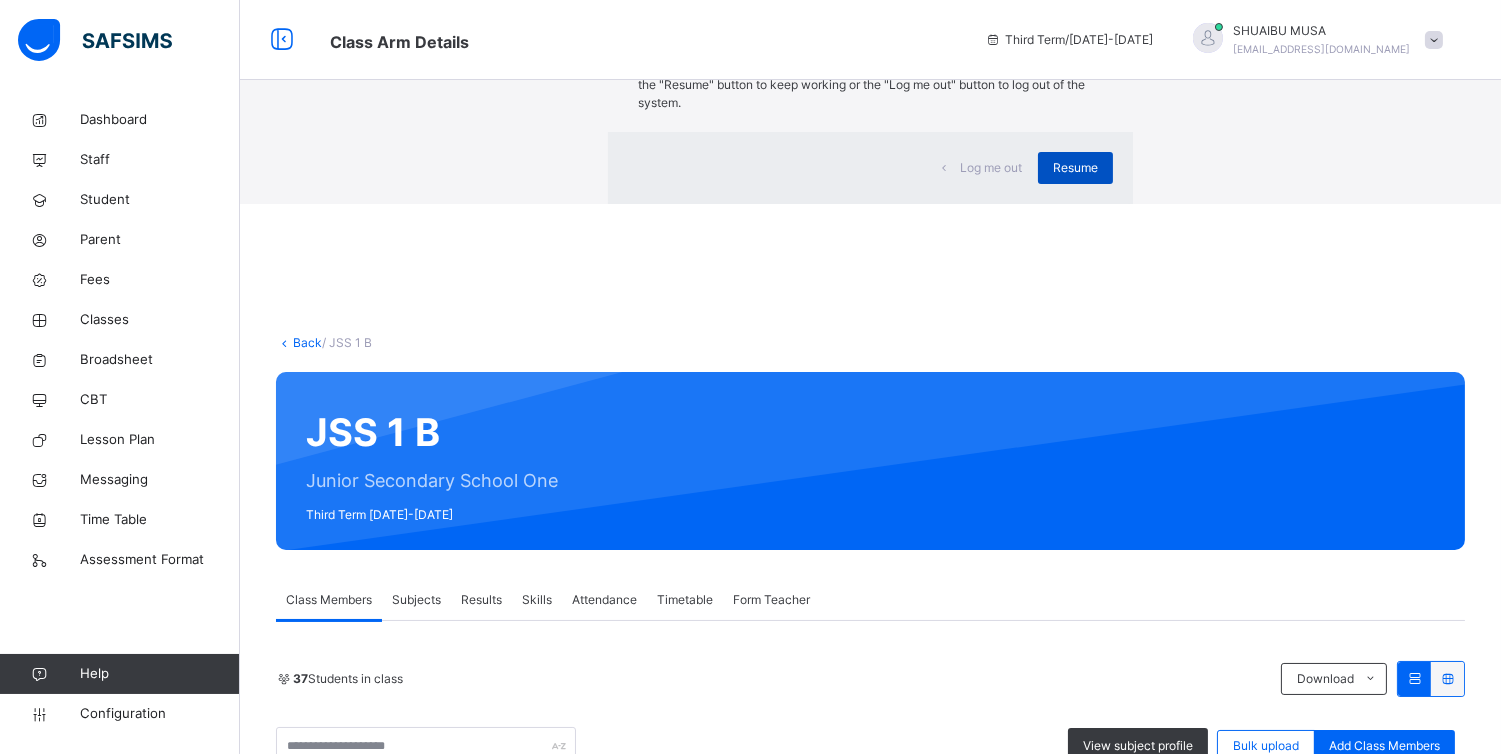 click on "Resume" at bounding box center (1075, 168) 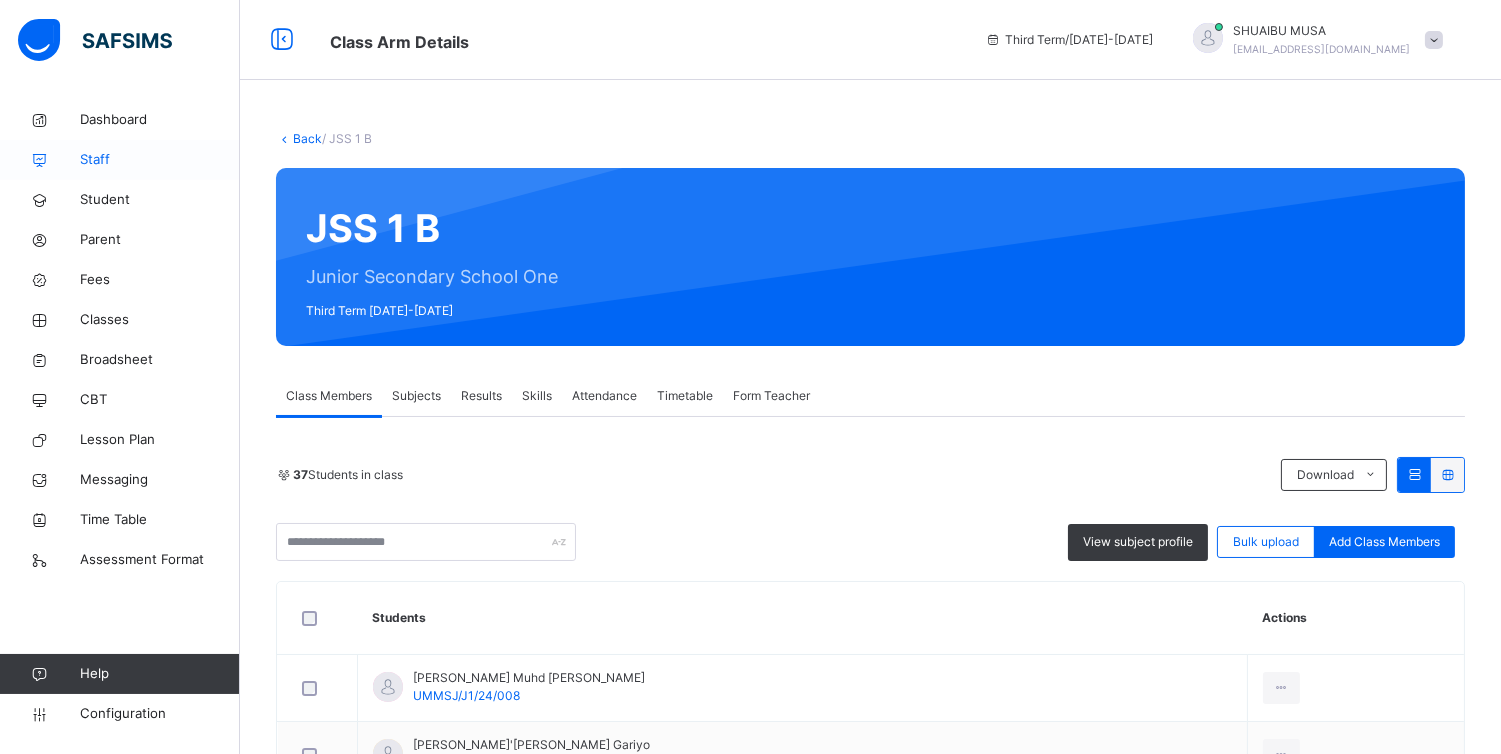 click on "Staff" at bounding box center [160, 160] 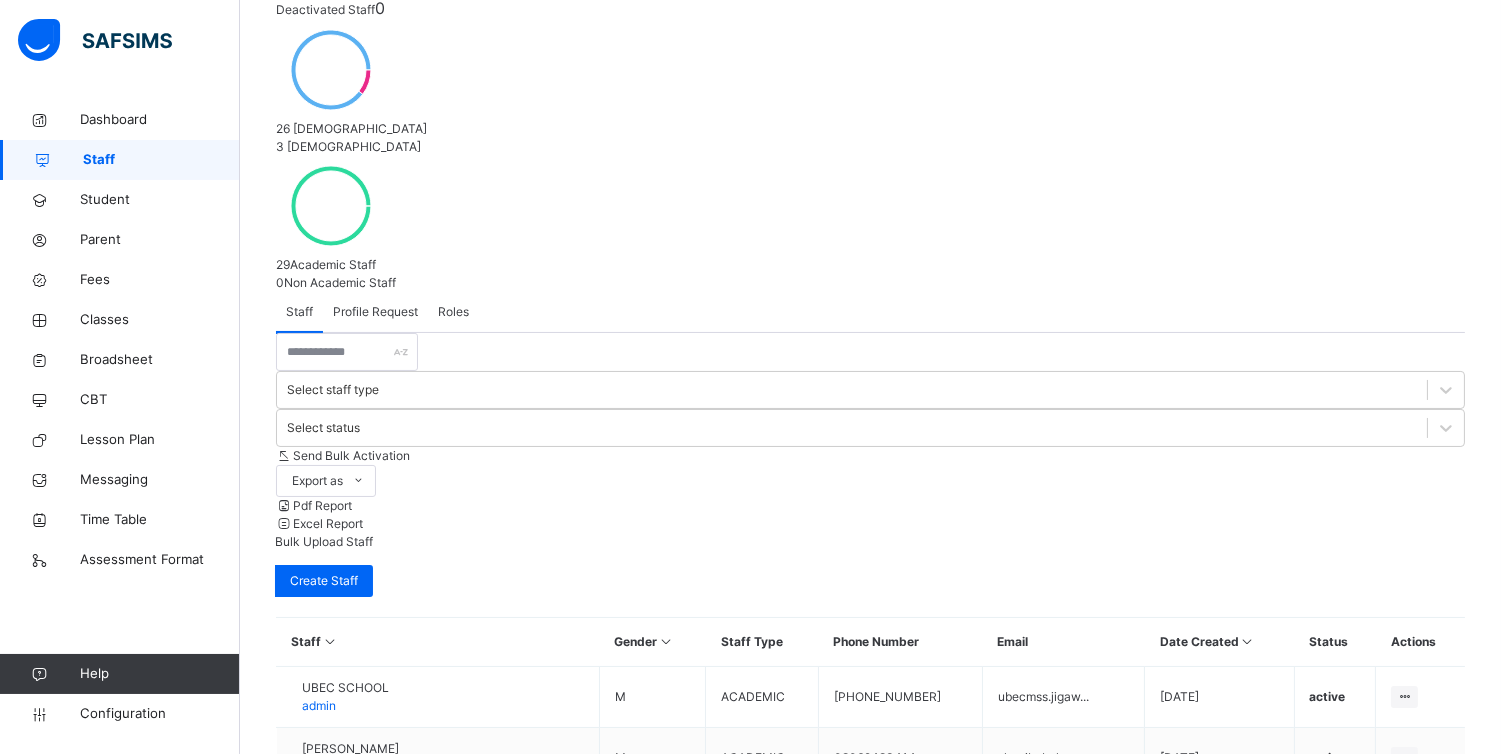 scroll, scrollTop: 351, scrollLeft: 0, axis: vertical 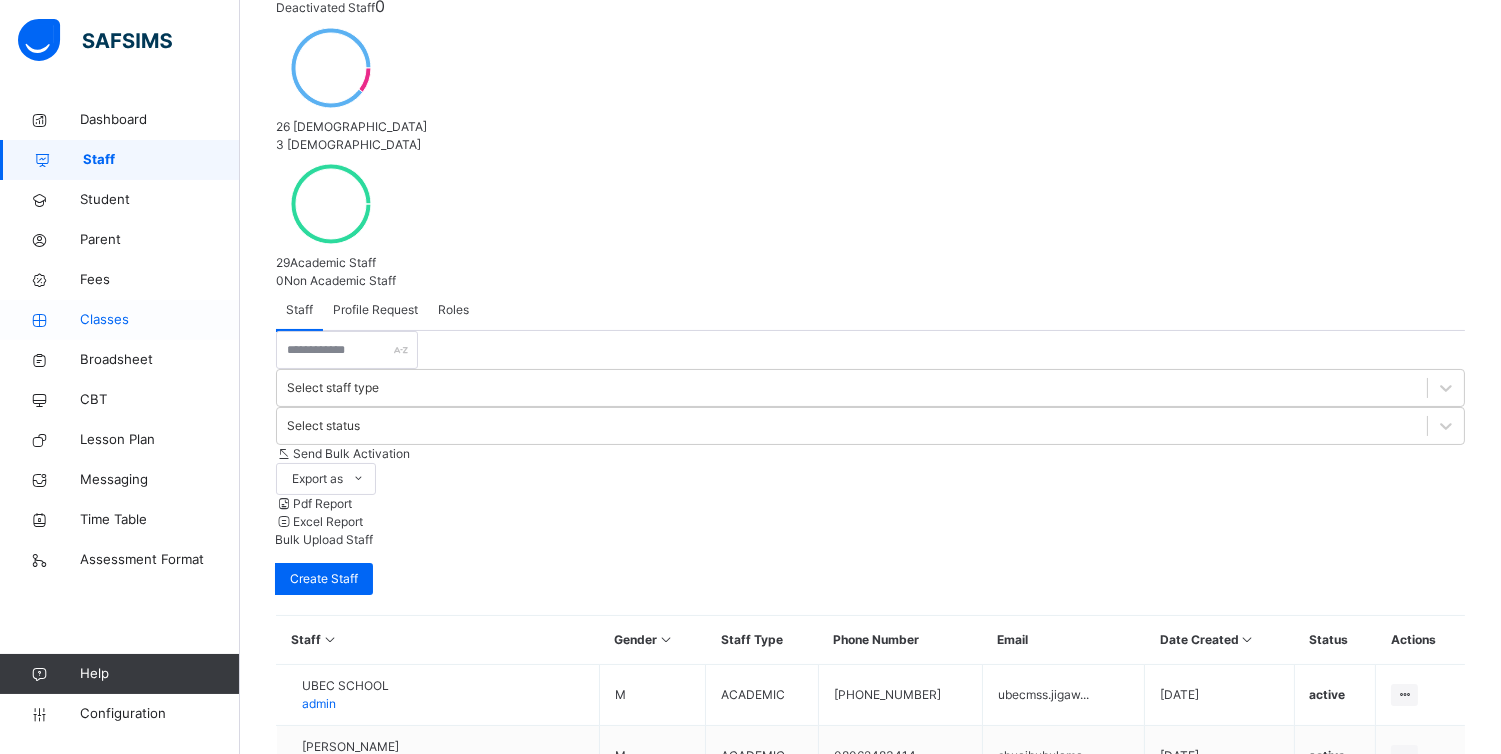 click on "Classes" at bounding box center (160, 320) 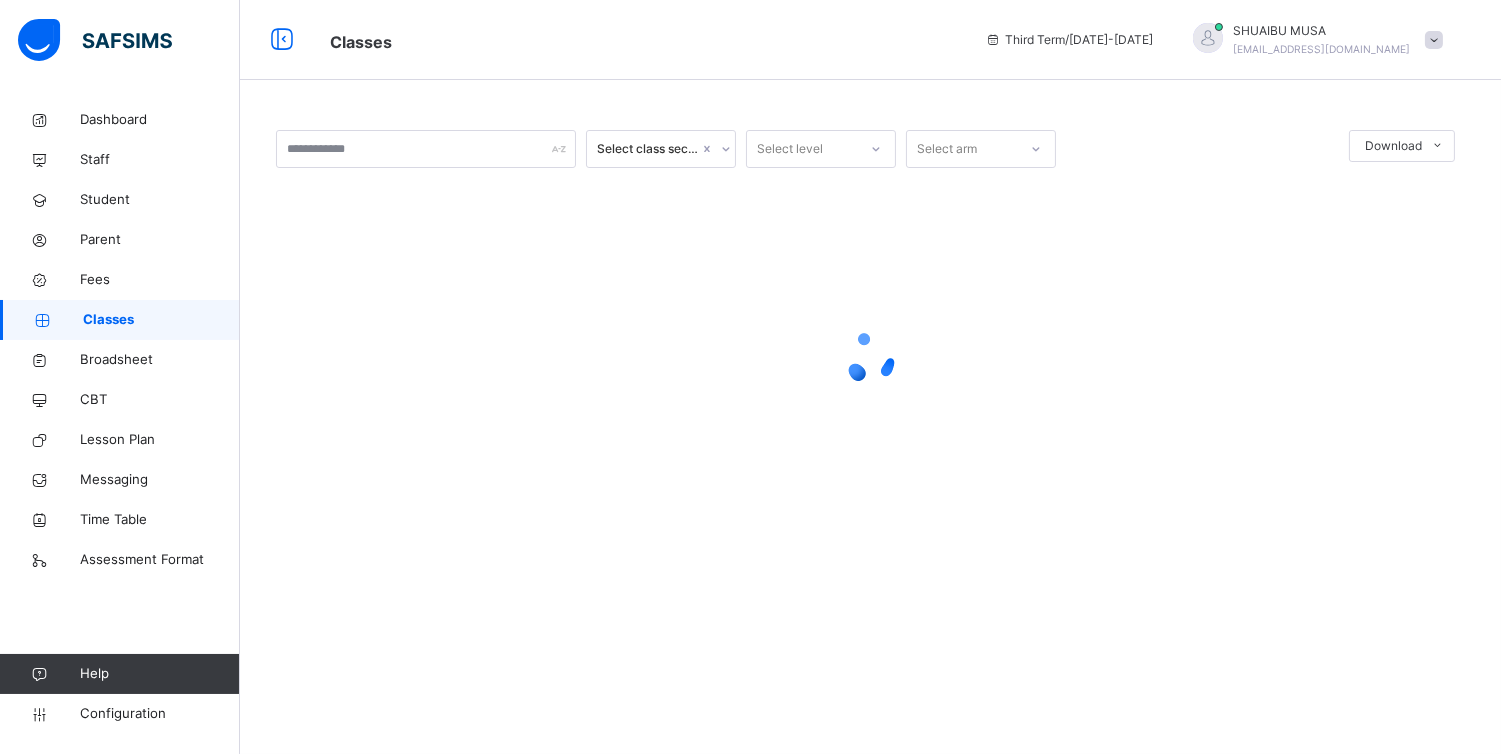 scroll, scrollTop: 0, scrollLeft: 0, axis: both 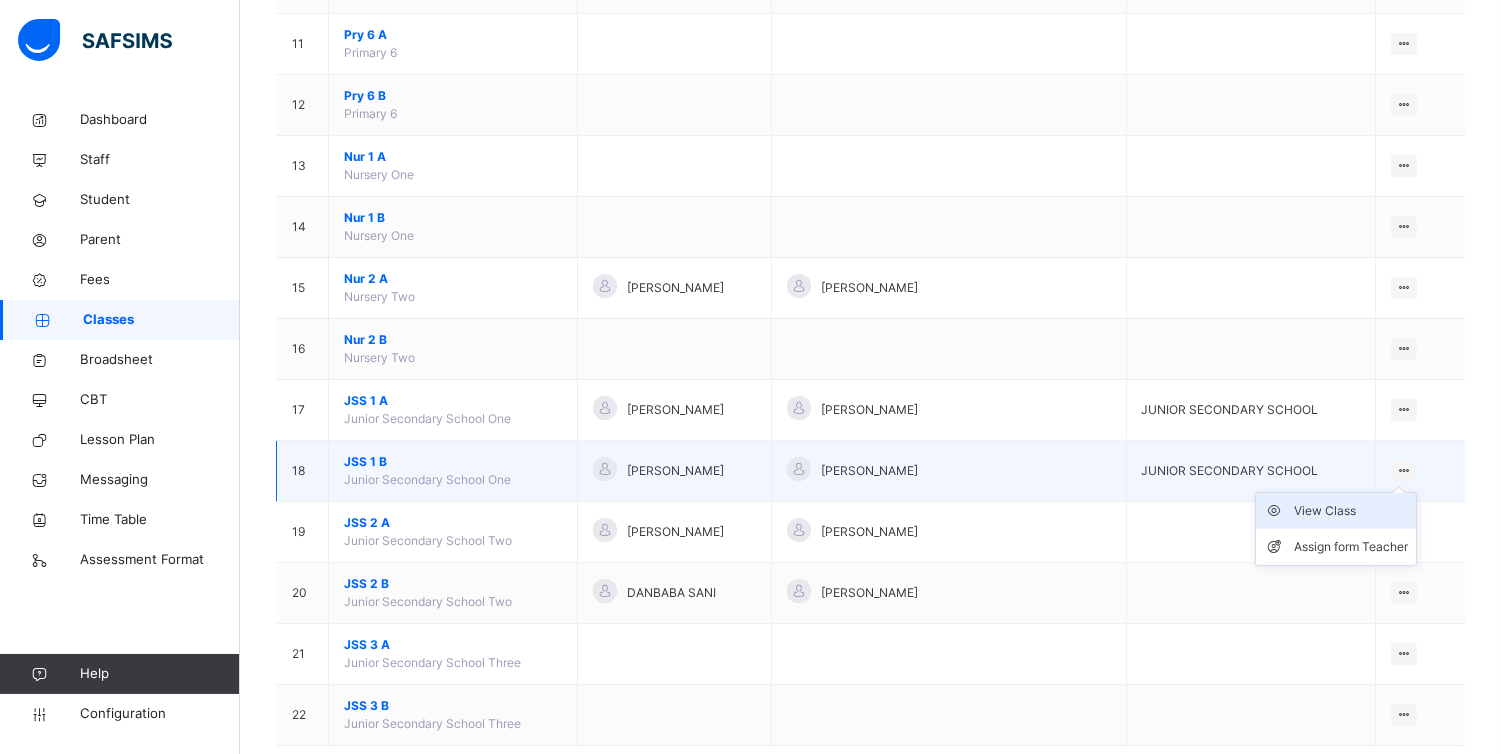 click on "View Class" at bounding box center [1351, 511] 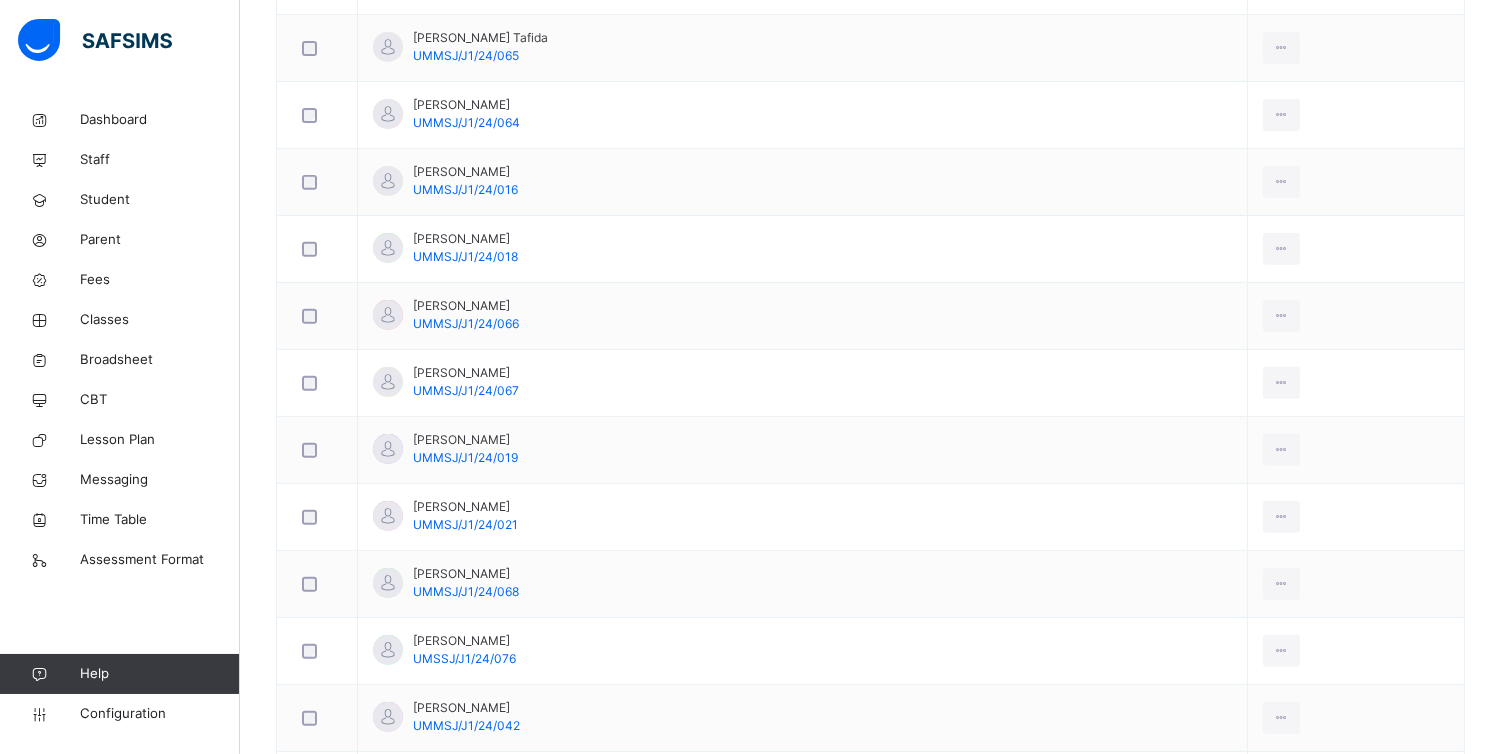 scroll, scrollTop: 1555, scrollLeft: 0, axis: vertical 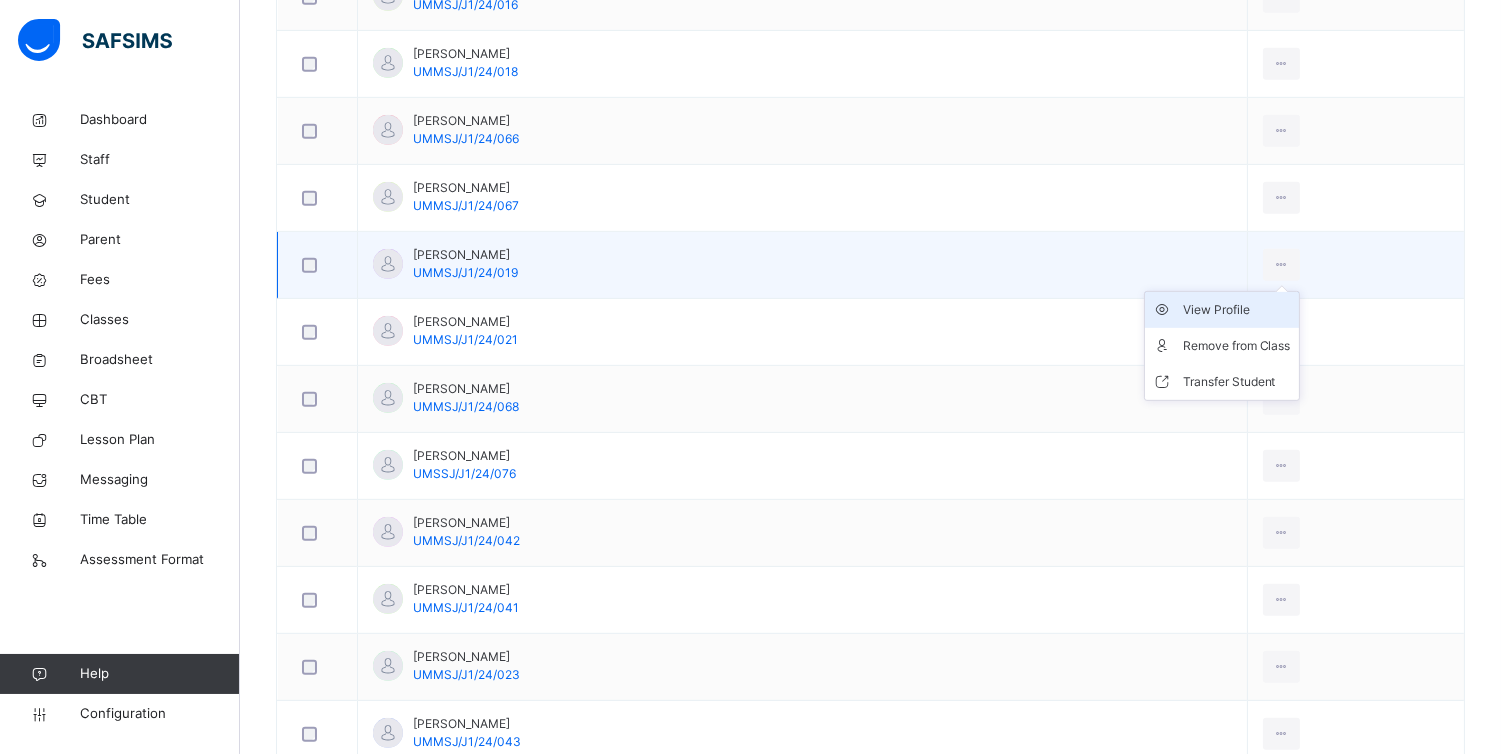 click on "View Profile" at bounding box center (1237, 310) 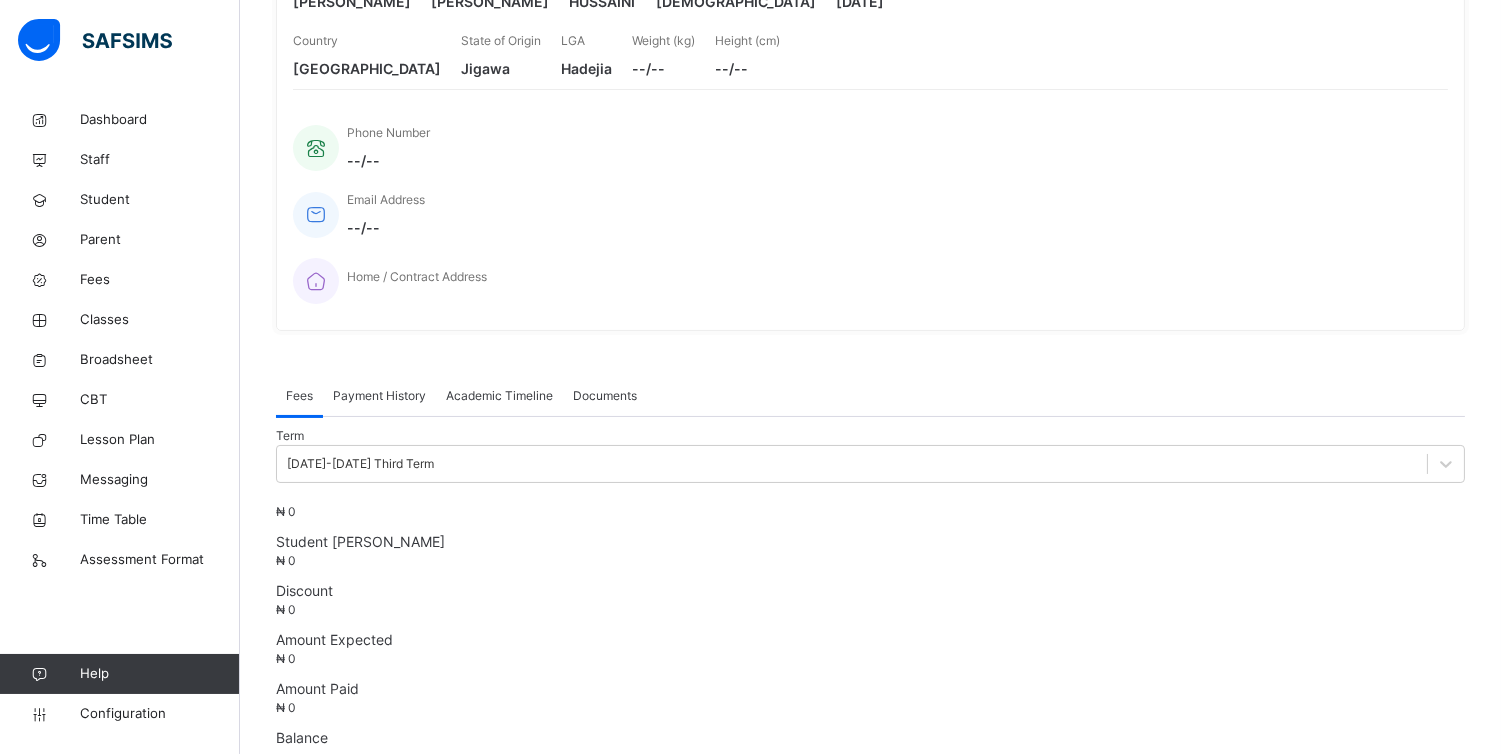 scroll, scrollTop: 724, scrollLeft: 0, axis: vertical 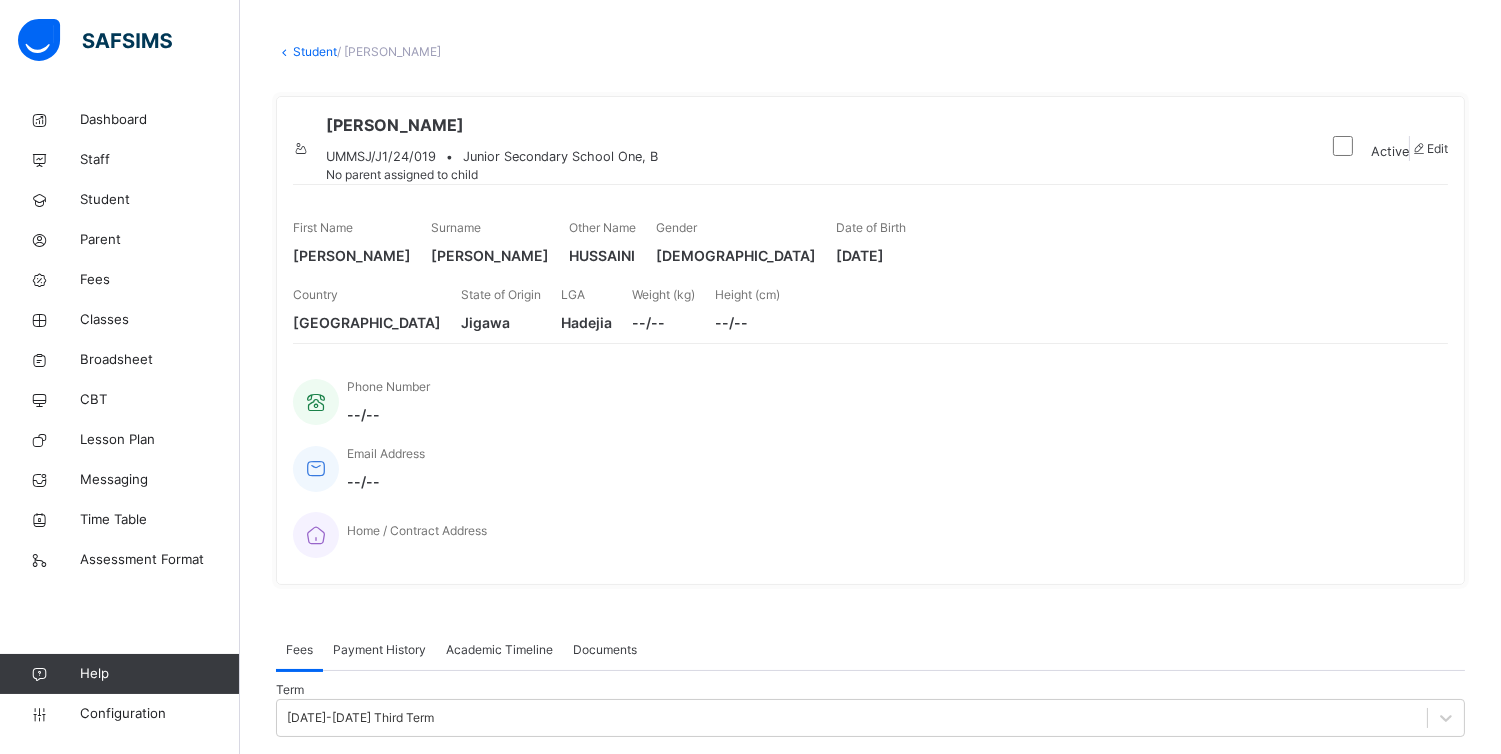 click on "Edit" at bounding box center (1437, 148) 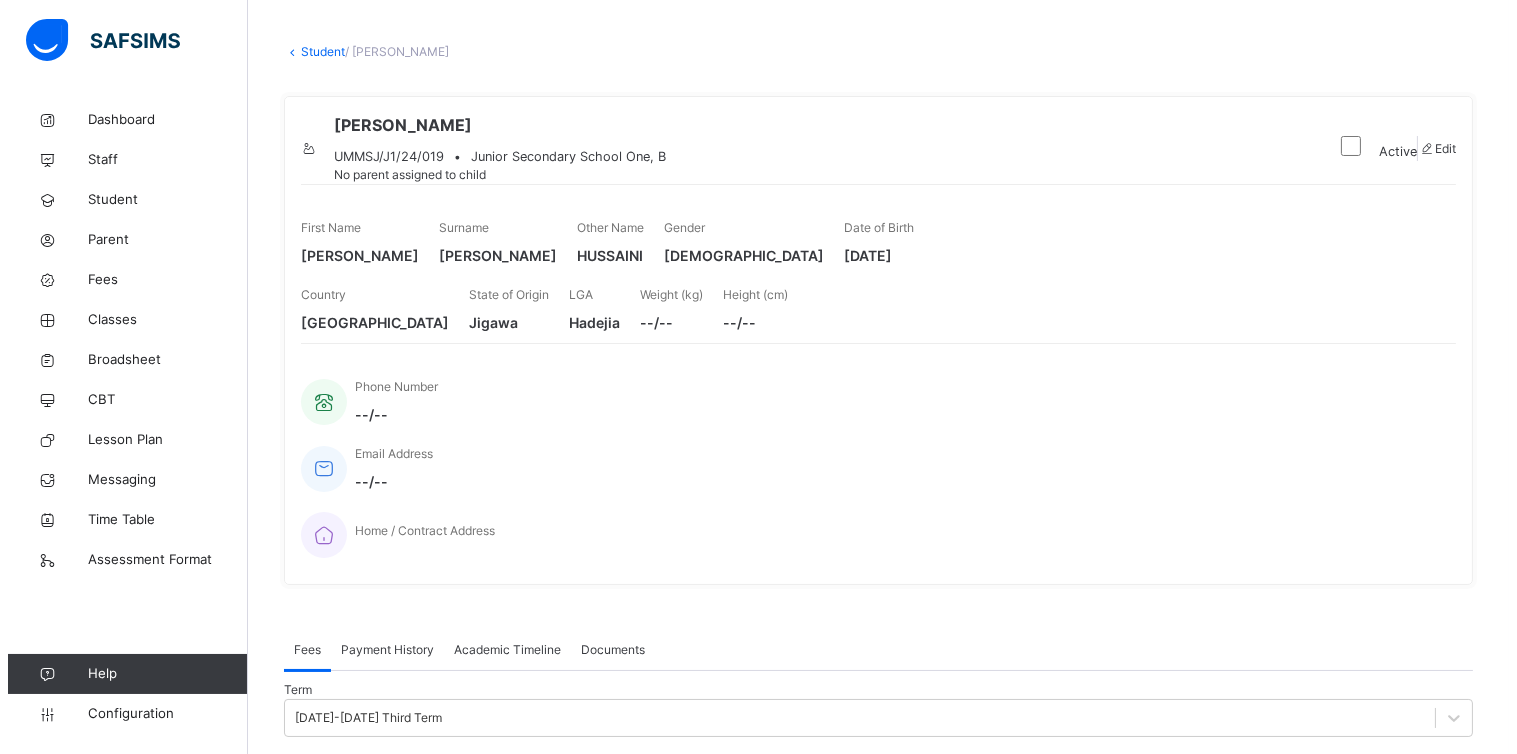 scroll, scrollTop: 586, scrollLeft: 0, axis: vertical 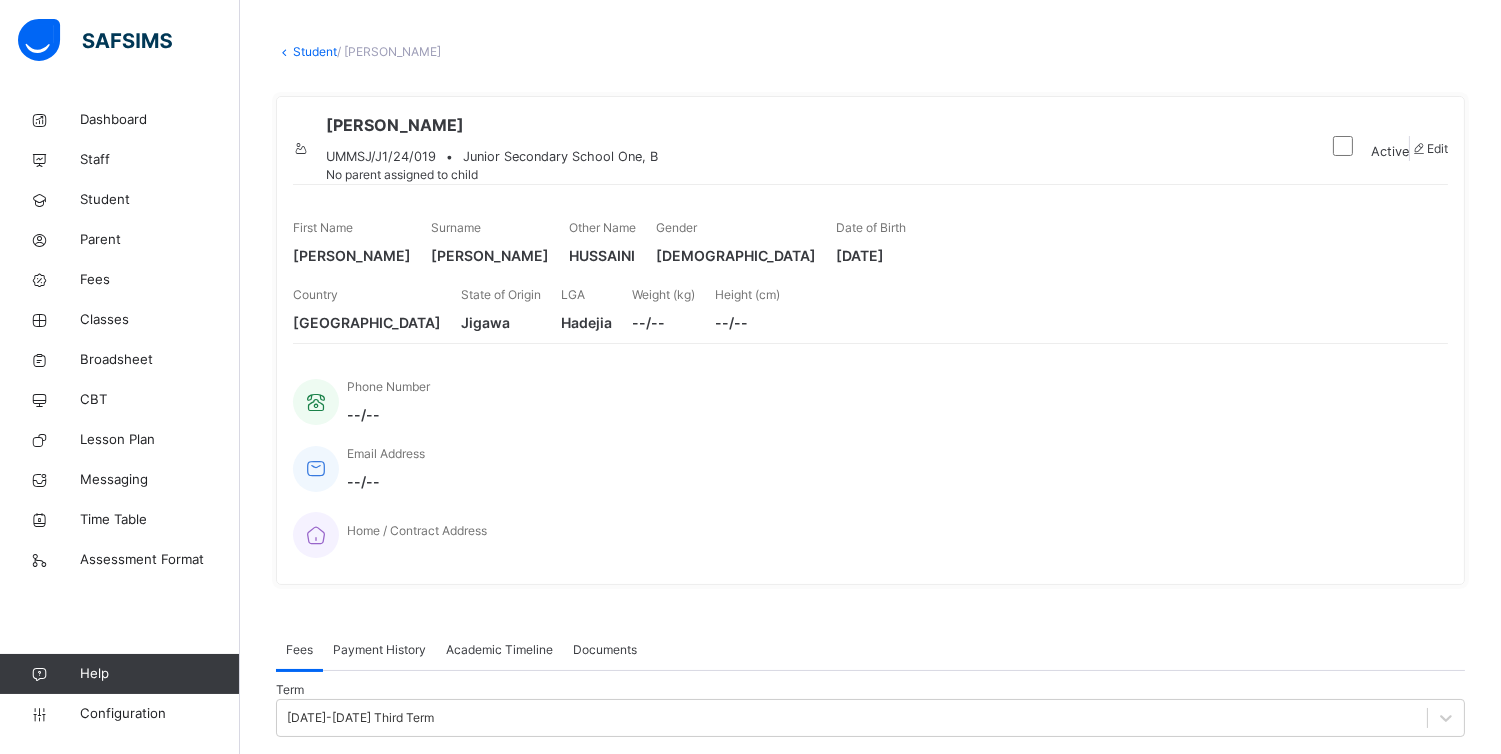 type on "*****" 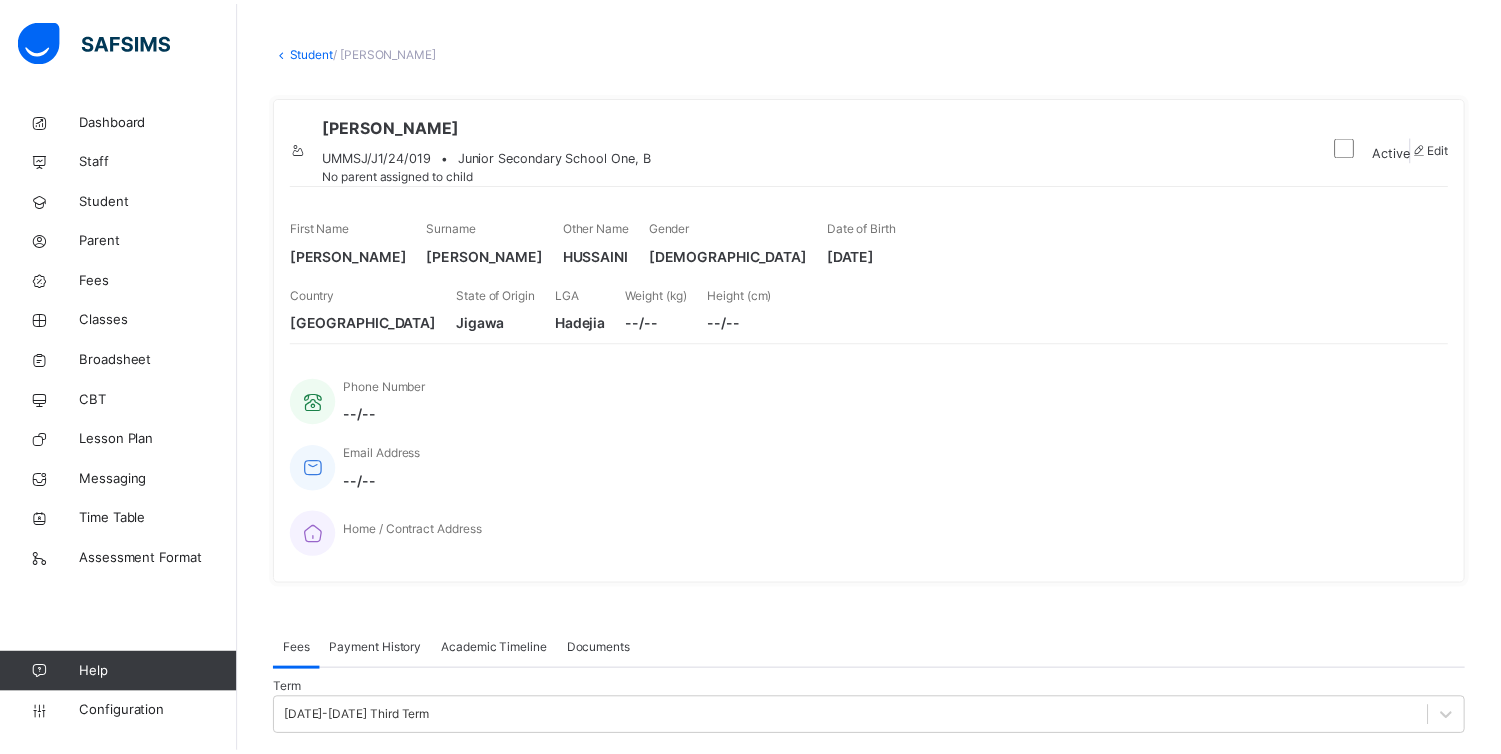 scroll, scrollTop: 324, scrollLeft: 0, axis: vertical 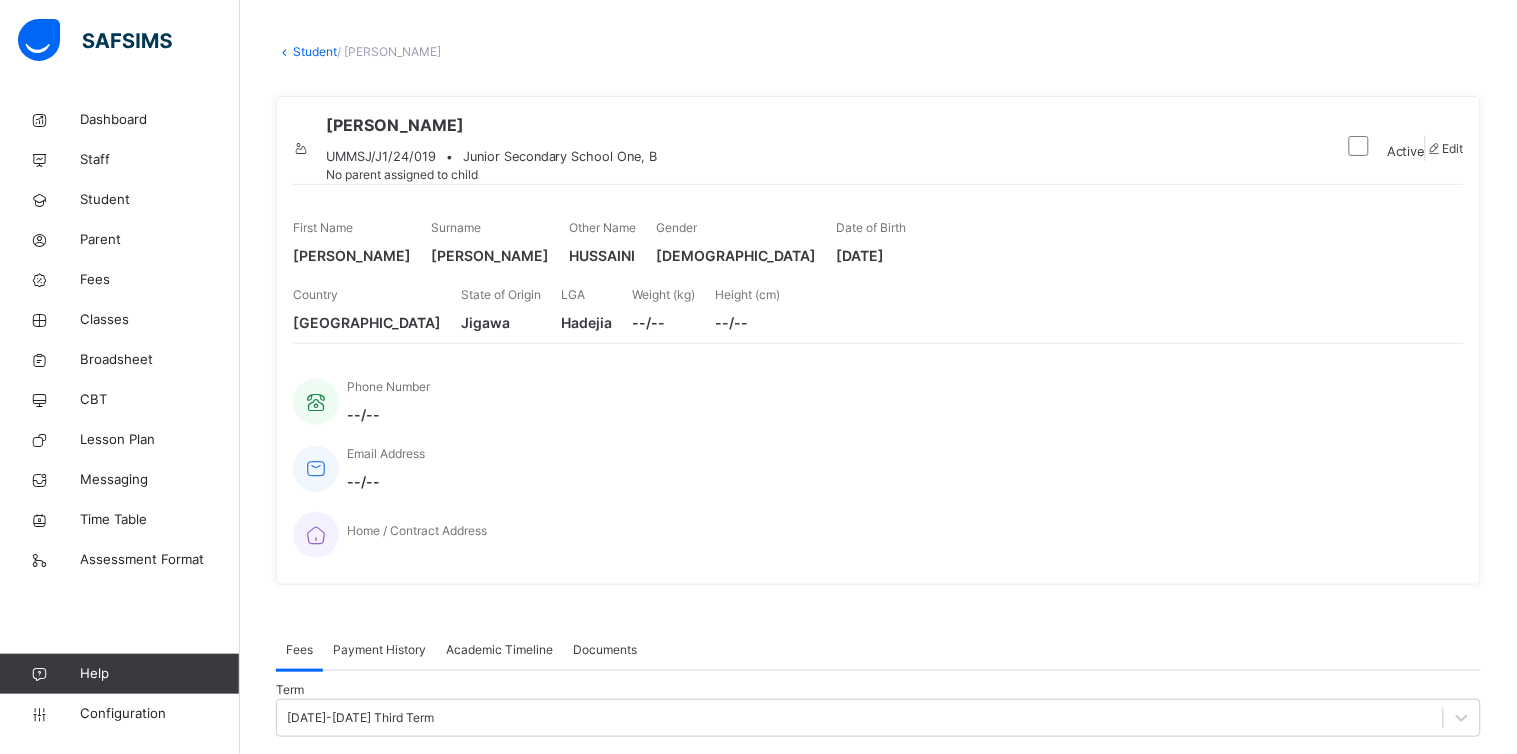 click on "Finish" at bounding box center [878, 5816] 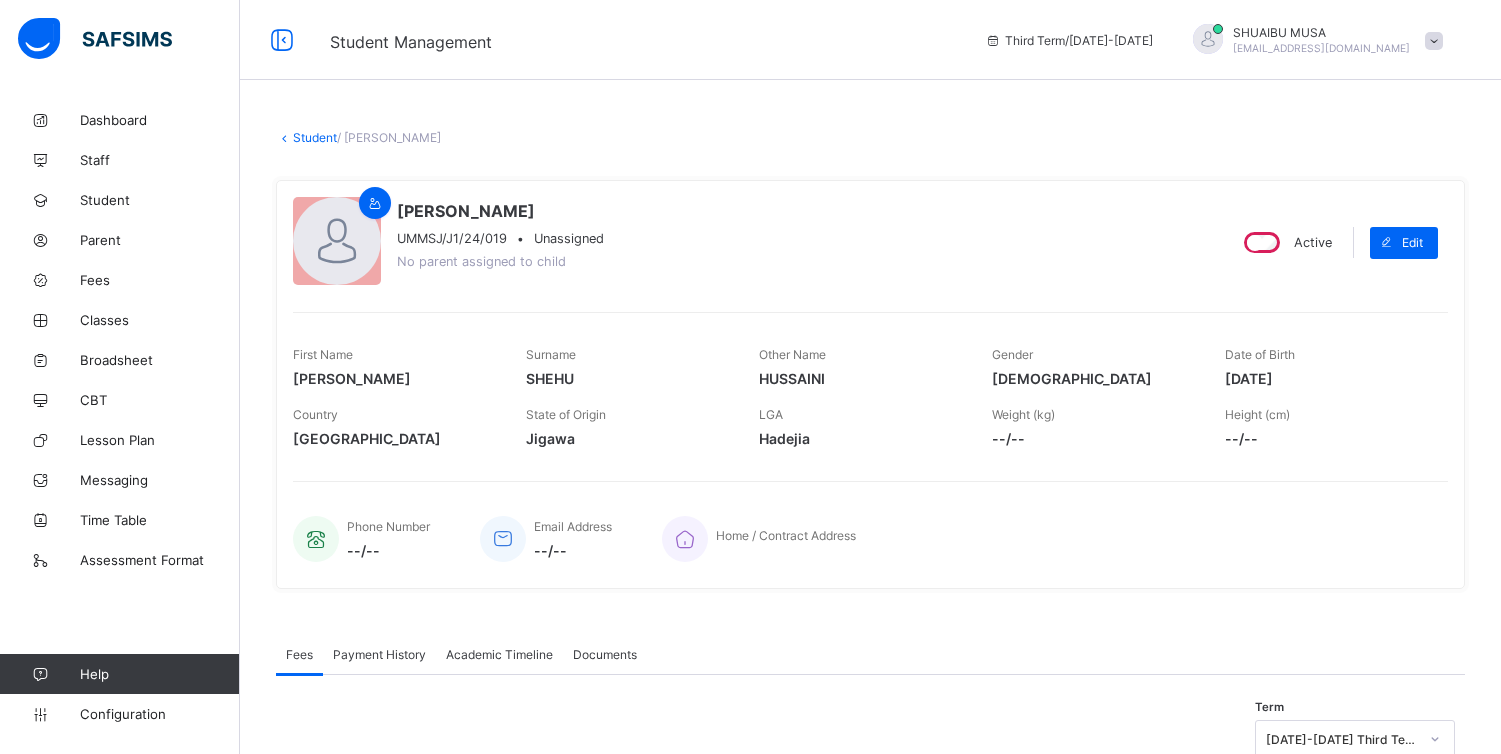 scroll, scrollTop: 87, scrollLeft: 0, axis: vertical 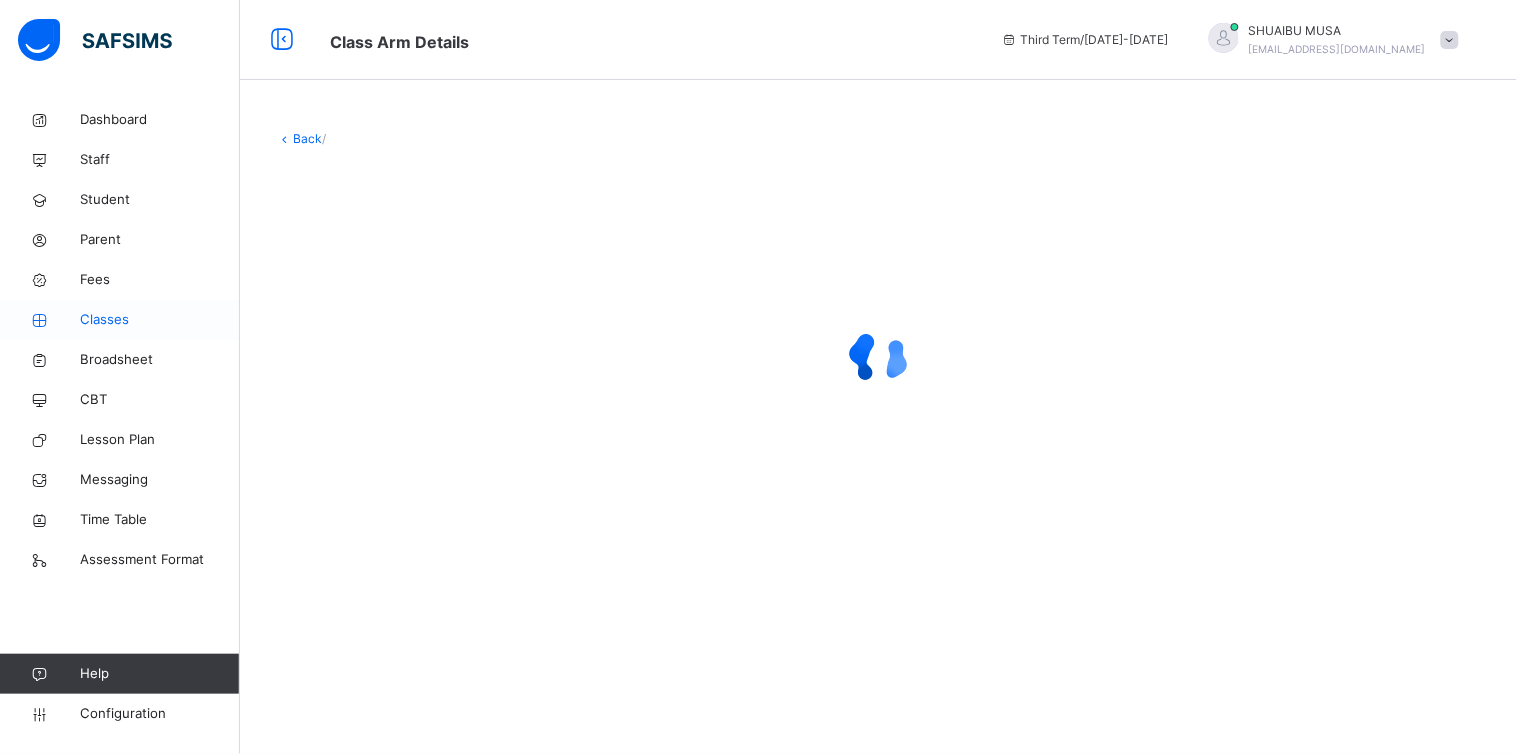 click on "Classes" at bounding box center (160, 320) 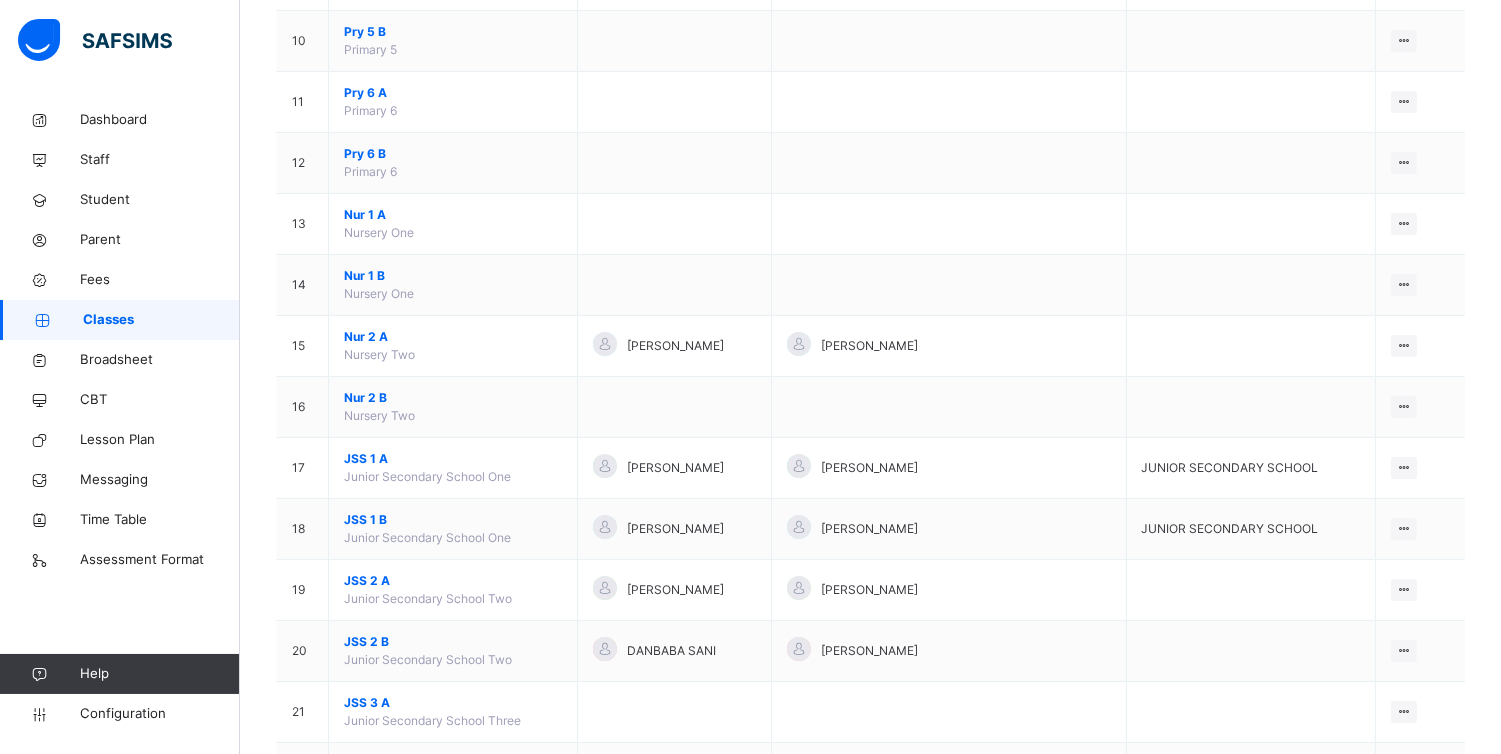 scroll, scrollTop: 826, scrollLeft: 0, axis: vertical 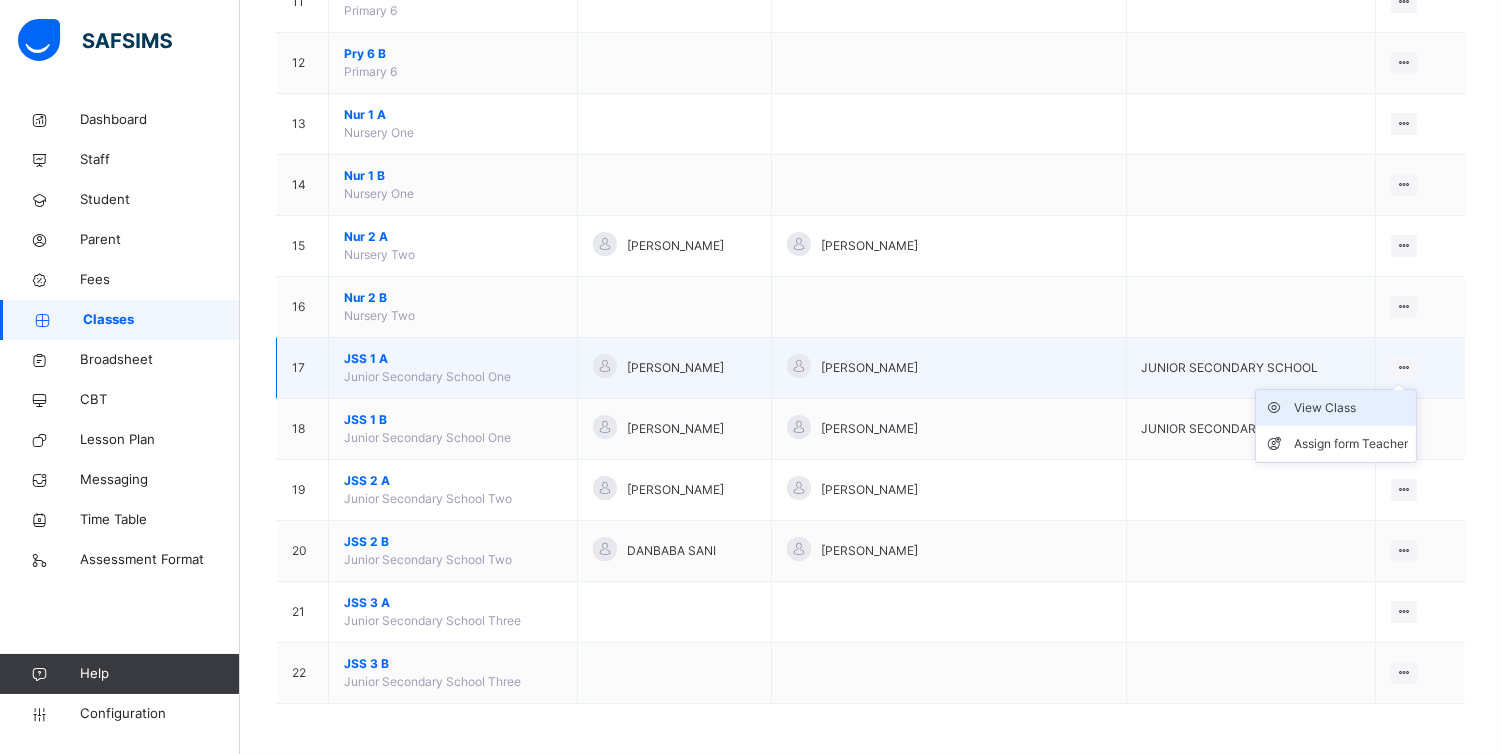 click on "View Class" at bounding box center (1351, 408) 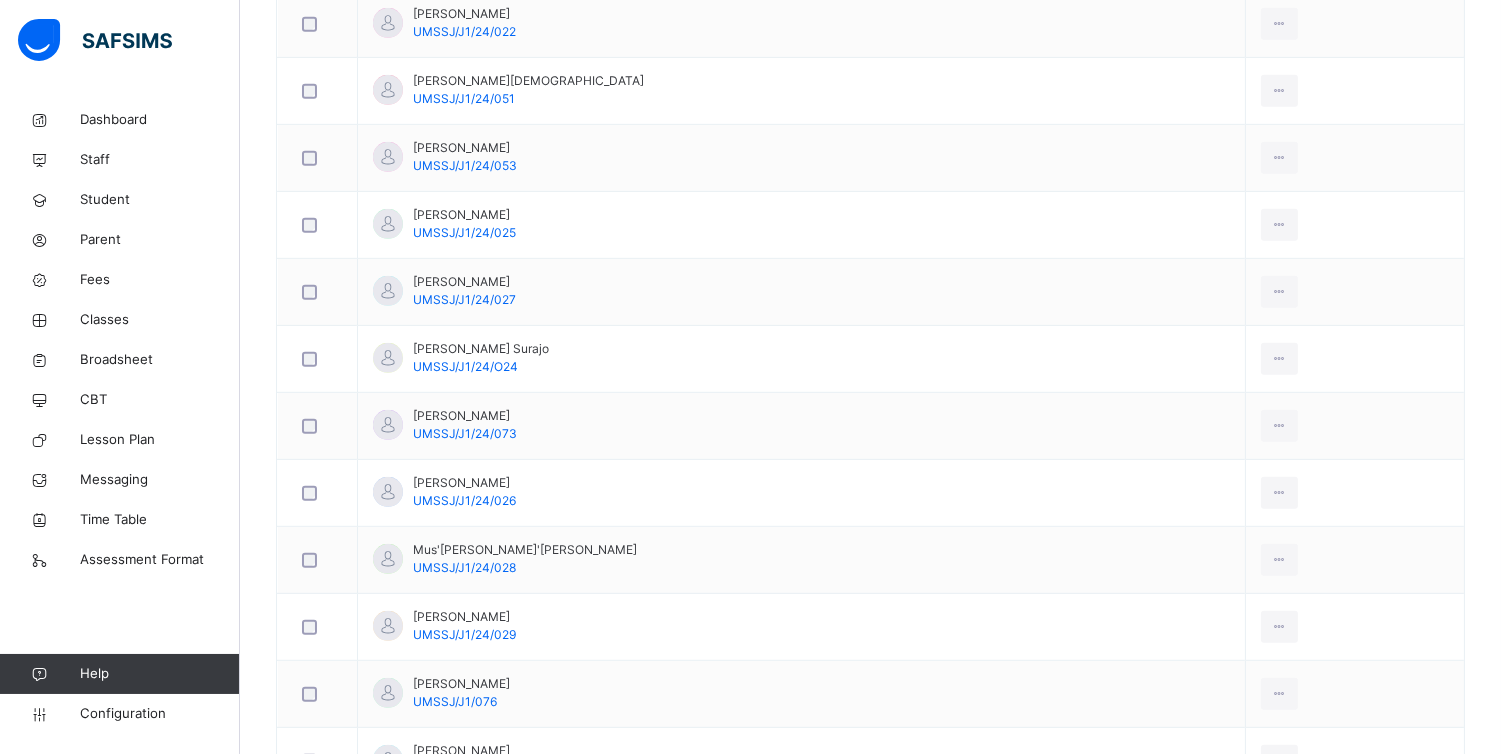 scroll, scrollTop: 1942, scrollLeft: 0, axis: vertical 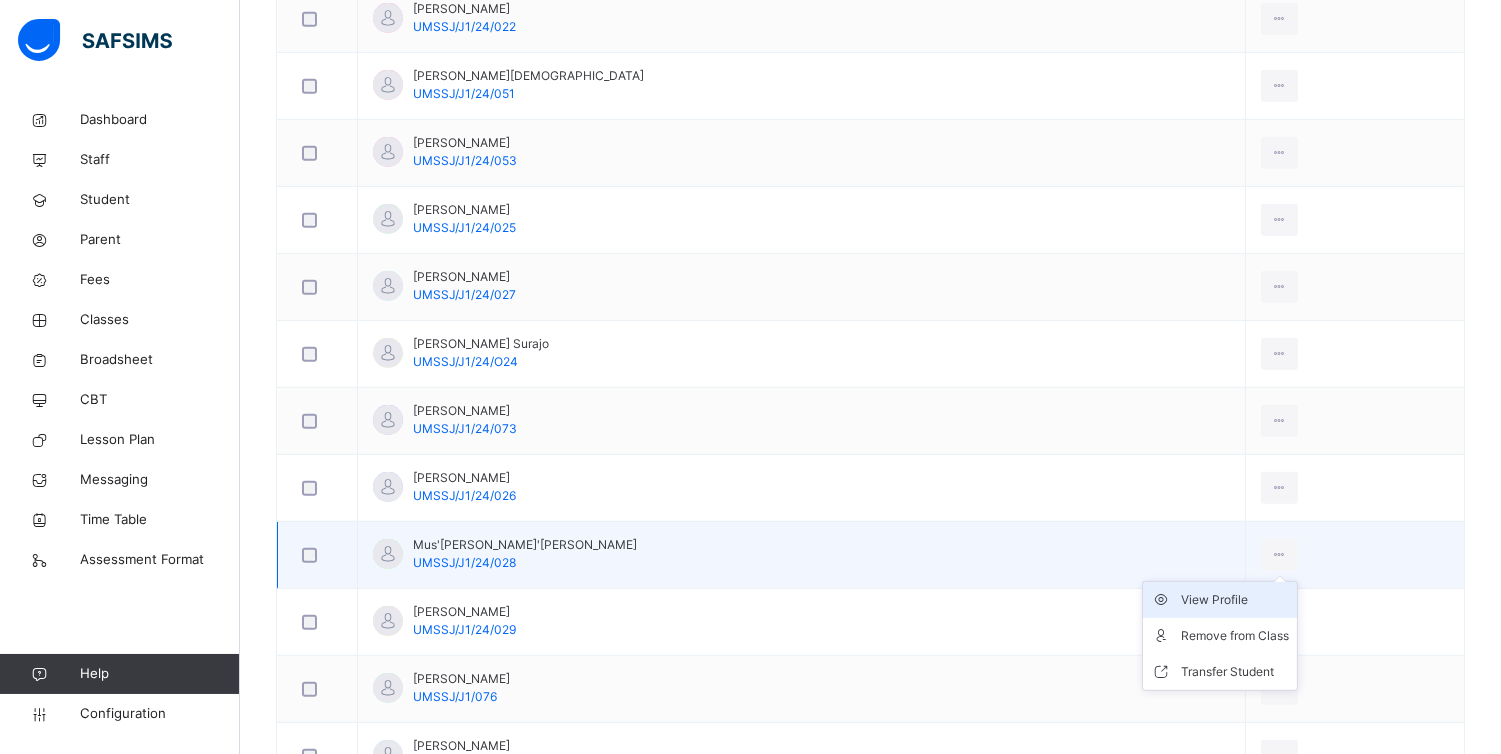 click on "View Profile" at bounding box center (1235, 600) 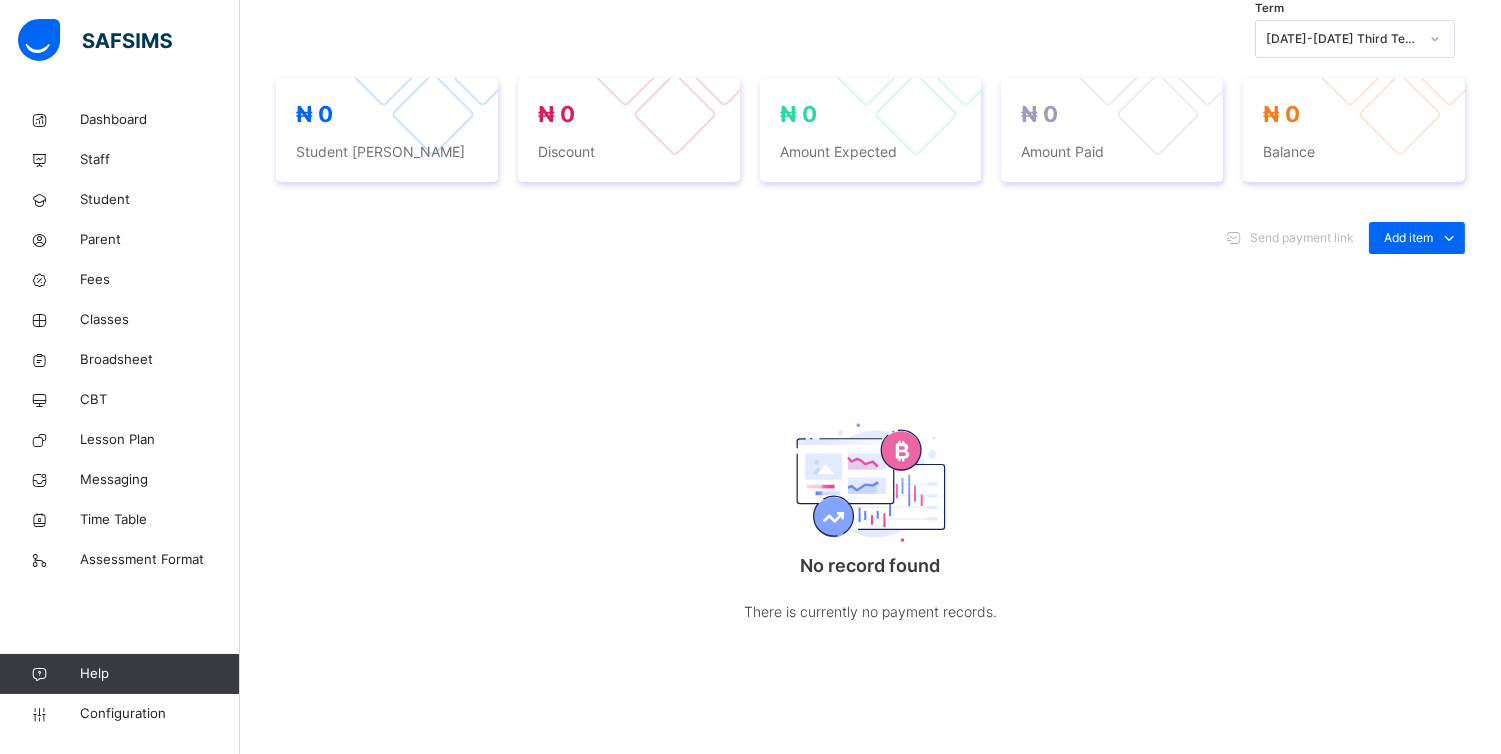 scroll, scrollTop: 724, scrollLeft: 0, axis: vertical 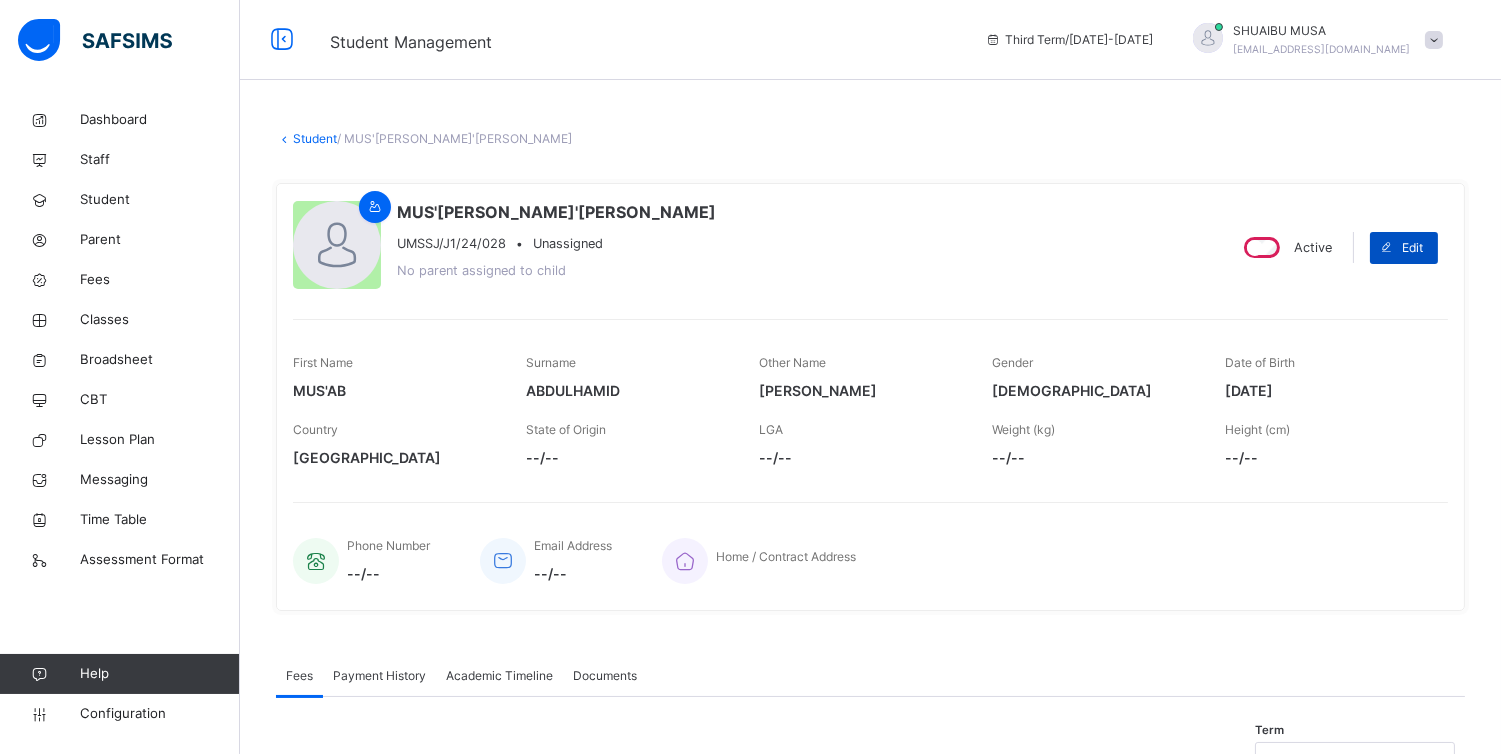 click on "Edit" at bounding box center [1412, 248] 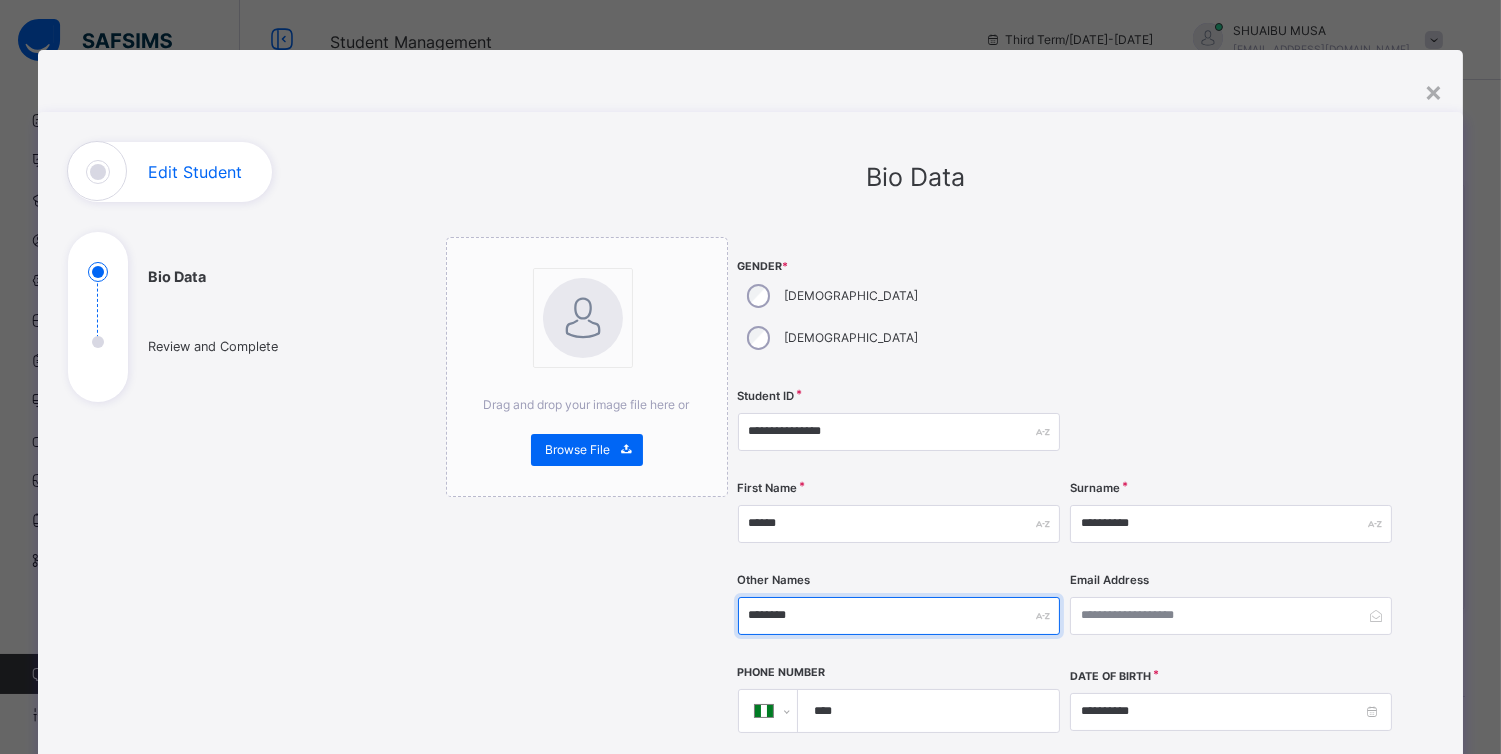 click on "********" at bounding box center (899, 616) 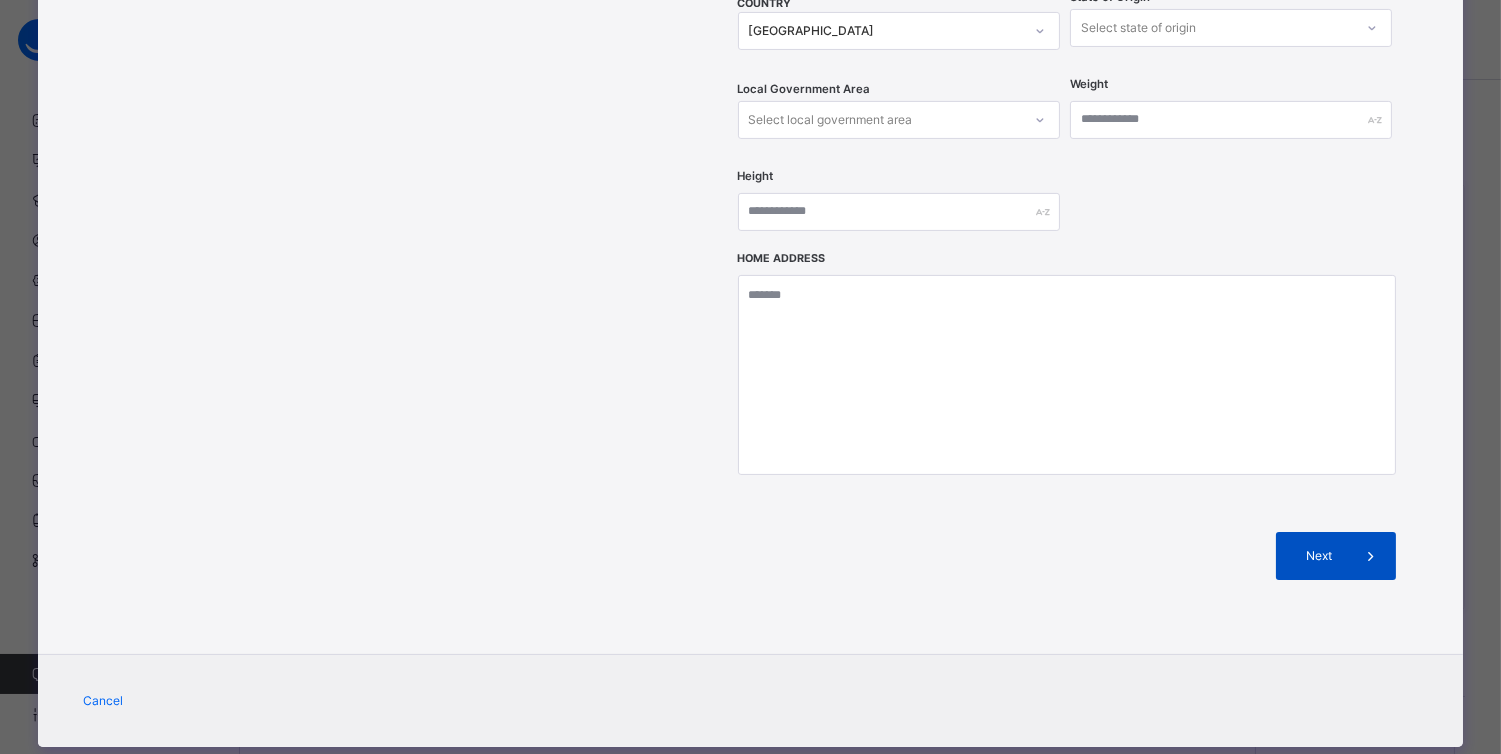 type on "*******" 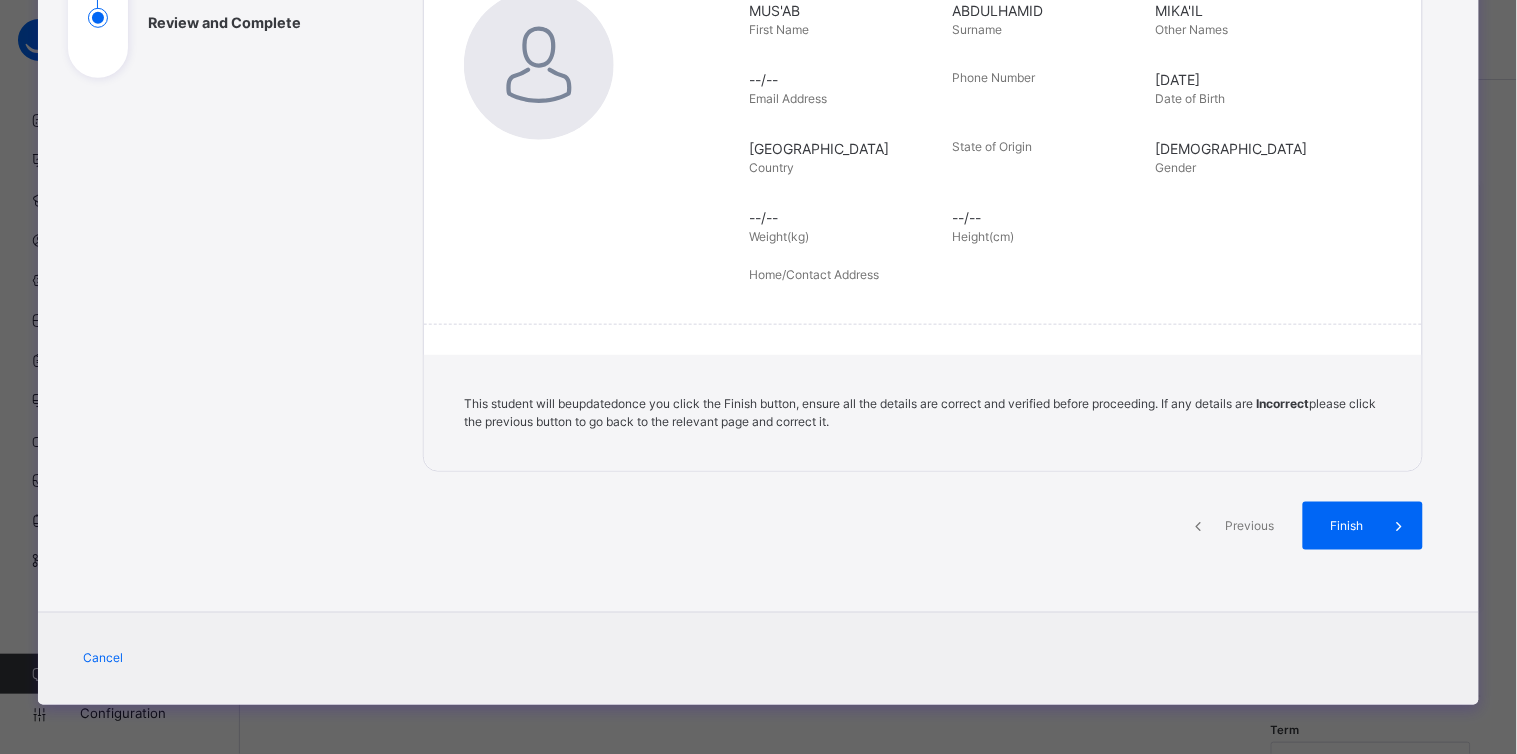 click on "Finish" at bounding box center (1346, 526) 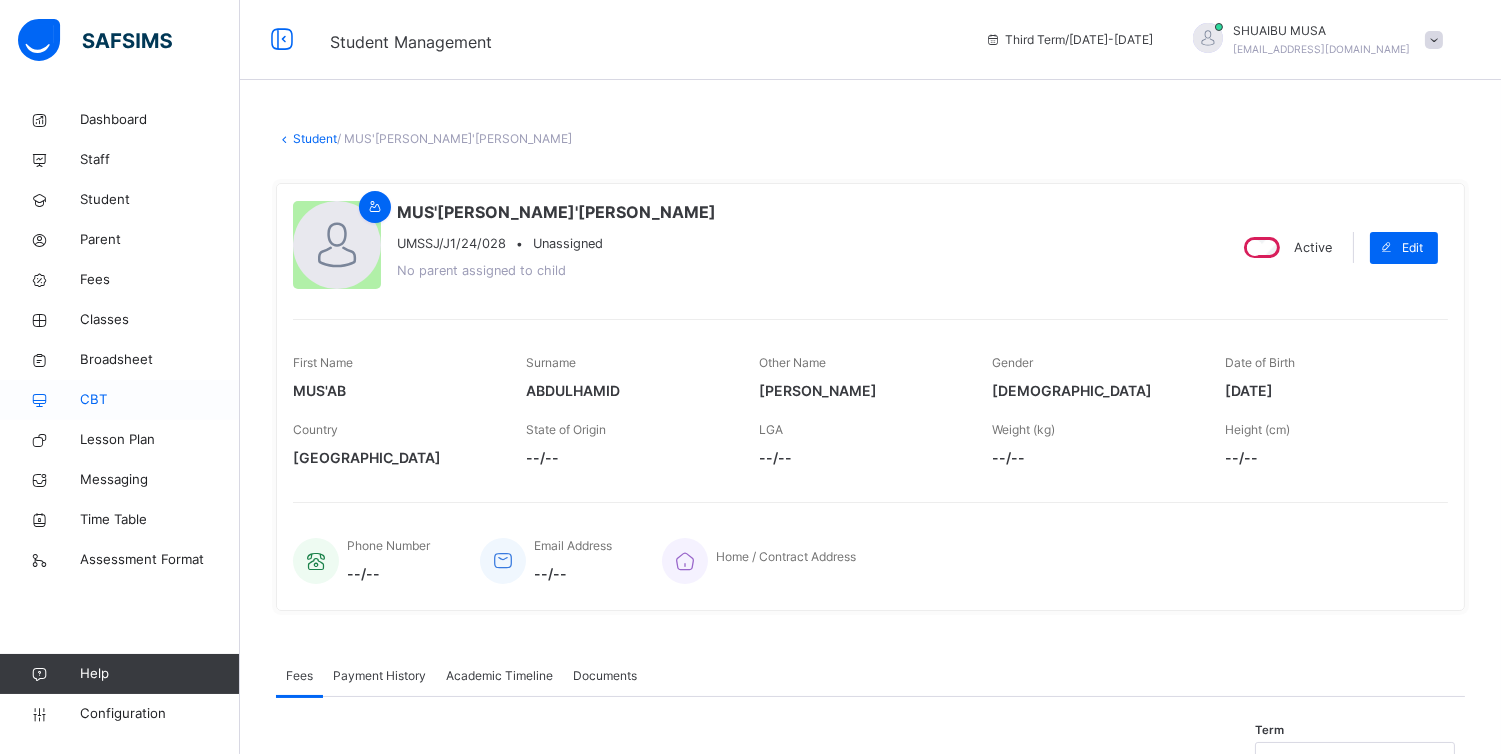click on "CBT" at bounding box center [160, 400] 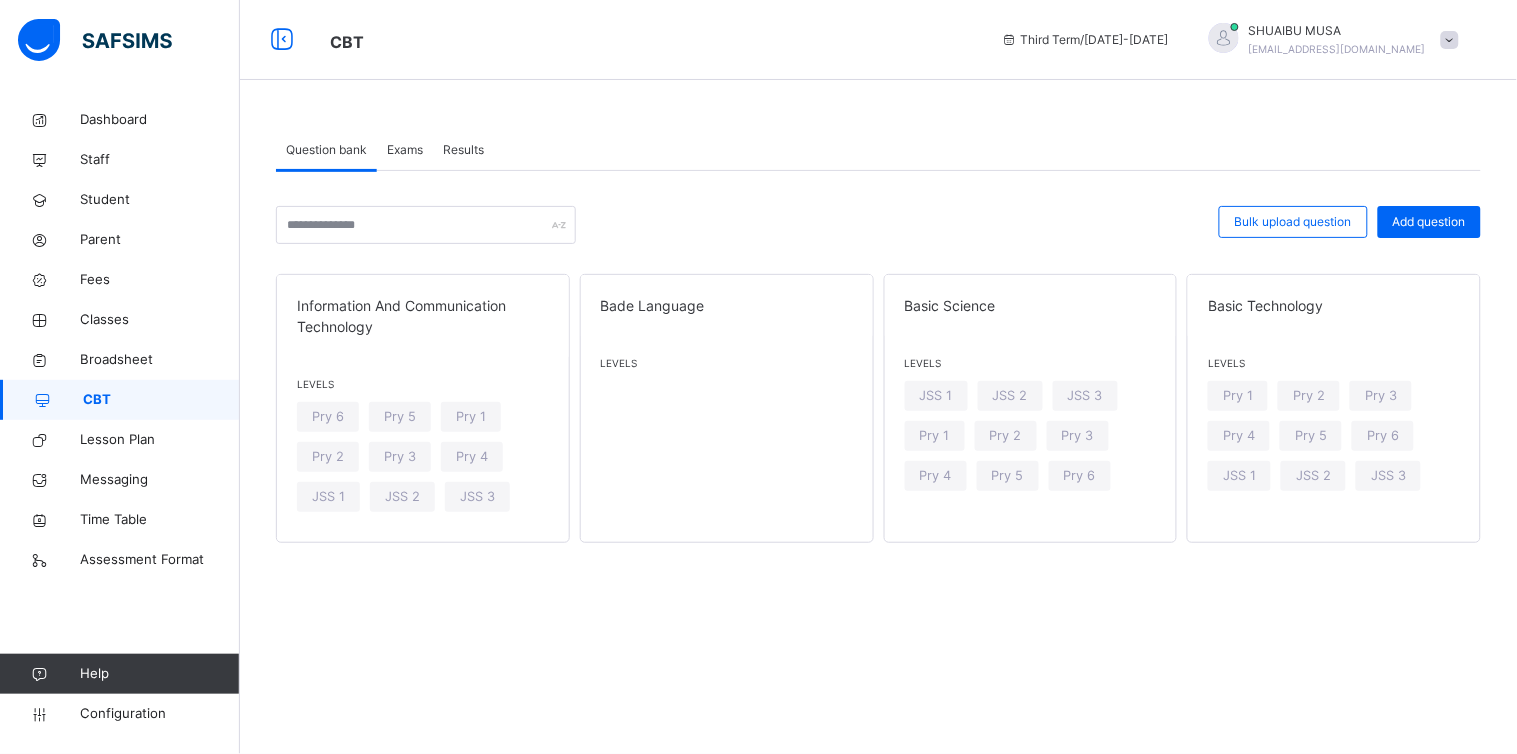 click on "Exams" at bounding box center [405, 150] 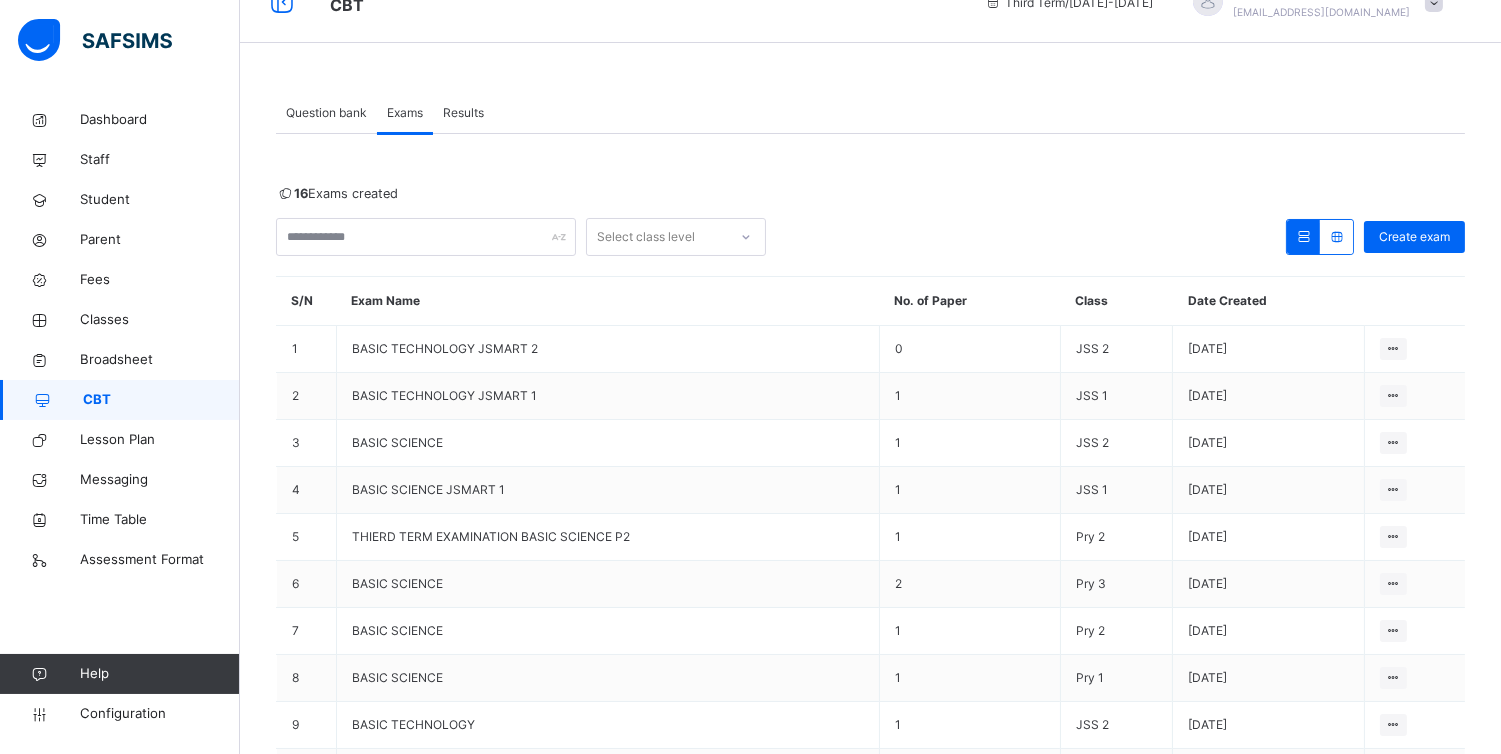 scroll, scrollTop: 44, scrollLeft: 0, axis: vertical 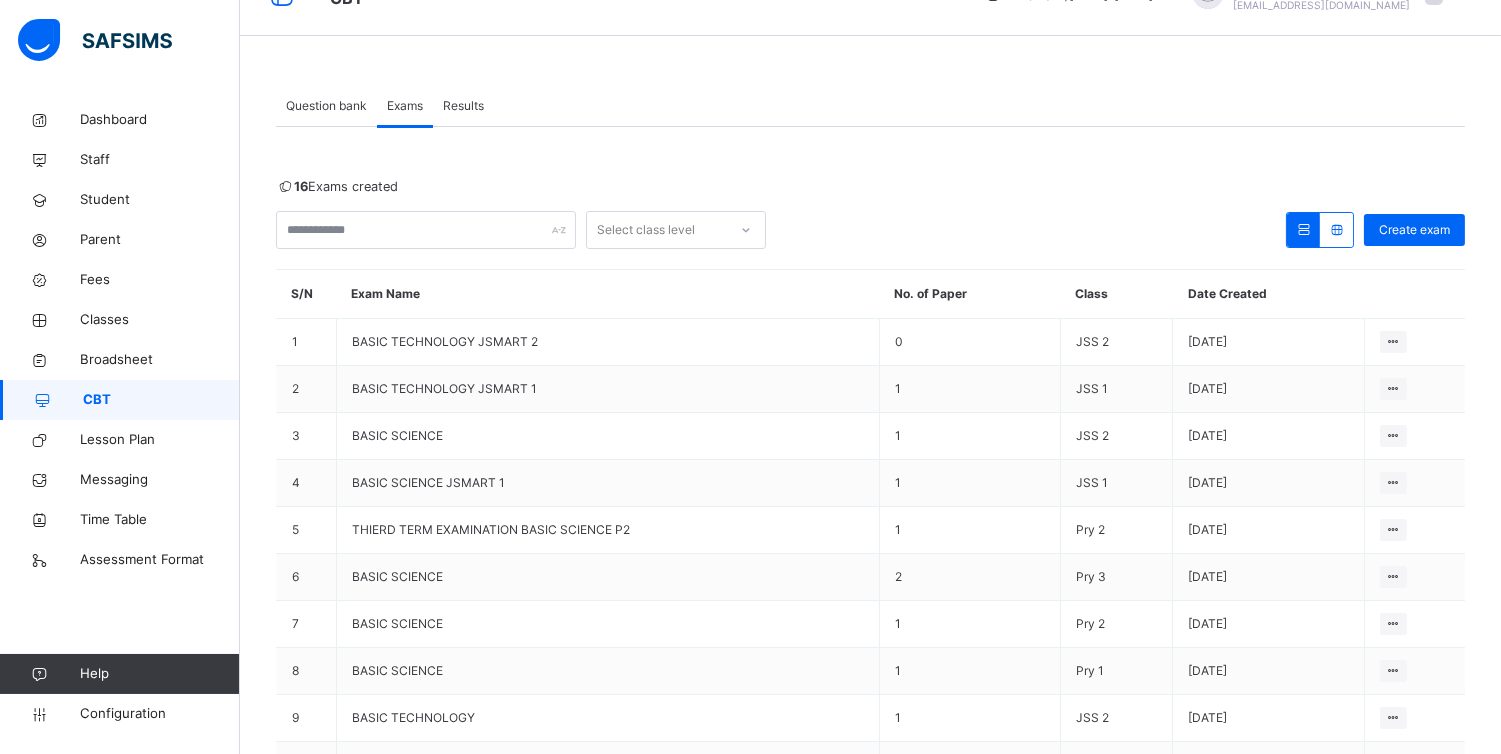 click 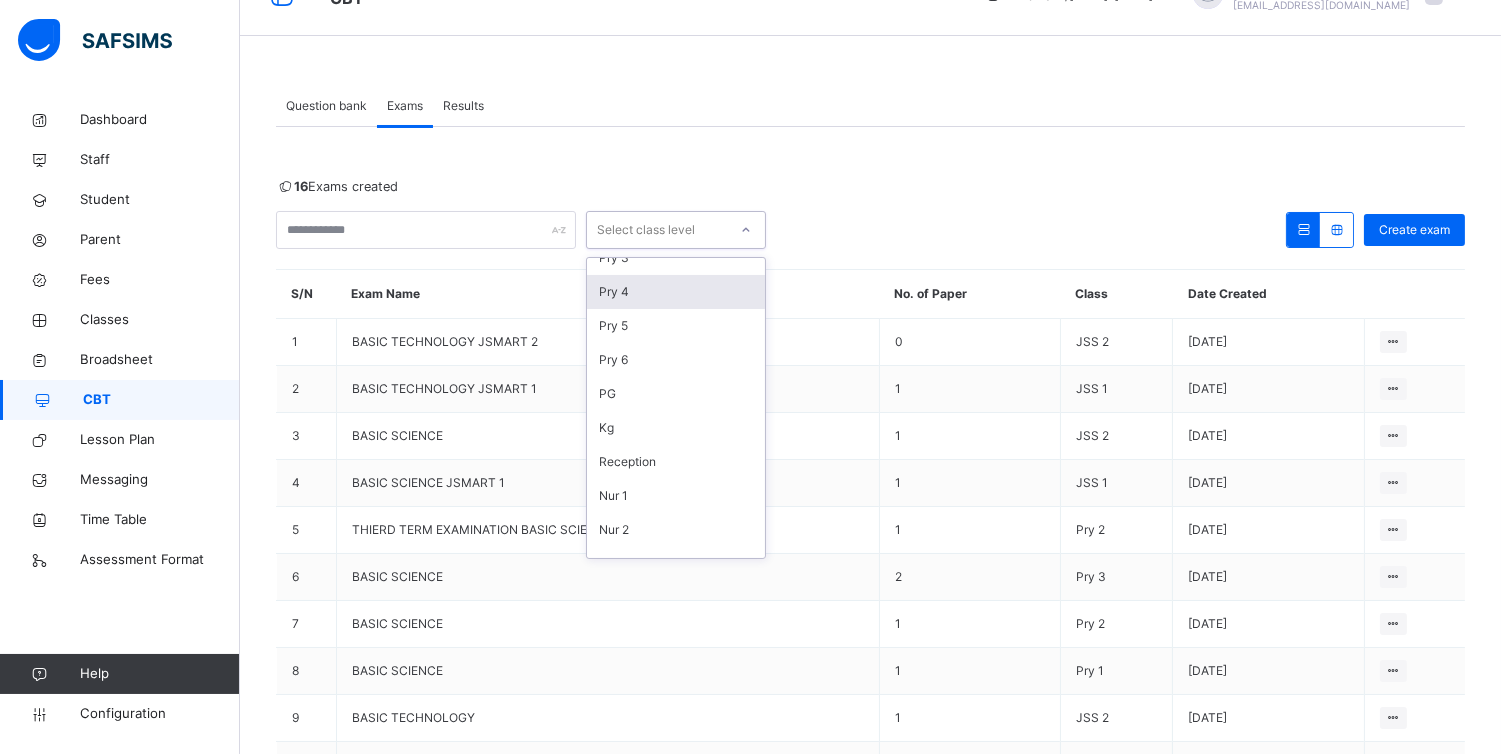 scroll, scrollTop: 175, scrollLeft: 0, axis: vertical 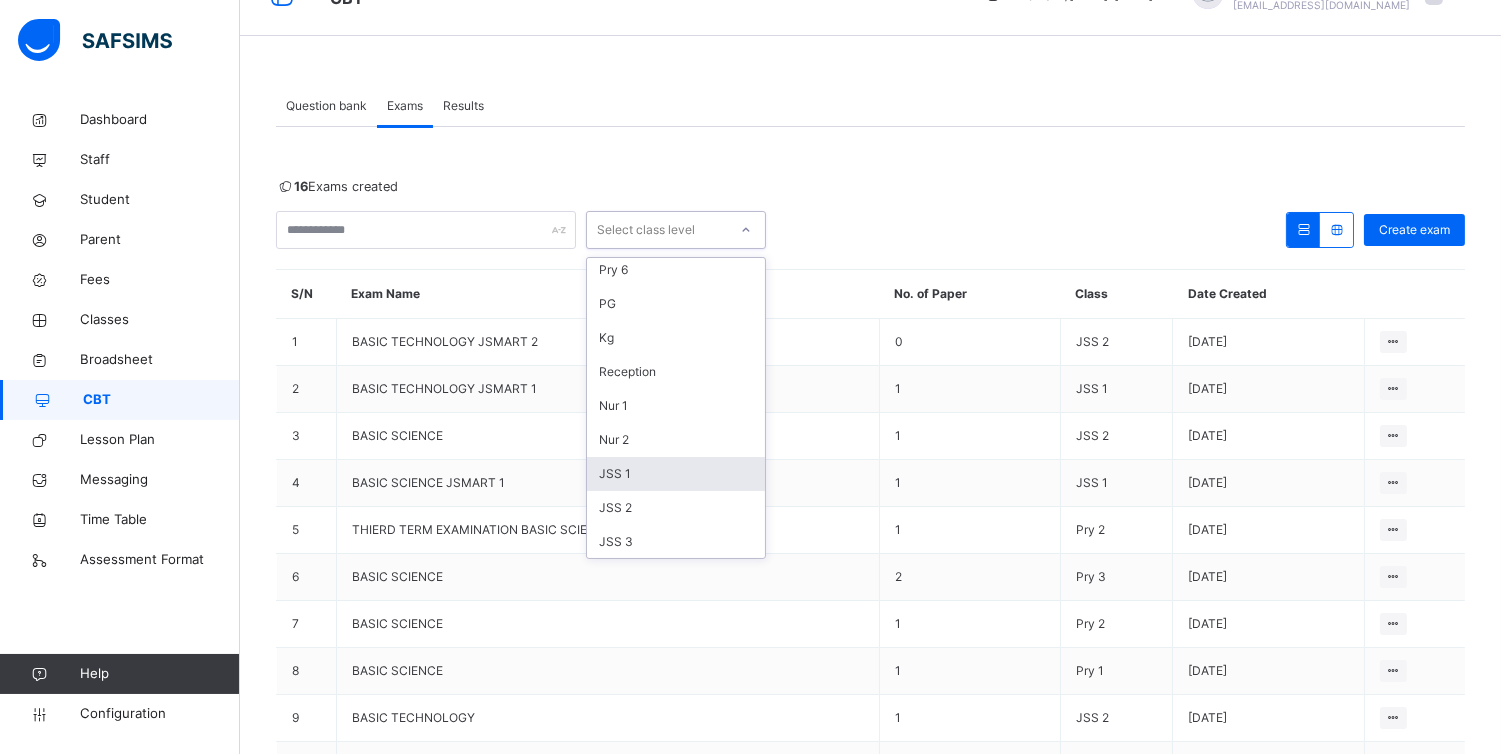 click on "JSS 1" at bounding box center (676, 474) 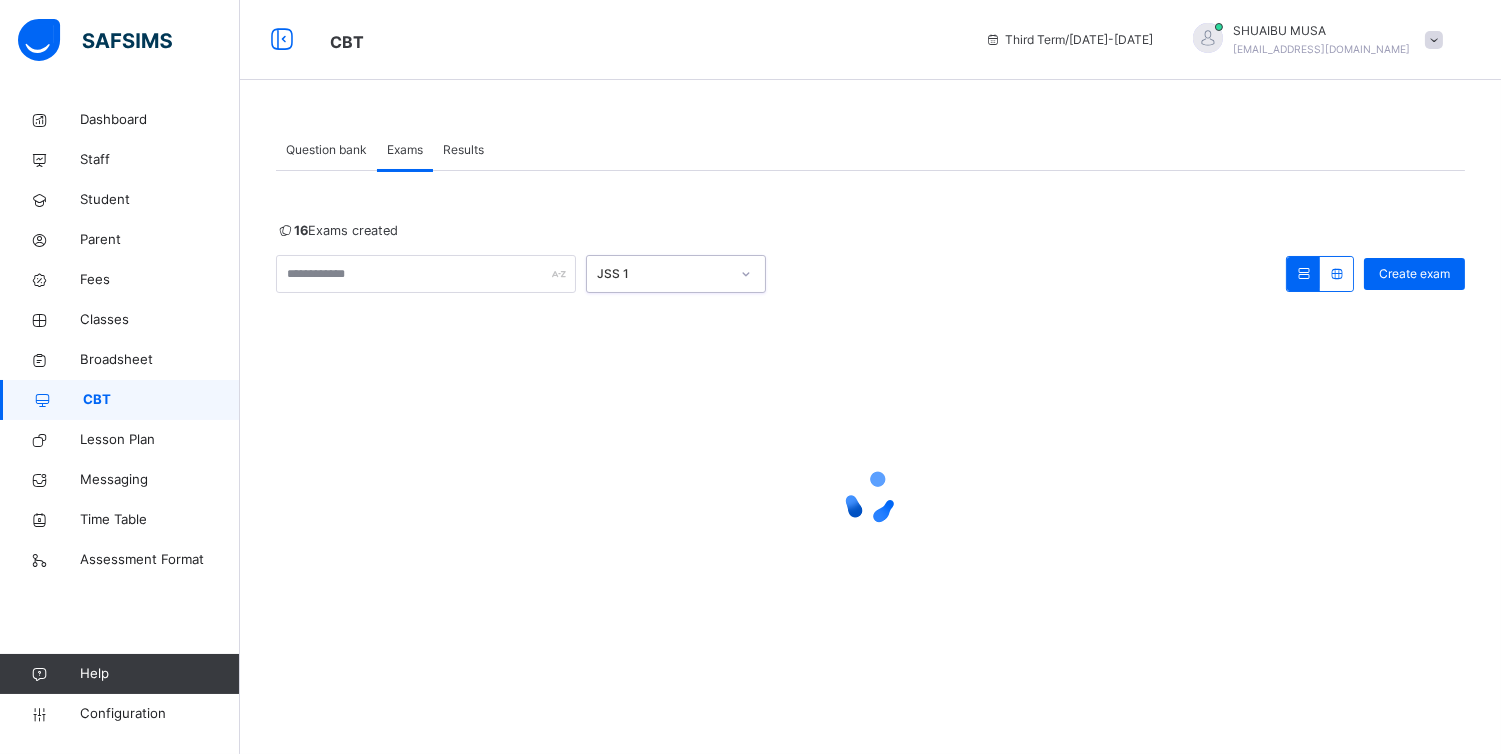 scroll, scrollTop: 0, scrollLeft: 0, axis: both 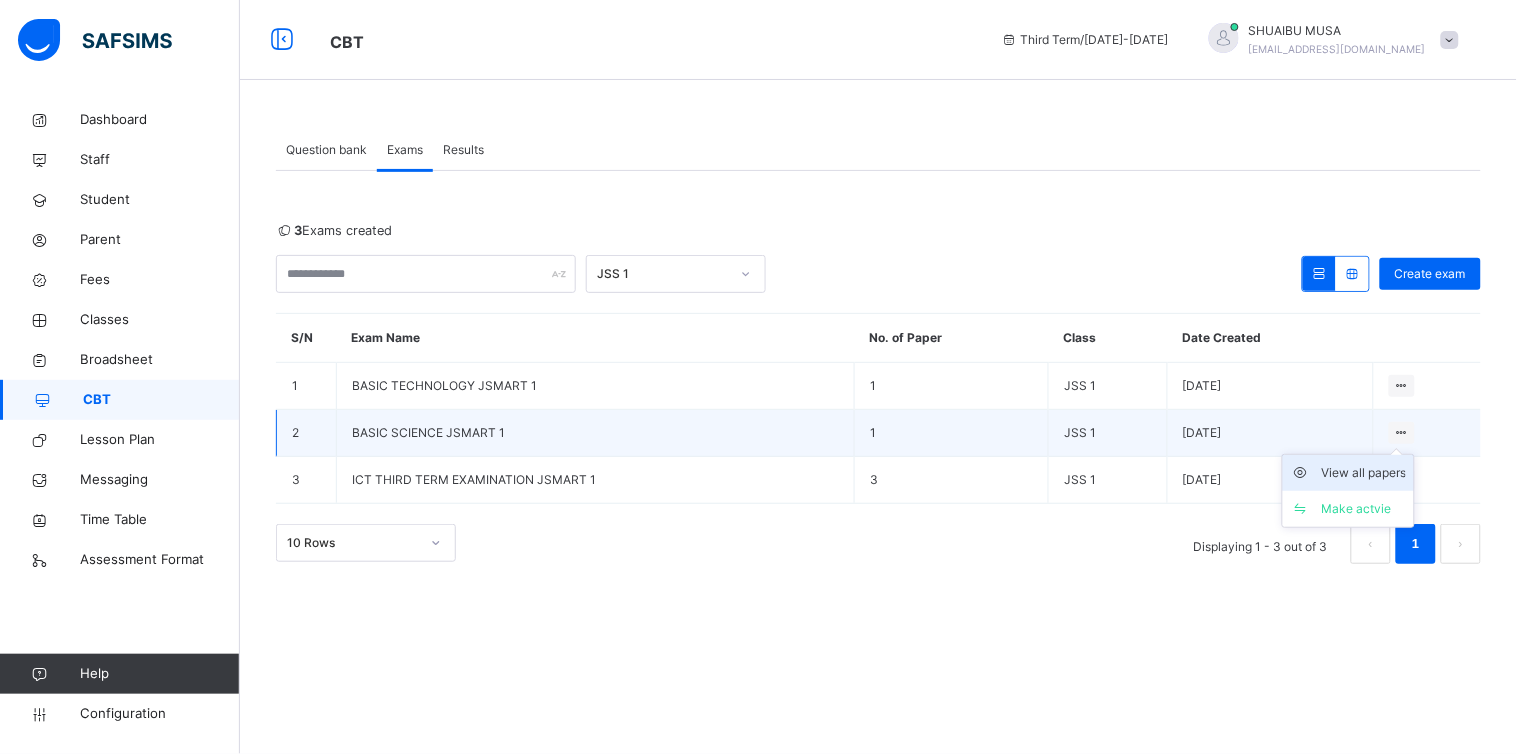 click on "View all papers" at bounding box center (1363, 473) 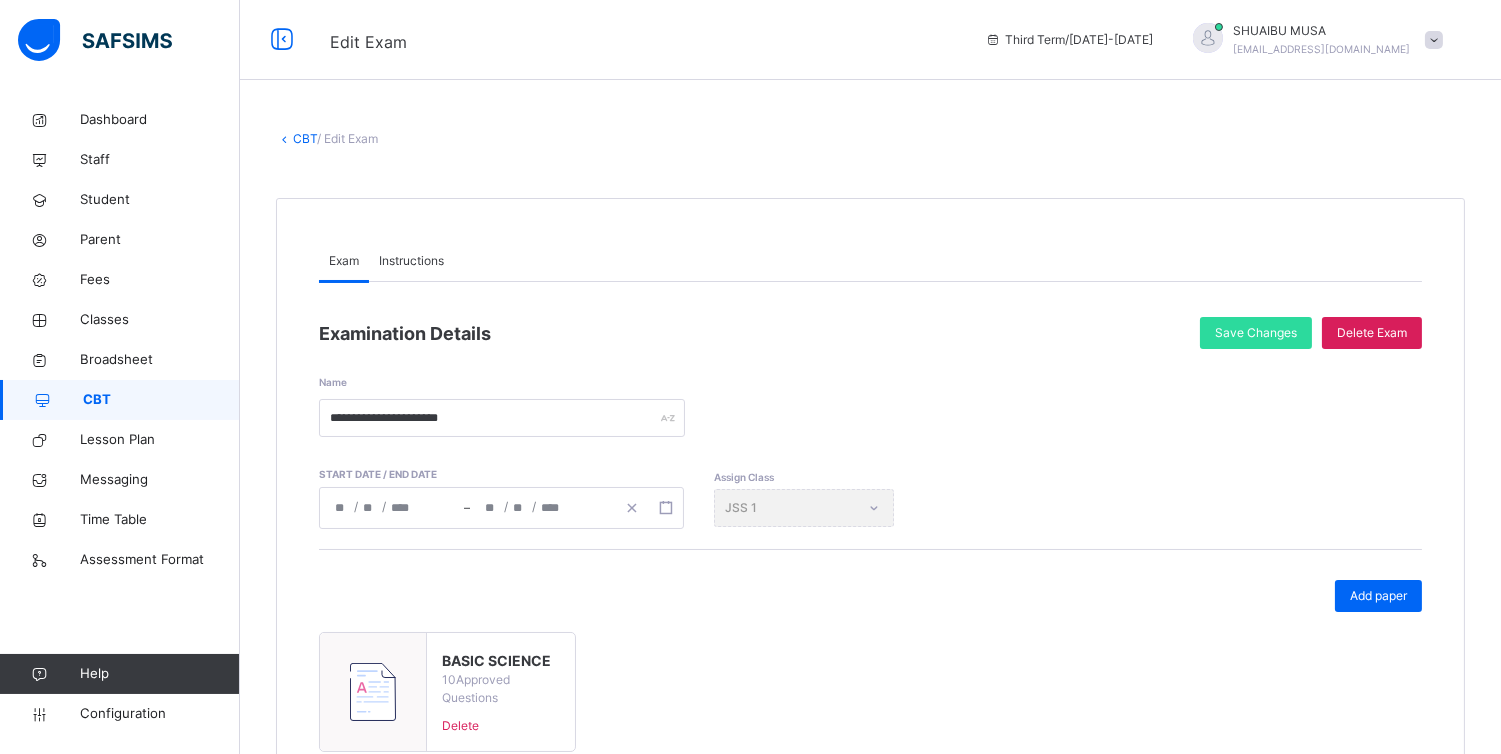 scroll, scrollTop: 136, scrollLeft: 0, axis: vertical 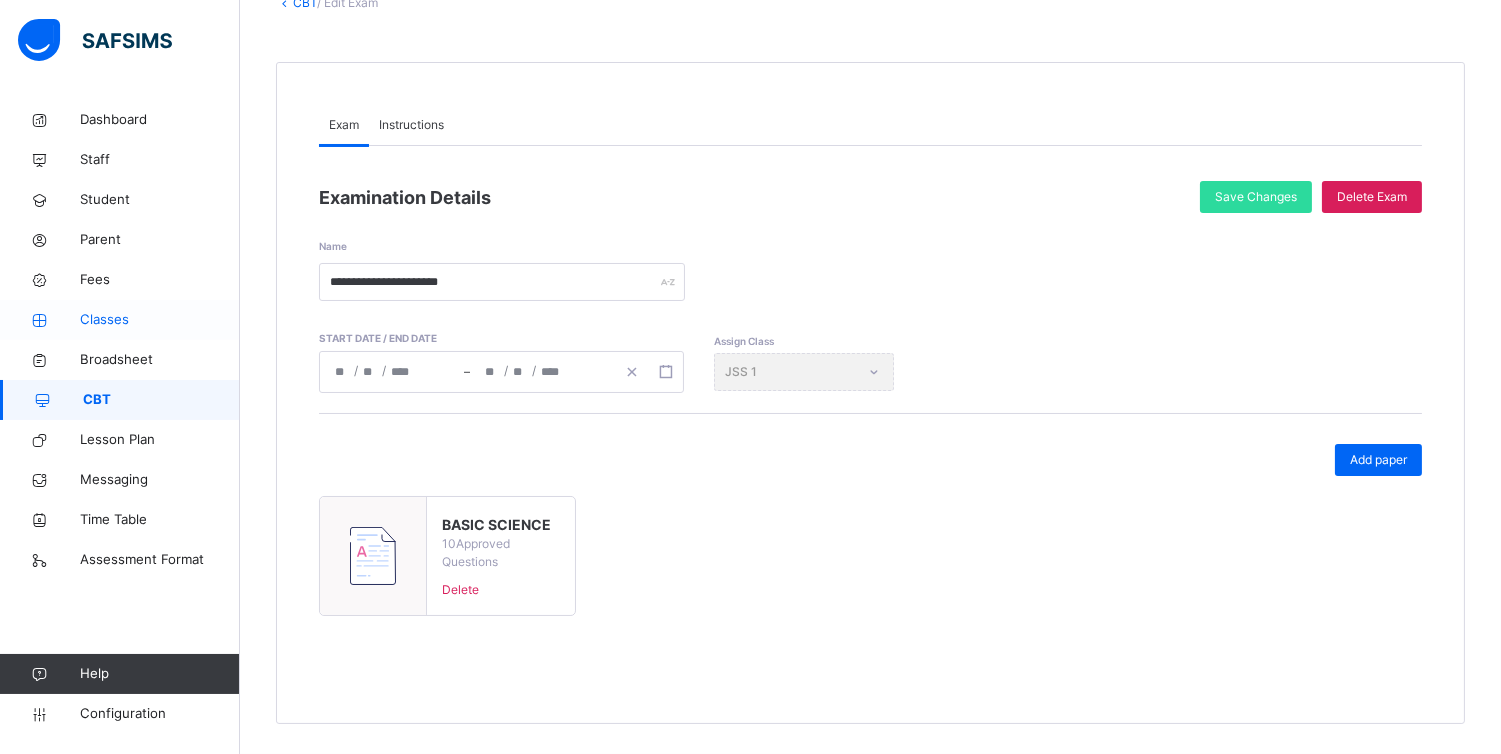 click on "Classes" at bounding box center (160, 320) 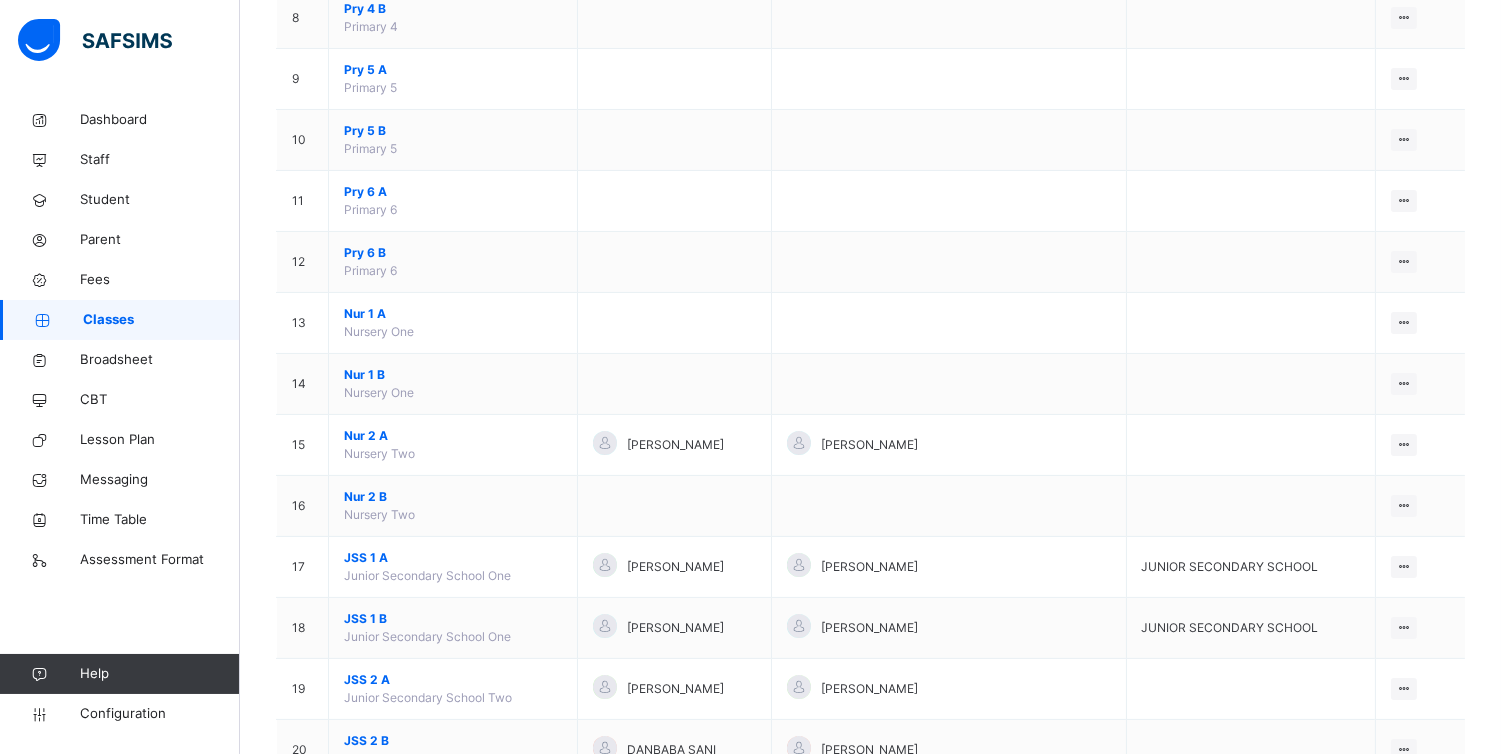 scroll, scrollTop: 690, scrollLeft: 0, axis: vertical 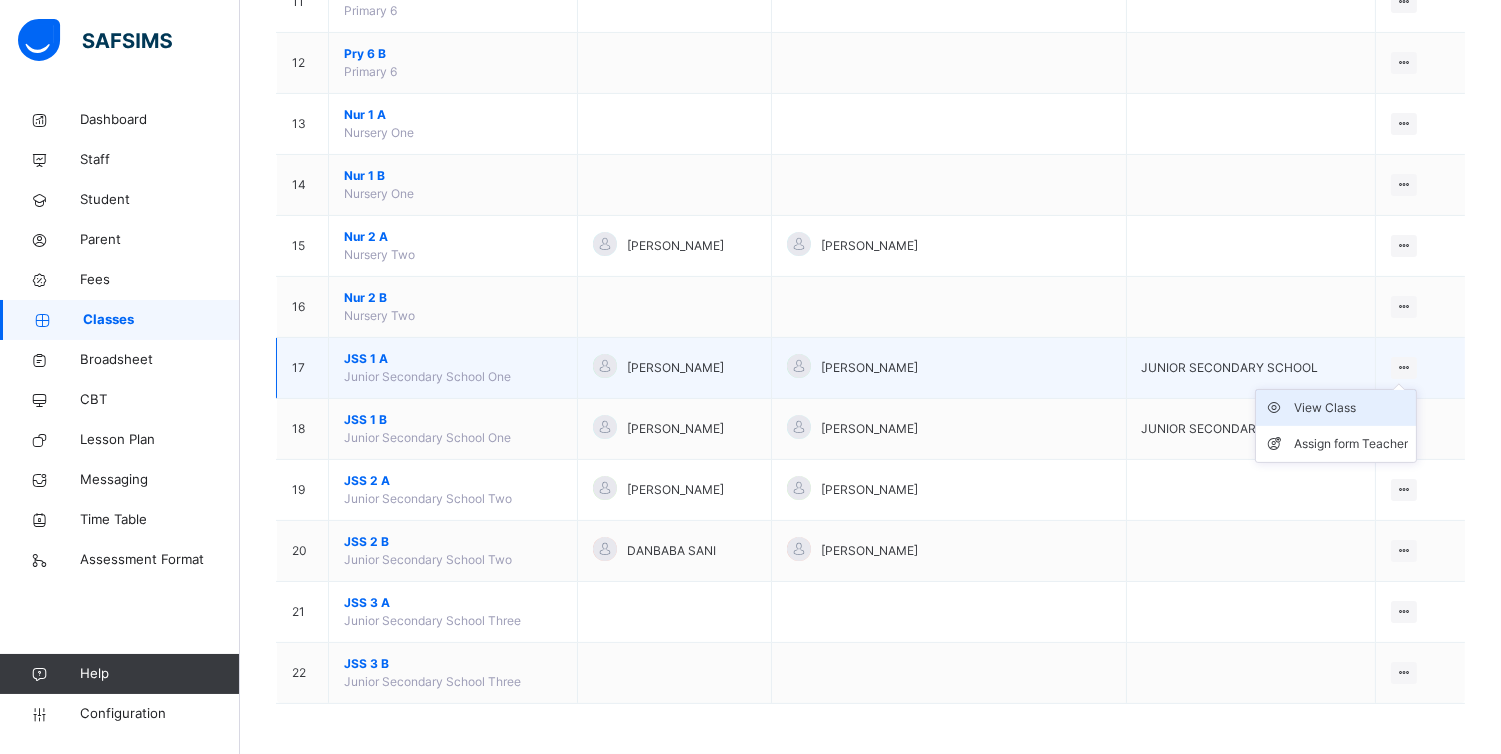 click on "View Class" at bounding box center (1351, 408) 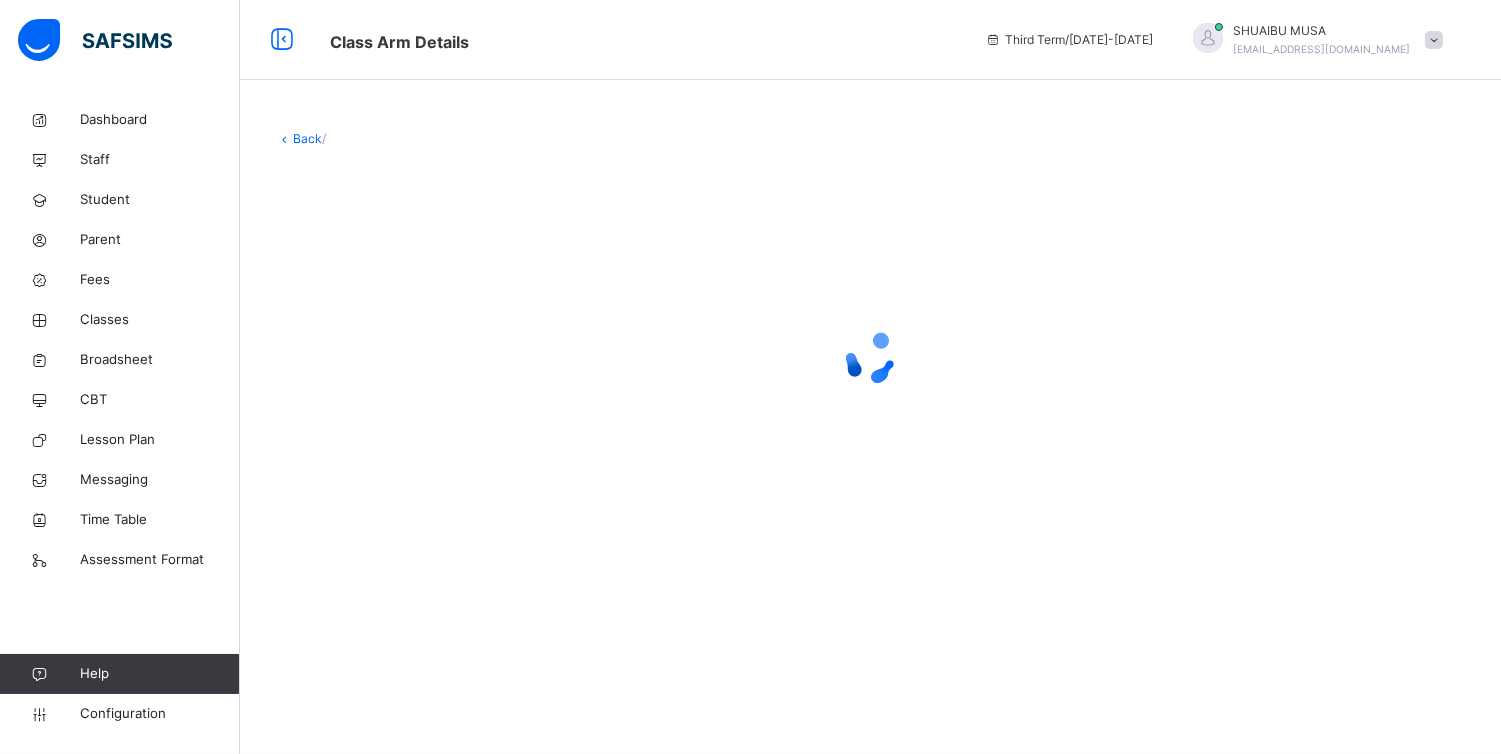 scroll, scrollTop: 0, scrollLeft: 0, axis: both 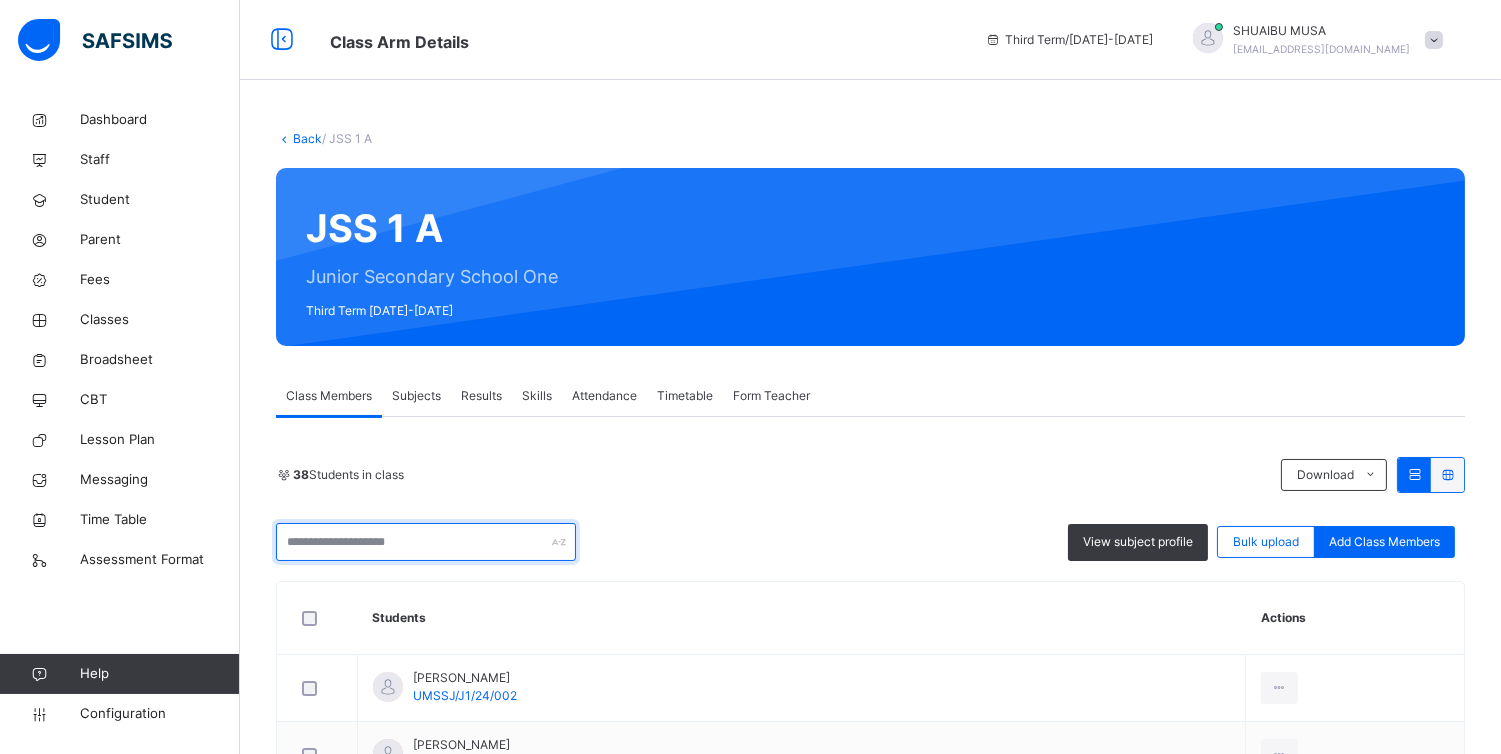 click at bounding box center (426, 542) 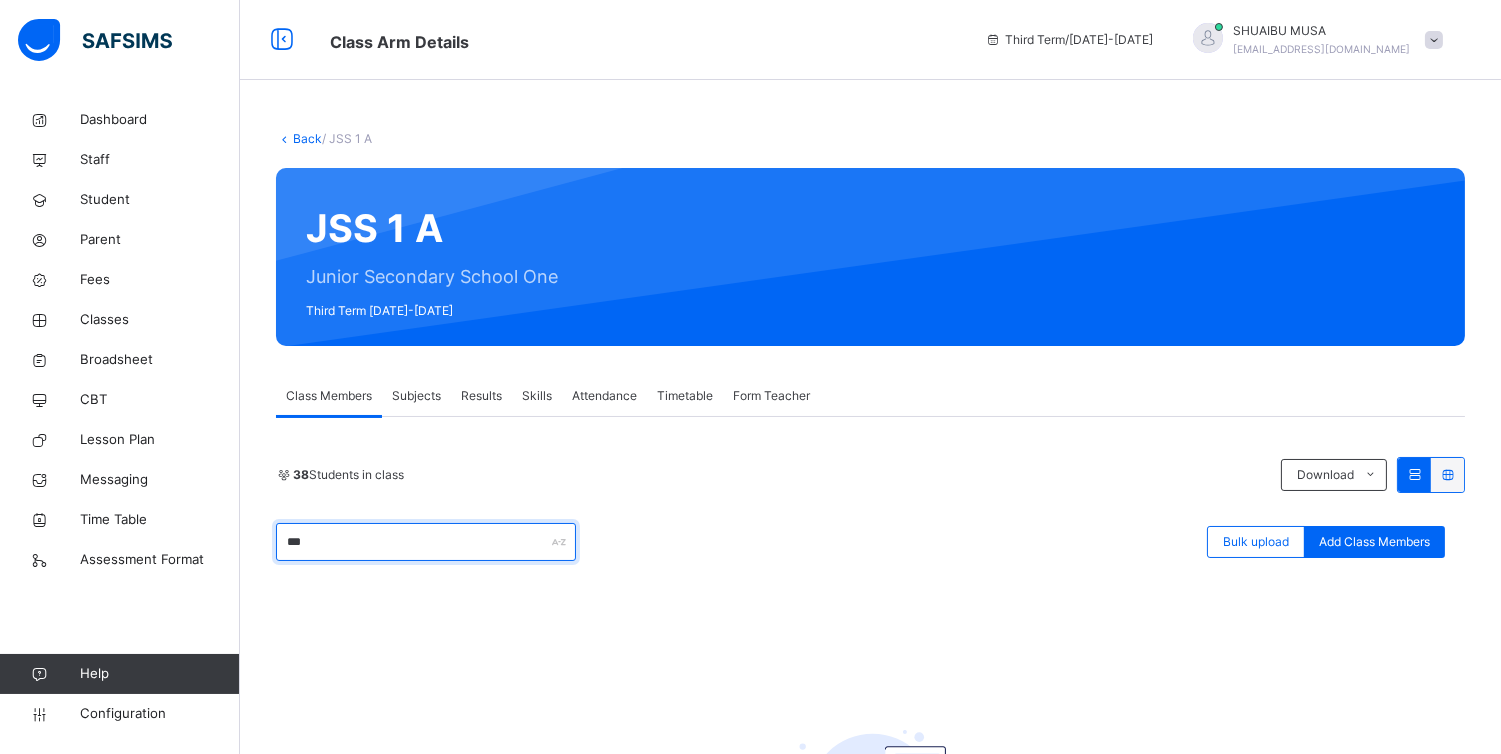 type on "***" 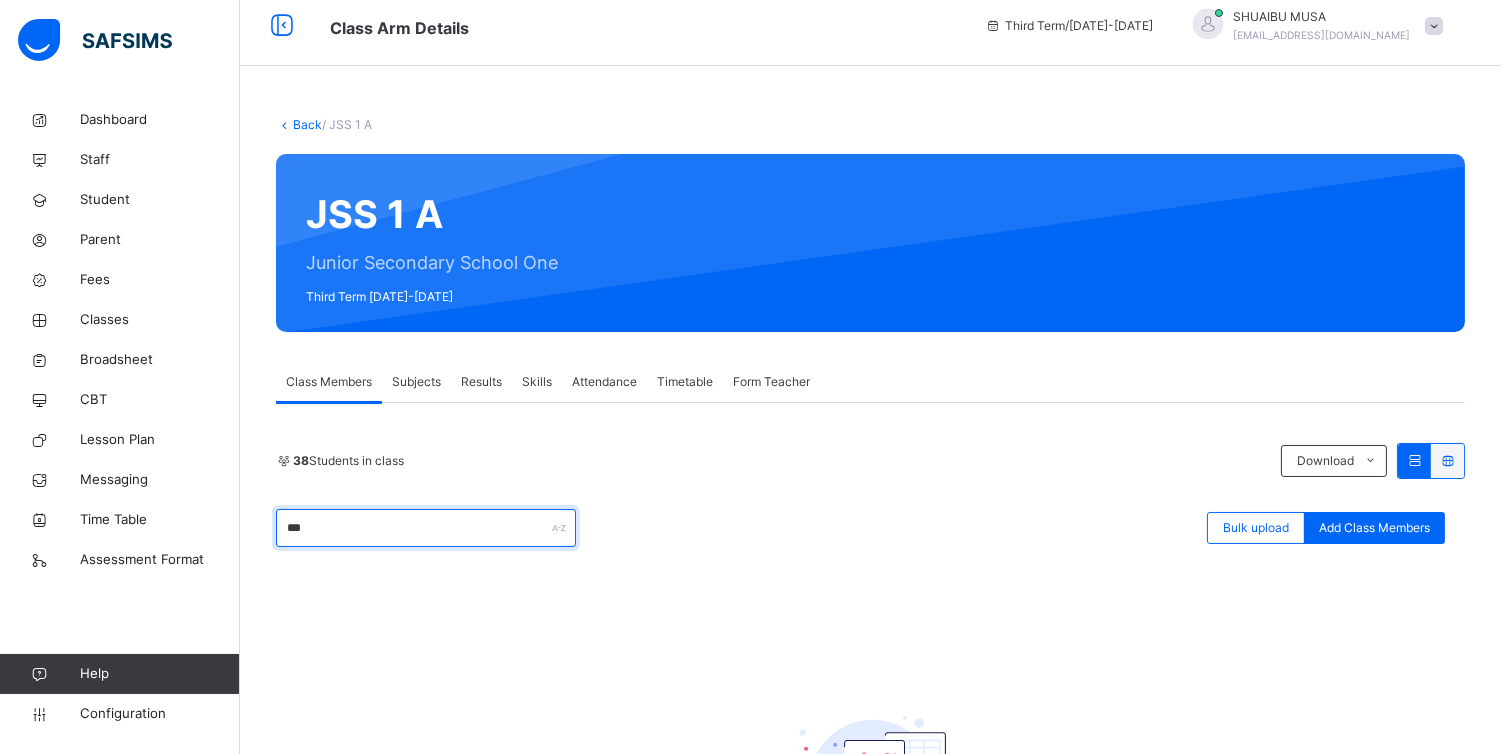 scroll, scrollTop: 0, scrollLeft: 0, axis: both 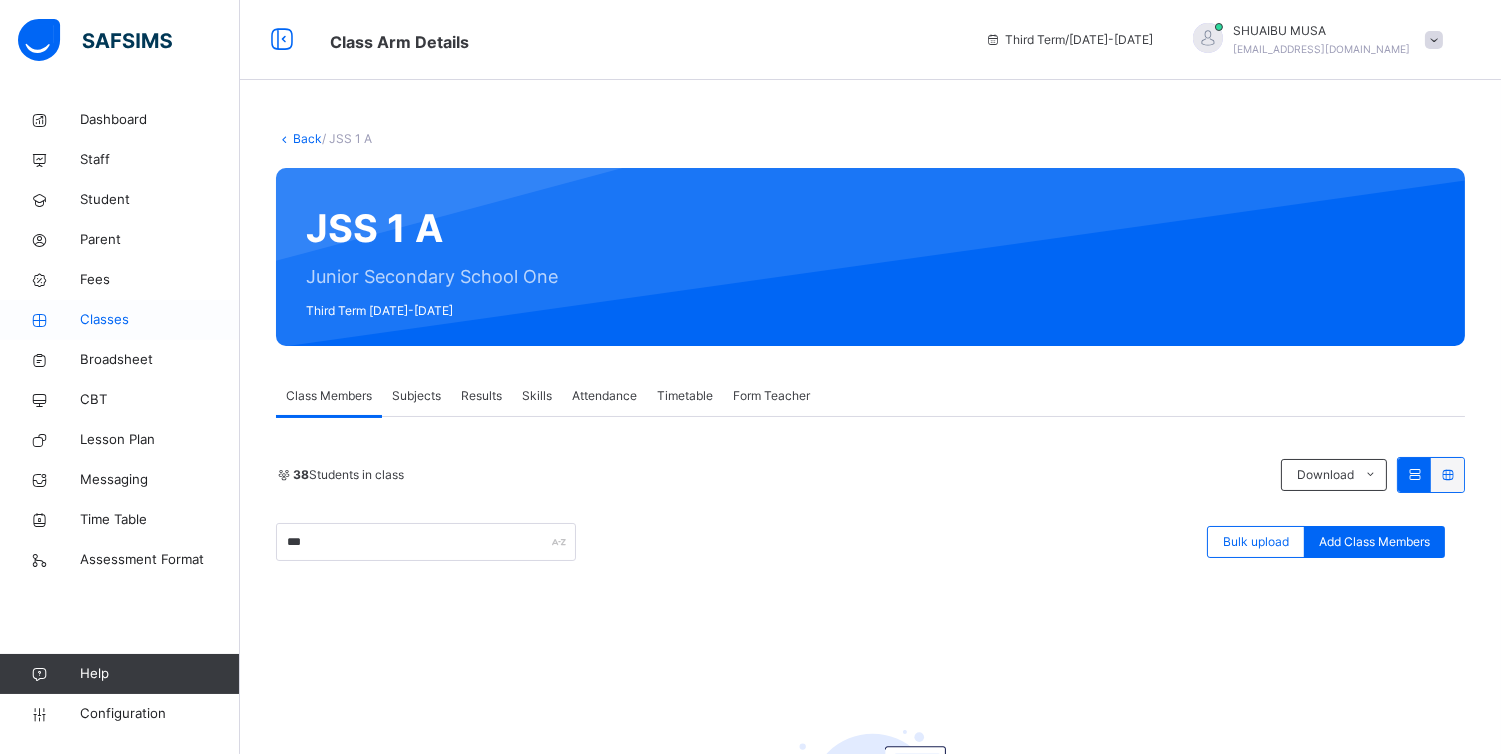 click on "Classes" at bounding box center (160, 320) 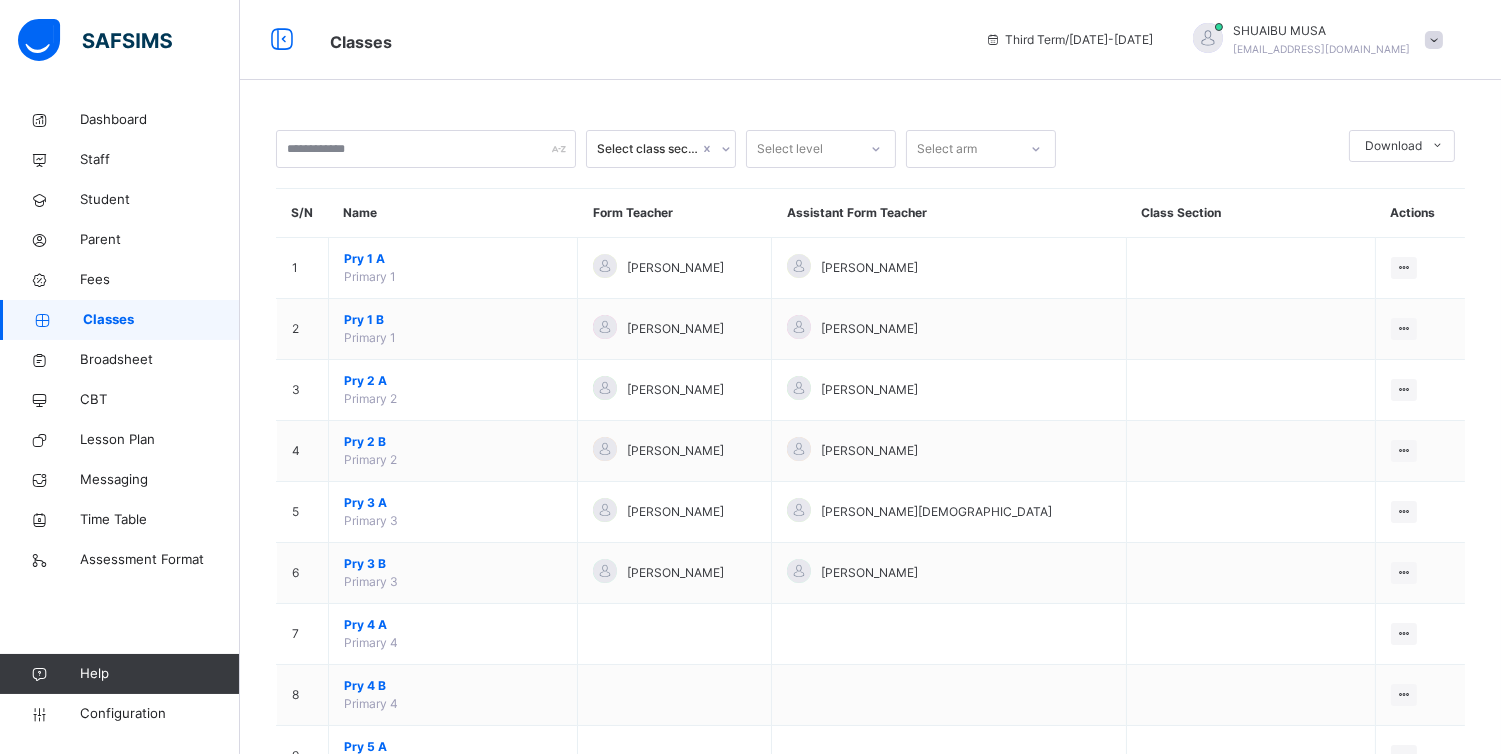 scroll, scrollTop: 877, scrollLeft: 0, axis: vertical 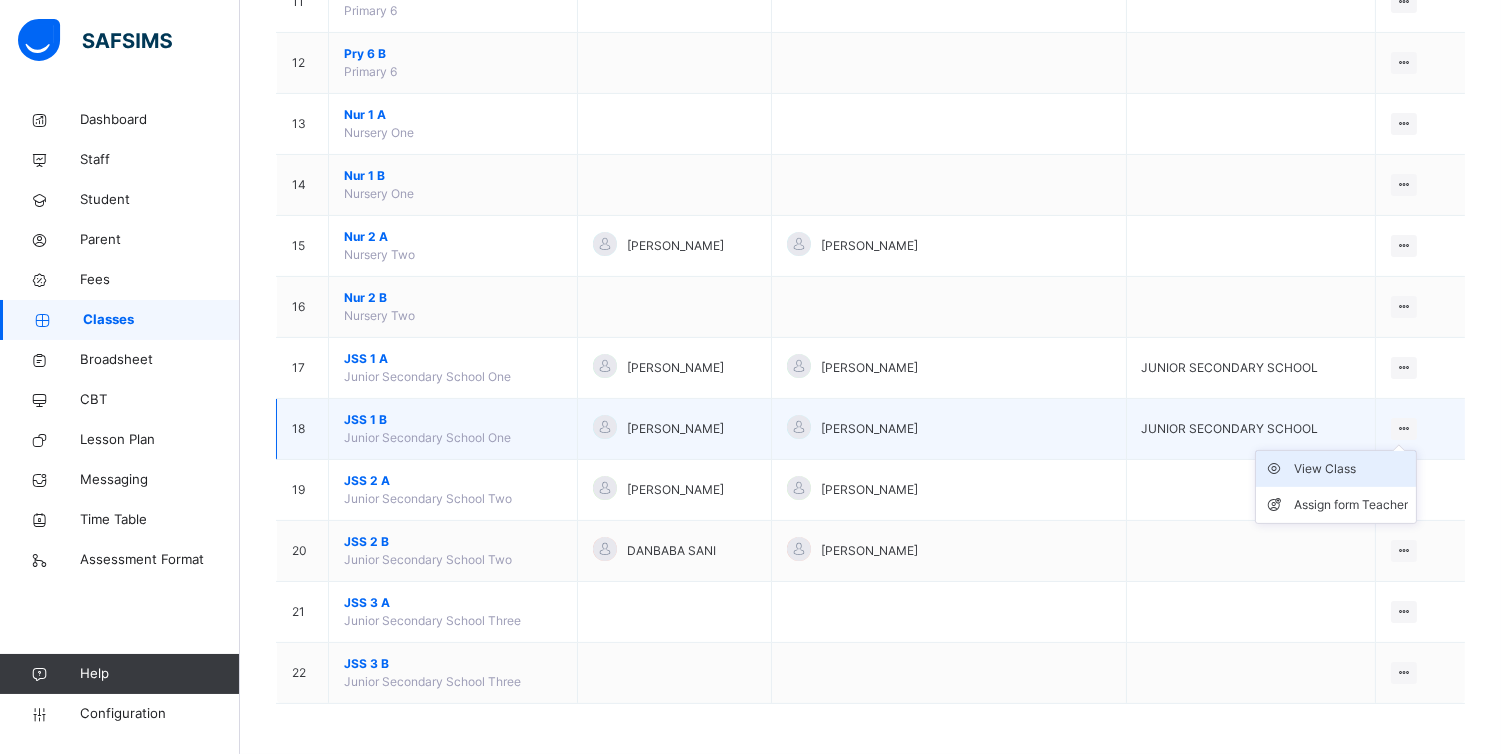 click on "View Class" at bounding box center [1351, 469] 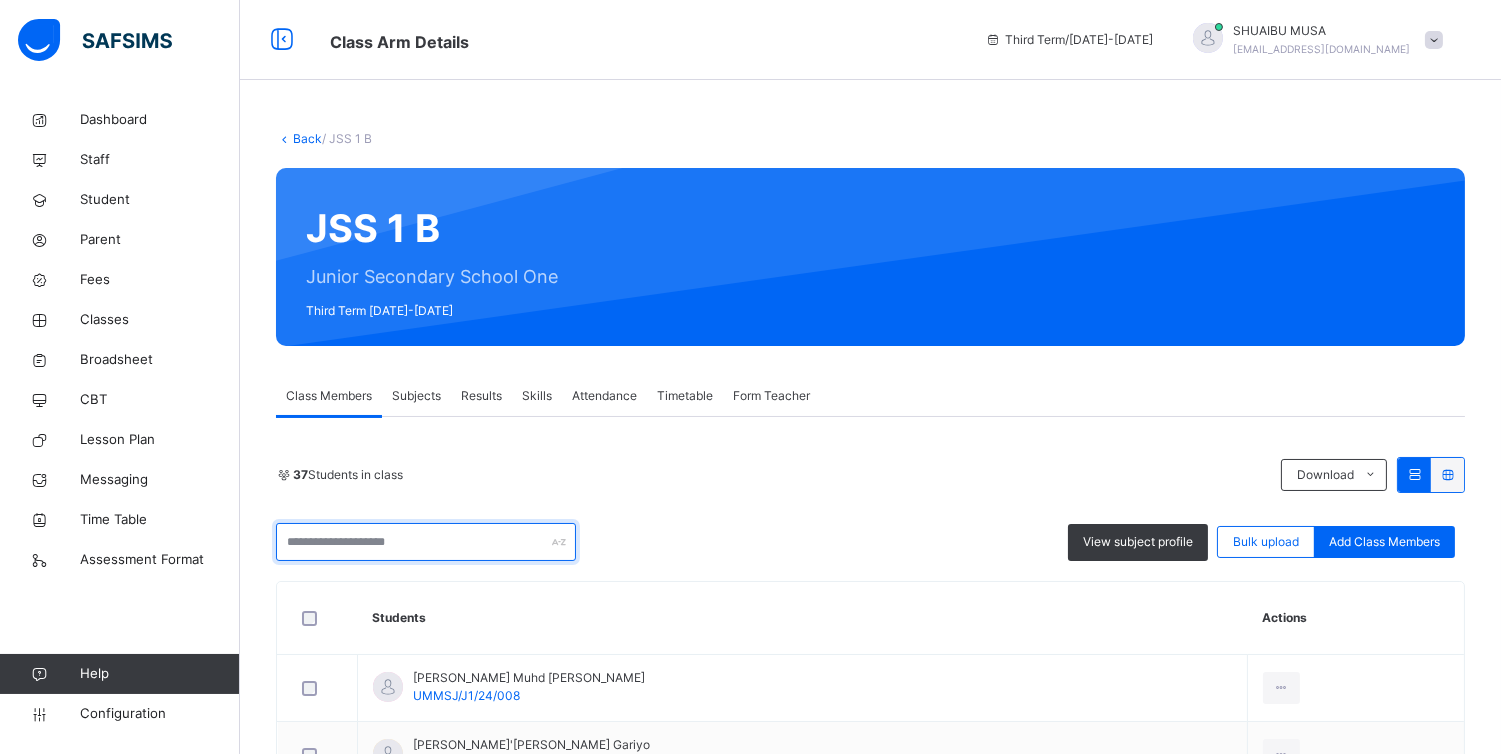 click at bounding box center (426, 542) 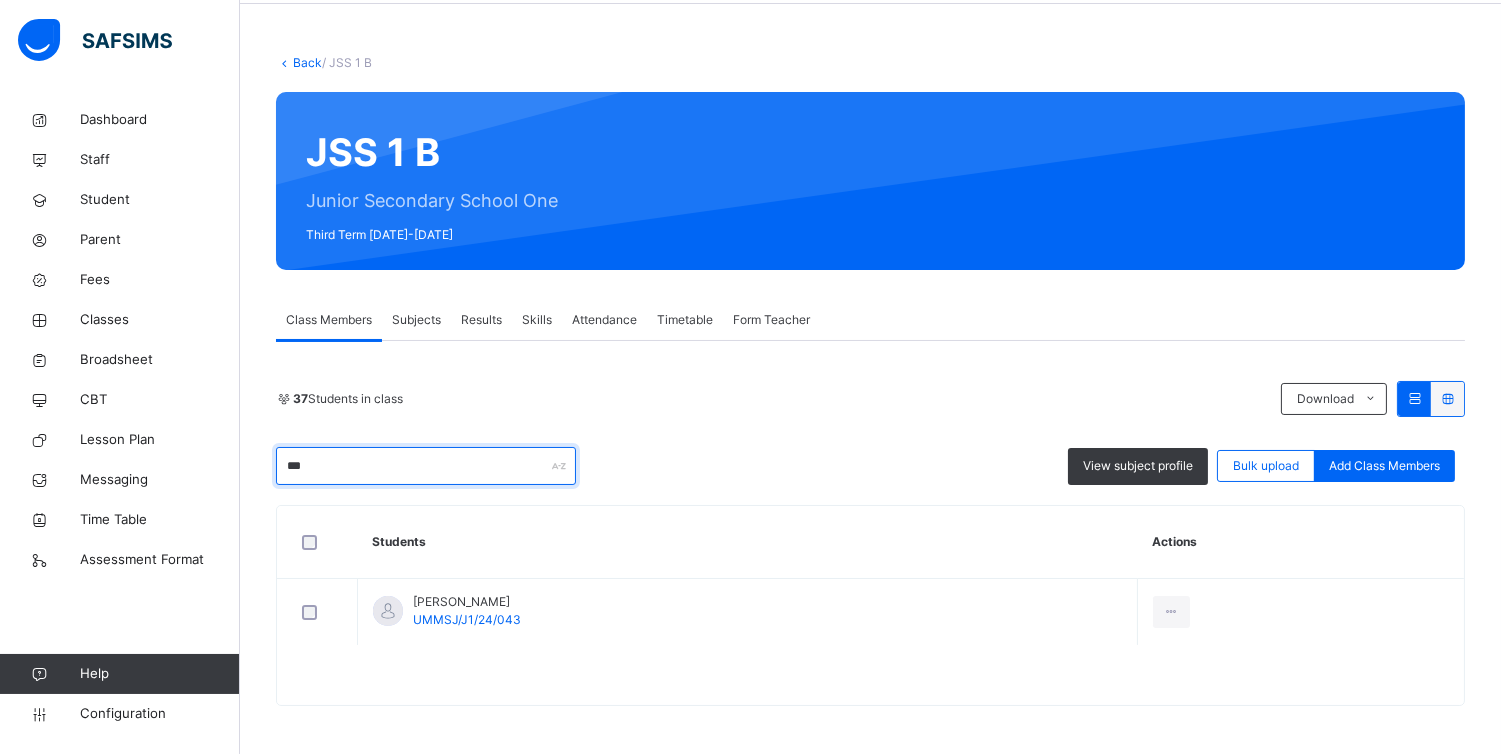 scroll, scrollTop: 77, scrollLeft: 0, axis: vertical 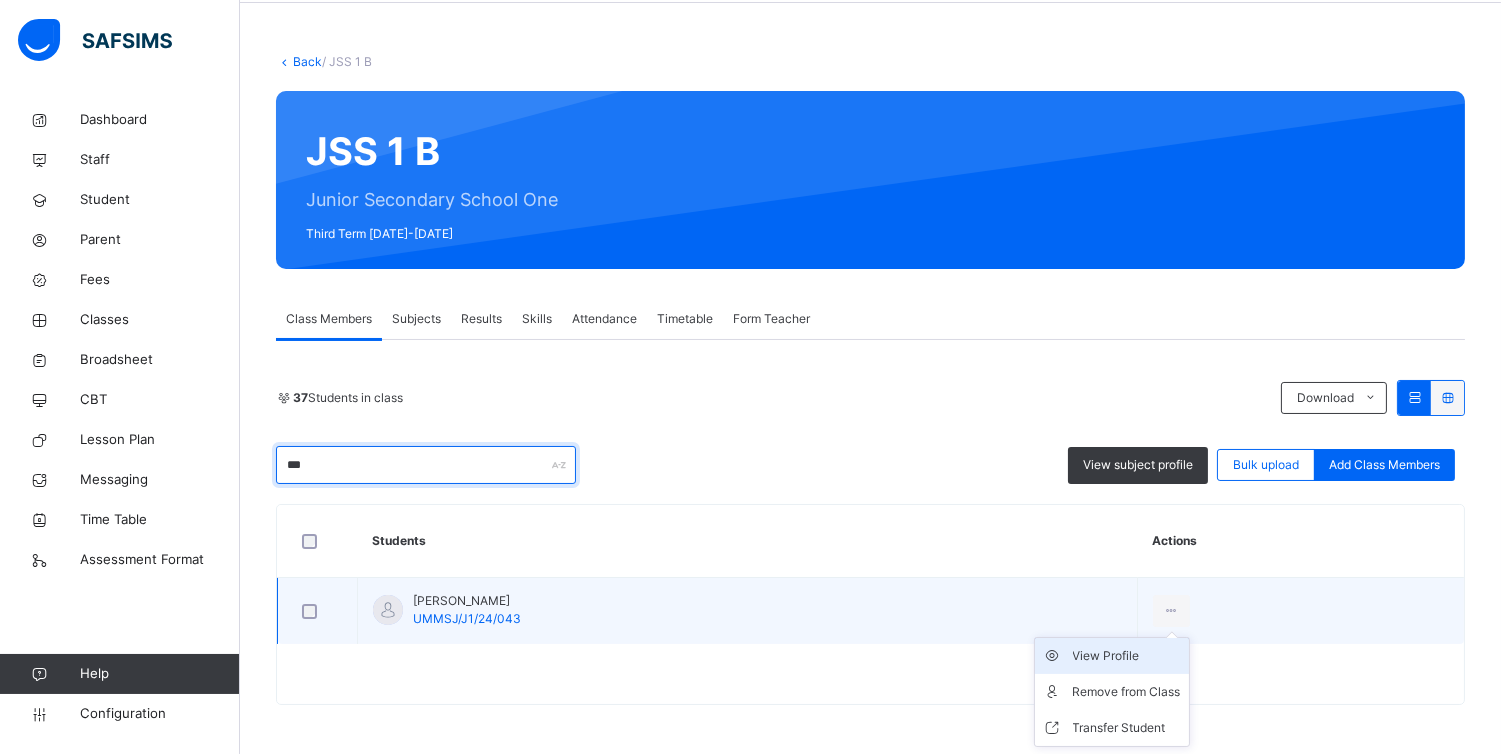 type on "***" 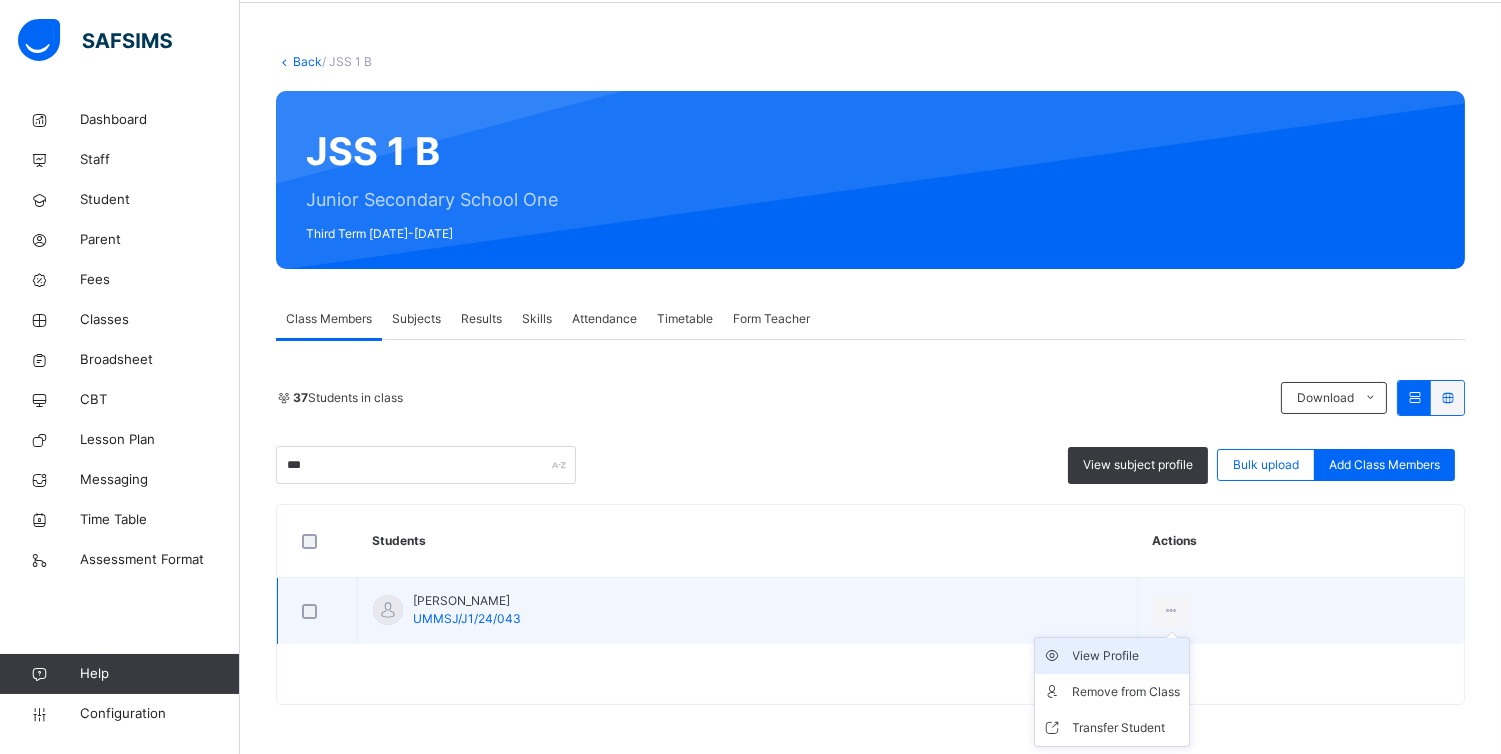 click on "View Profile" at bounding box center [1127, 656] 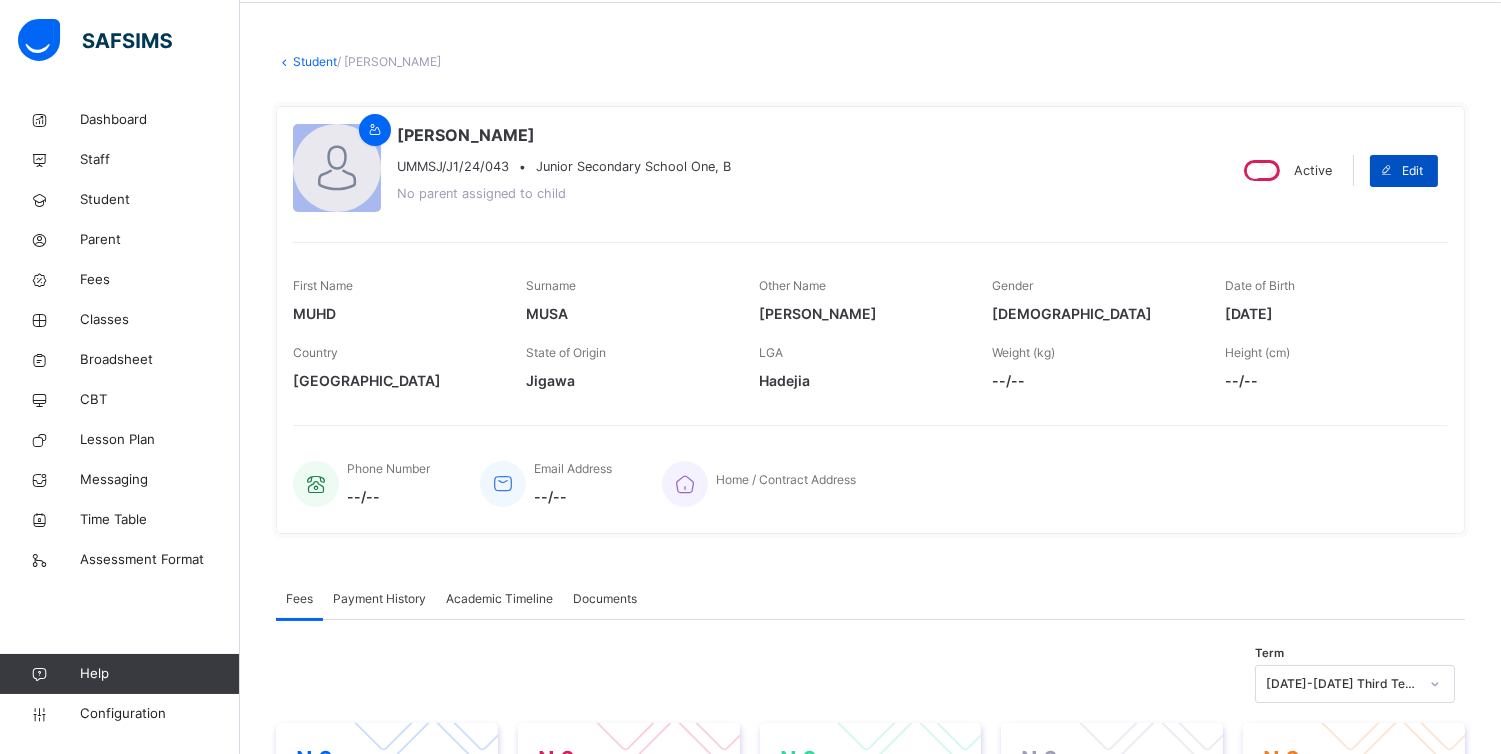 click on "Edit" at bounding box center [1412, 171] 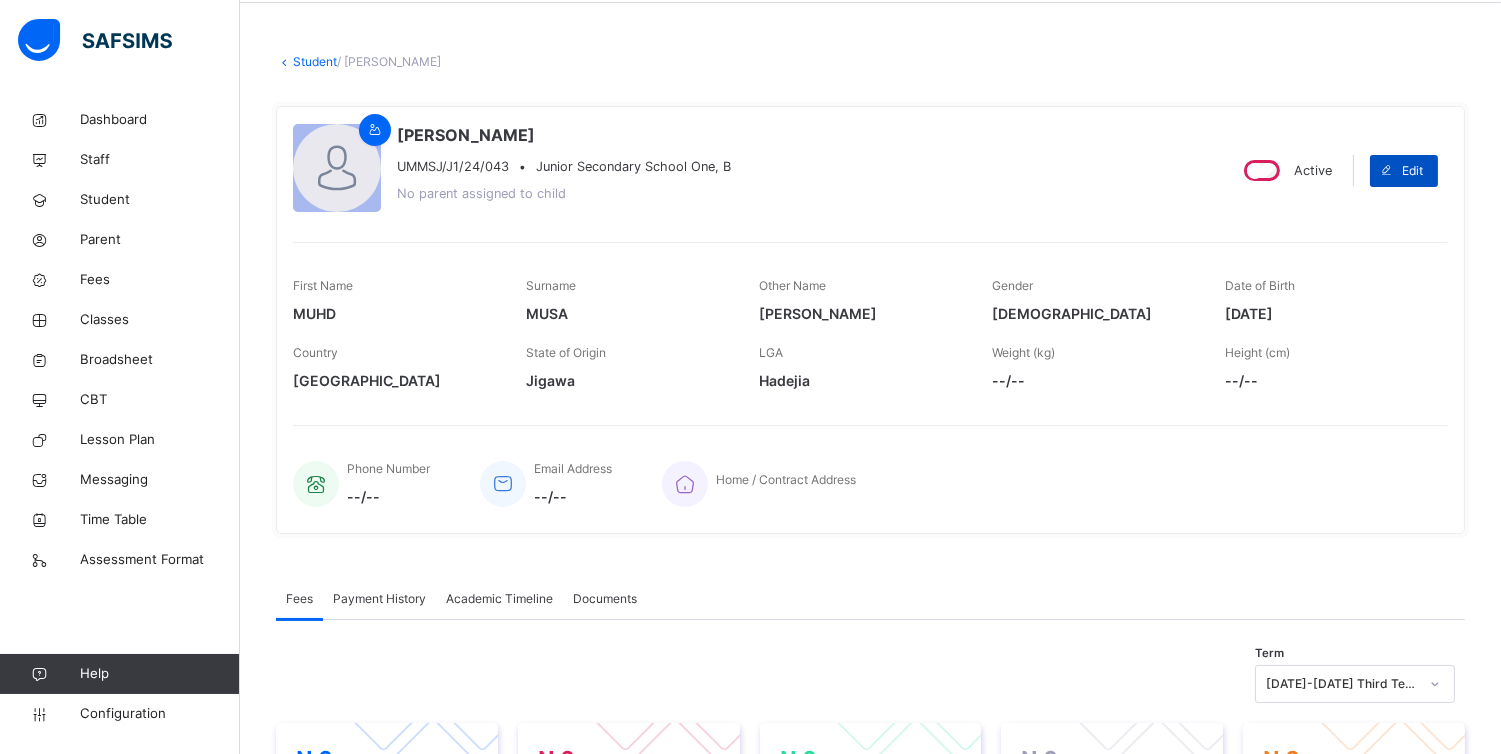 select on "**" 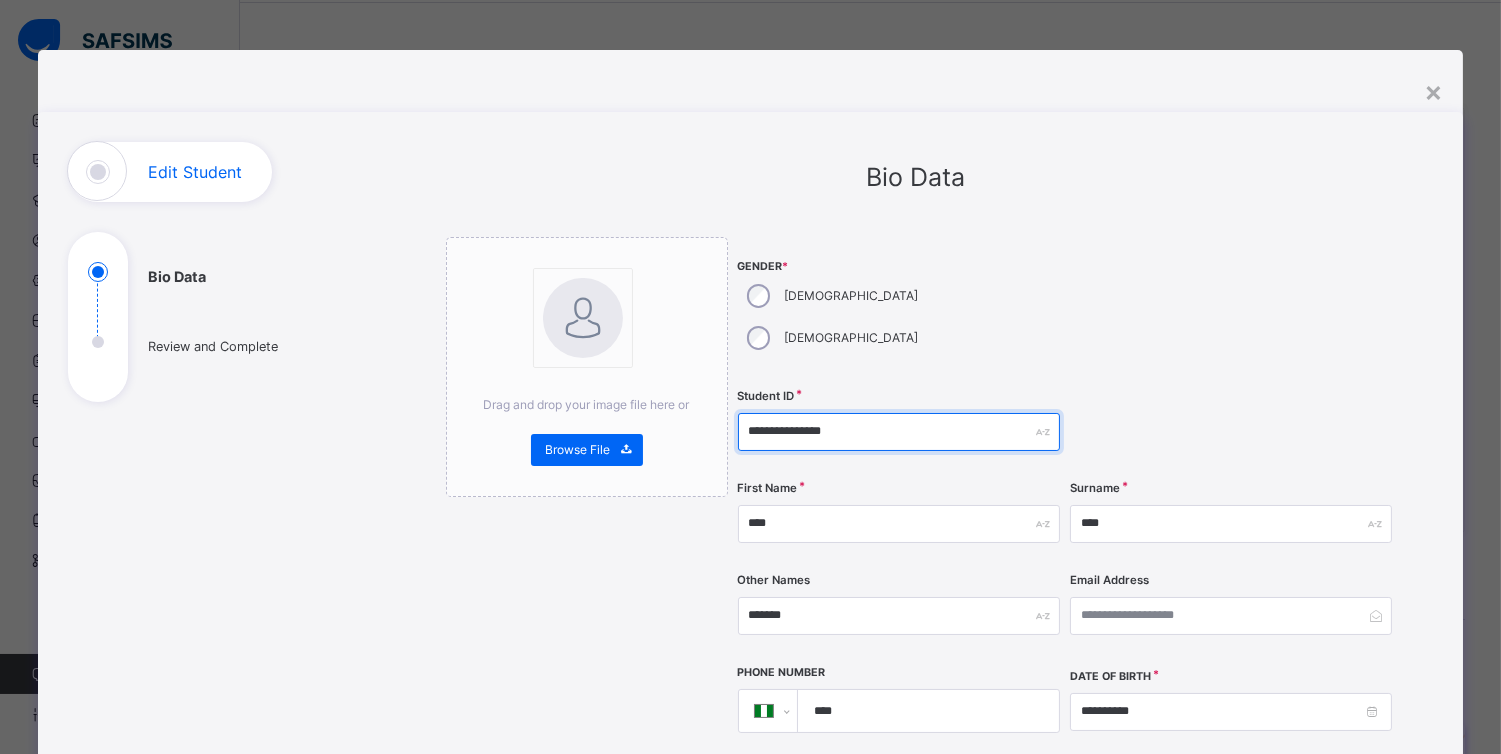 click on "**********" at bounding box center [899, 432] 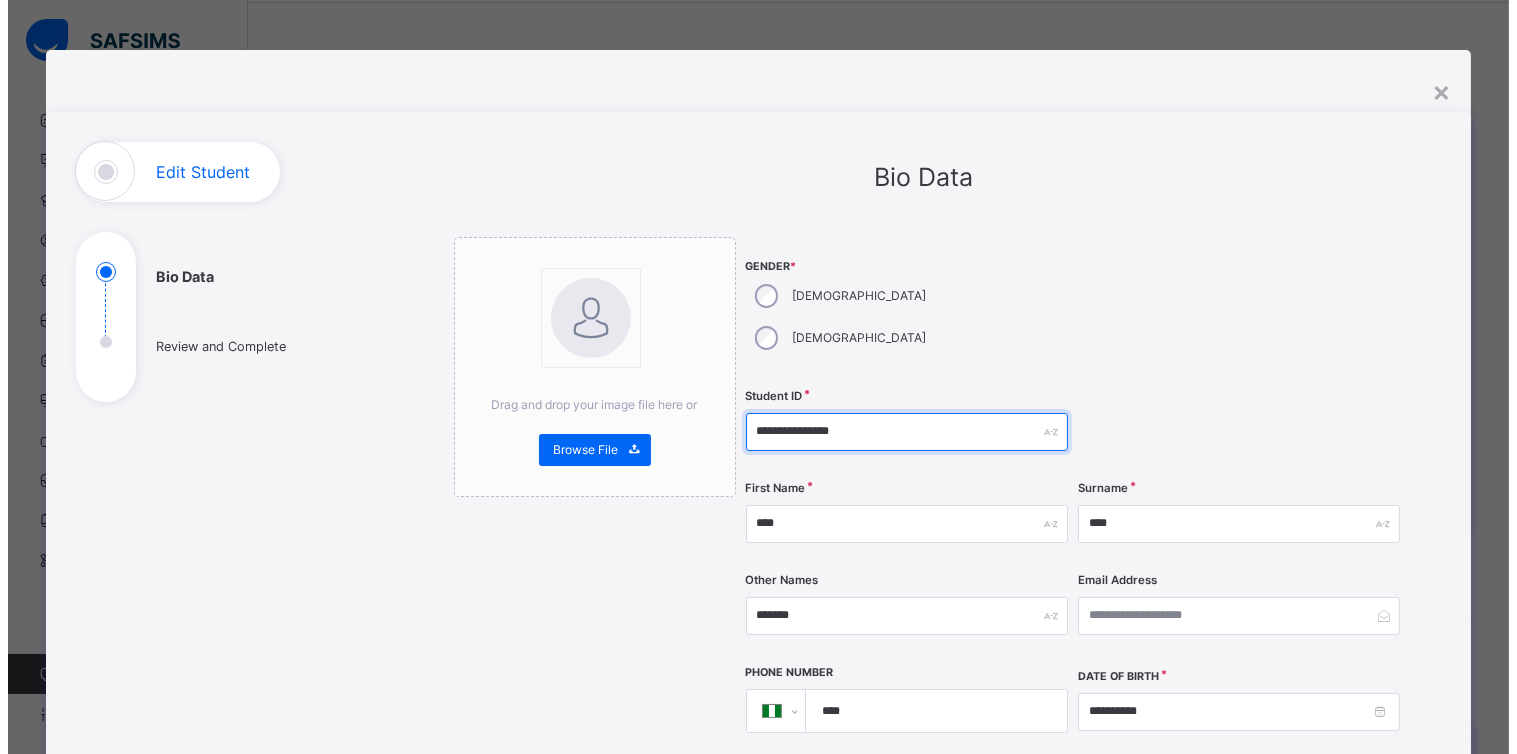 scroll, scrollTop: 778, scrollLeft: 0, axis: vertical 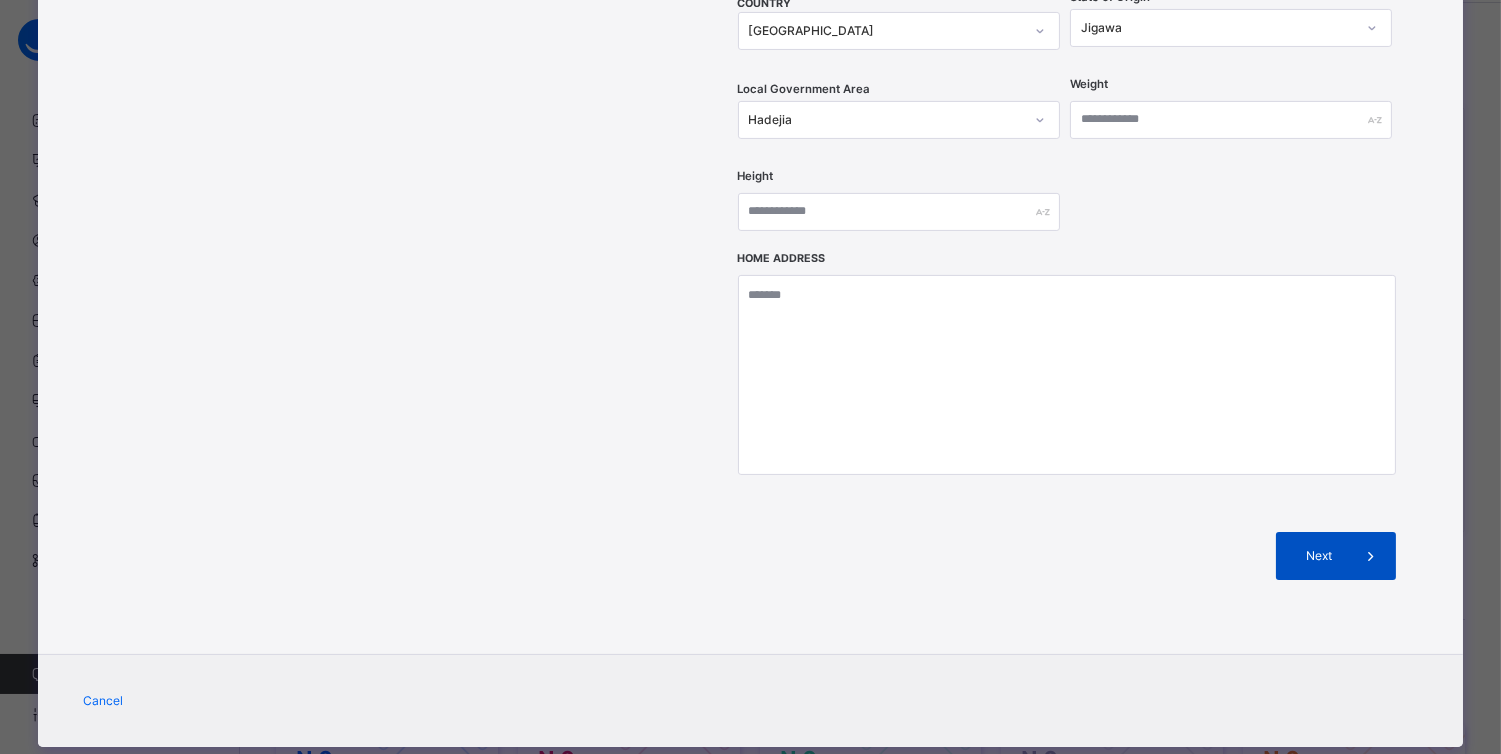 type on "**********" 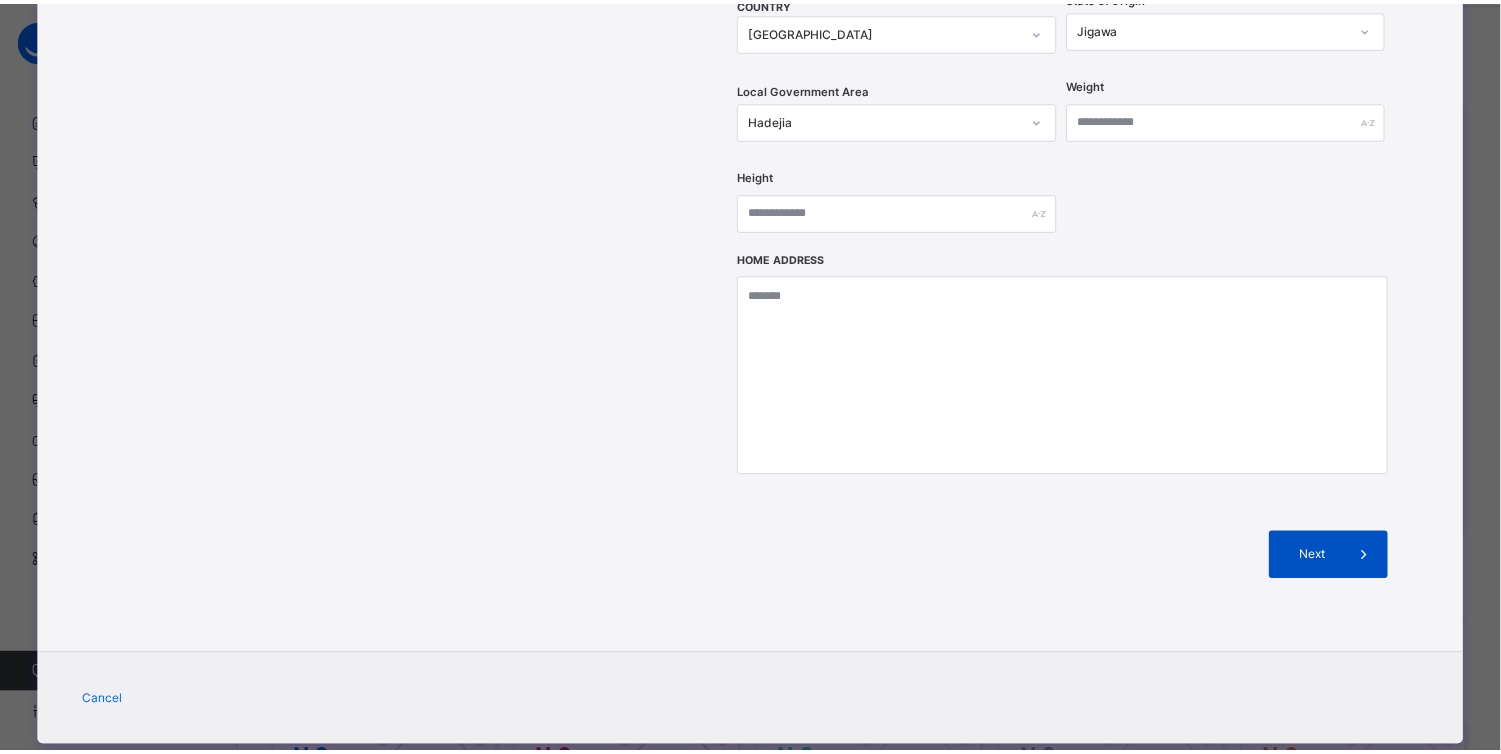 scroll, scrollTop: 324, scrollLeft: 0, axis: vertical 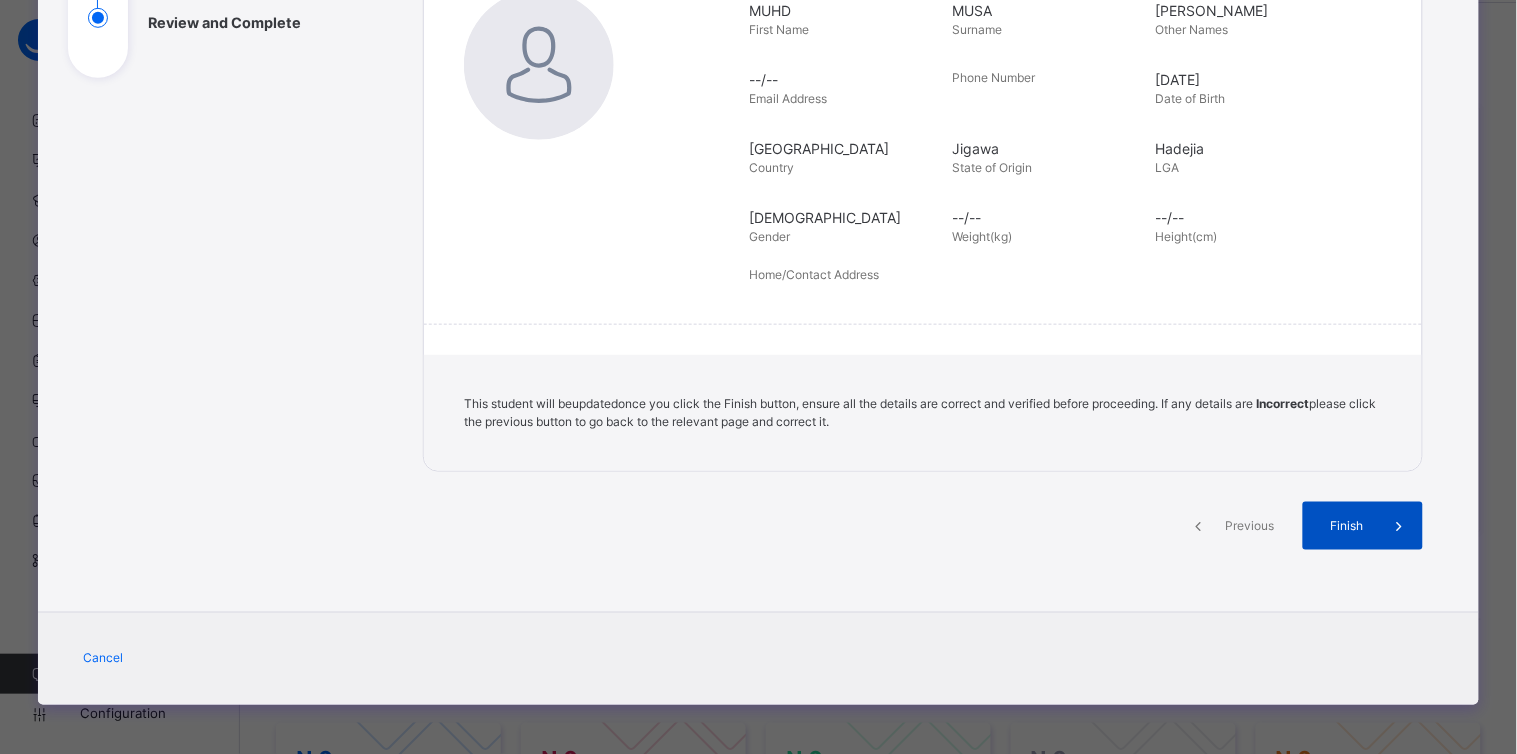 click on "Finish" at bounding box center [1363, 526] 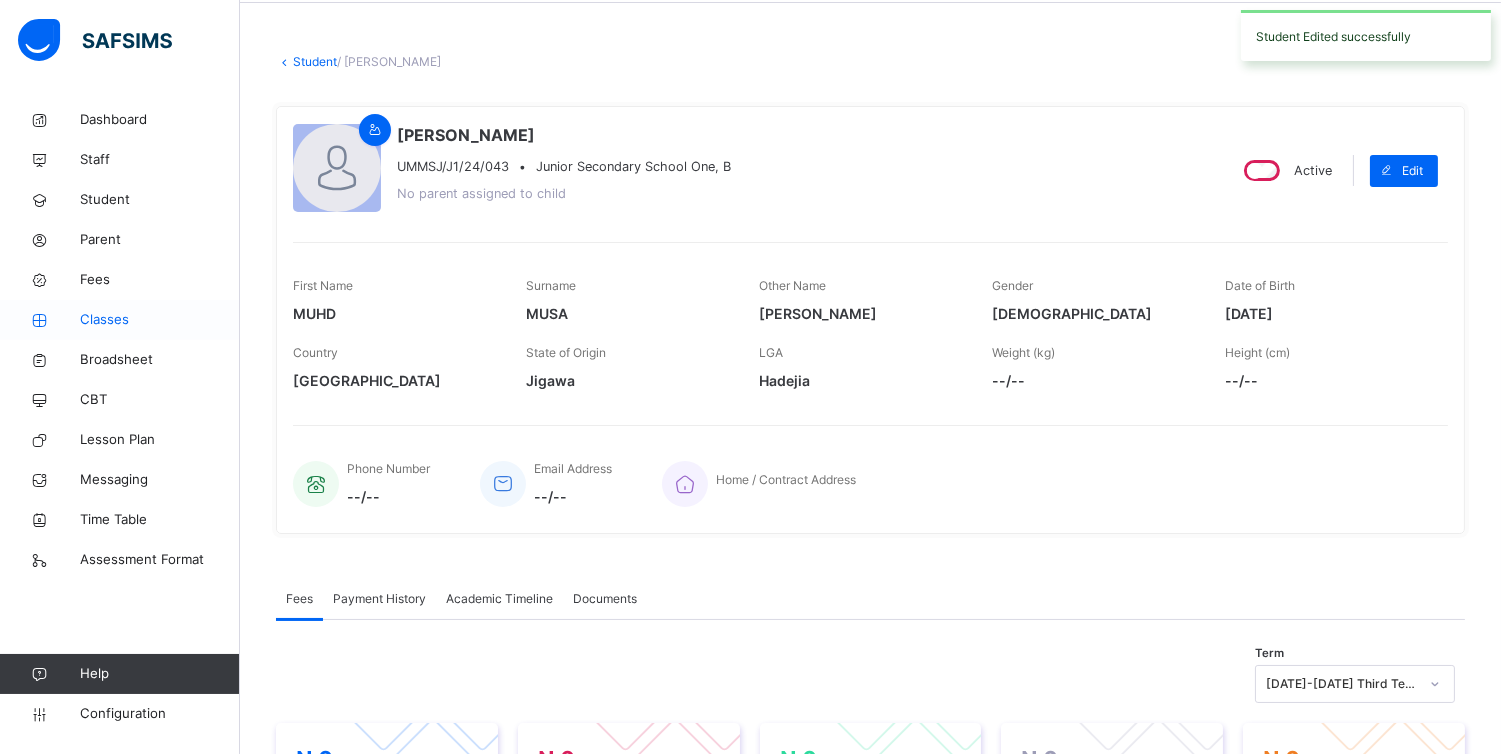 click on "Classes" at bounding box center (160, 320) 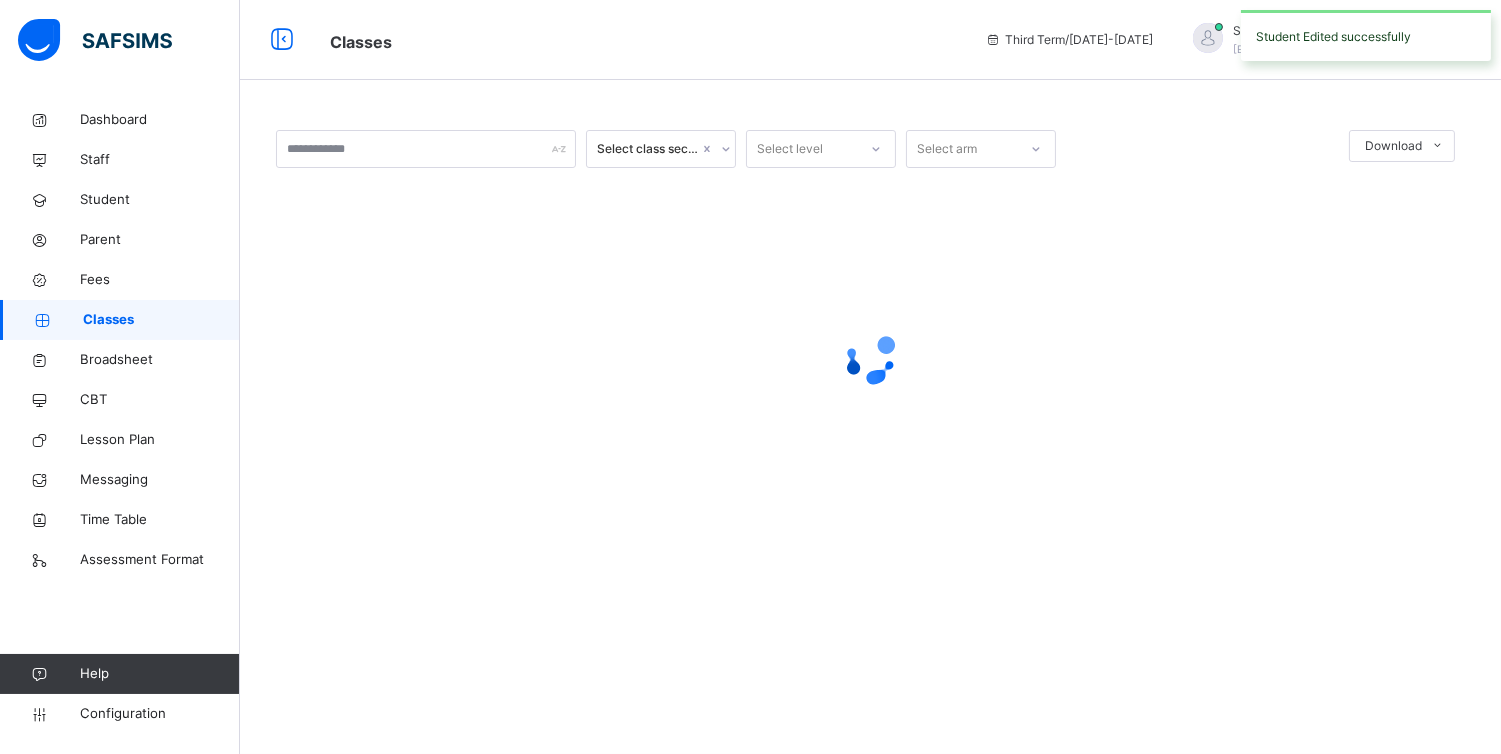 scroll, scrollTop: 0, scrollLeft: 0, axis: both 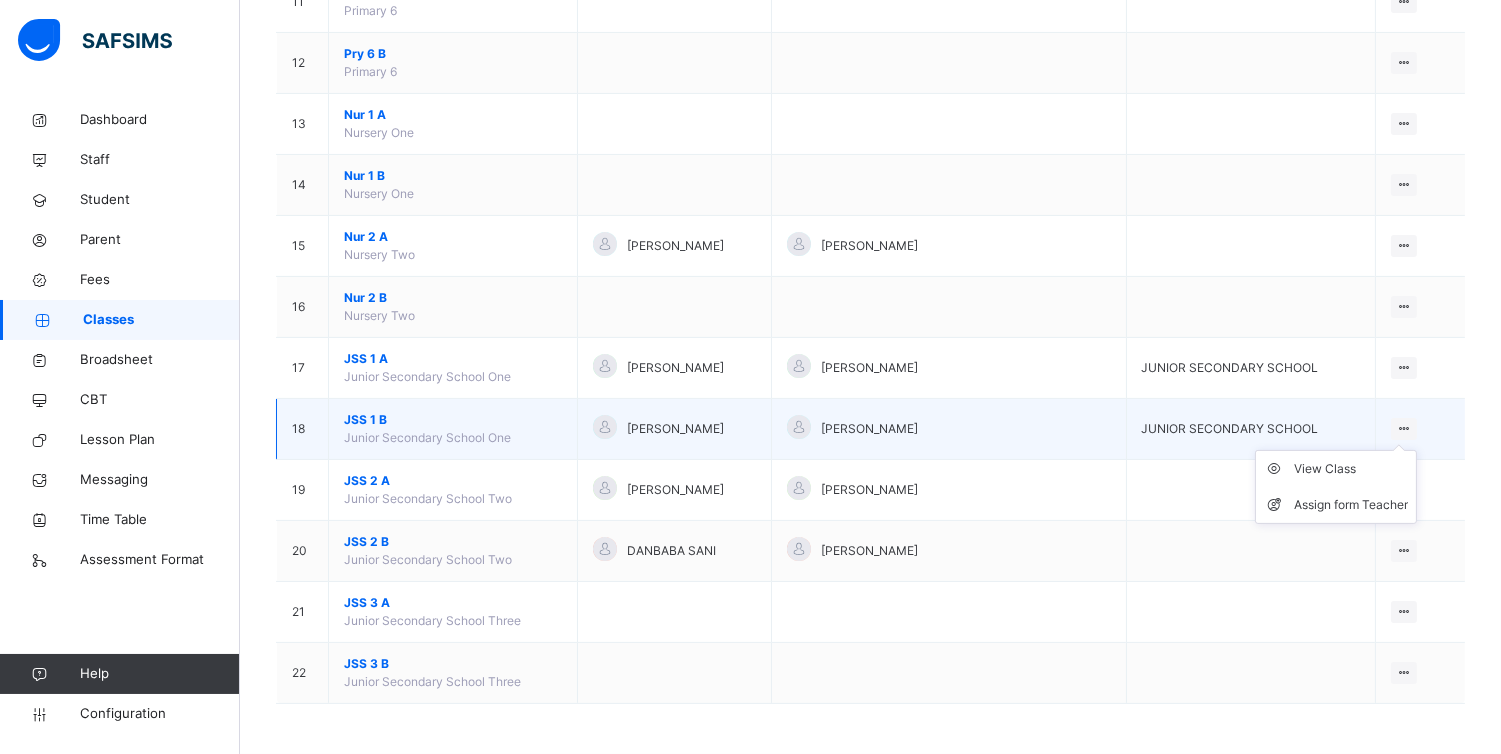 click on "View Class Assign form Teacher" at bounding box center (1336, 487) 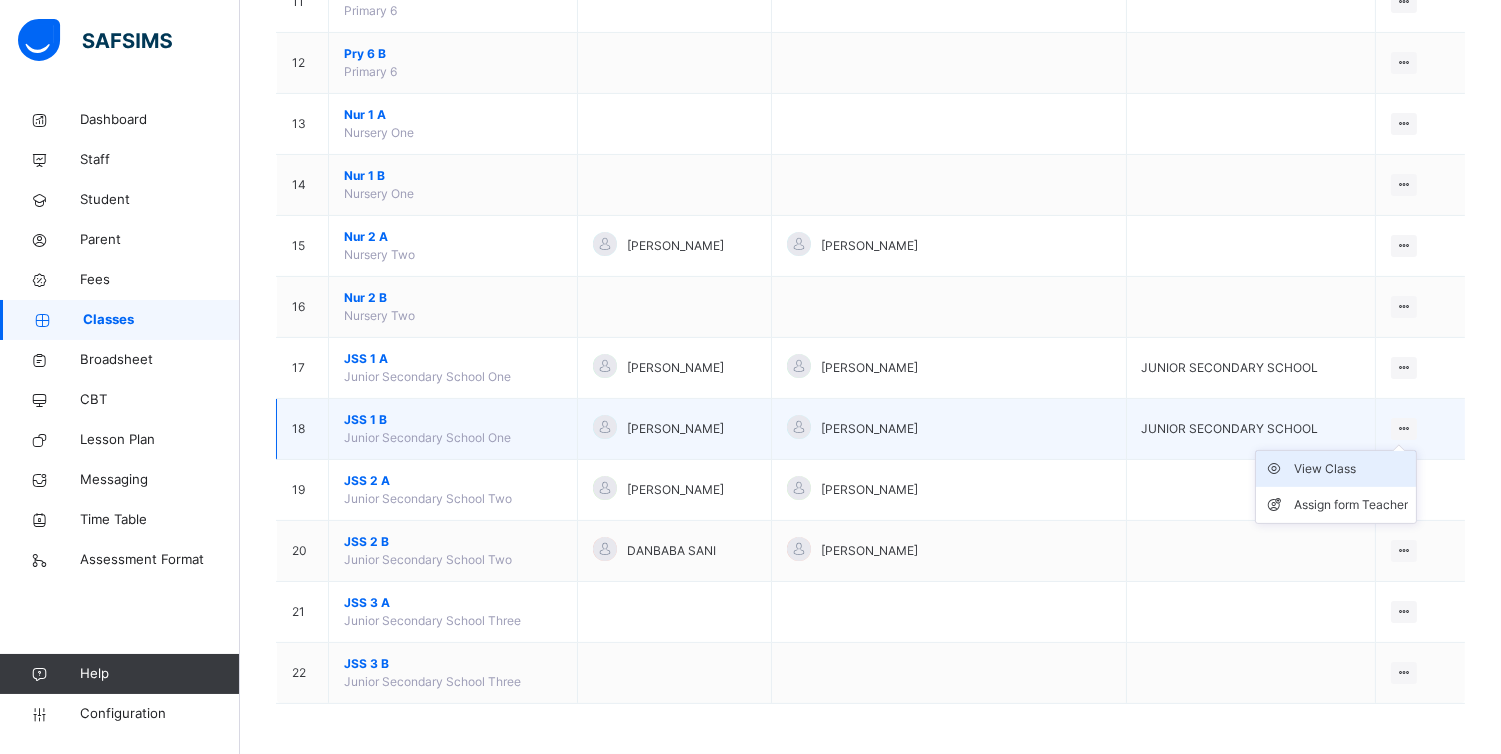 click on "View Class" at bounding box center [1351, 469] 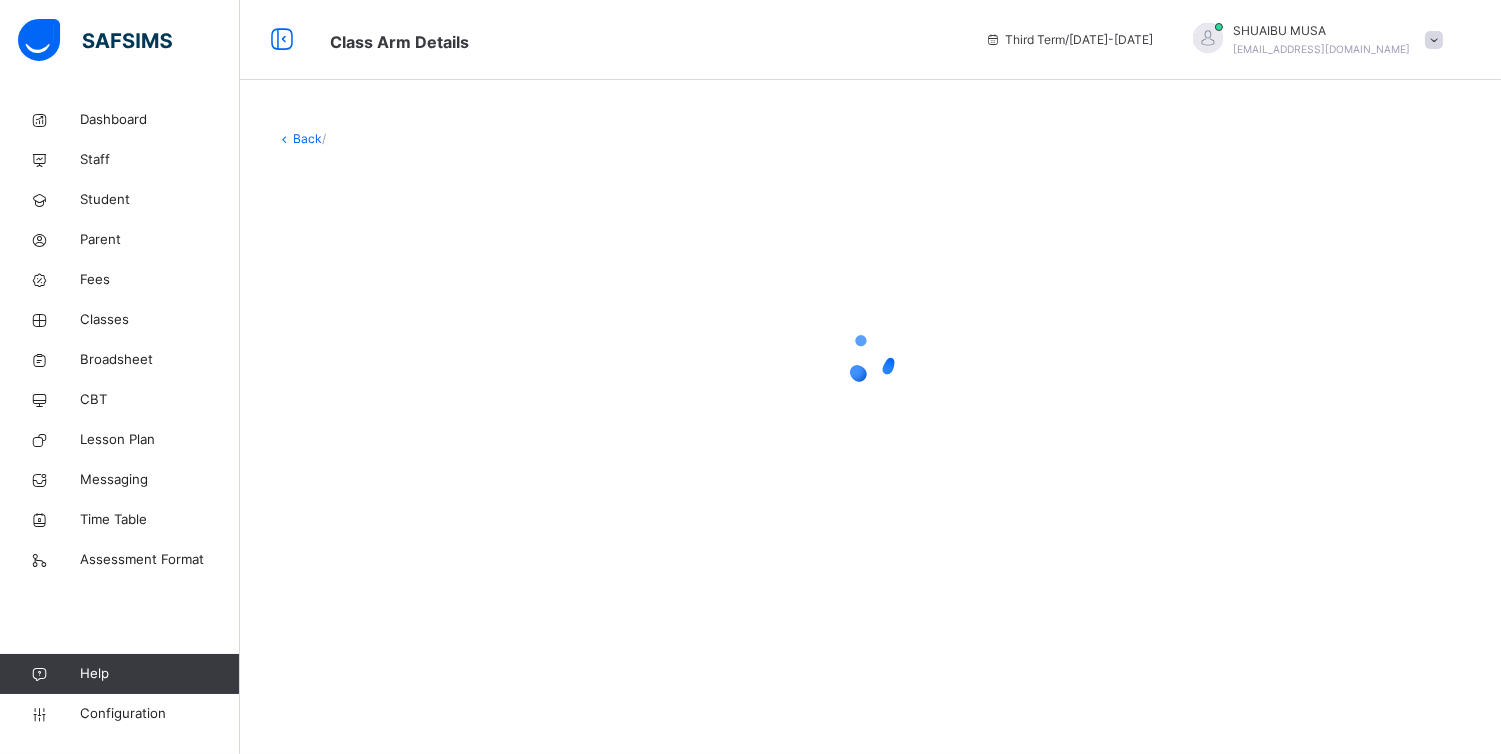 scroll, scrollTop: 0, scrollLeft: 0, axis: both 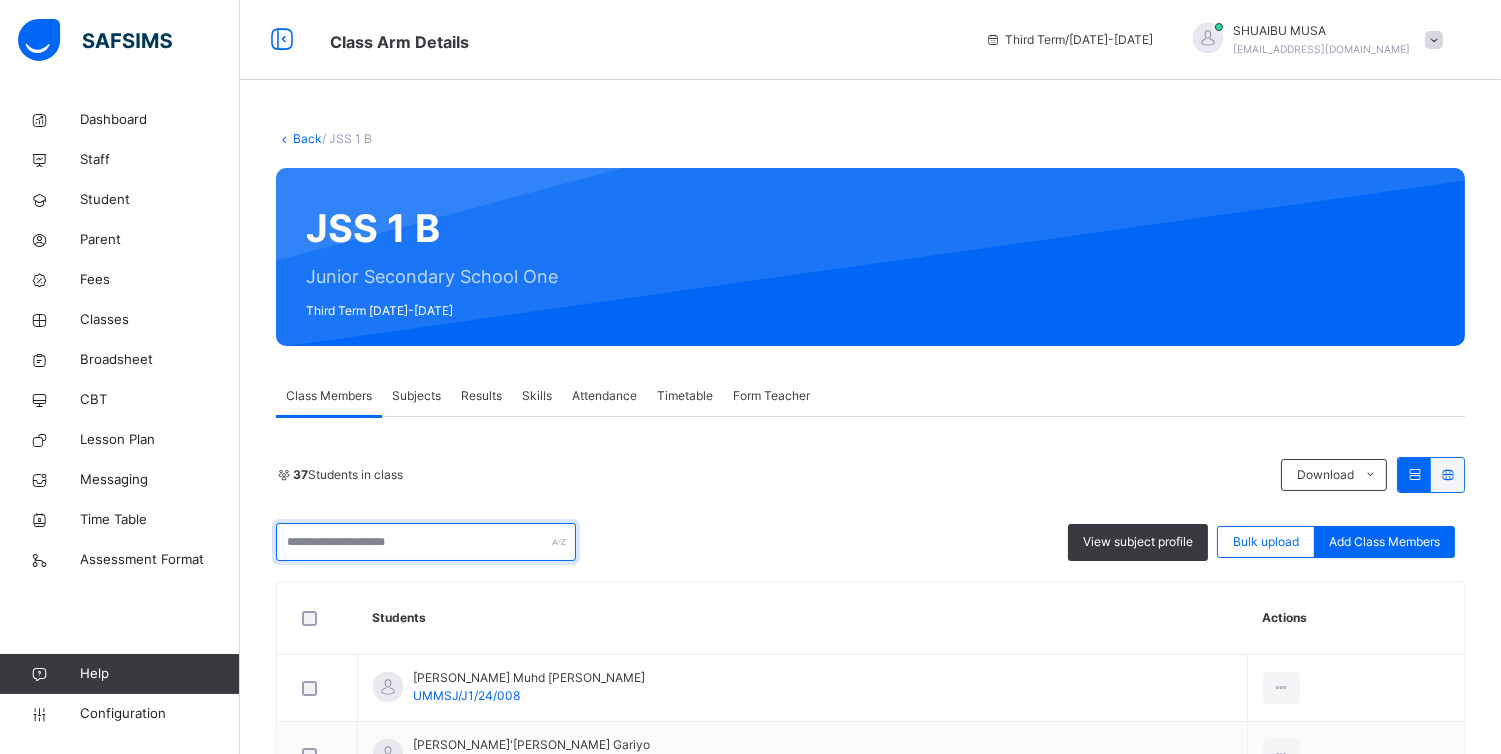 click at bounding box center [426, 542] 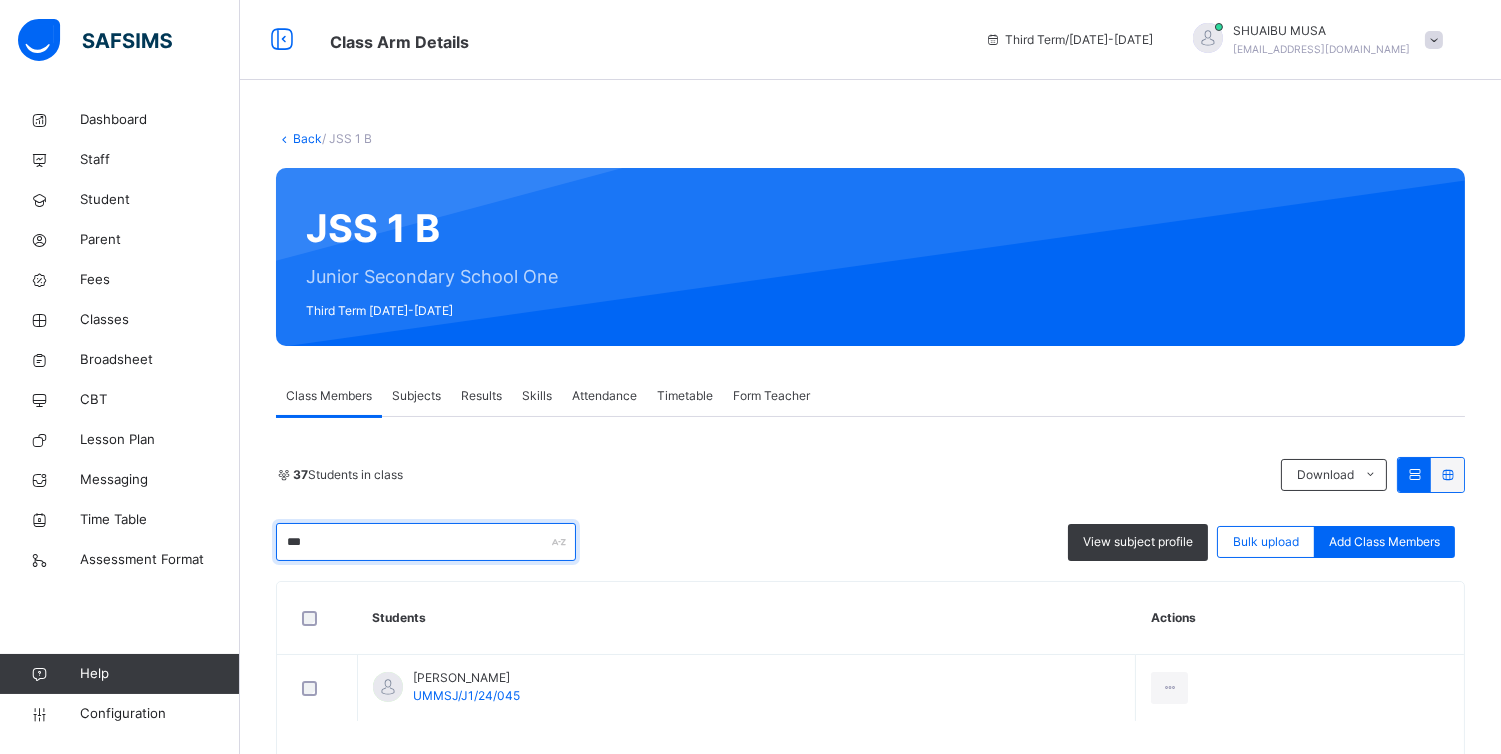 scroll, scrollTop: 77, scrollLeft: 0, axis: vertical 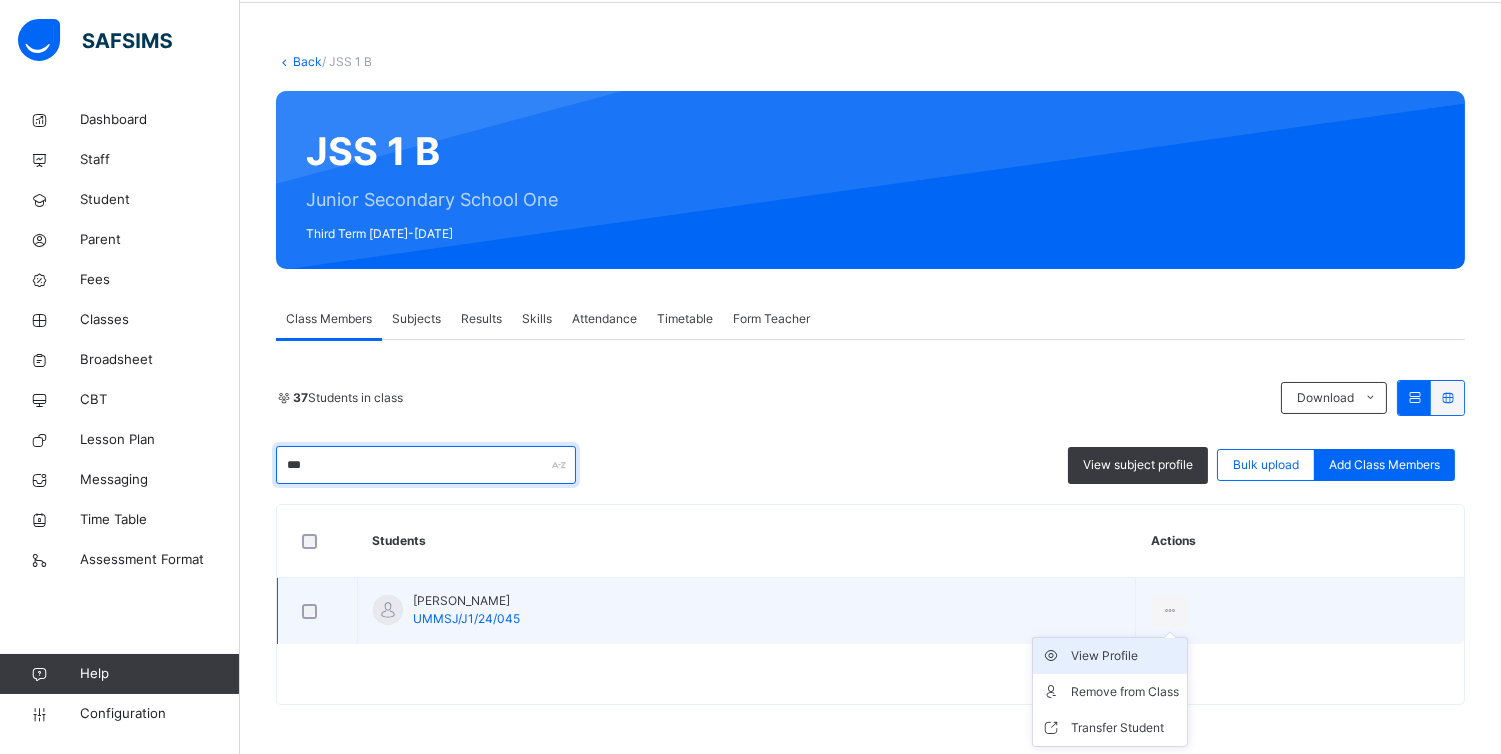 type on "***" 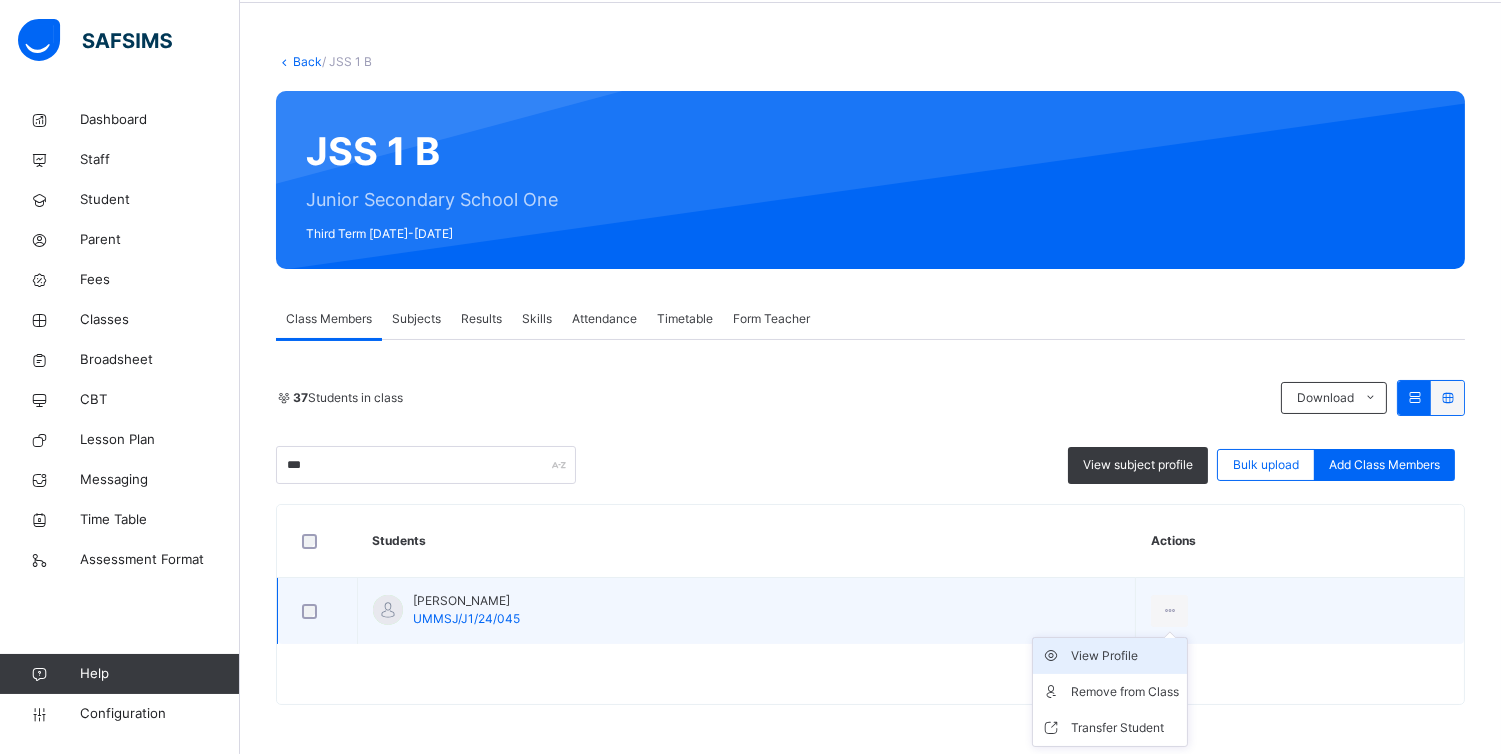 click on "View Profile" at bounding box center [1125, 656] 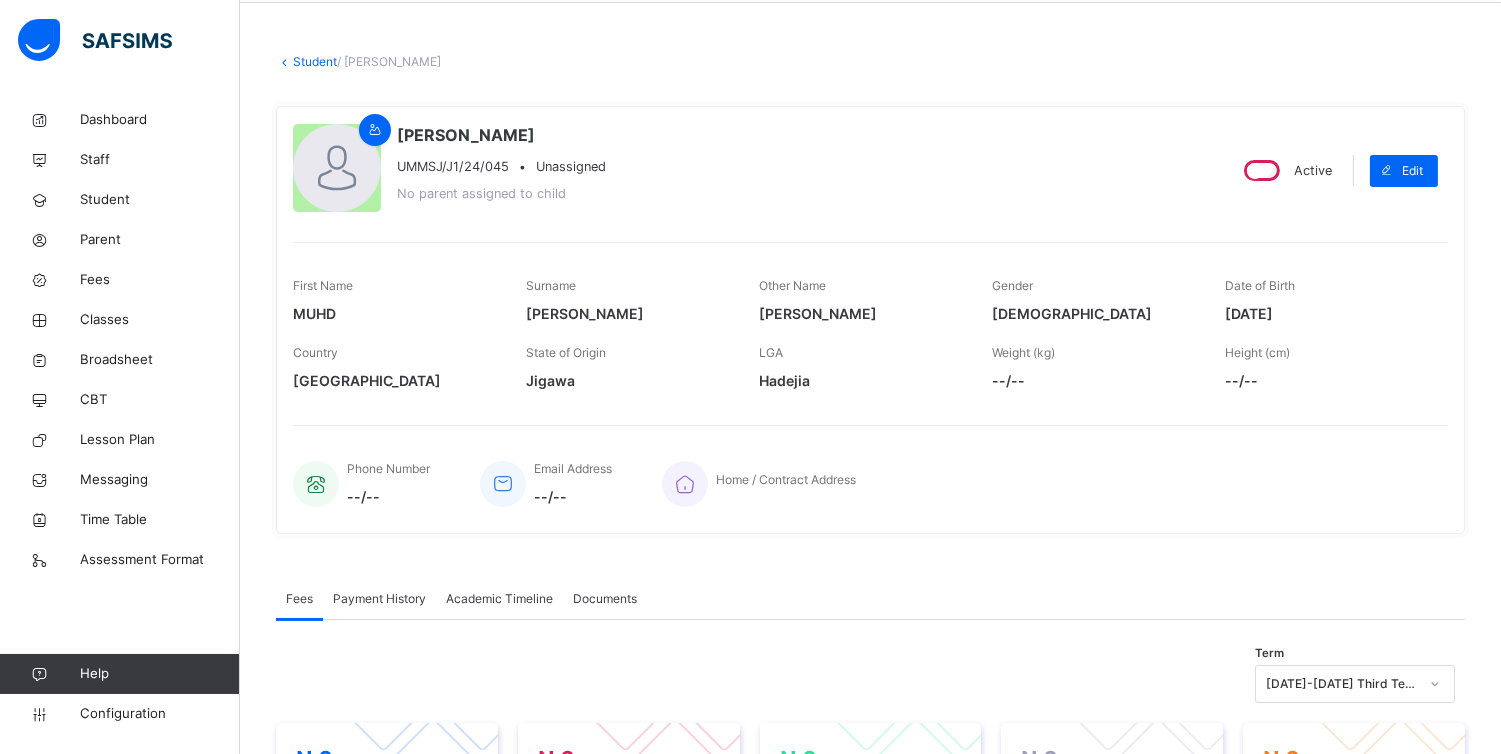 click on "Gender MALE" at bounding box center (1093, 300) 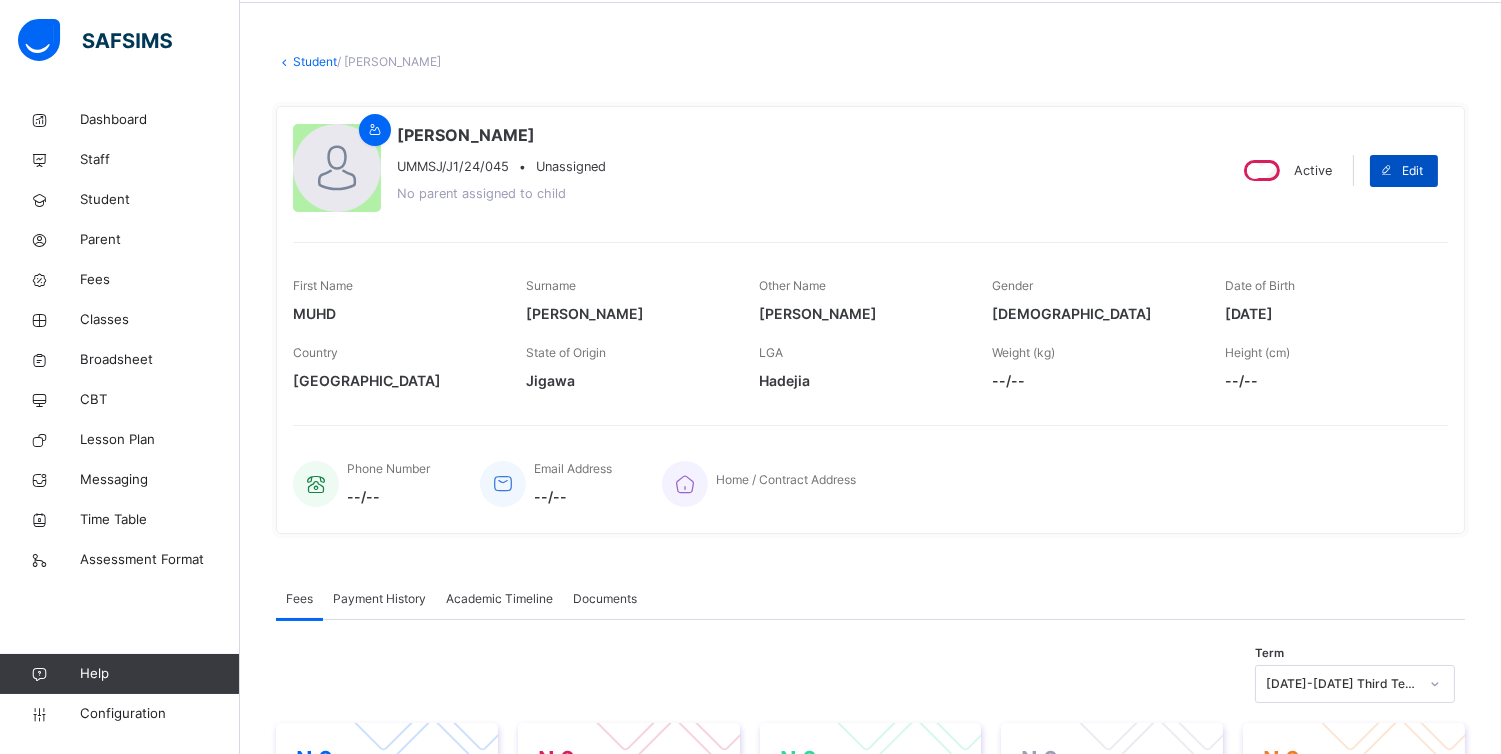 click on "Edit" at bounding box center [1412, 171] 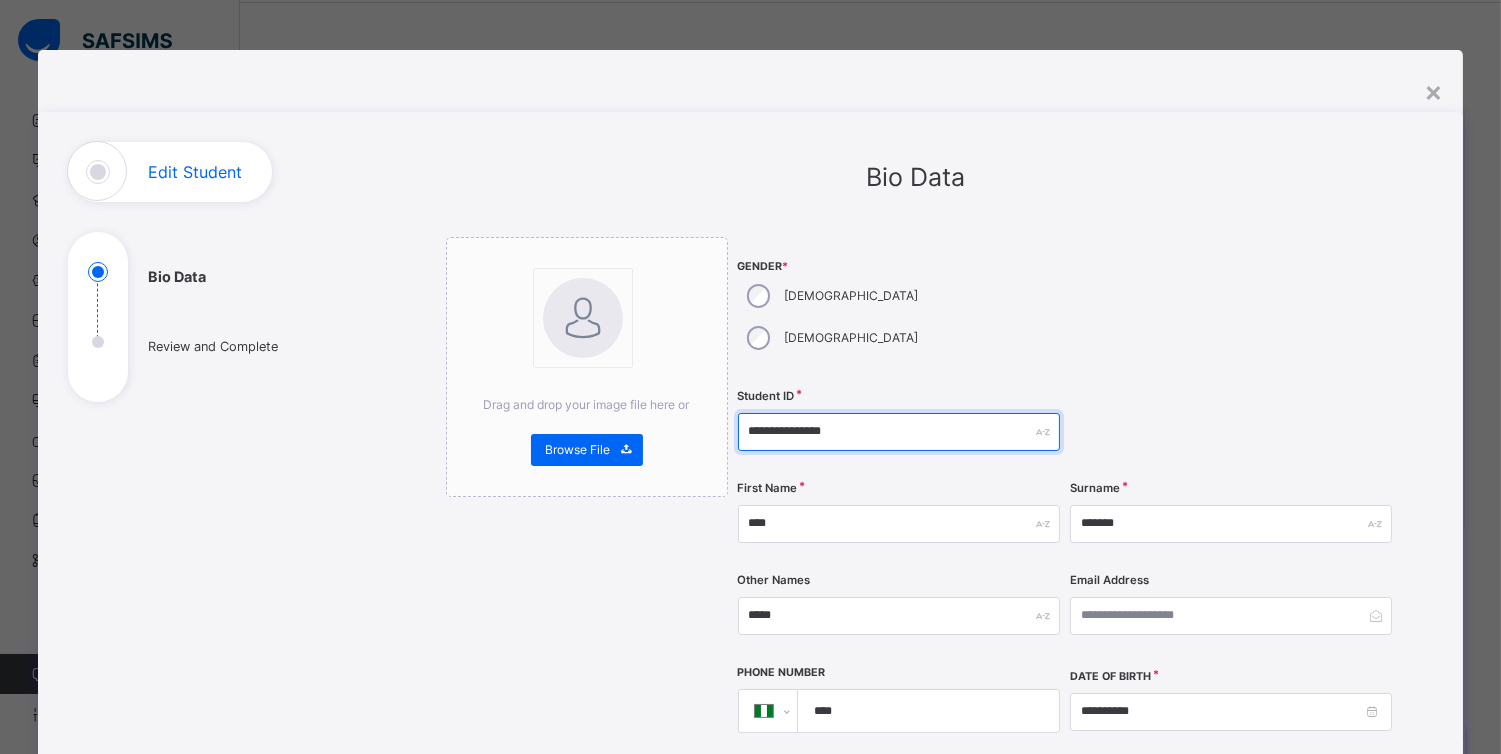 click on "**********" at bounding box center (899, 432) 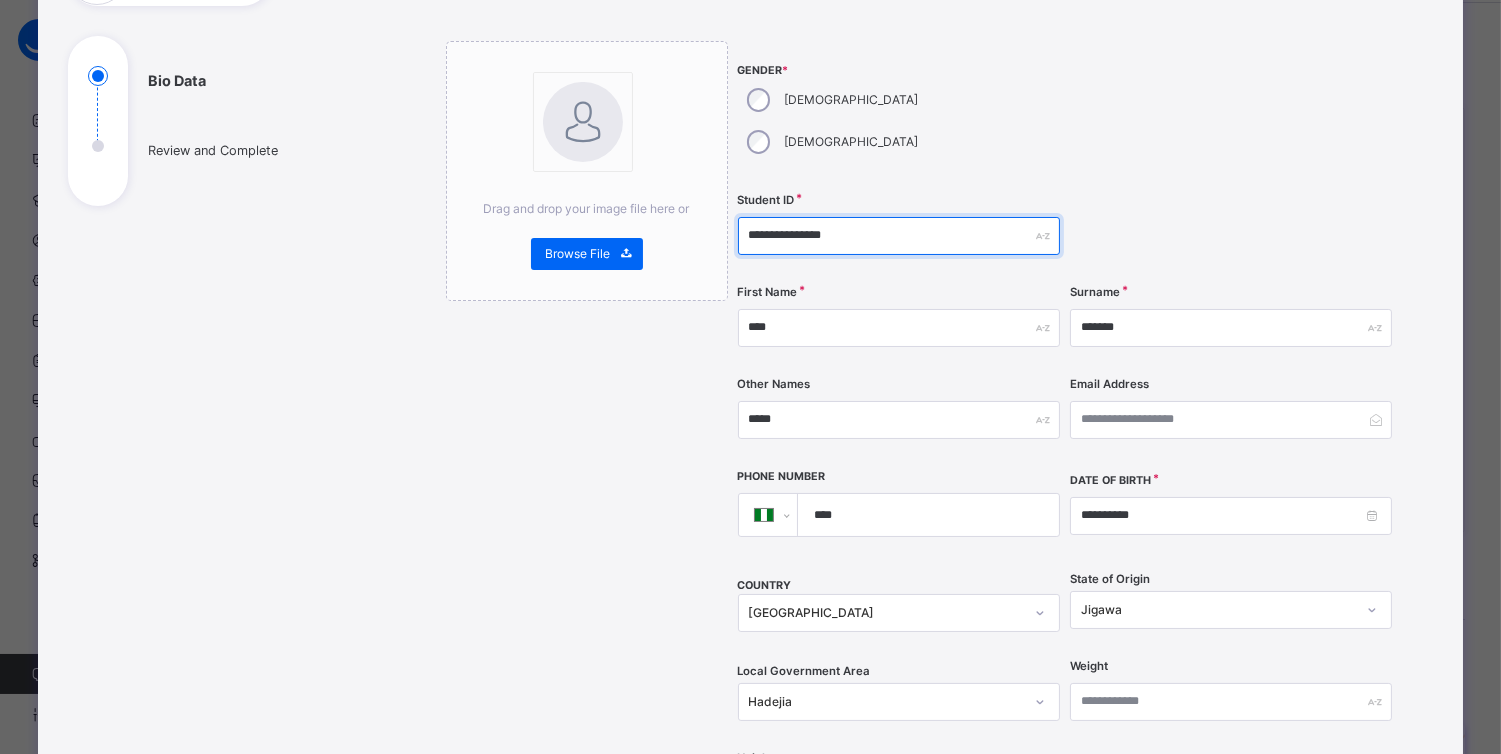 scroll, scrollTop: 244, scrollLeft: 0, axis: vertical 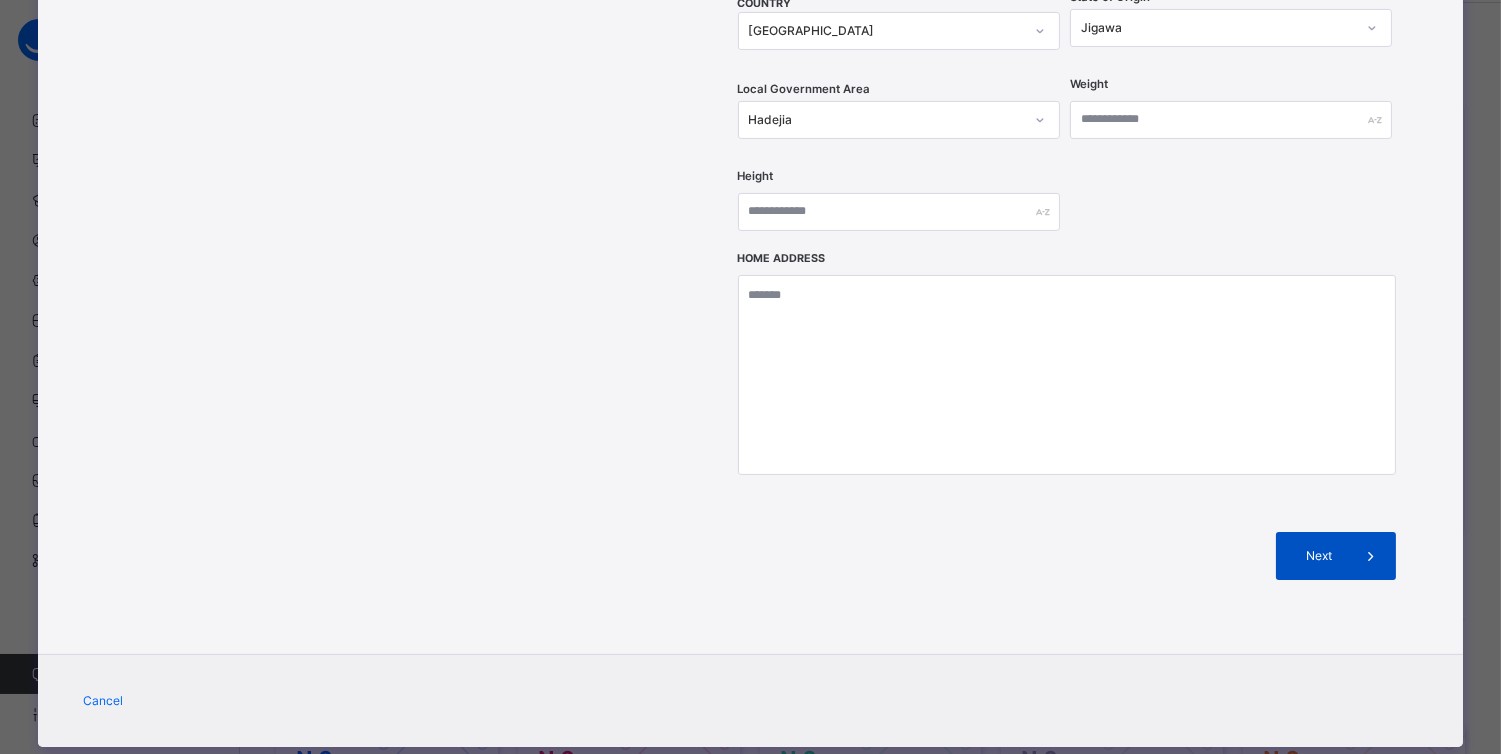 type on "**********" 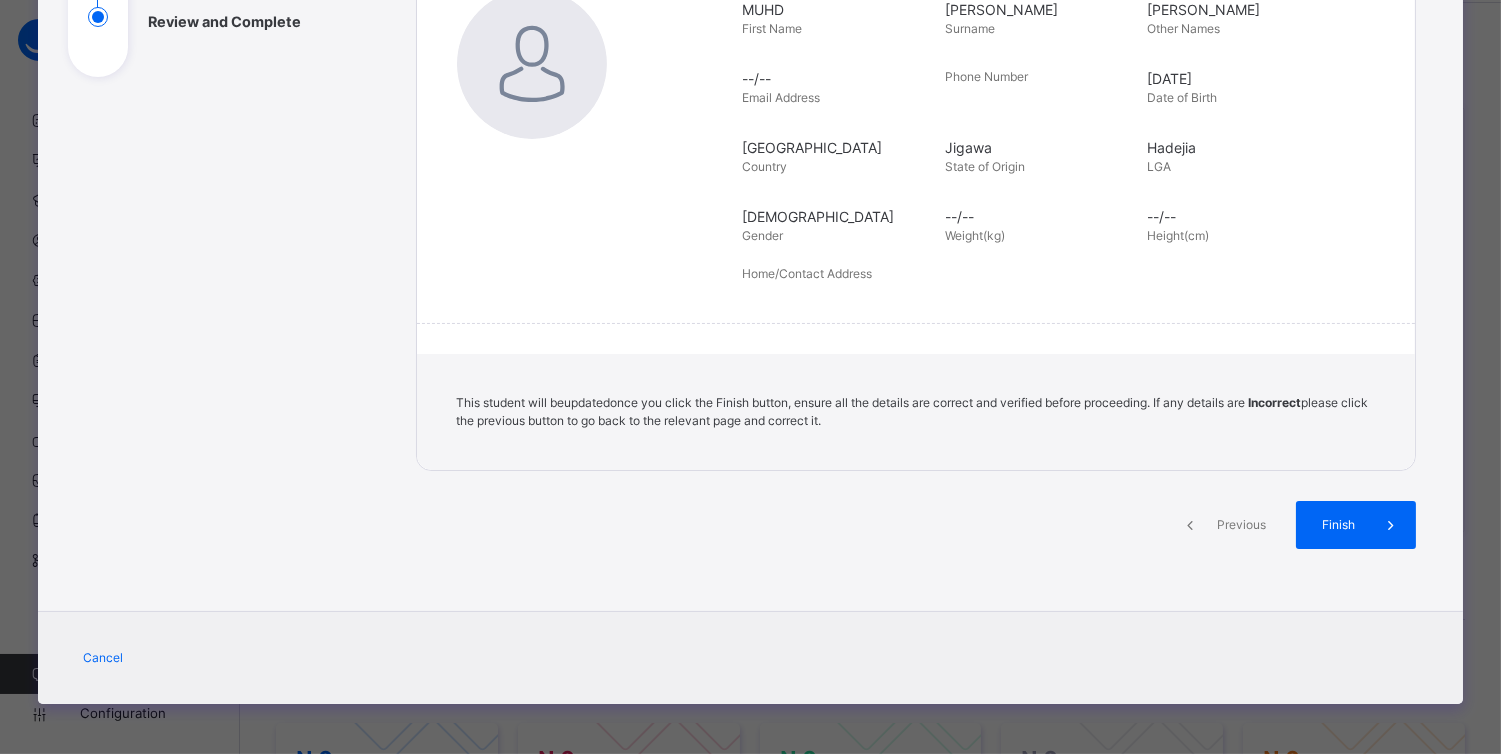 scroll, scrollTop: 324, scrollLeft: 0, axis: vertical 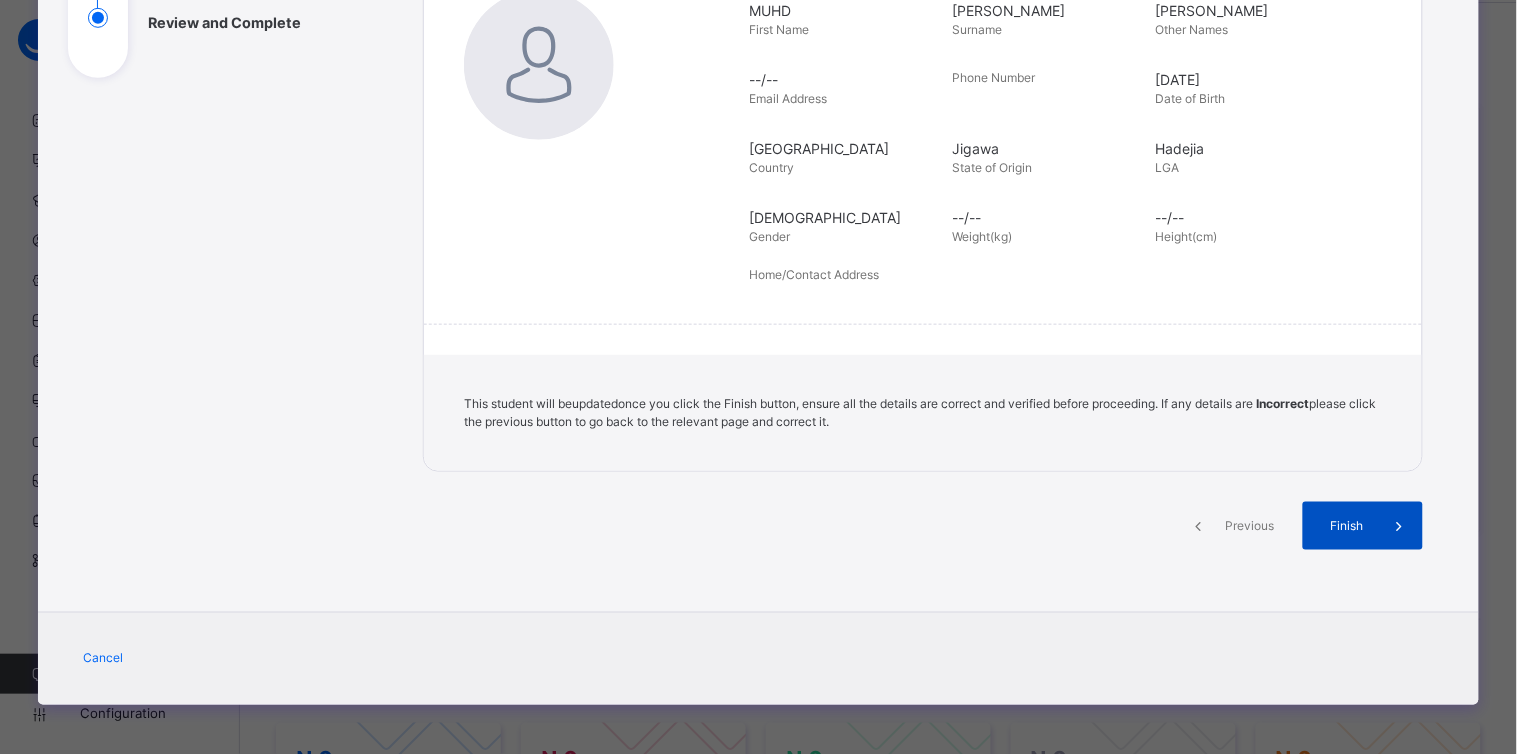 click at bounding box center (1399, 526) 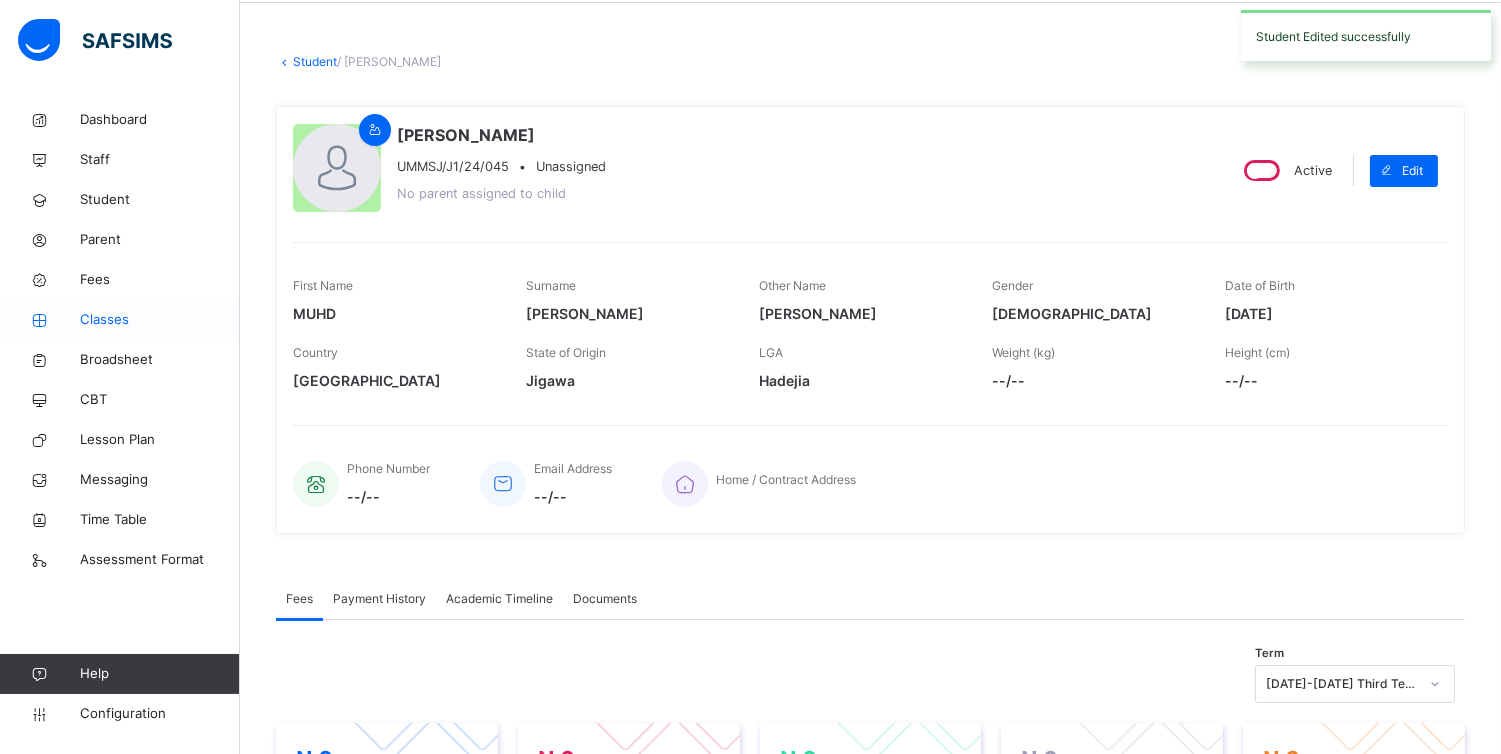 click on "Classes" at bounding box center (160, 320) 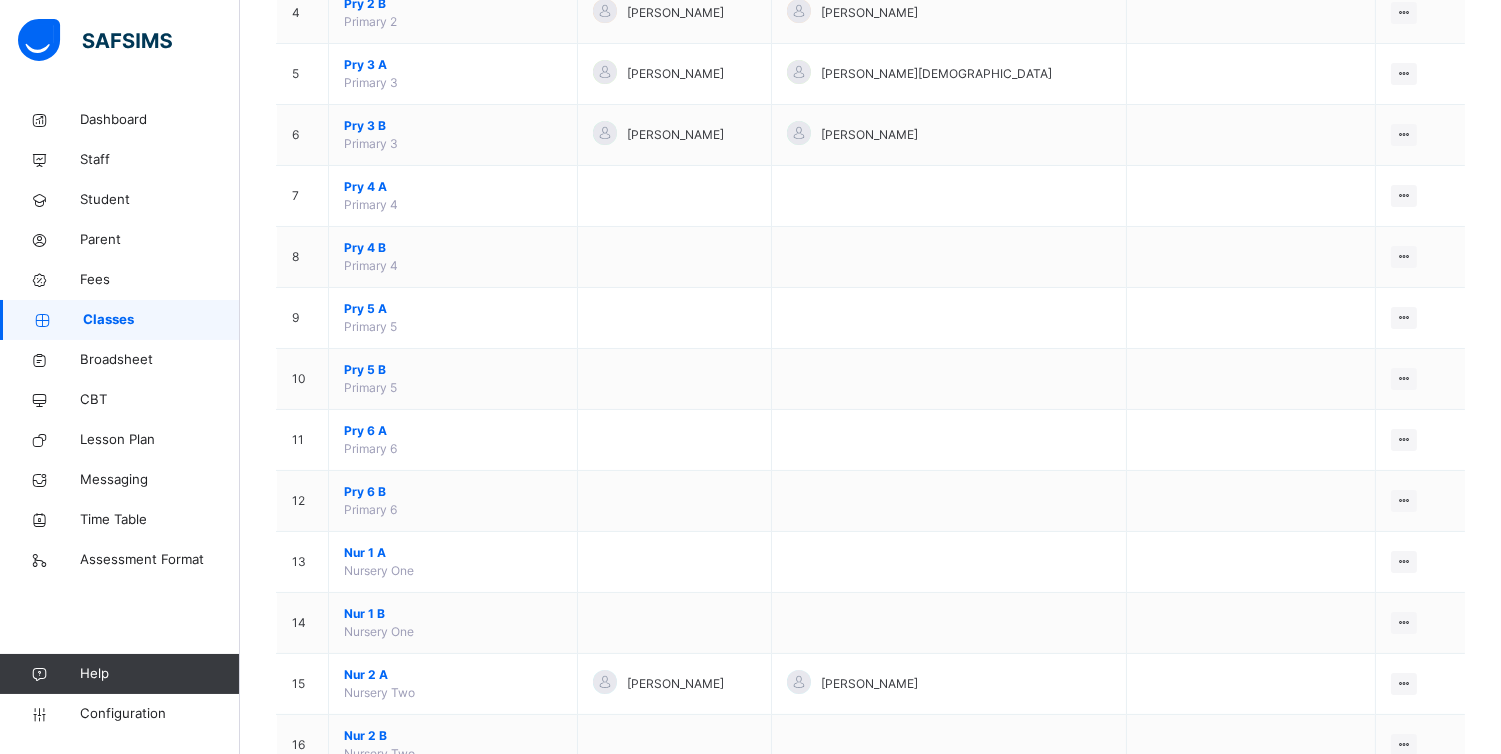scroll, scrollTop: 745, scrollLeft: 0, axis: vertical 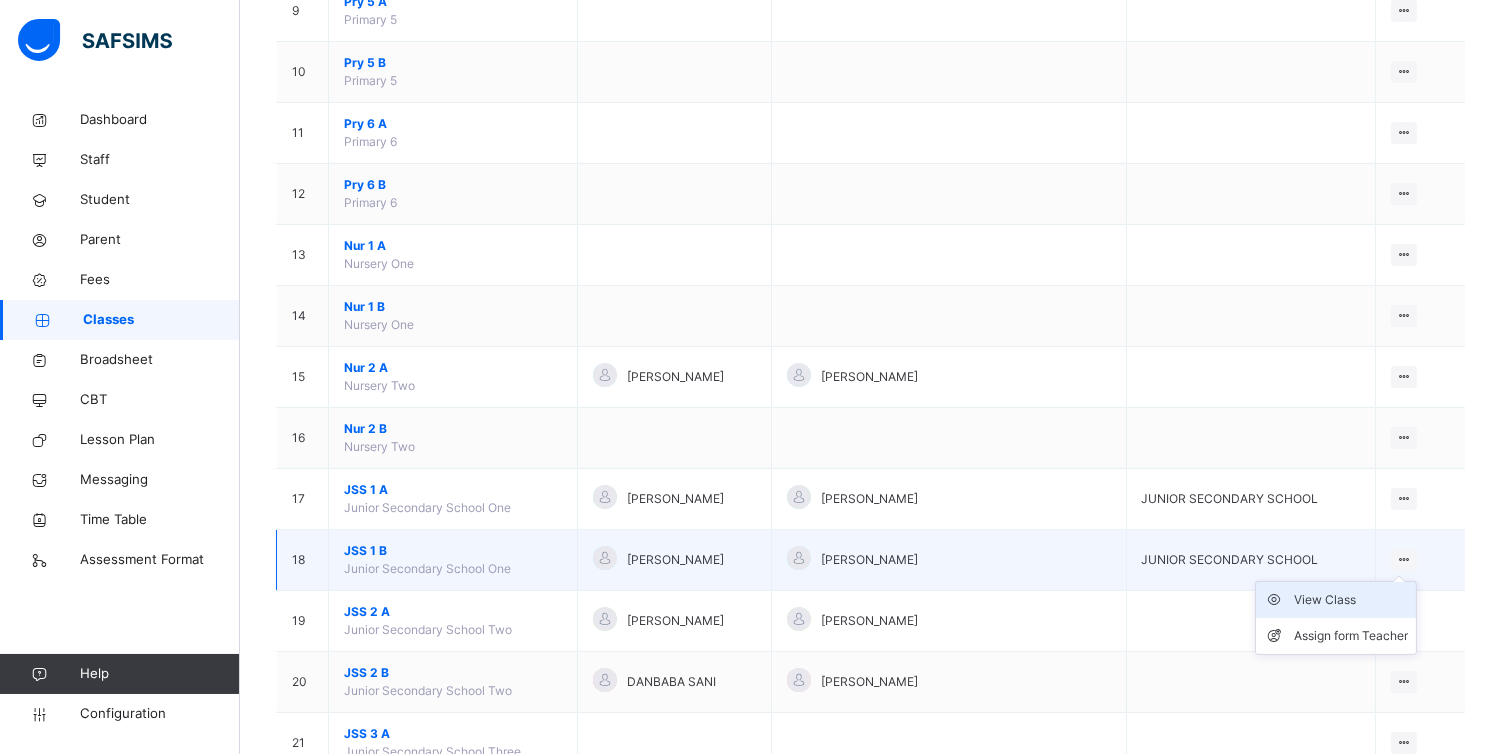 click on "View Class" at bounding box center [1351, 600] 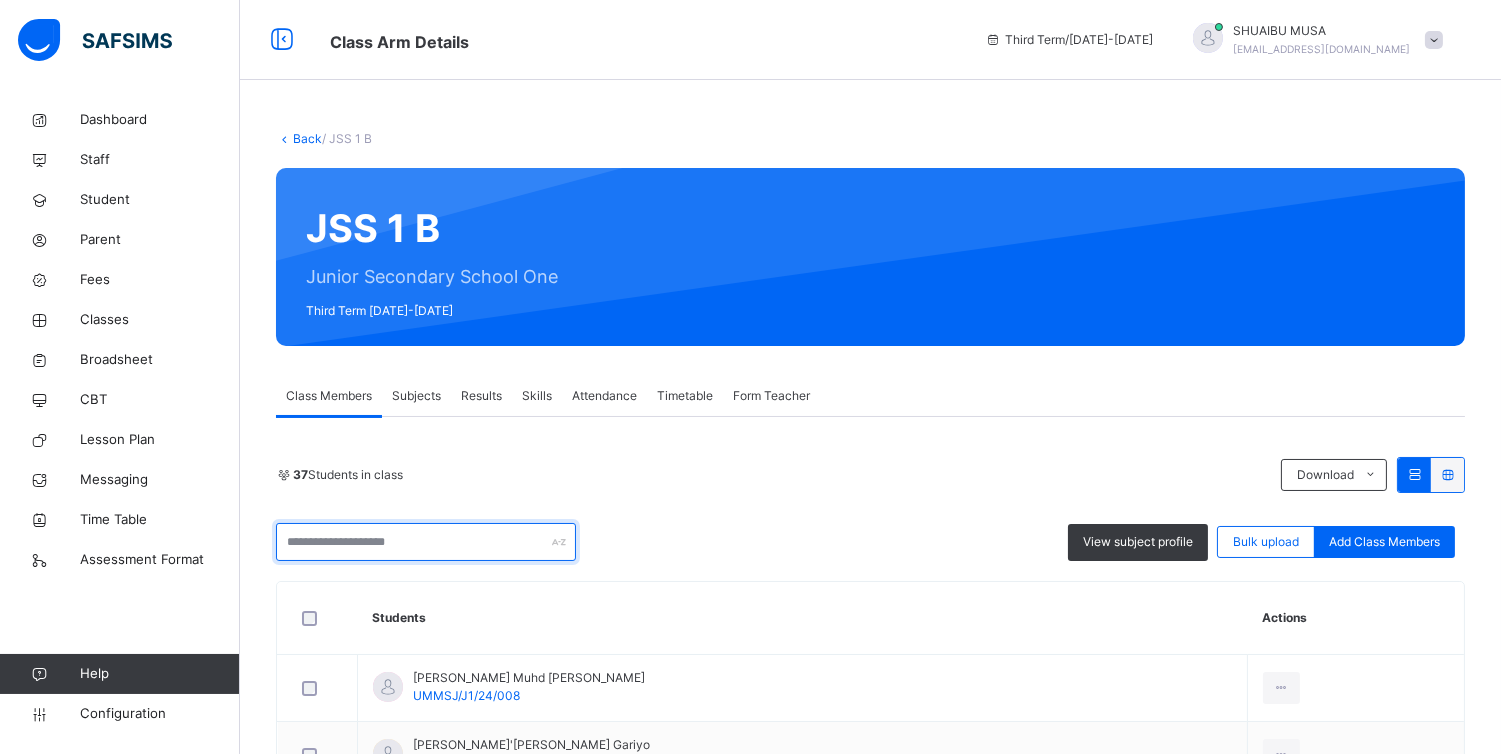 click at bounding box center [426, 542] 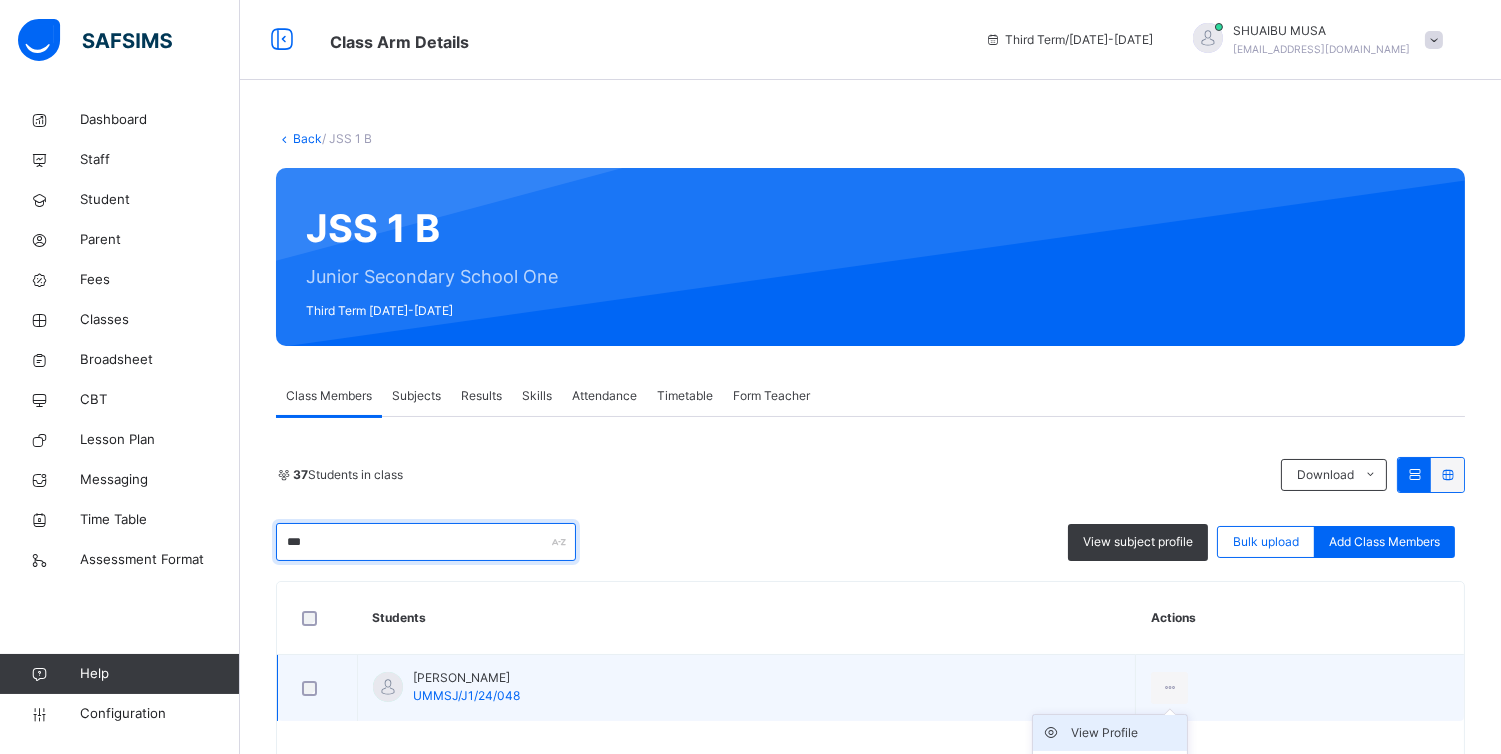 type on "***" 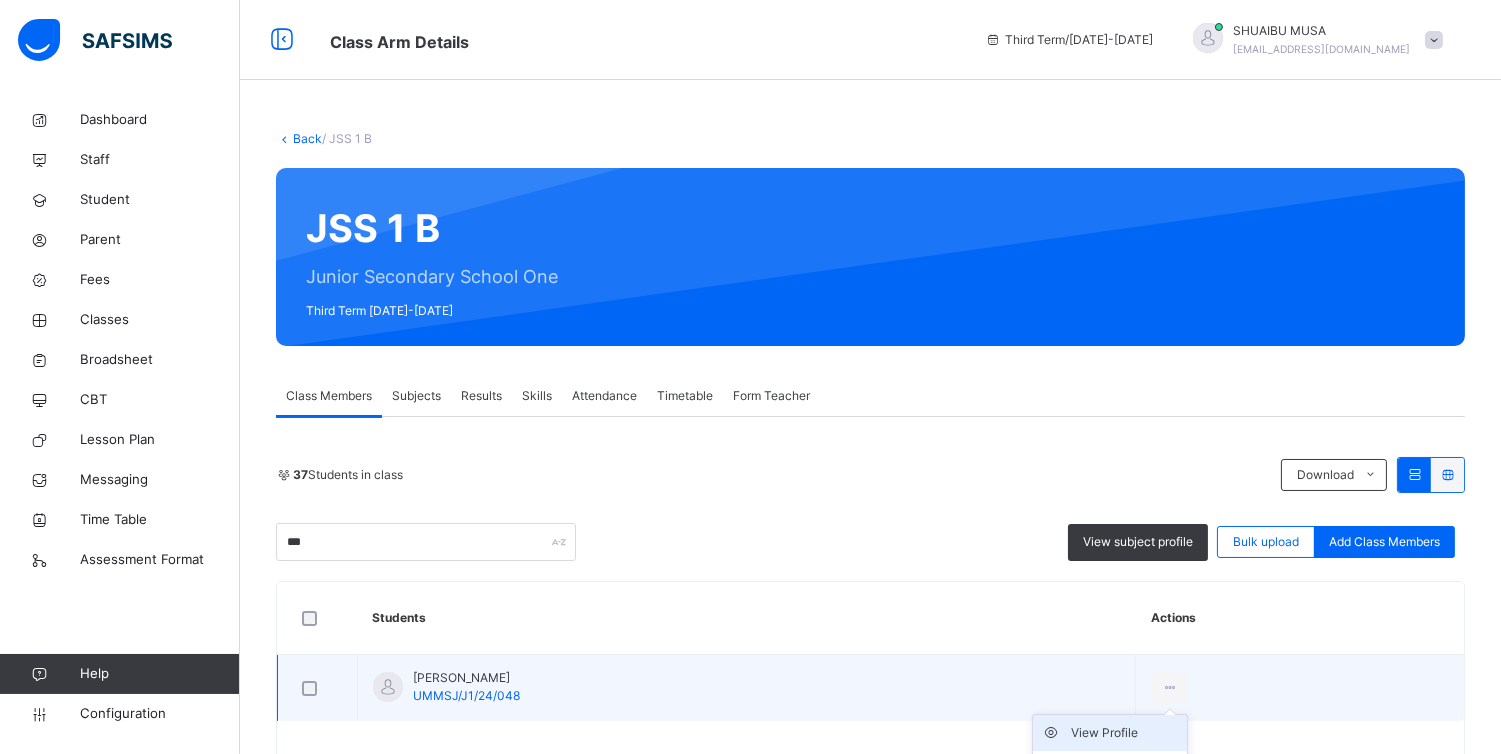 click on "View Profile" at bounding box center [1125, 733] 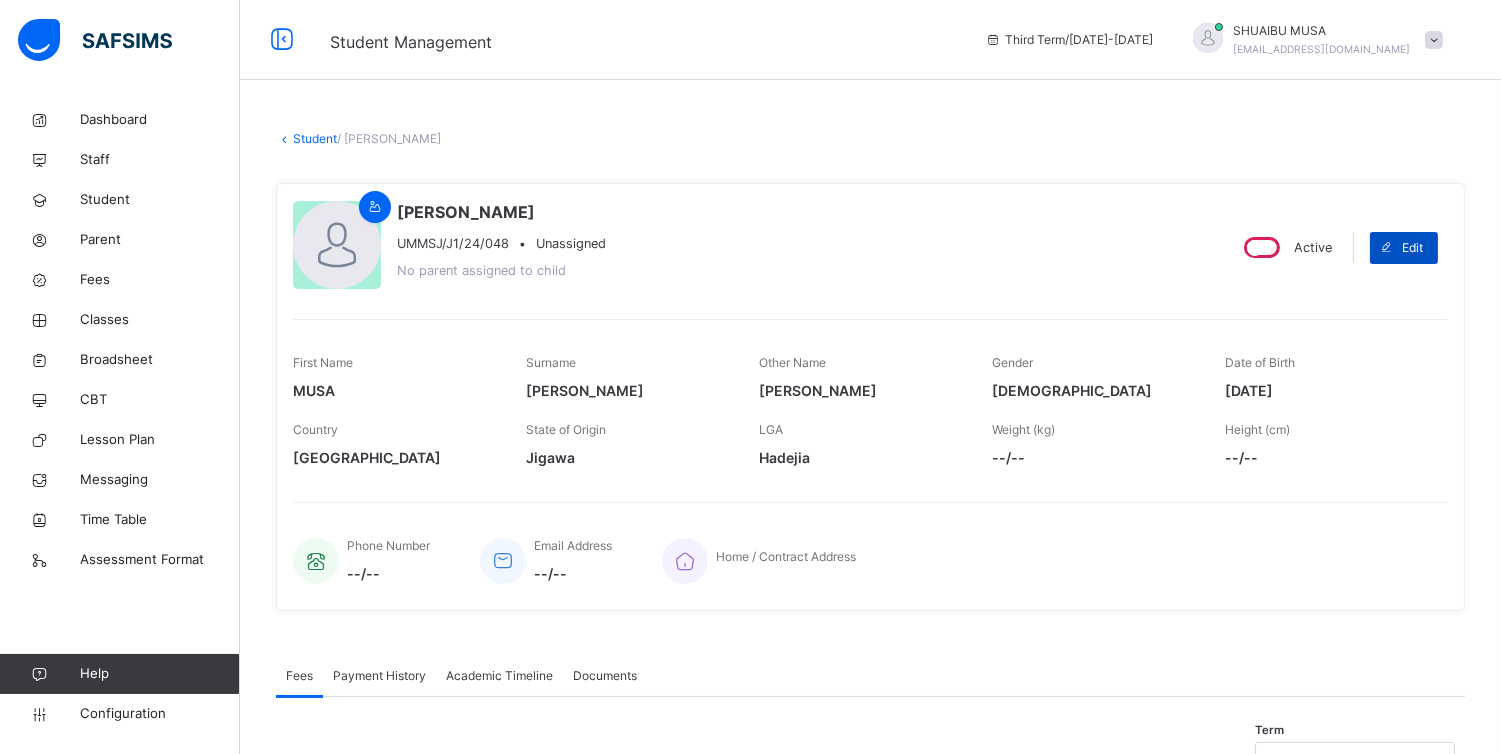 click on "Edit" at bounding box center [1404, 248] 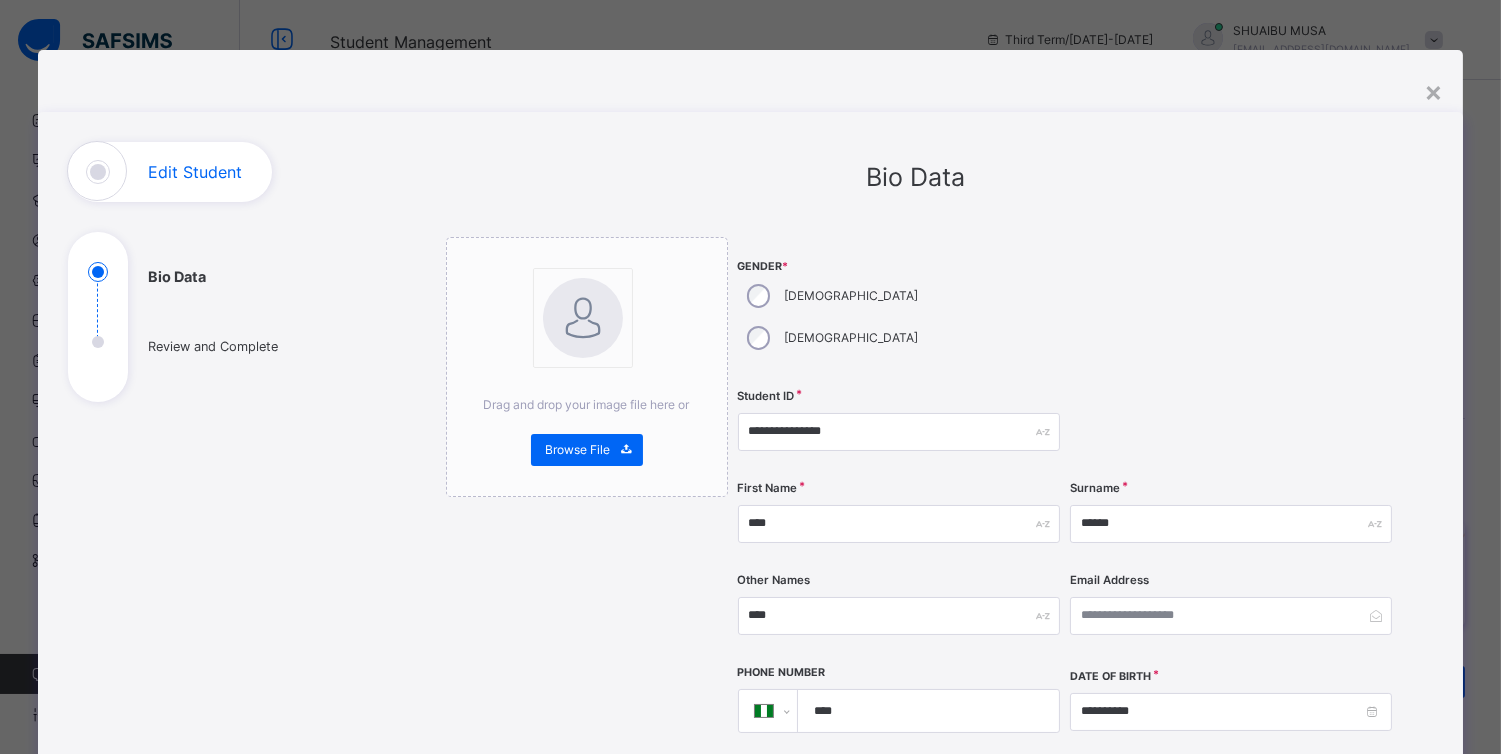 click on "**********" at bounding box center [916, 773] 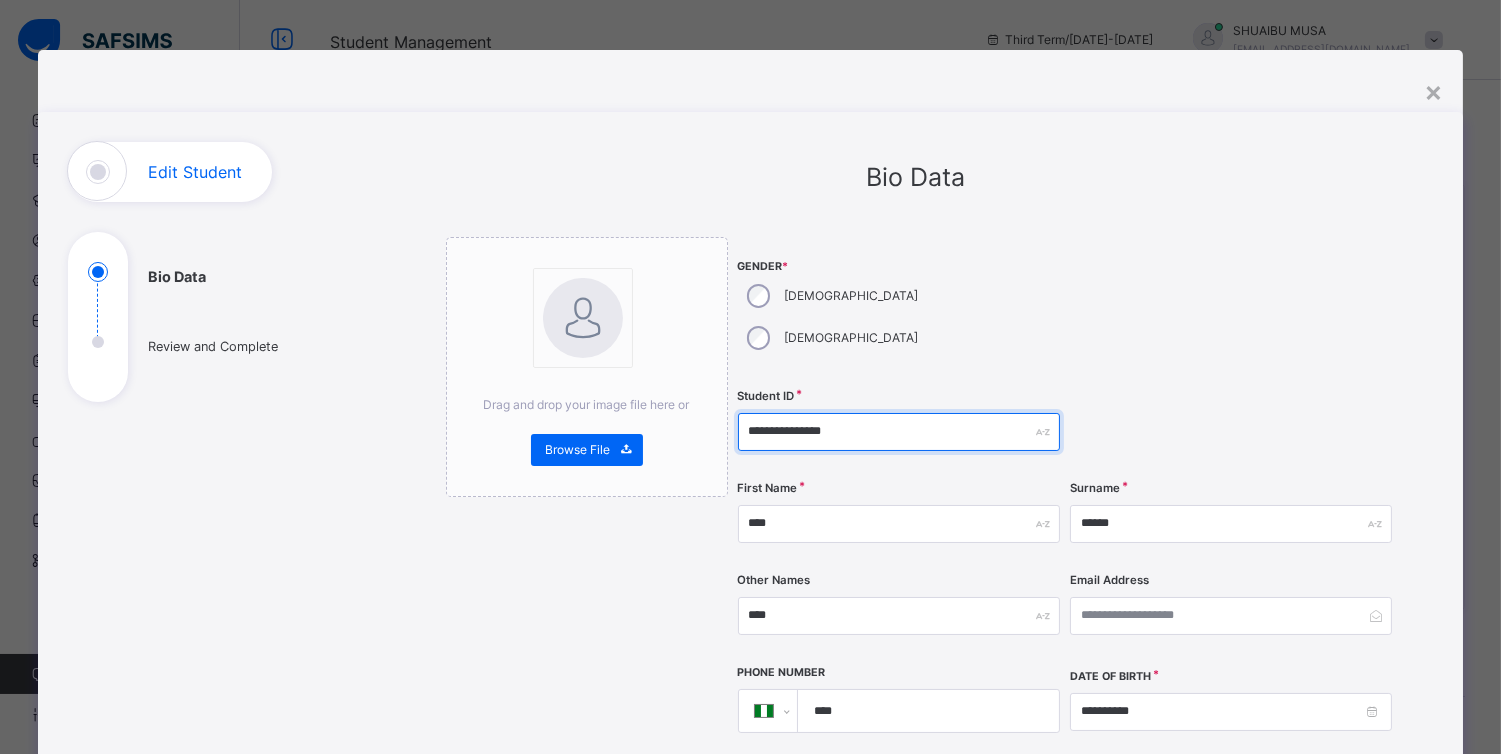 click on "**********" at bounding box center (899, 432) 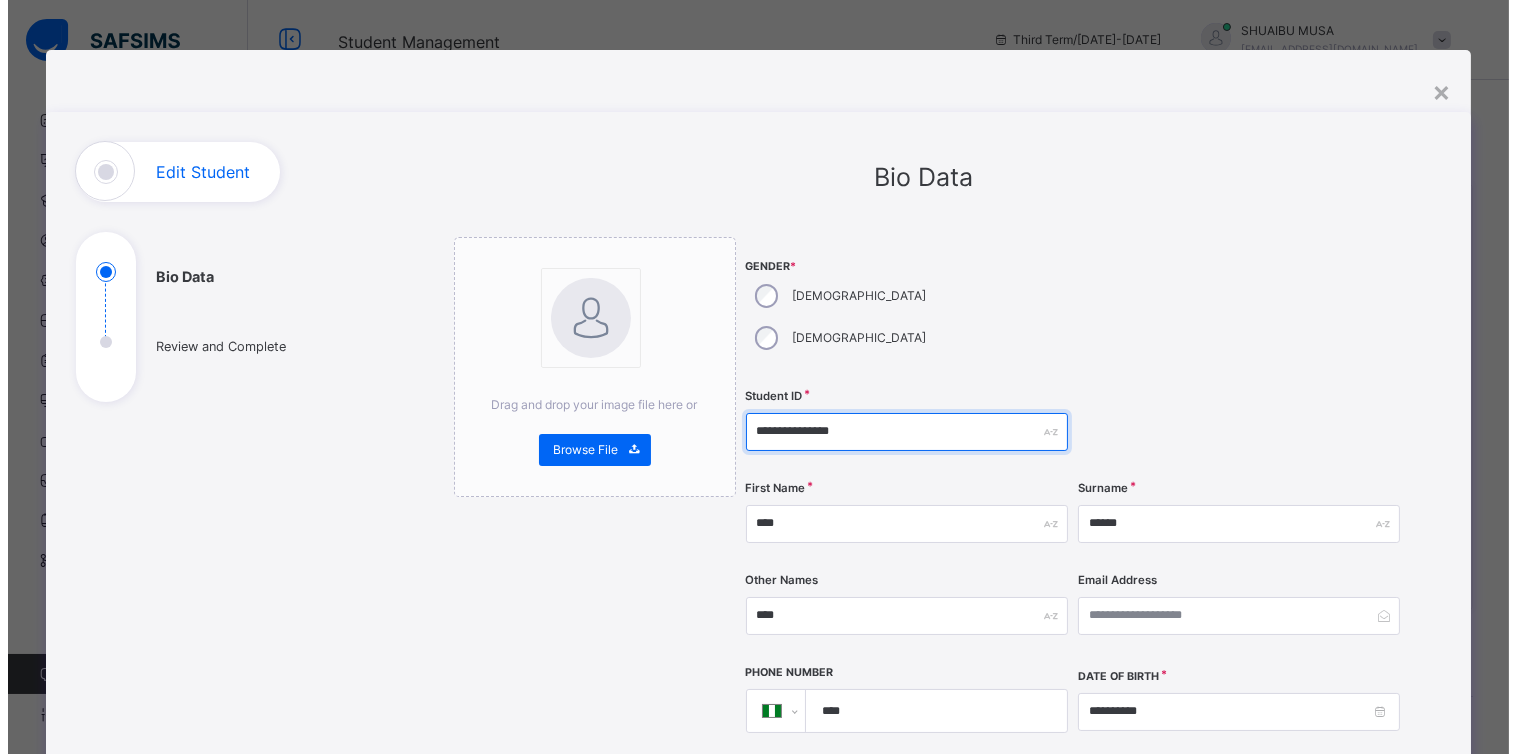 scroll, scrollTop: 778, scrollLeft: 0, axis: vertical 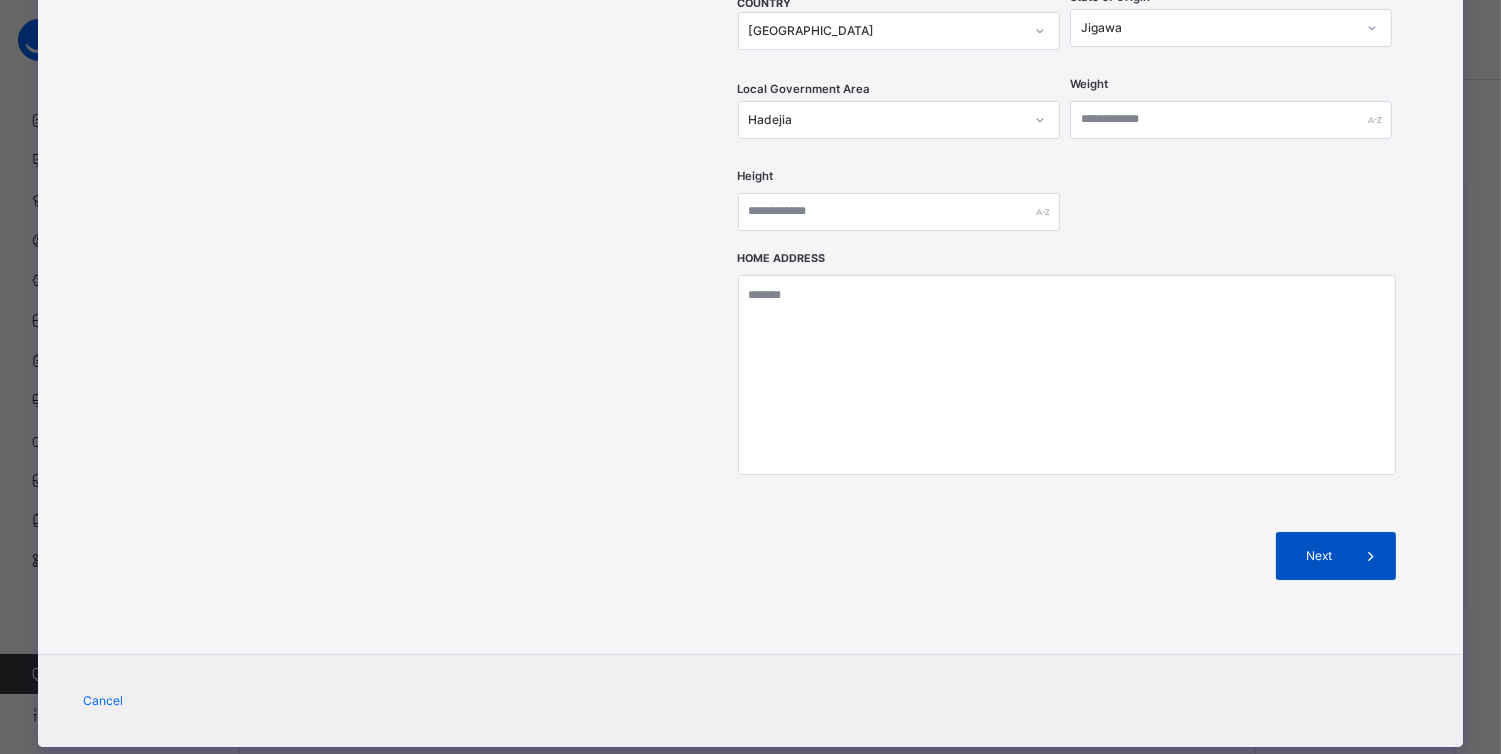 type on "**********" 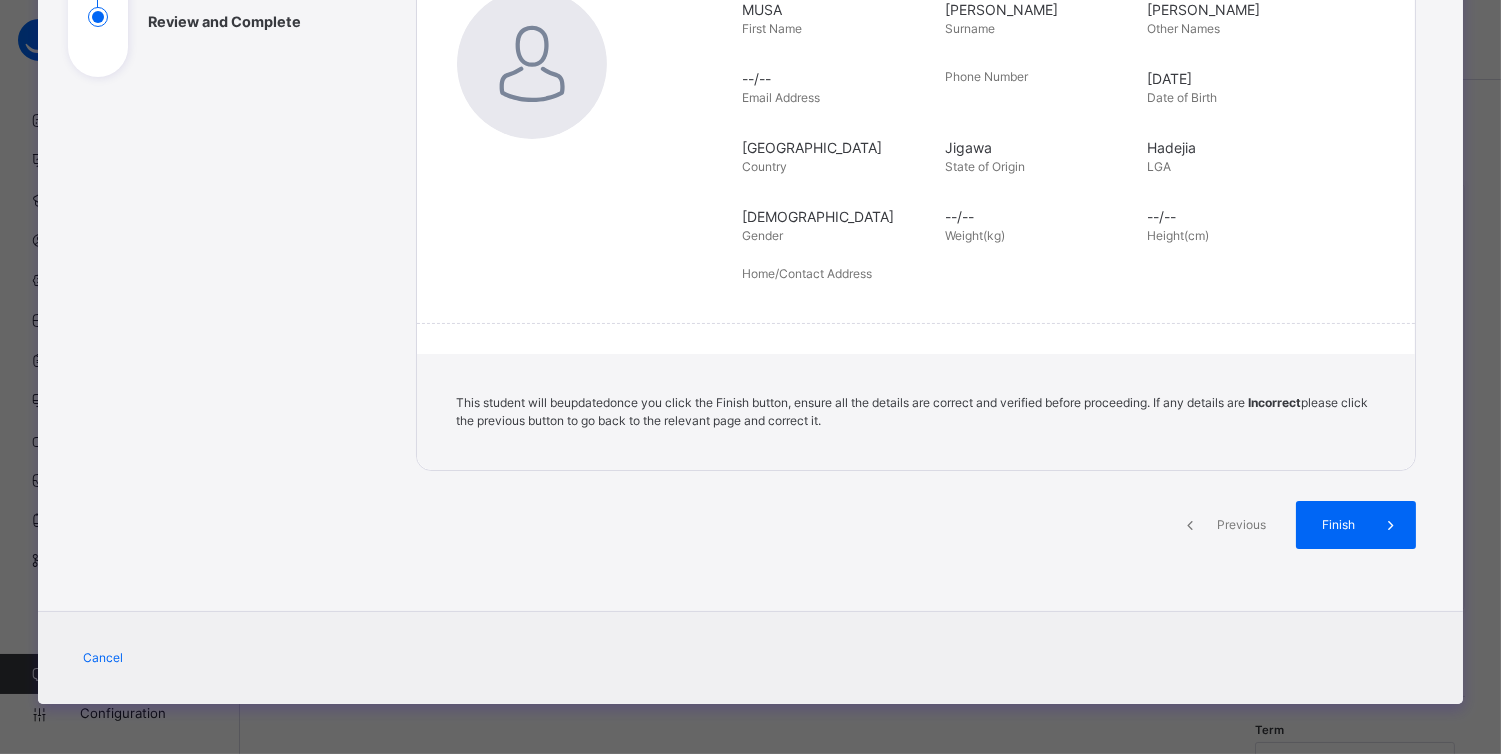 scroll, scrollTop: 324, scrollLeft: 0, axis: vertical 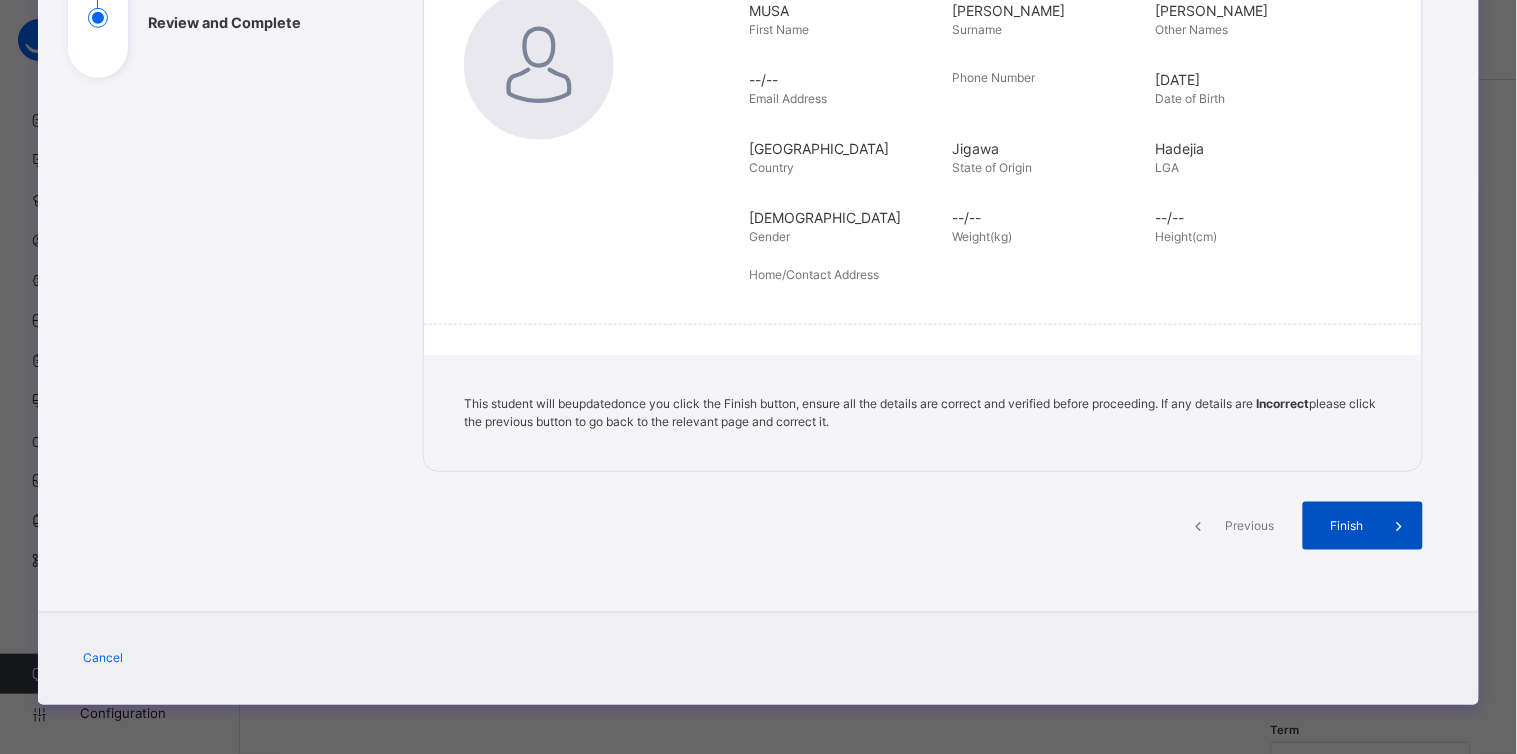 click on "Finish" at bounding box center (1346, 526) 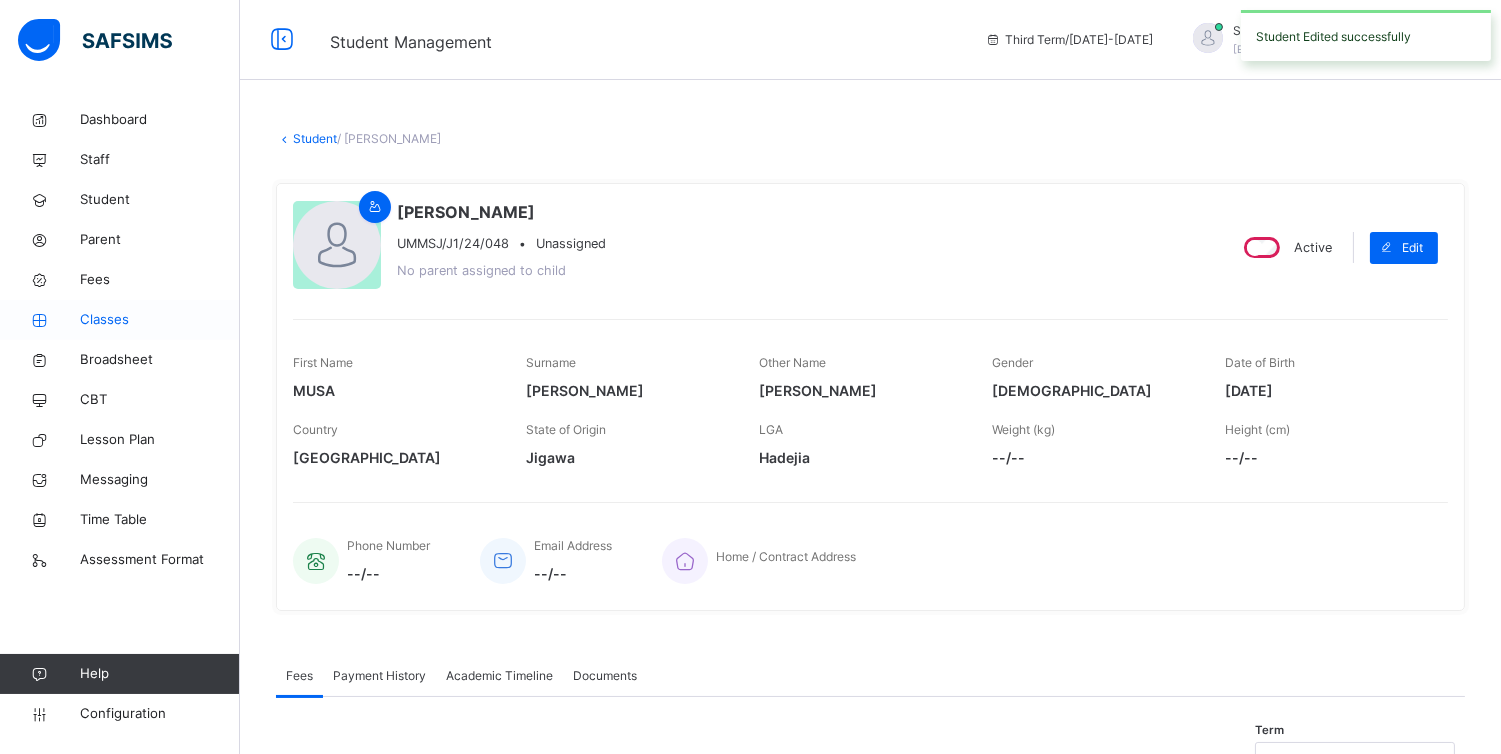 click on "Classes" at bounding box center [160, 320] 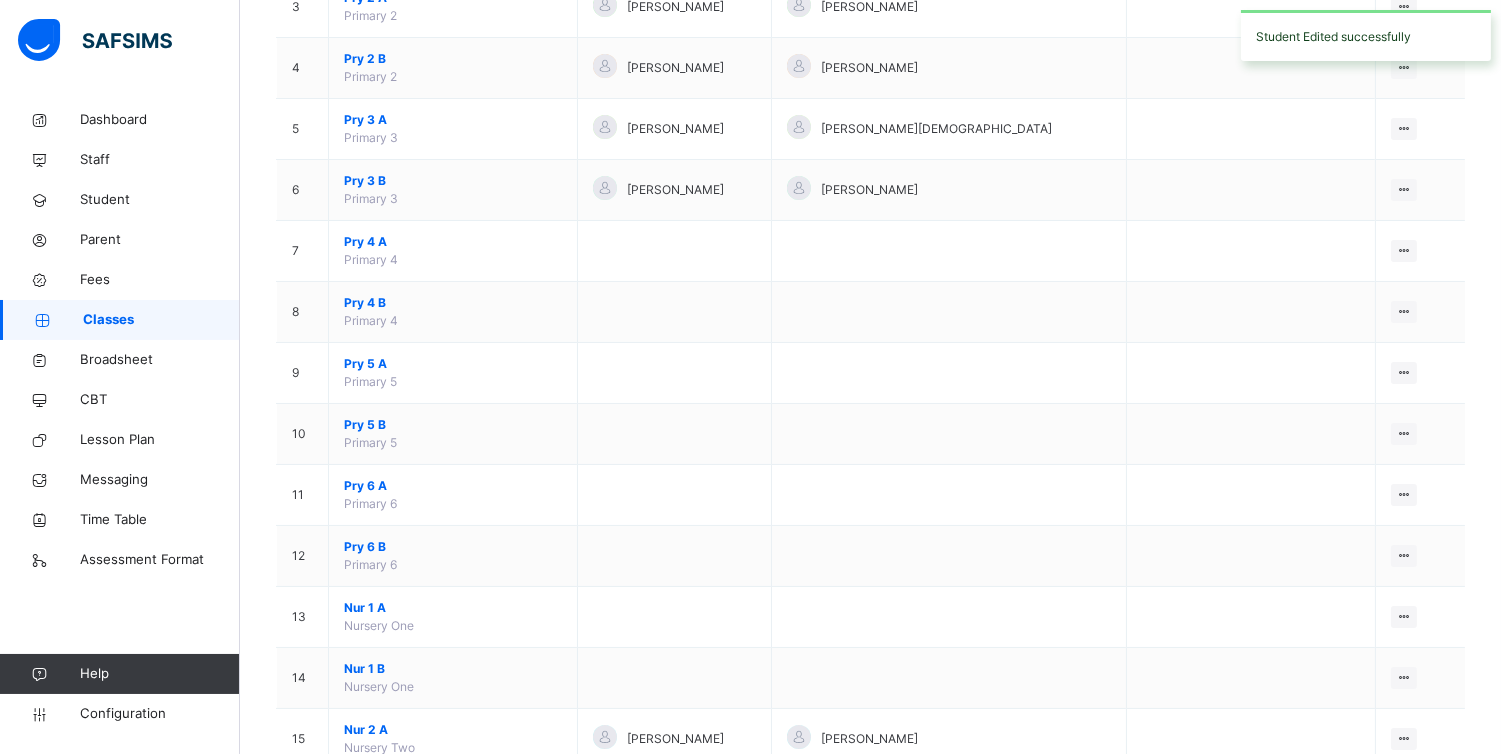 scroll, scrollTop: 877, scrollLeft: 0, axis: vertical 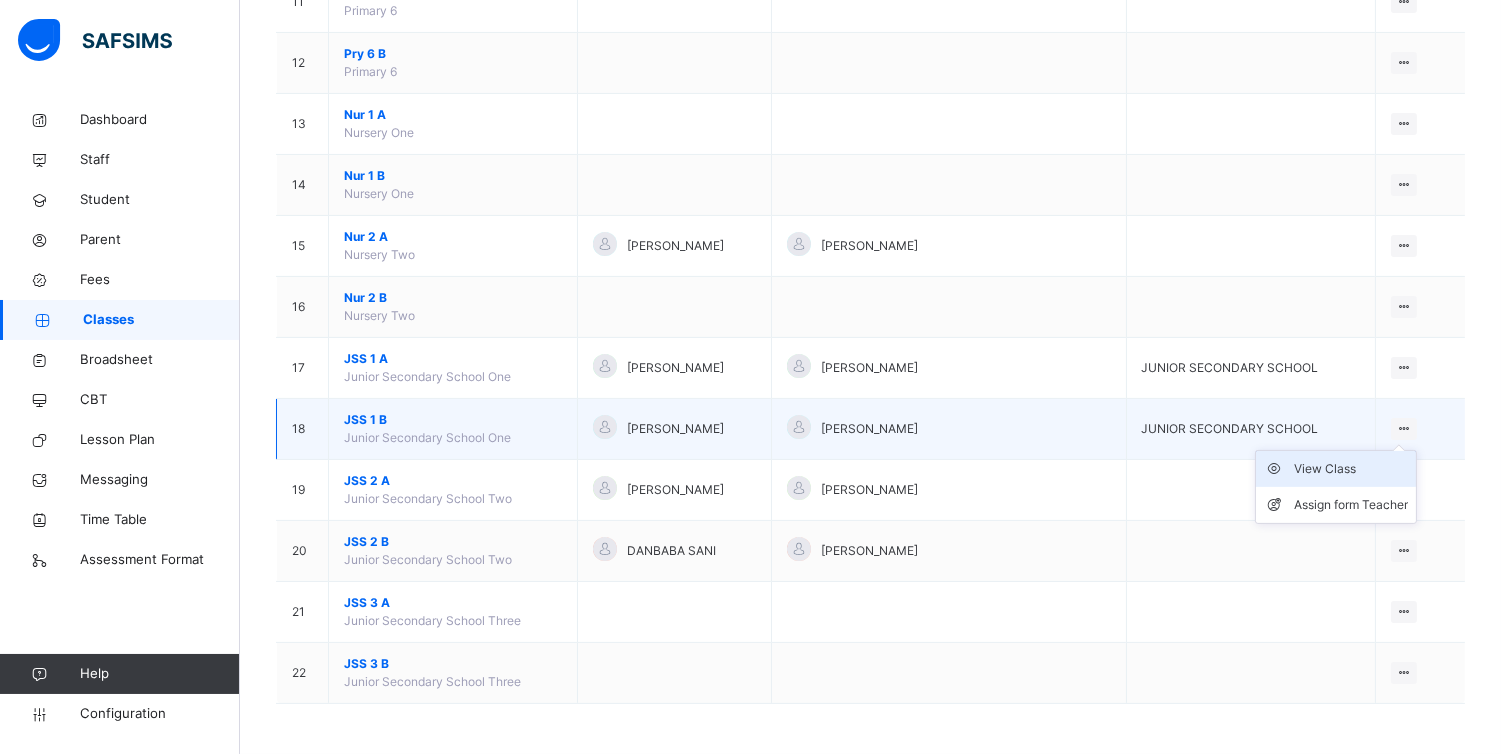 click on "View Class" at bounding box center [1351, 469] 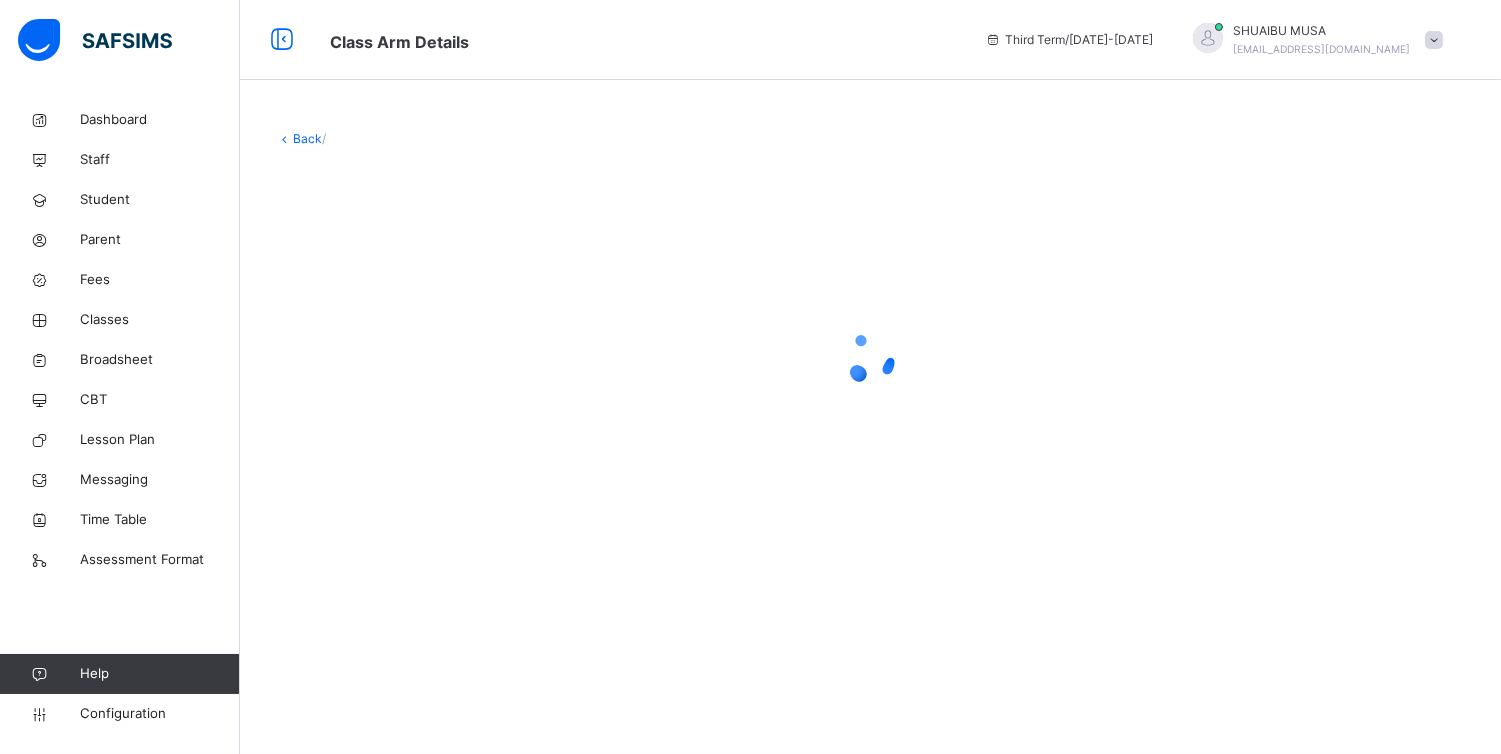 scroll, scrollTop: 0, scrollLeft: 0, axis: both 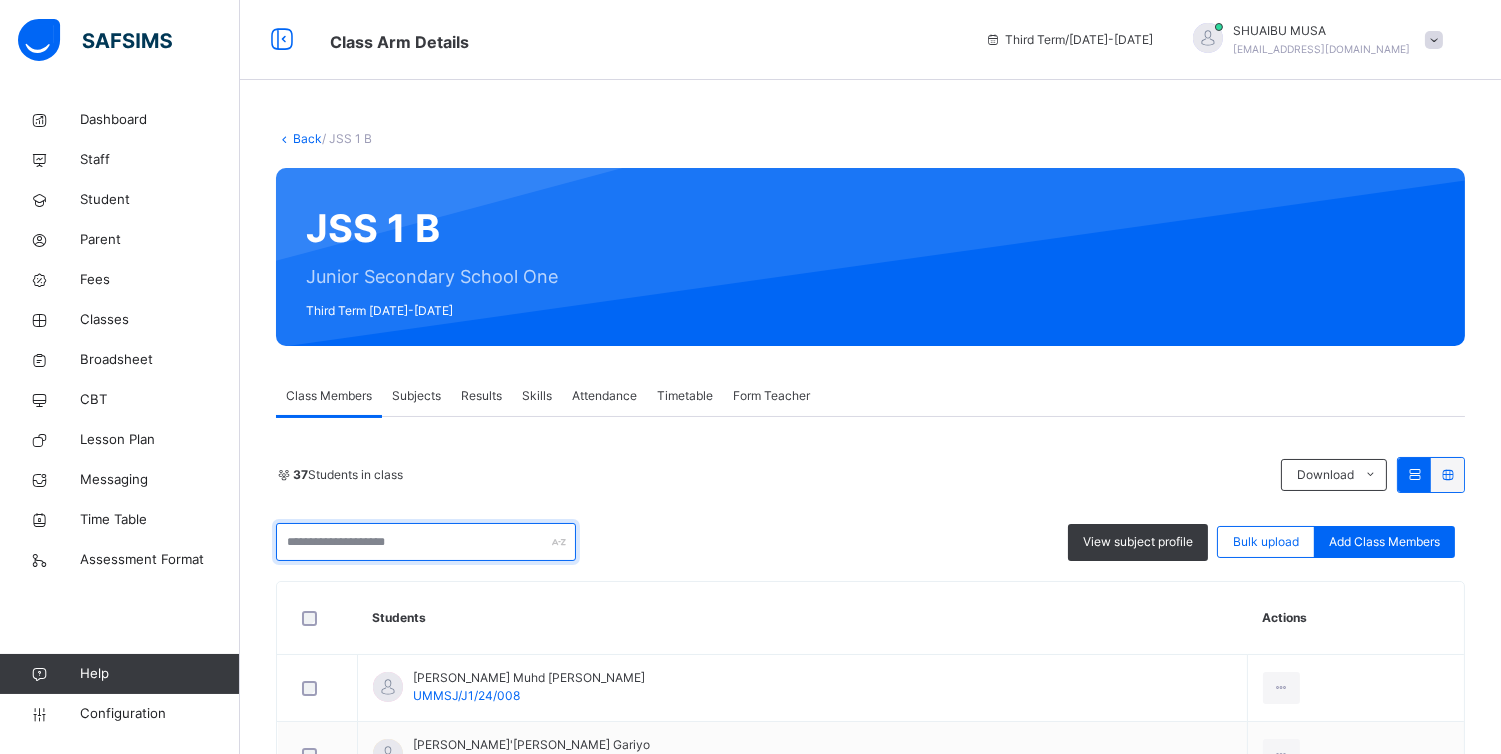 click at bounding box center [426, 542] 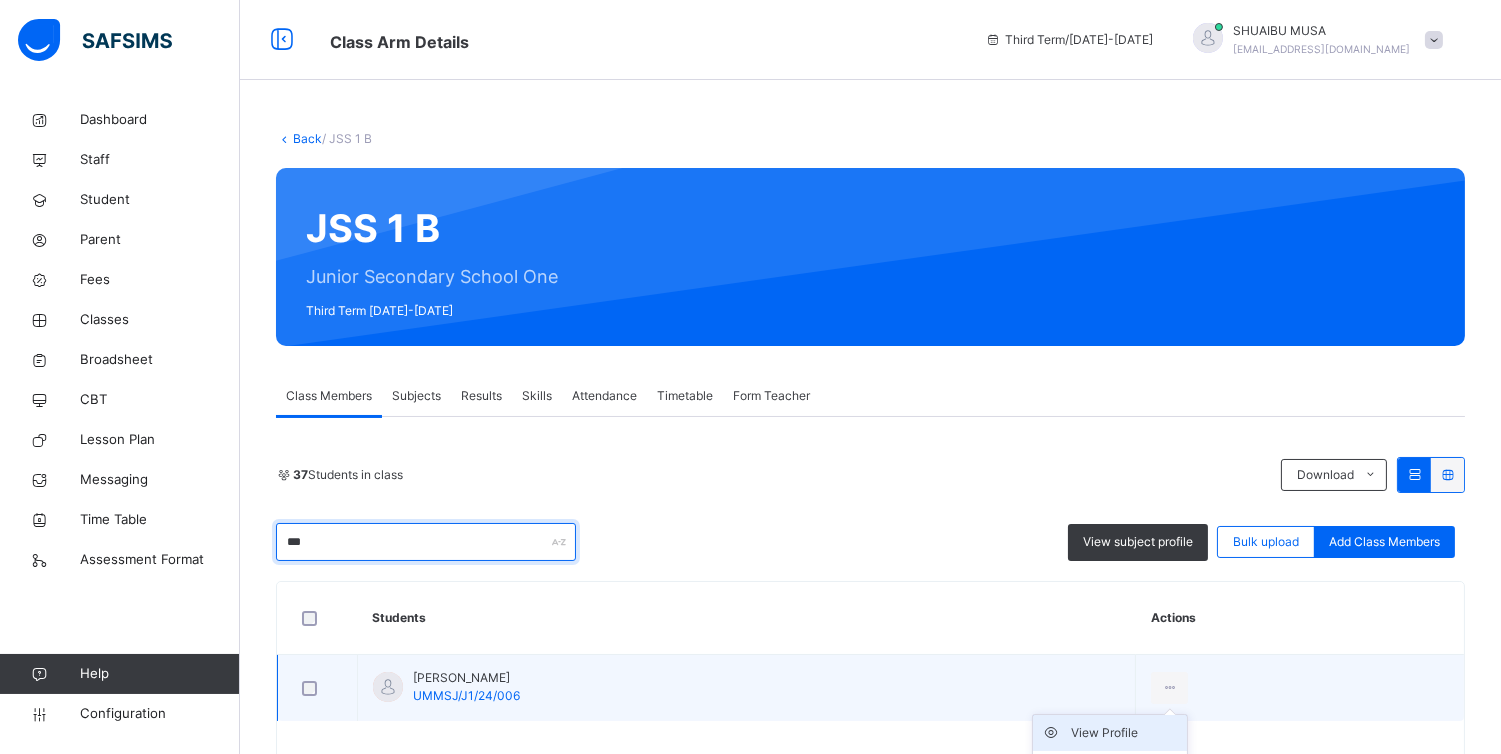 type on "***" 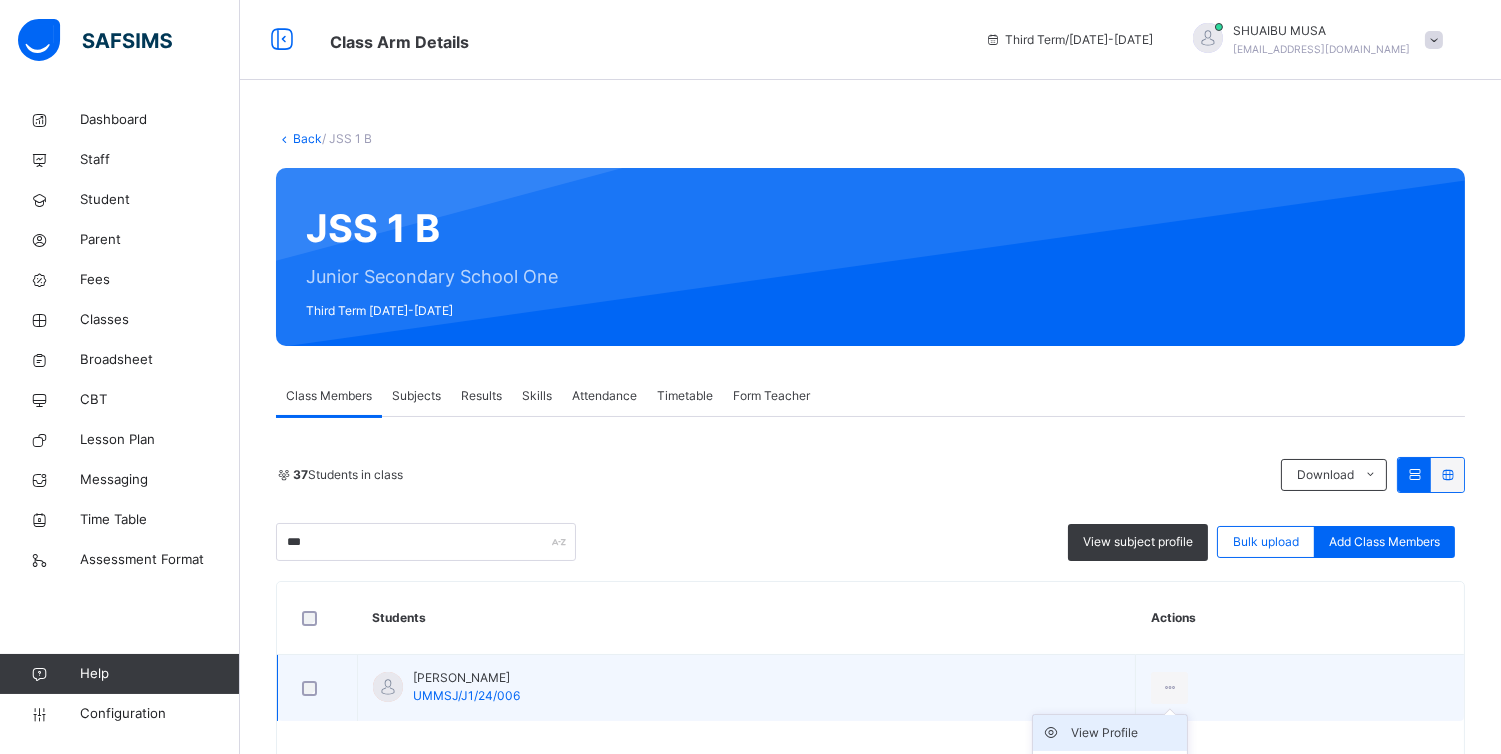 click on "View Profile" at bounding box center [1125, 733] 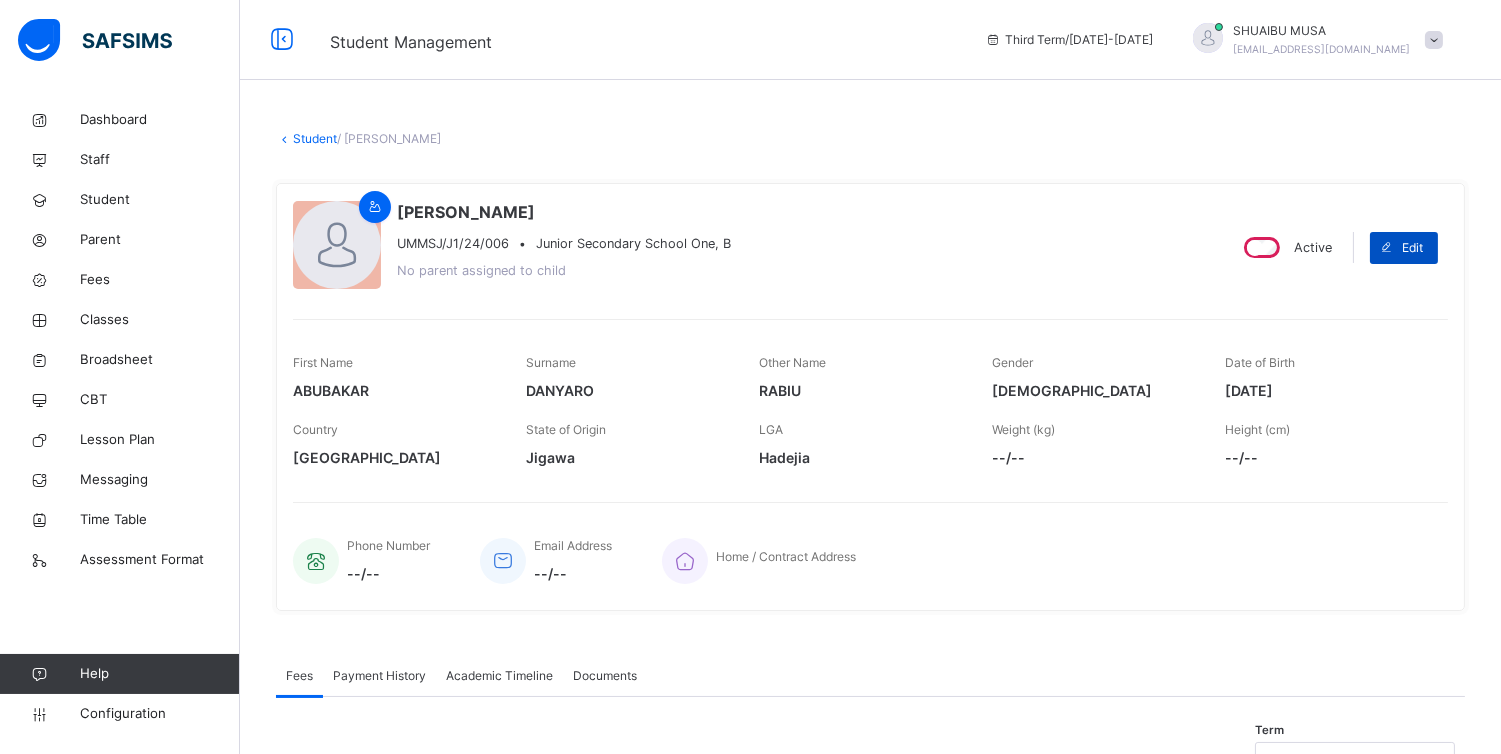 click on "Edit" at bounding box center [1412, 248] 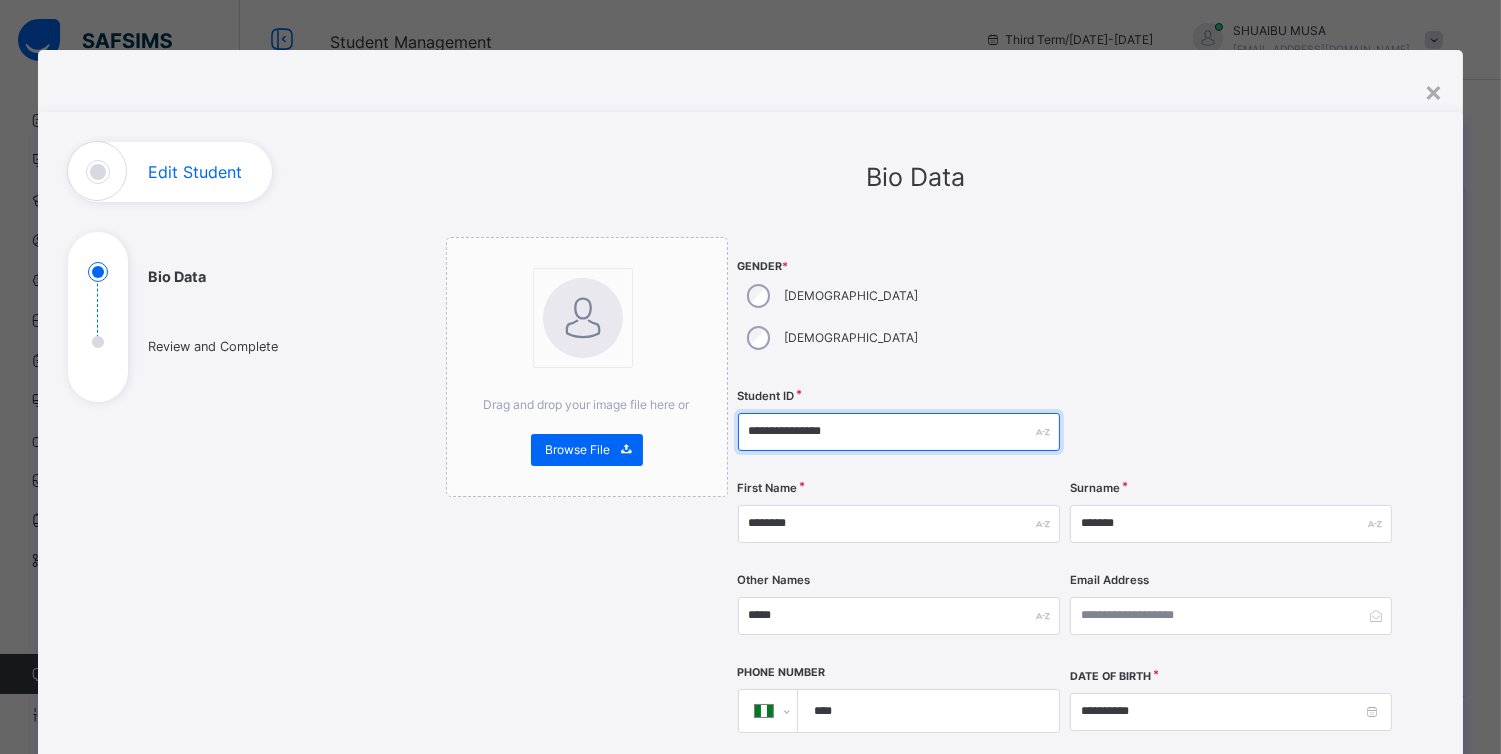 click on "**********" at bounding box center (899, 432) 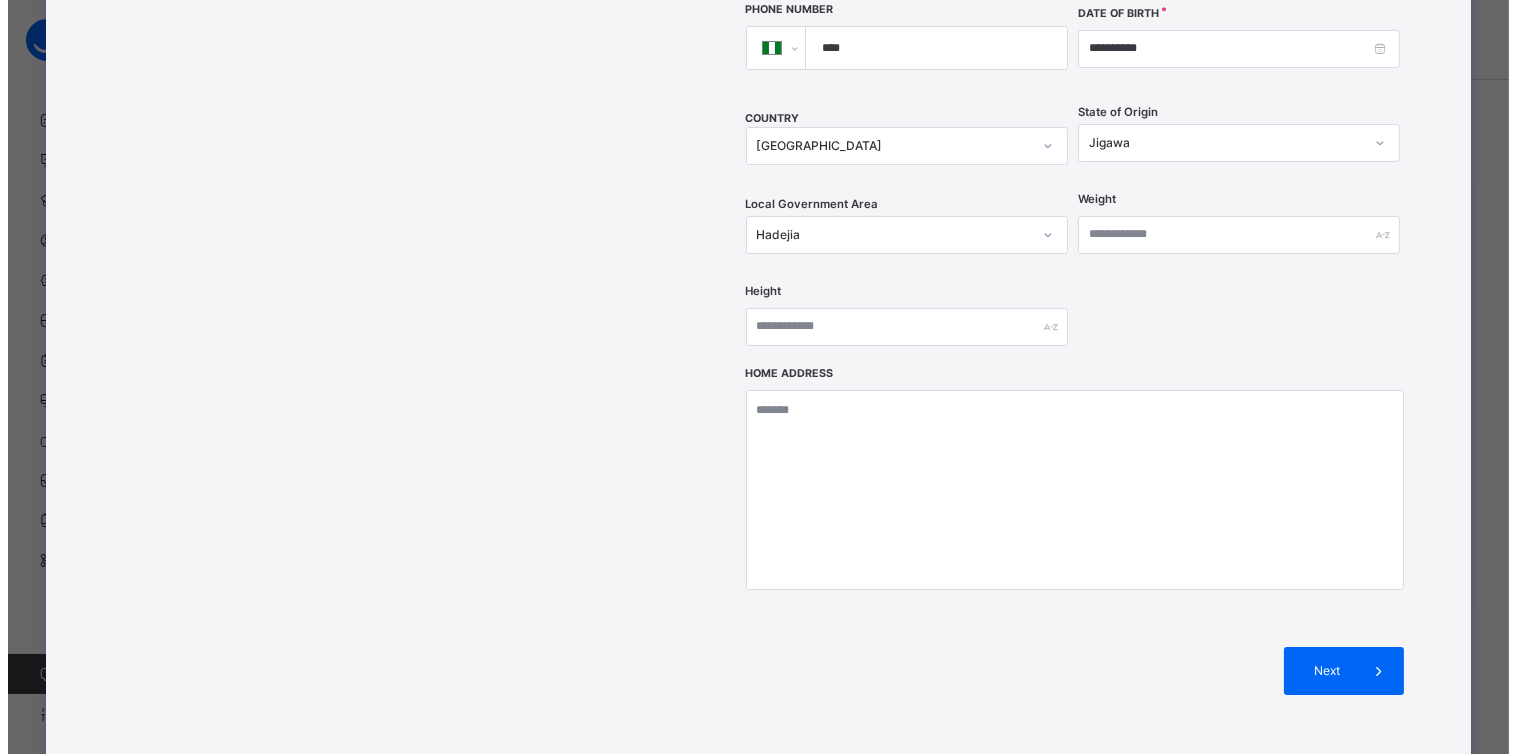 scroll, scrollTop: 688, scrollLeft: 0, axis: vertical 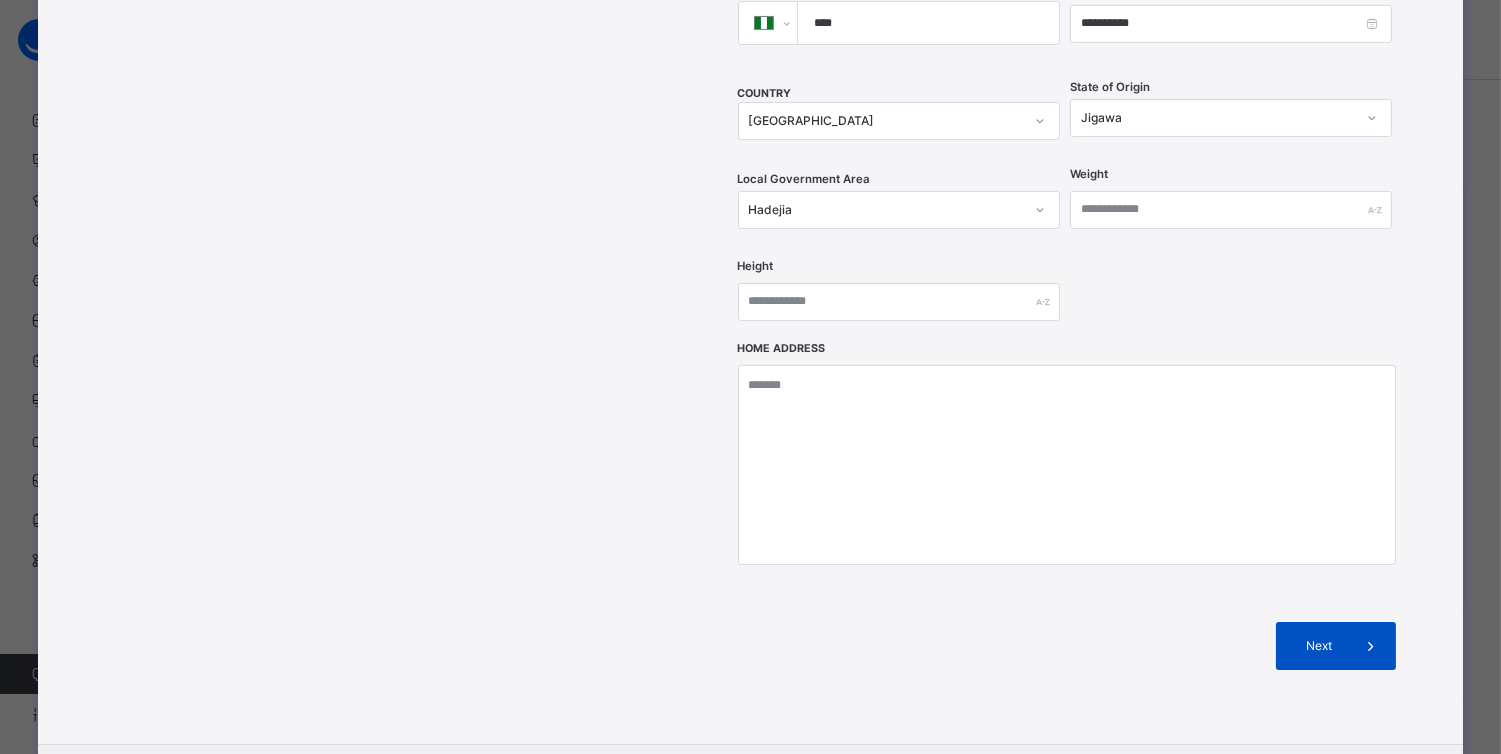 type on "**********" 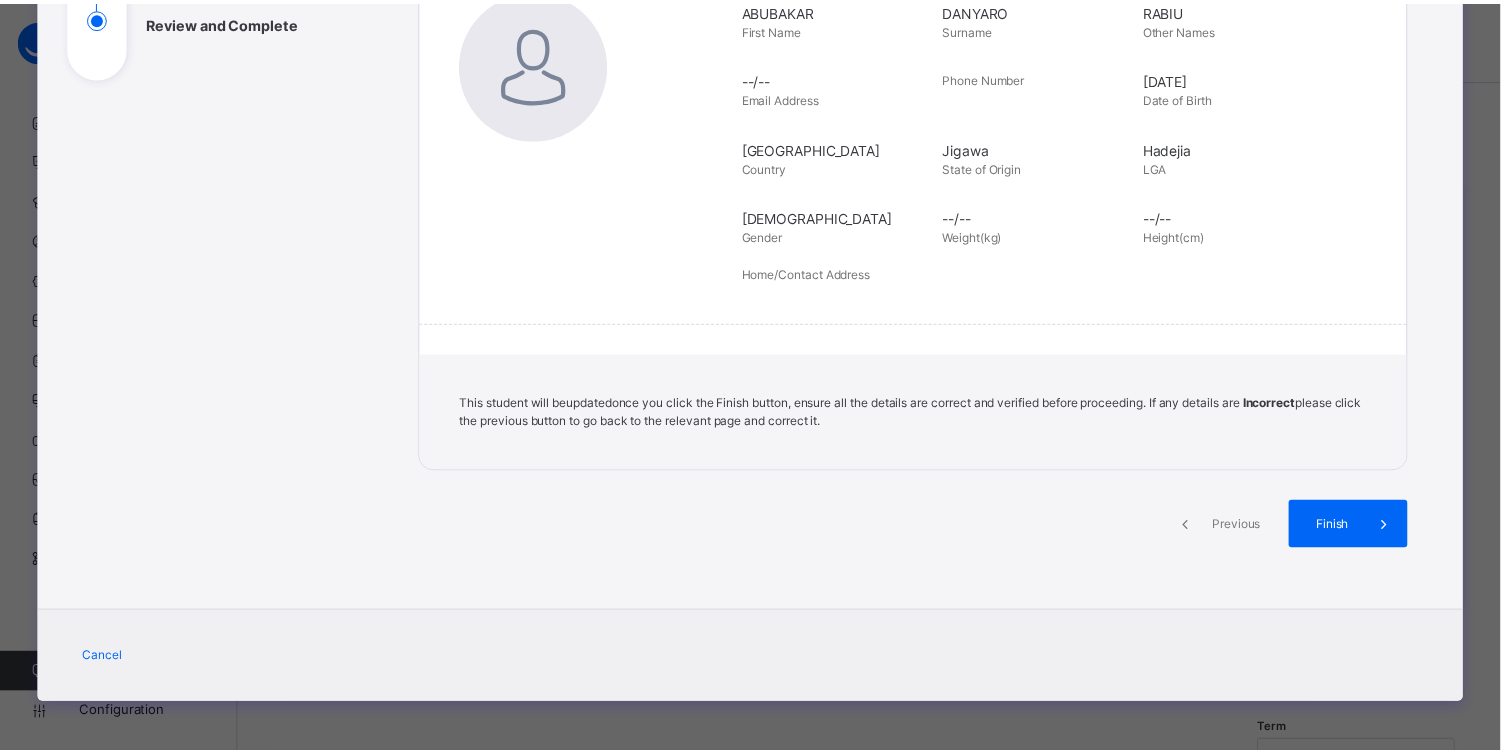 scroll, scrollTop: 324, scrollLeft: 0, axis: vertical 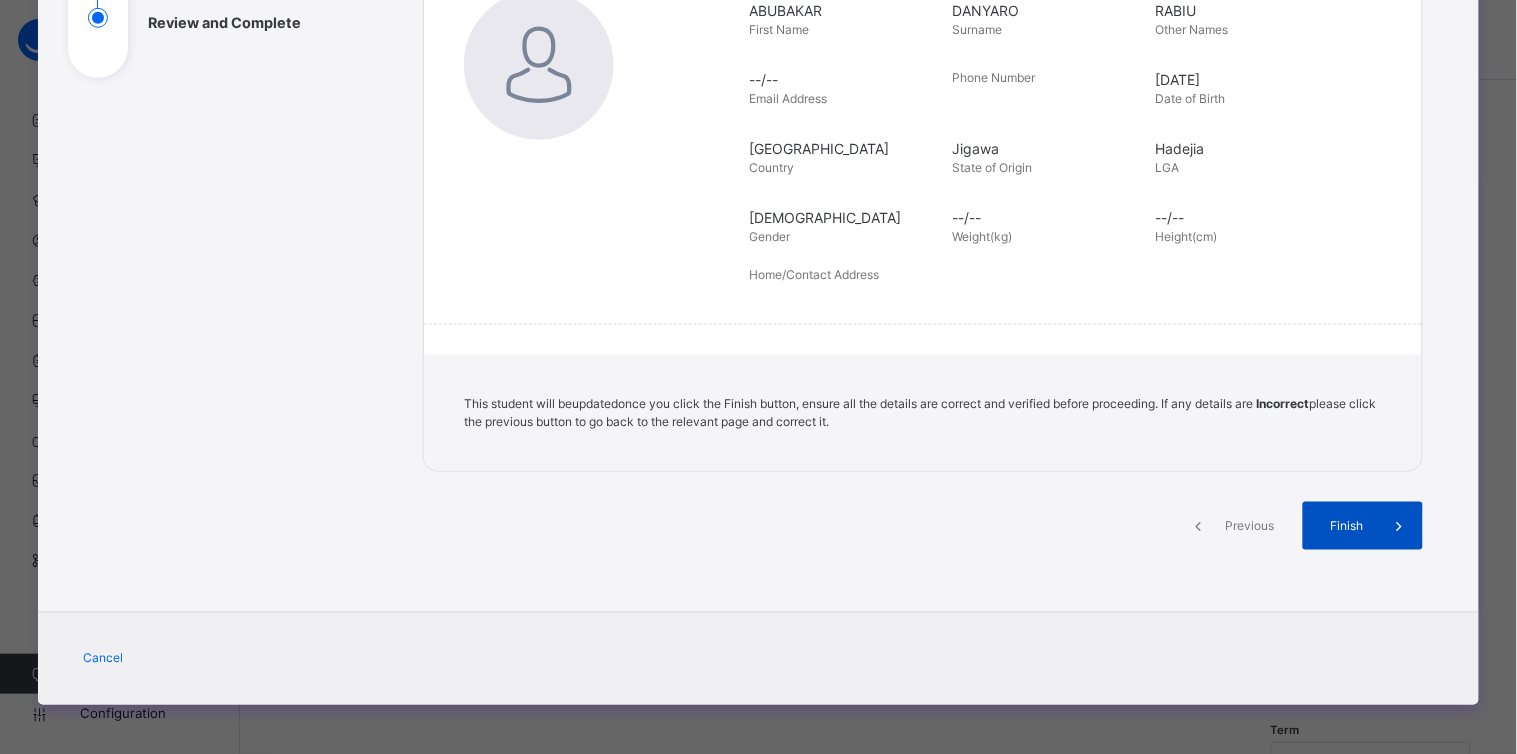 click on "Finish" at bounding box center (1363, 526) 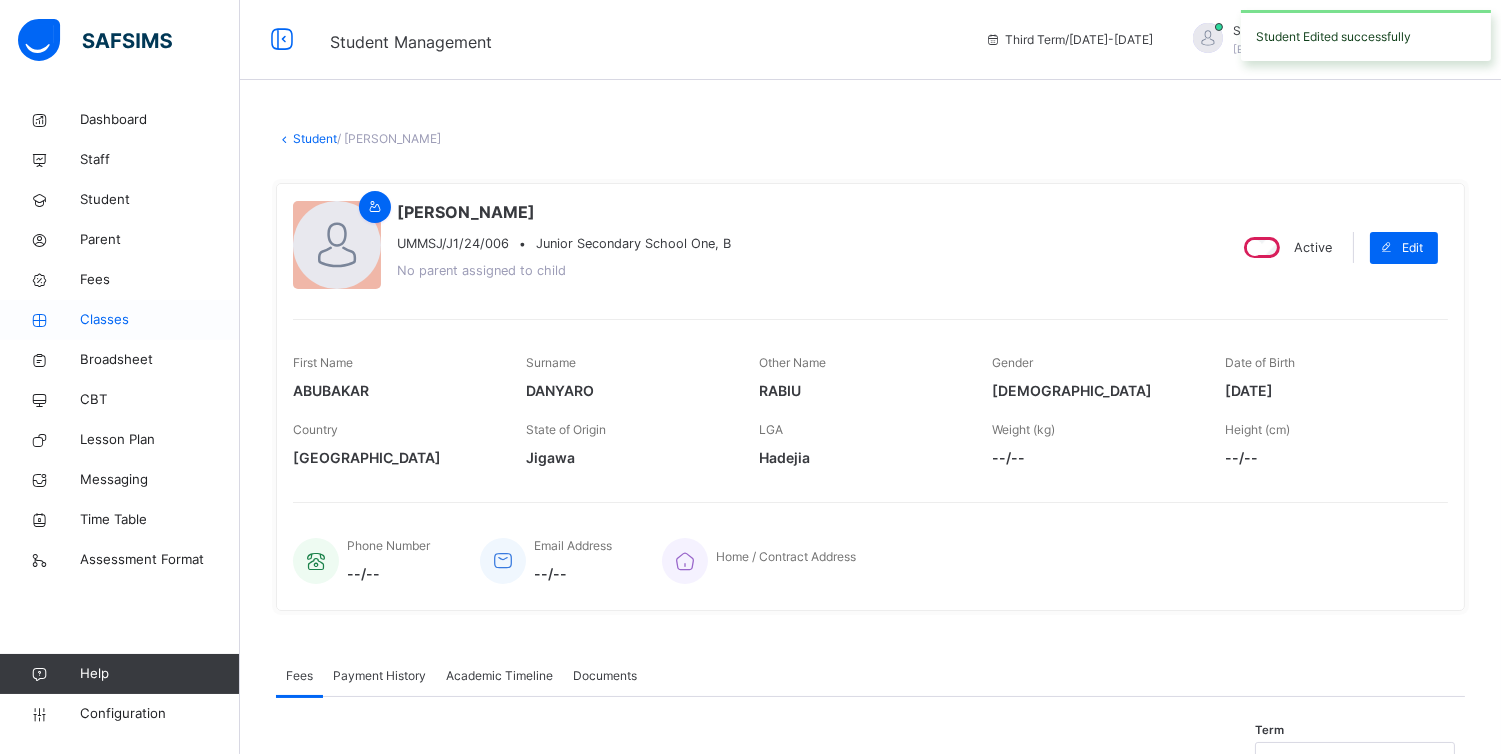 click on "Classes" at bounding box center (160, 320) 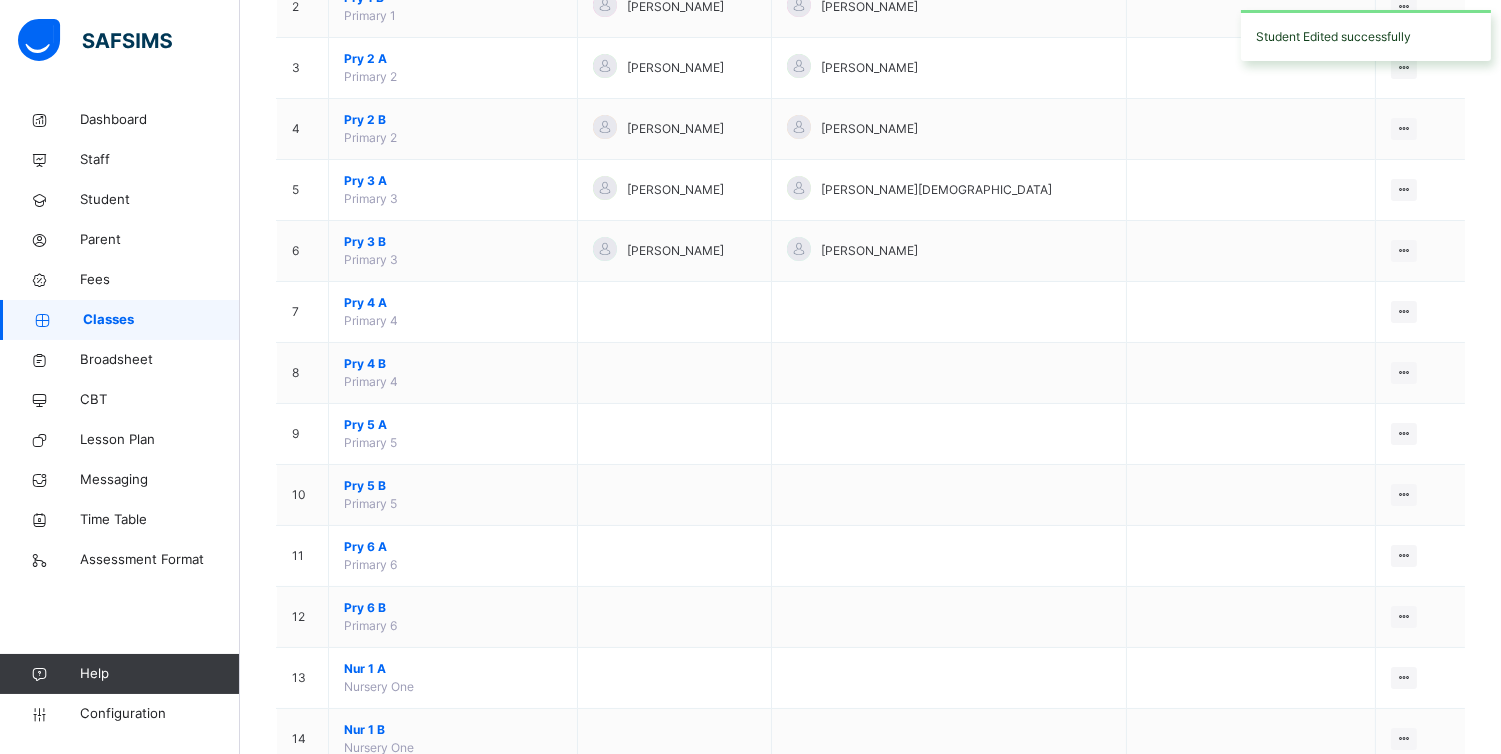 scroll, scrollTop: 650, scrollLeft: 0, axis: vertical 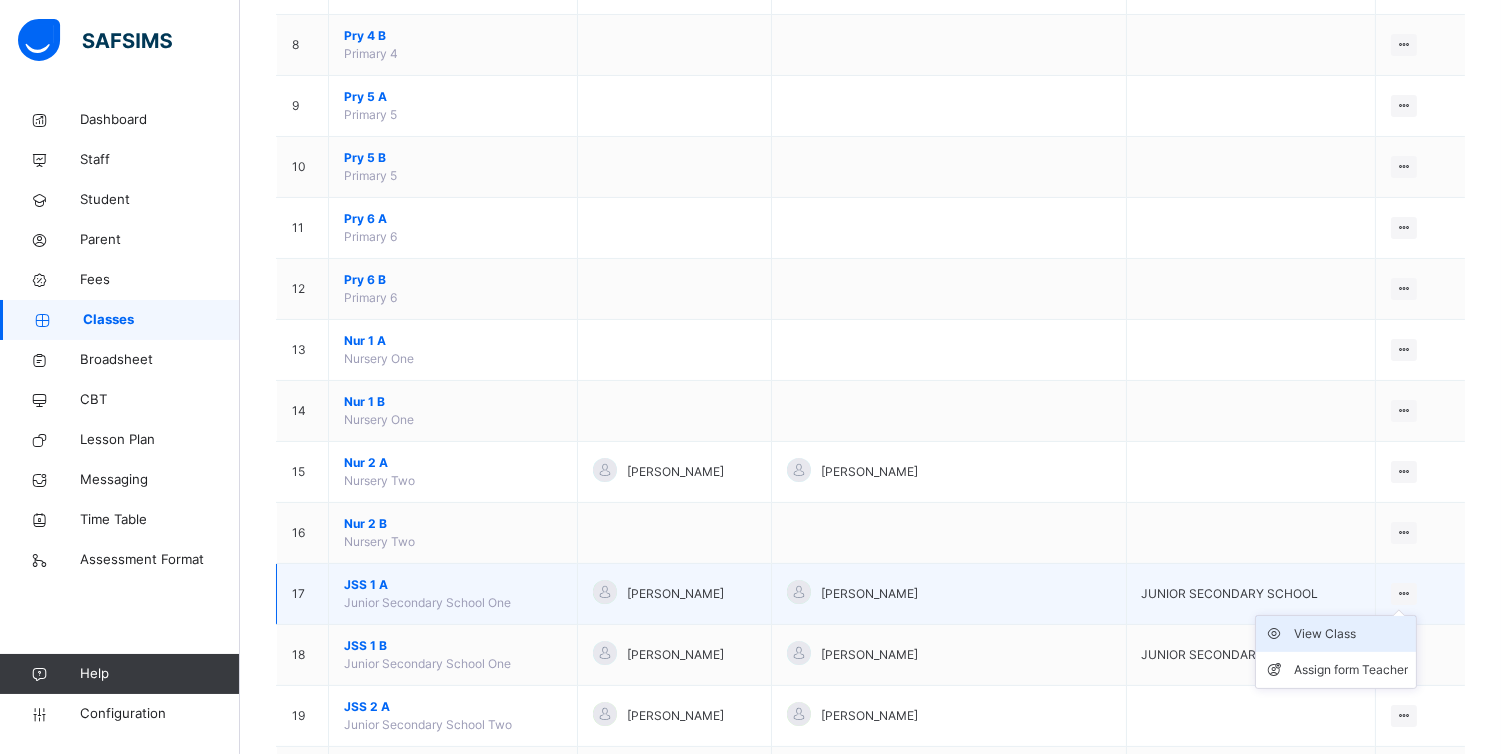 click on "View Class" at bounding box center [1351, 634] 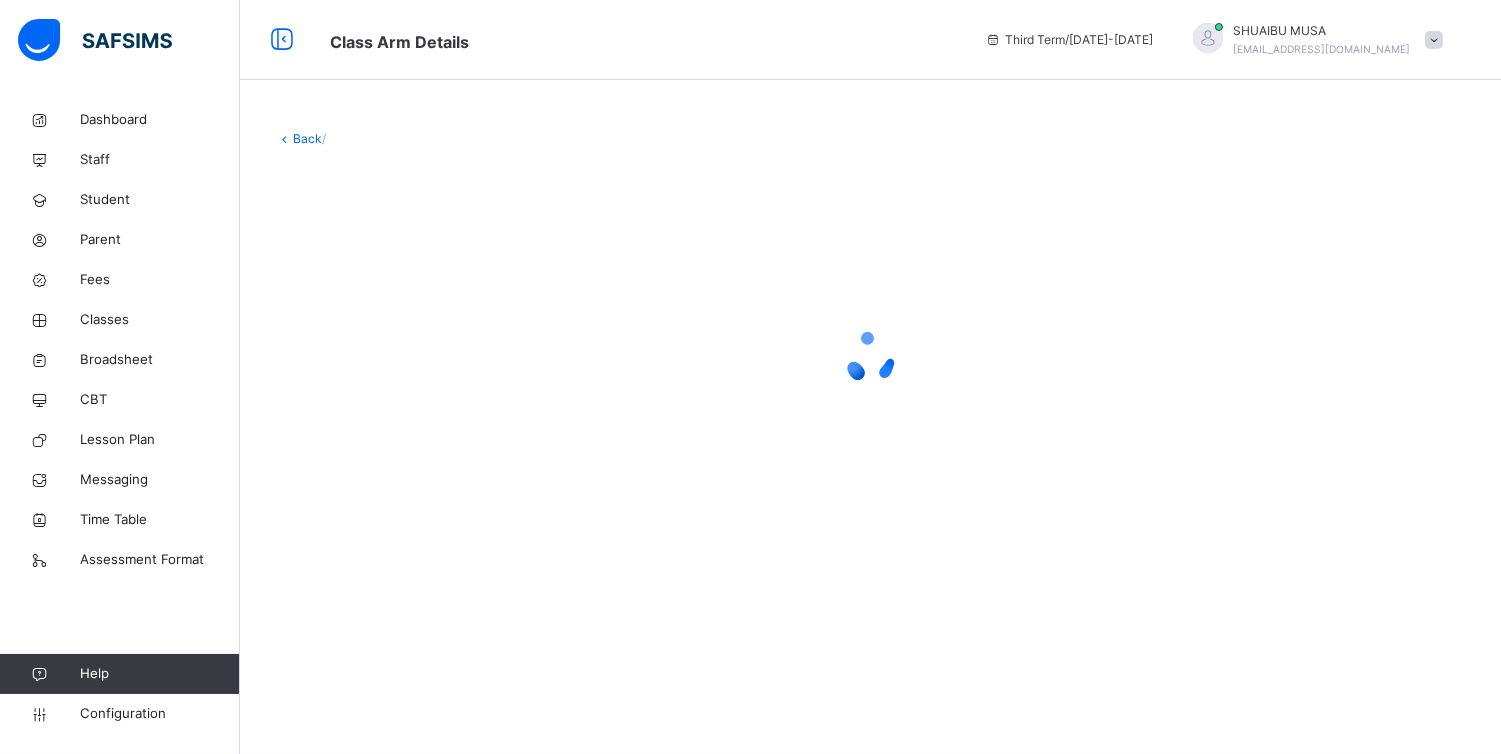 scroll, scrollTop: 0, scrollLeft: 0, axis: both 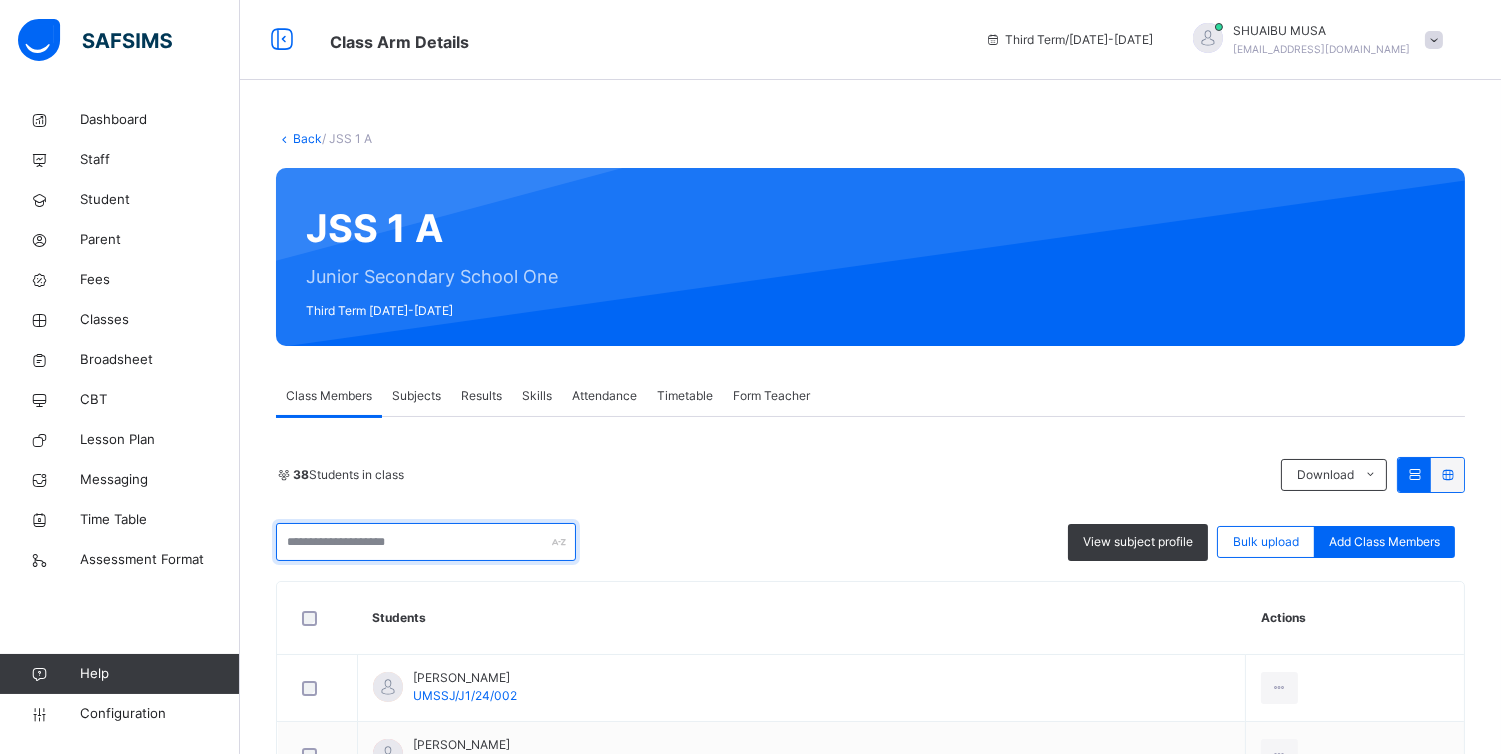click at bounding box center [426, 542] 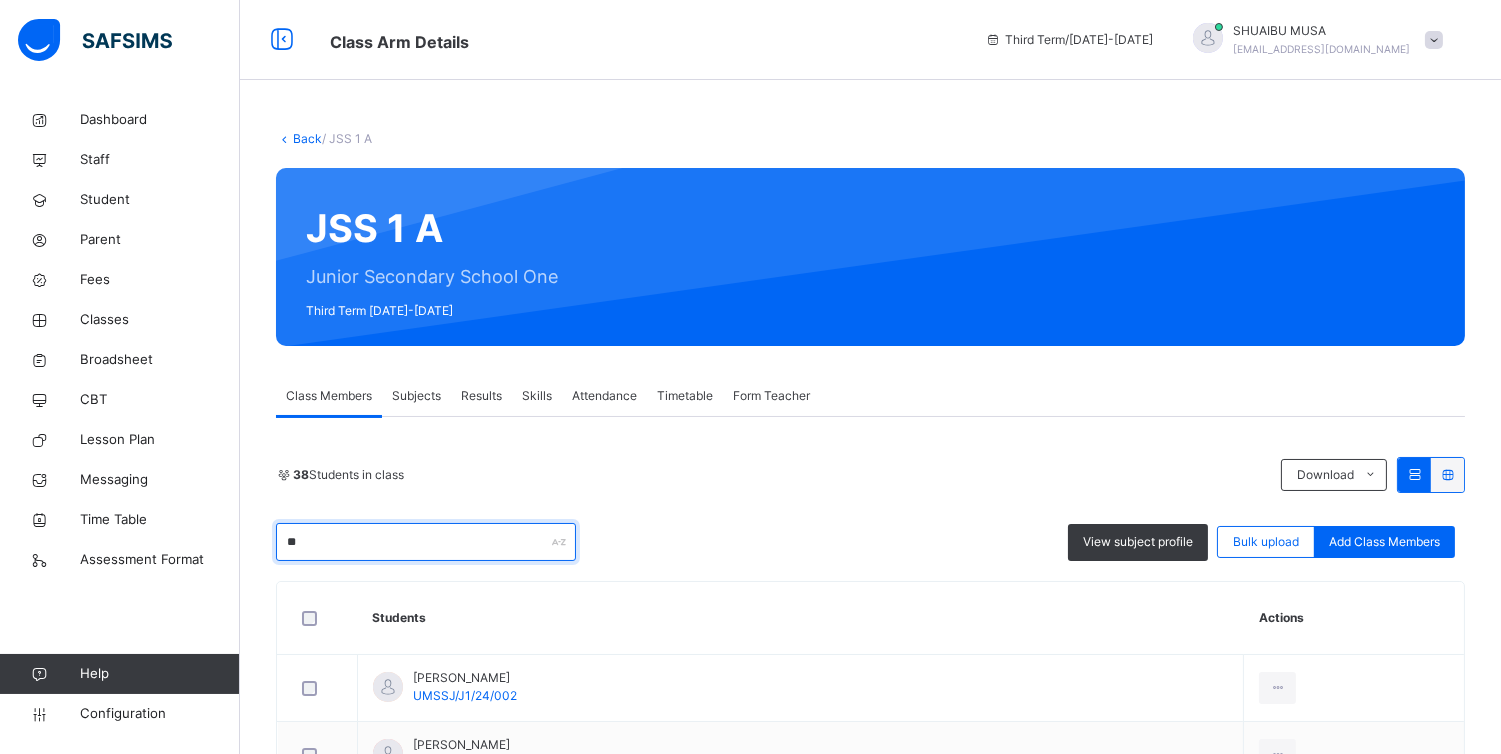 type on "*" 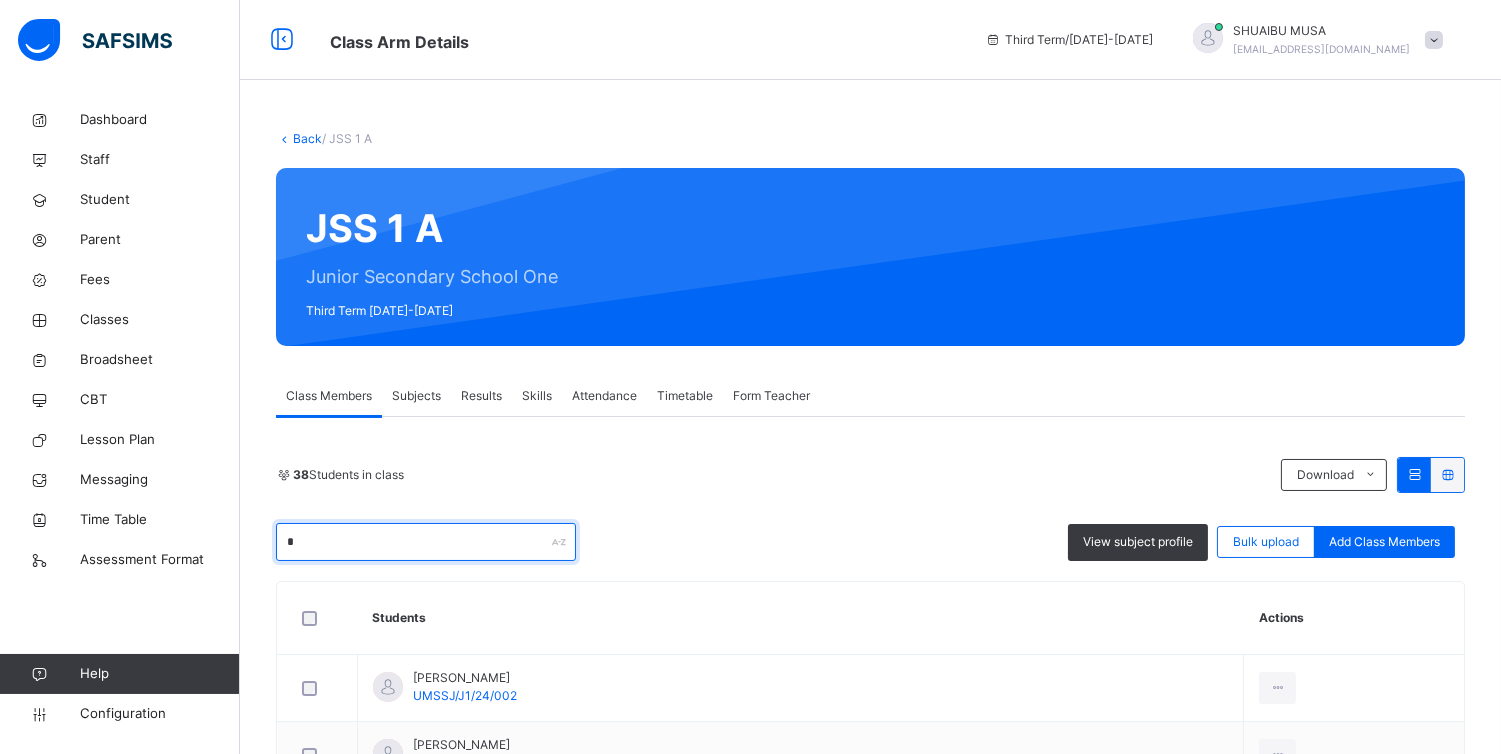 type 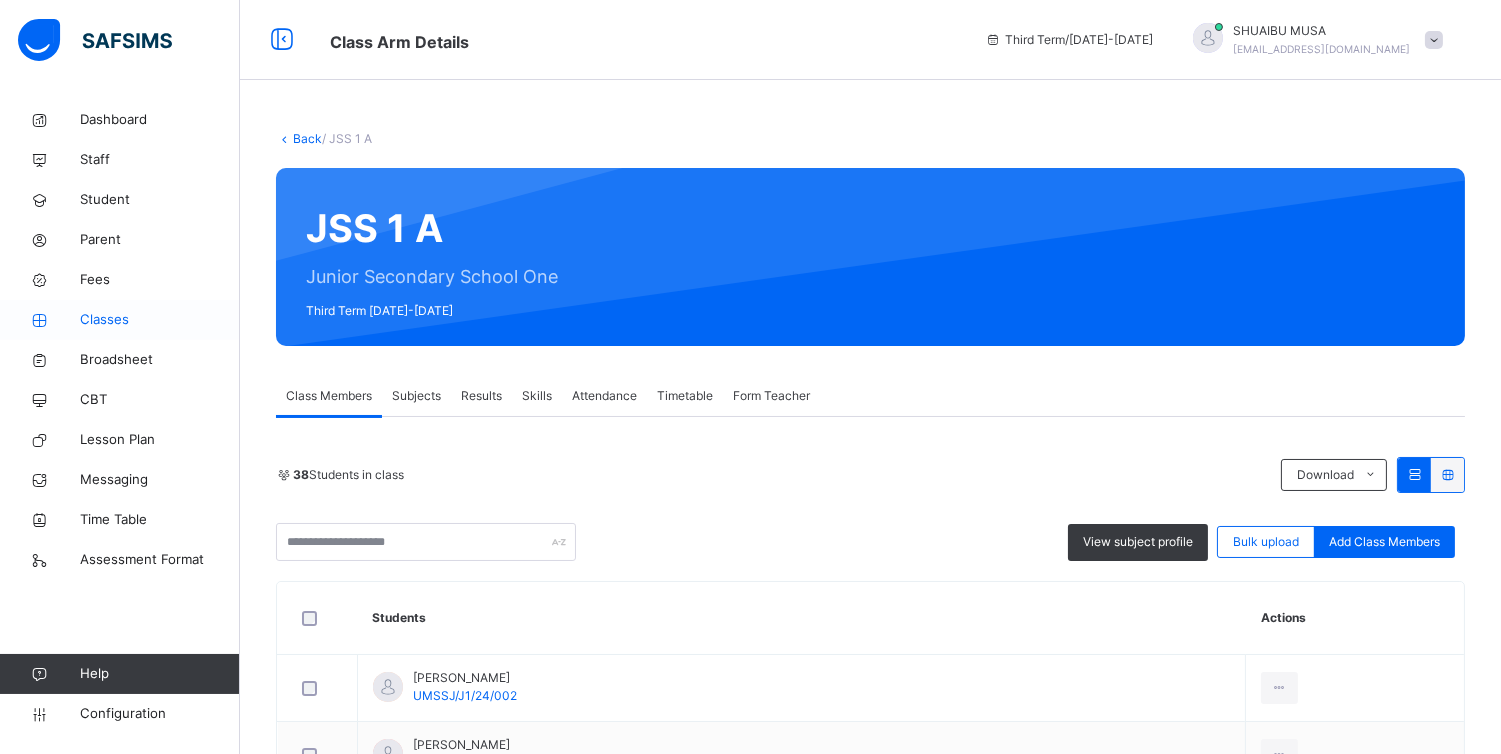 click on "Classes" at bounding box center (160, 320) 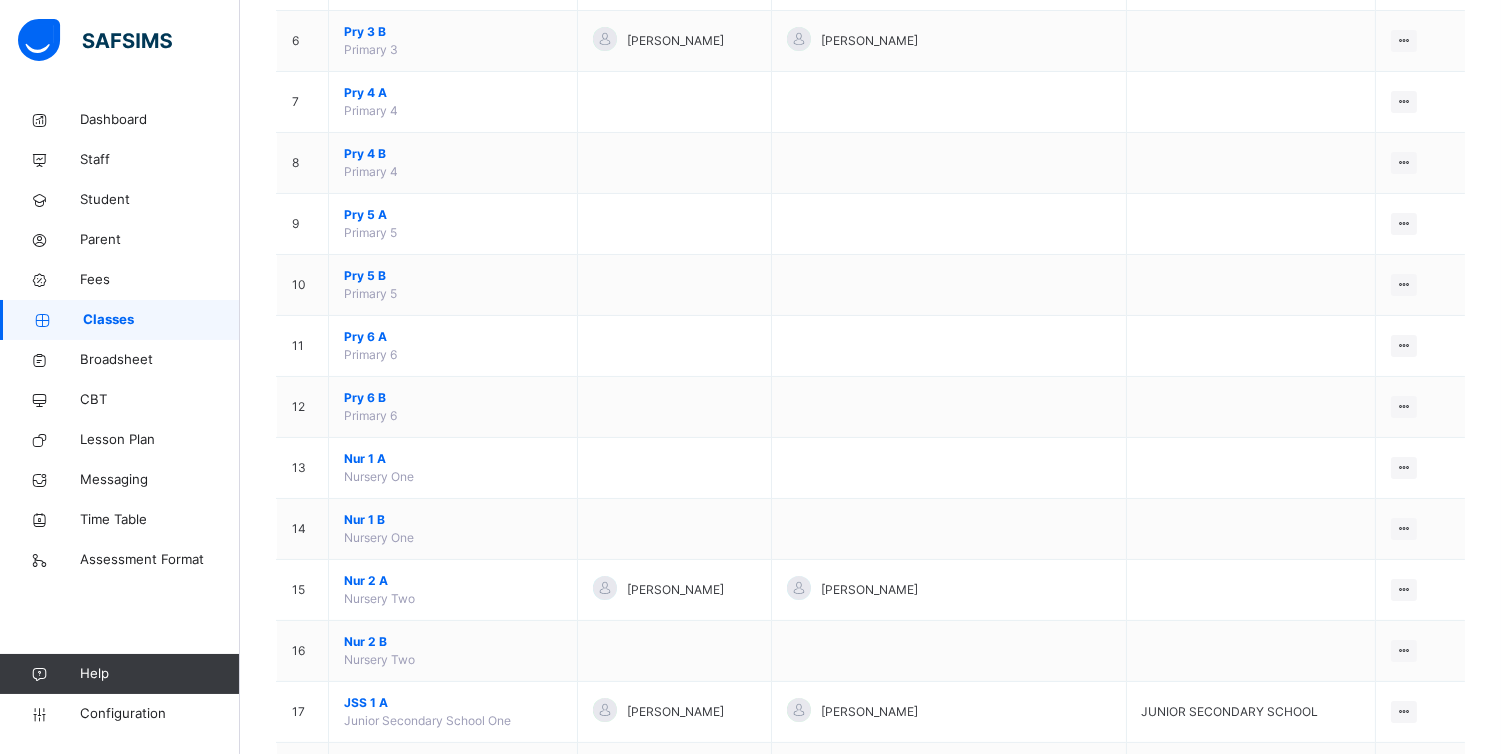 scroll, scrollTop: 753, scrollLeft: 0, axis: vertical 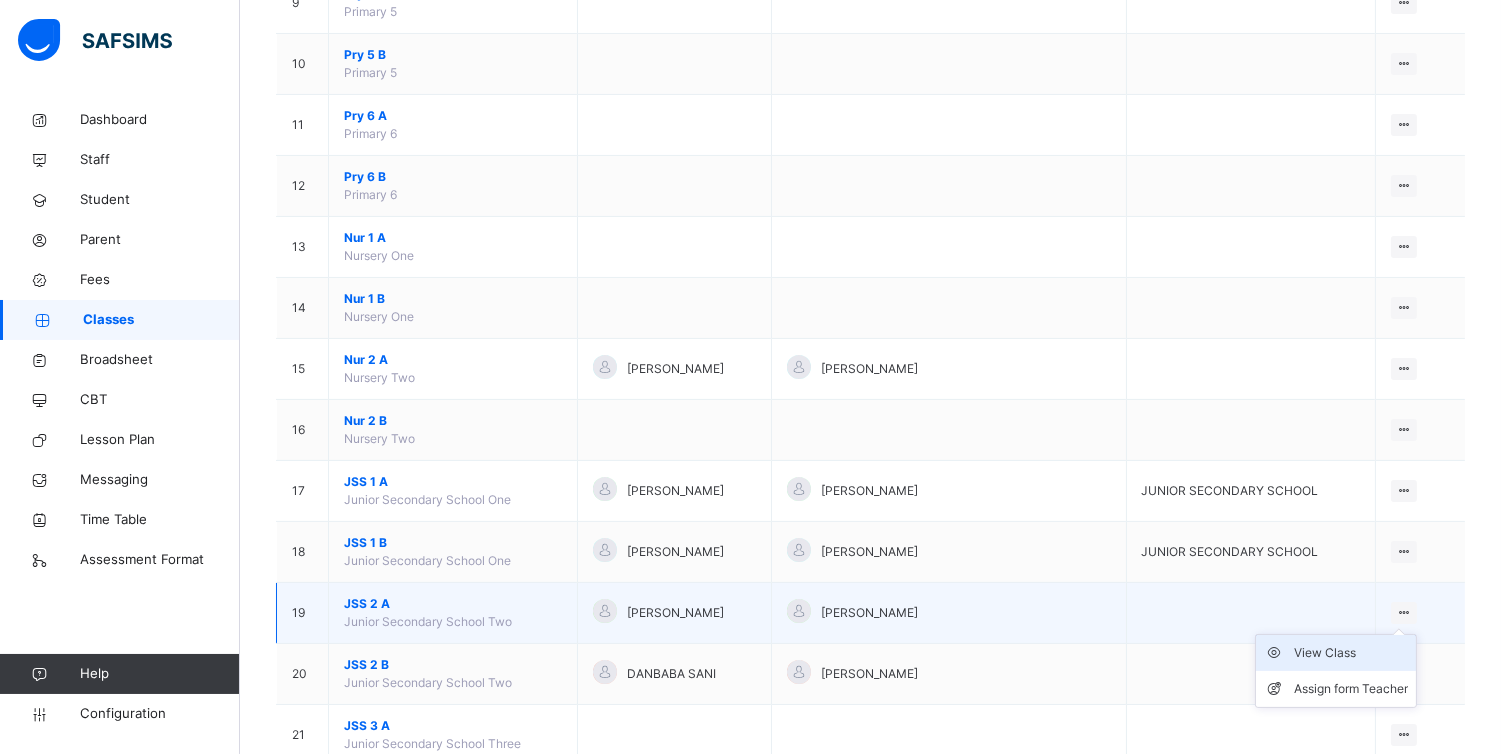 click on "View Class" at bounding box center [1351, 653] 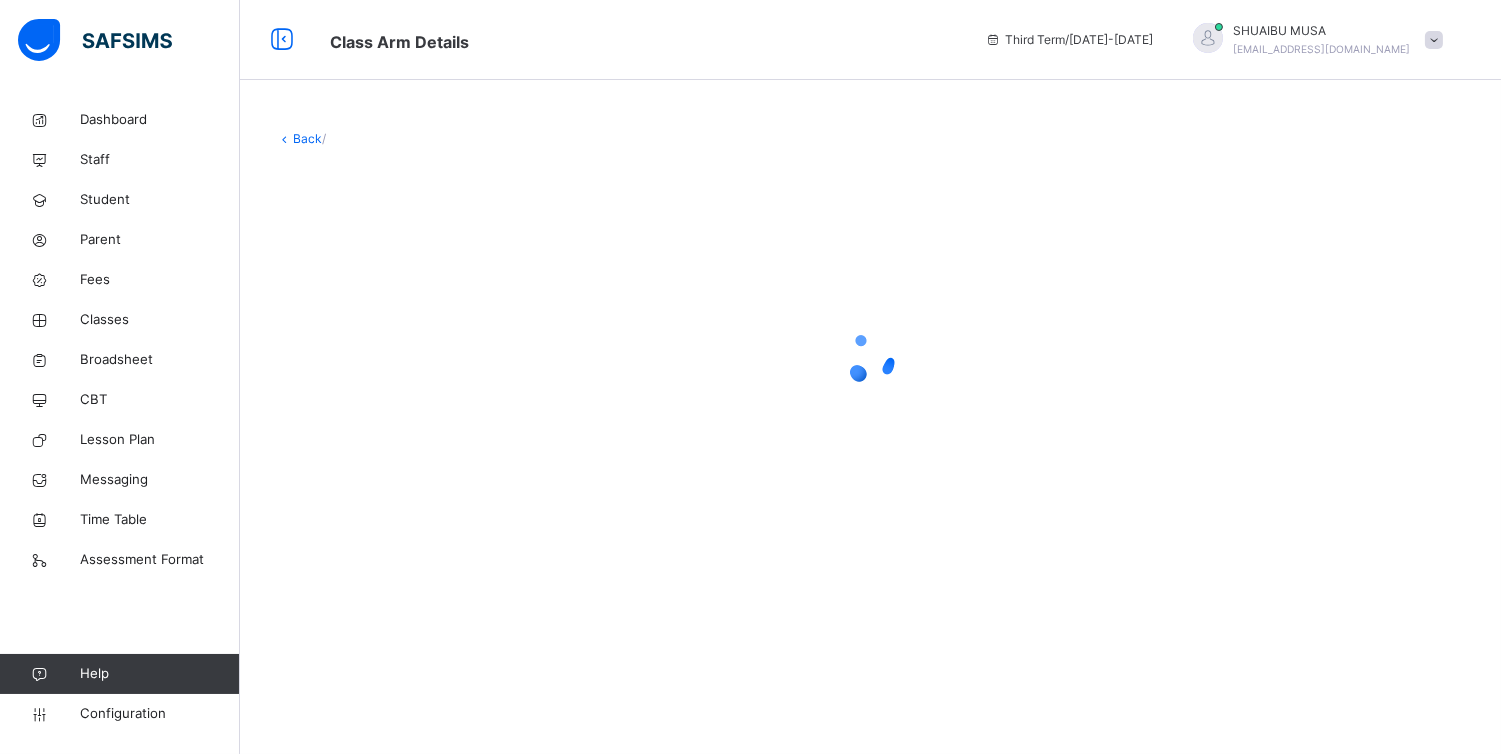 scroll, scrollTop: 0, scrollLeft: 0, axis: both 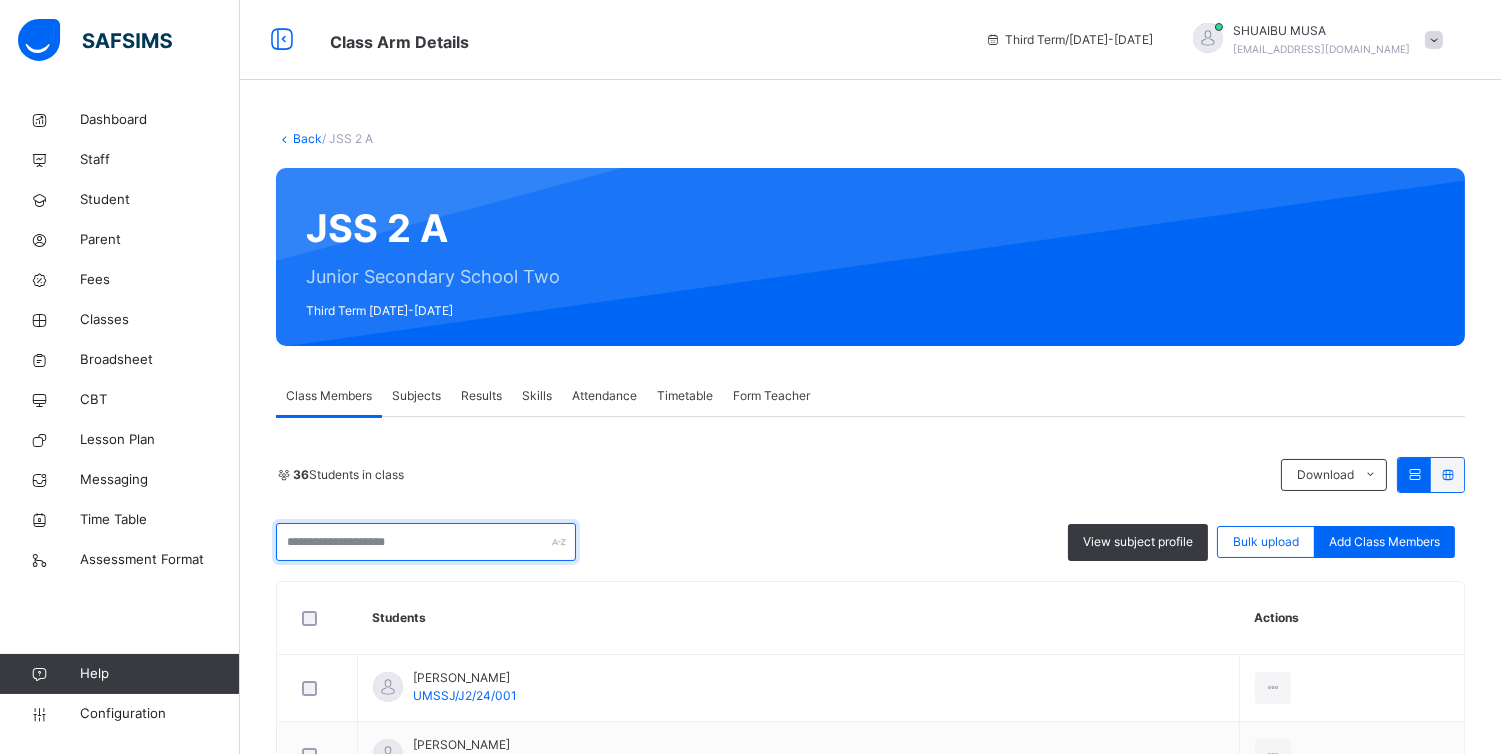 click at bounding box center [426, 542] 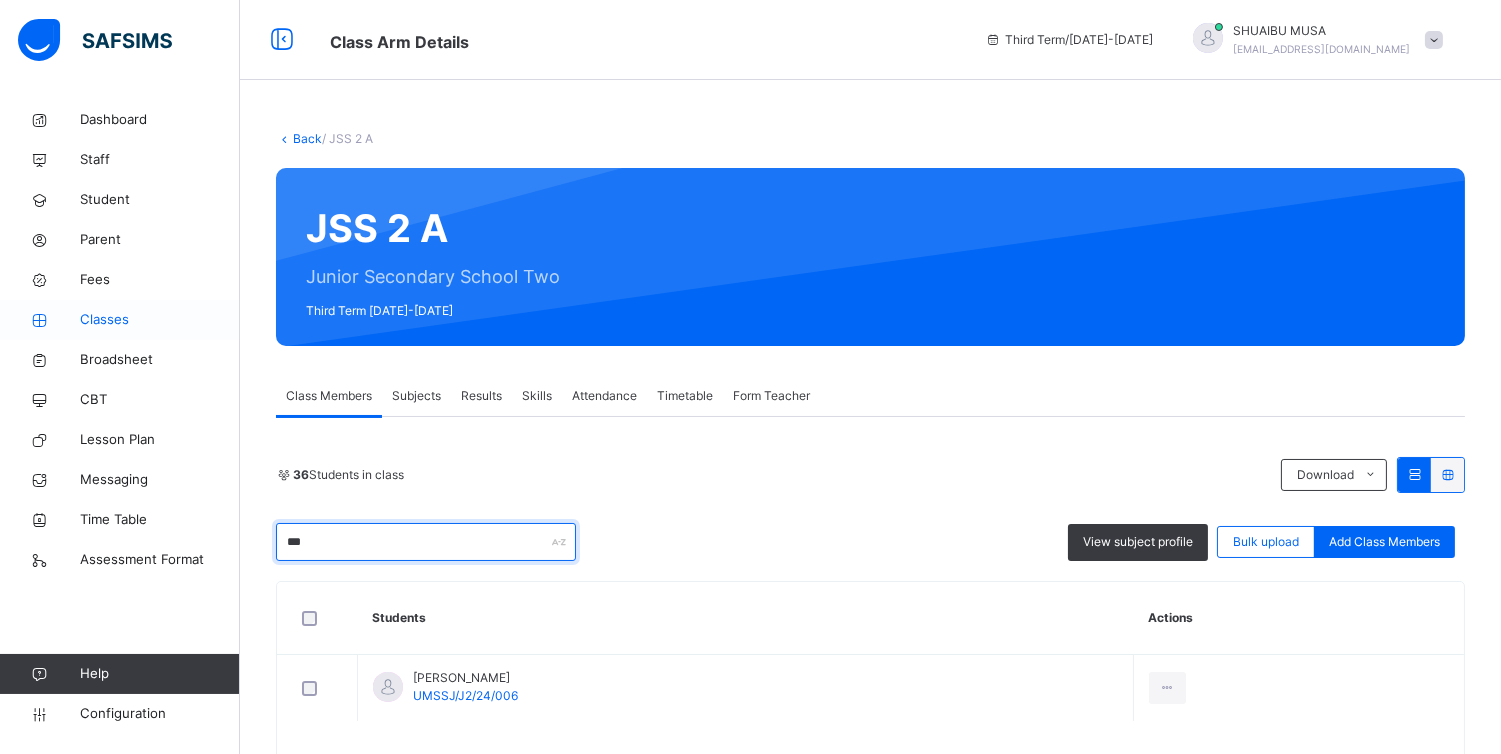 type on "***" 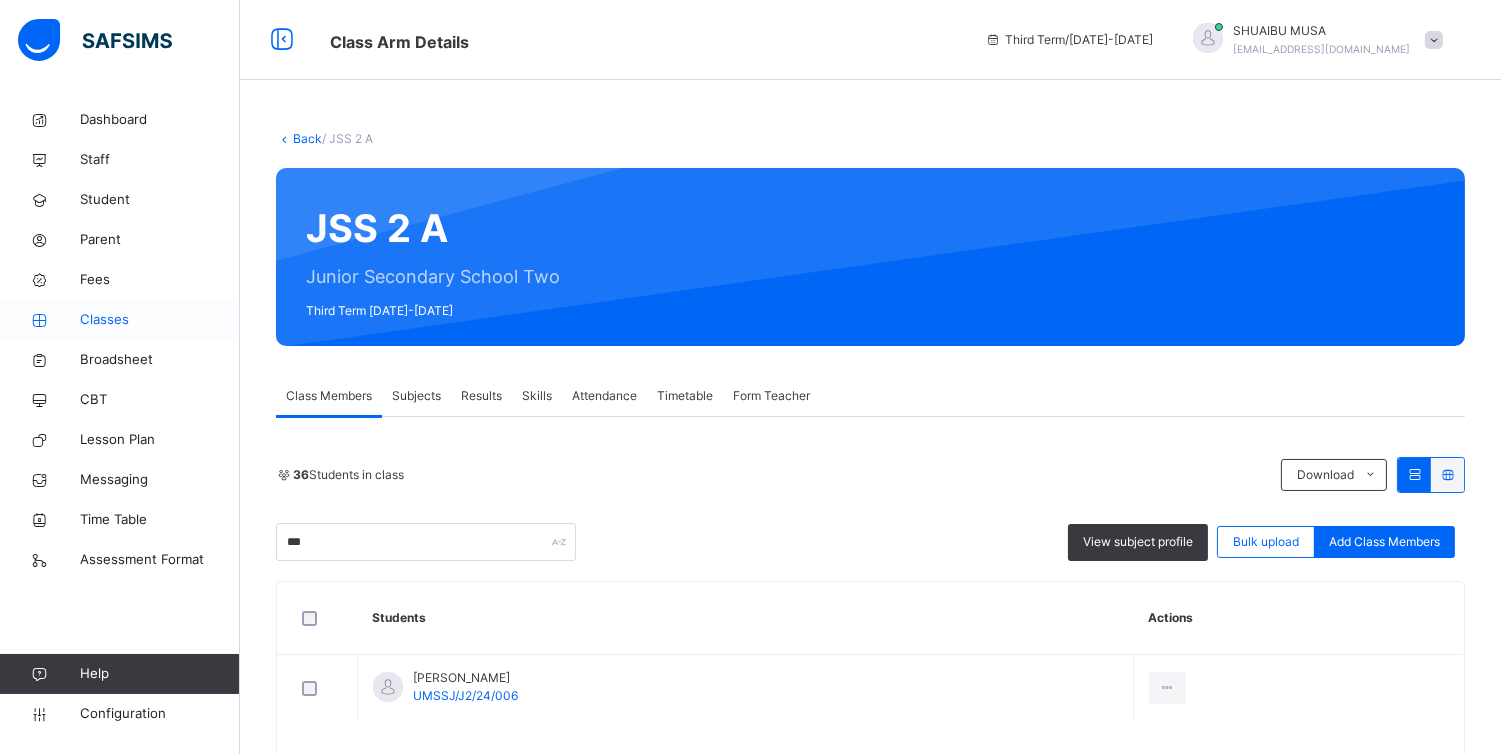 click on "Classes" at bounding box center (160, 320) 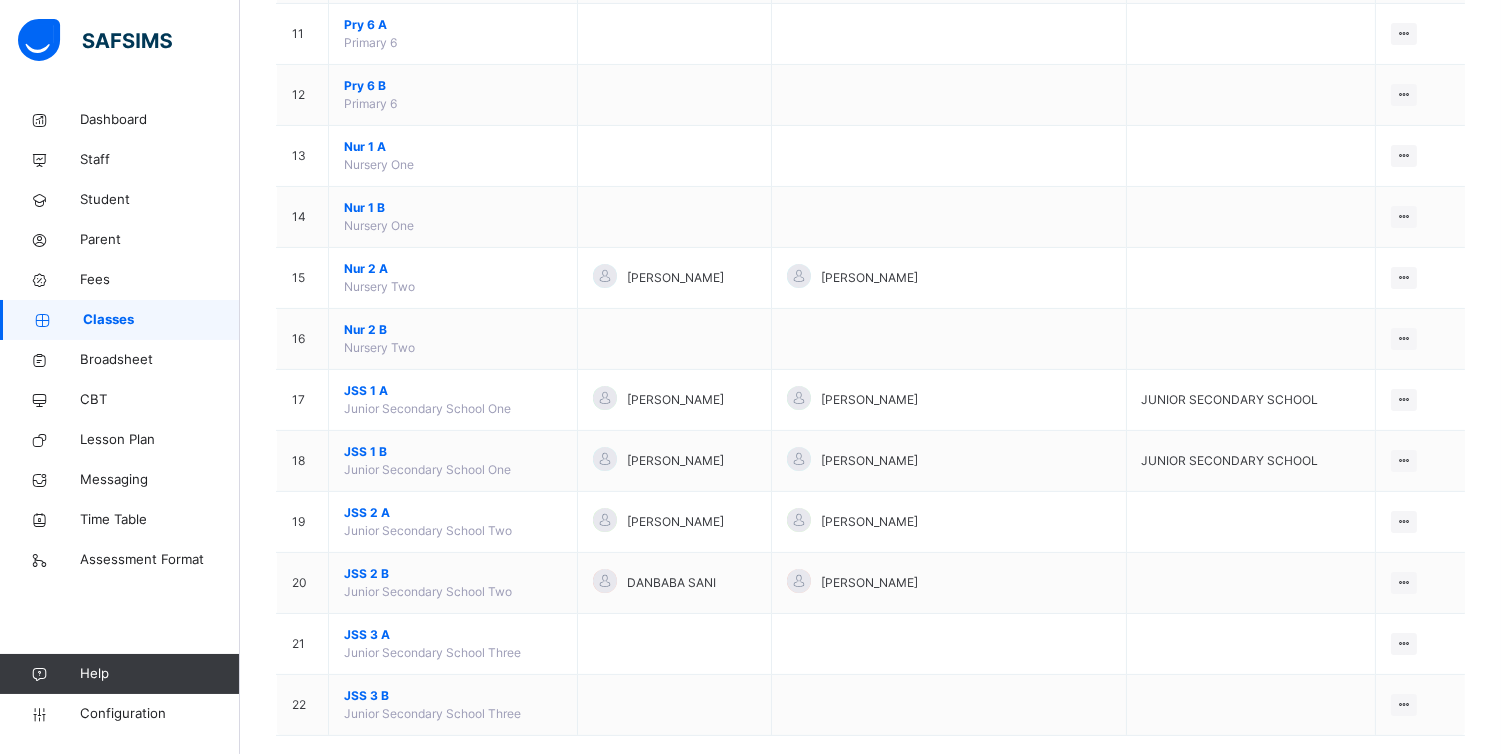 scroll, scrollTop: 877, scrollLeft: 0, axis: vertical 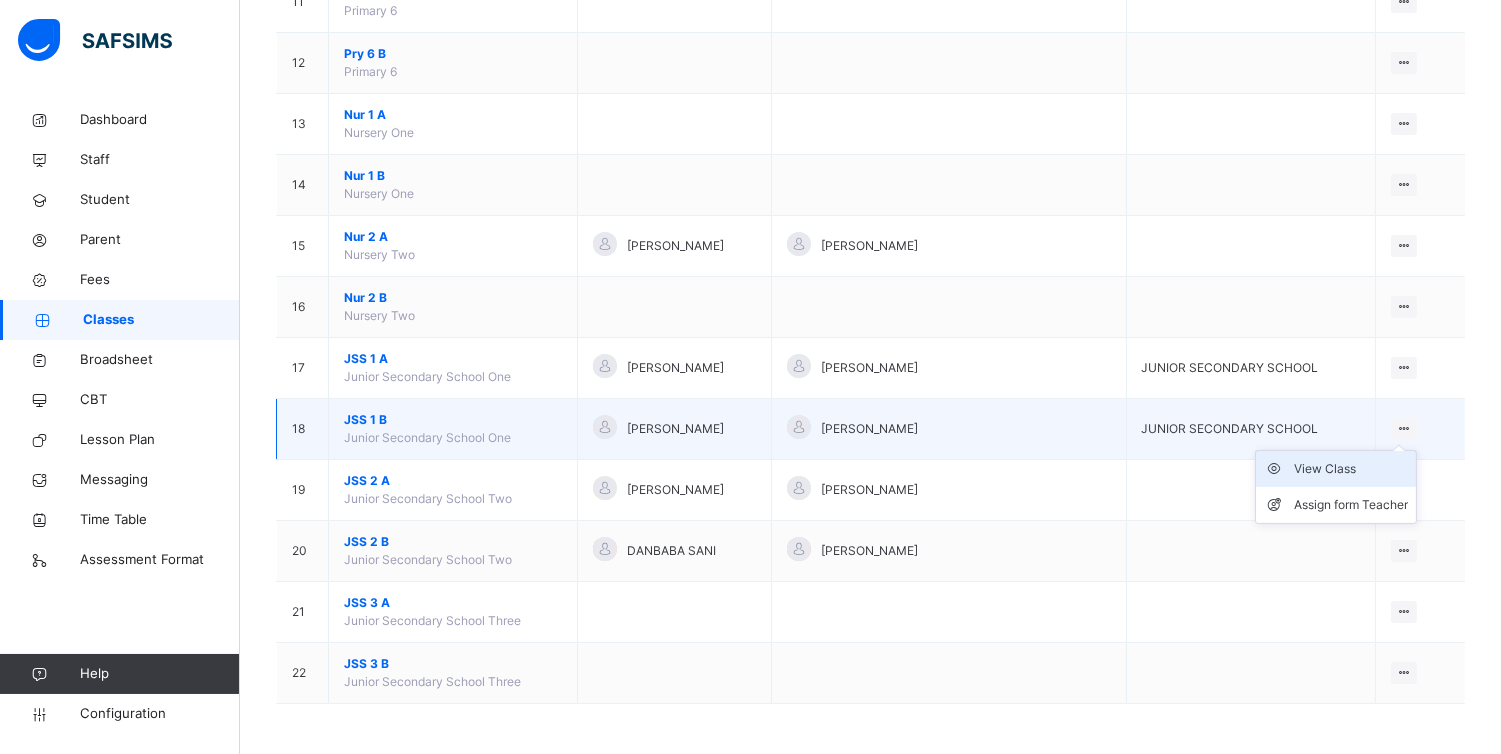 click on "View Class" at bounding box center [1351, 469] 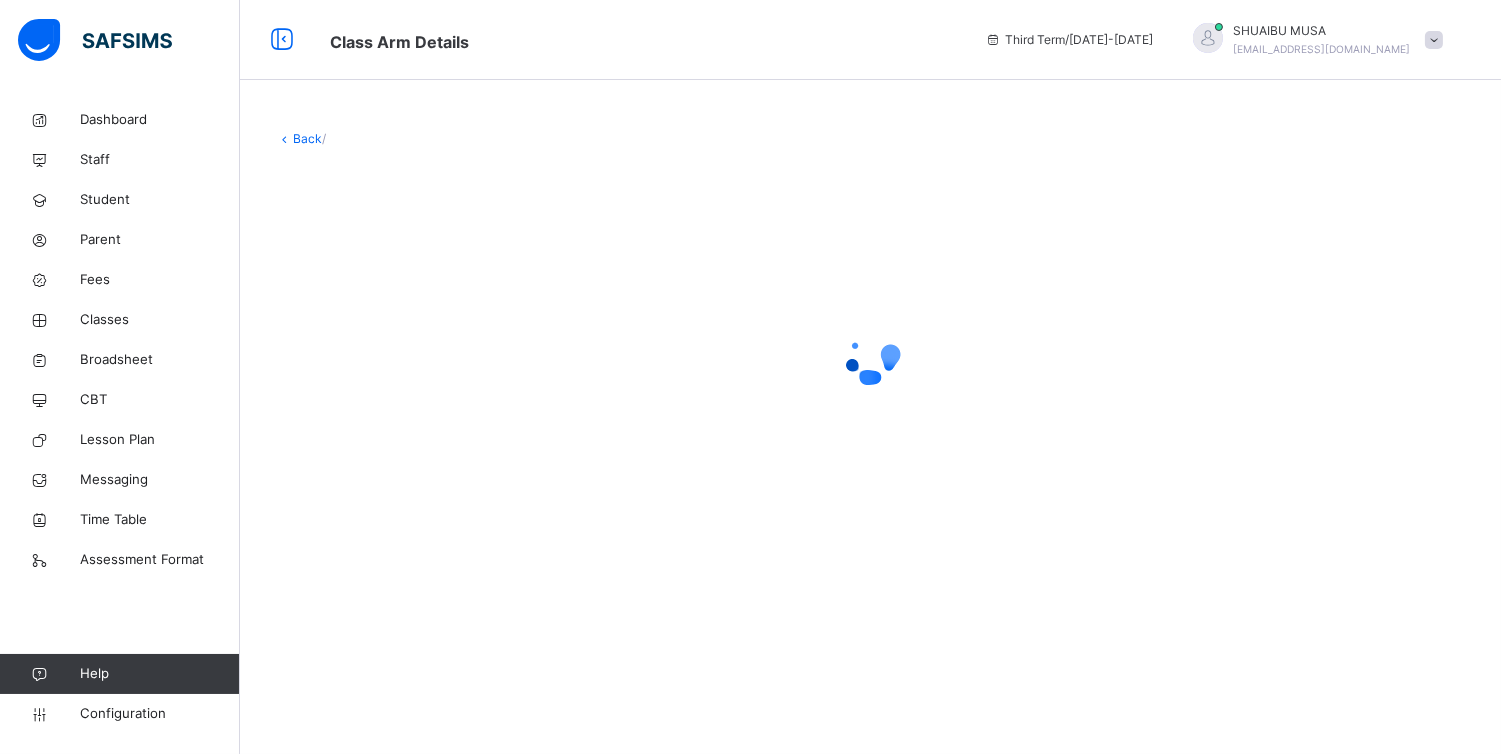 scroll, scrollTop: 0, scrollLeft: 0, axis: both 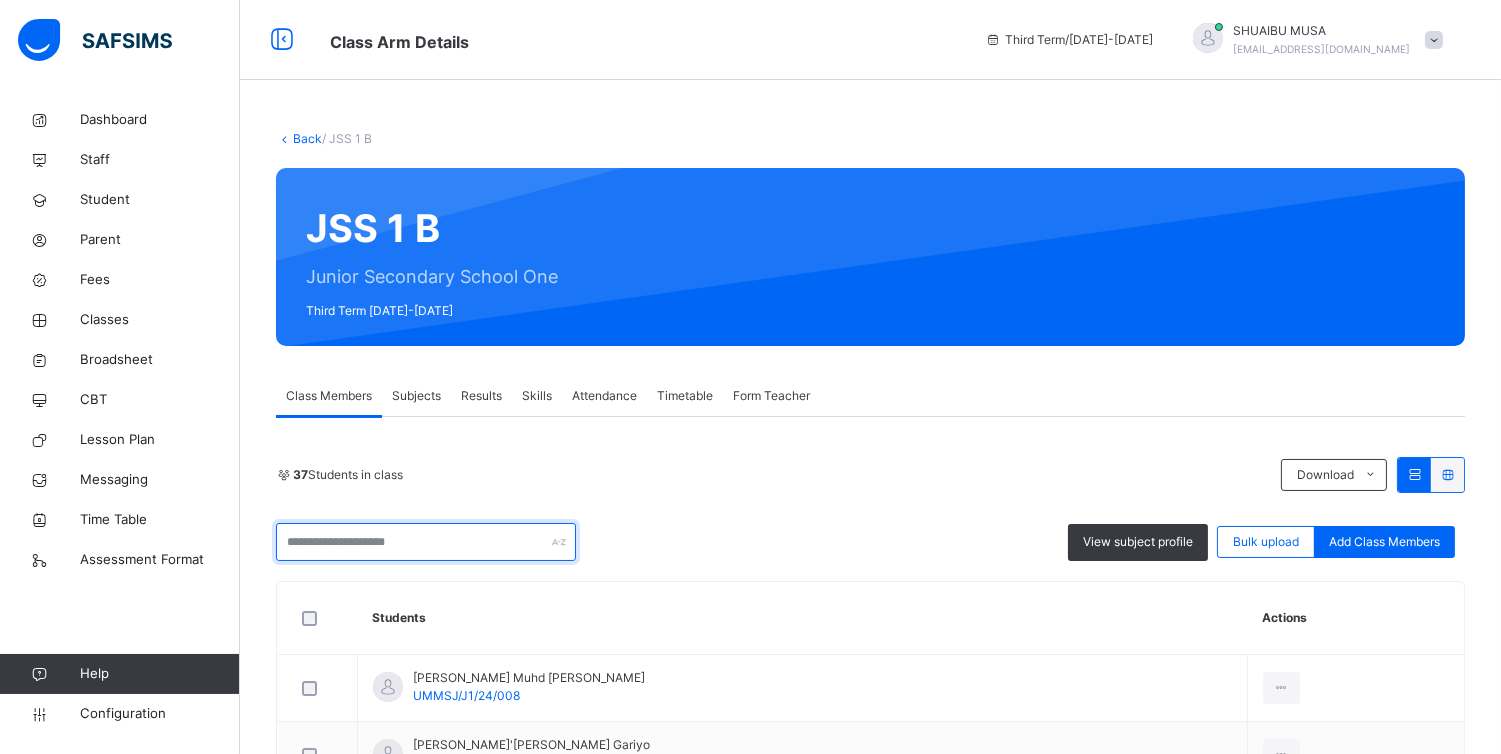 click at bounding box center [426, 542] 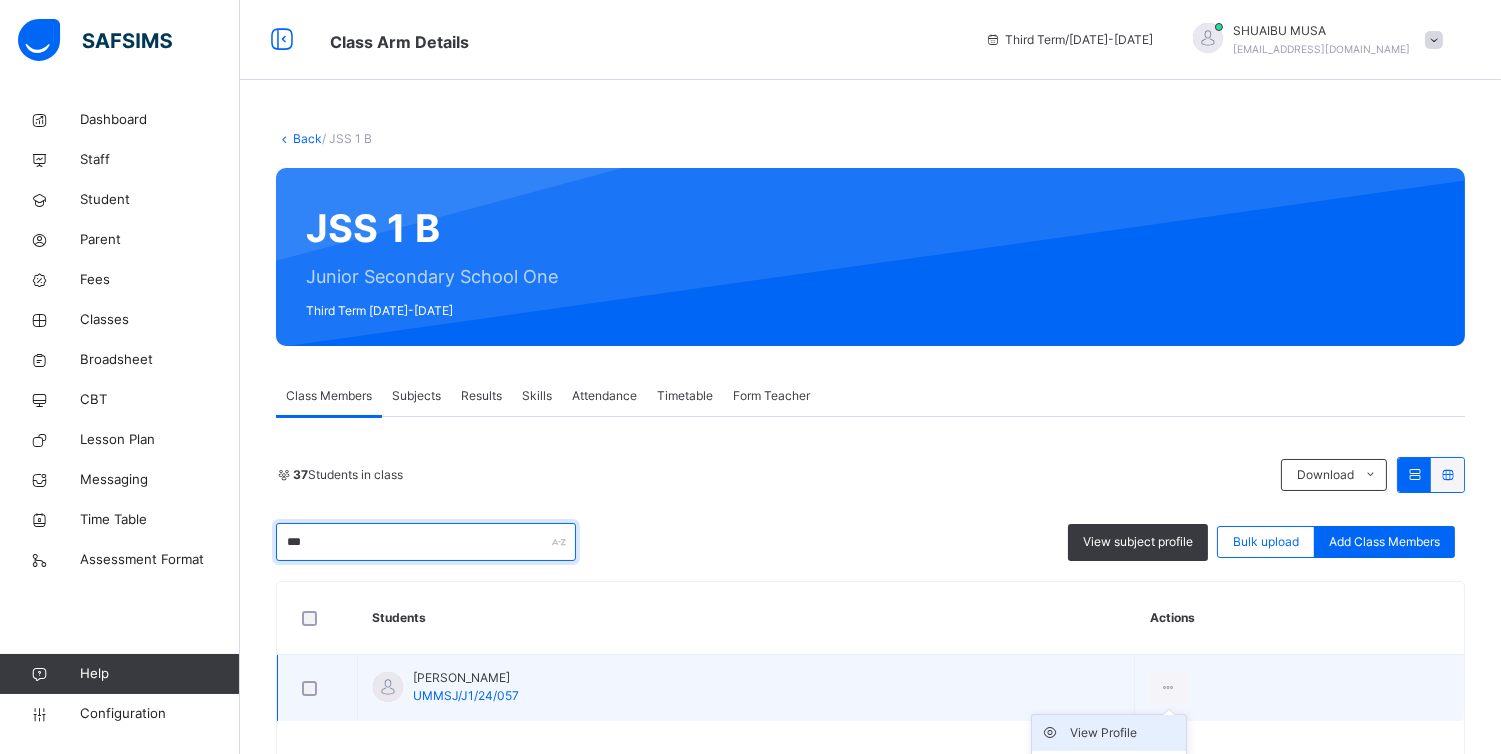 type on "***" 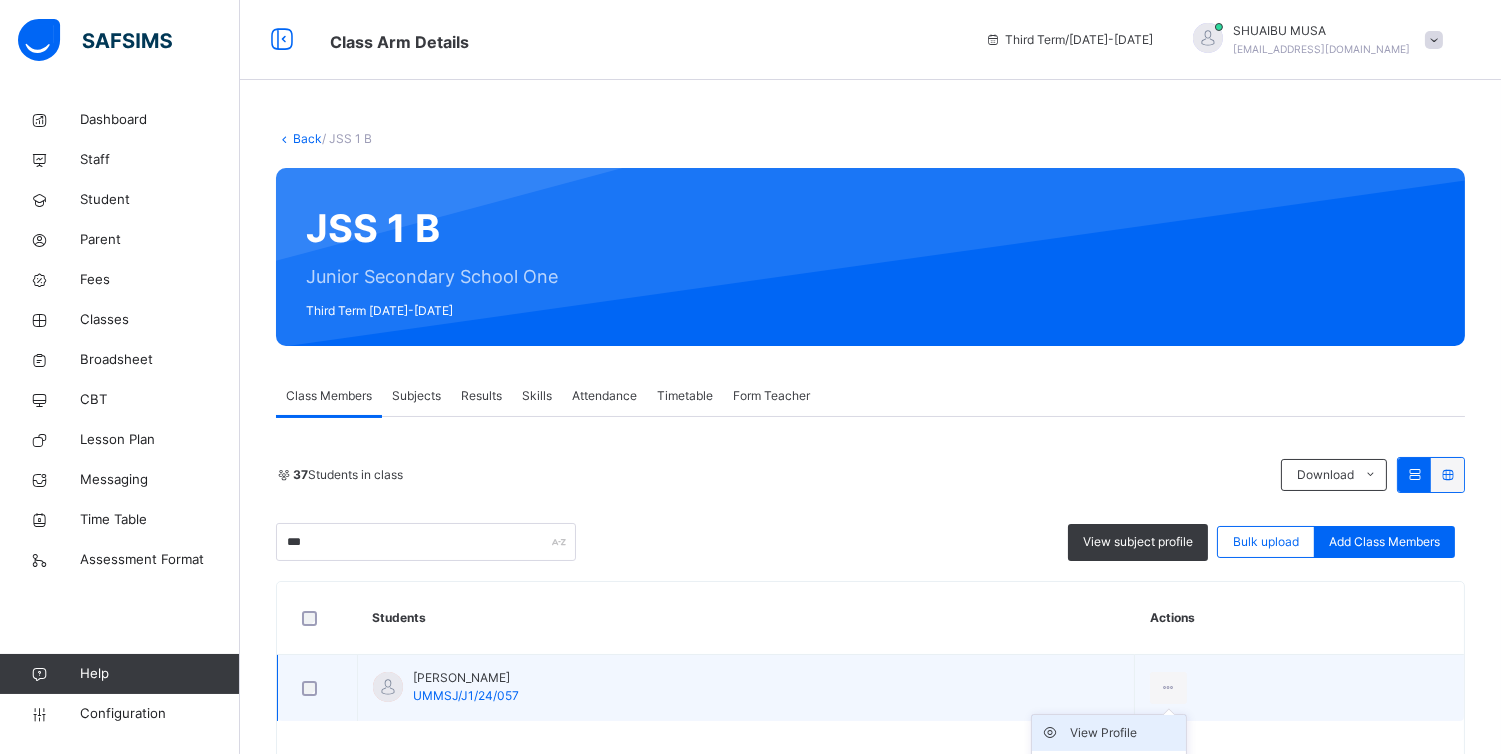 click on "View Profile" at bounding box center [1124, 733] 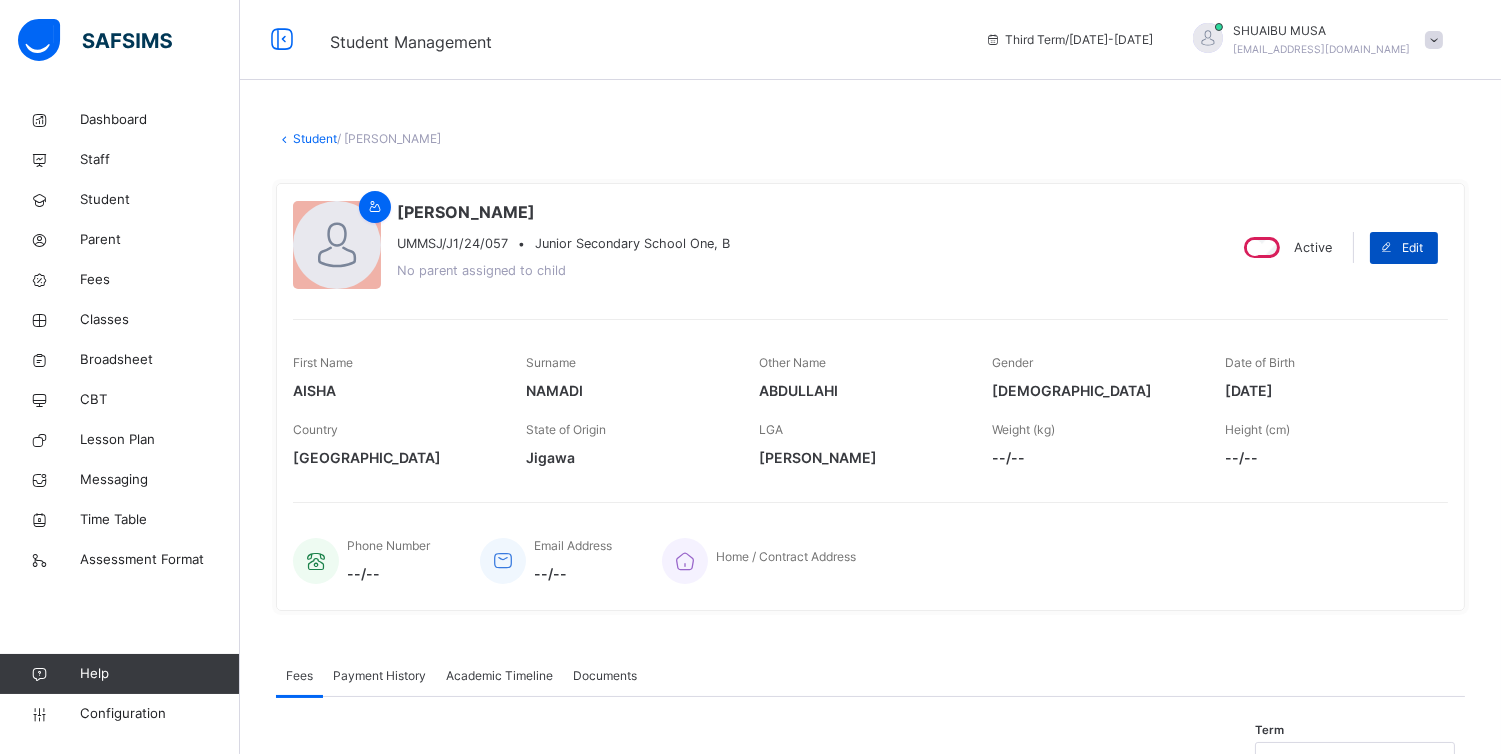 click at bounding box center (1386, 248) 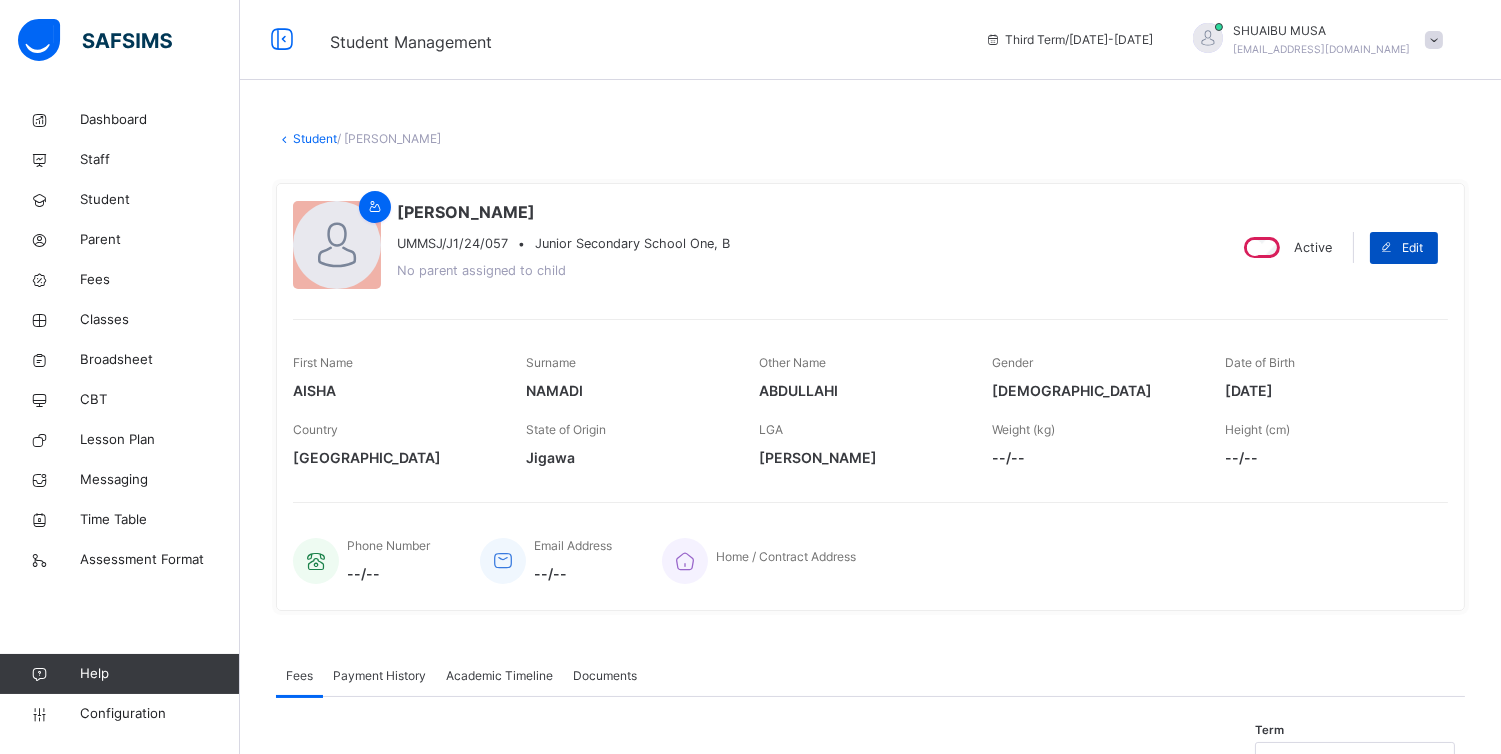 select on "**" 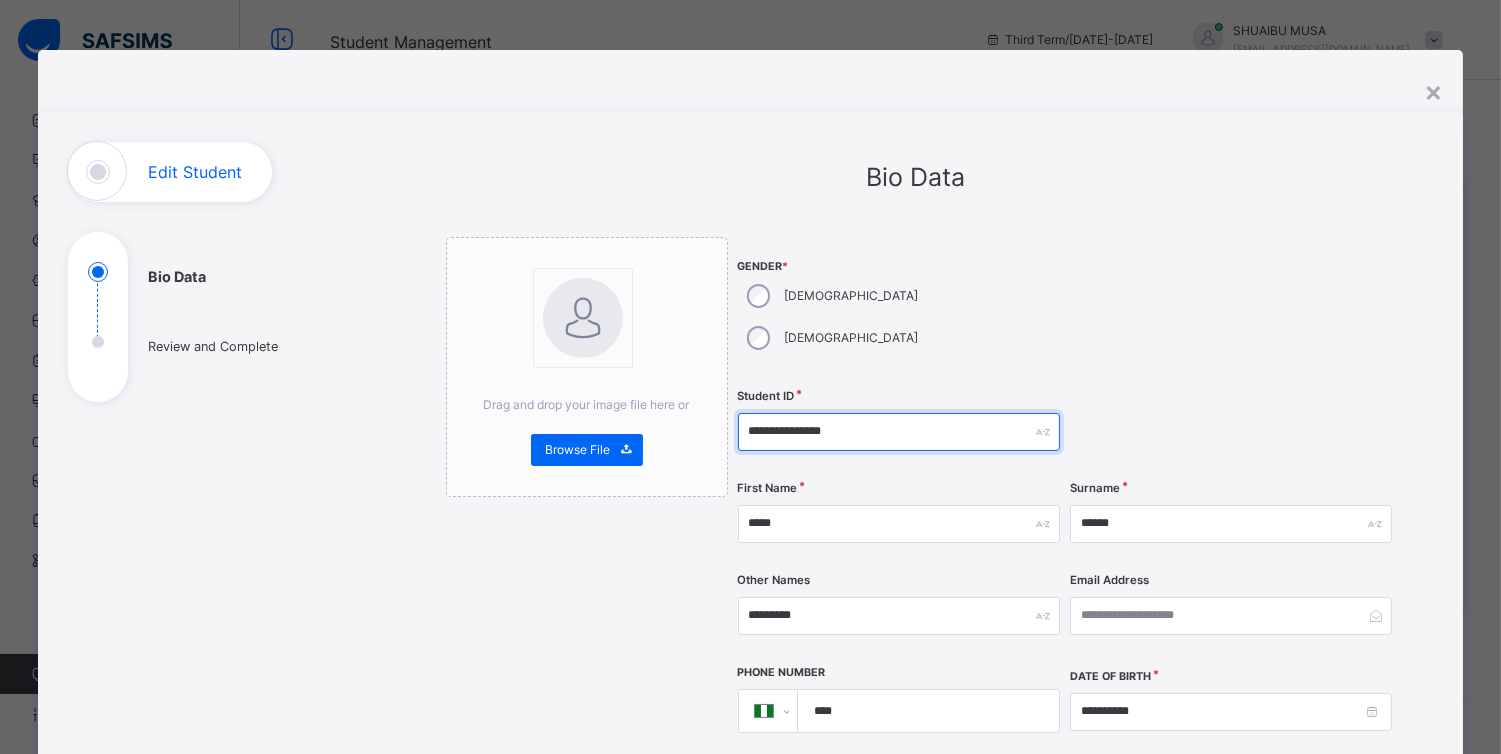click on "**********" at bounding box center (899, 432) 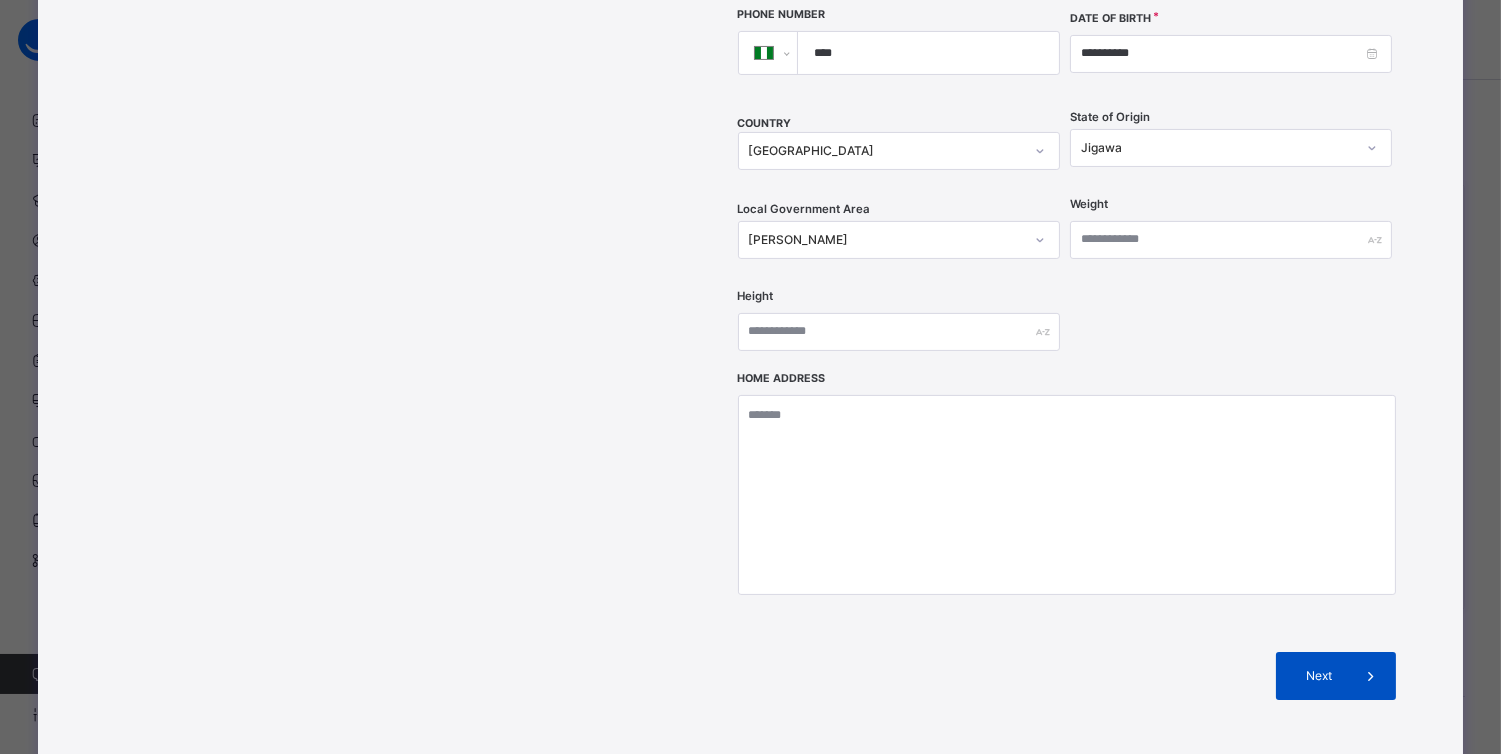 type on "**********" 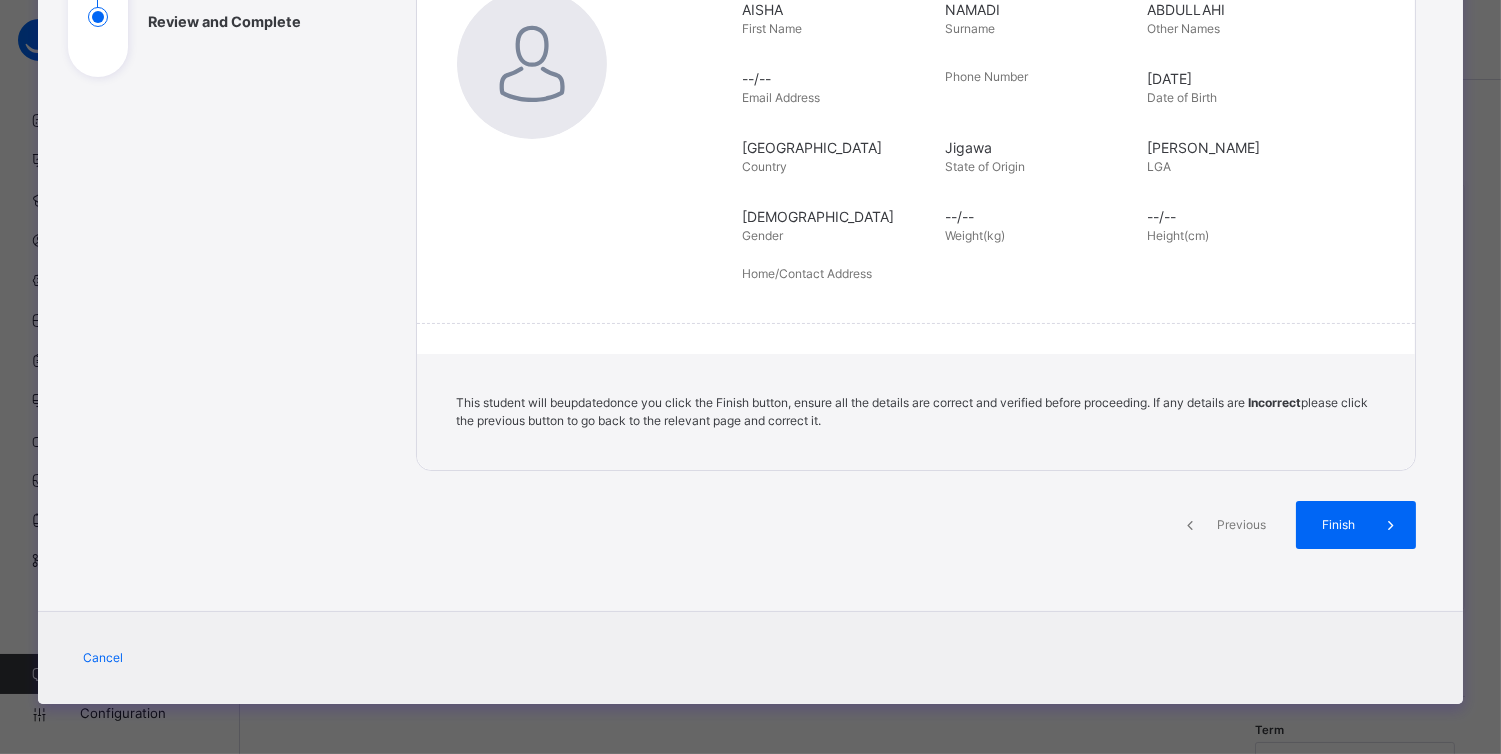 scroll, scrollTop: 324, scrollLeft: 0, axis: vertical 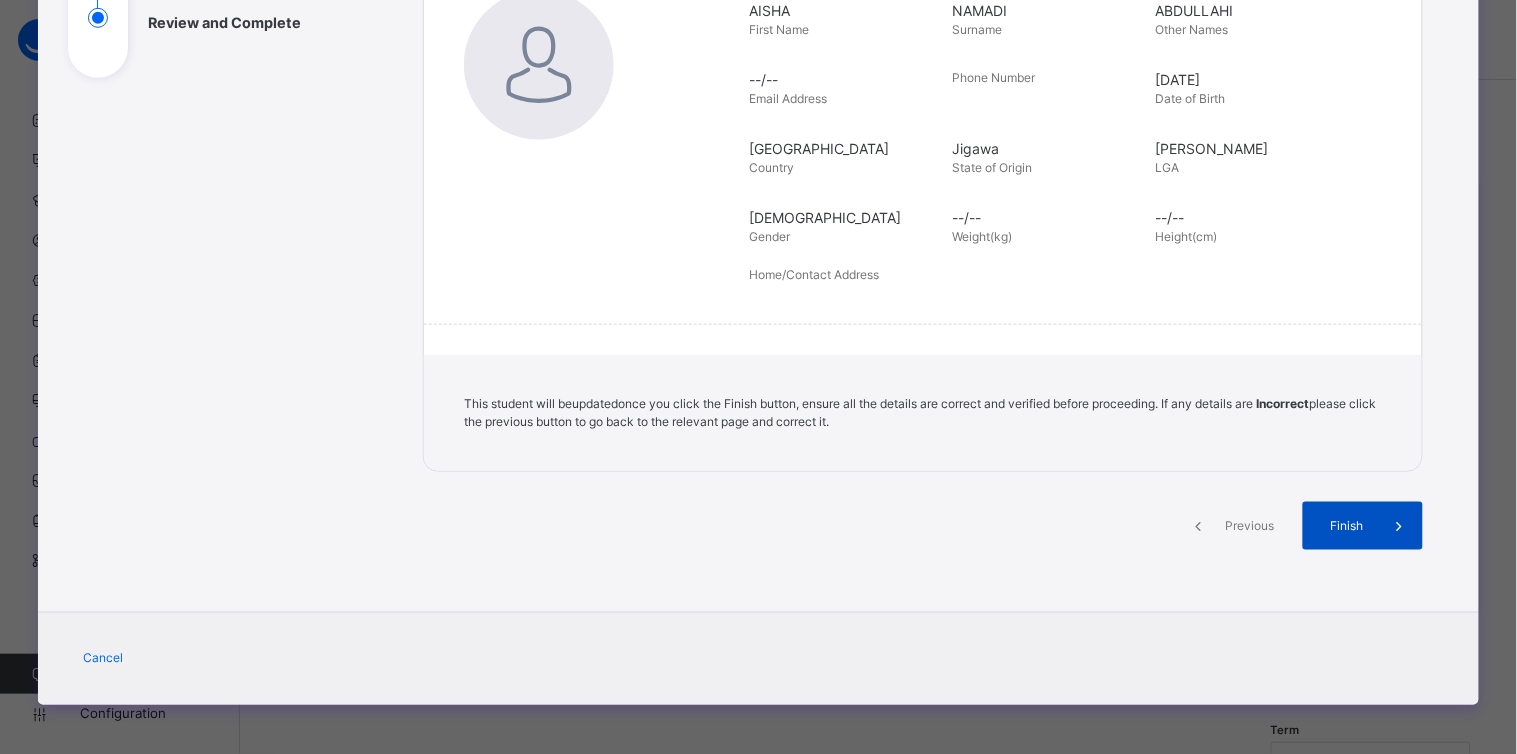 click on "Finish" at bounding box center [1363, 526] 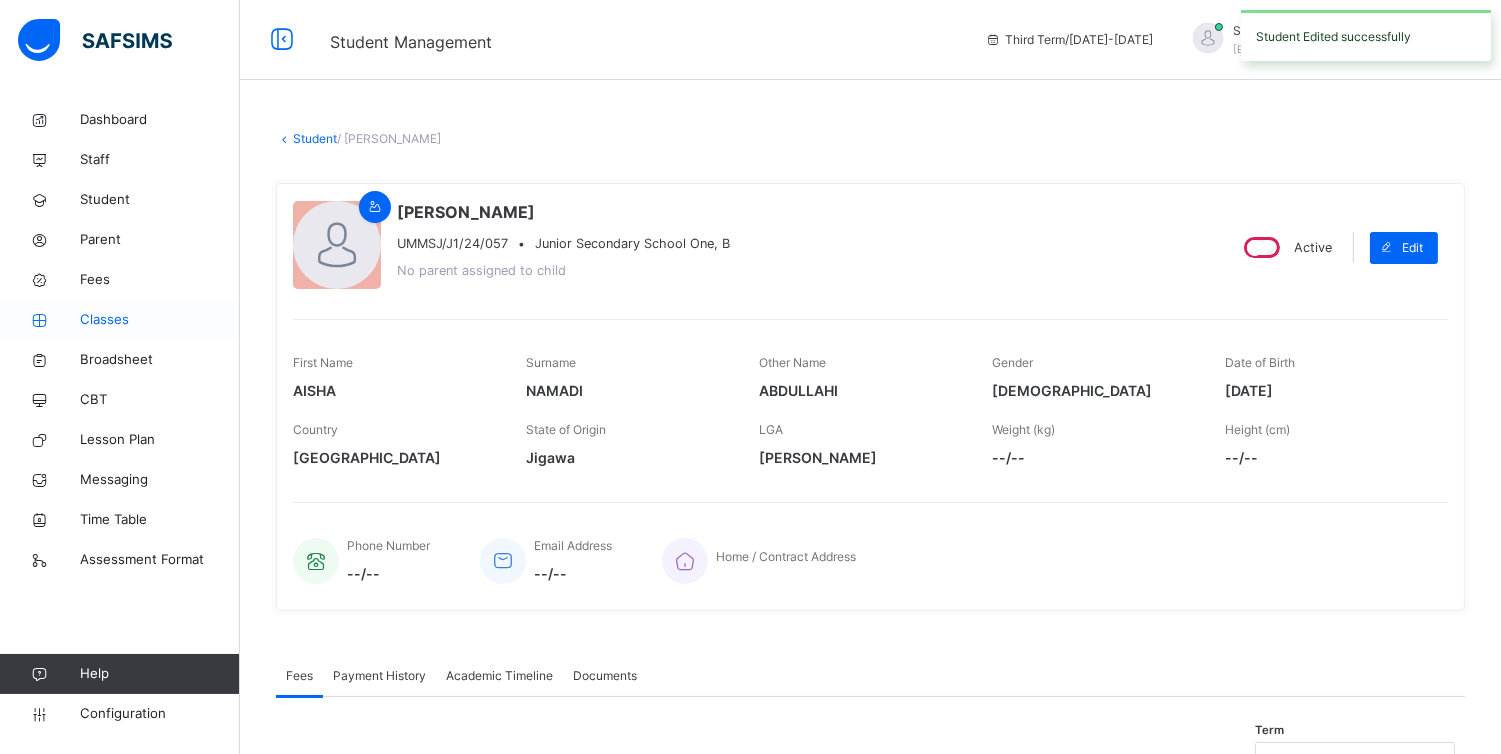 click on "Classes" at bounding box center (160, 320) 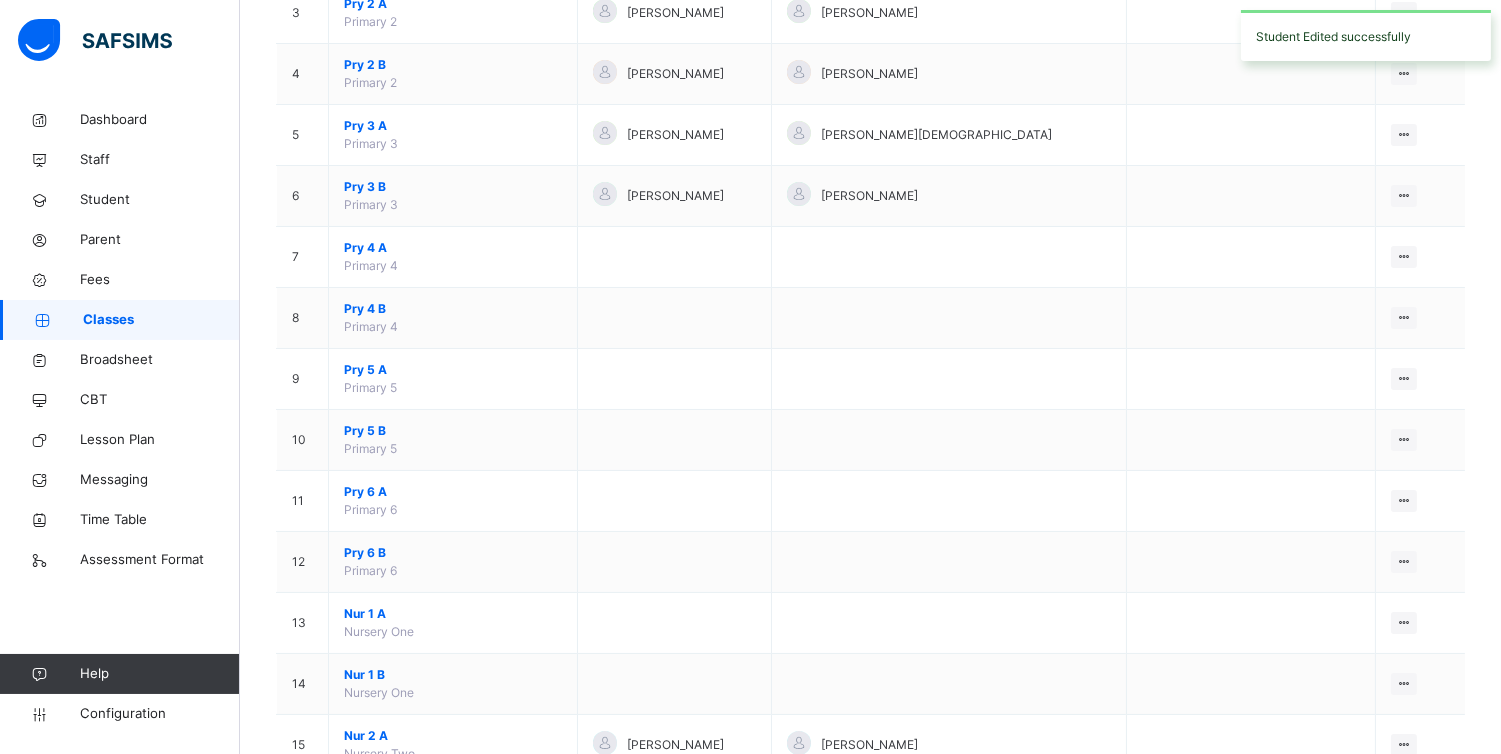 scroll, scrollTop: 621, scrollLeft: 0, axis: vertical 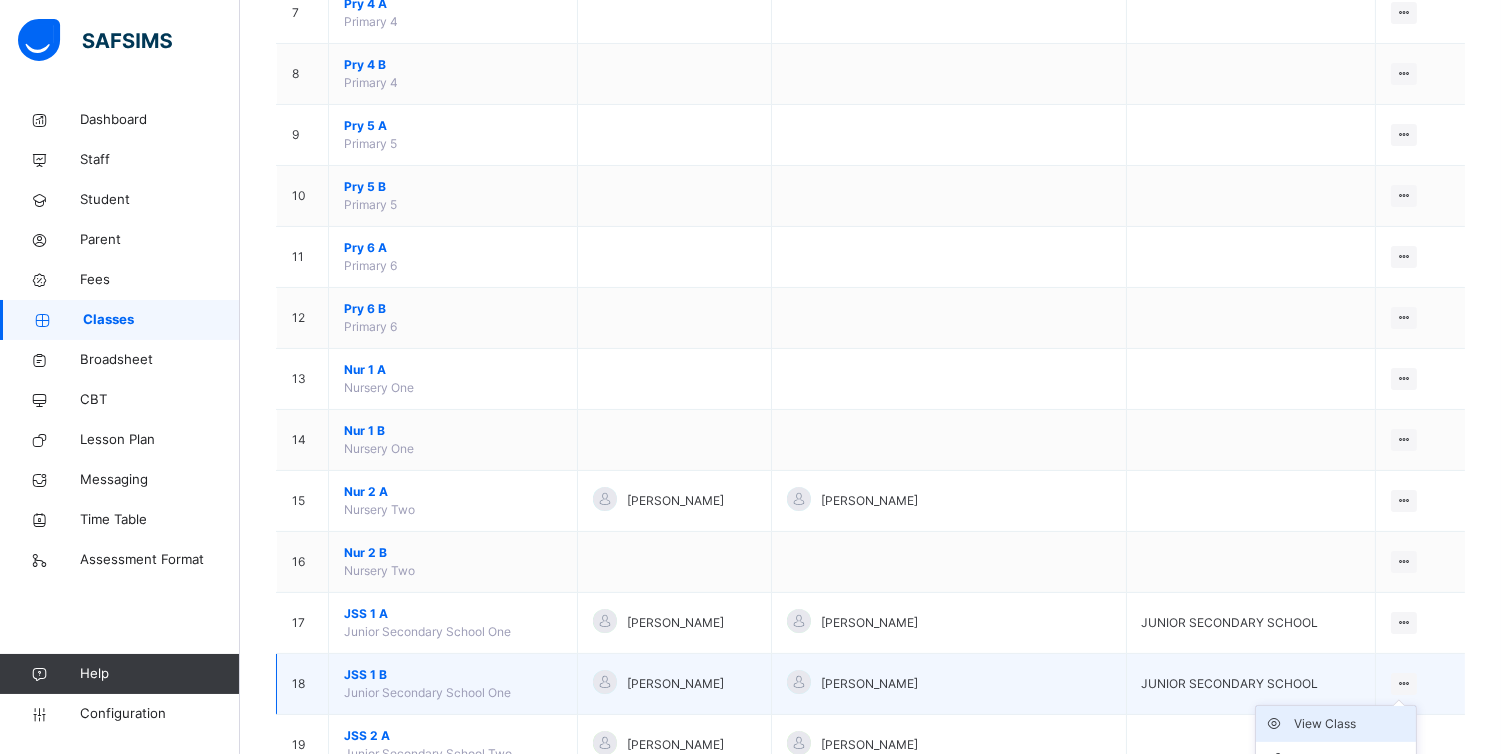 click on "View Class" at bounding box center [1351, 724] 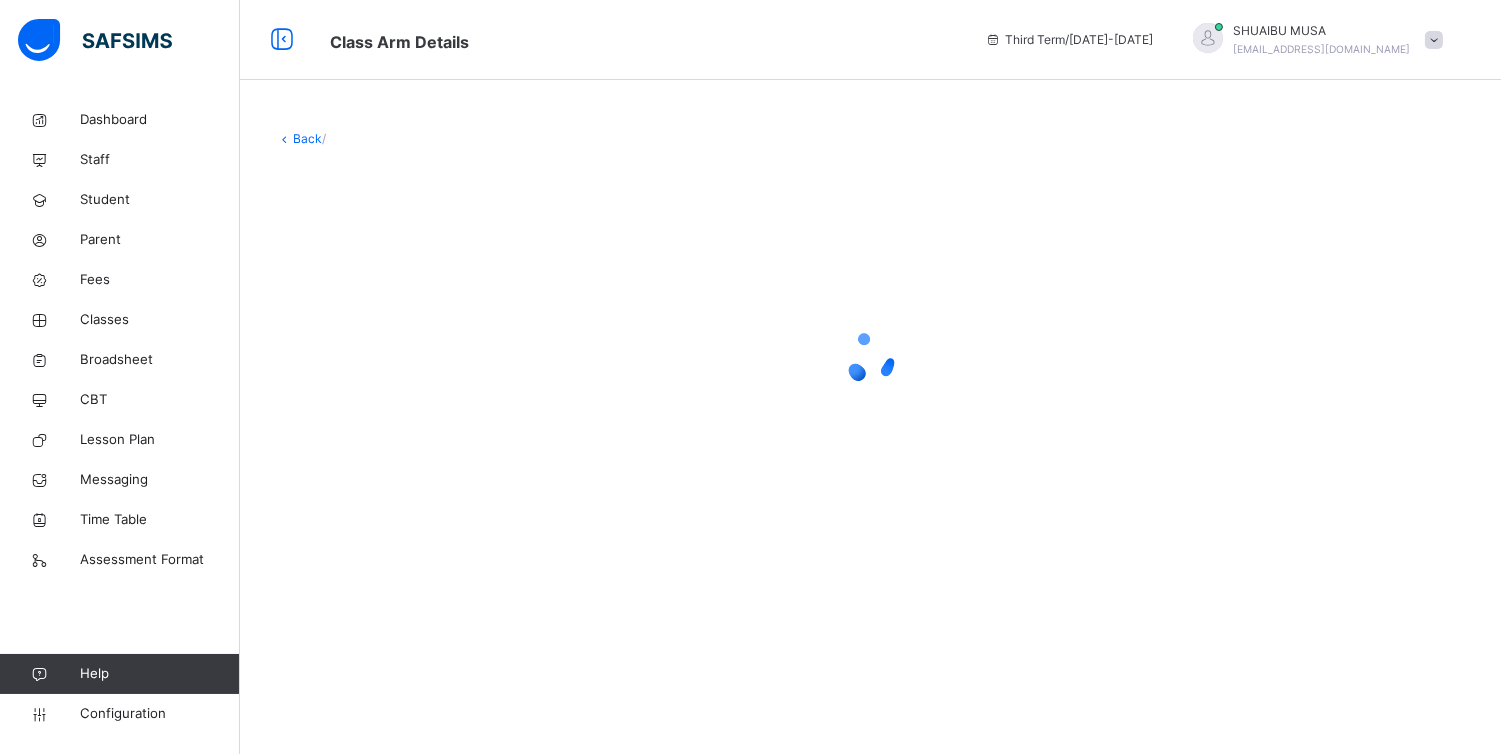 scroll, scrollTop: 0, scrollLeft: 0, axis: both 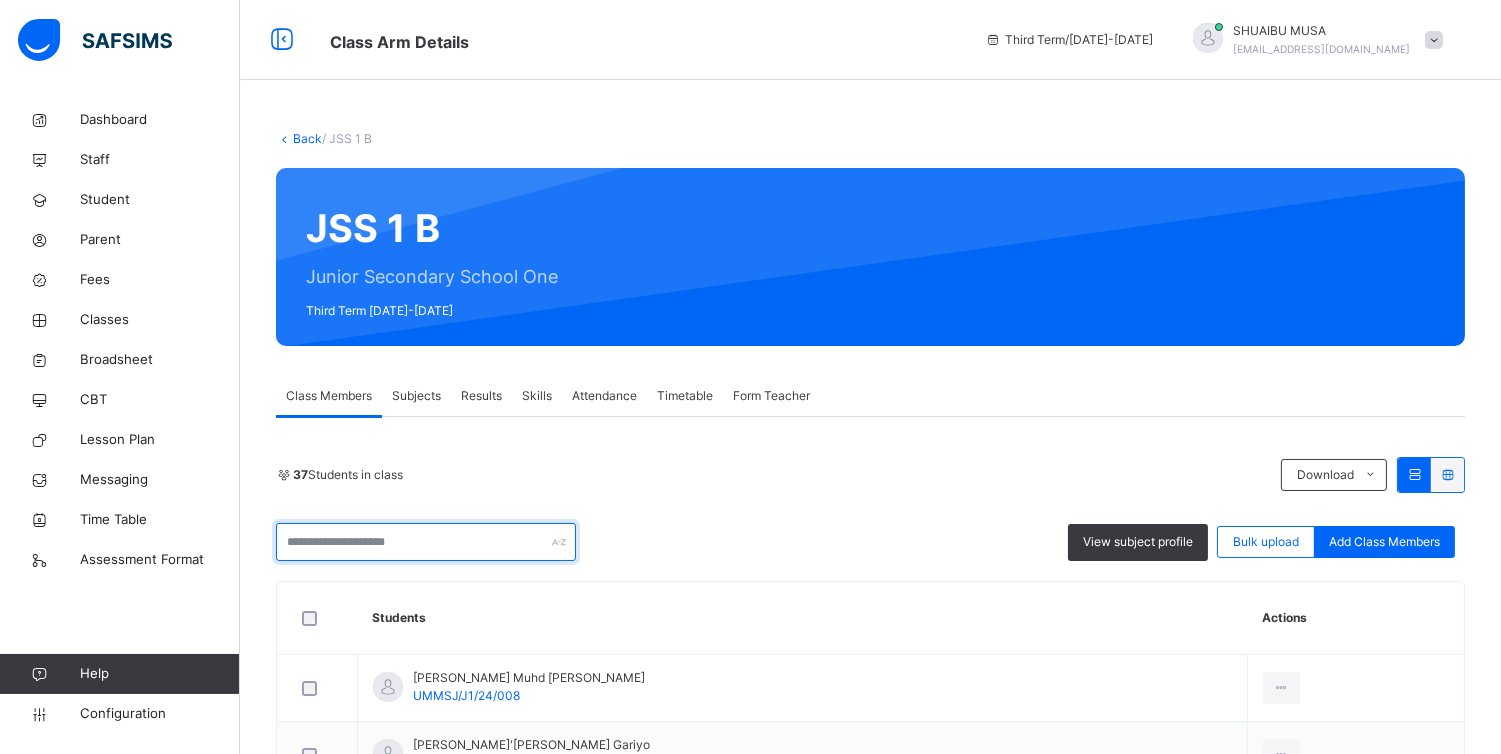 click at bounding box center [426, 542] 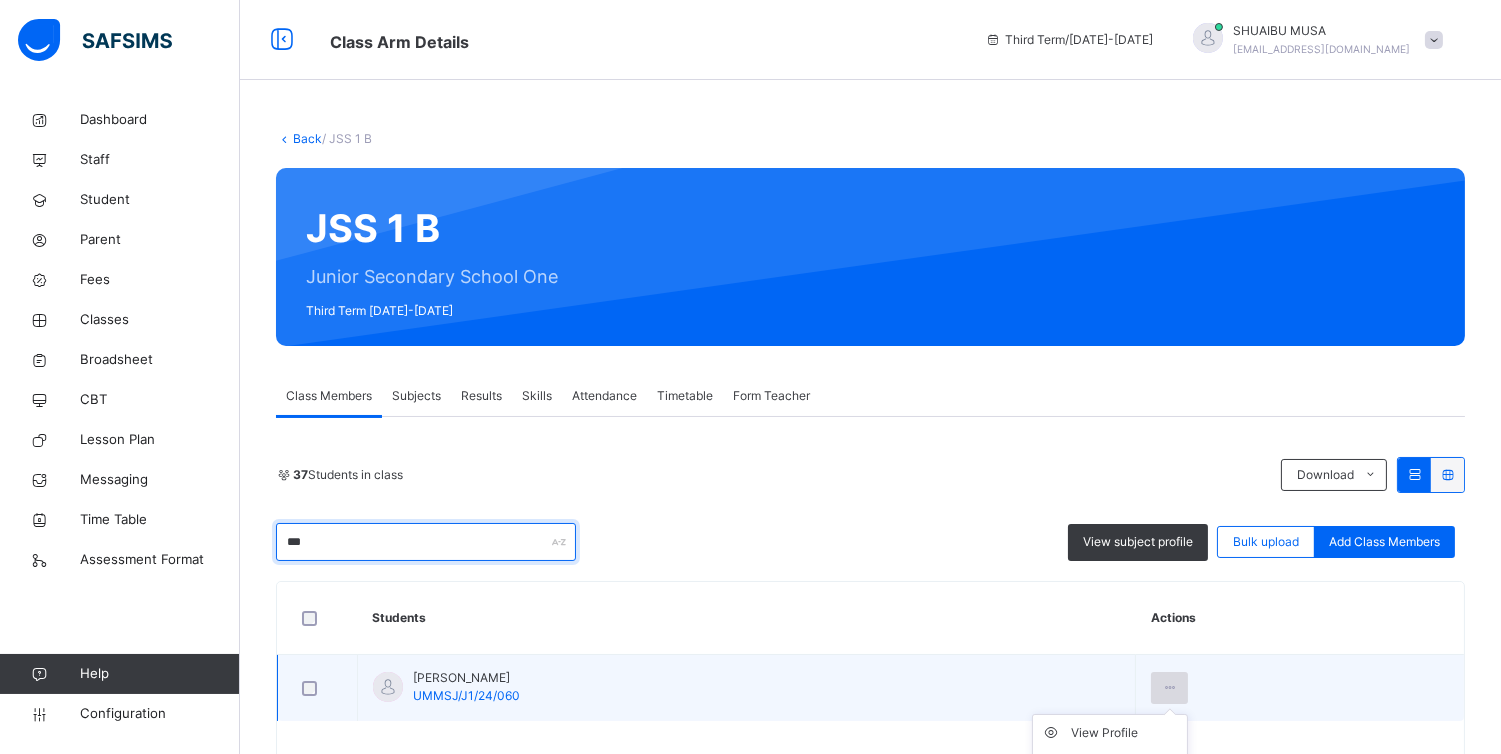 type on "***" 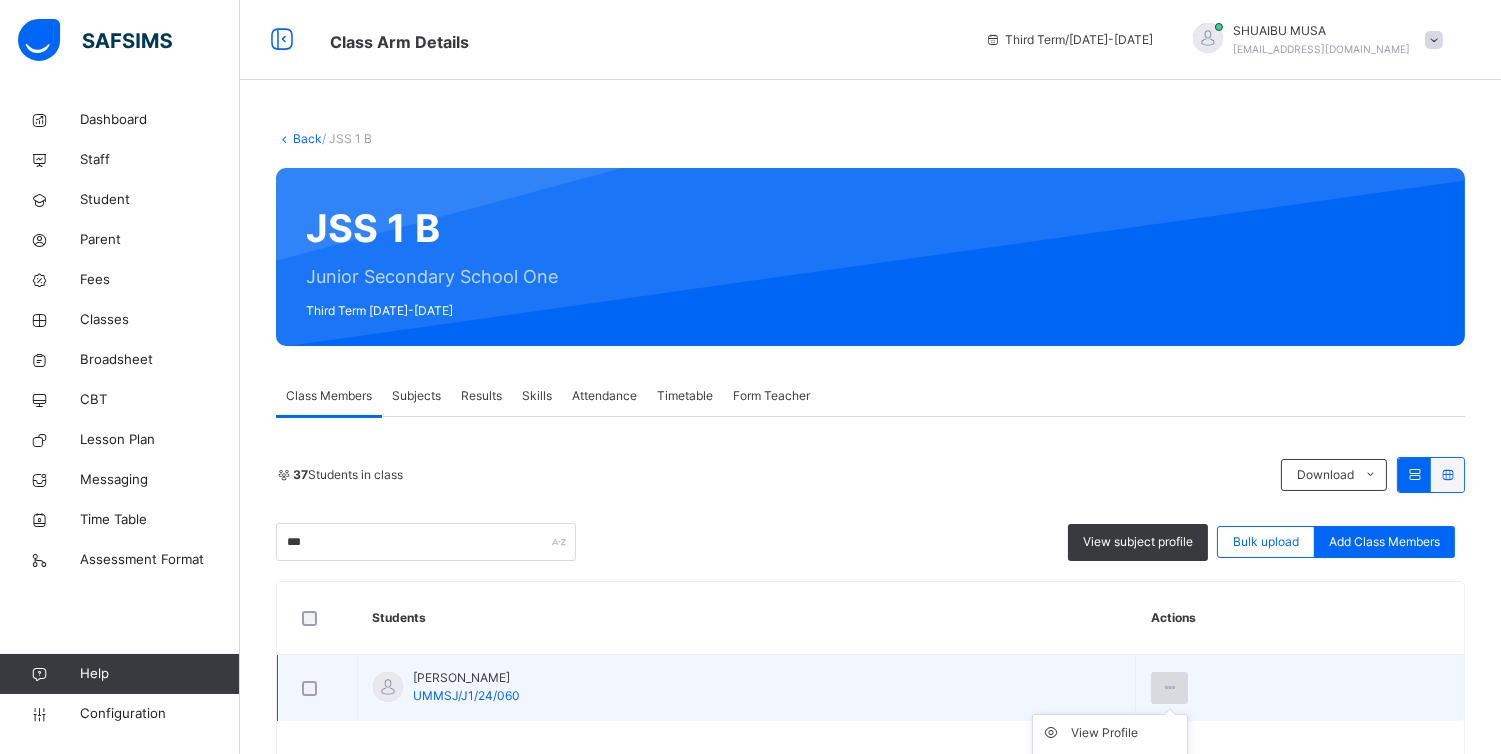 click at bounding box center (1169, 688) 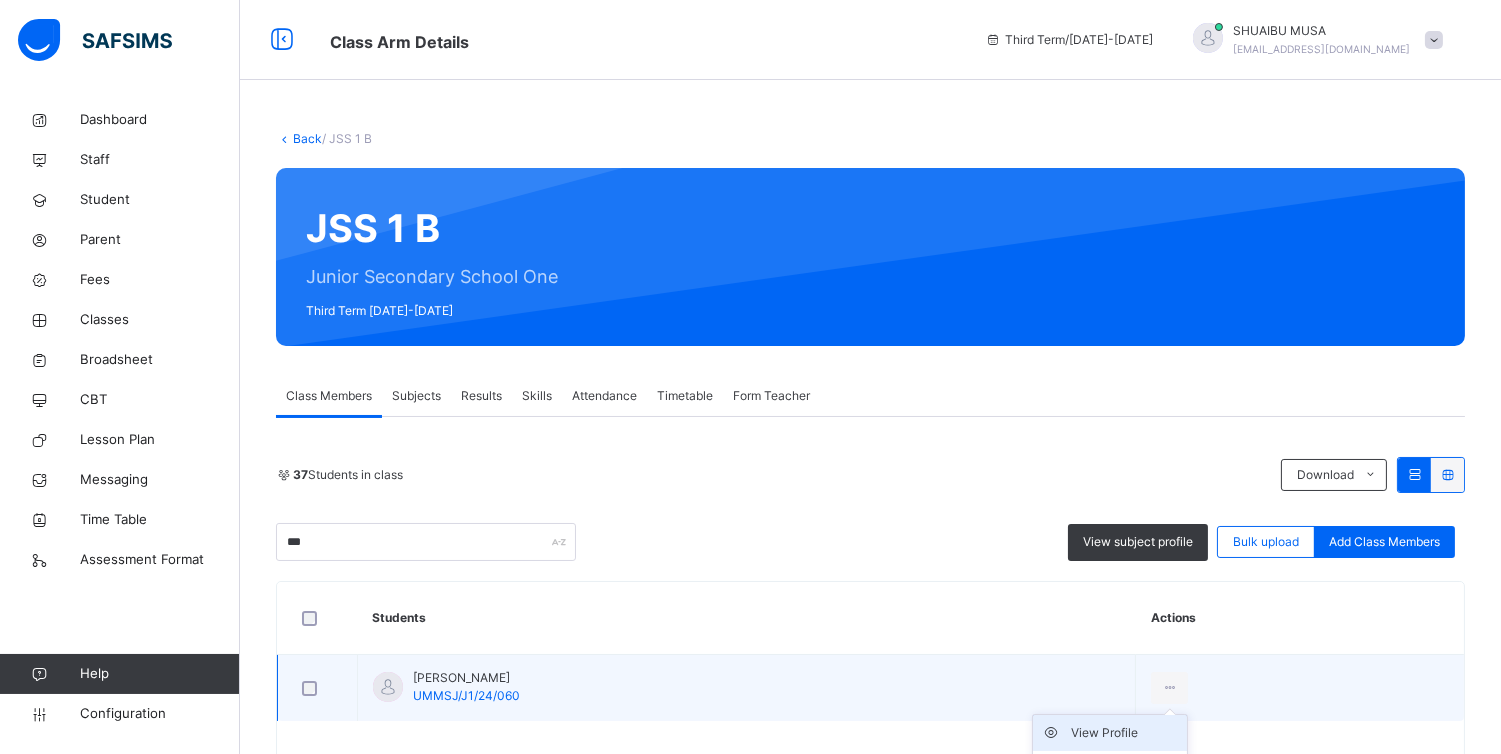 click on "View Profile" at bounding box center (1125, 733) 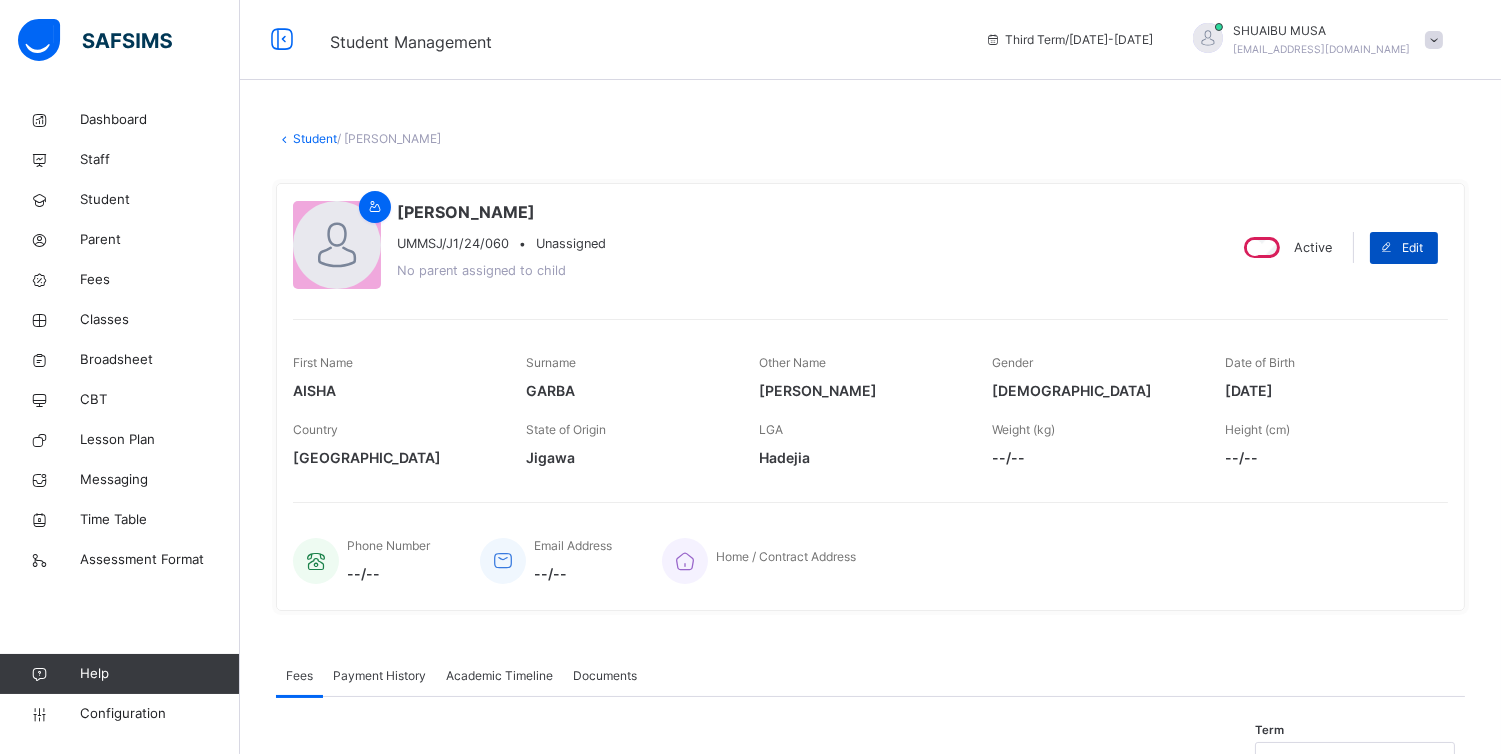 click on "Edit" at bounding box center [1412, 248] 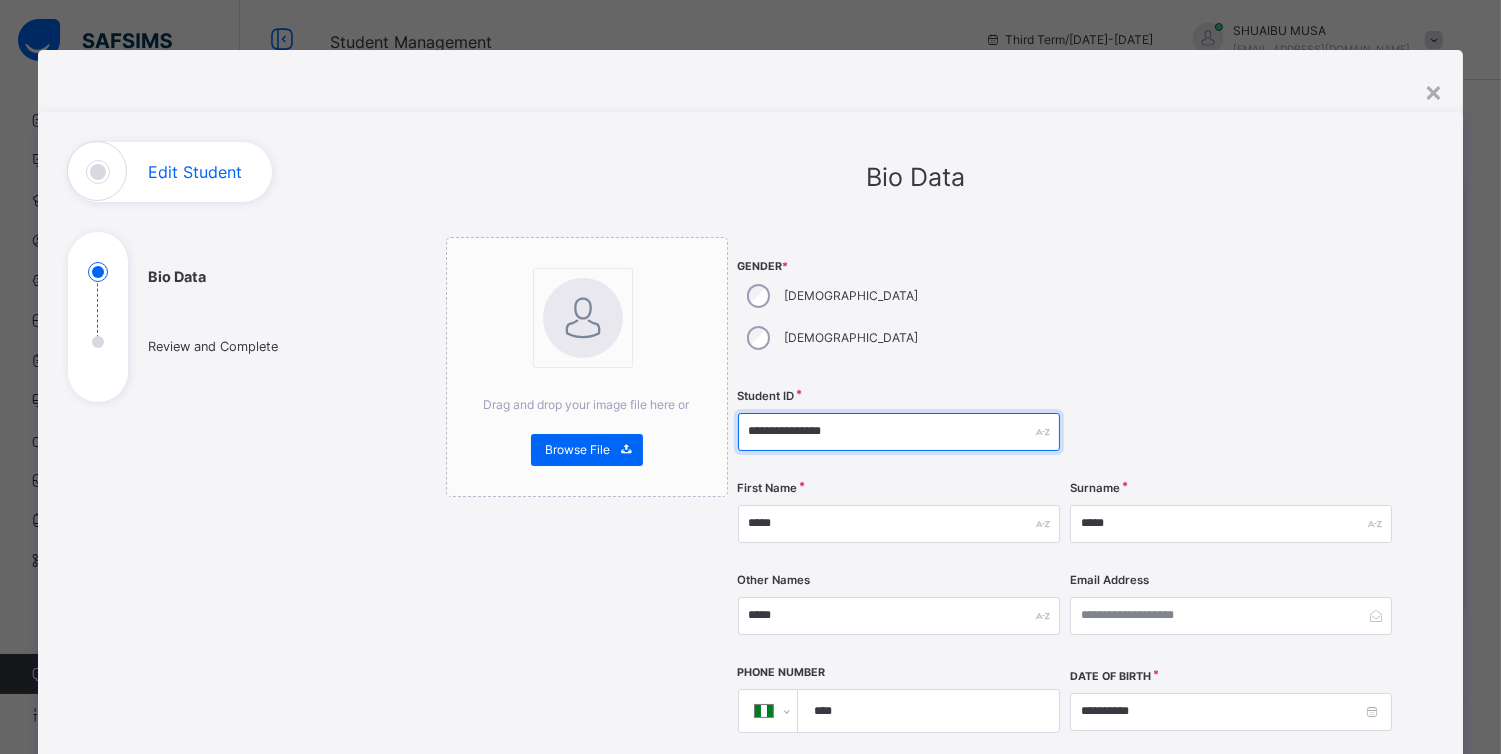 click on "**********" at bounding box center [899, 432] 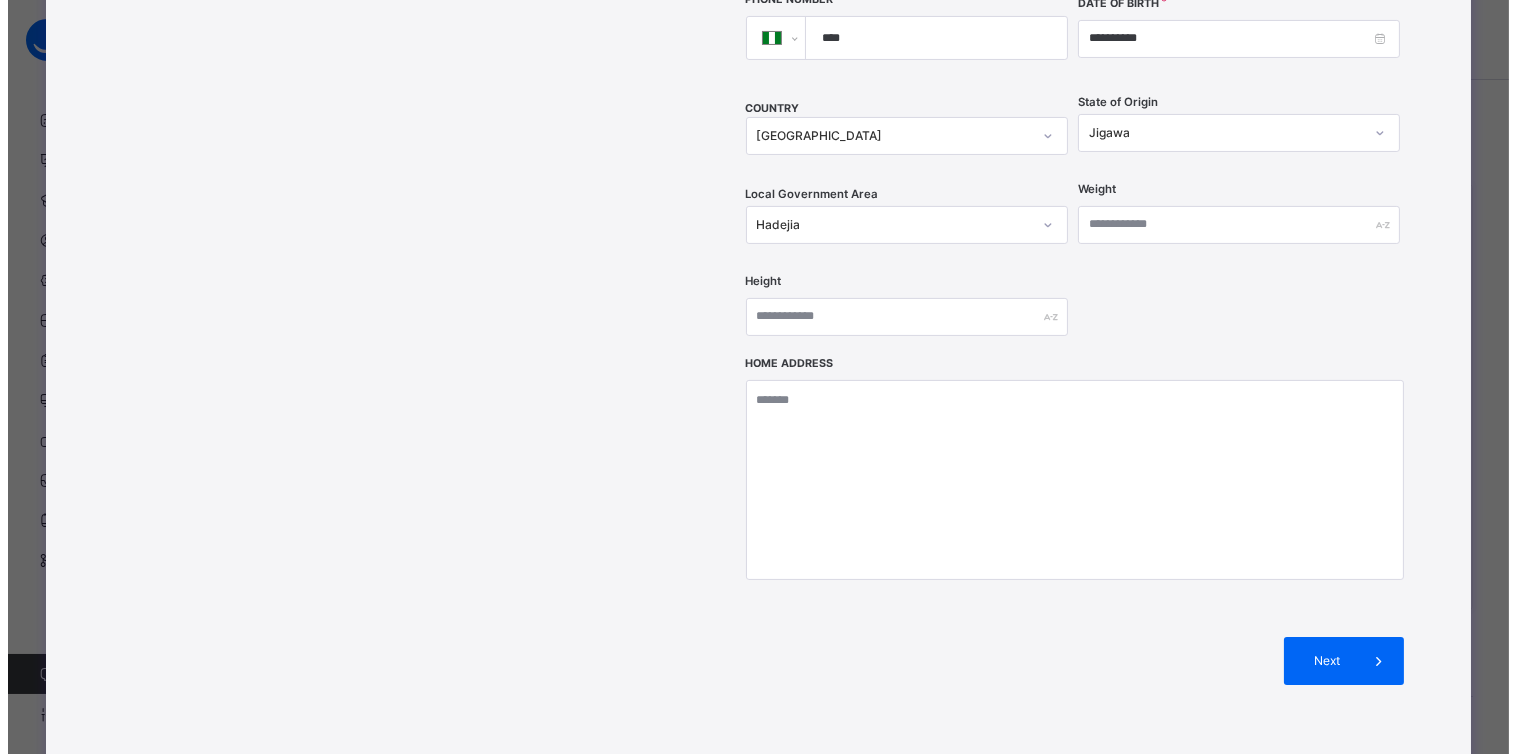 scroll, scrollTop: 695, scrollLeft: 0, axis: vertical 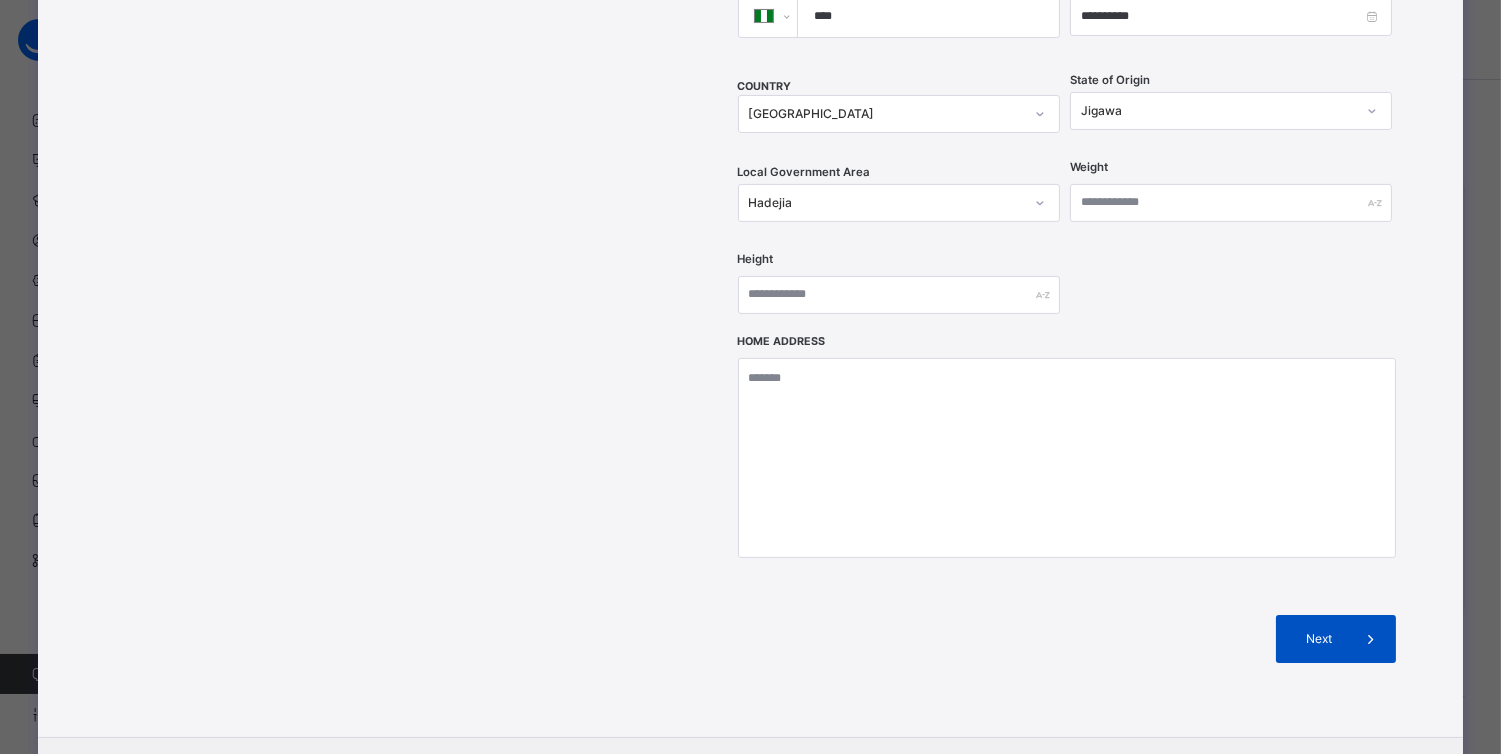 type on "**********" 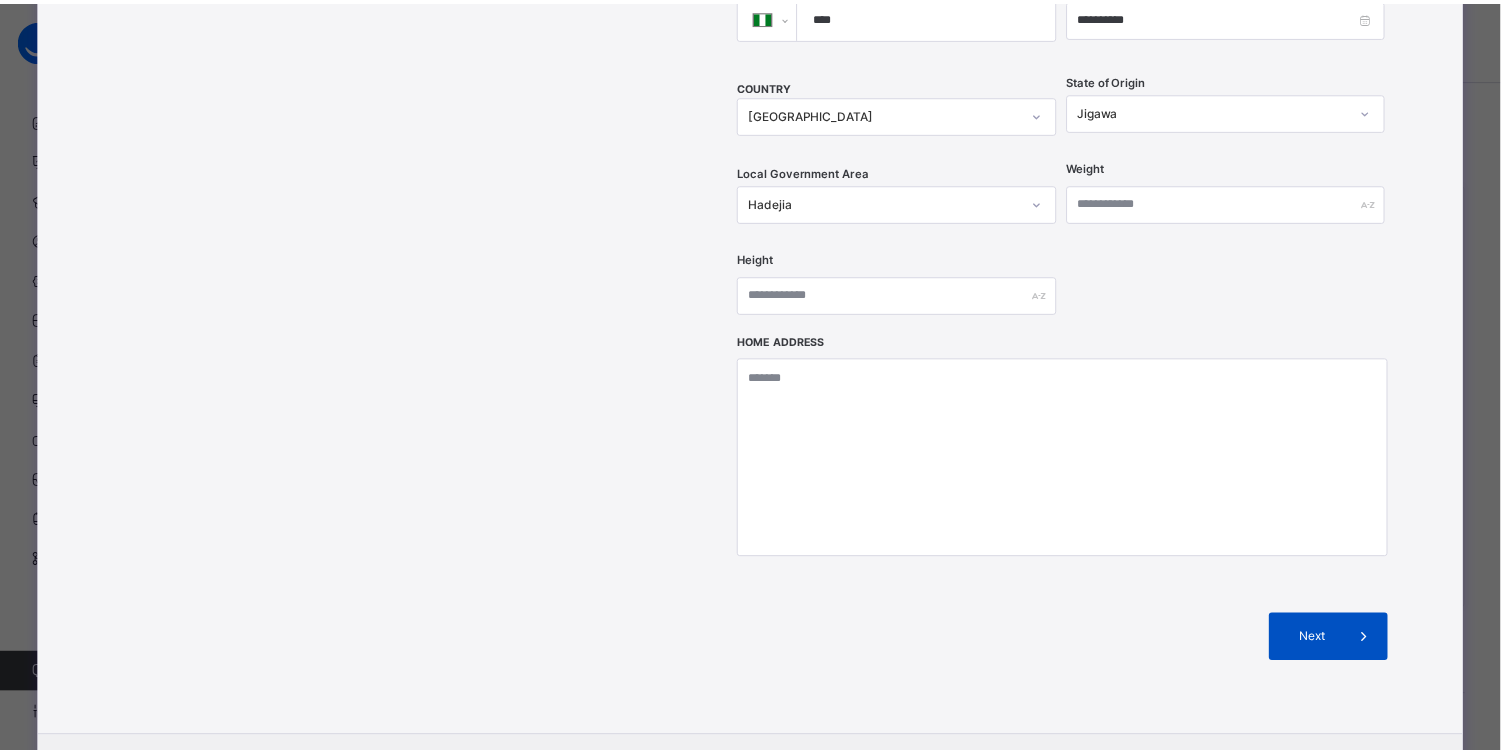 scroll, scrollTop: 324, scrollLeft: 0, axis: vertical 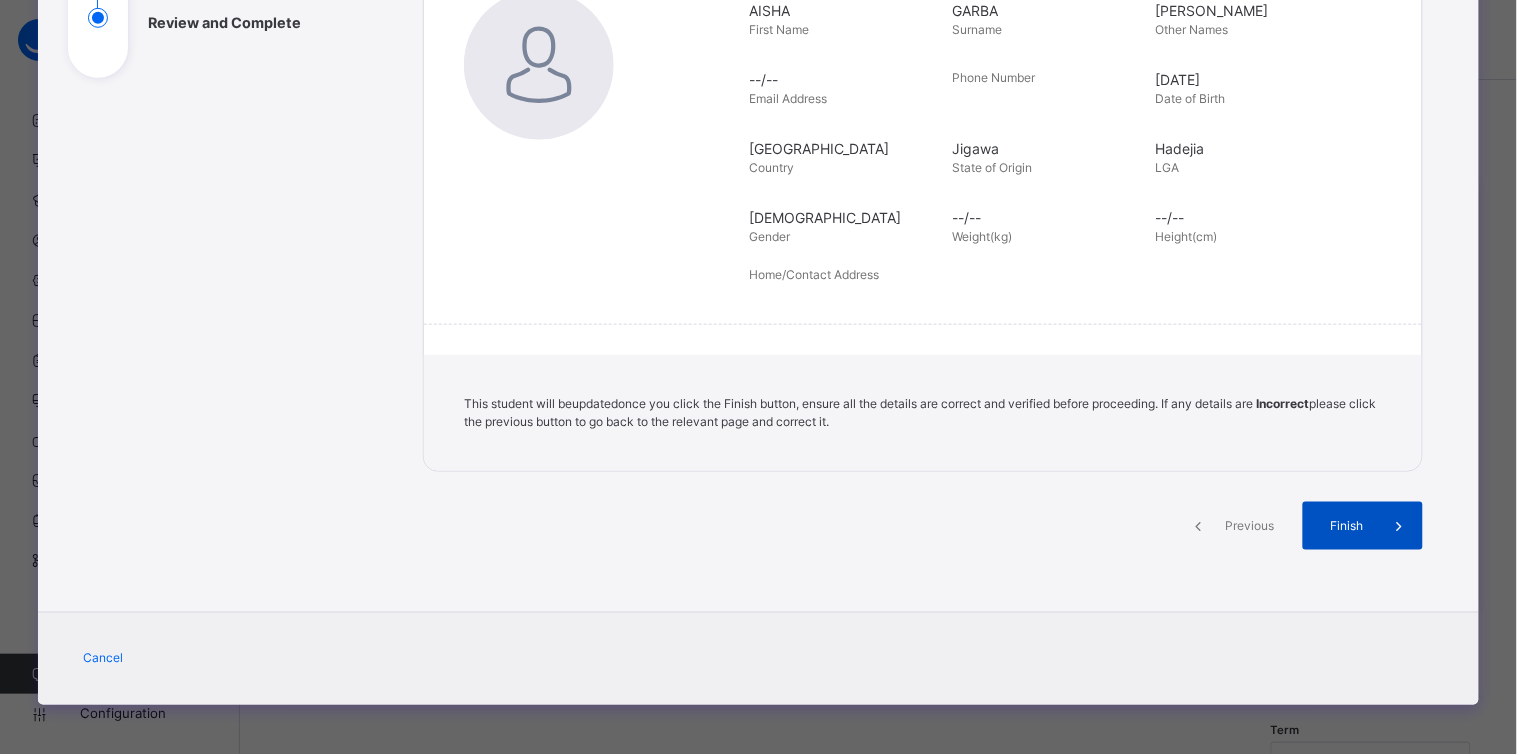 click at bounding box center (1399, 526) 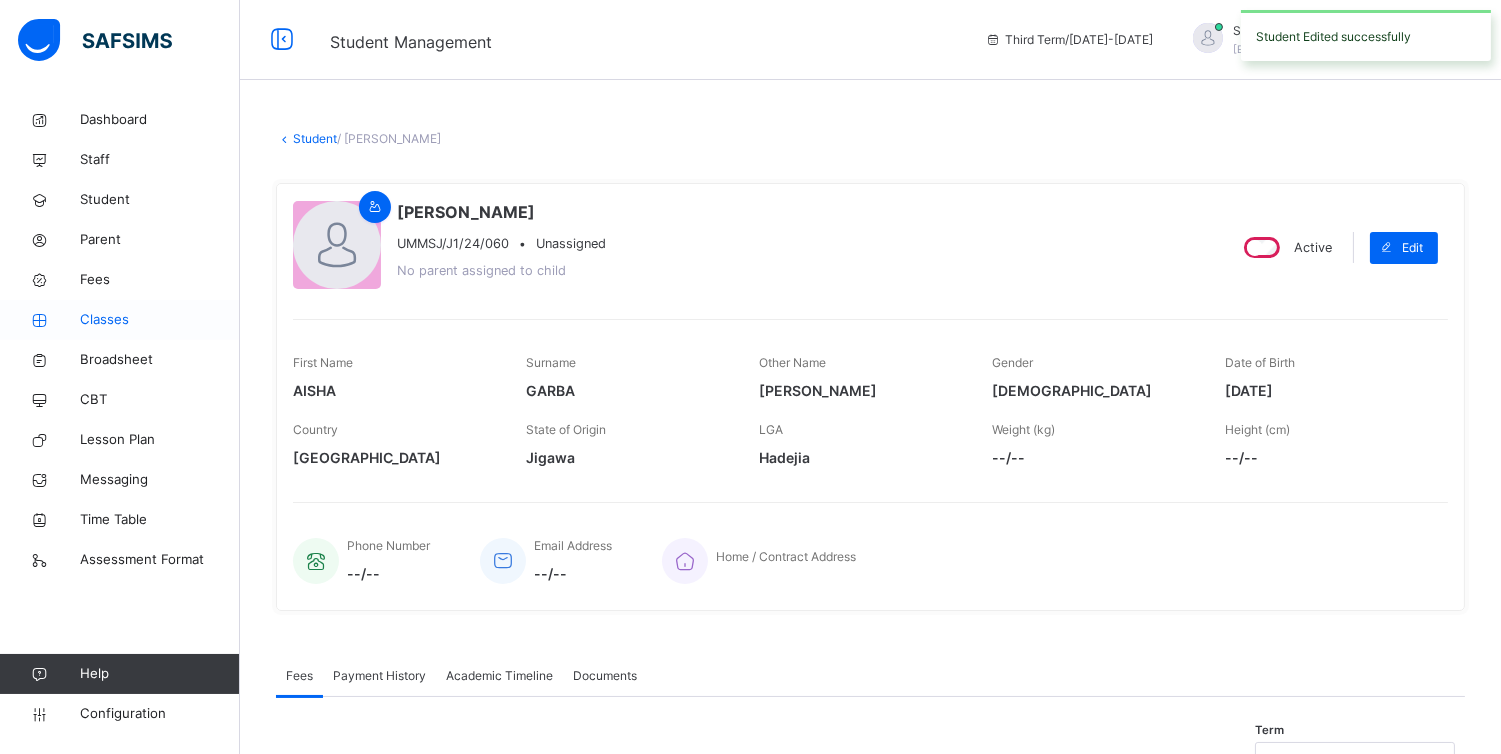 click on "Classes" at bounding box center [160, 320] 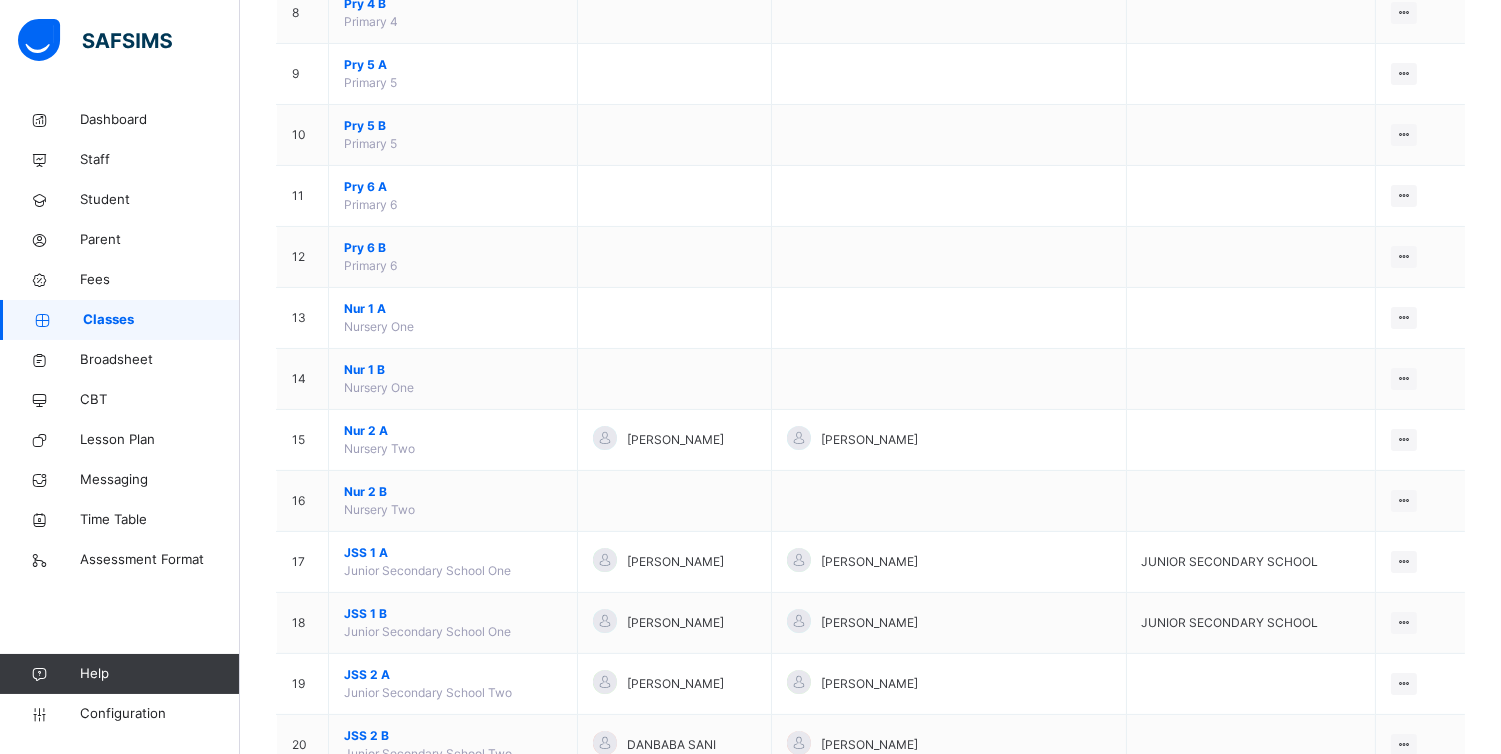 scroll, scrollTop: 836, scrollLeft: 0, axis: vertical 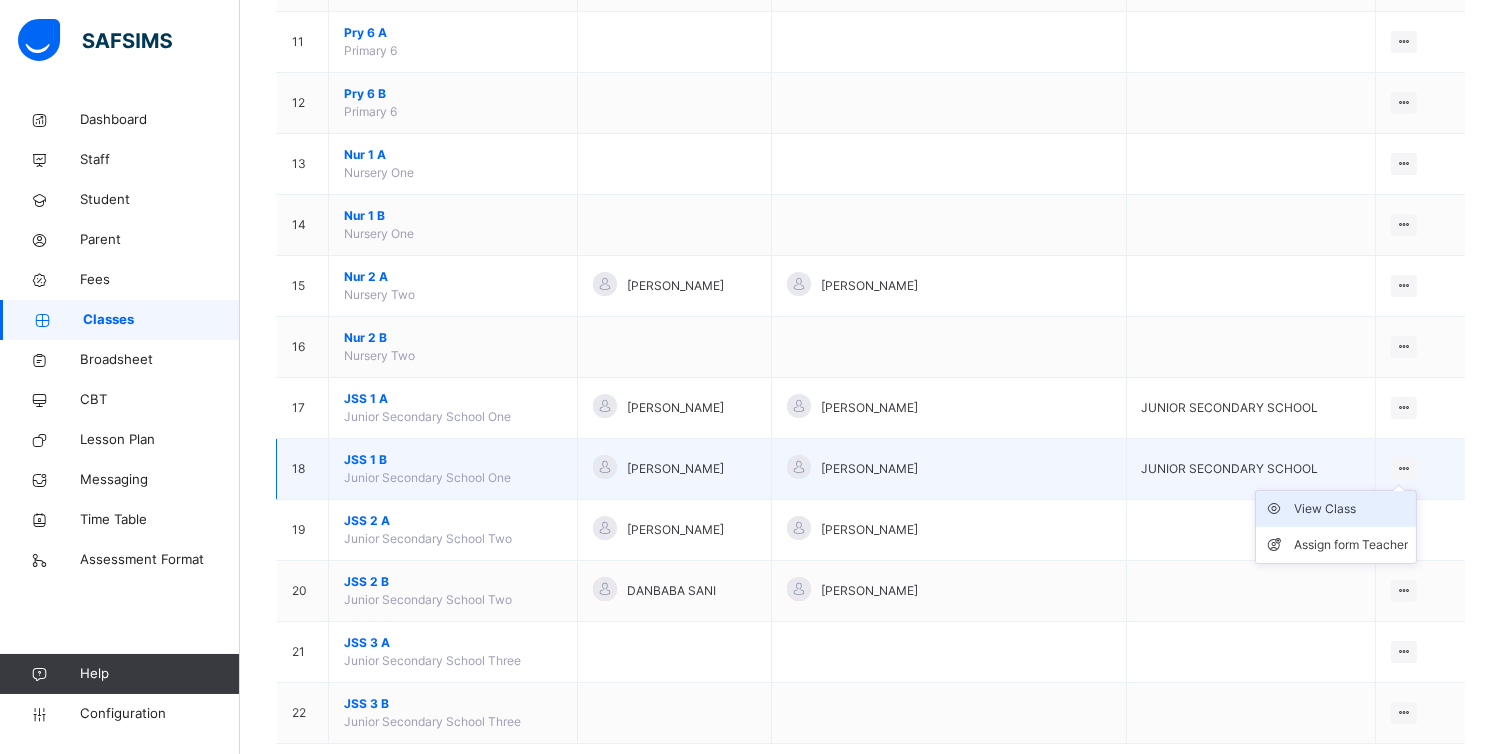 click on "View Class" at bounding box center (1351, 509) 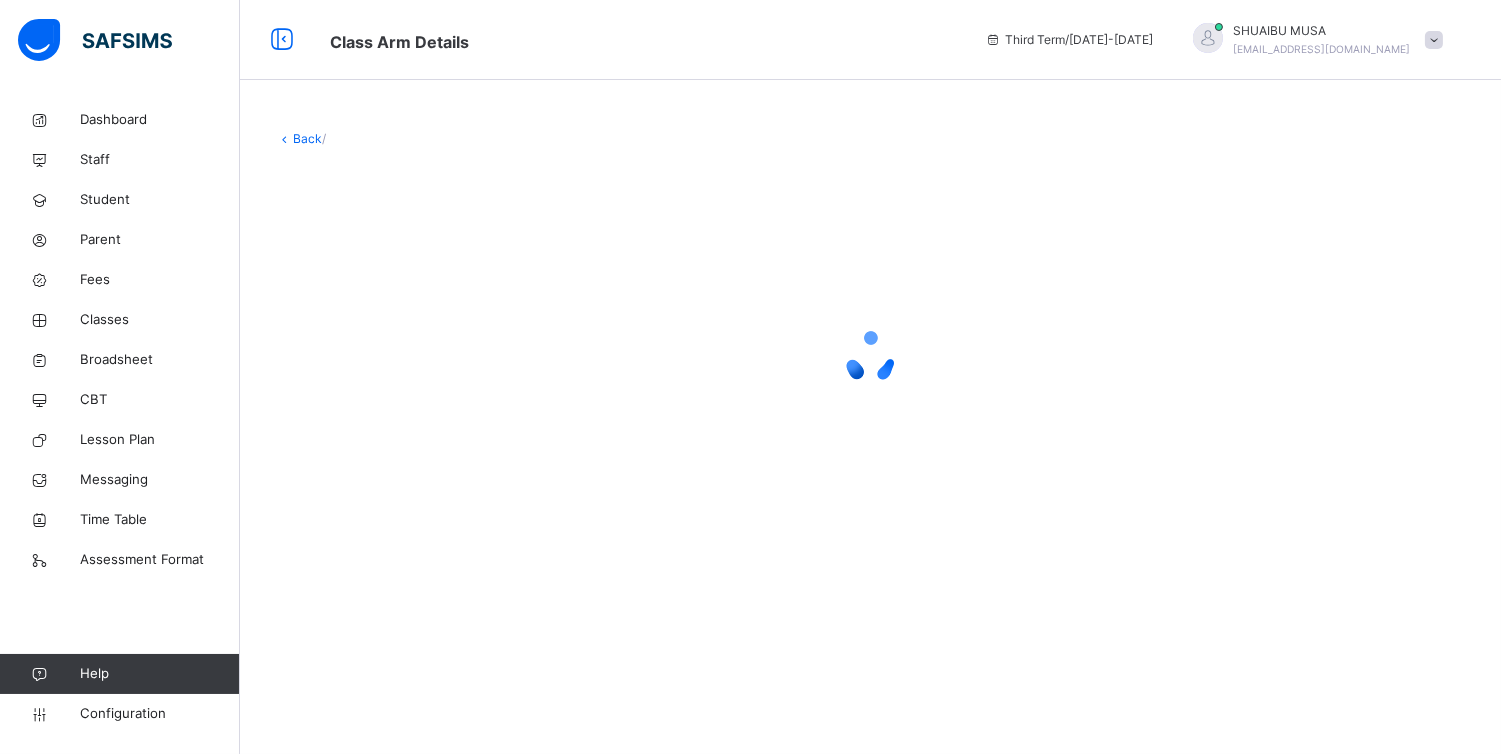 scroll, scrollTop: 0, scrollLeft: 0, axis: both 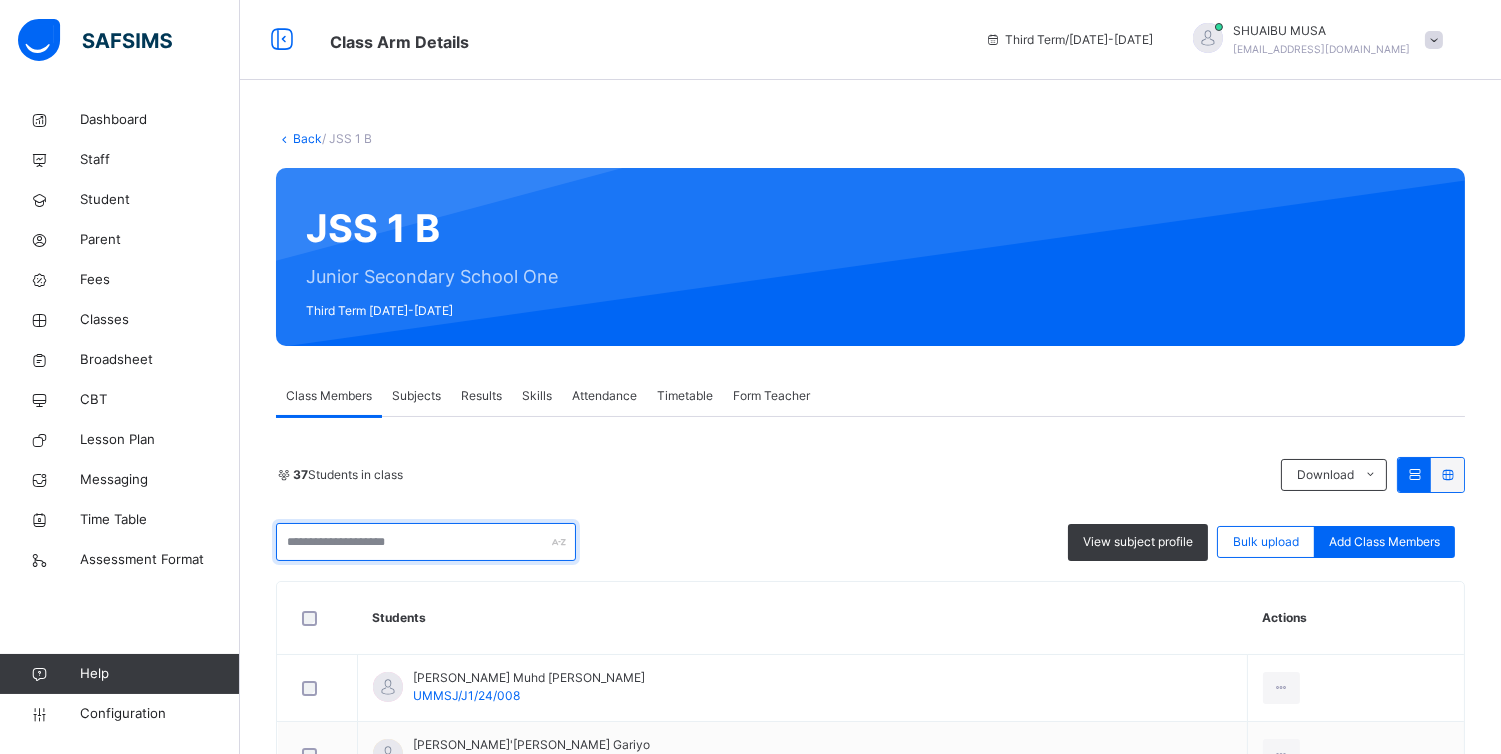 click at bounding box center (426, 542) 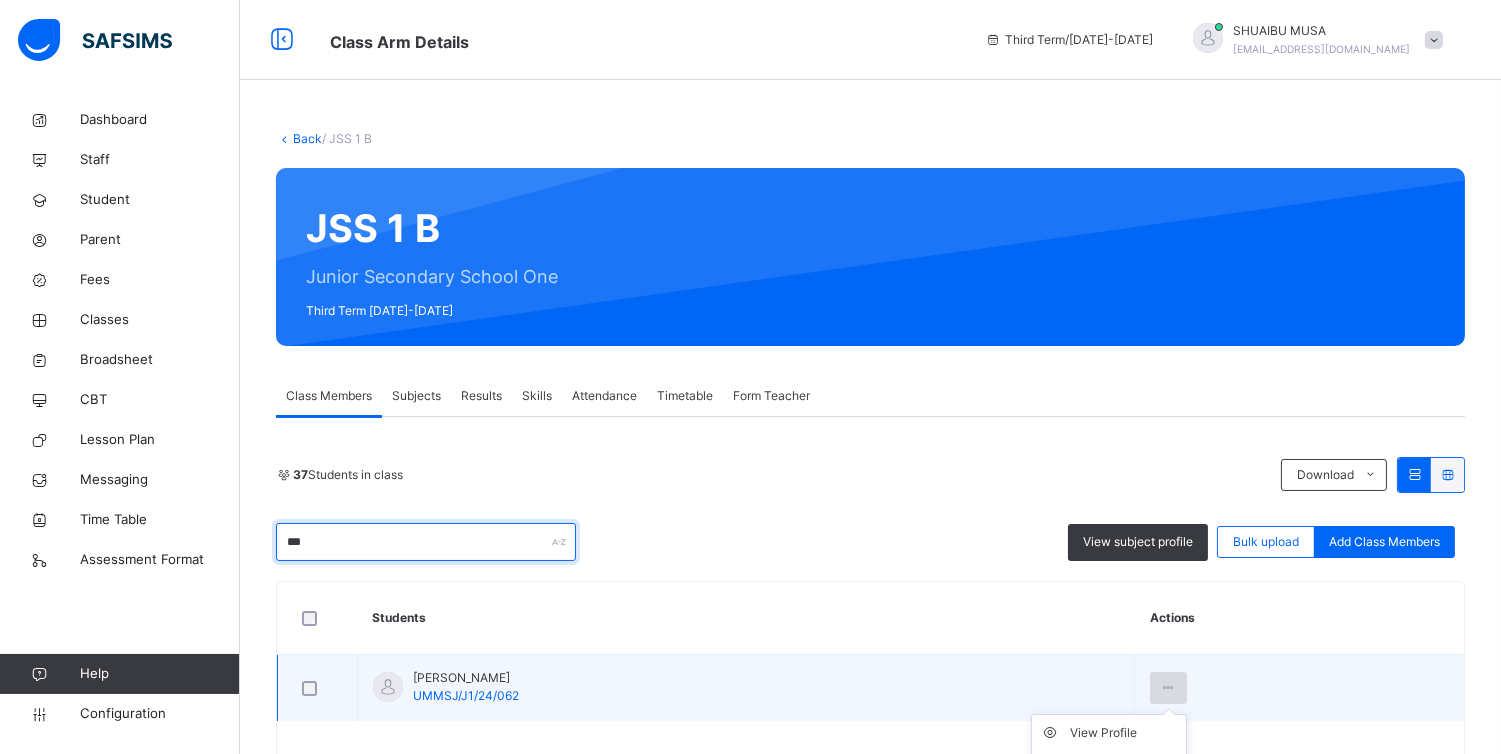 type on "***" 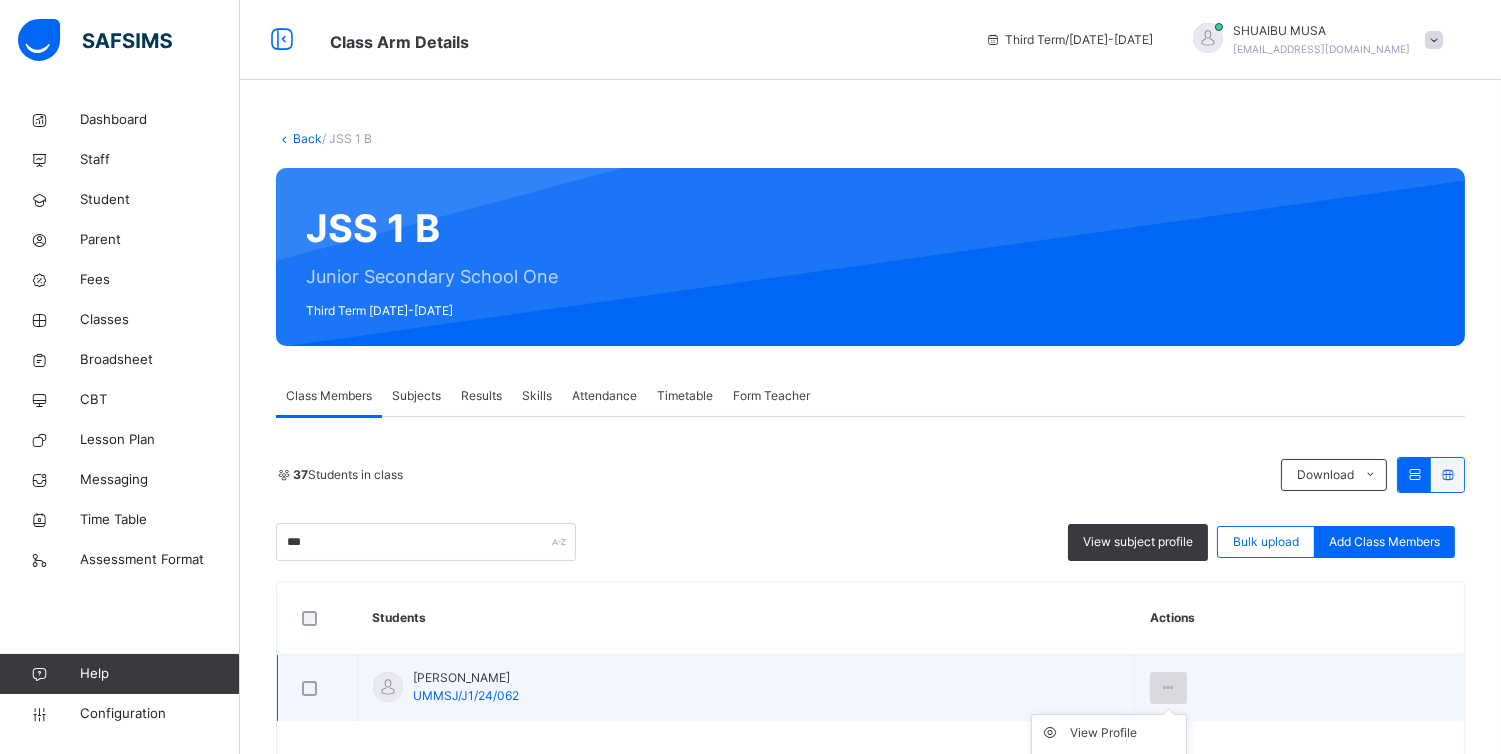 click at bounding box center [1168, 688] 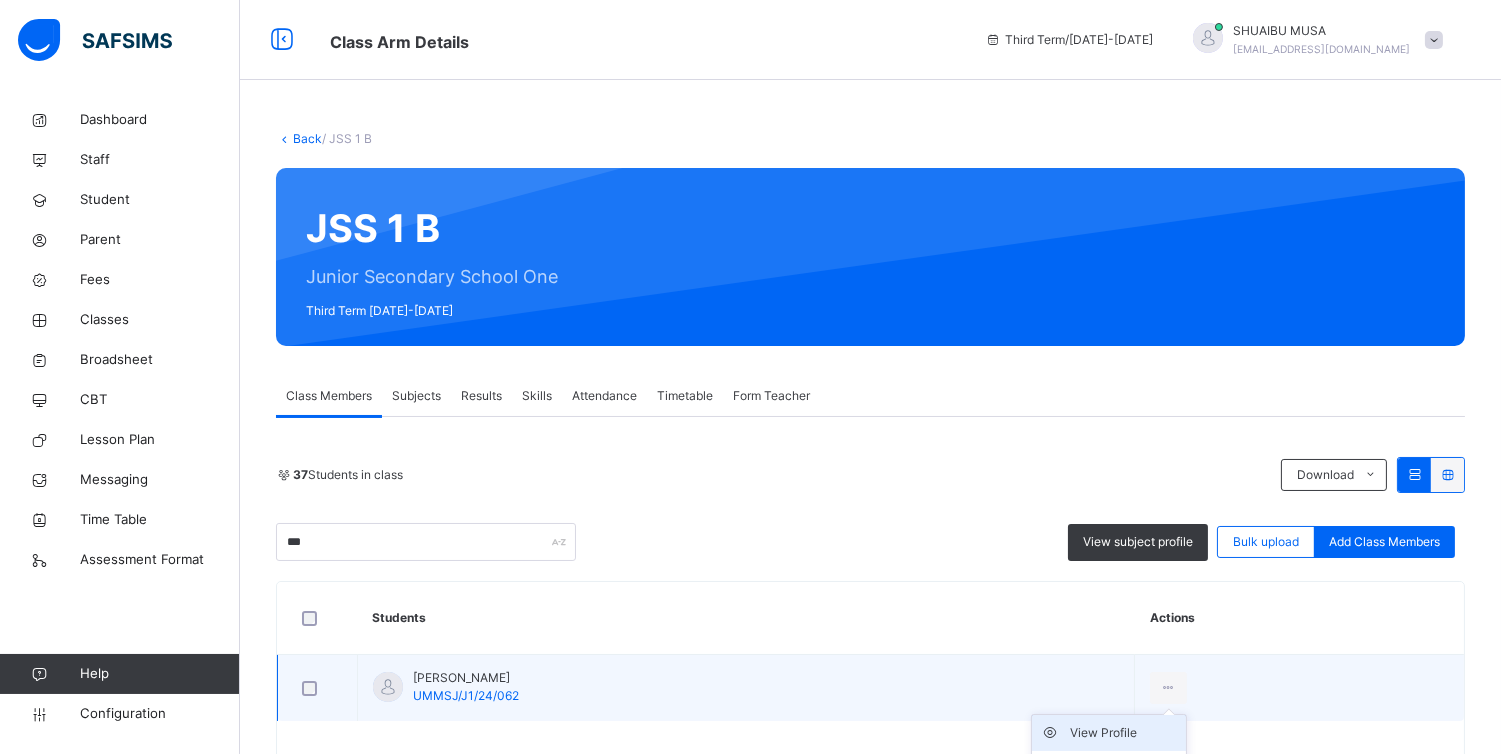 click on "View Profile" at bounding box center (1124, 733) 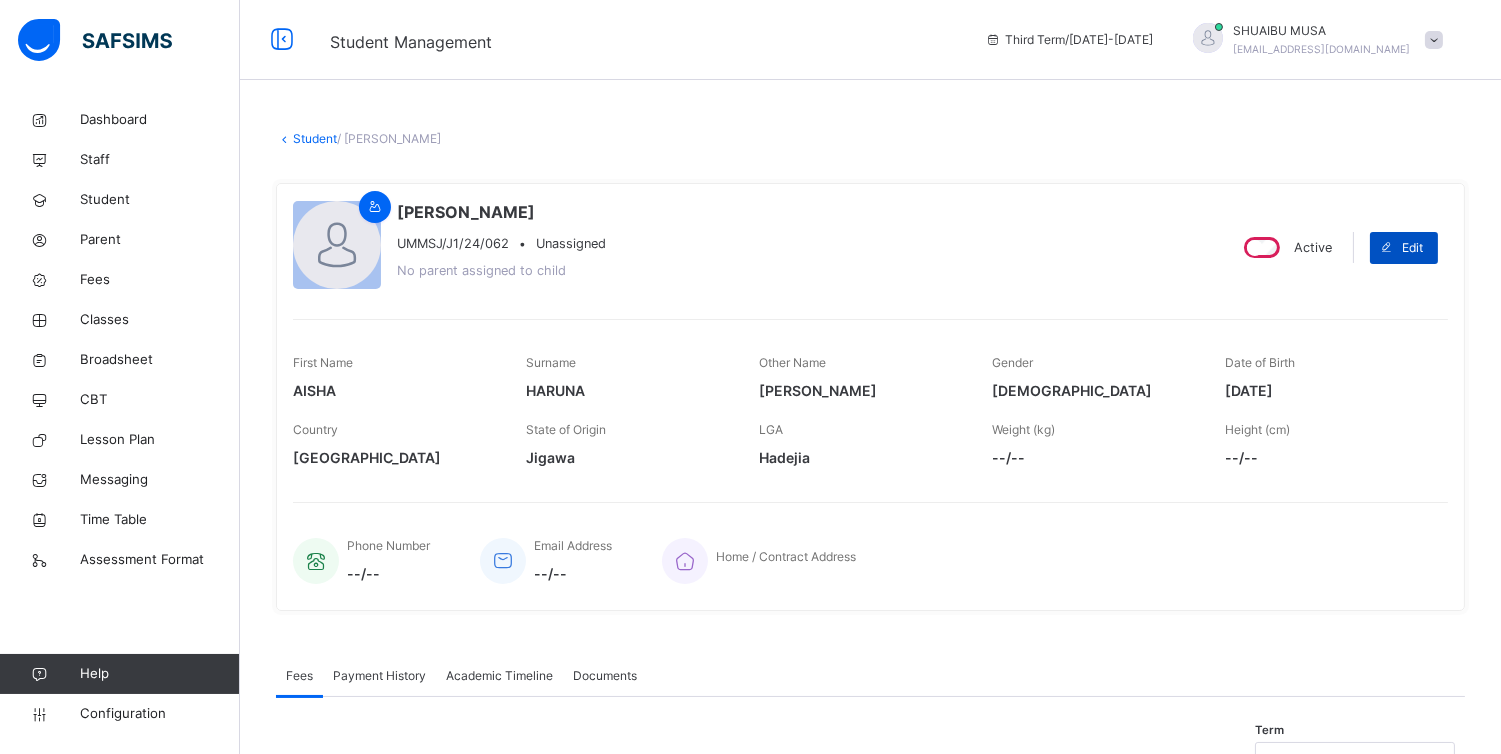 click on "Edit" at bounding box center [1404, 248] 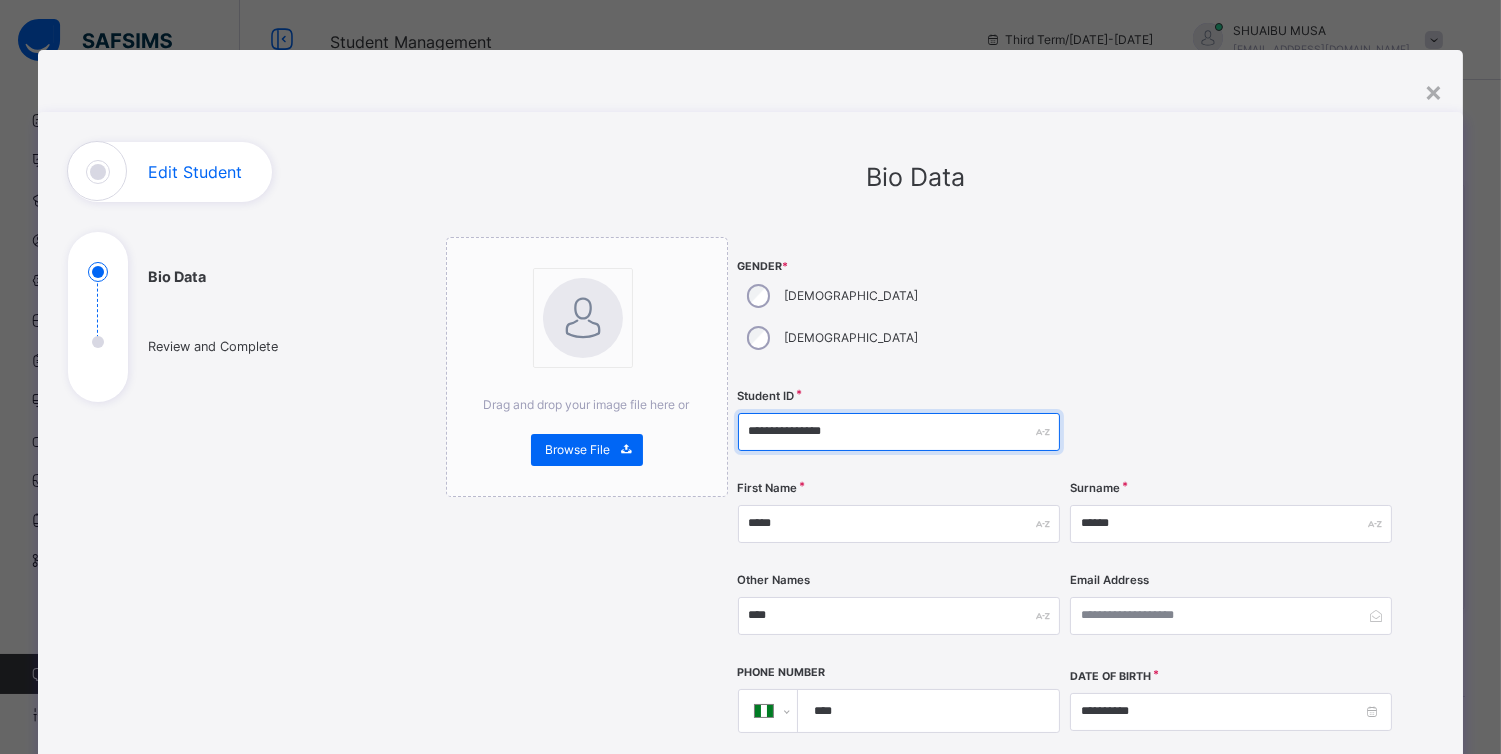 click on "**********" at bounding box center [899, 432] 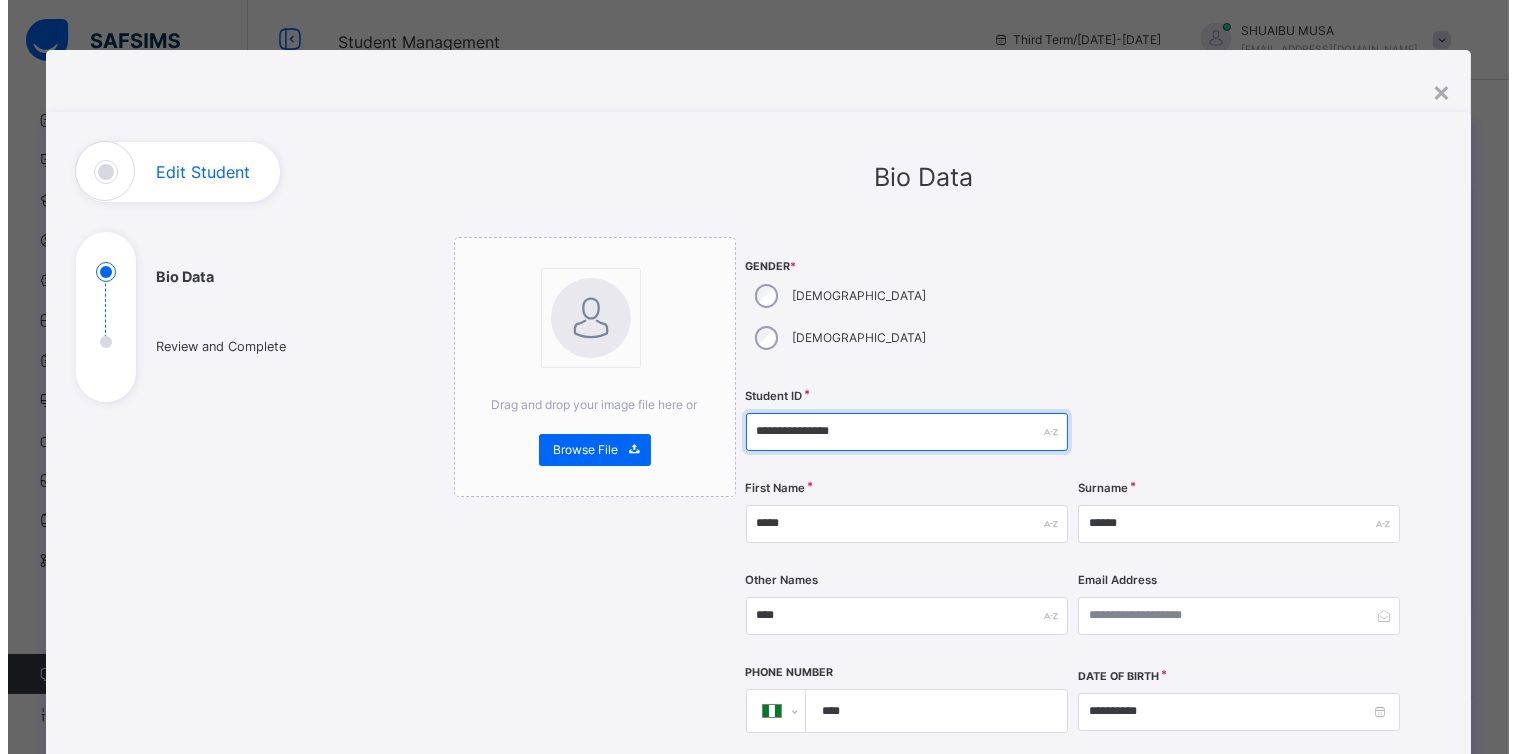 scroll, scrollTop: 568, scrollLeft: 0, axis: vertical 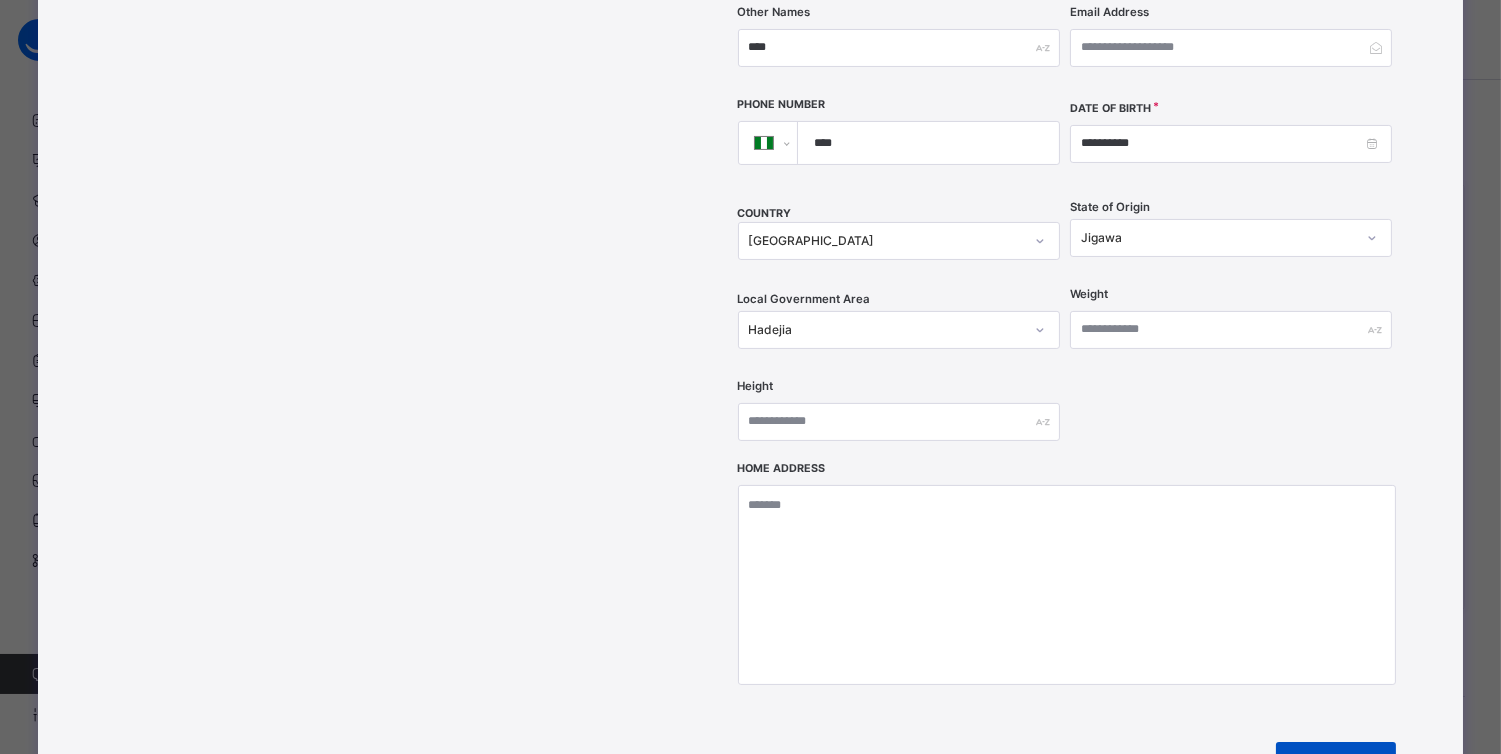 type on "**********" 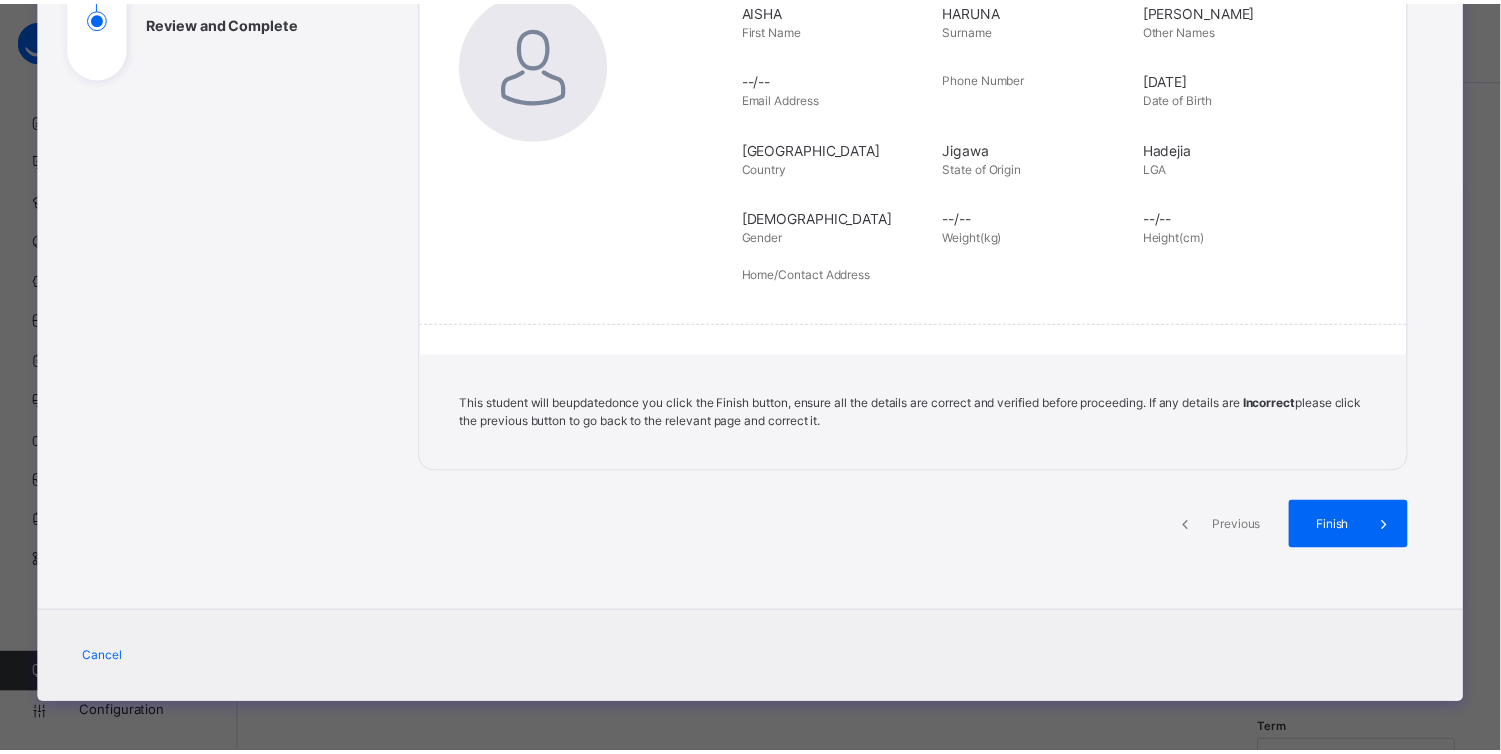 scroll, scrollTop: 324, scrollLeft: 0, axis: vertical 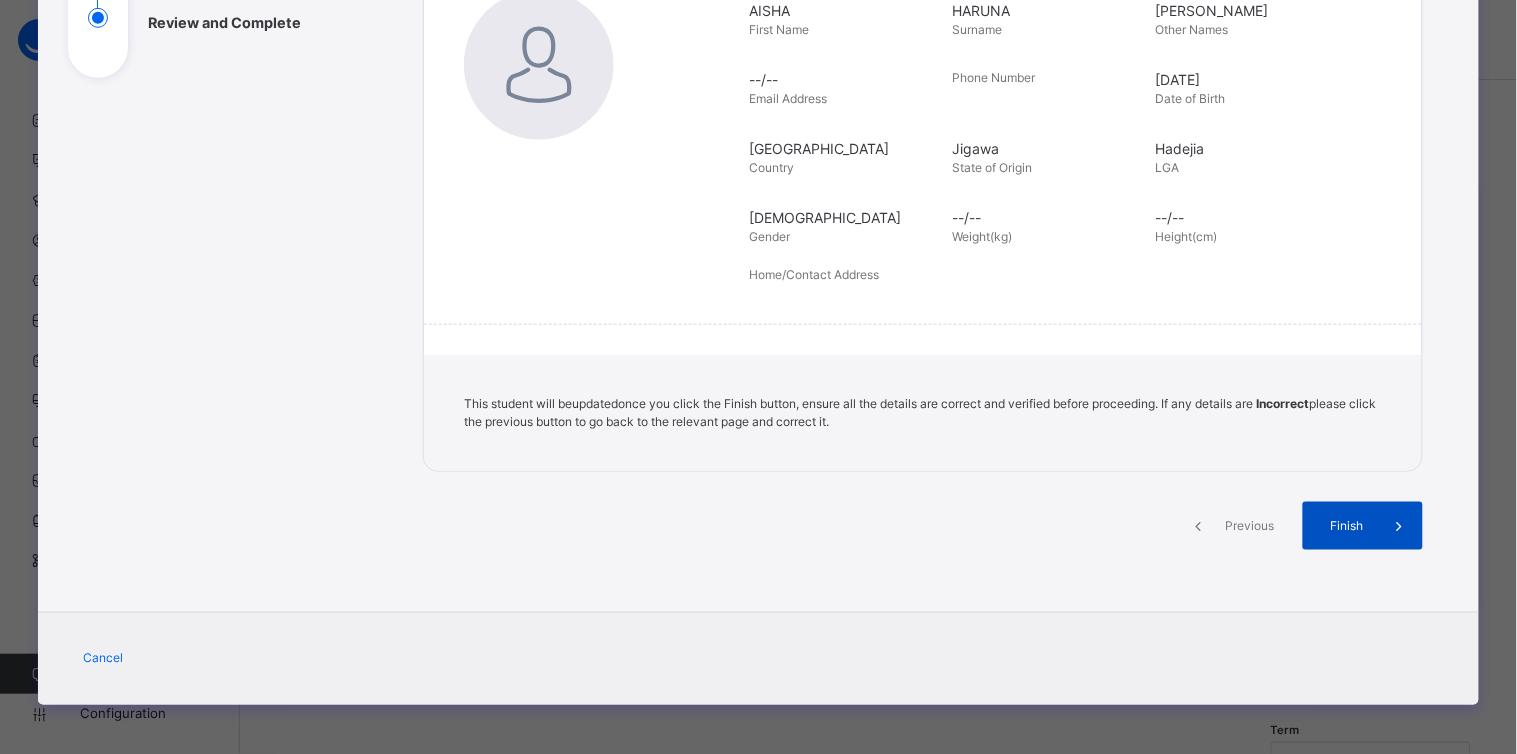 click on "Finish" at bounding box center (1363, 526) 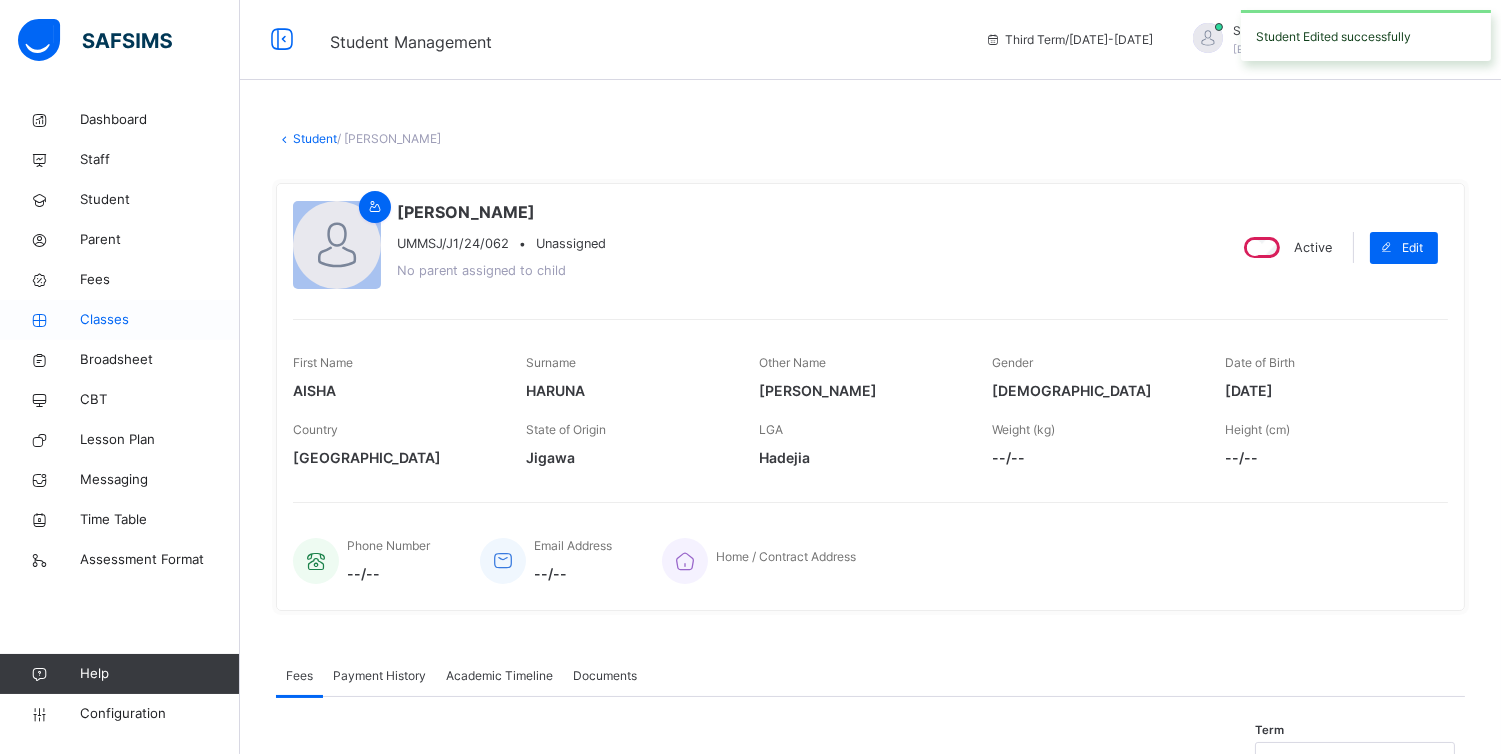 click on "Classes" at bounding box center [160, 320] 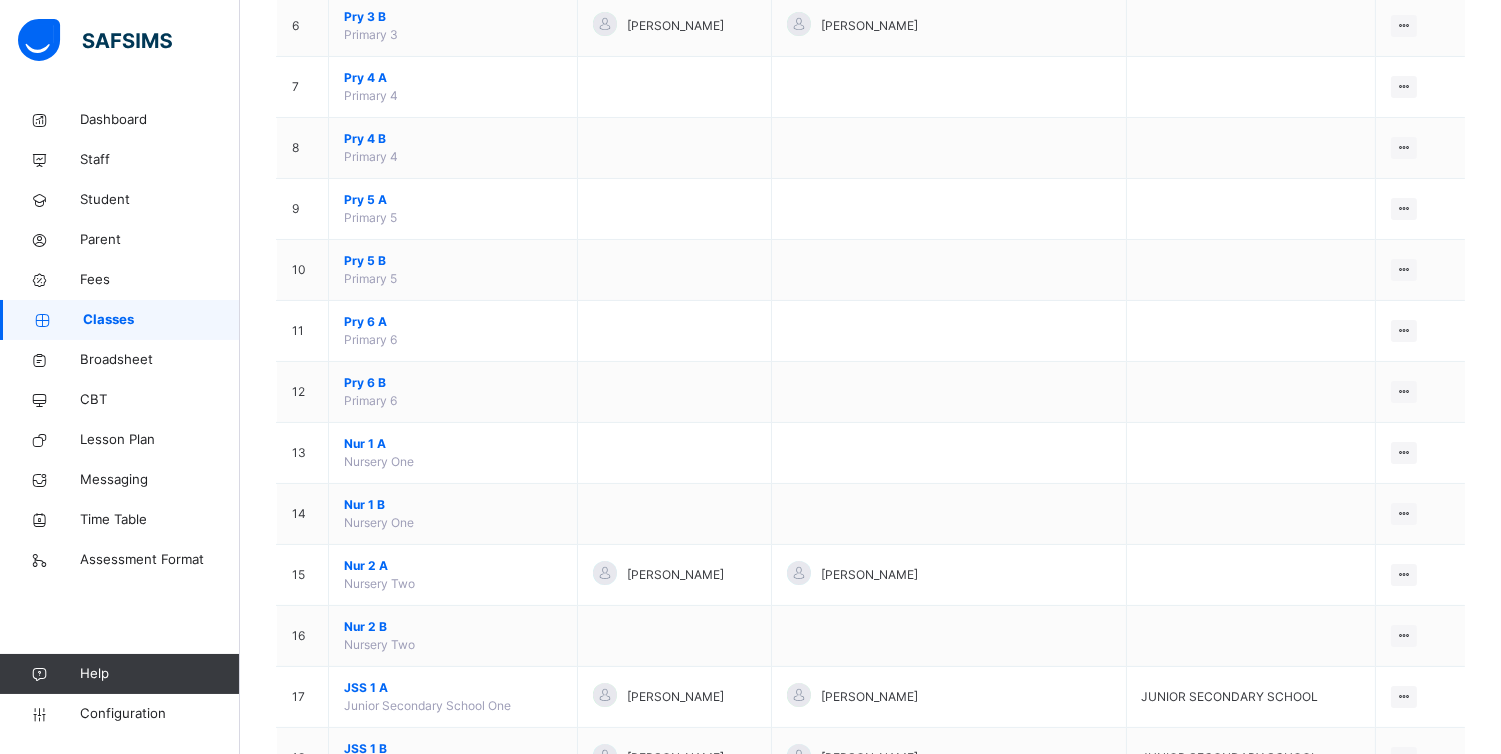 scroll, scrollTop: 674, scrollLeft: 0, axis: vertical 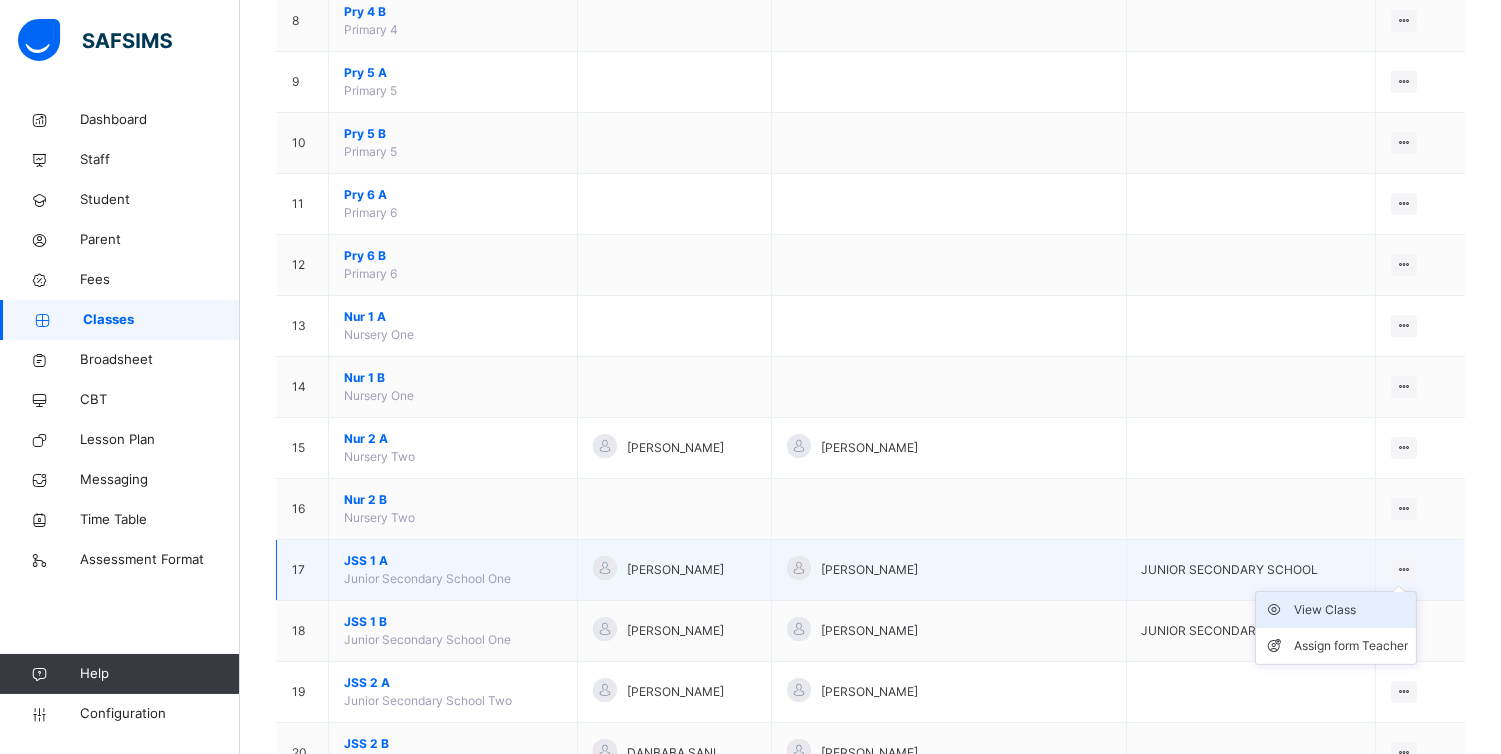 click on "View Class" at bounding box center [1351, 610] 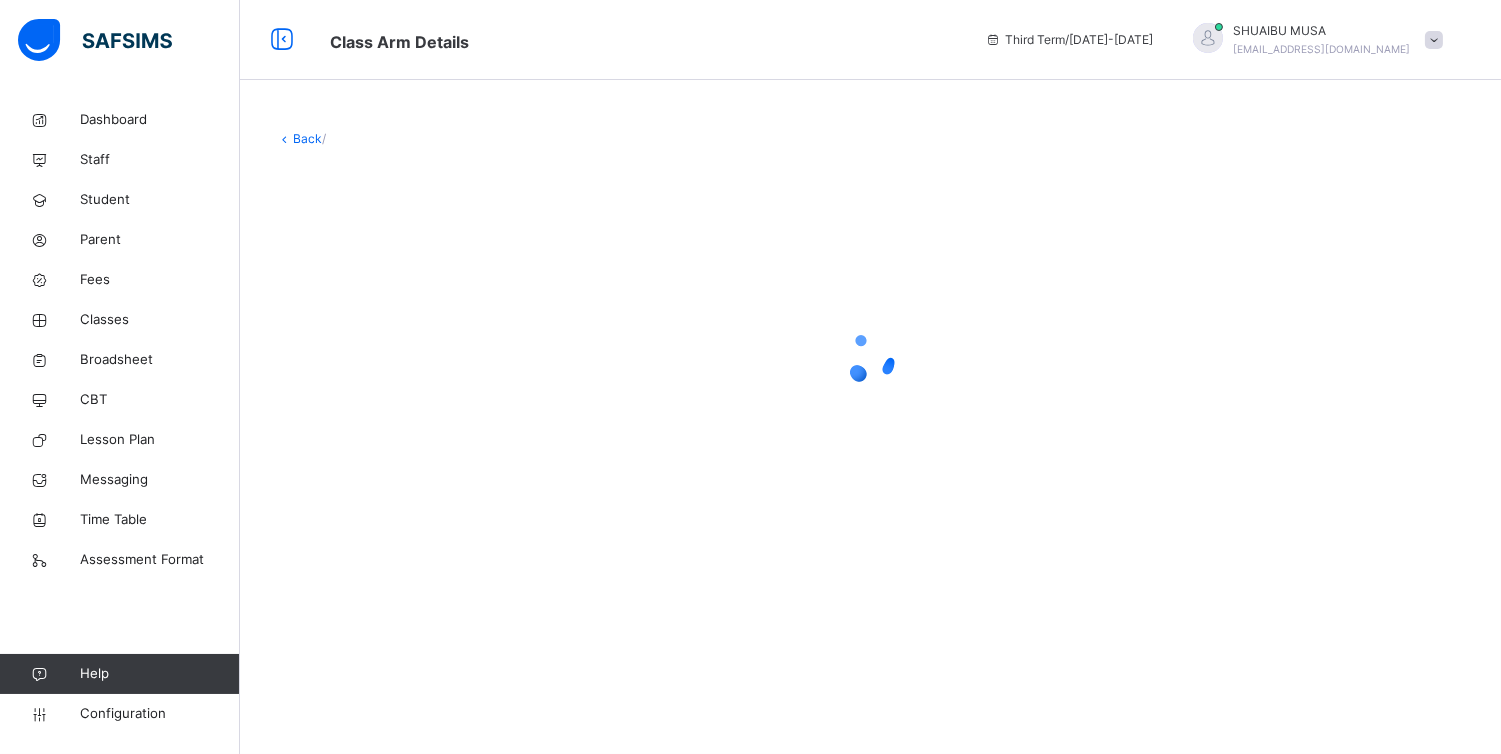 scroll, scrollTop: 0, scrollLeft: 0, axis: both 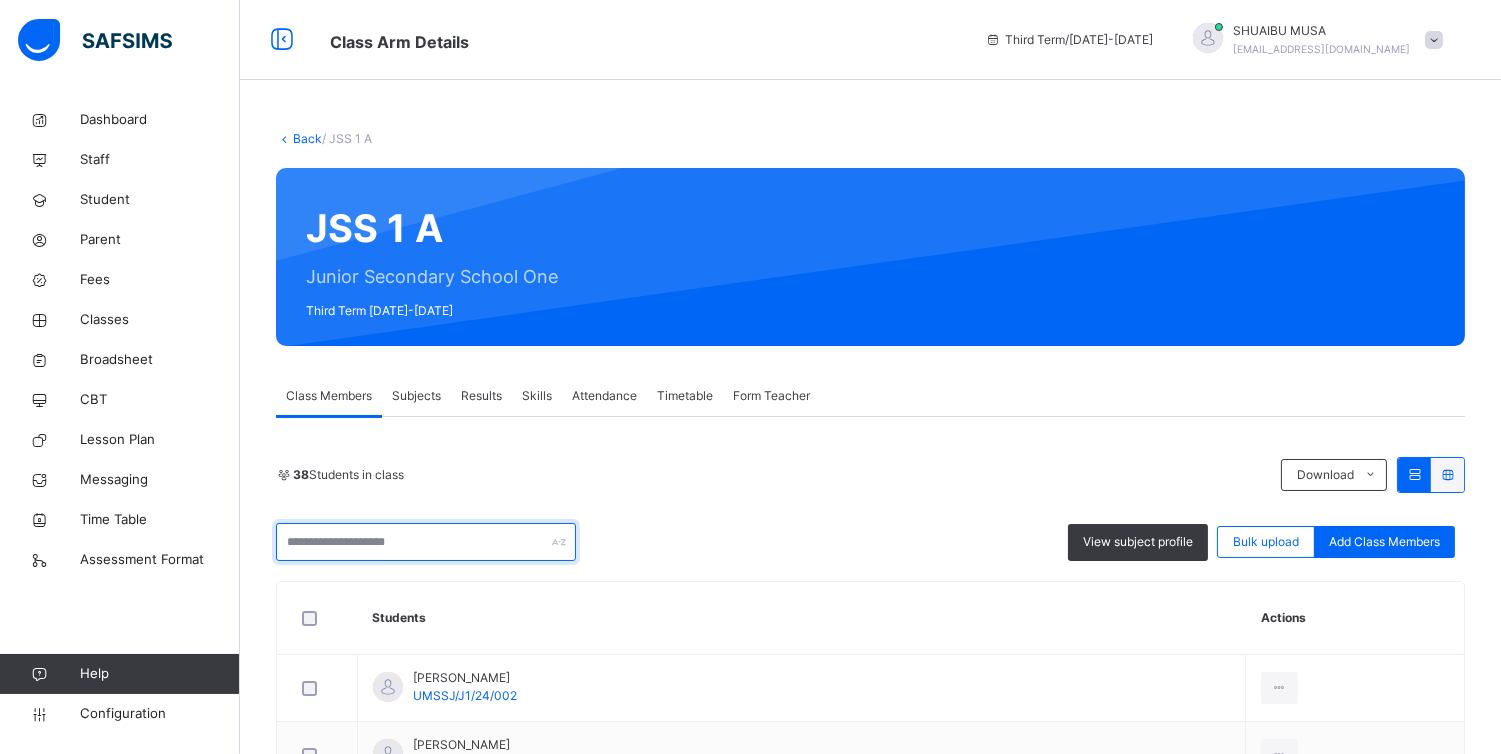 click at bounding box center (426, 542) 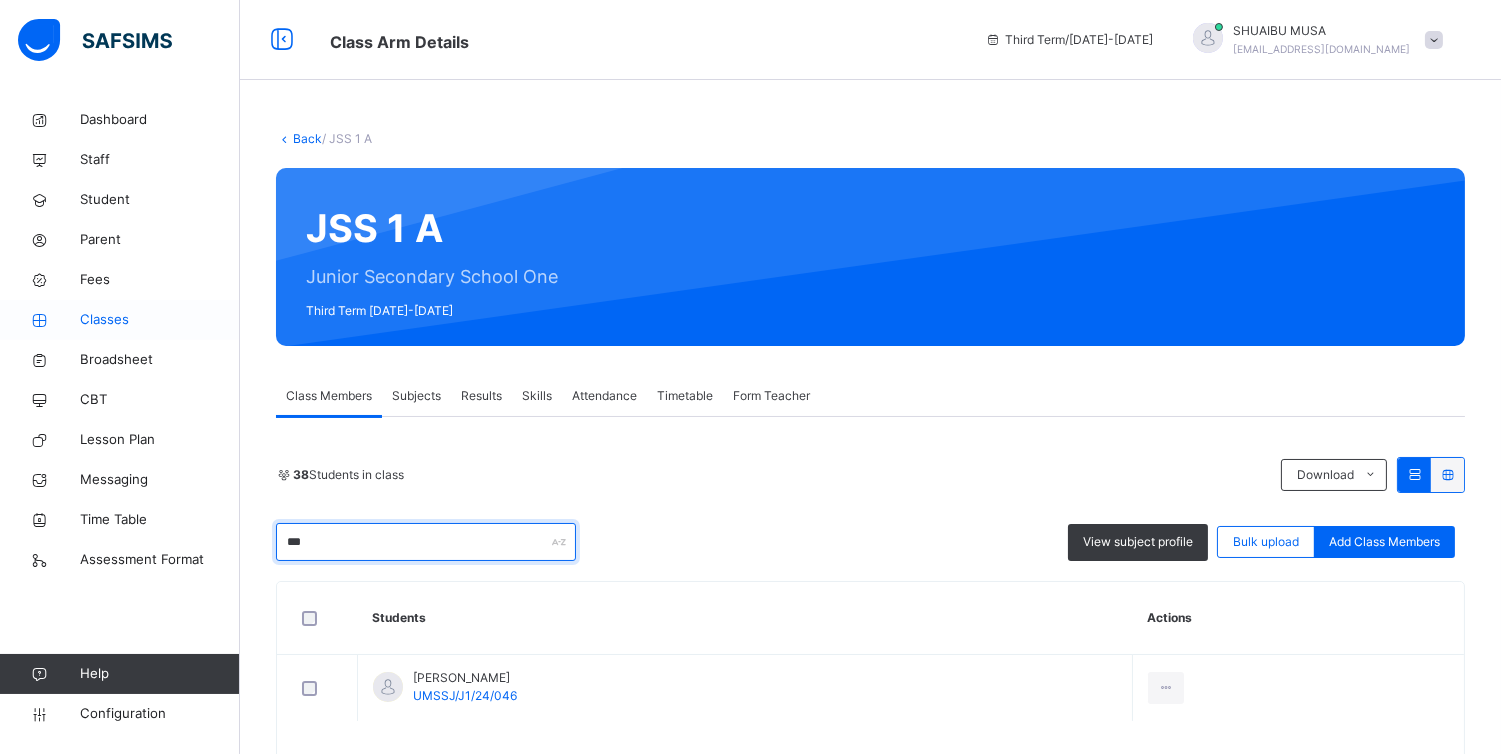 type on "***" 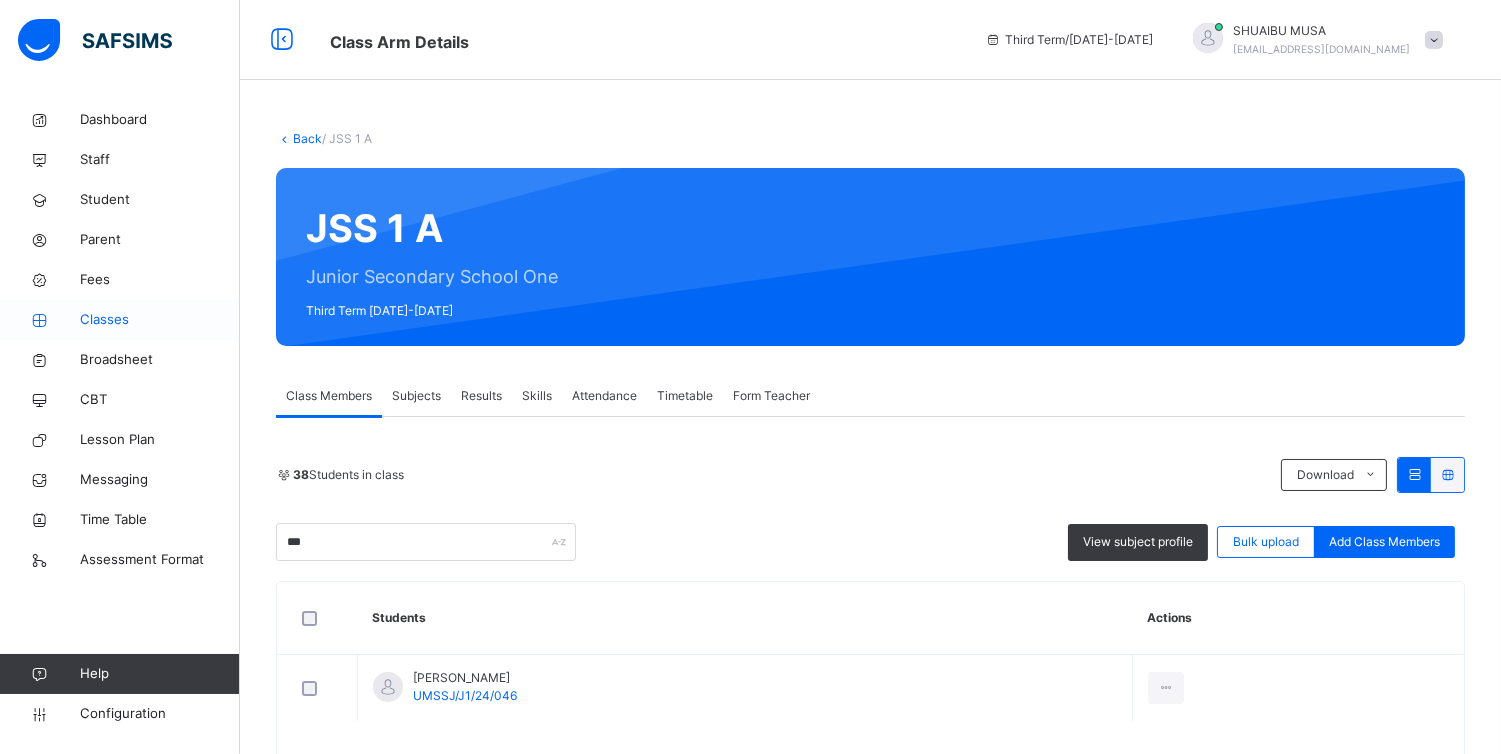 click on "Classes" at bounding box center [160, 320] 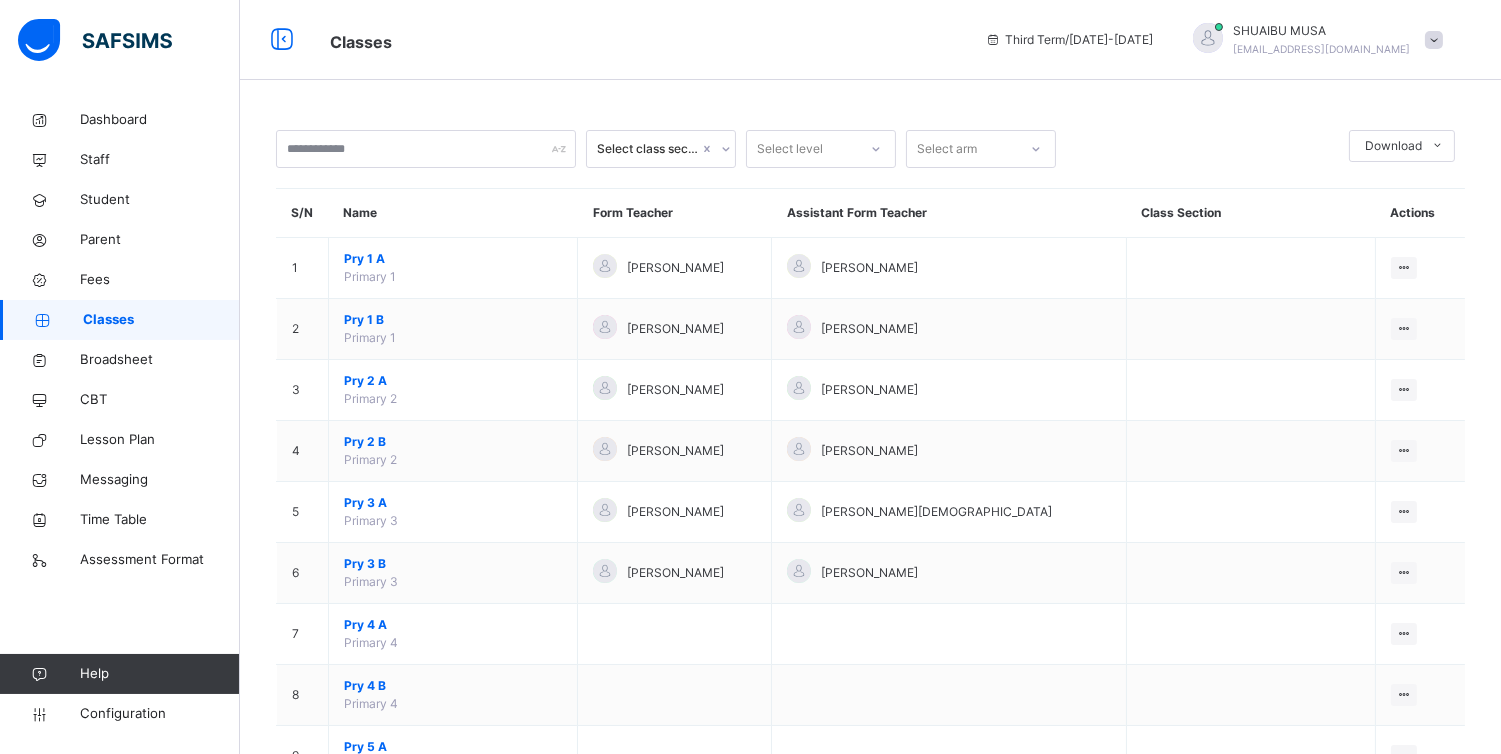 scroll, scrollTop: 877, scrollLeft: 0, axis: vertical 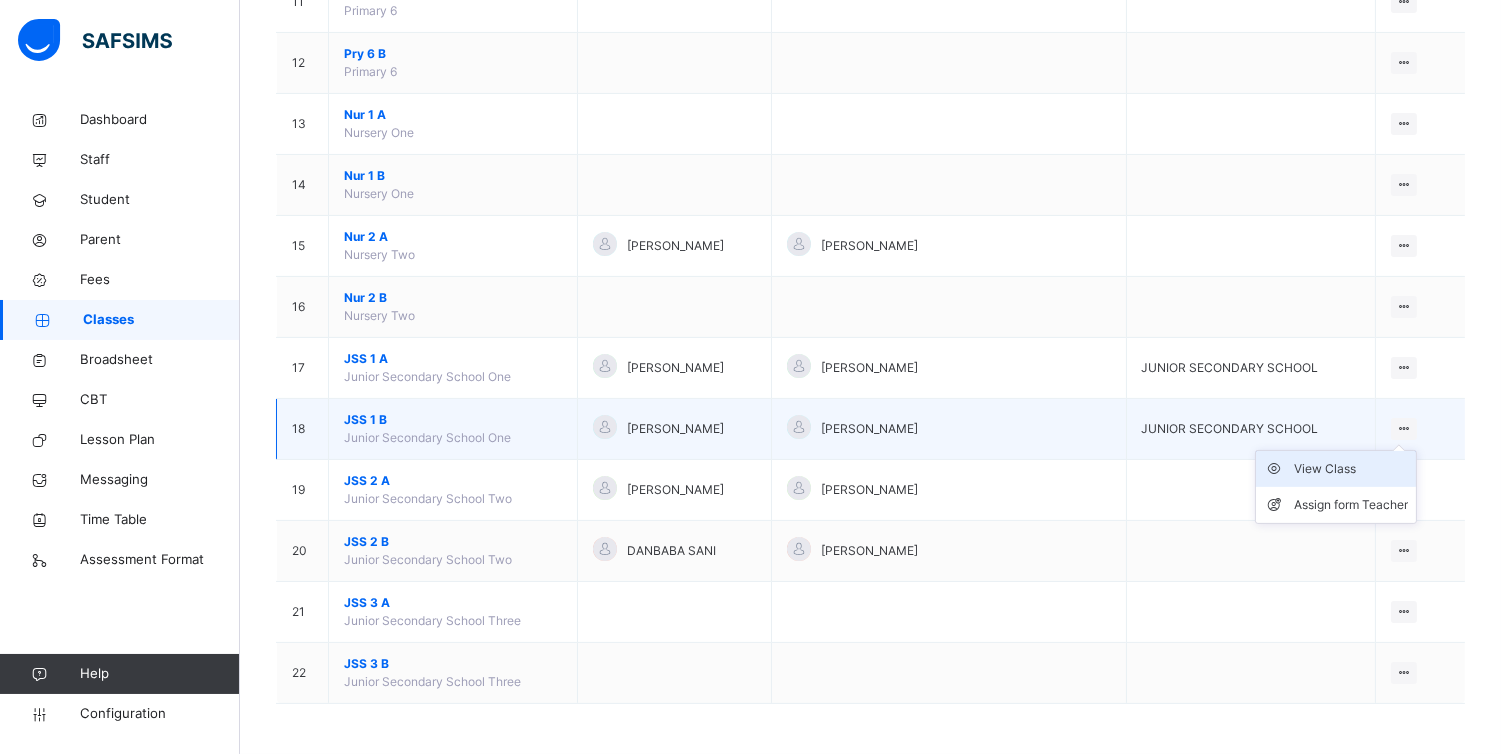 click on "View Class" at bounding box center (1351, 469) 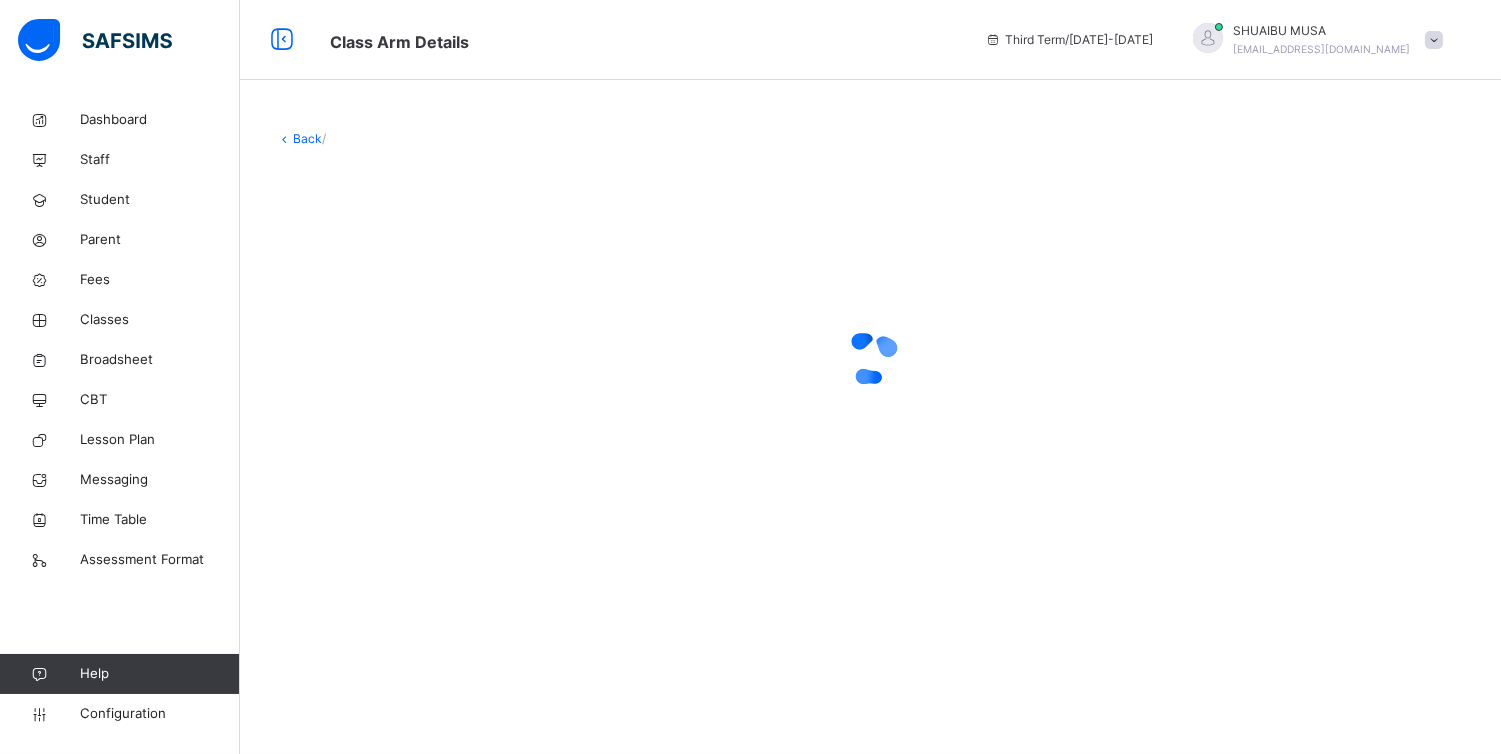 scroll, scrollTop: 0, scrollLeft: 0, axis: both 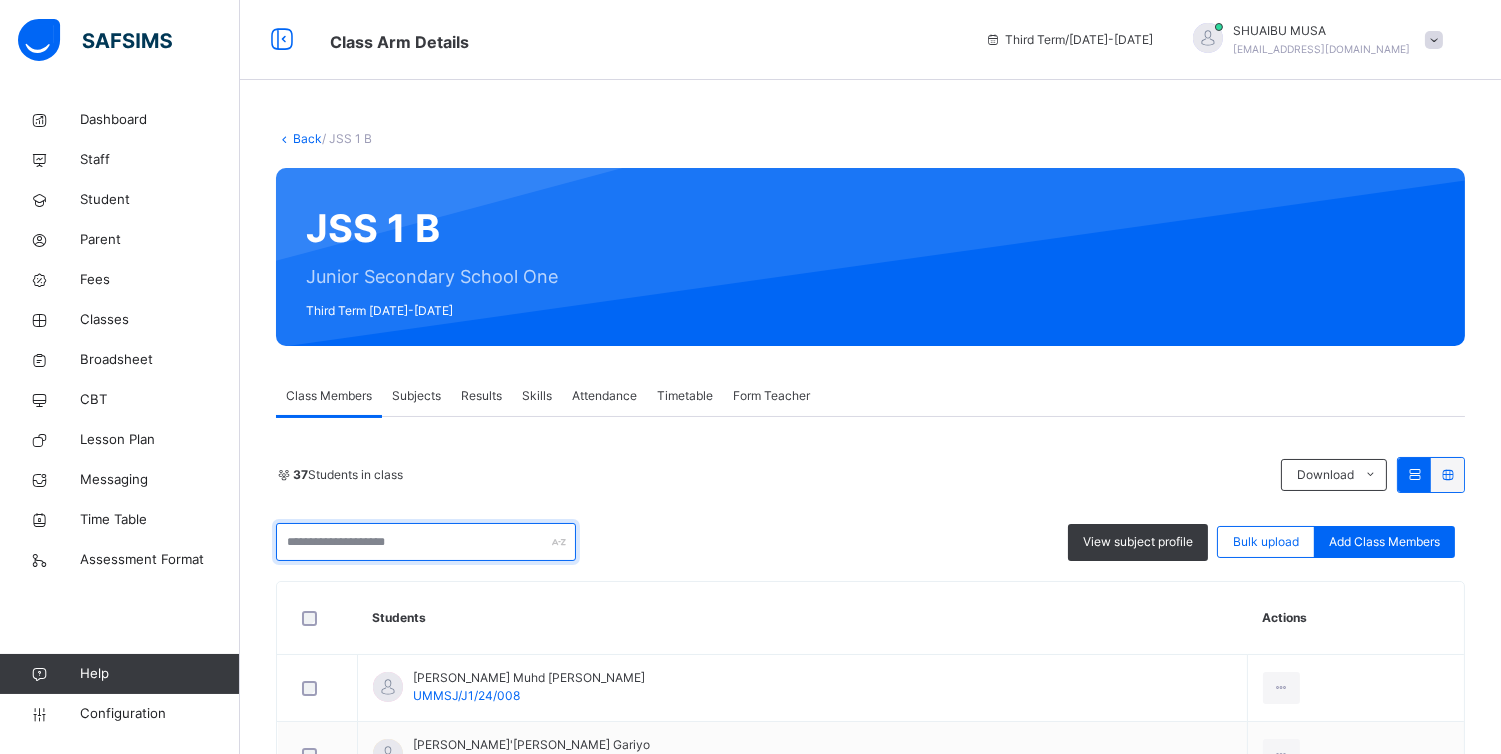 click at bounding box center [426, 542] 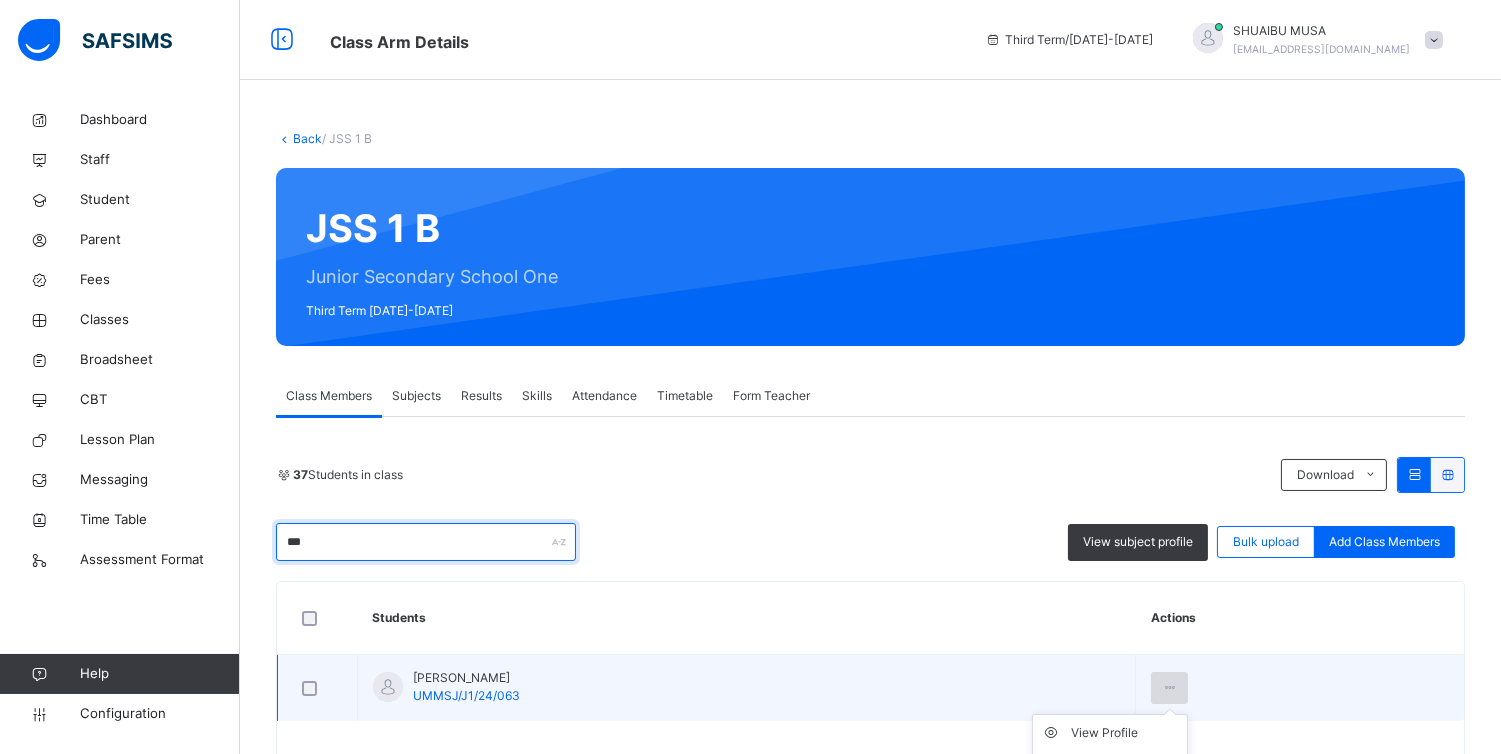type on "***" 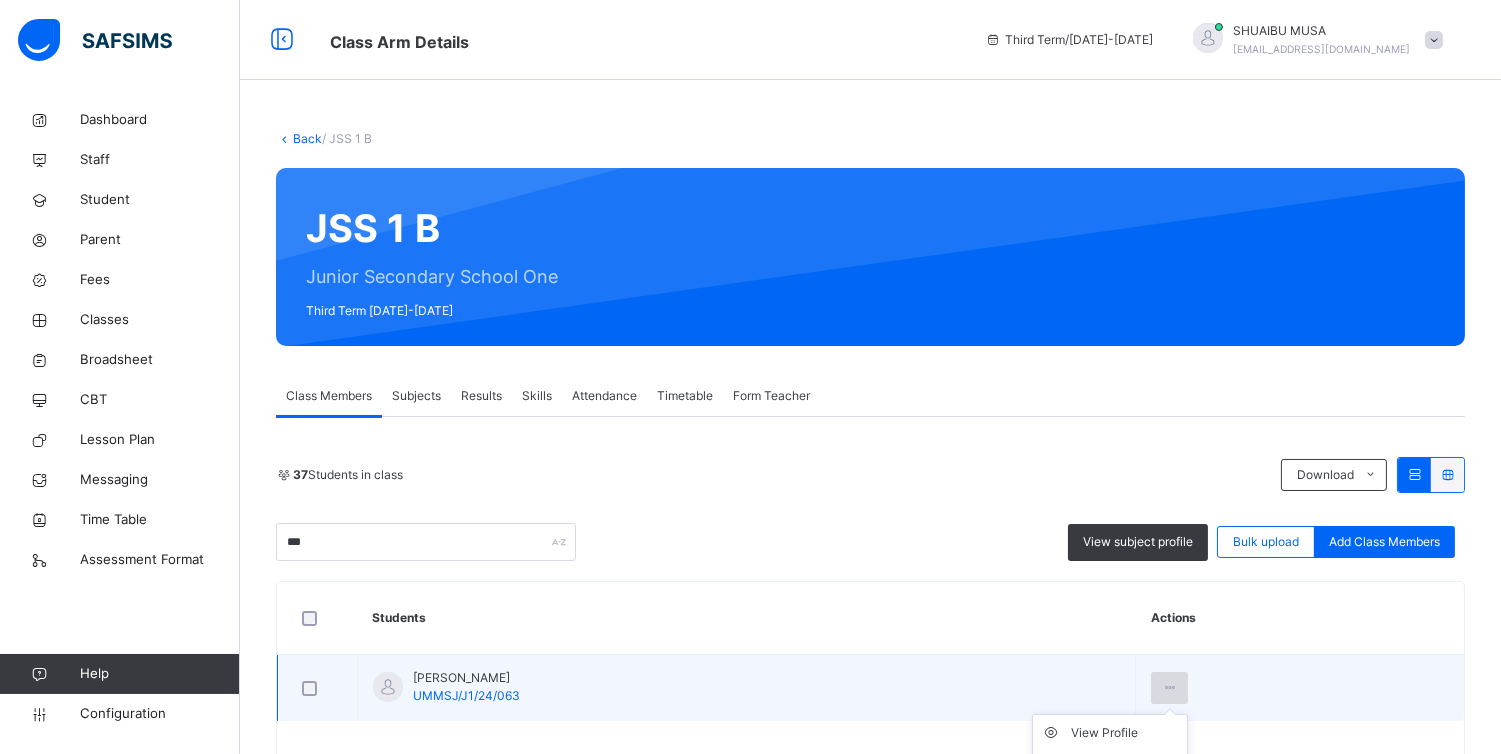 click at bounding box center (1169, 688) 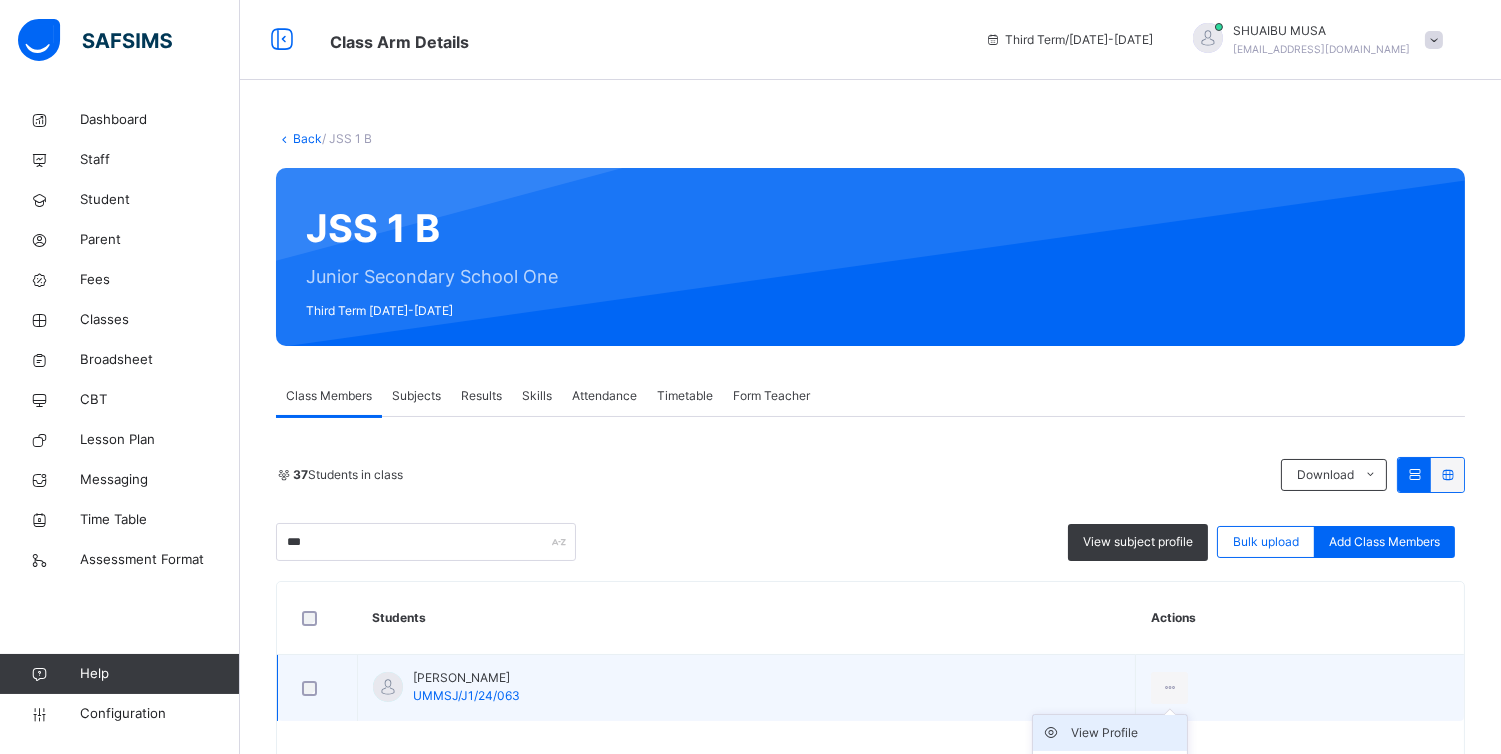 click on "View Profile" at bounding box center (1125, 733) 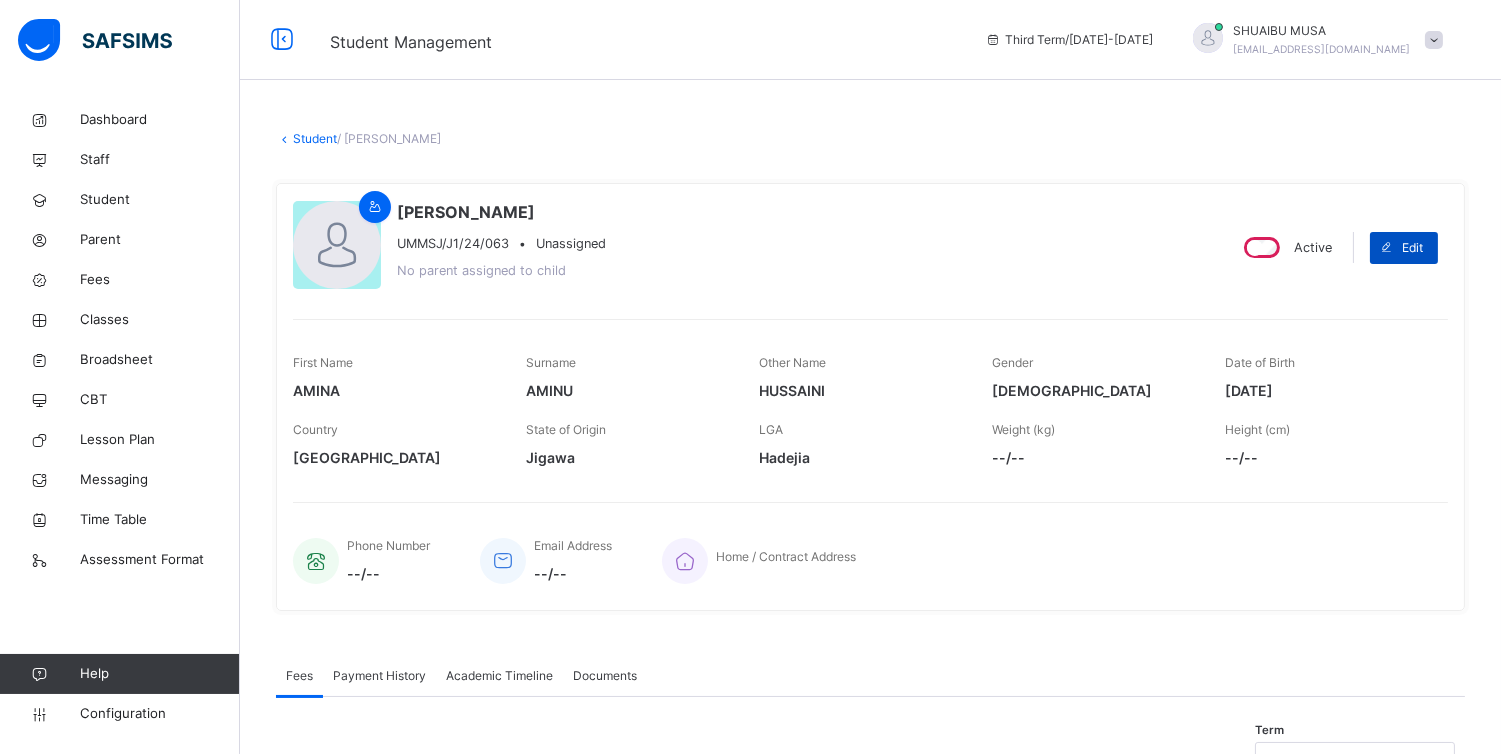click on "Edit" at bounding box center [1412, 248] 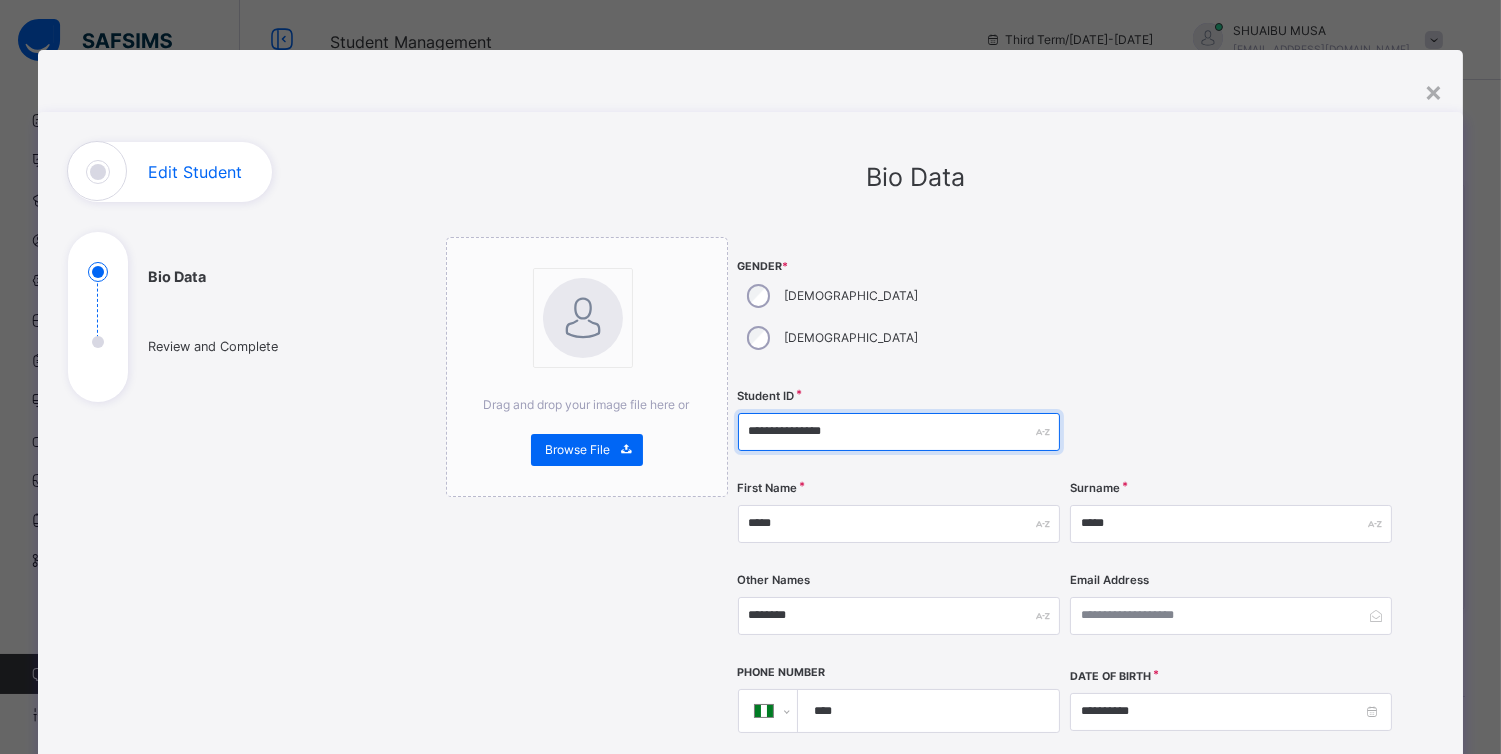 click on "**********" at bounding box center [899, 432] 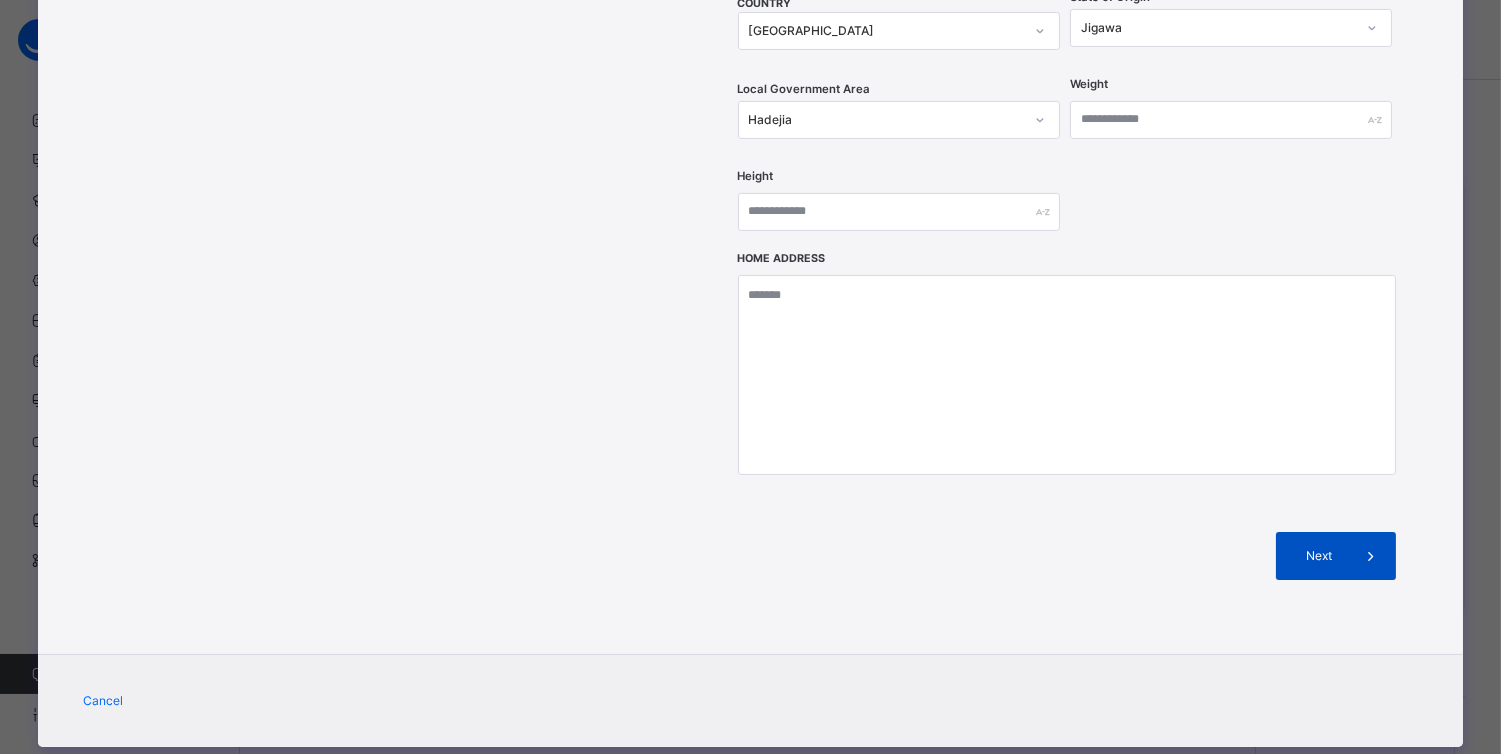 type on "**********" 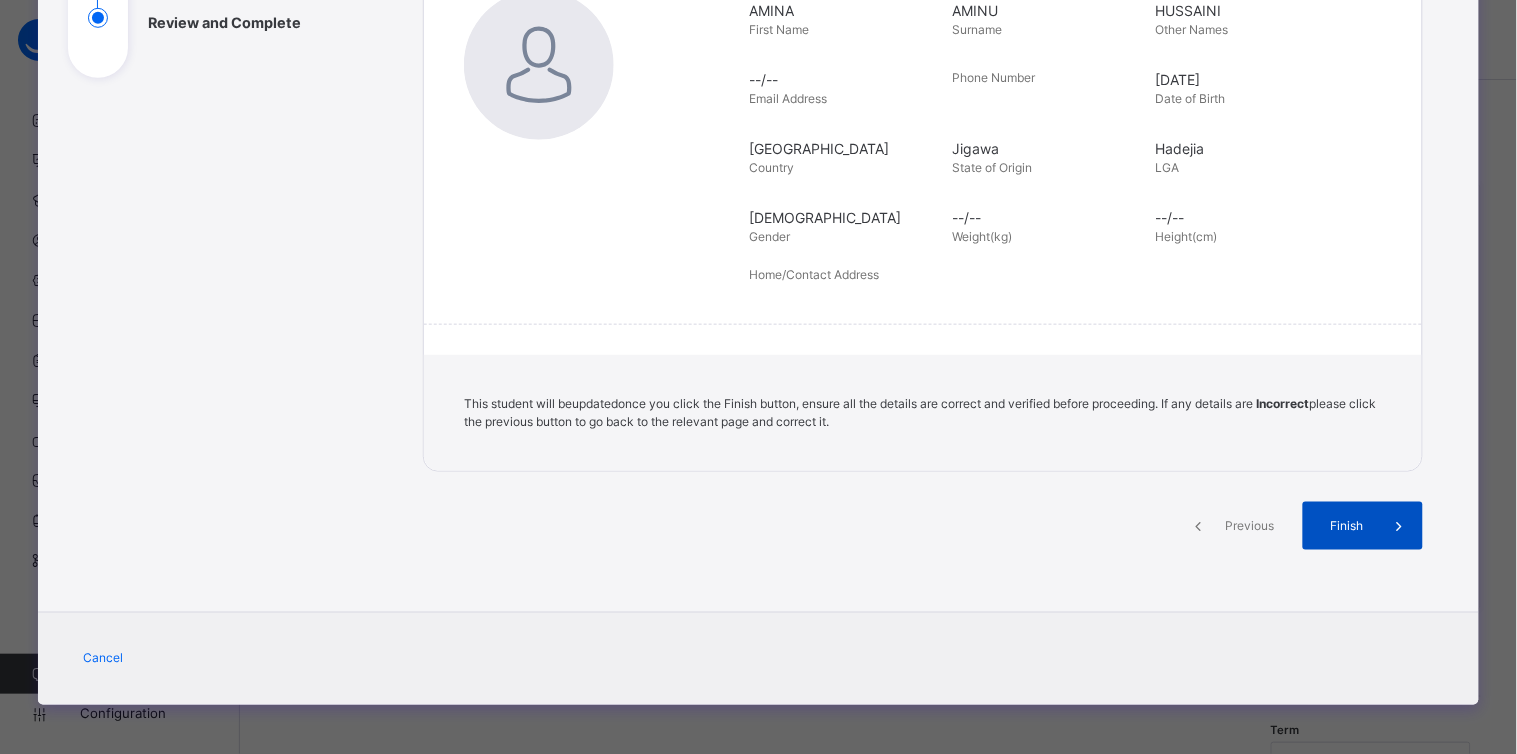 click on "Finish" at bounding box center [1346, 526] 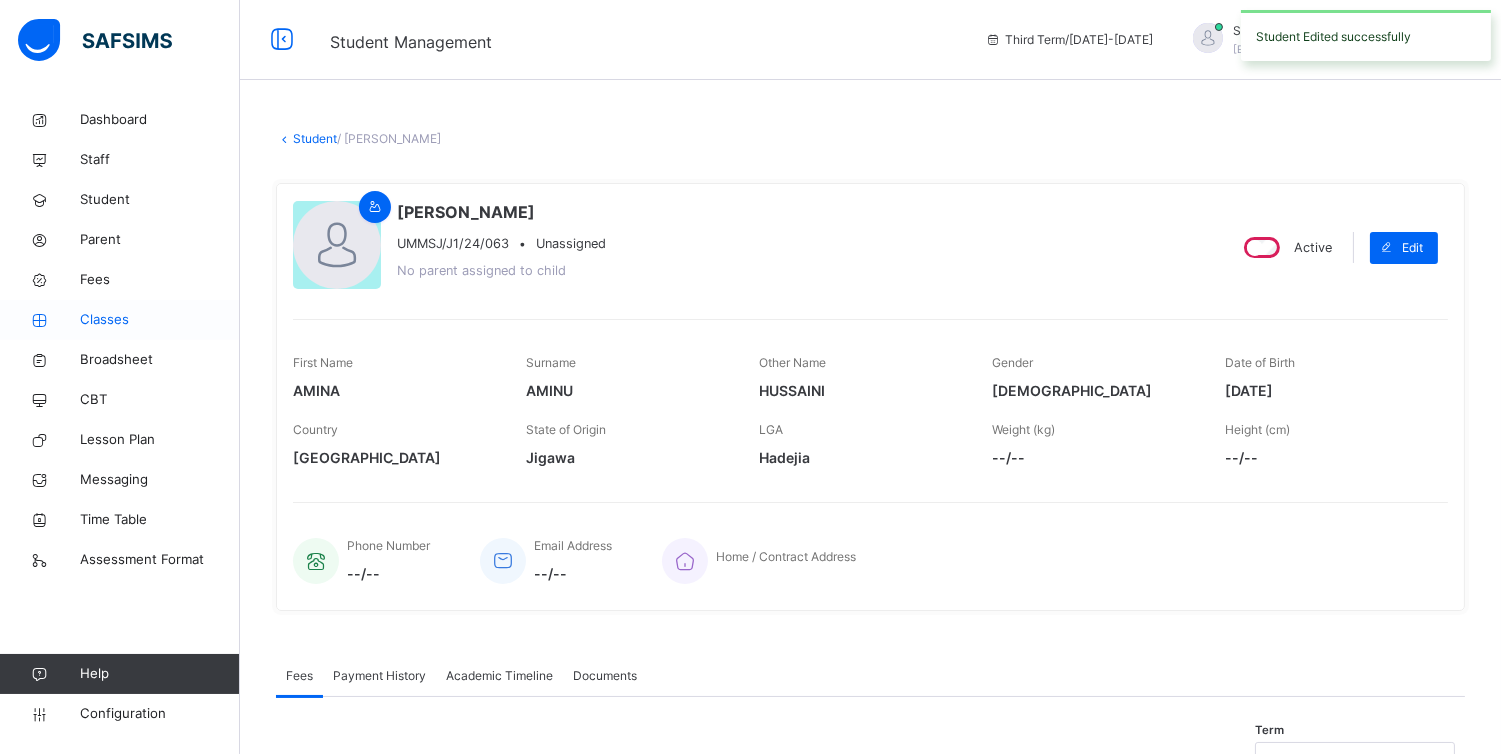 click on "Classes" at bounding box center [160, 320] 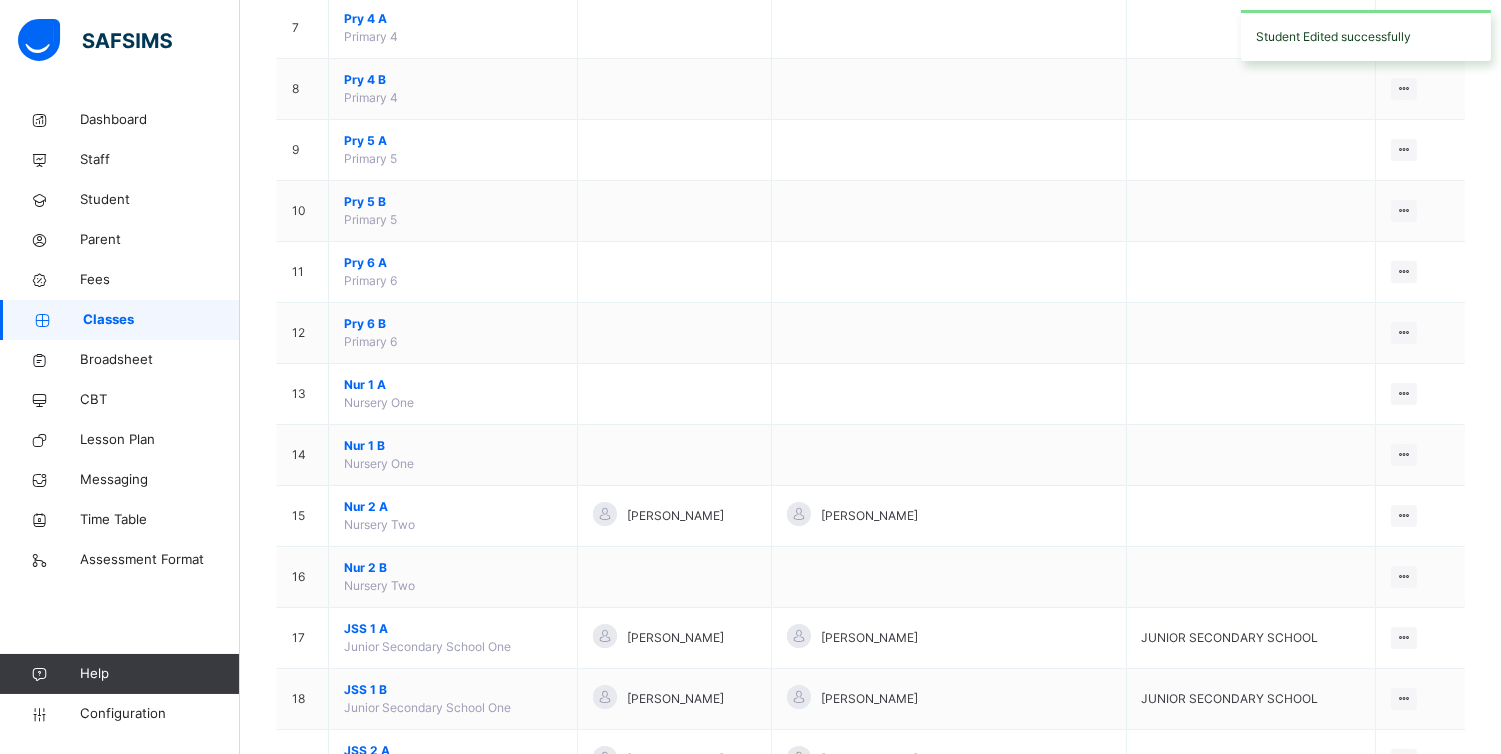scroll, scrollTop: 877, scrollLeft: 0, axis: vertical 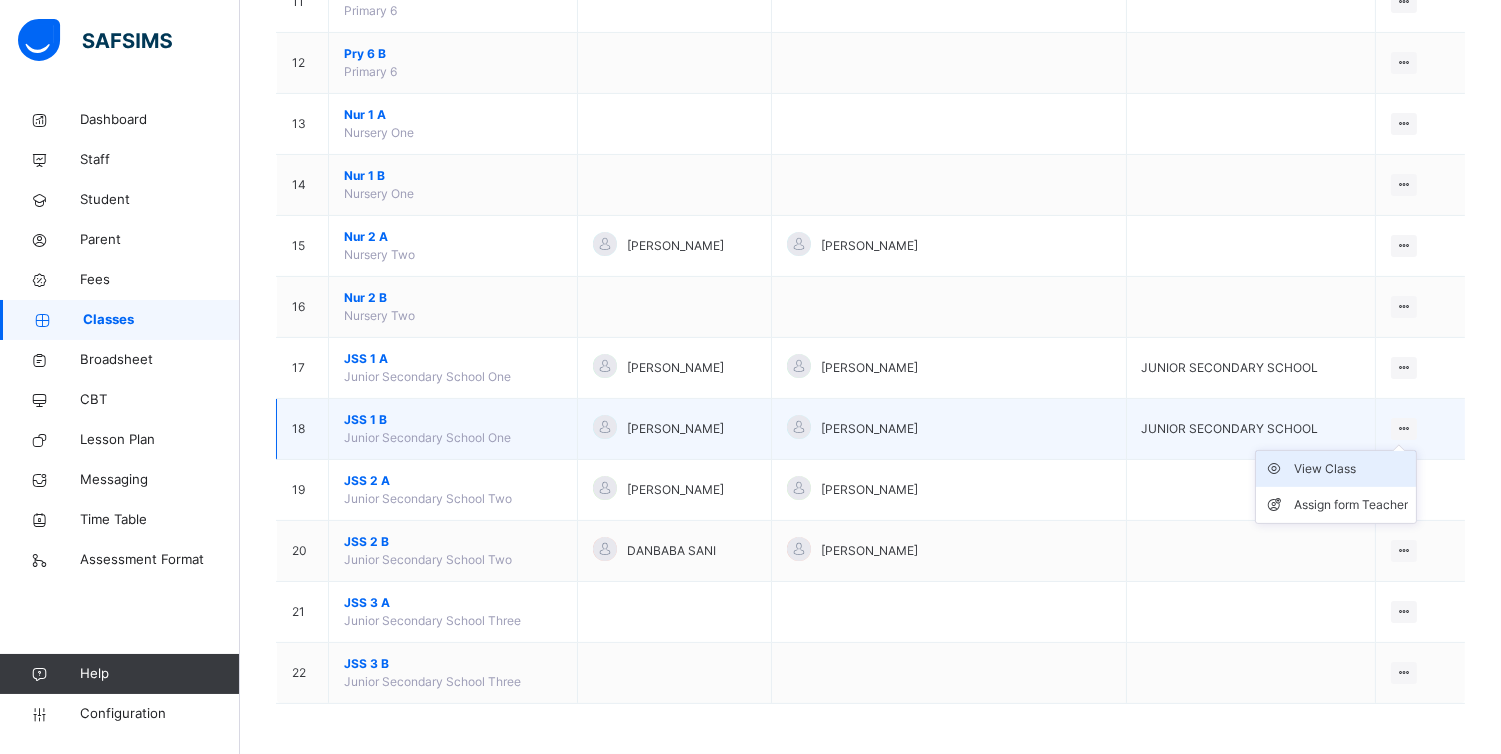 click on "View Class" at bounding box center [1351, 469] 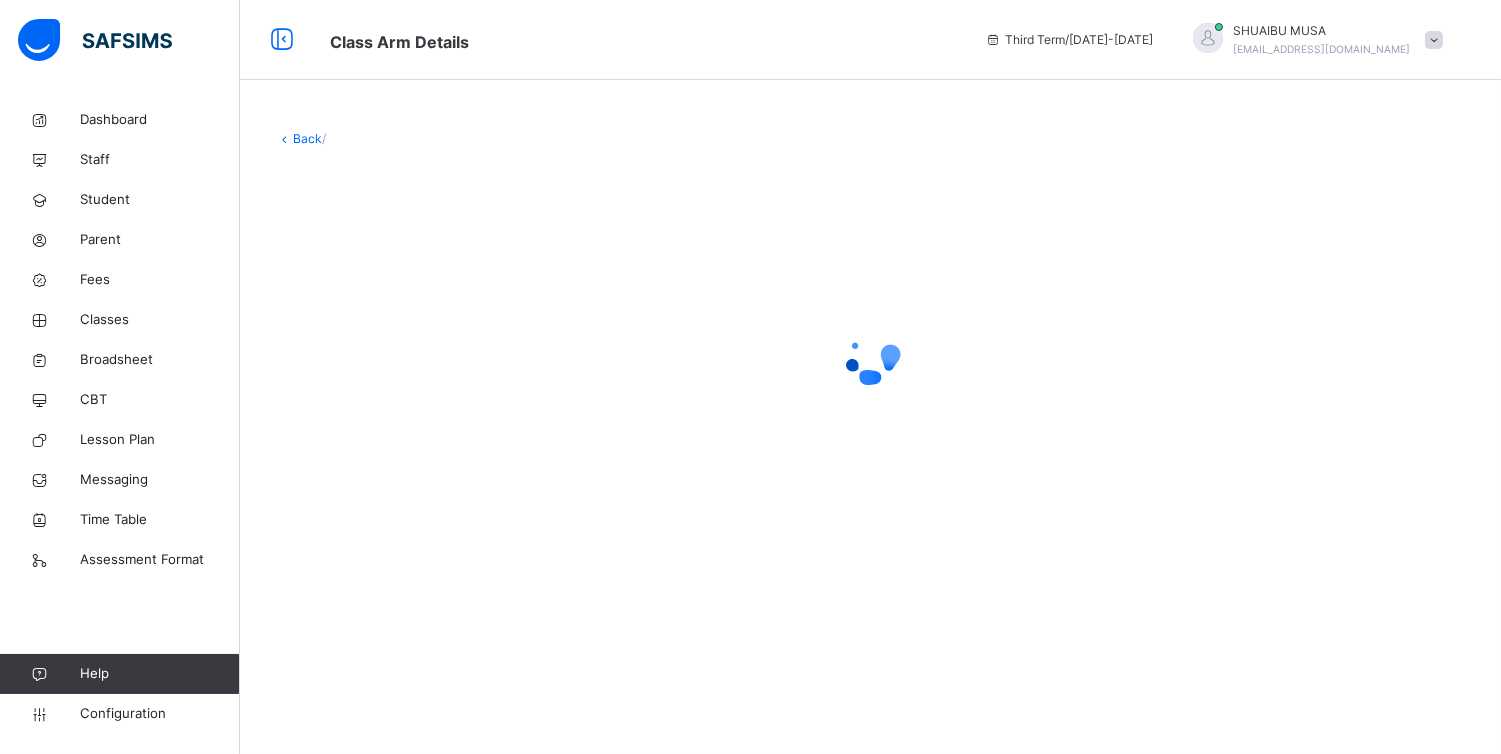 scroll, scrollTop: 0, scrollLeft: 0, axis: both 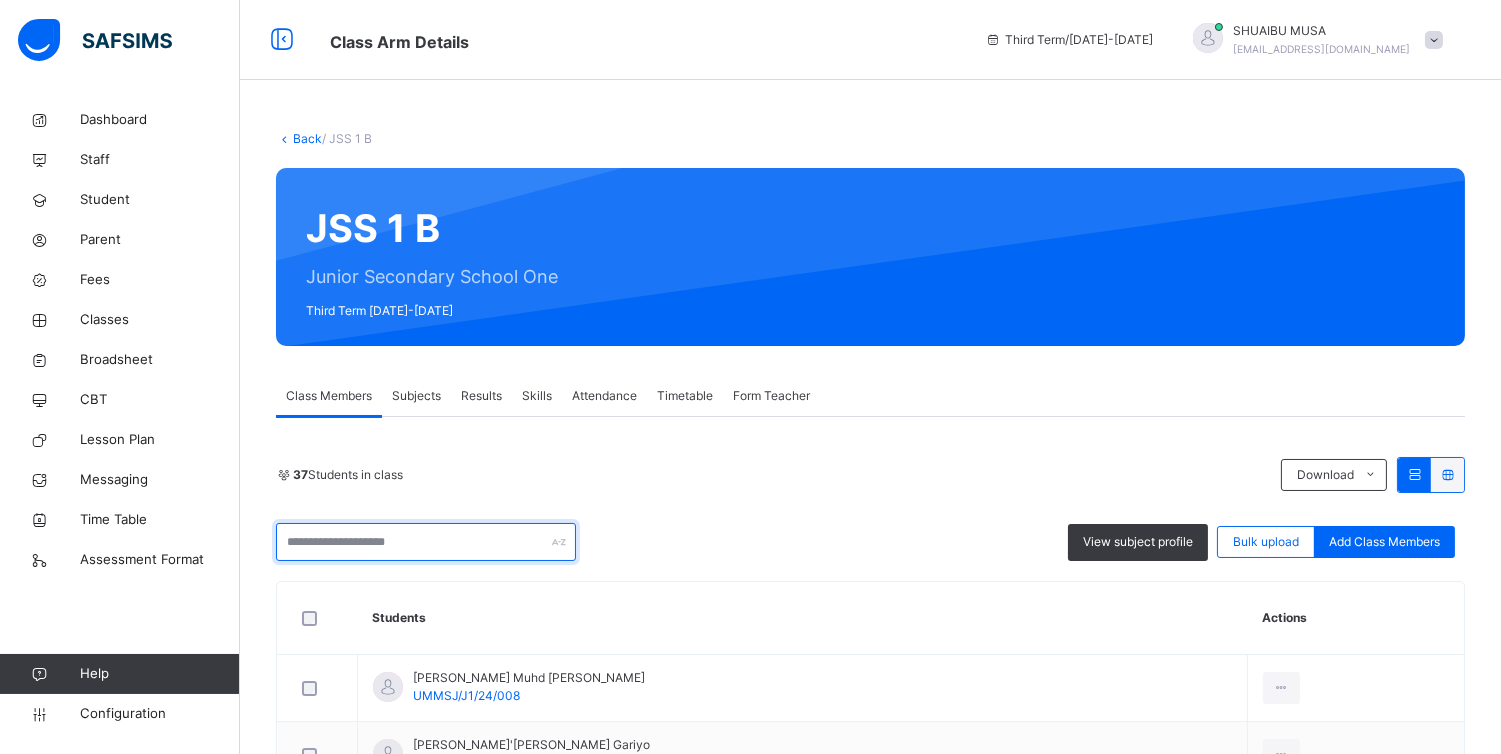 click at bounding box center (426, 542) 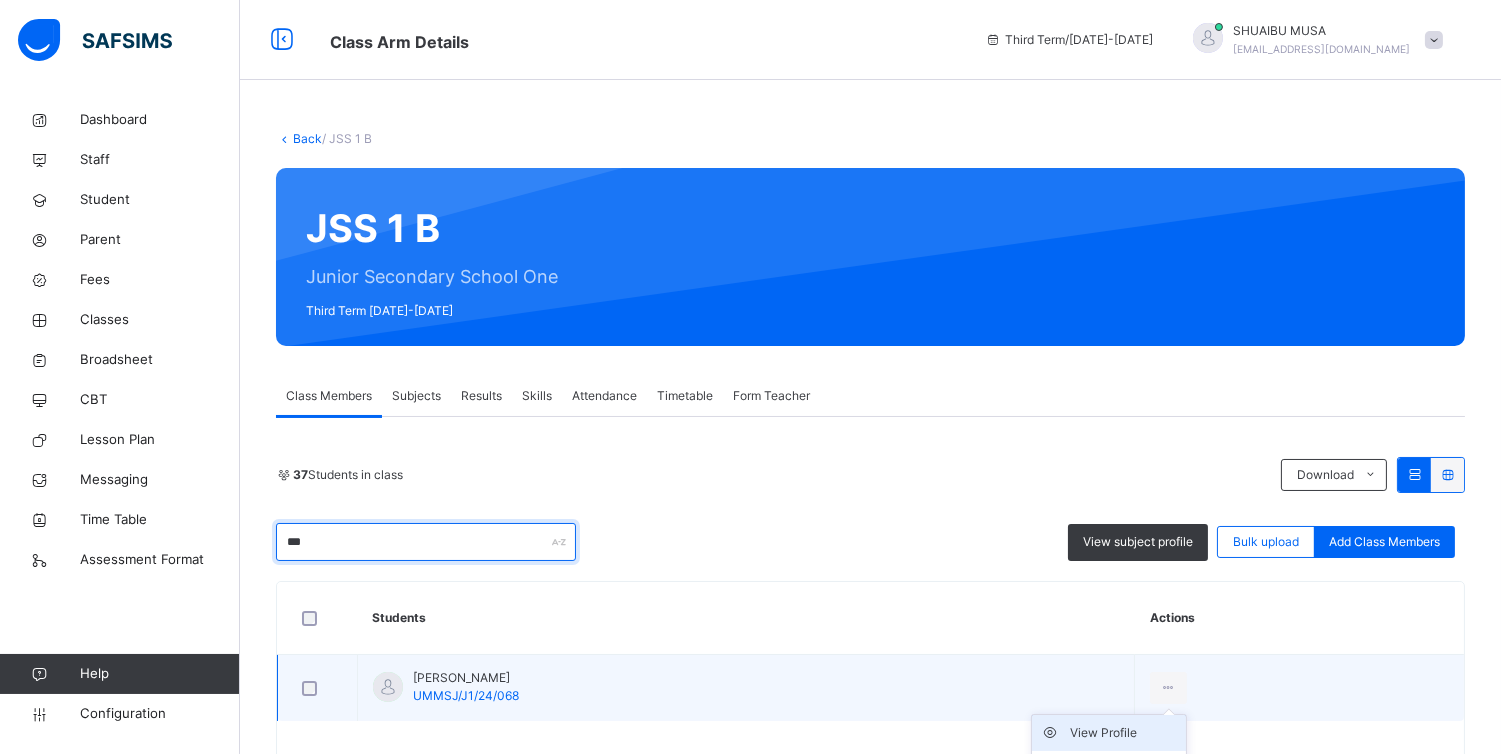 type on "***" 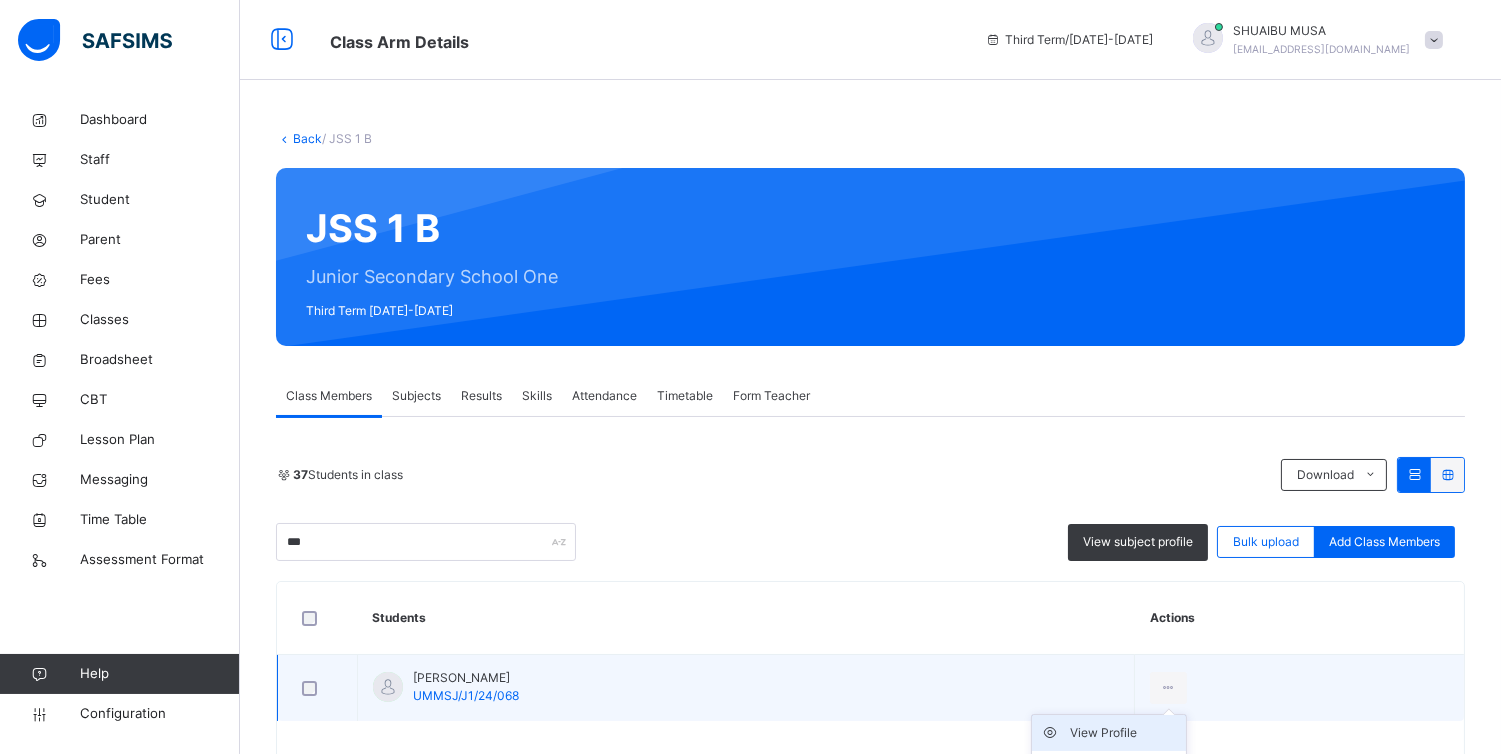 click on "View Profile" at bounding box center (1124, 733) 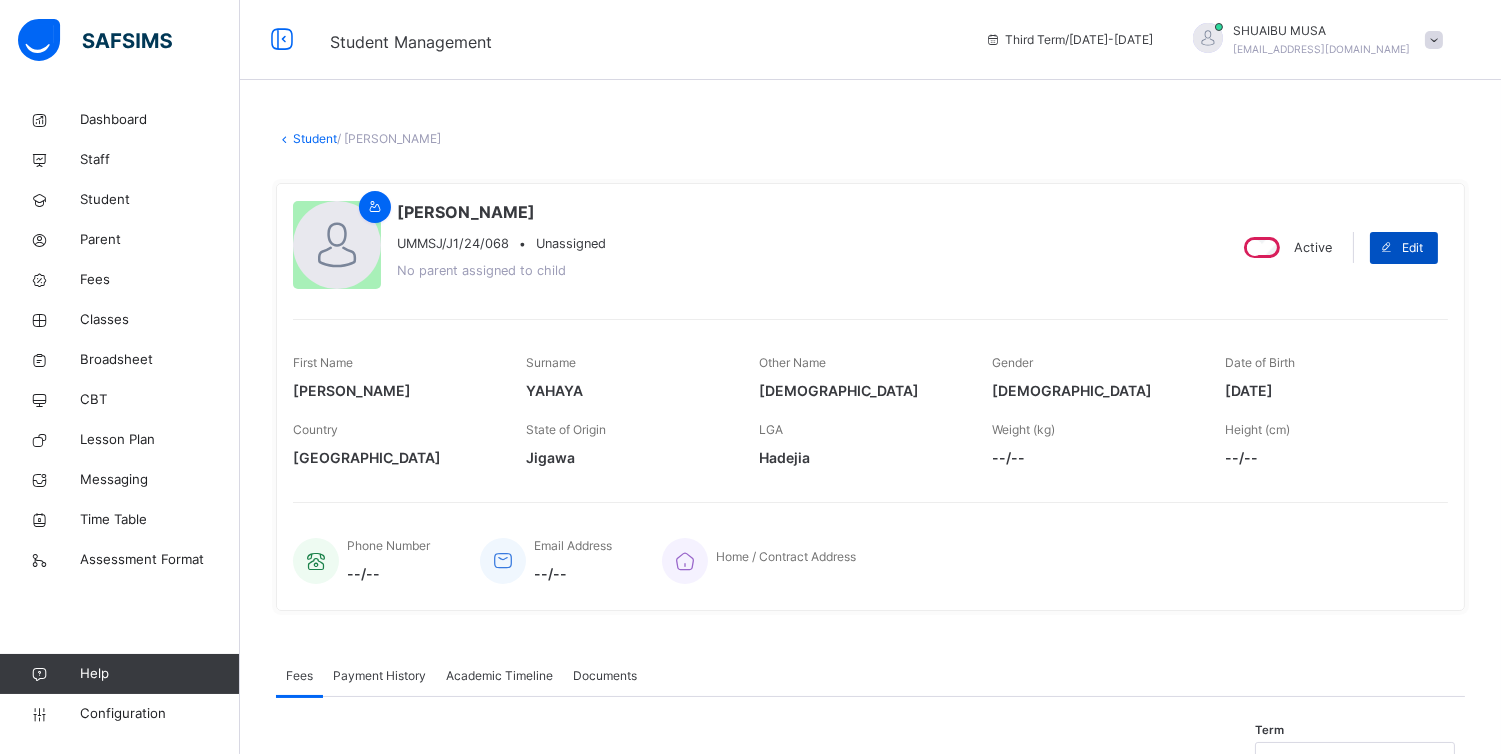 click at bounding box center (1386, 248) 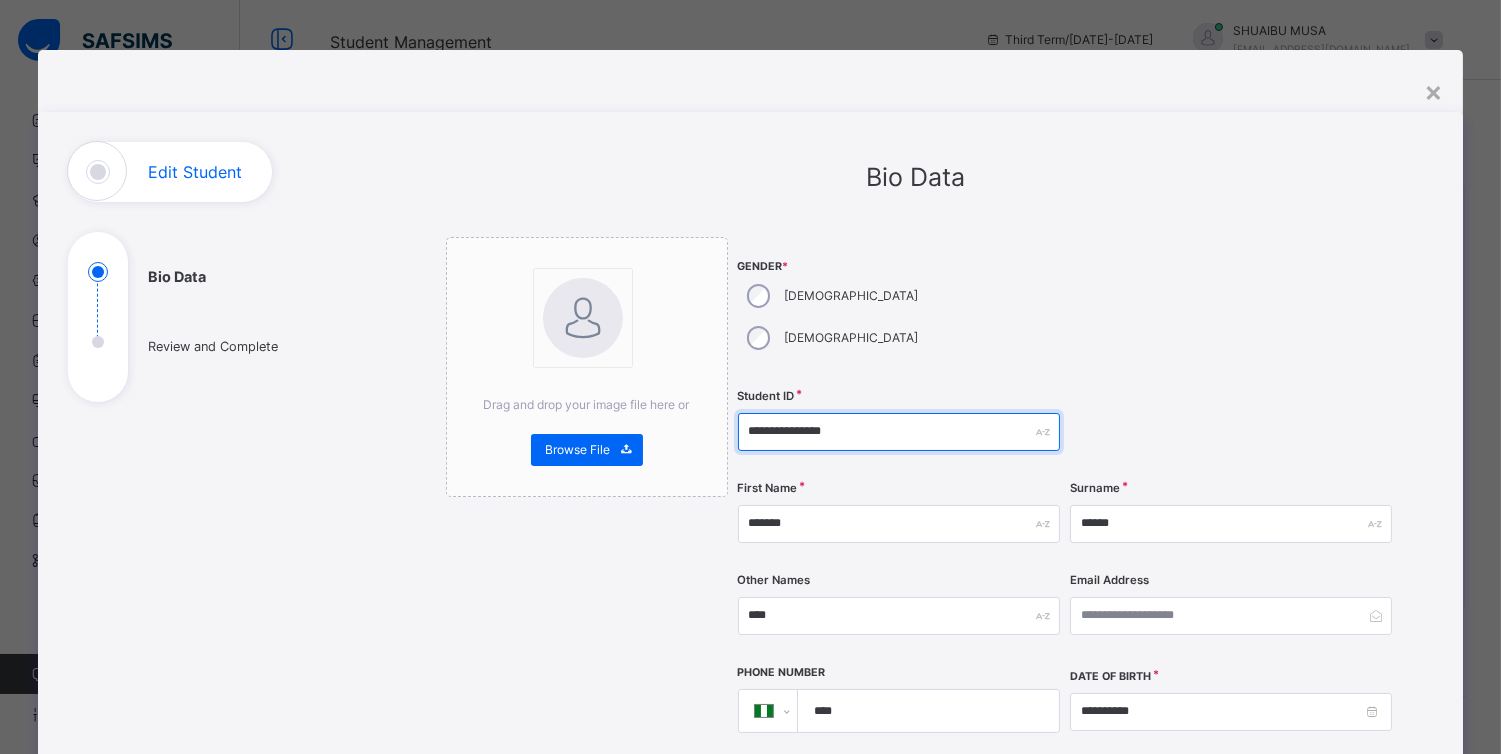 click on "**********" at bounding box center [899, 432] 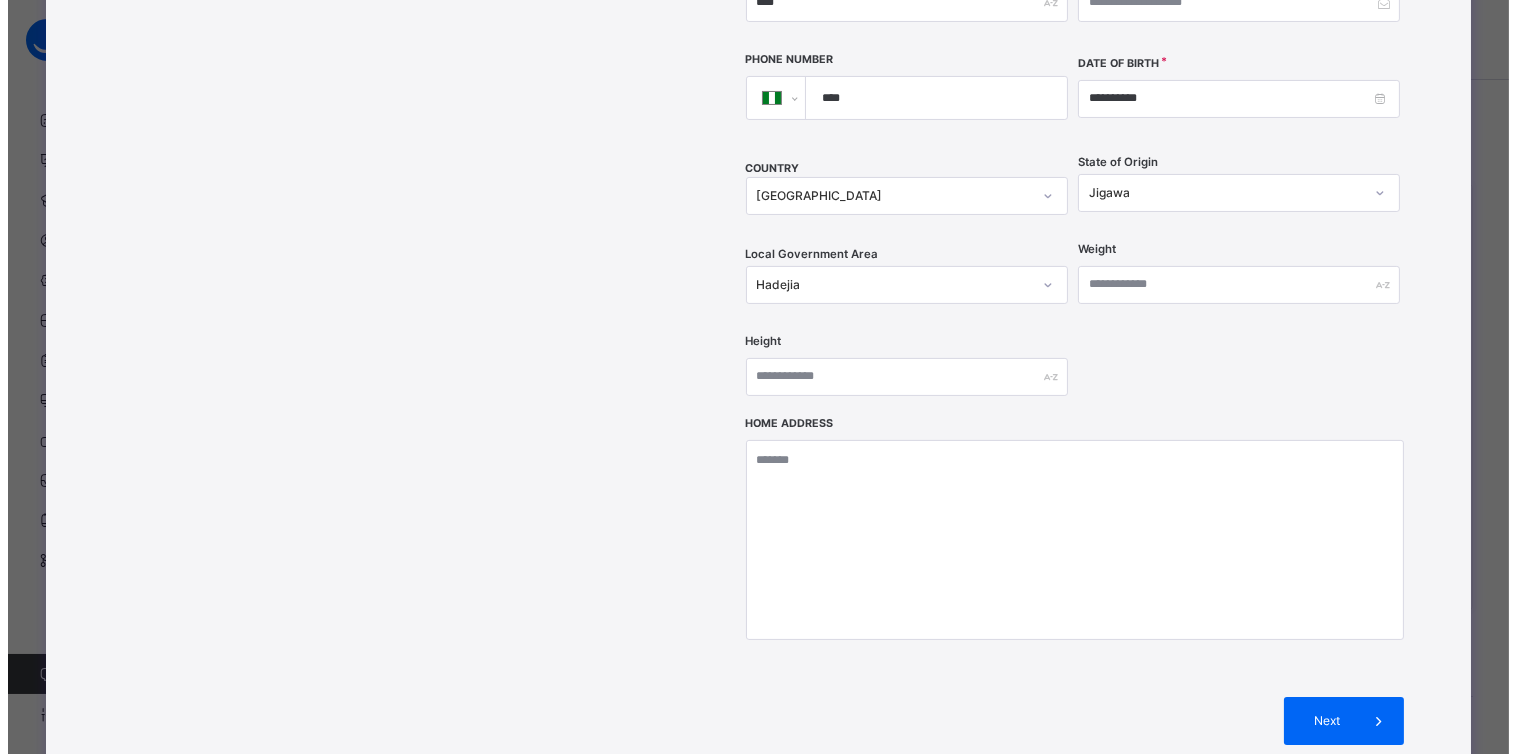 scroll, scrollTop: 718, scrollLeft: 0, axis: vertical 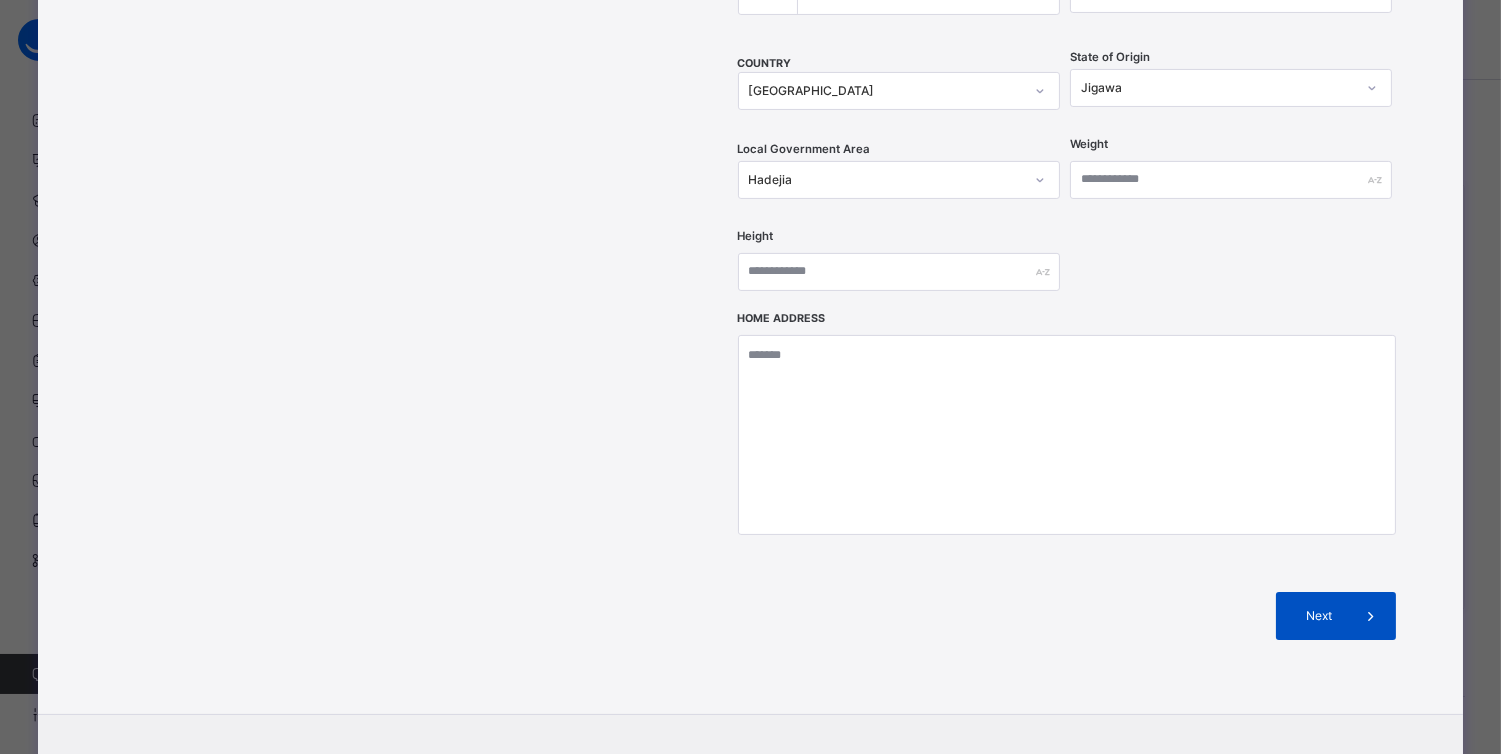 type on "**********" 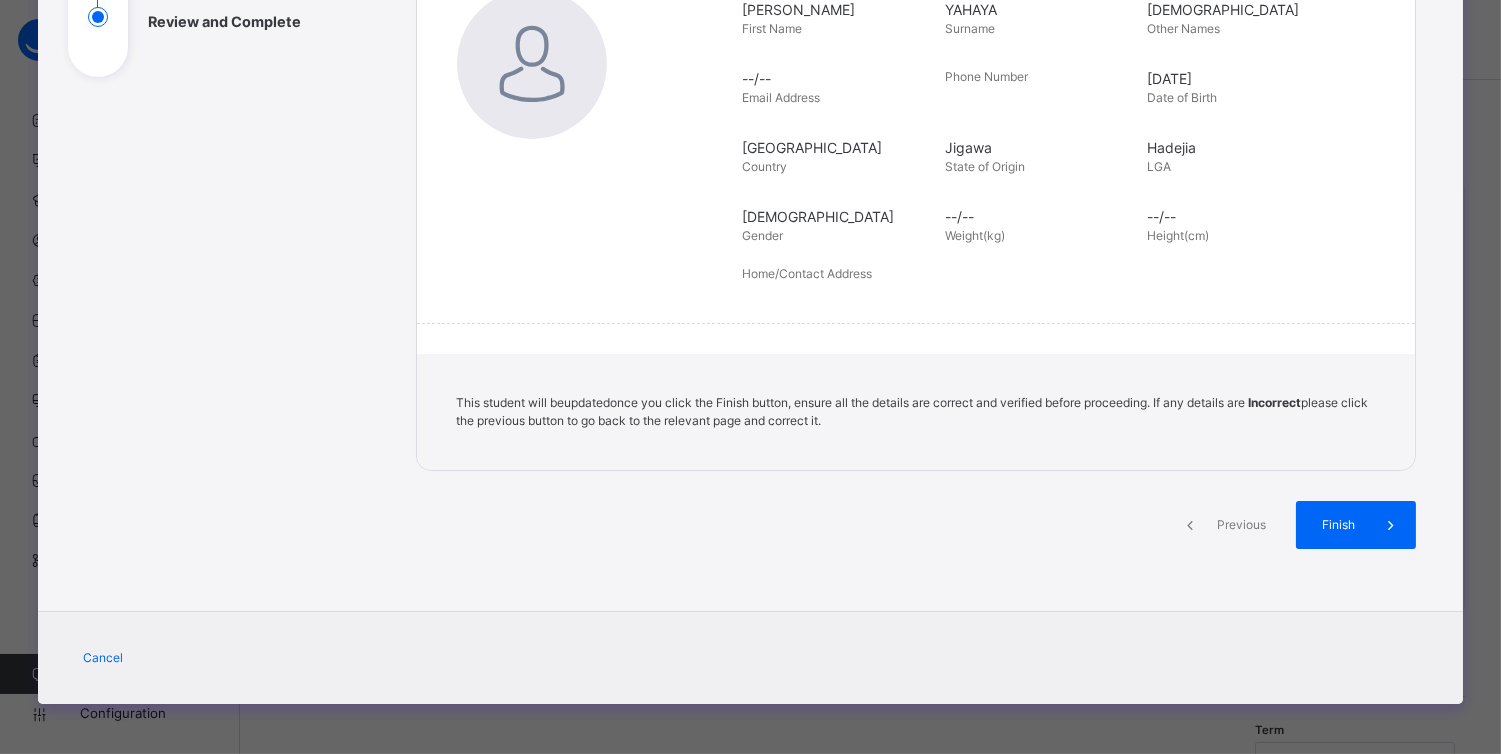 scroll, scrollTop: 324, scrollLeft: 0, axis: vertical 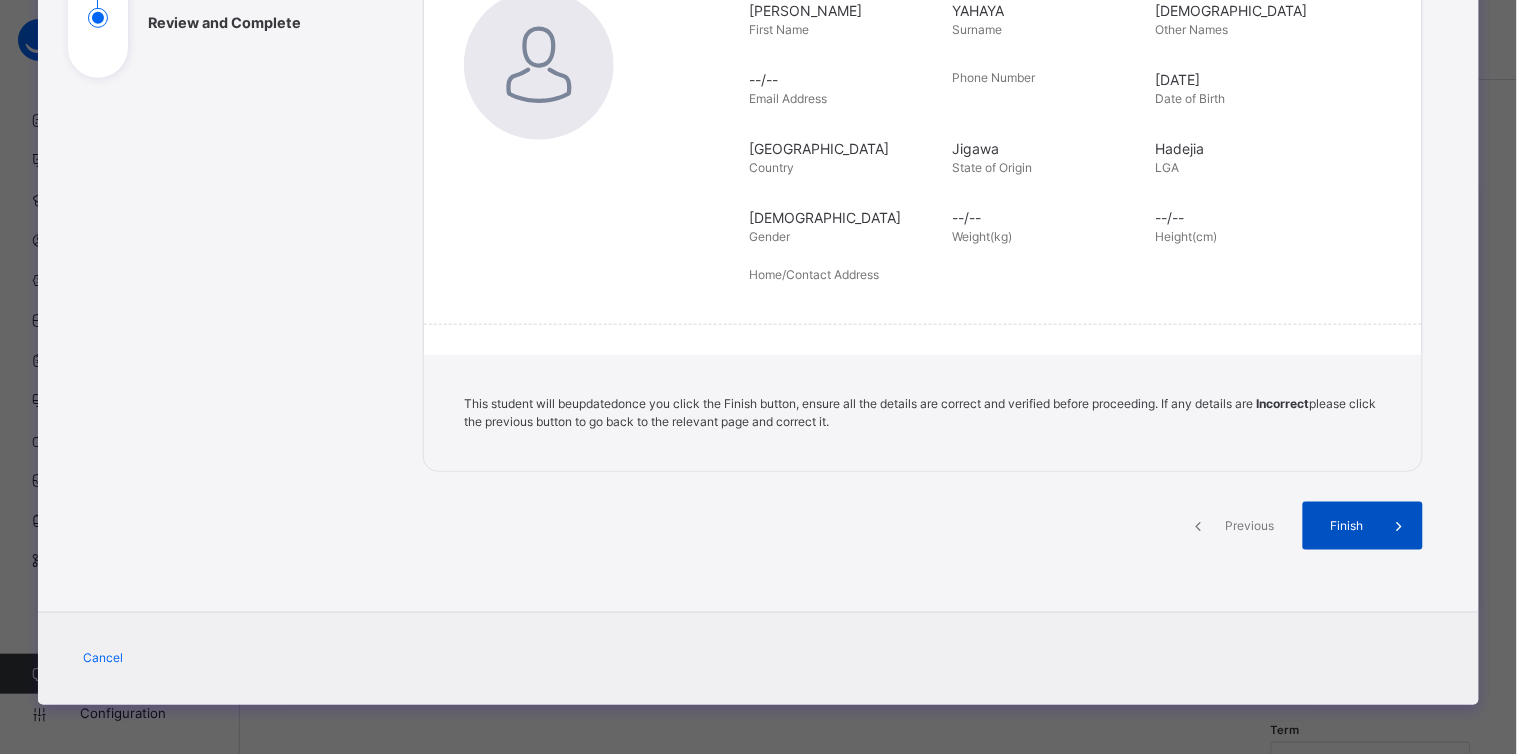 click on "Finish" at bounding box center [1346, 526] 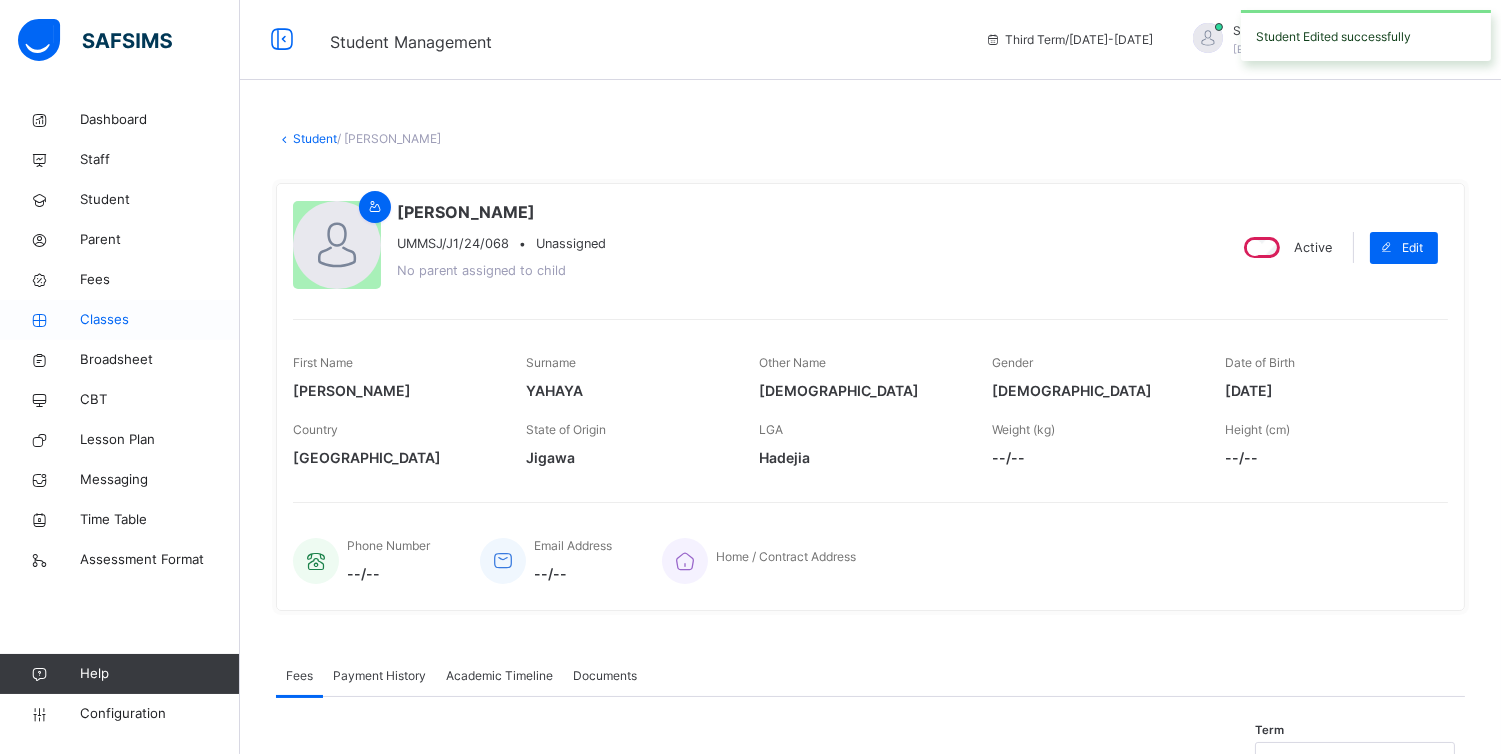 click on "Classes" at bounding box center (120, 320) 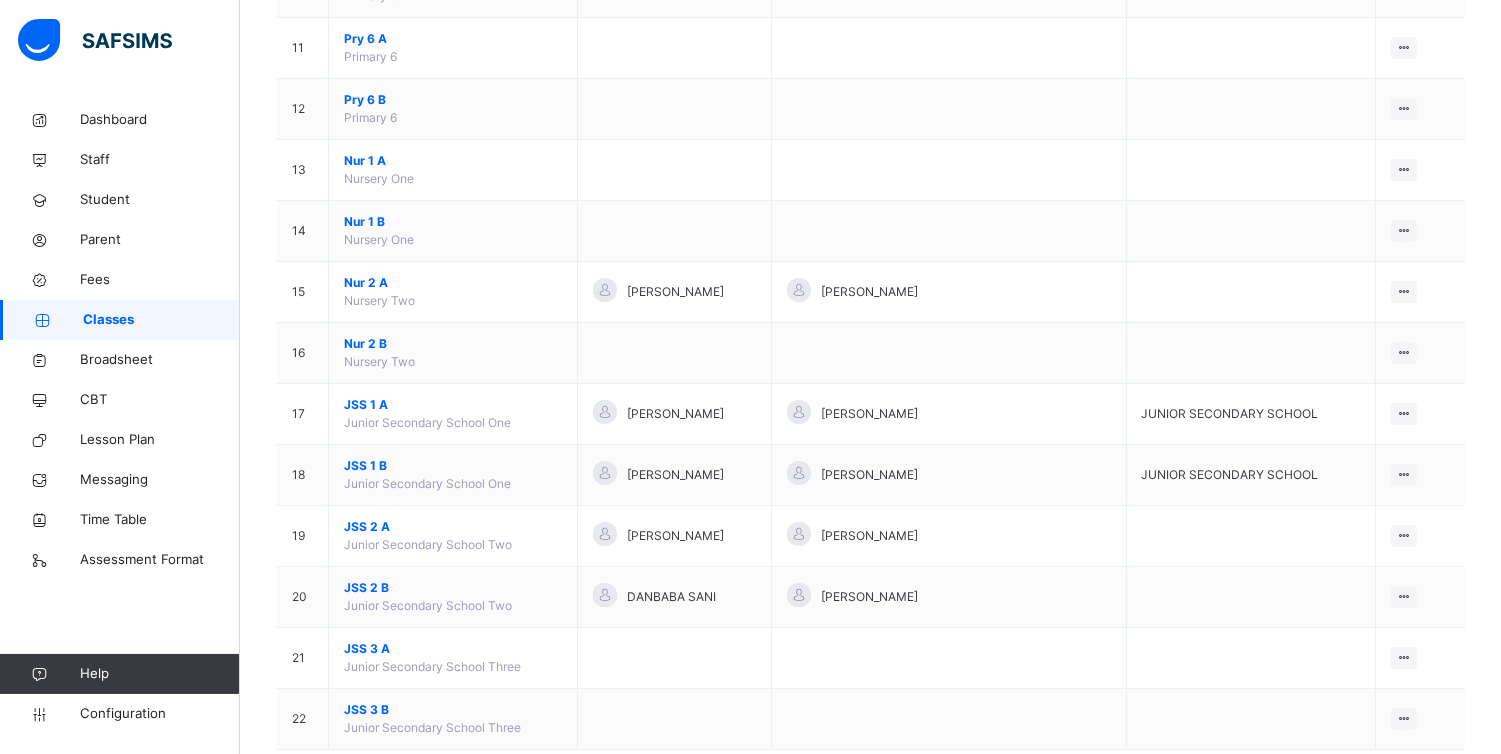 scroll, scrollTop: 877, scrollLeft: 0, axis: vertical 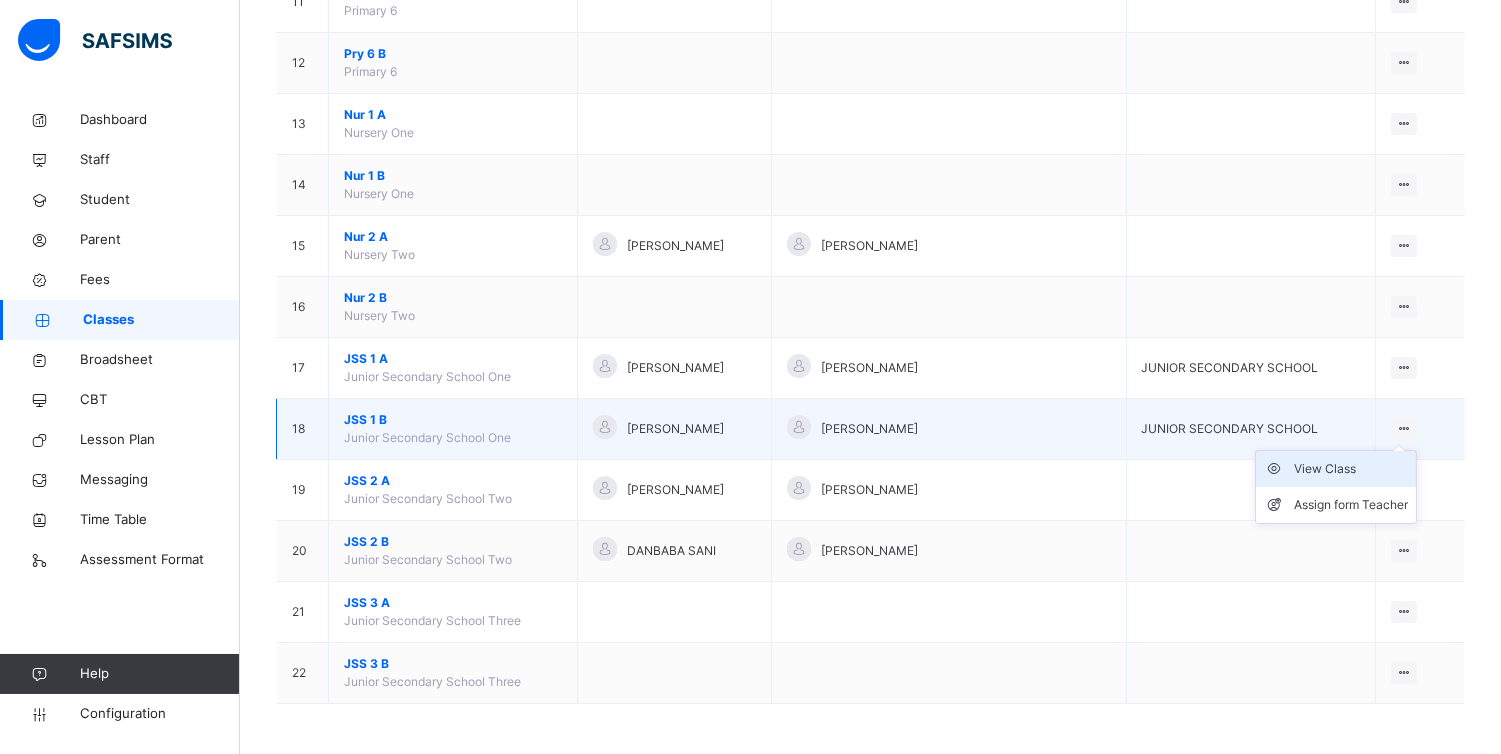 click on "View Class" at bounding box center [1351, 469] 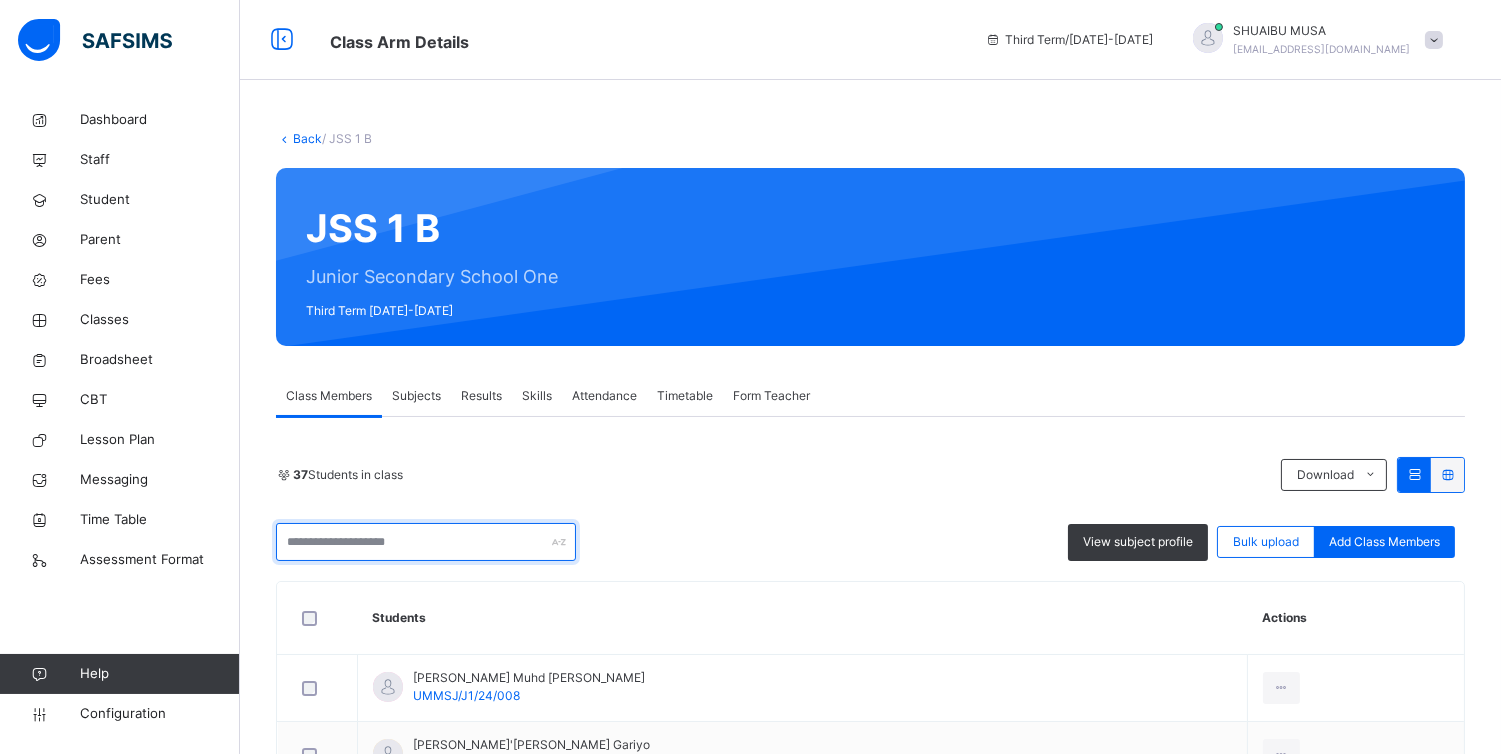 click at bounding box center (426, 542) 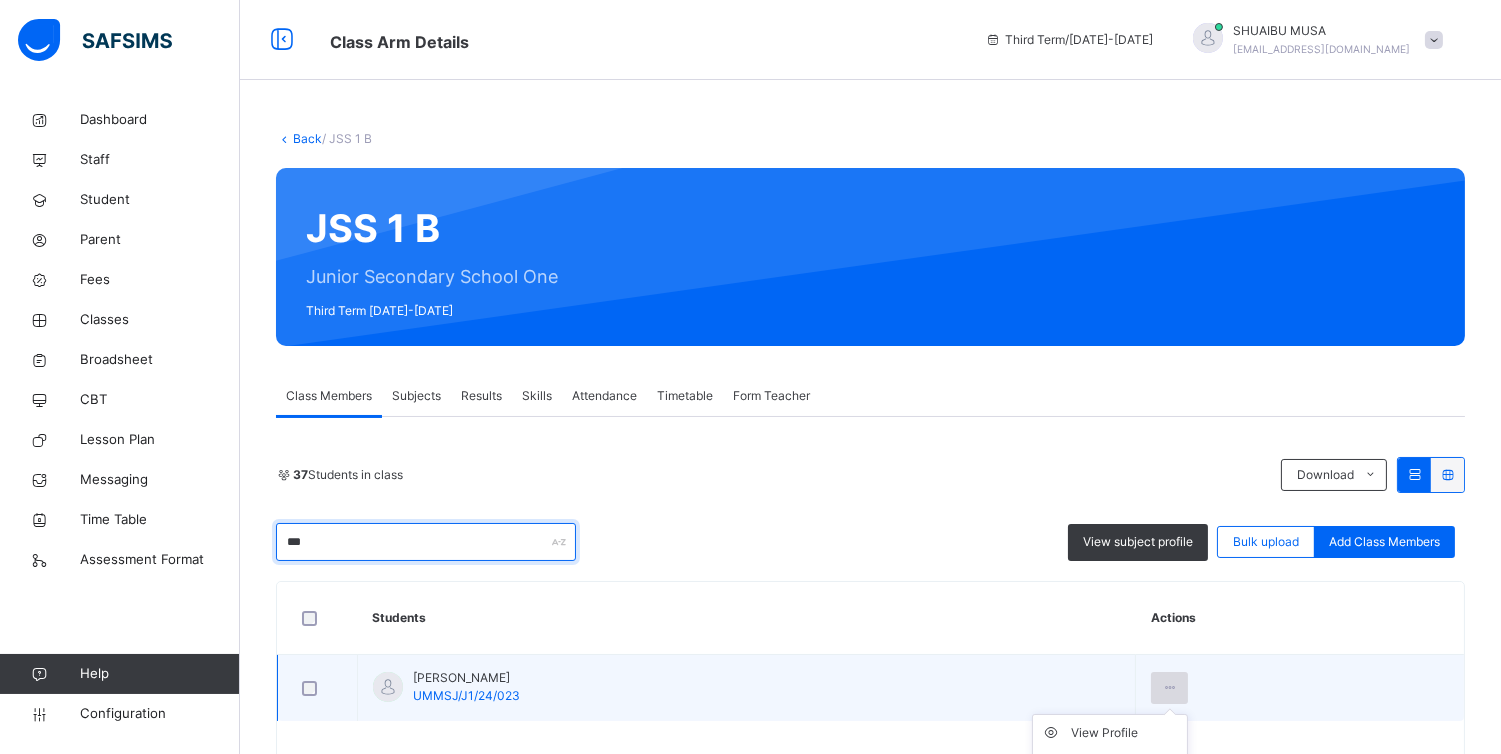 type on "***" 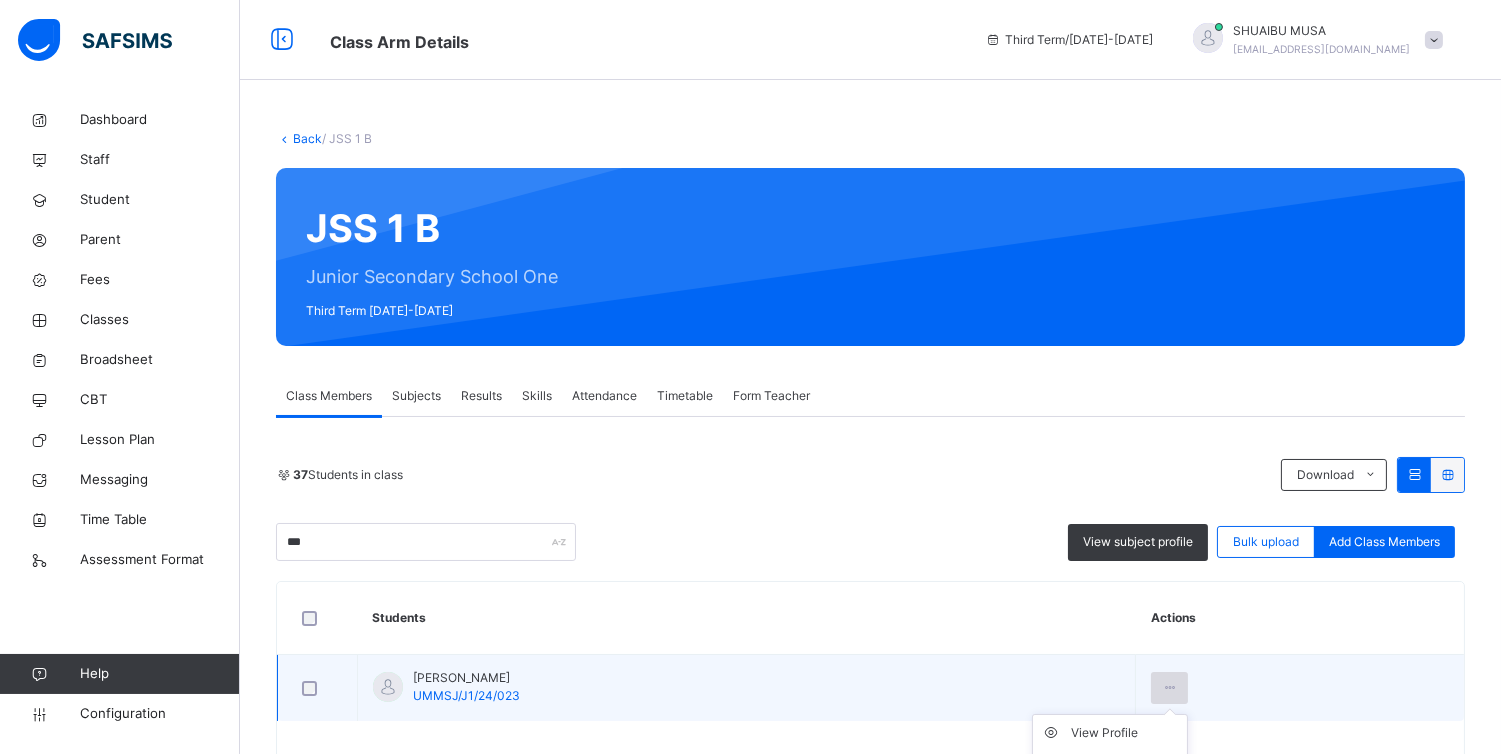 click at bounding box center [1169, 688] 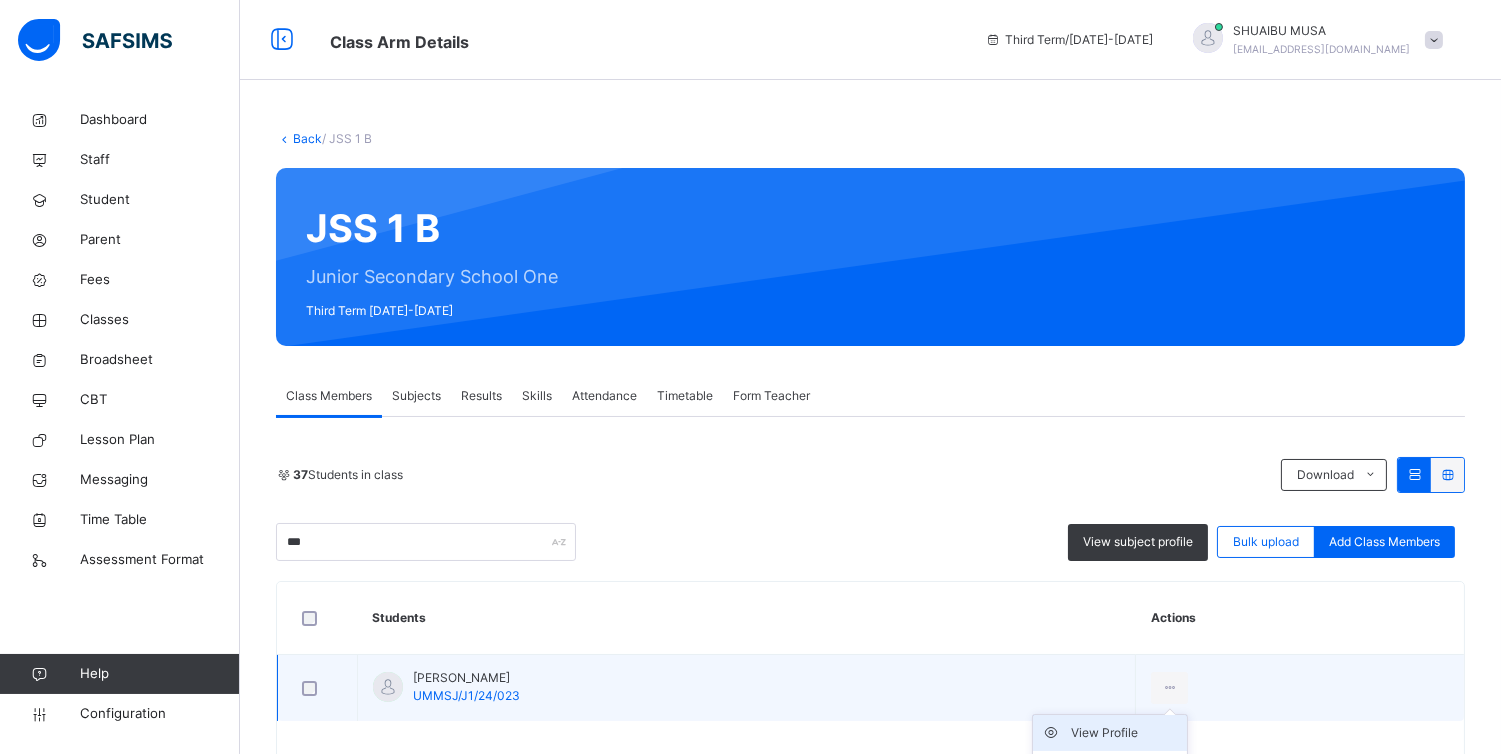 click on "View Profile" at bounding box center [1125, 733] 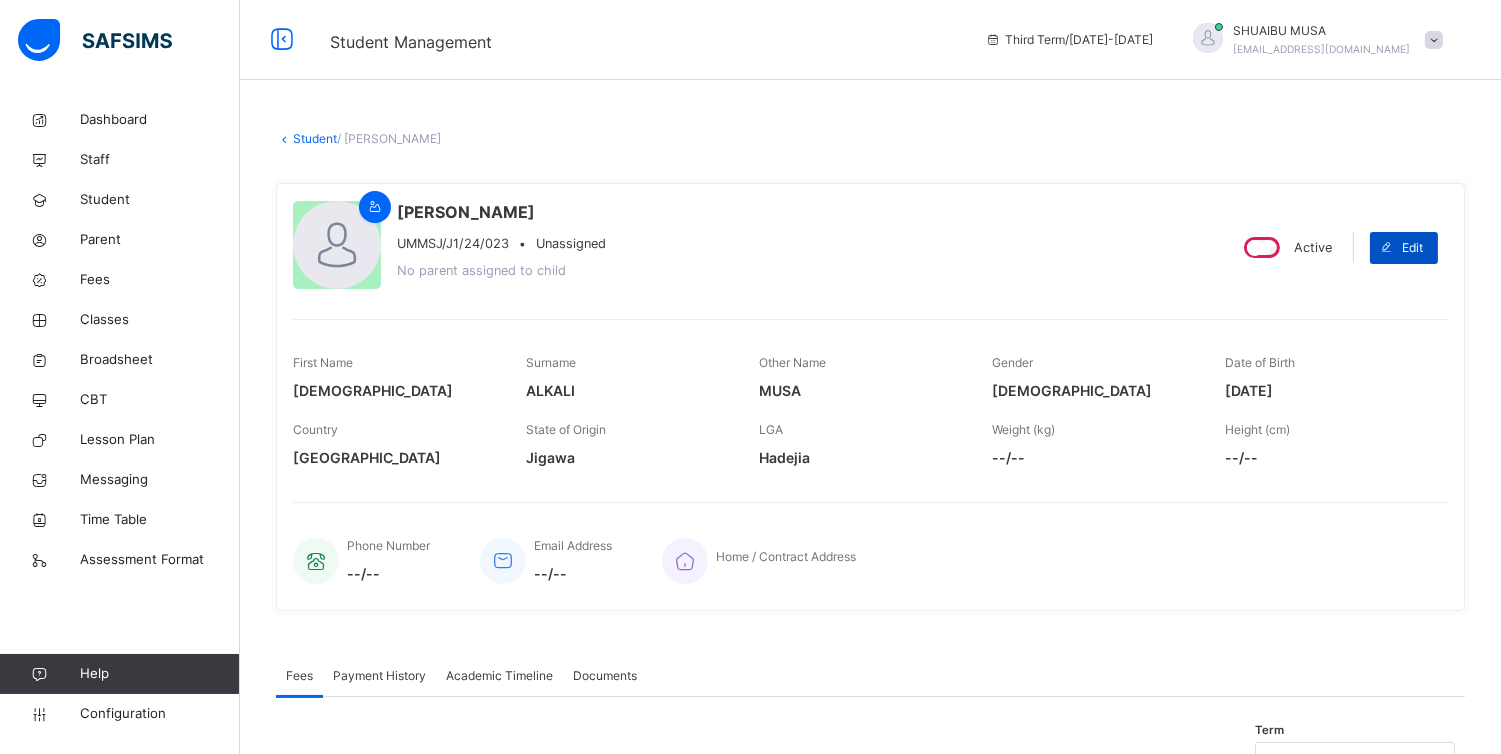 click on "Edit" at bounding box center [1412, 248] 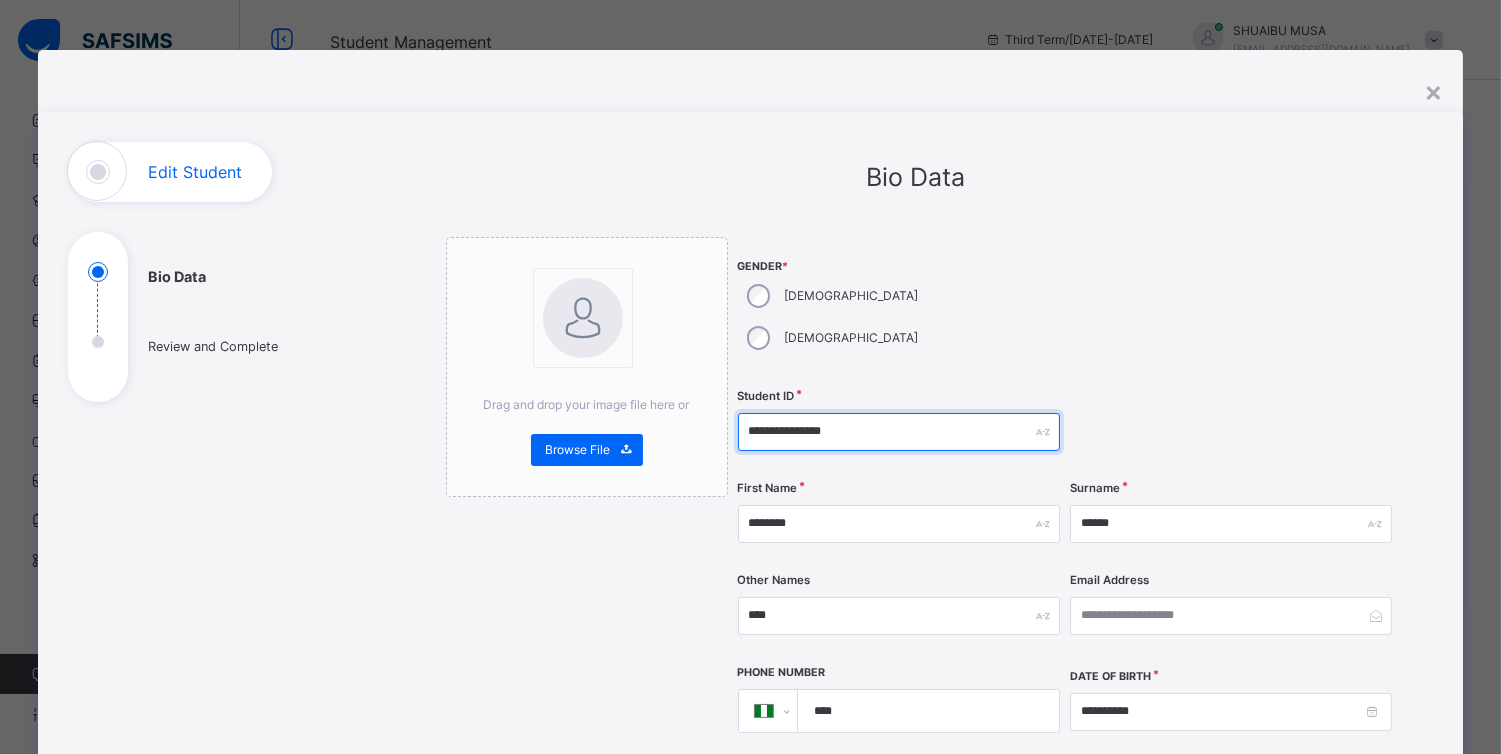 click on "**********" at bounding box center [899, 432] 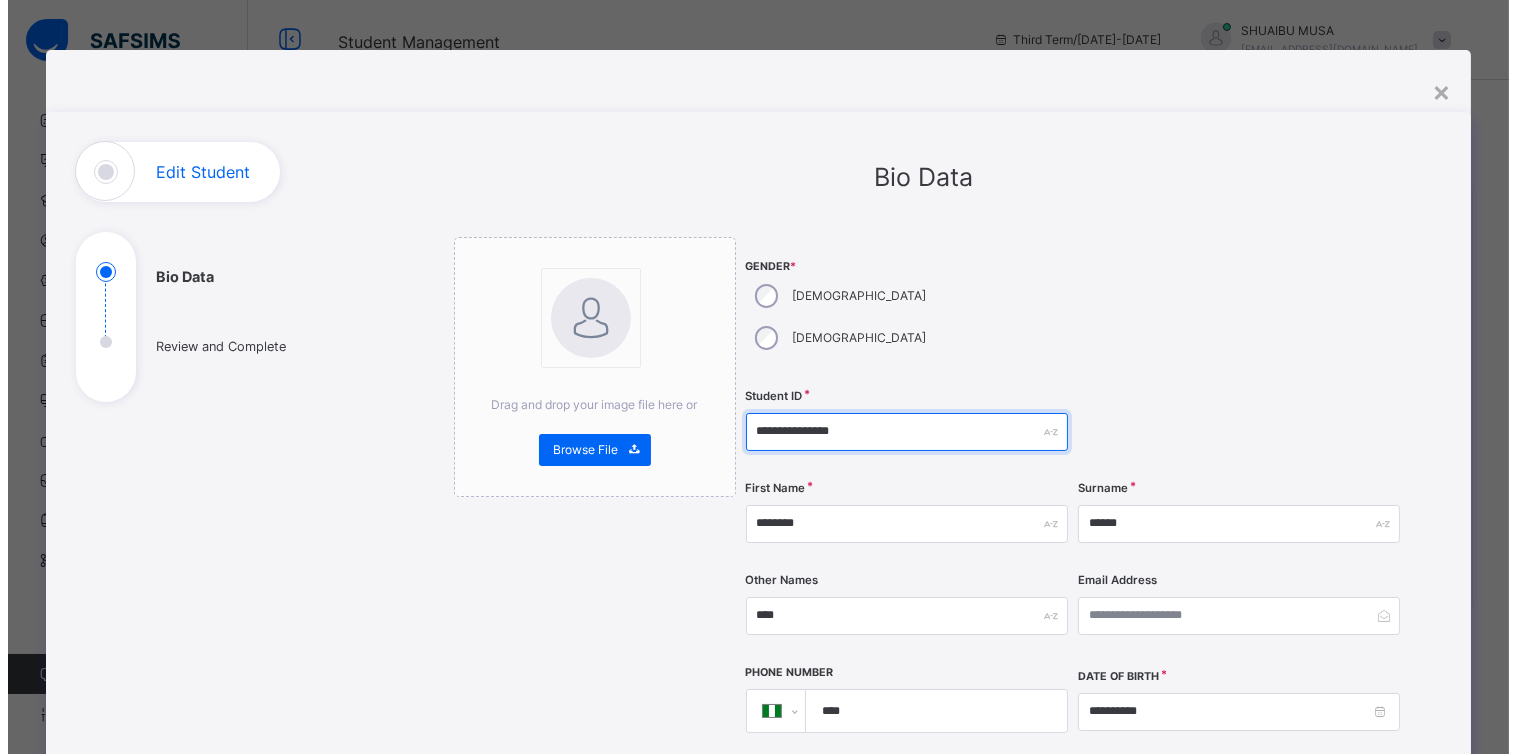 scroll, scrollTop: 713, scrollLeft: 0, axis: vertical 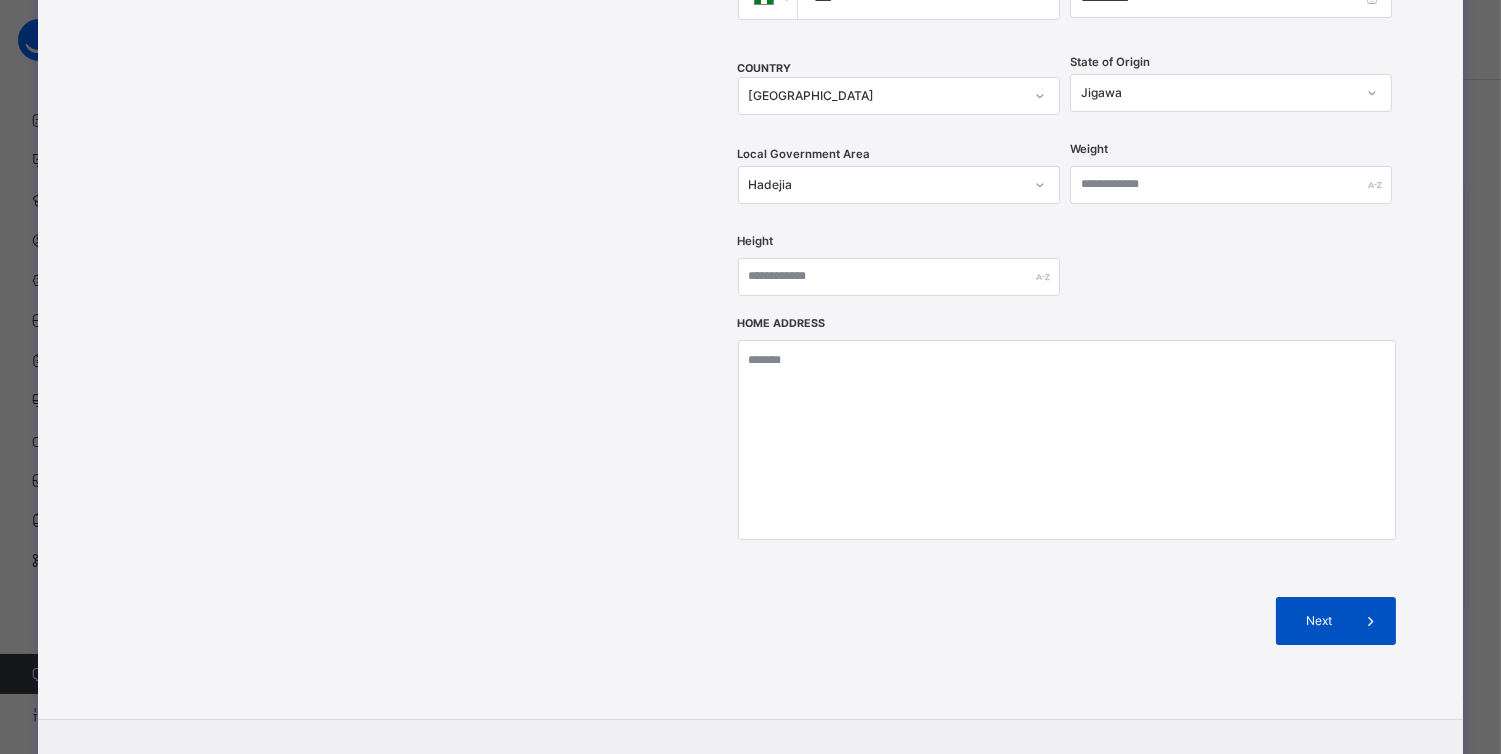 type on "**********" 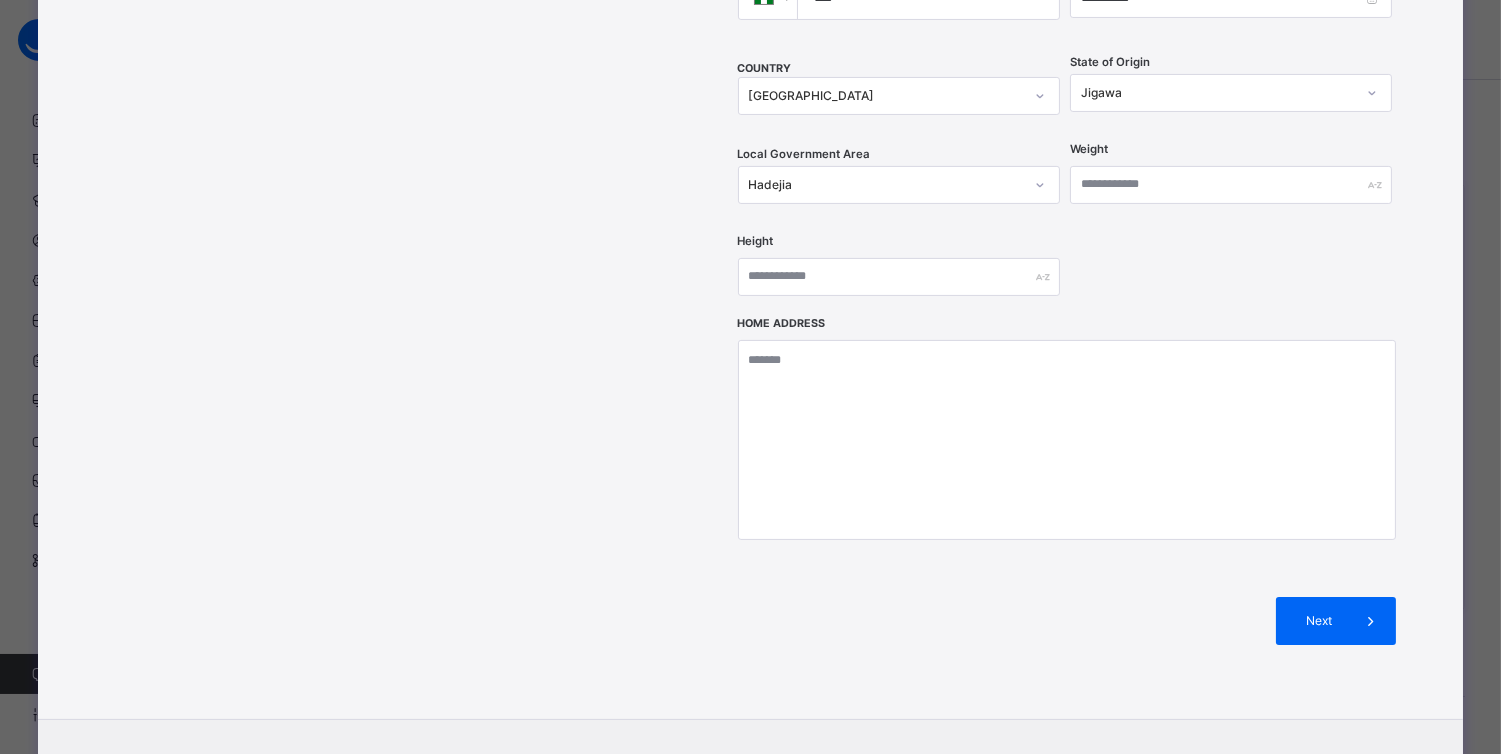 click on "Next" at bounding box center (1319, 621) 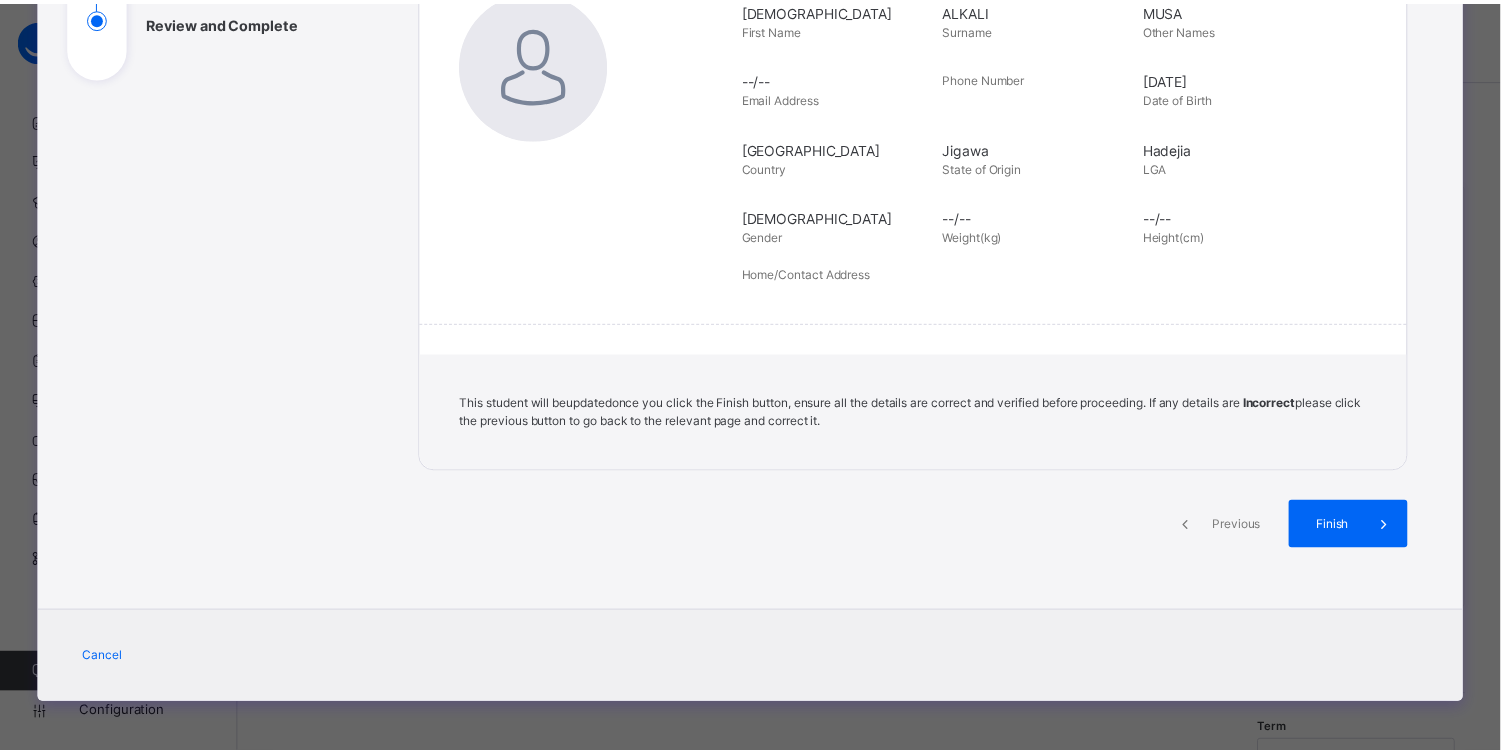 scroll, scrollTop: 324, scrollLeft: 0, axis: vertical 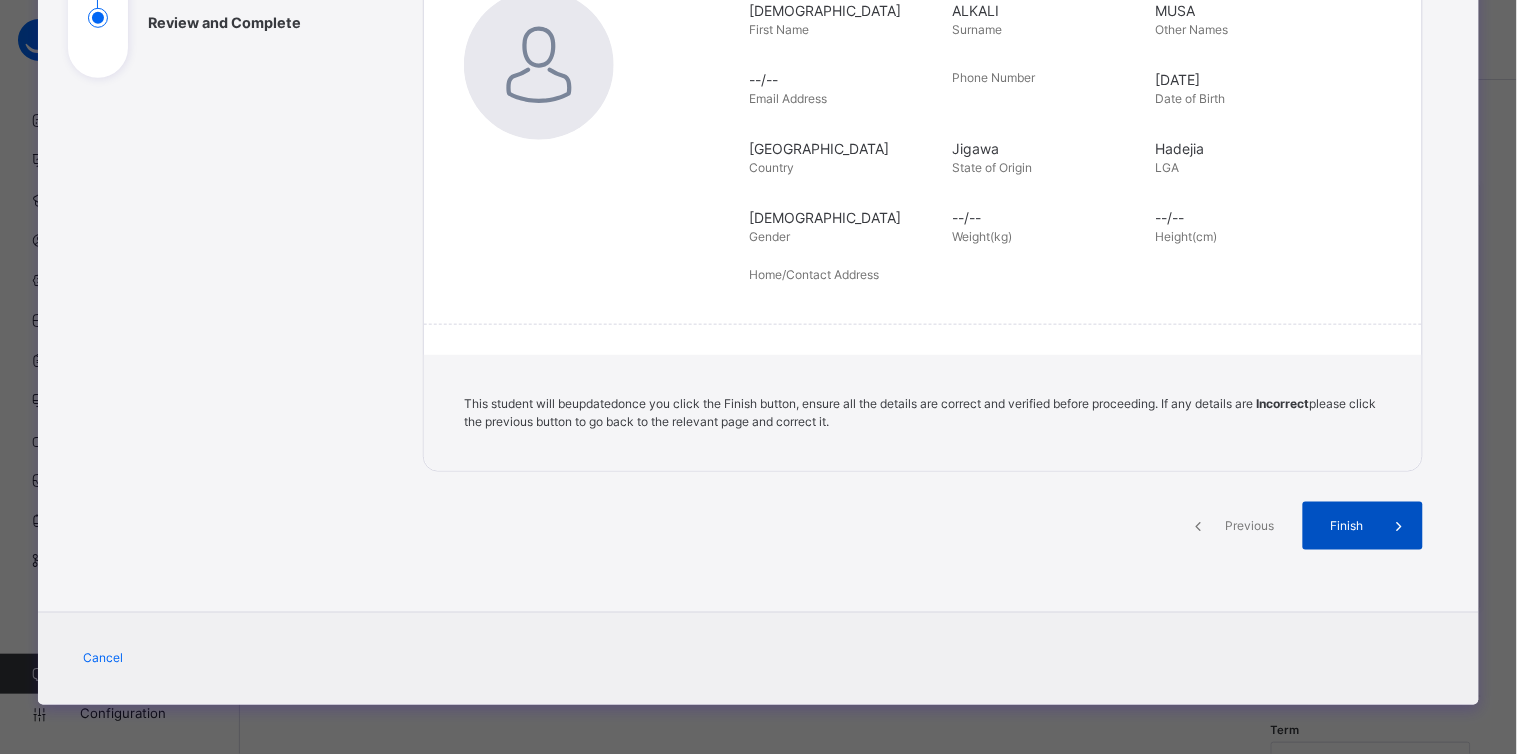 click on "Finish" at bounding box center [1363, 526] 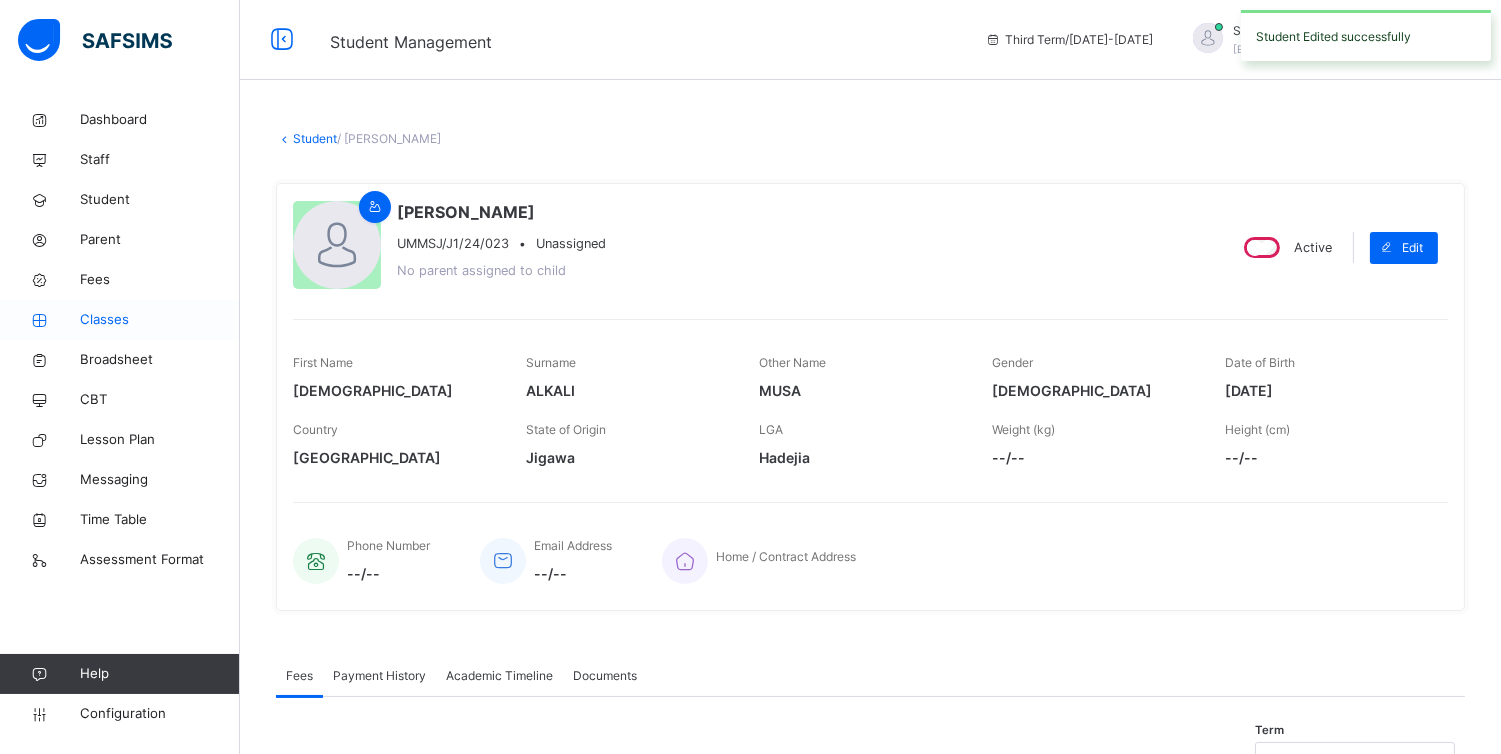 click on "Classes" at bounding box center (160, 320) 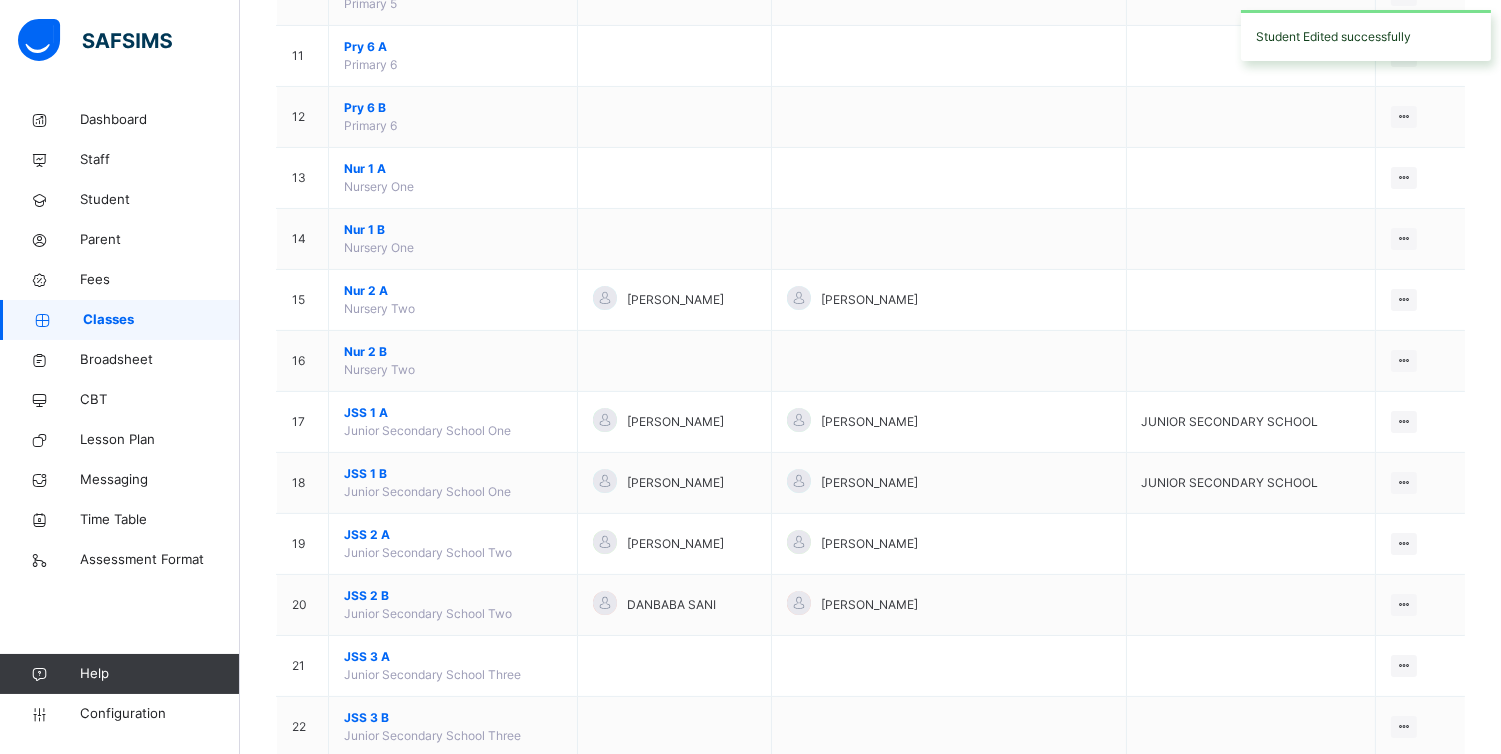 scroll, scrollTop: 832, scrollLeft: 0, axis: vertical 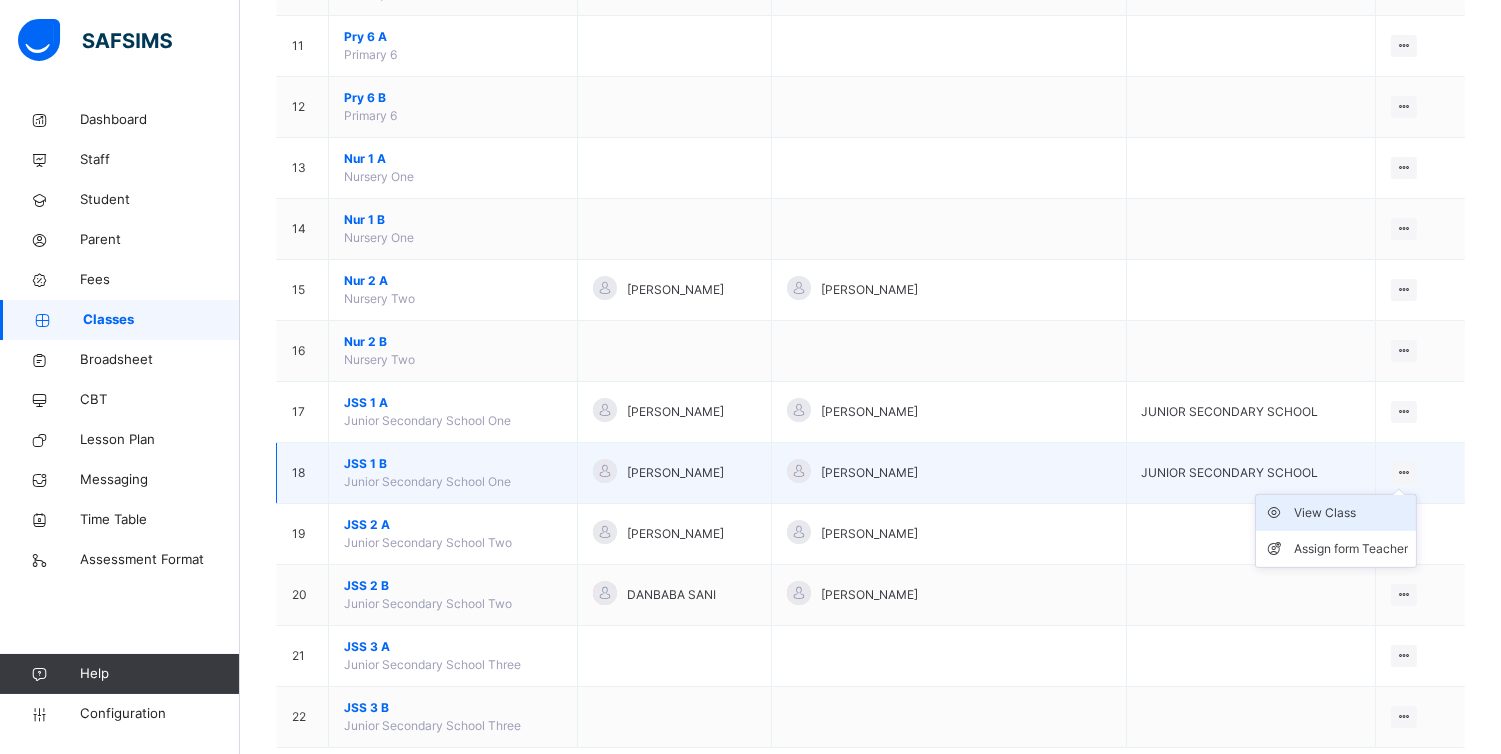 click on "View Class" at bounding box center [1351, 513] 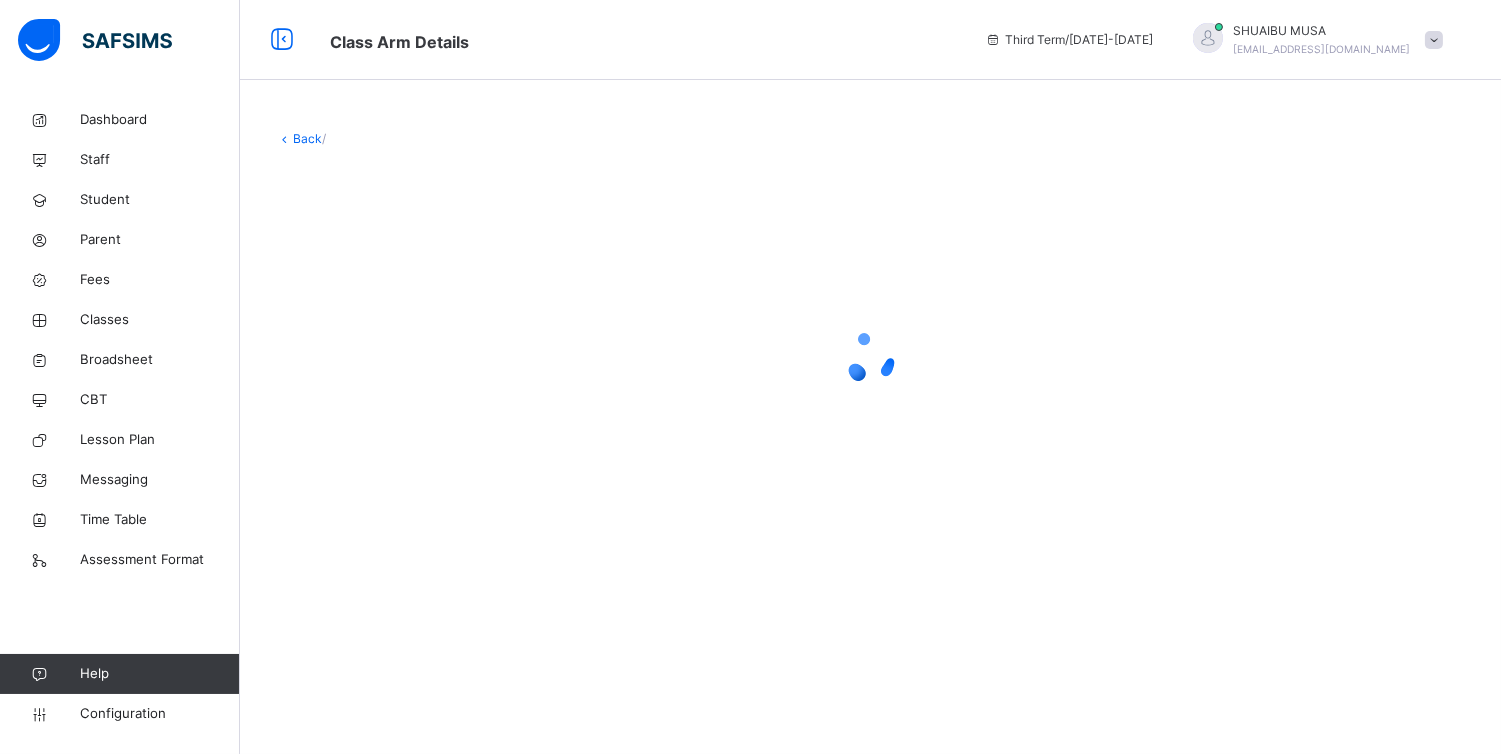 scroll, scrollTop: 0, scrollLeft: 0, axis: both 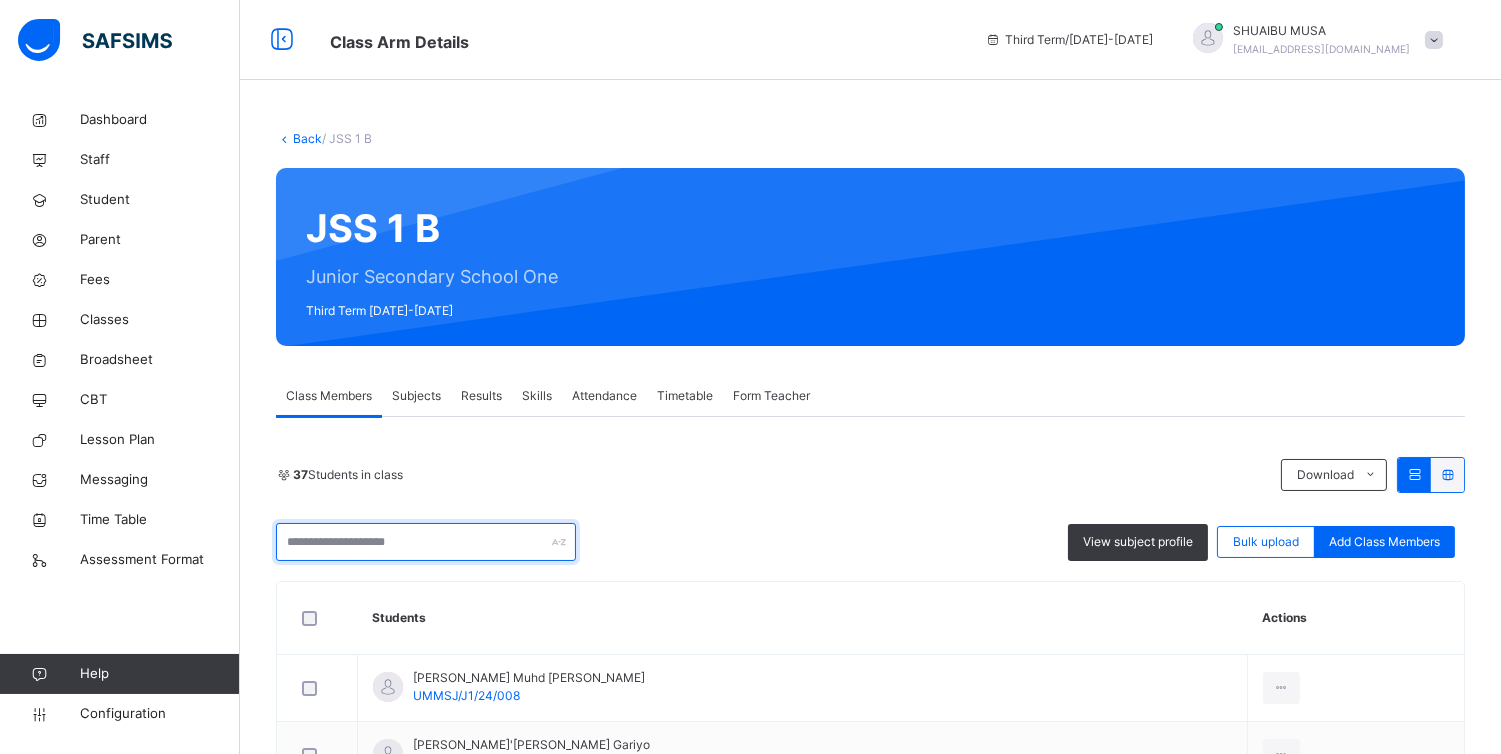 click at bounding box center [426, 542] 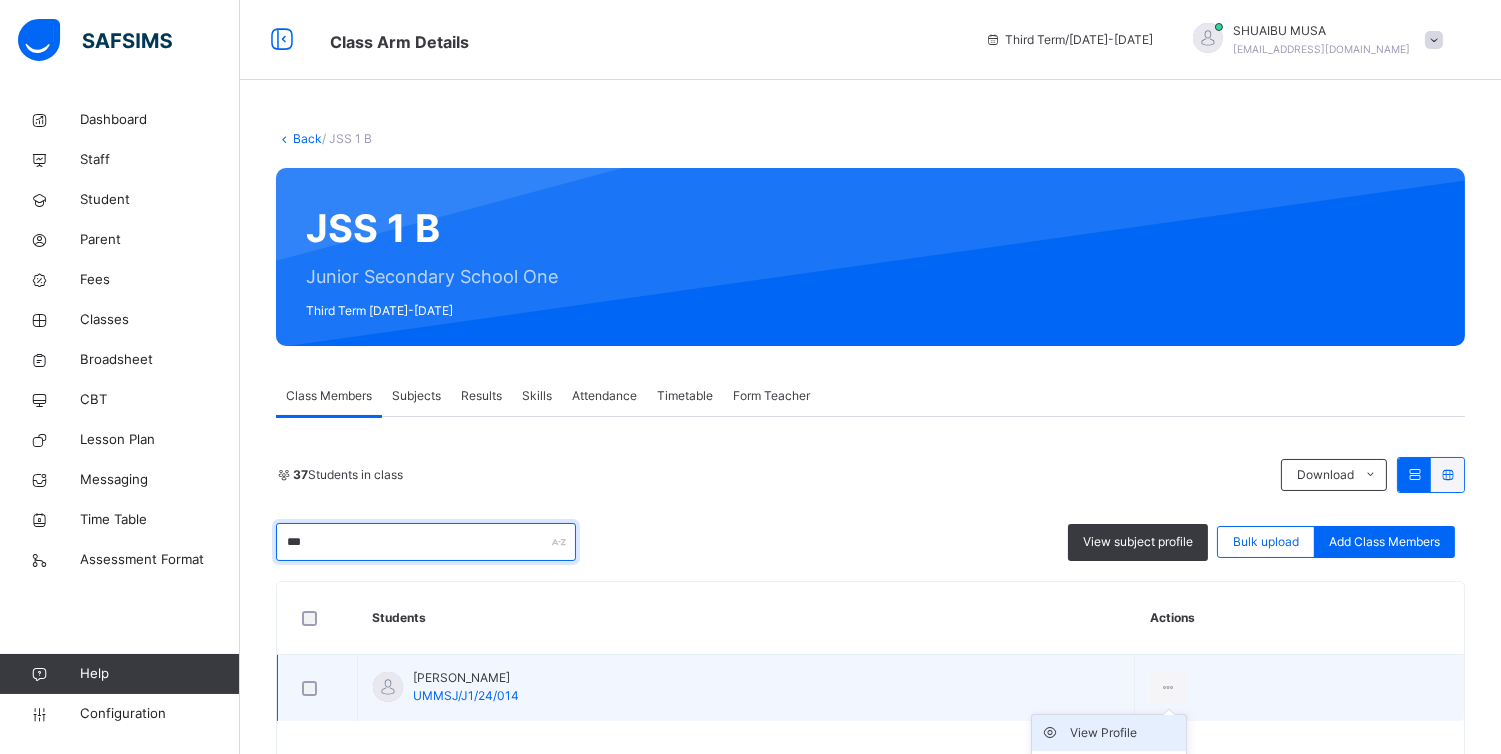 type on "***" 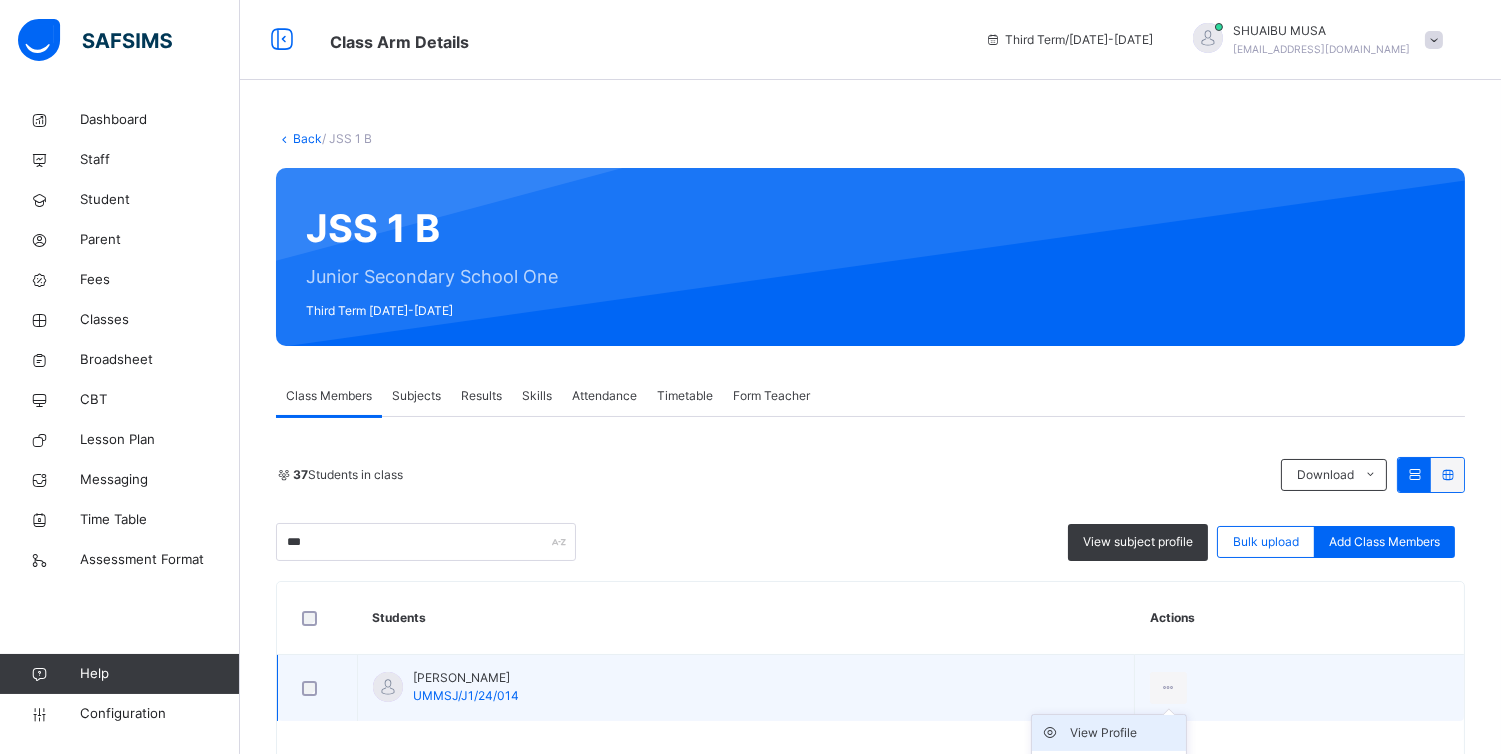 click on "View Profile" at bounding box center (1124, 733) 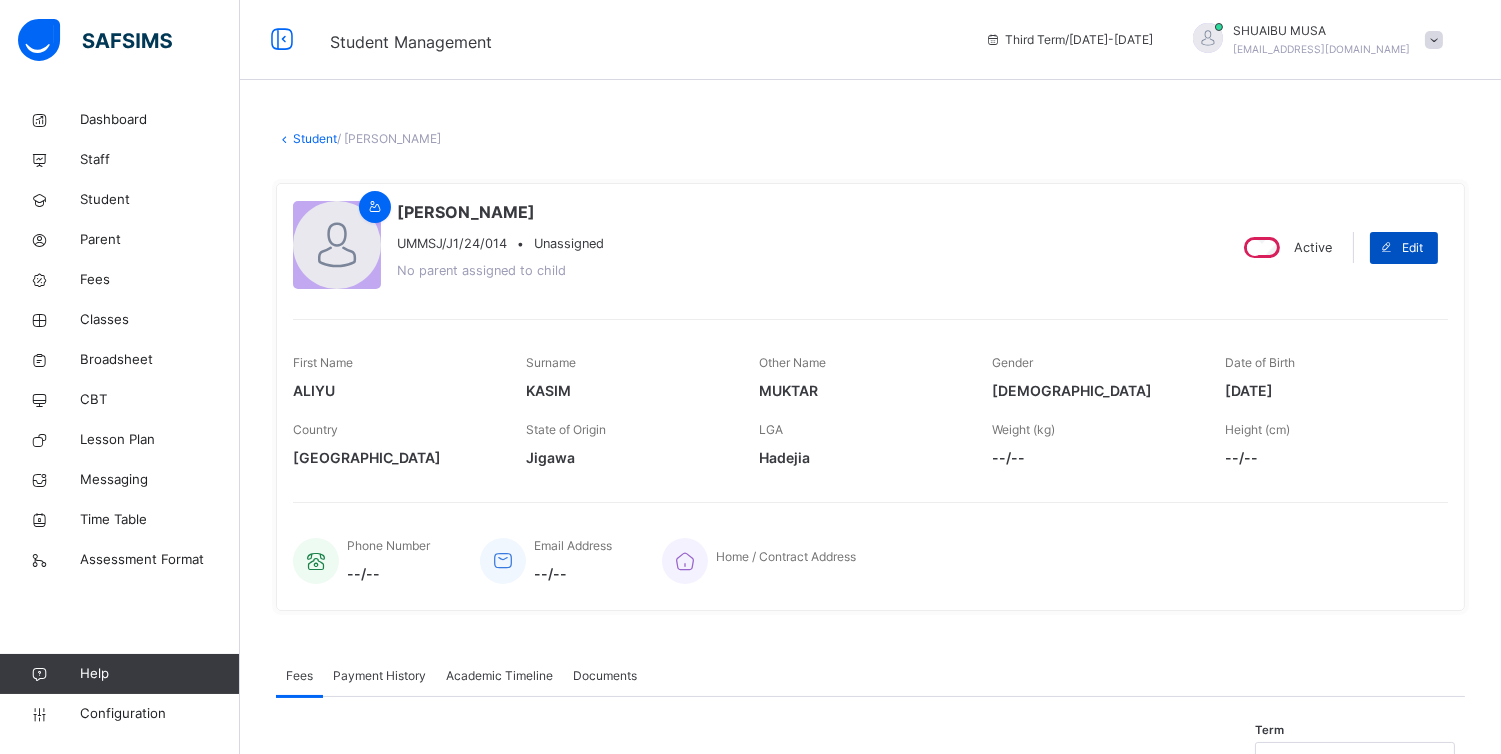click on "Edit" at bounding box center [1404, 248] 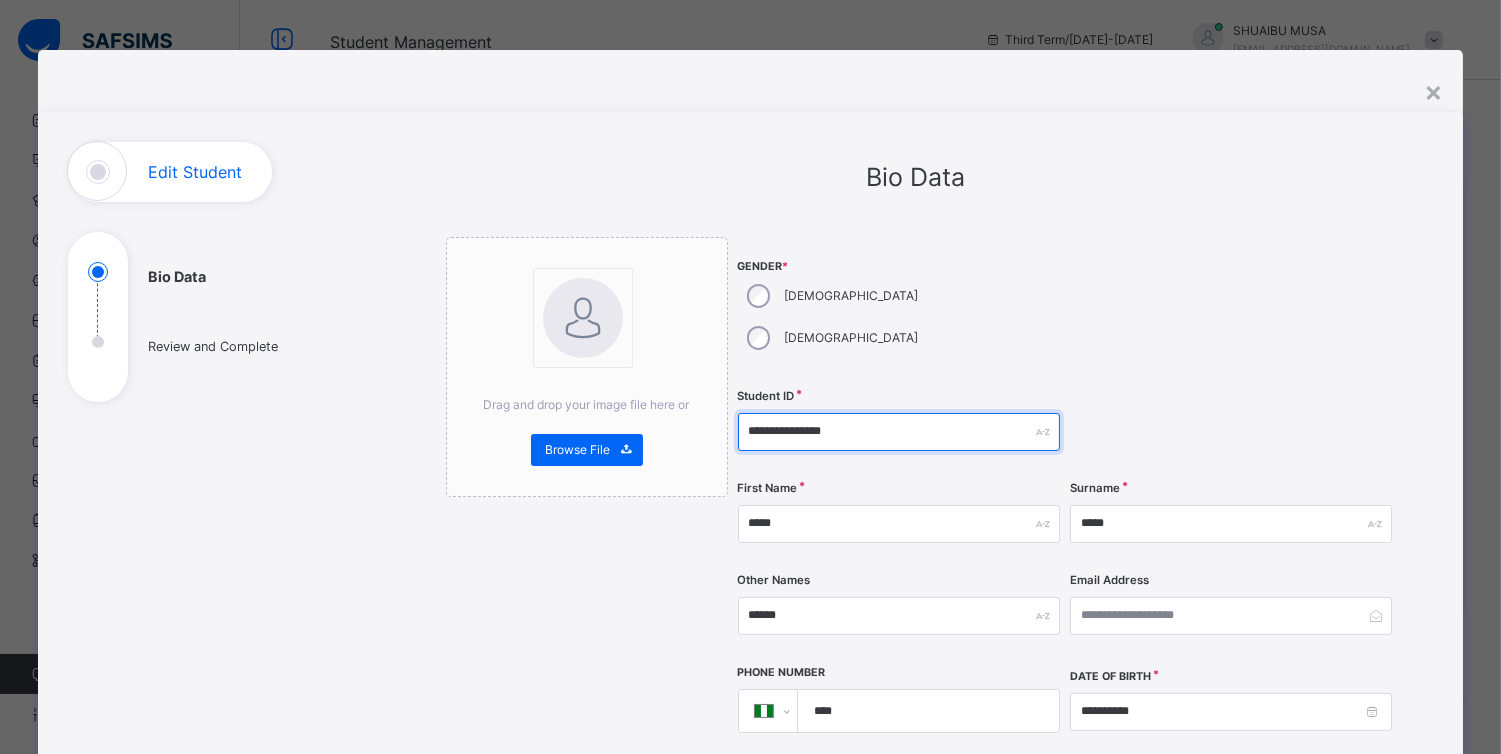 click on "**********" at bounding box center (899, 432) 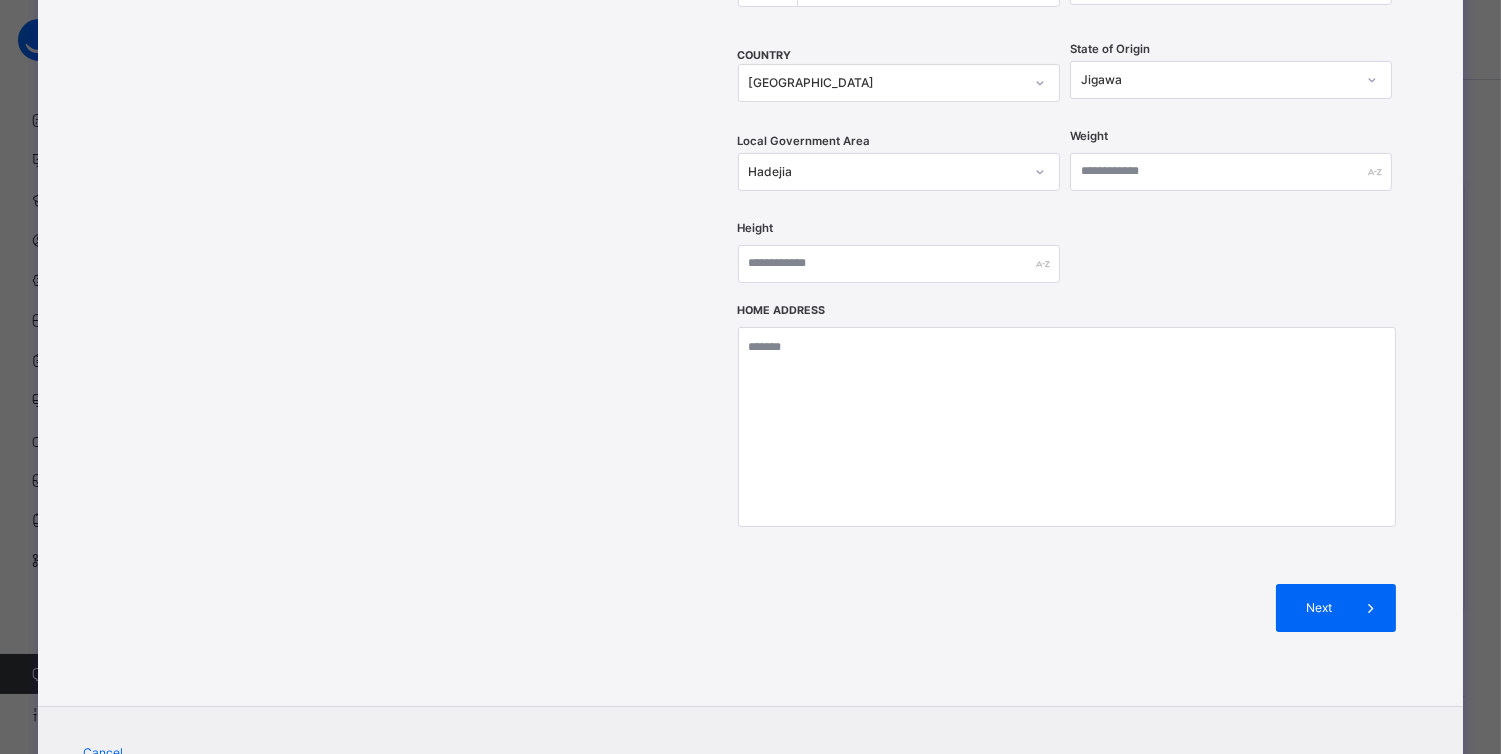 scroll, scrollTop: 728, scrollLeft: 0, axis: vertical 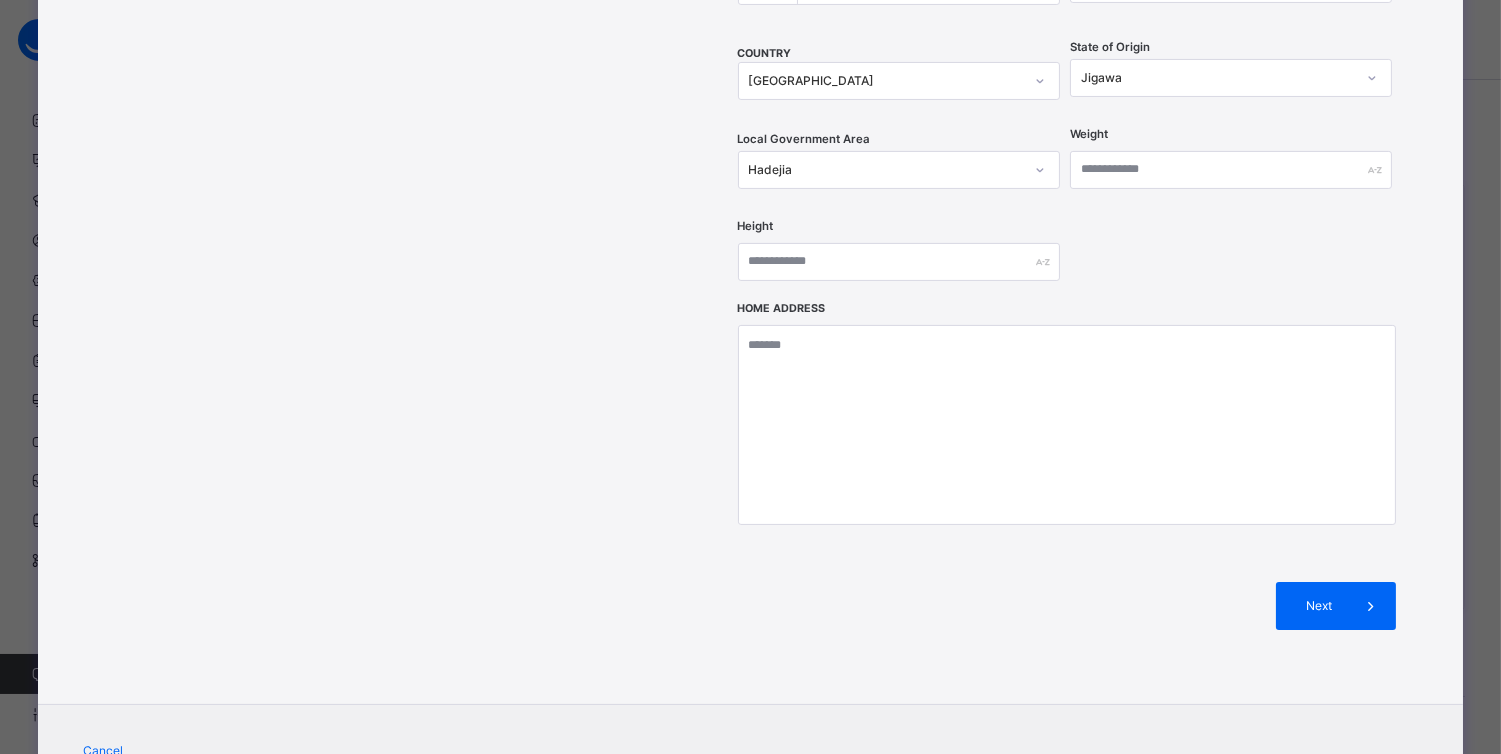 type on "**********" 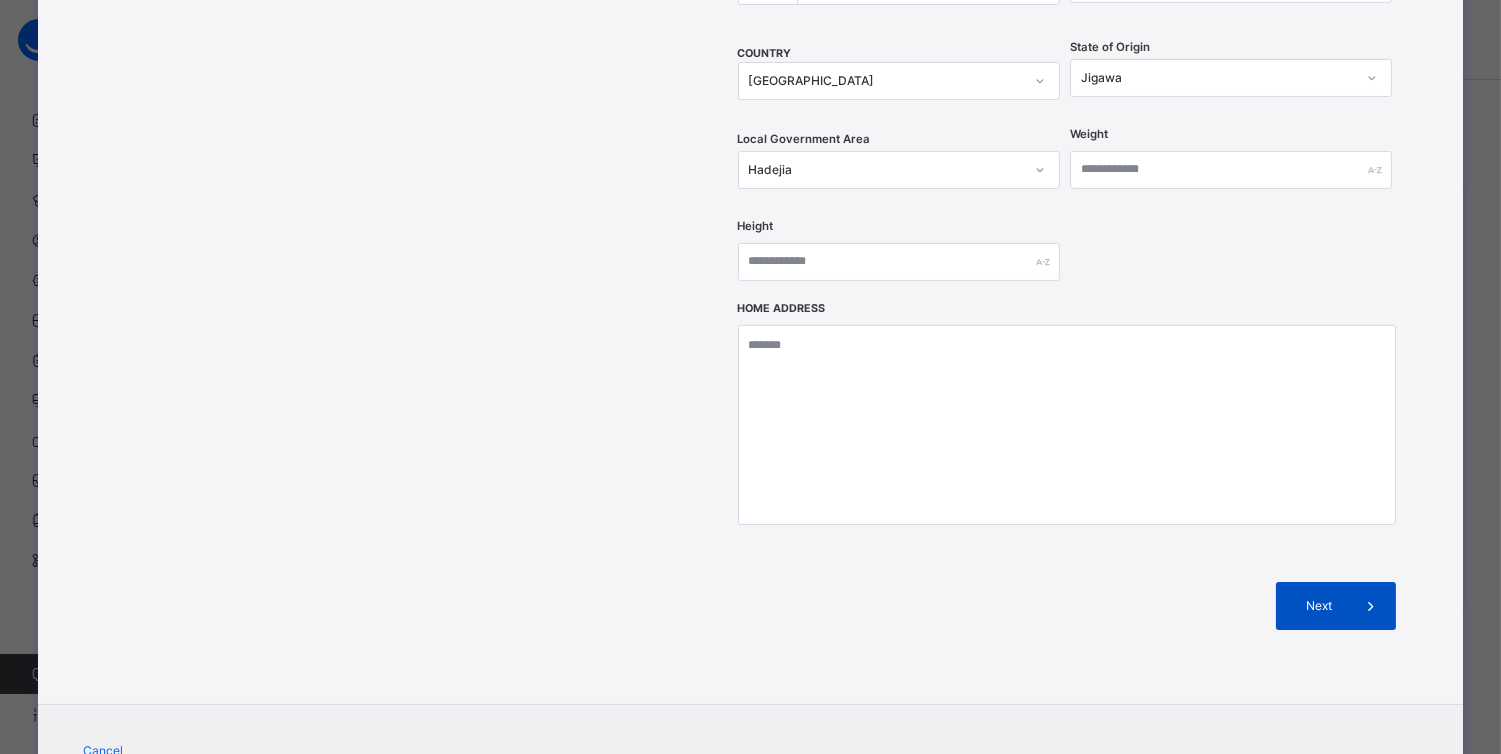 drag, startPoint x: 1324, startPoint y: 530, endPoint x: 1311, endPoint y: 561, distance: 33.61547 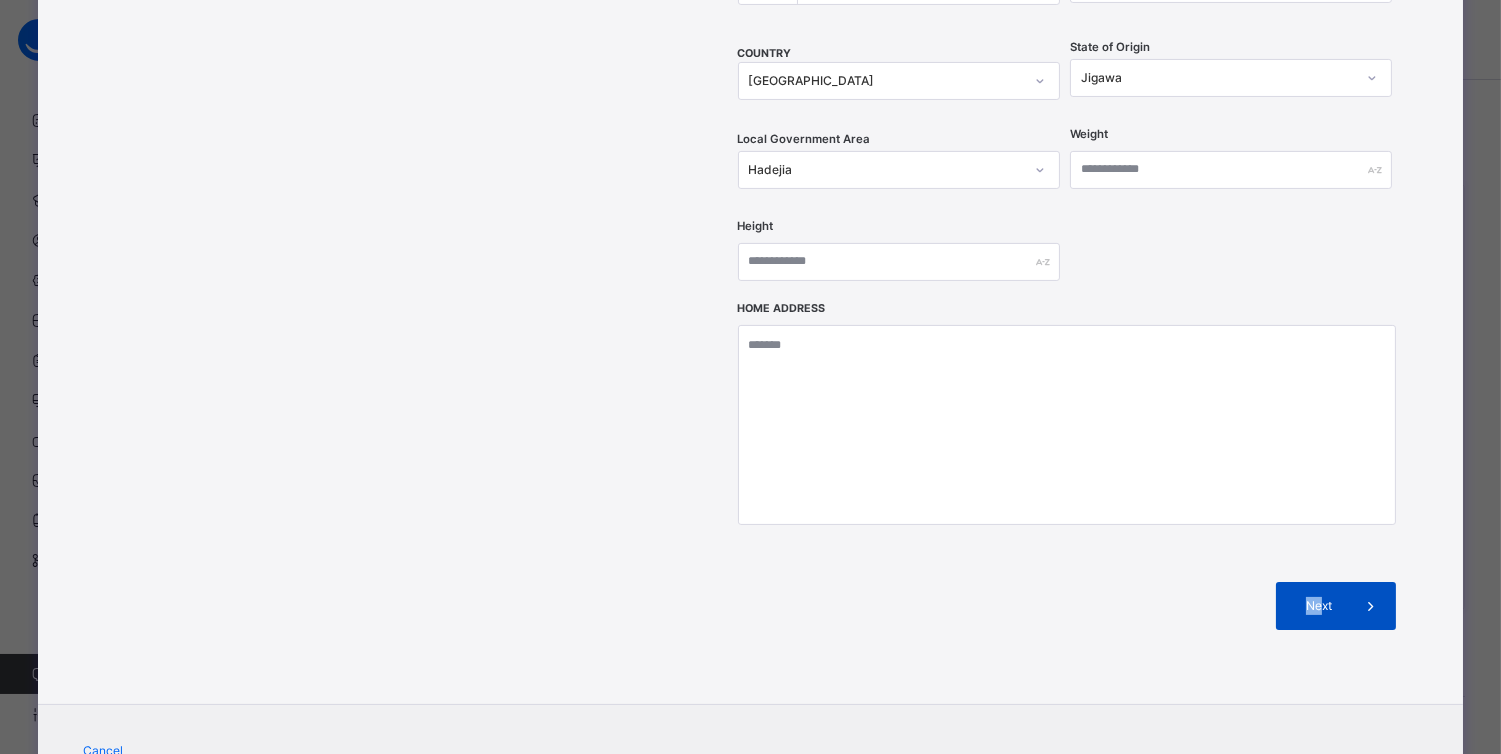 click on "Next" at bounding box center [1319, 606] 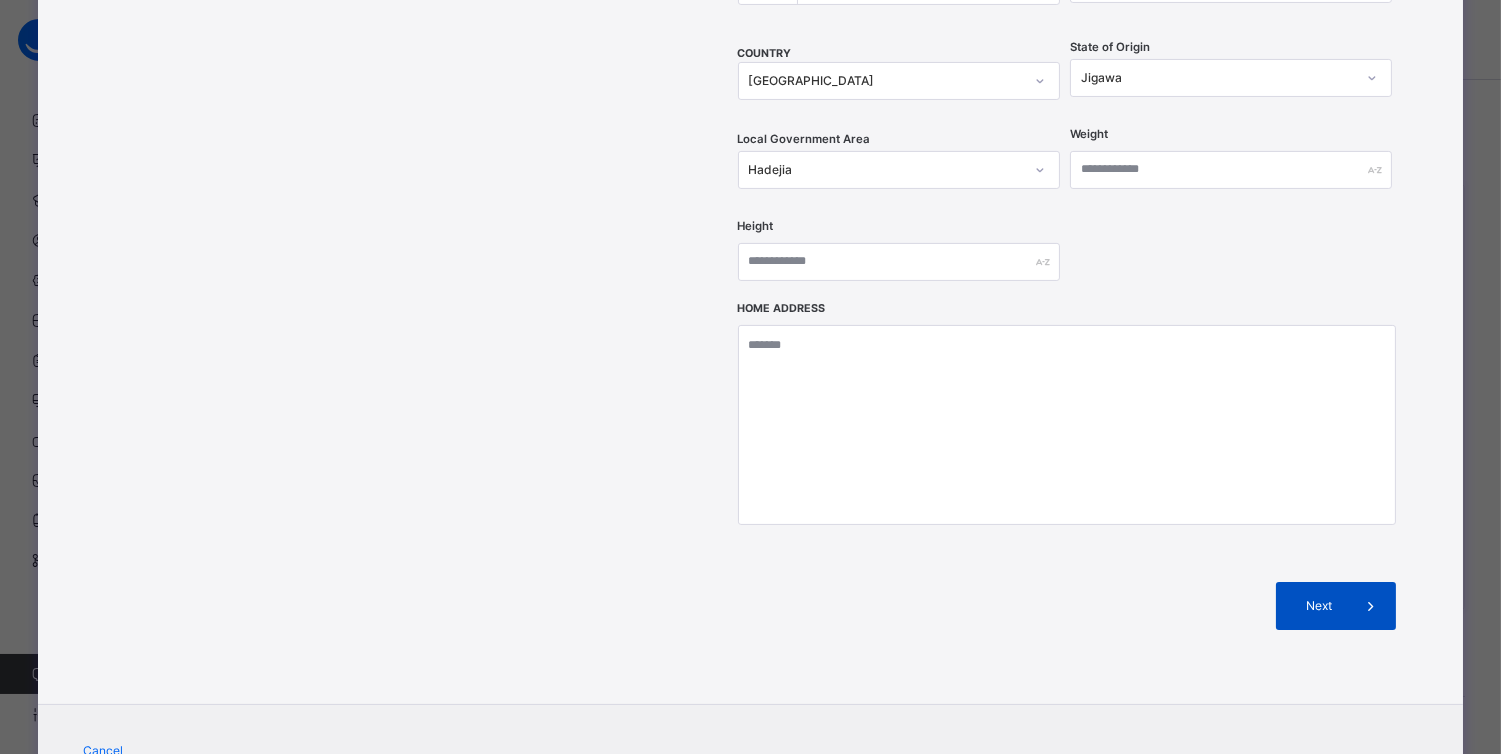 scroll, scrollTop: 324, scrollLeft: 0, axis: vertical 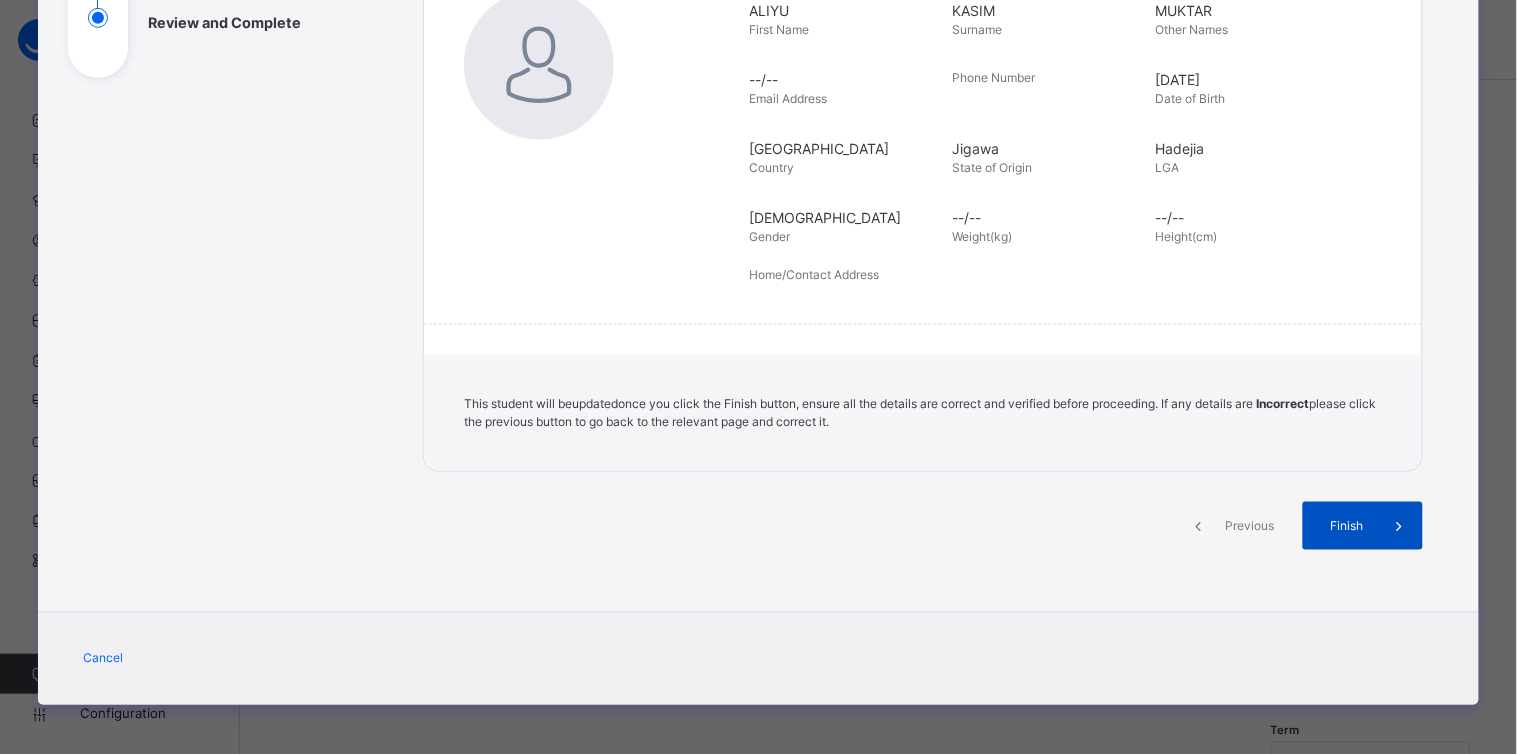 click on "Finish" at bounding box center [1346, 526] 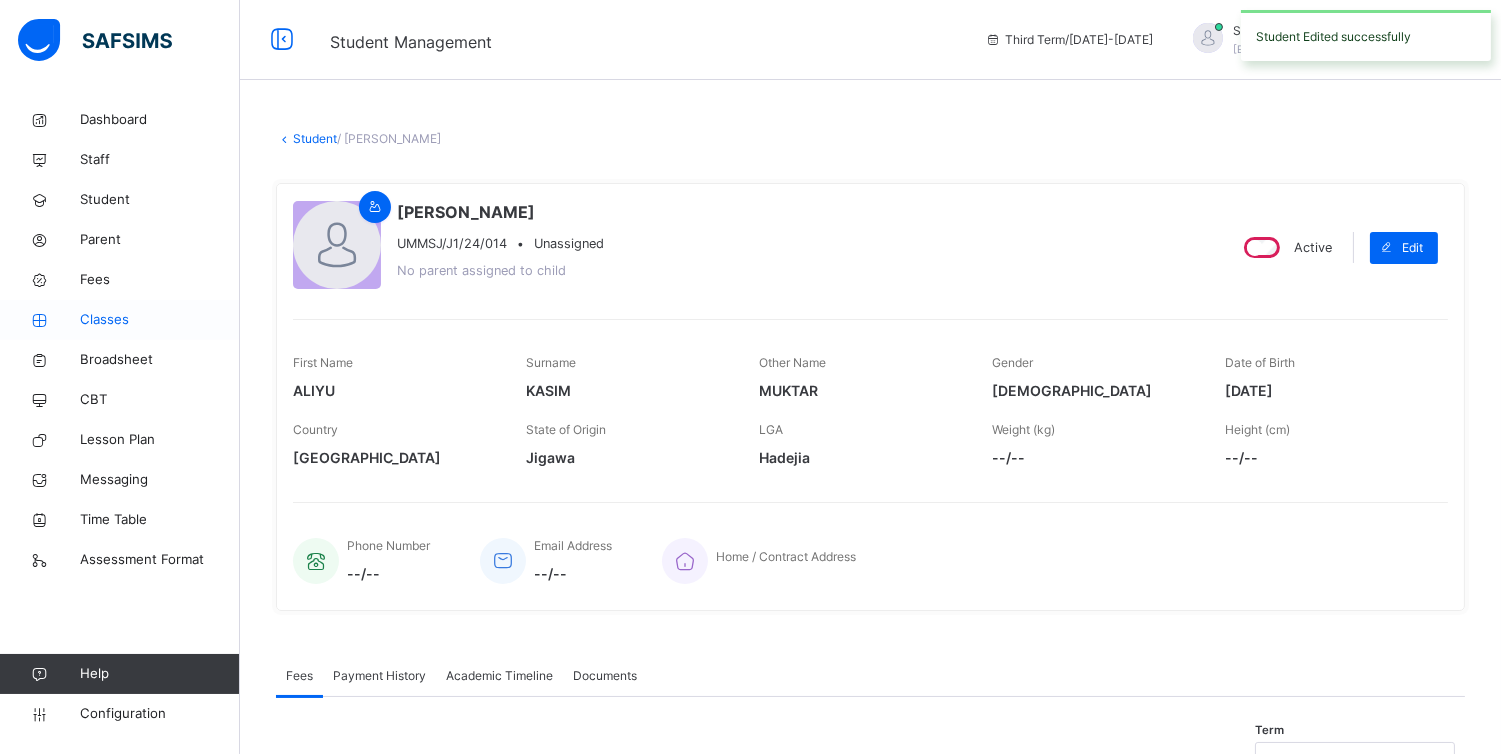 click on "Classes" at bounding box center (160, 320) 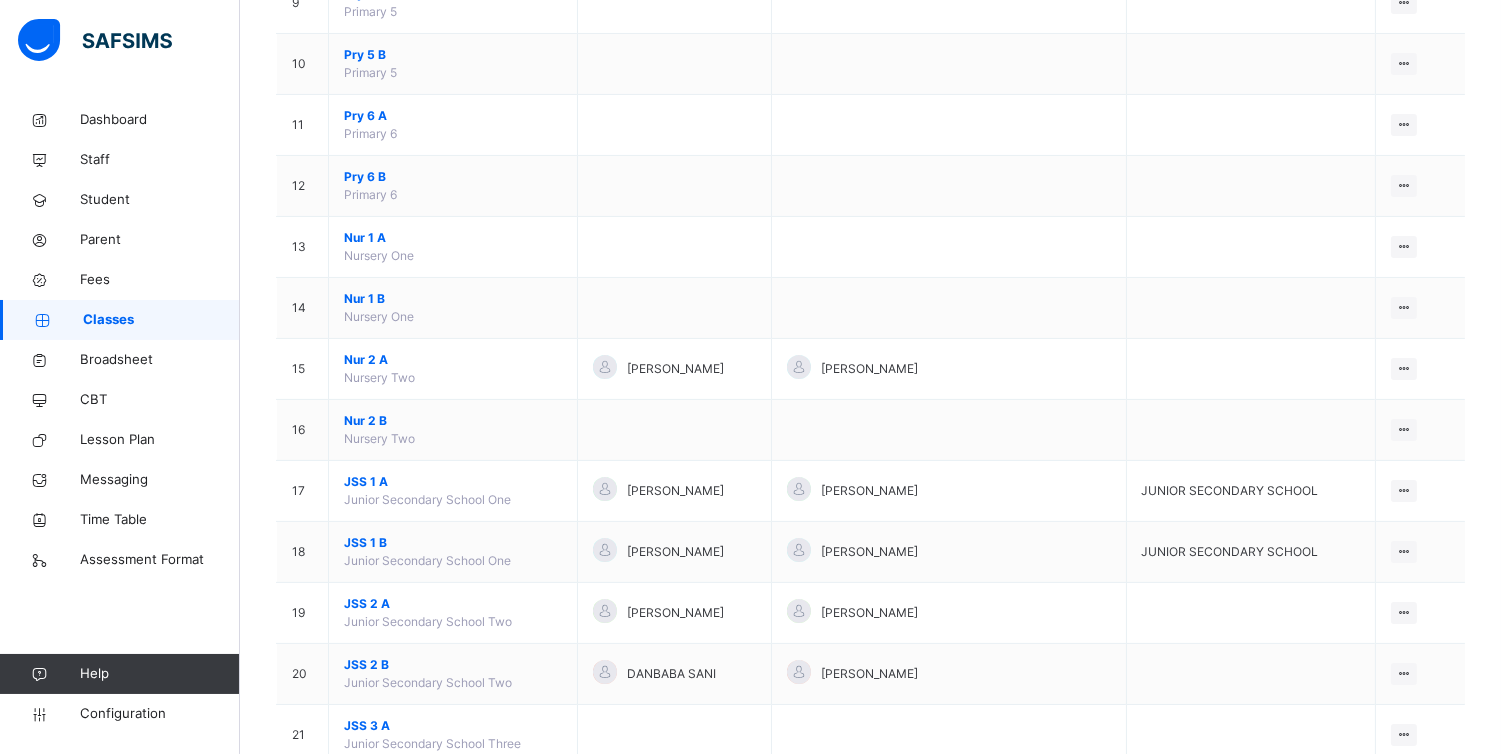 scroll, scrollTop: 877, scrollLeft: 0, axis: vertical 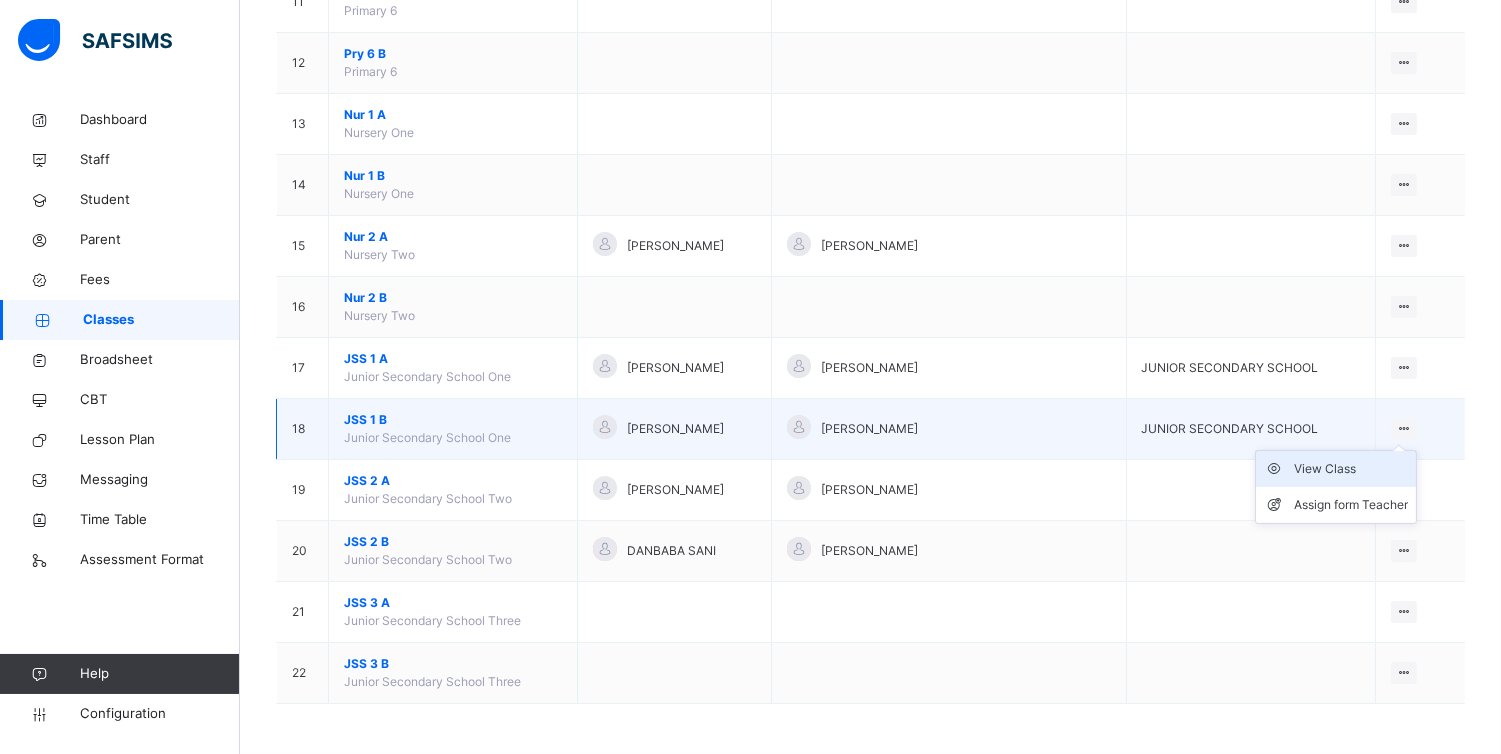 click on "View Class" at bounding box center [1351, 469] 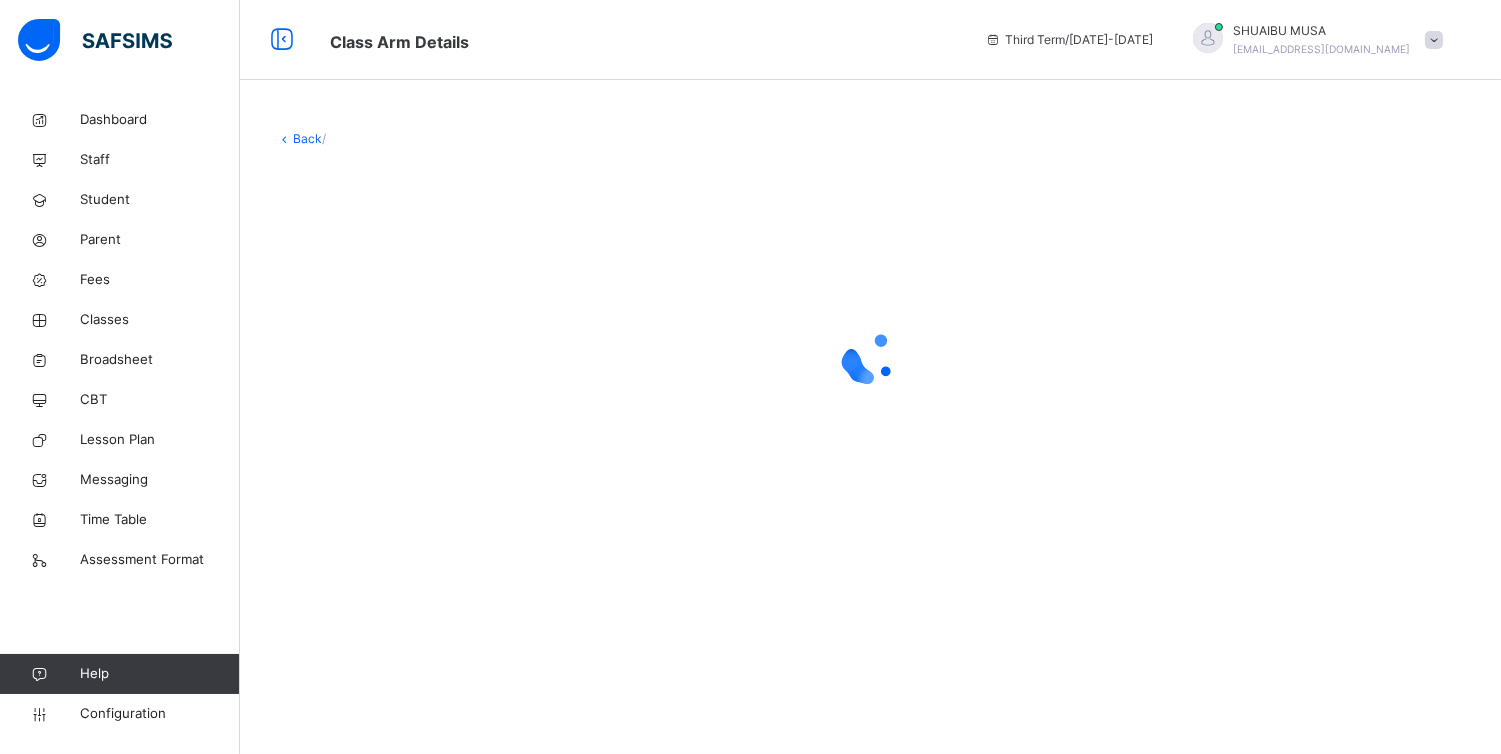 scroll, scrollTop: 0, scrollLeft: 0, axis: both 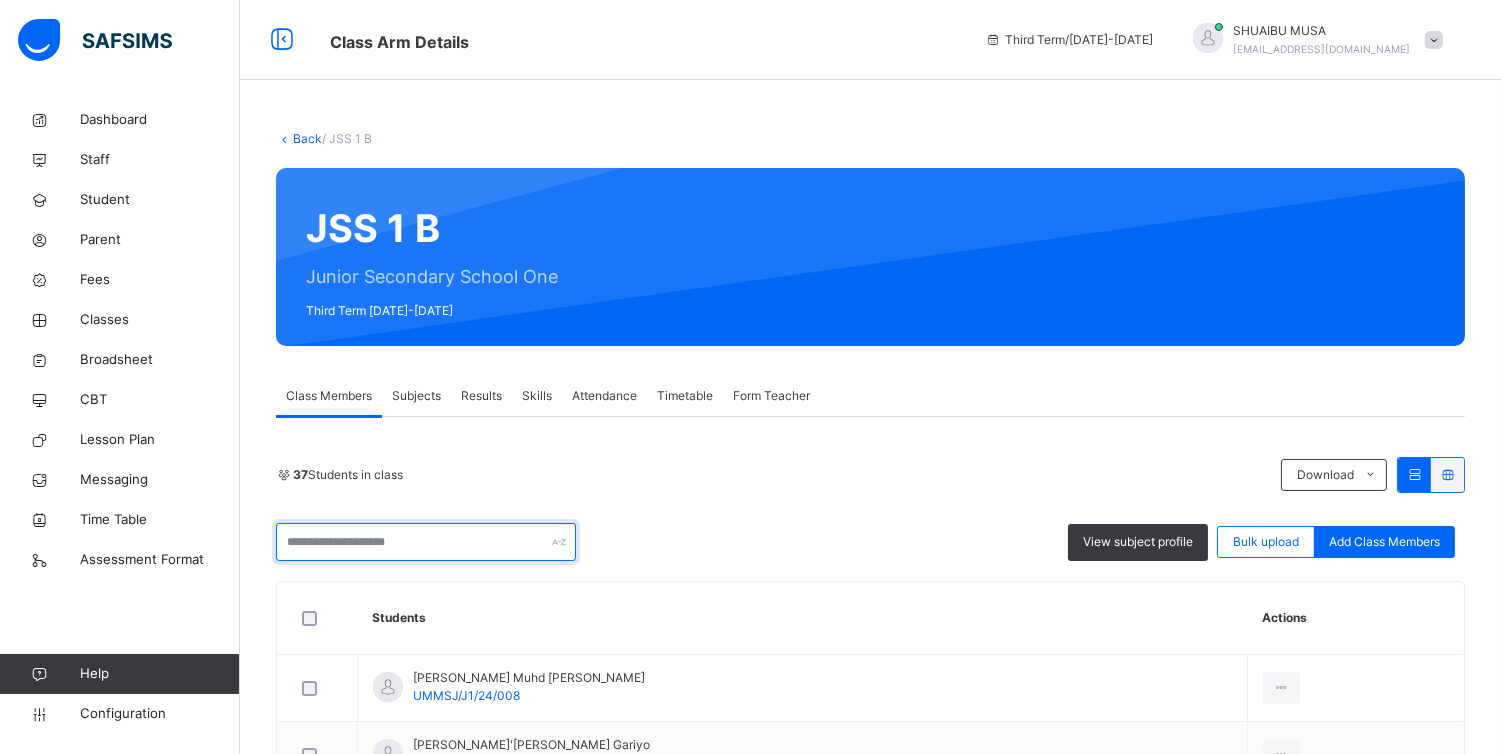 click at bounding box center [426, 542] 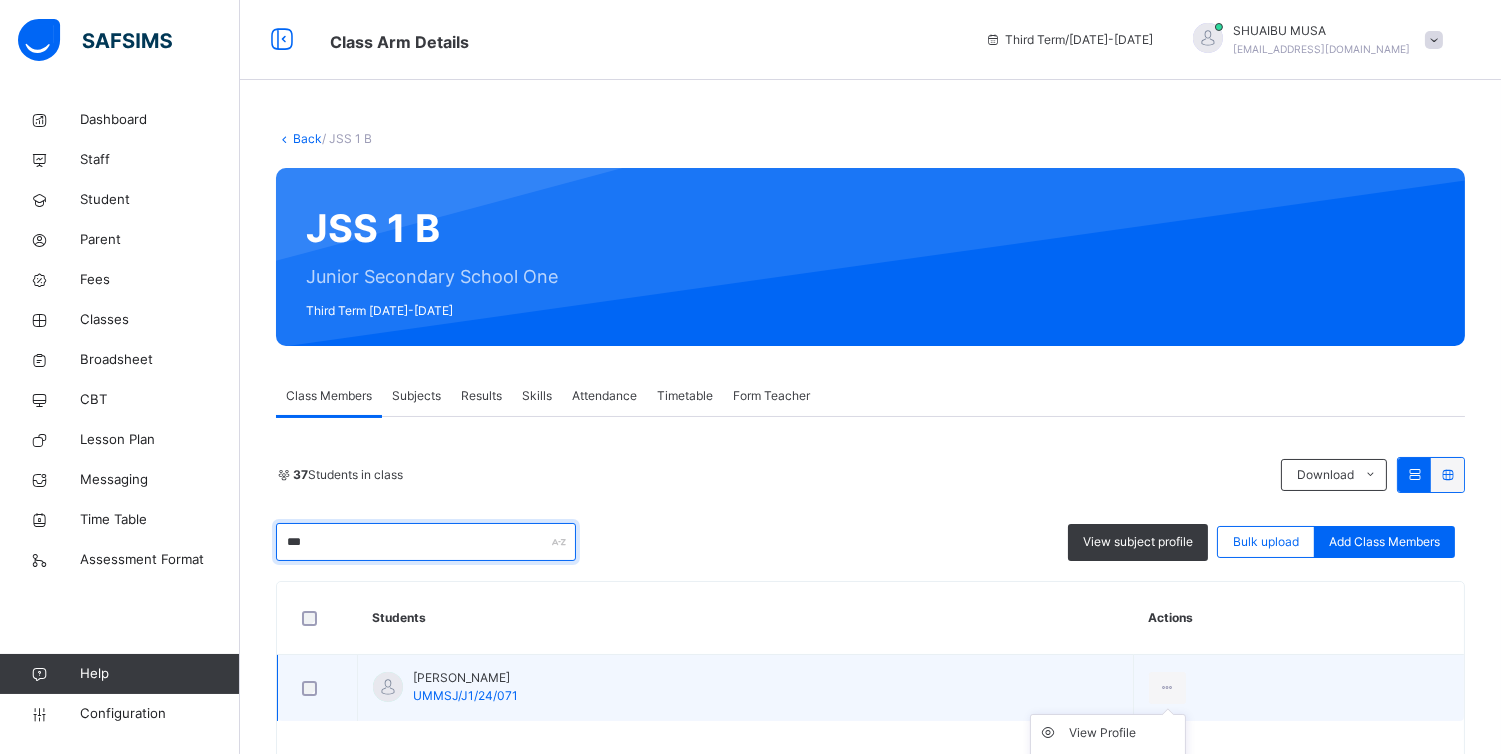 type on "***" 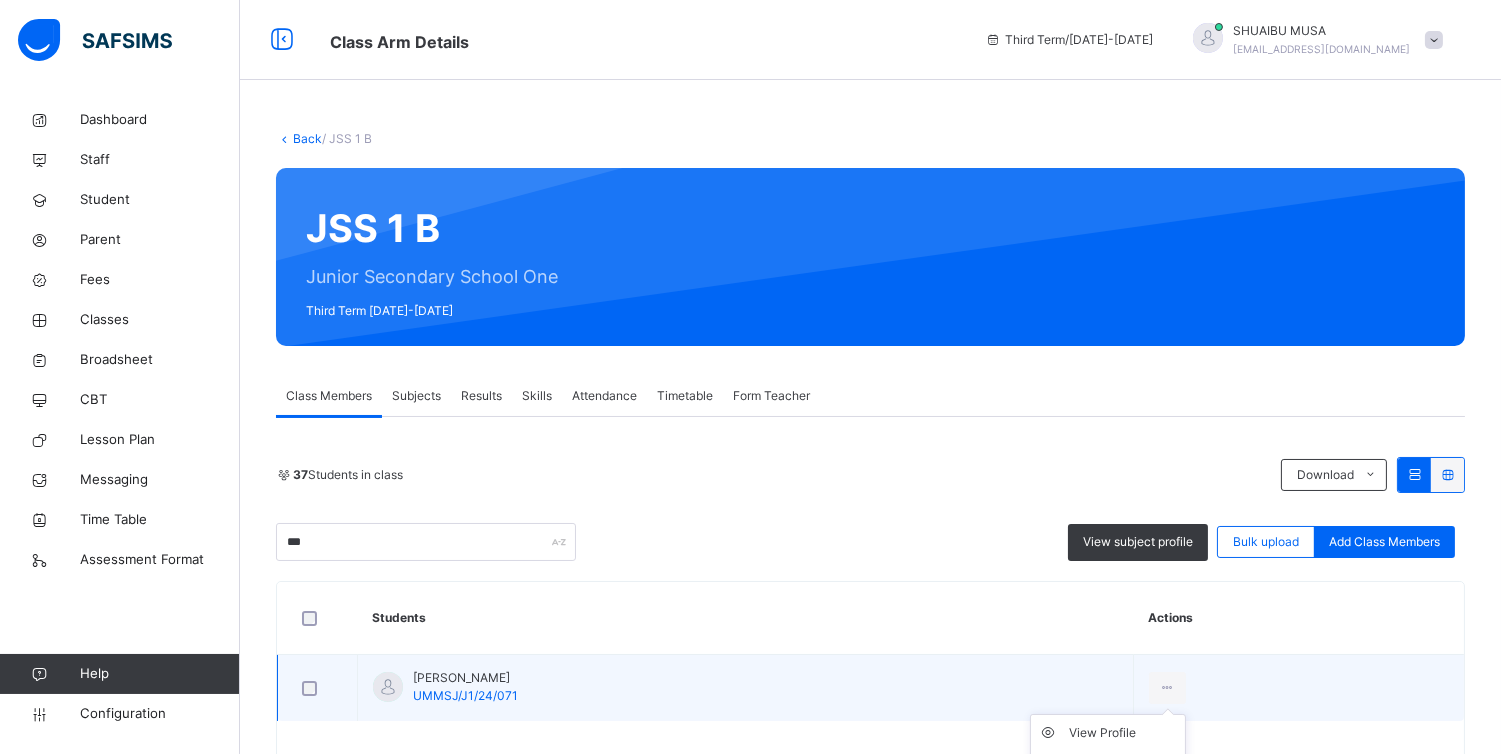click on "View Profile Remove from Class Transfer Student" at bounding box center (1108, 769) 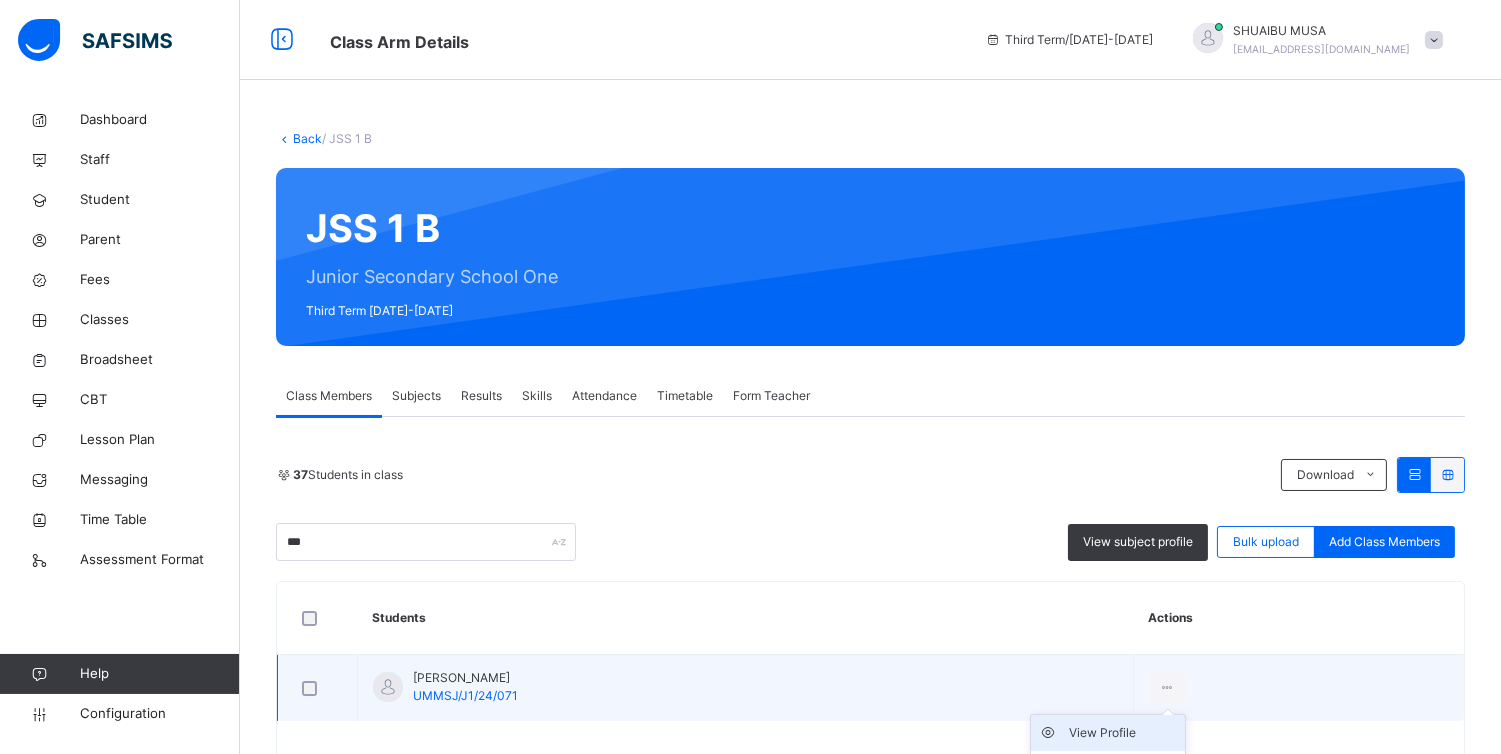 click on "View Profile" at bounding box center (1123, 733) 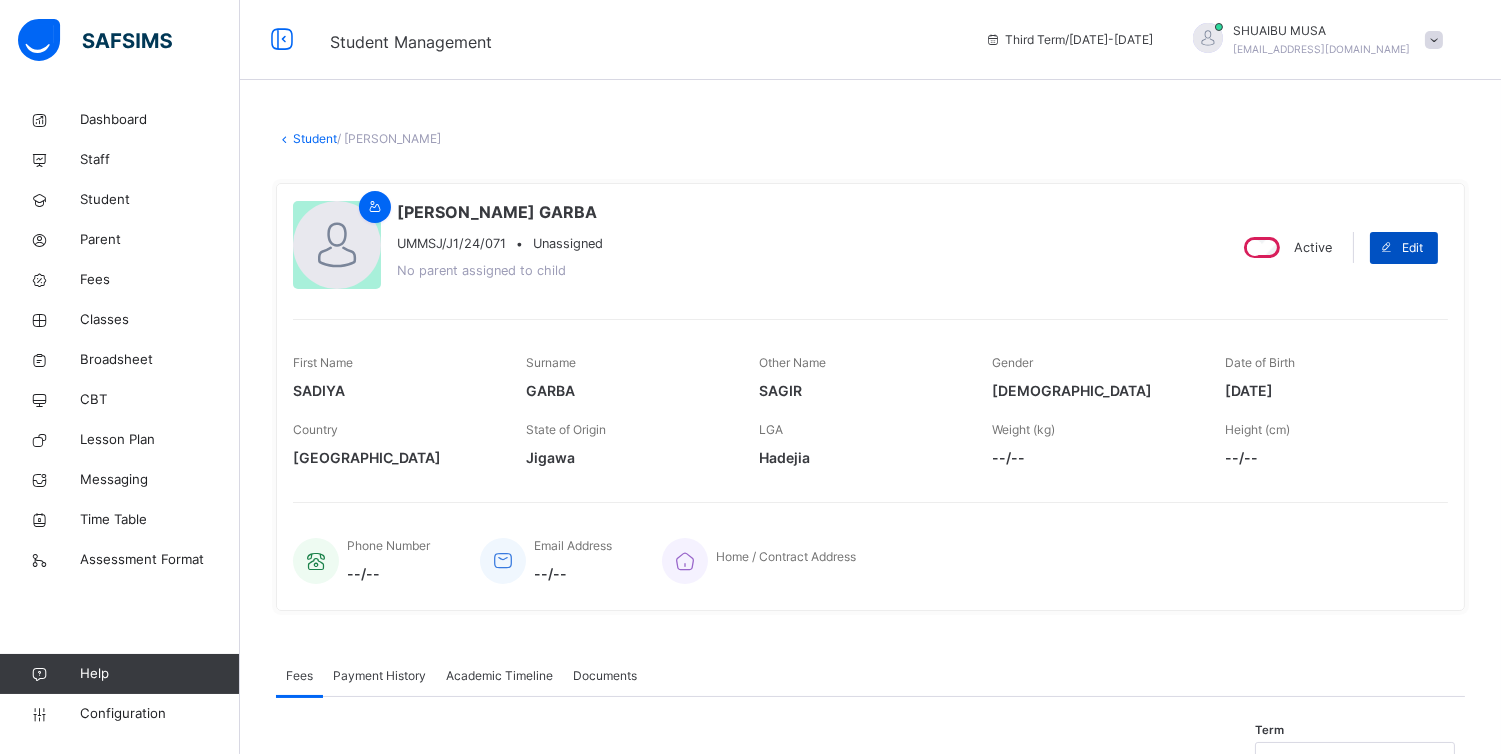 click on "Edit" at bounding box center [1412, 248] 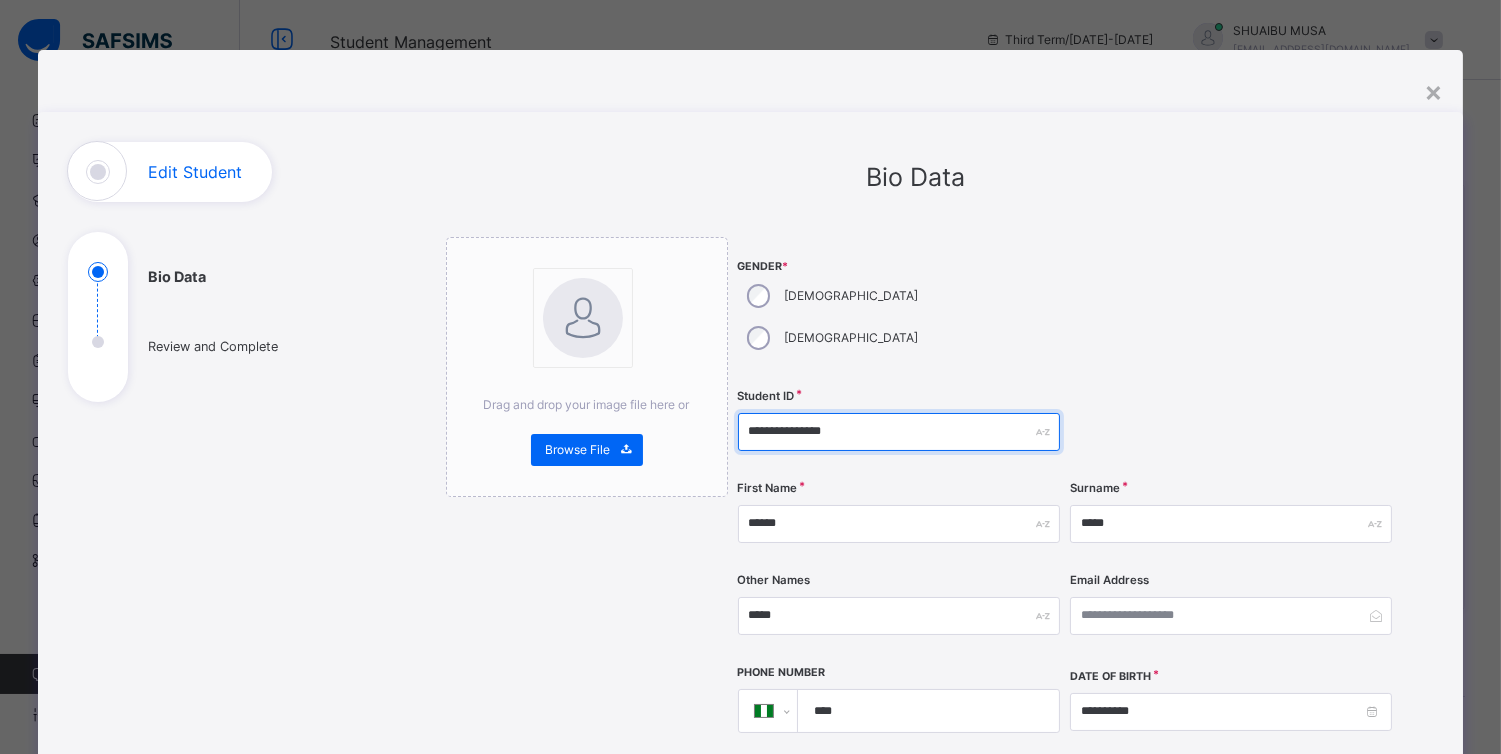 click on "**********" at bounding box center (899, 432) 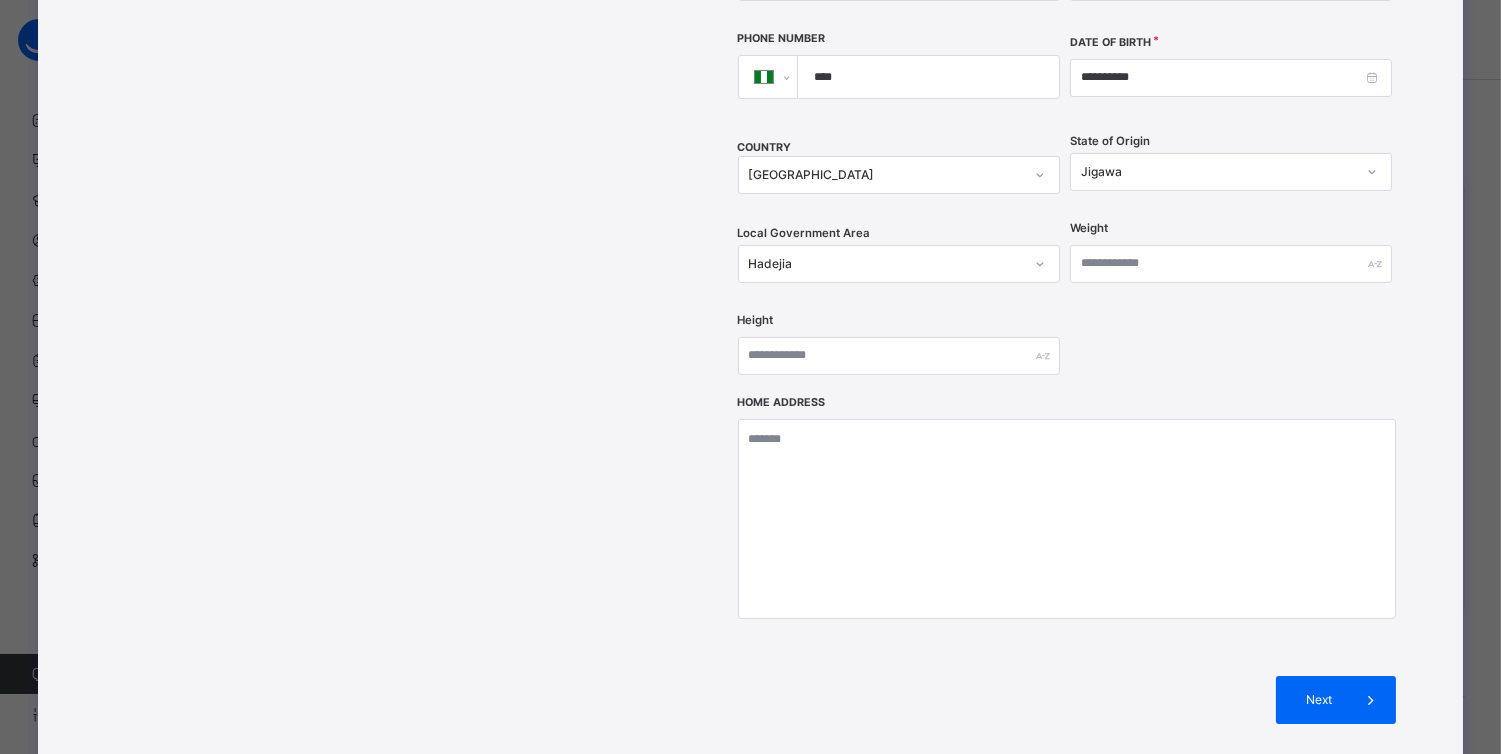 scroll, scrollTop: 778, scrollLeft: 0, axis: vertical 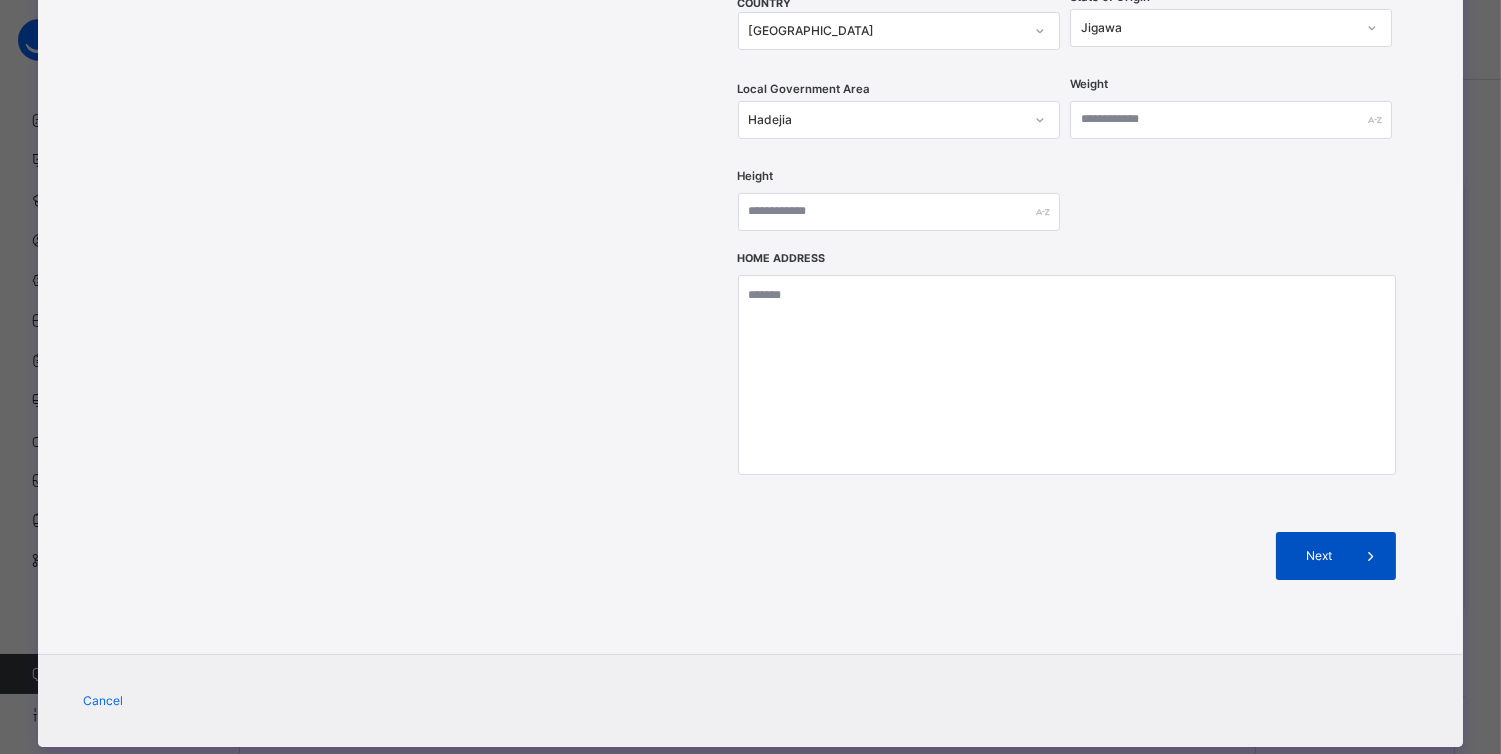 type on "**********" 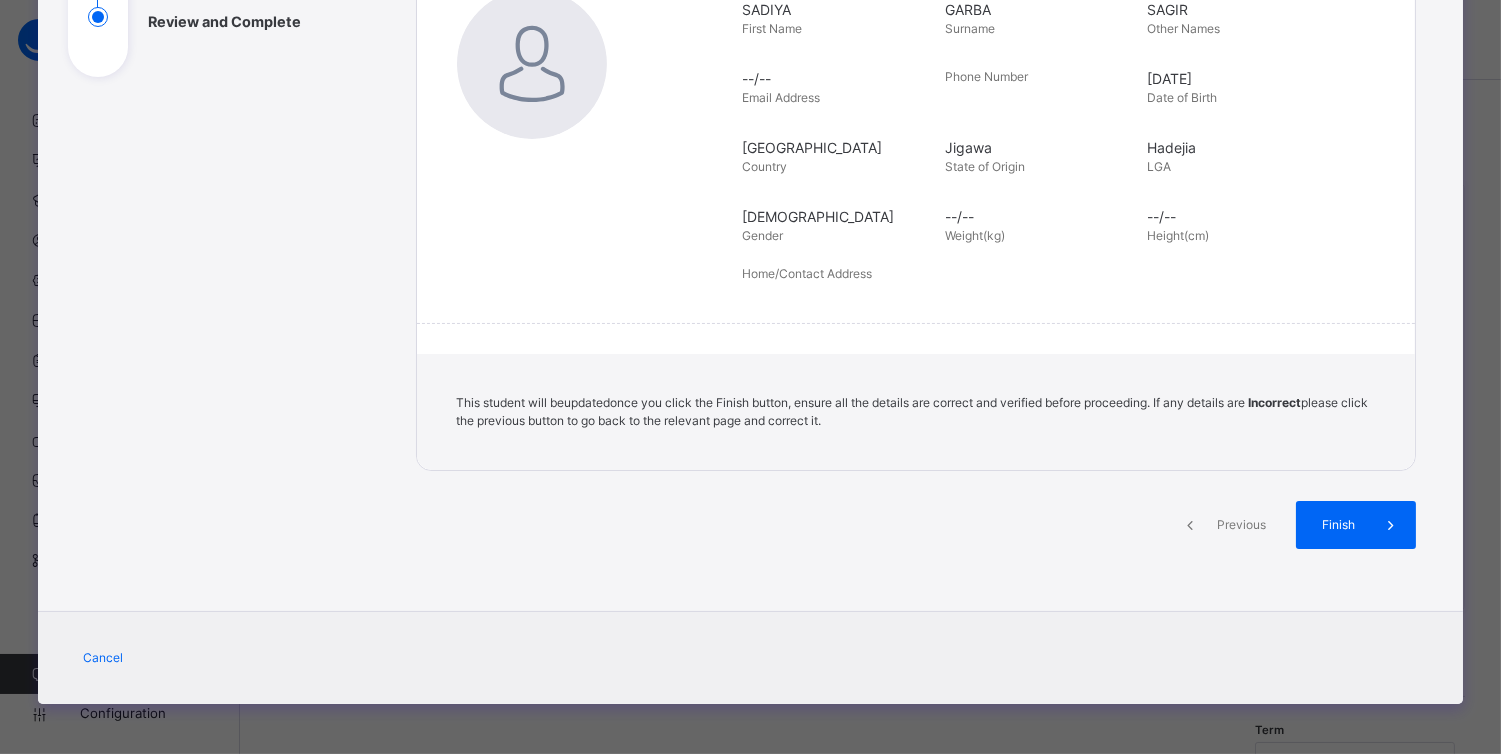 scroll, scrollTop: 324, scrollLeft: 0, axis: vertical 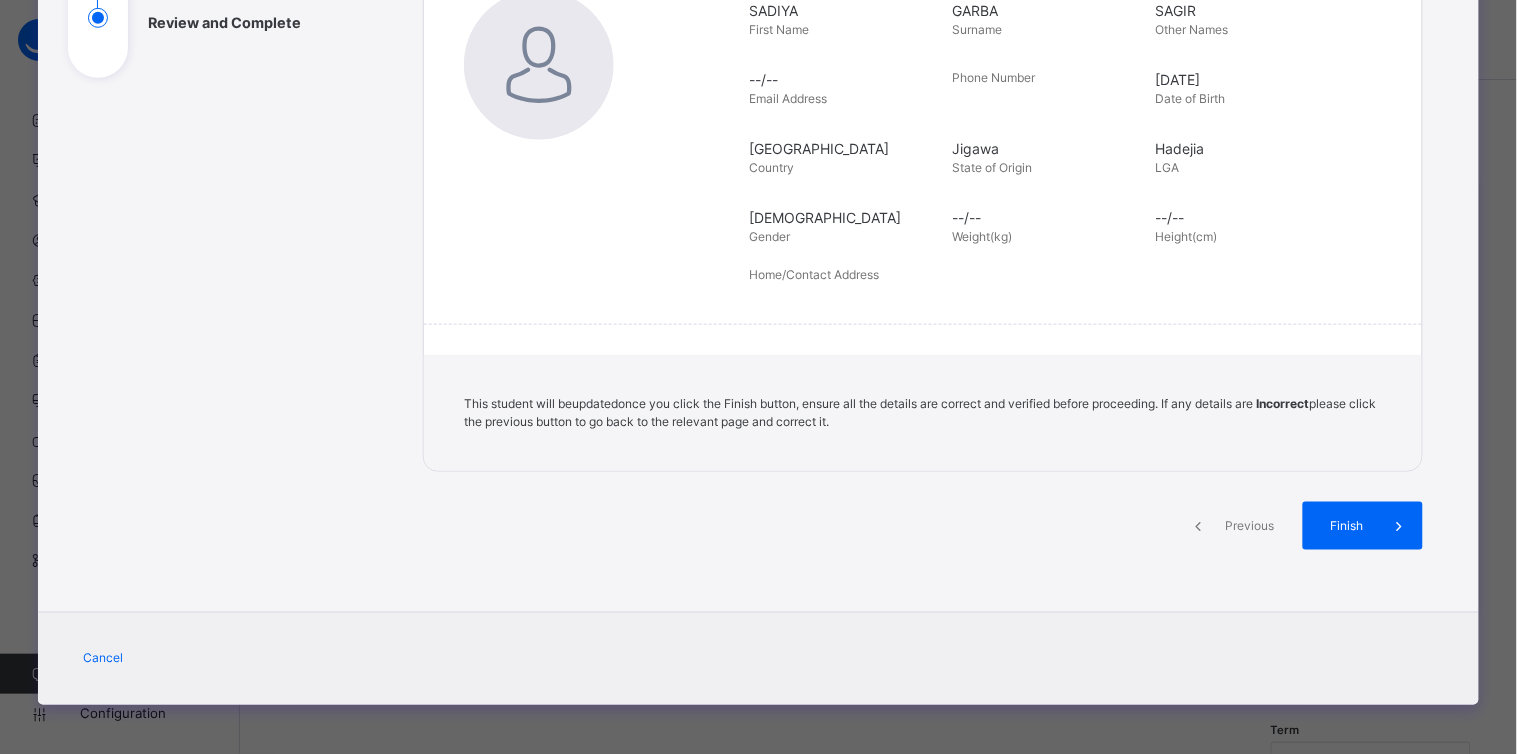 click on "Finish" at bounding box center (1346, 526) 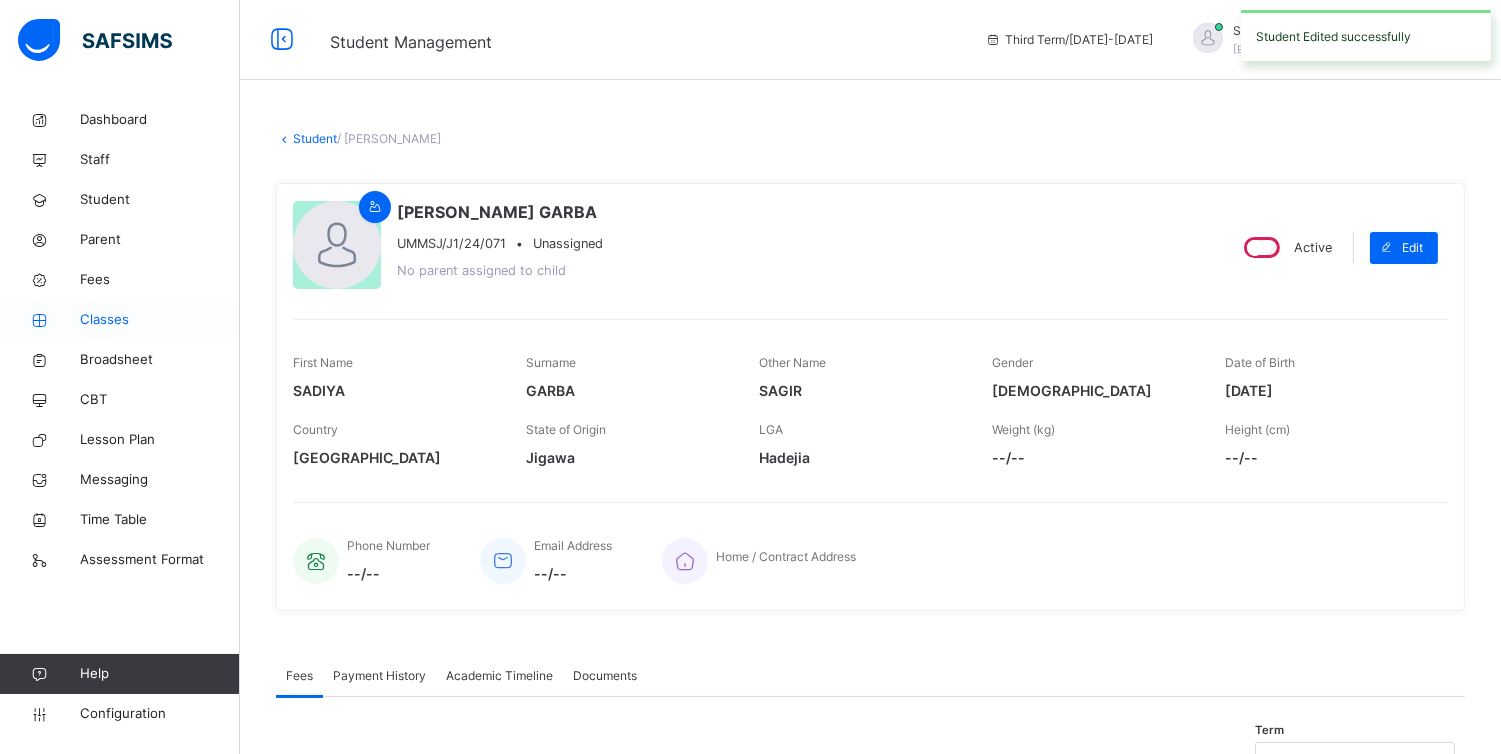 click on "Classes" at bounding box center (160, 320) 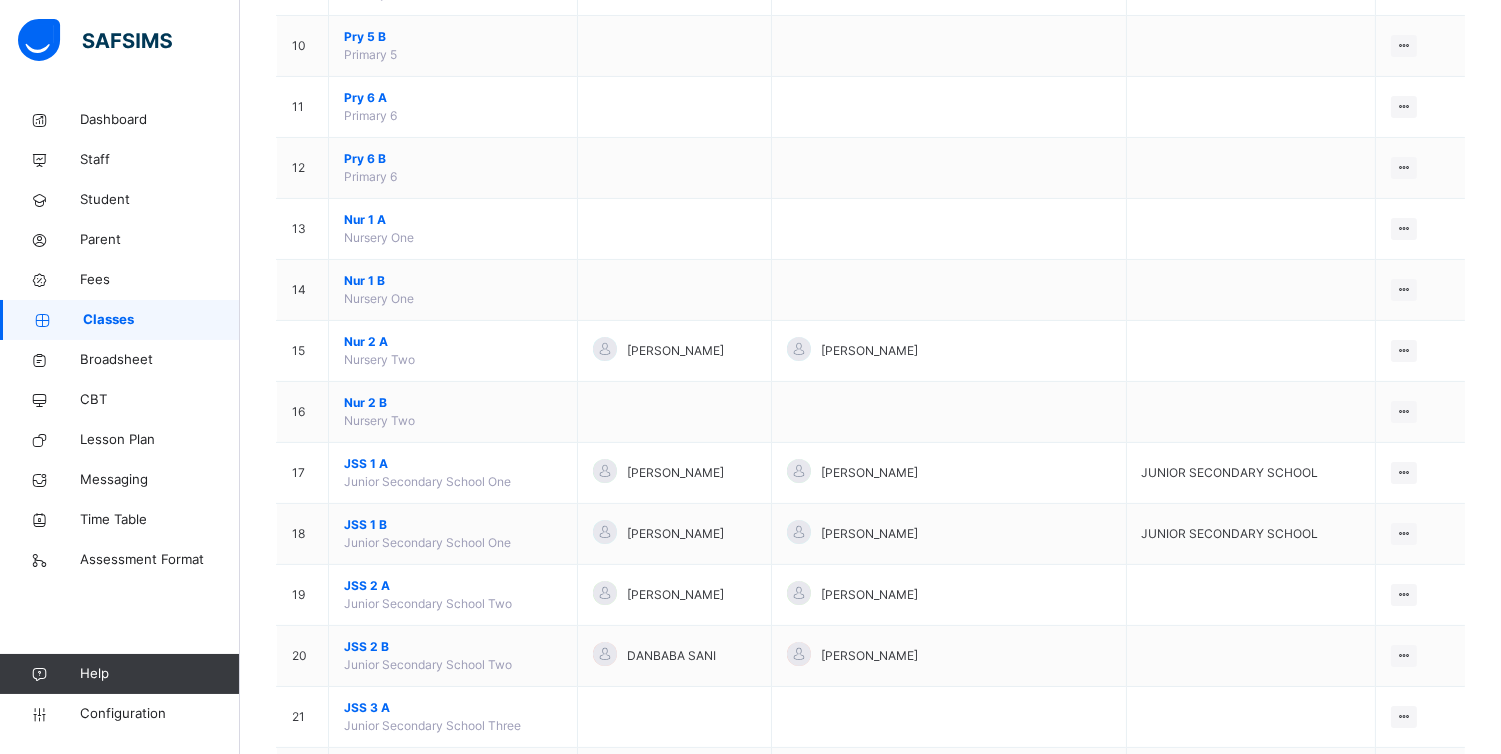 scroll, scrollTop: 860, scrollLeft: 0, axis: vertical 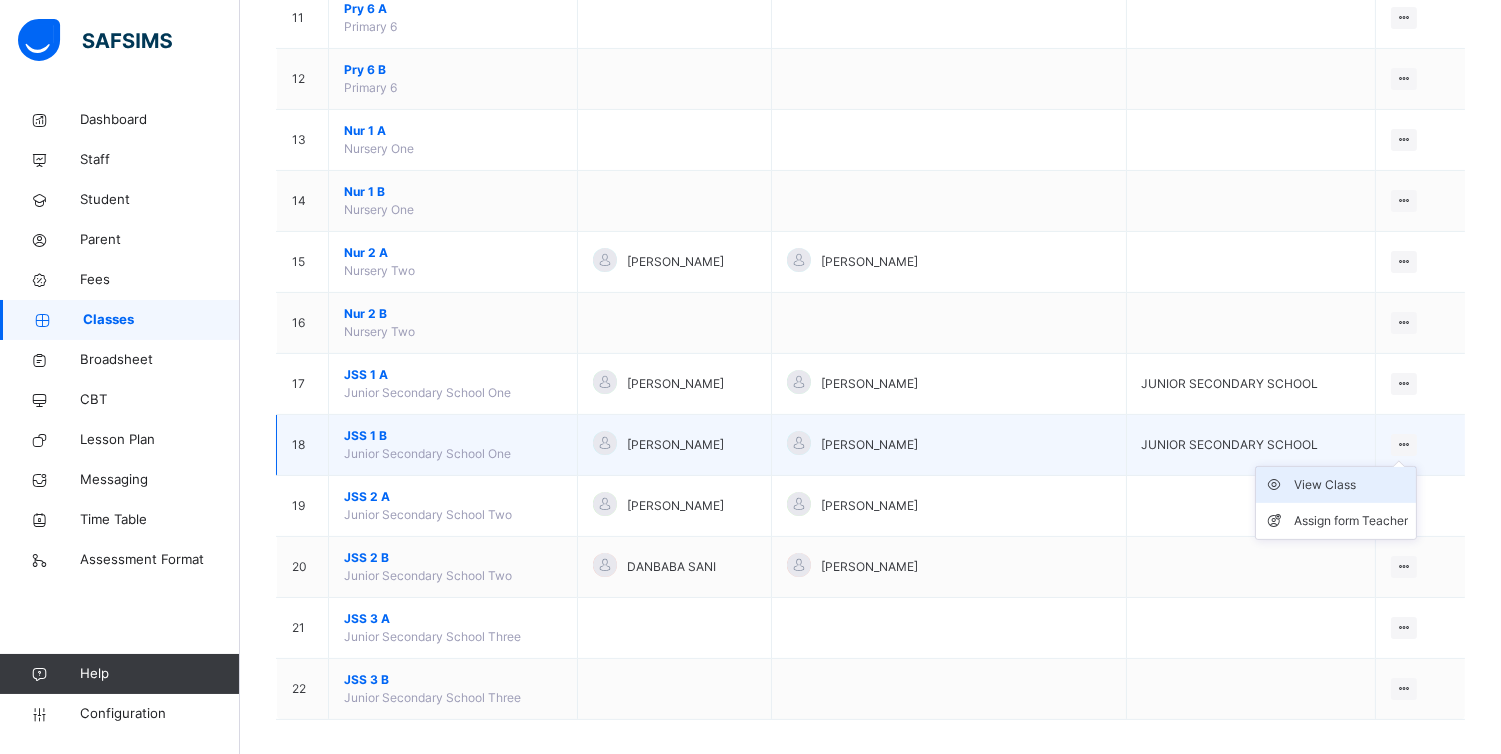 click on "View Class" at bounding box center (1351, 485) 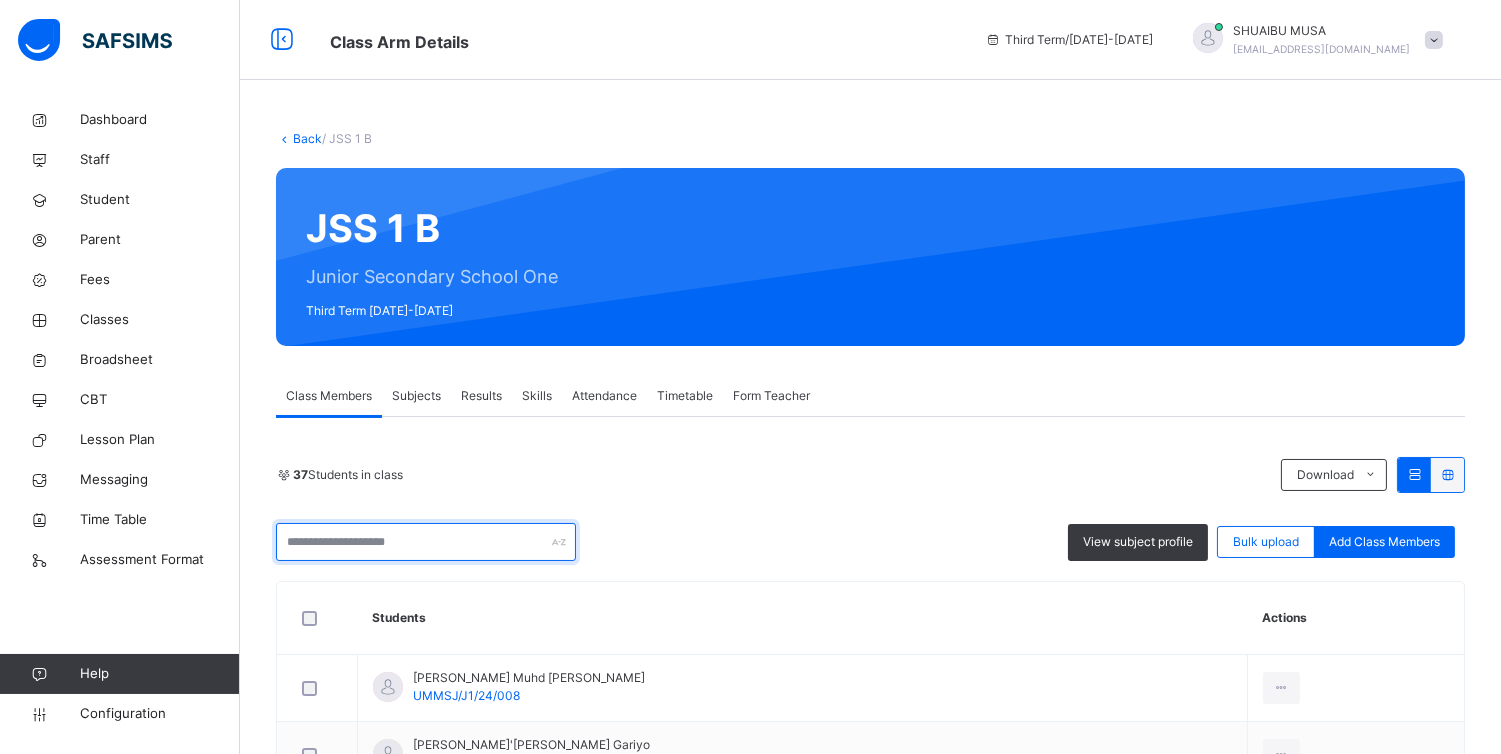 click at bounding box center [426, 542] 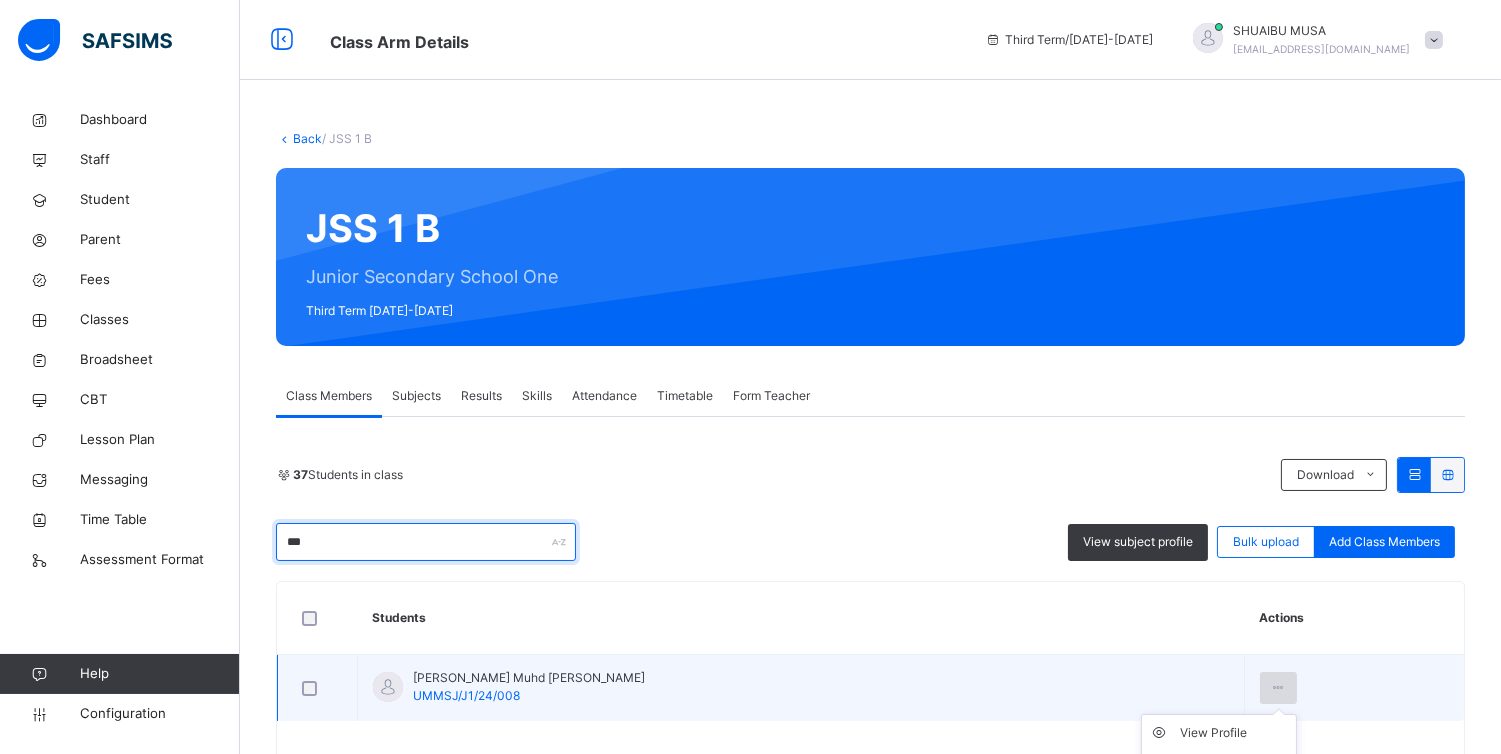 type on "***" 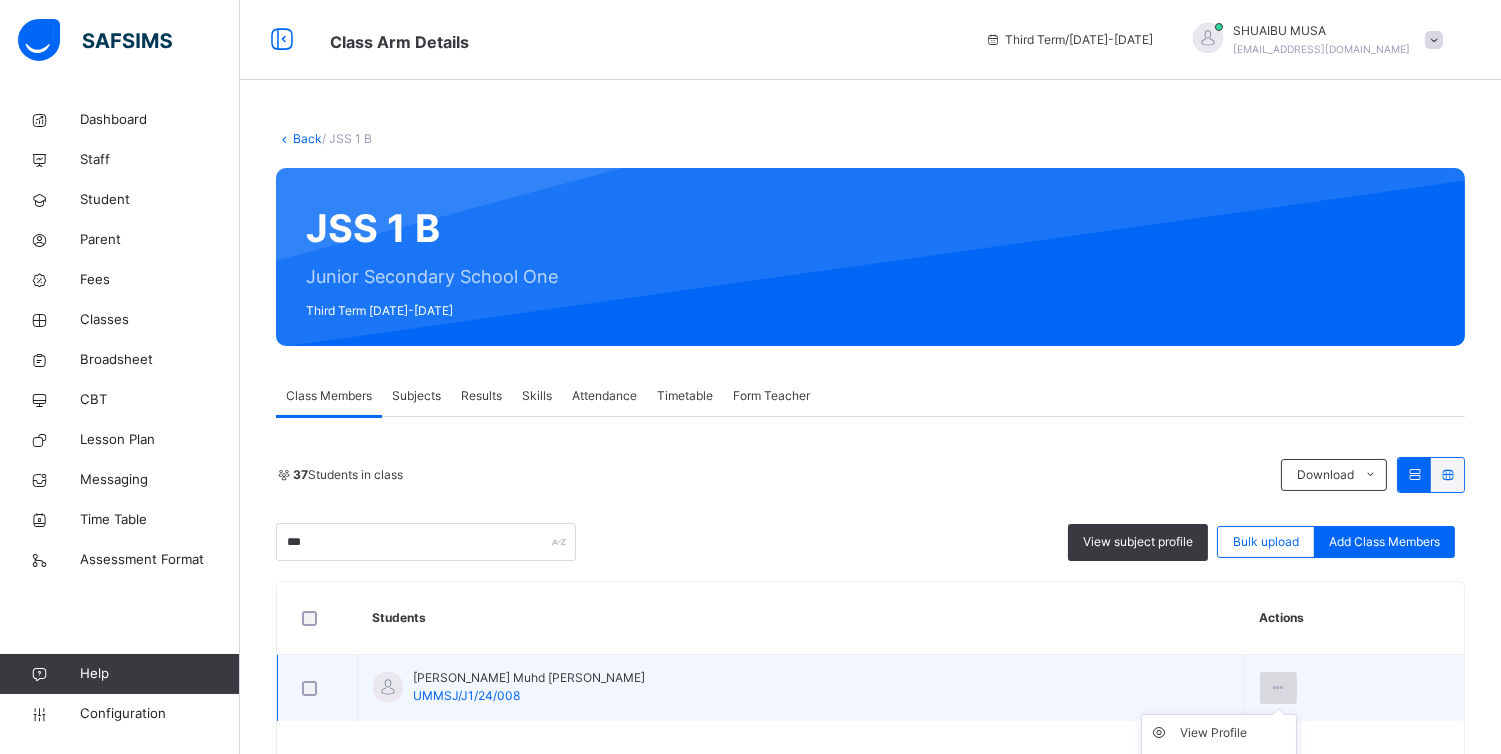 click at bounding box center (1278, 688) 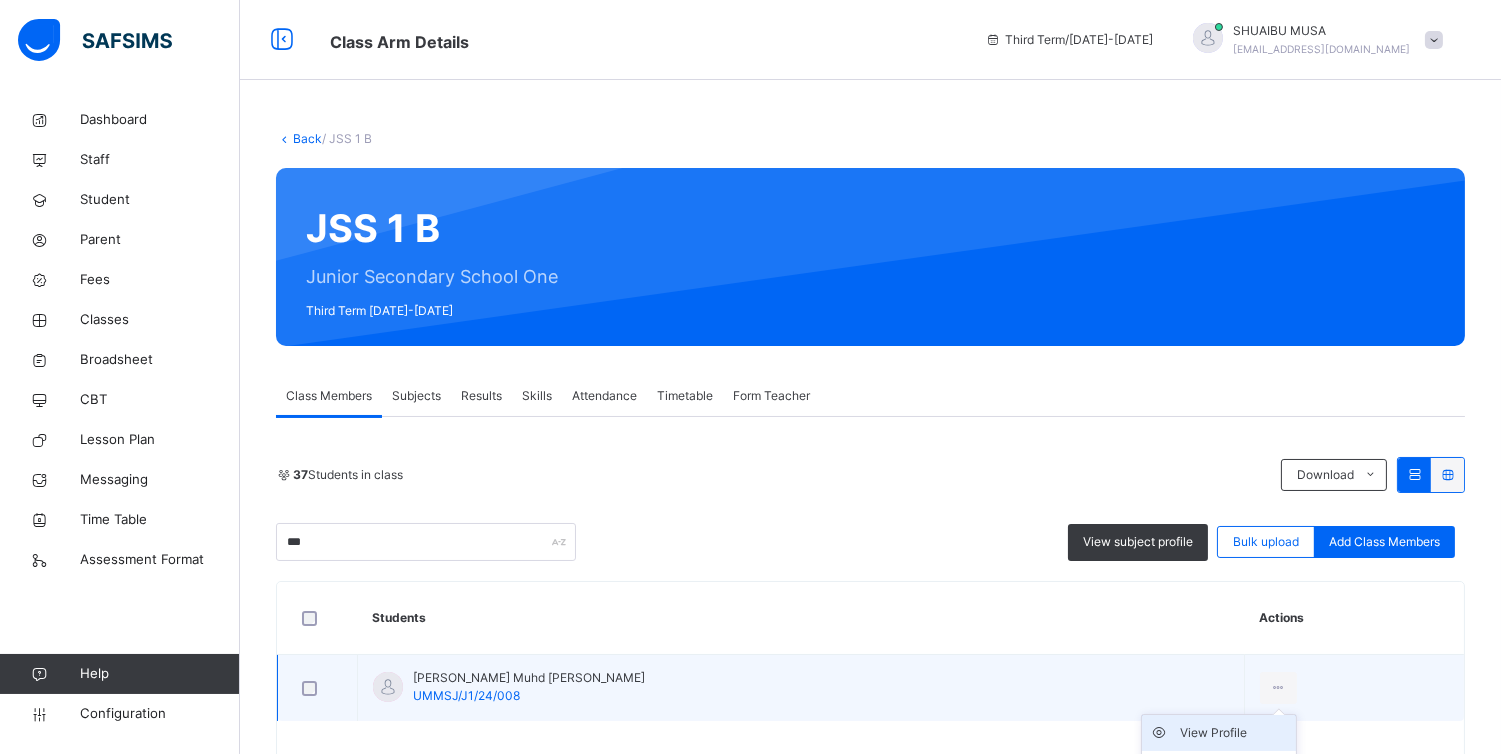 click on "View Profile" at bounding box center (1234, 733) 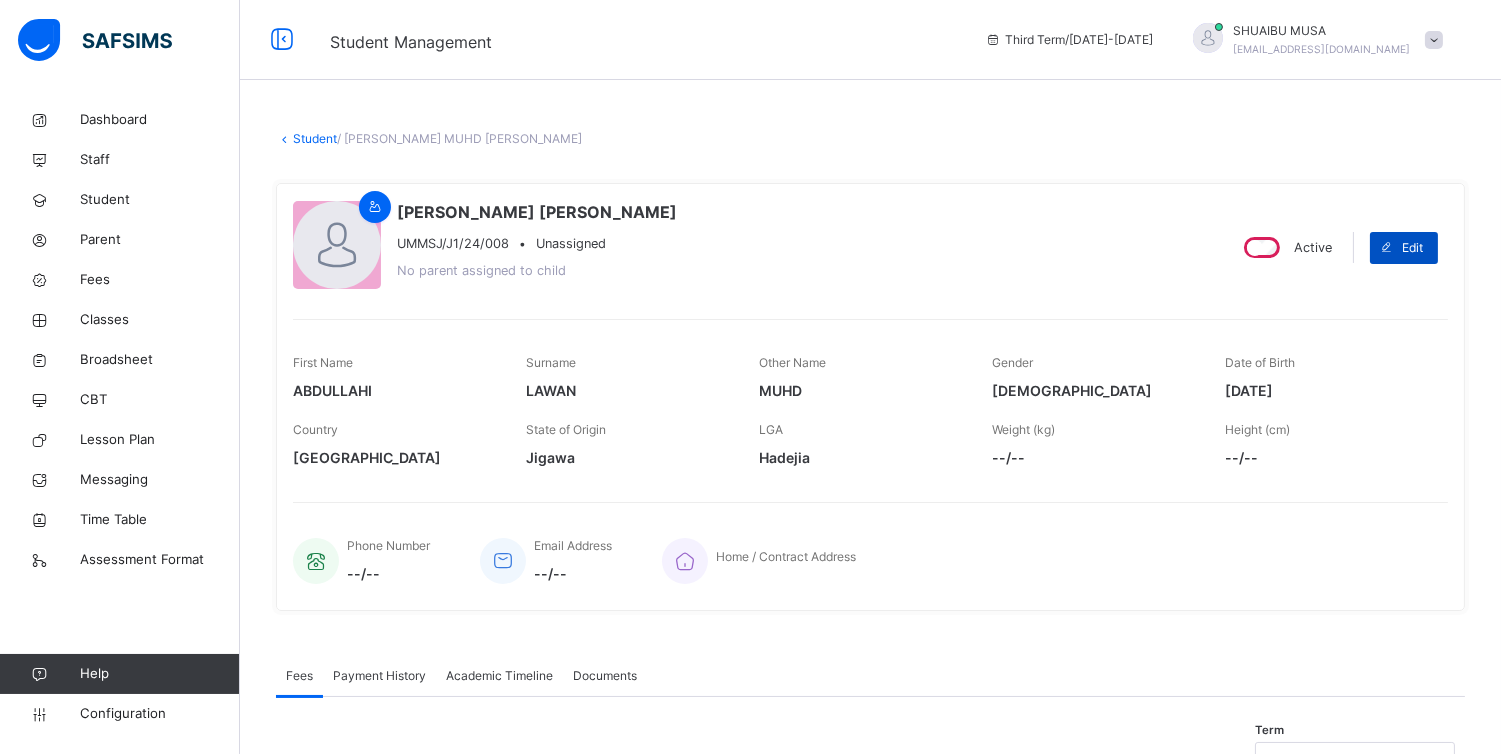 click at bounding box center (1386, 248) 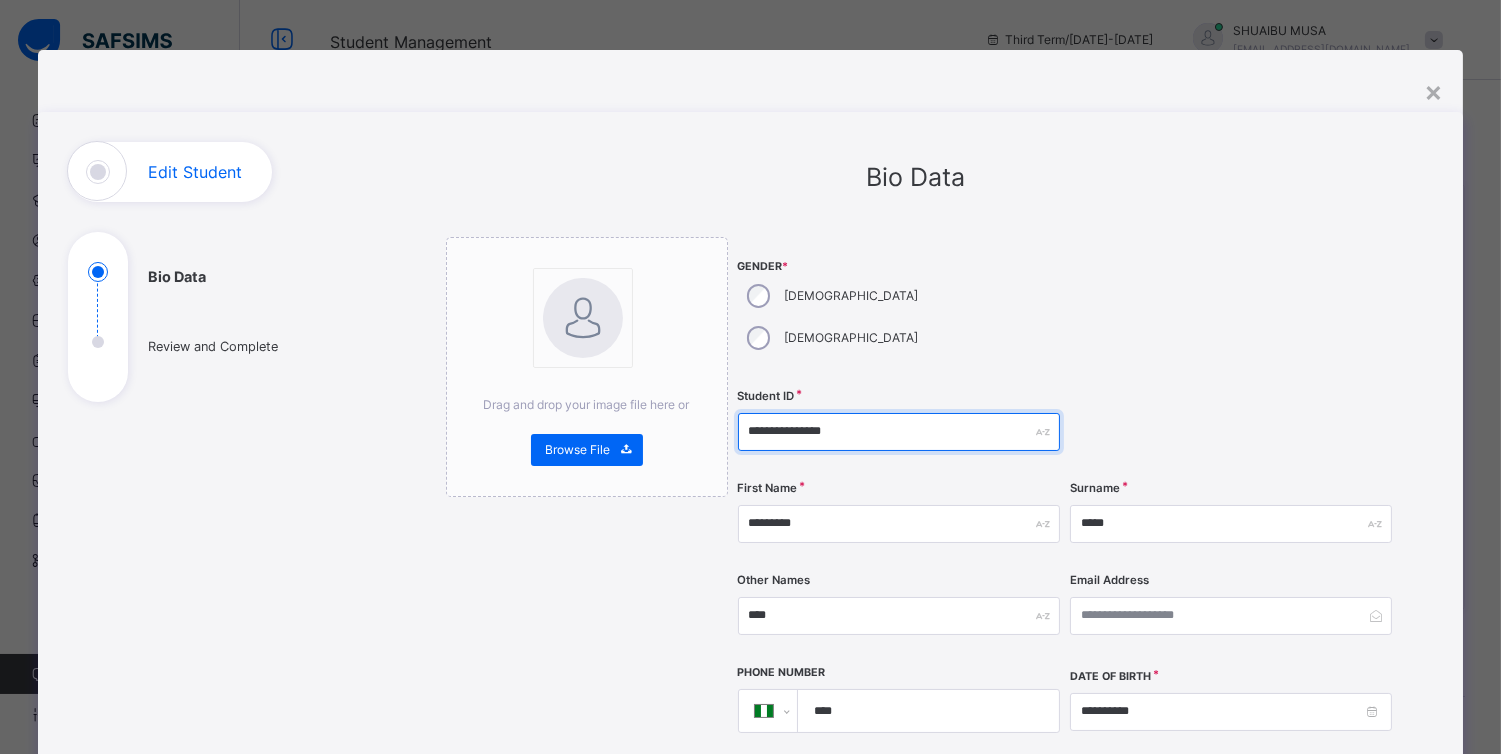 click on "**********" at bounding box center [899, 432] 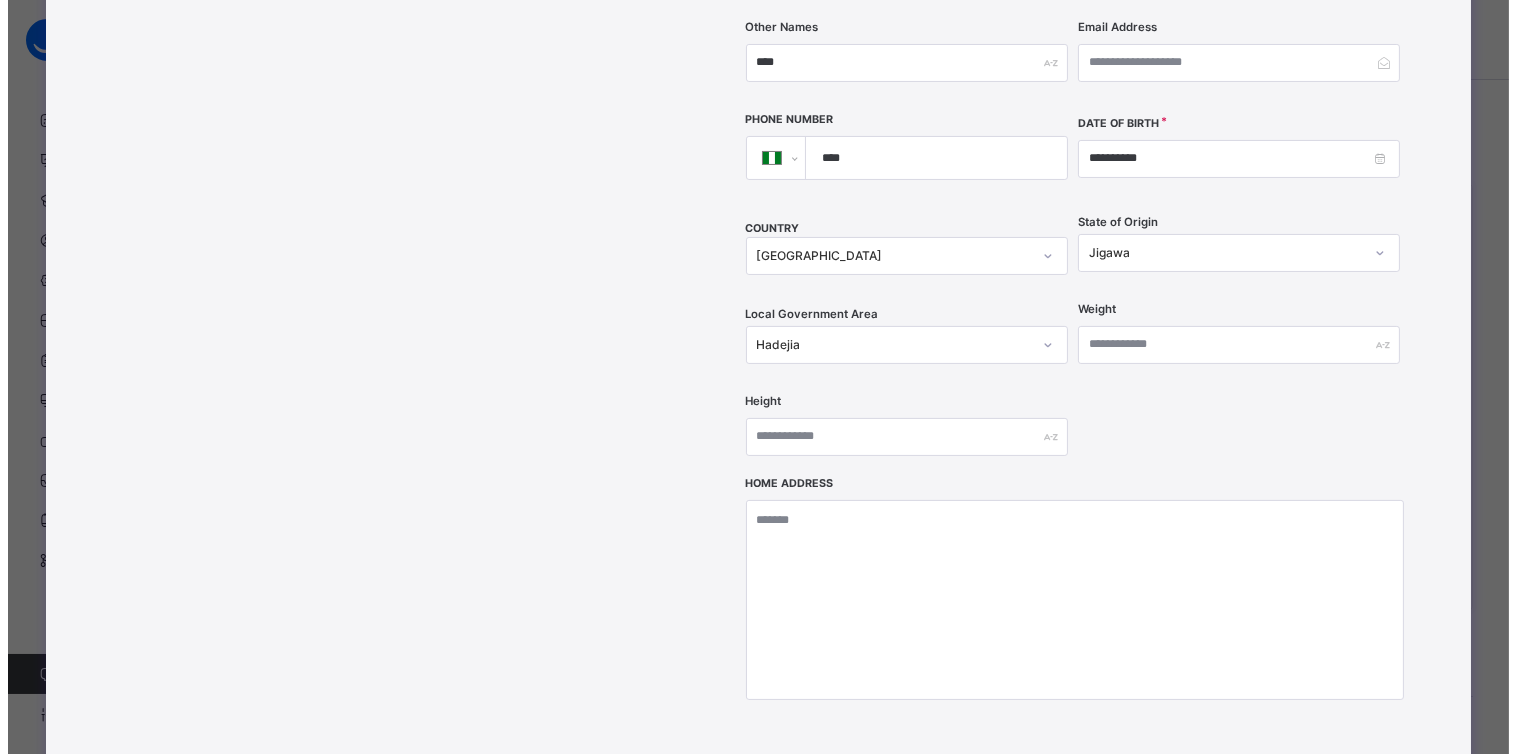 scroll, scrollTop: 778, scrollLeft: 0, axis: vertical 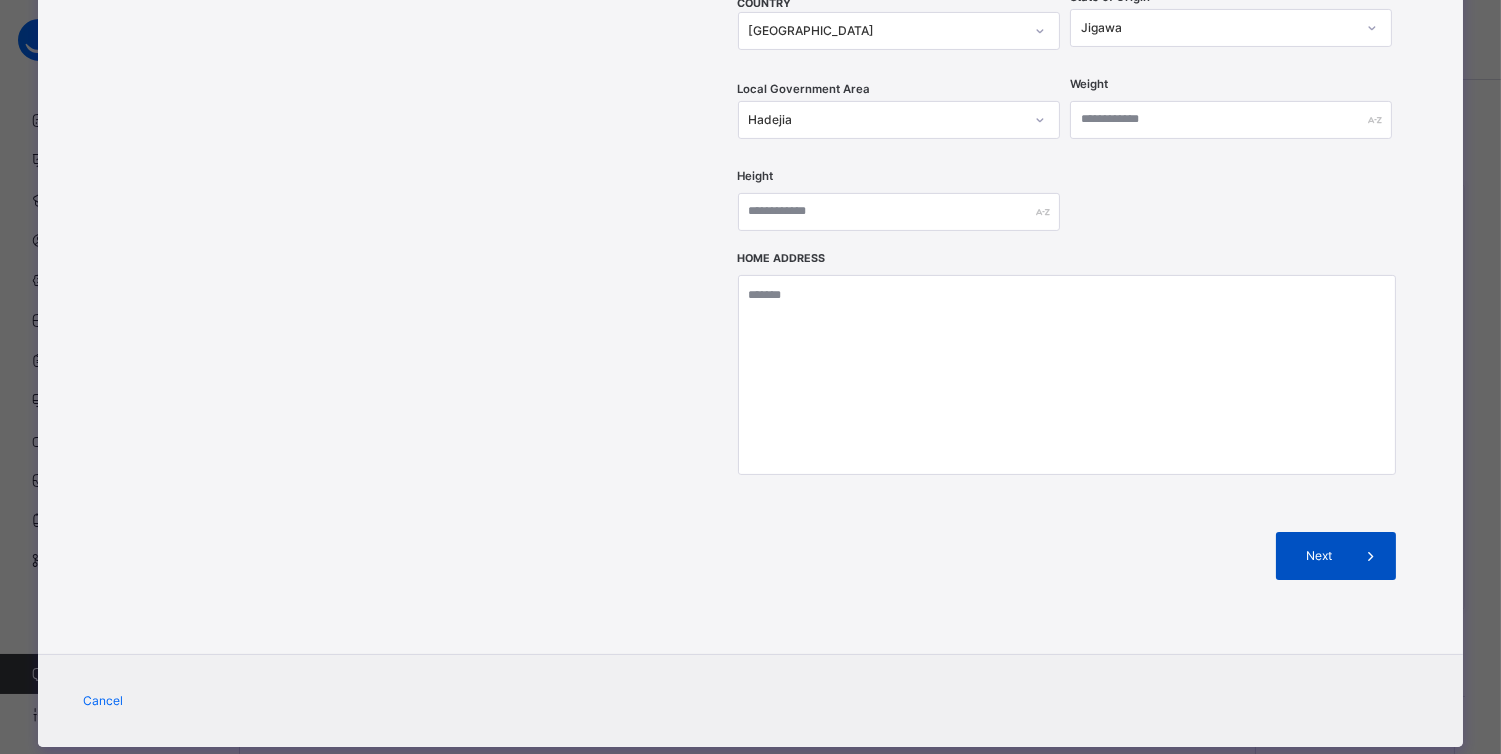 type on "**********" 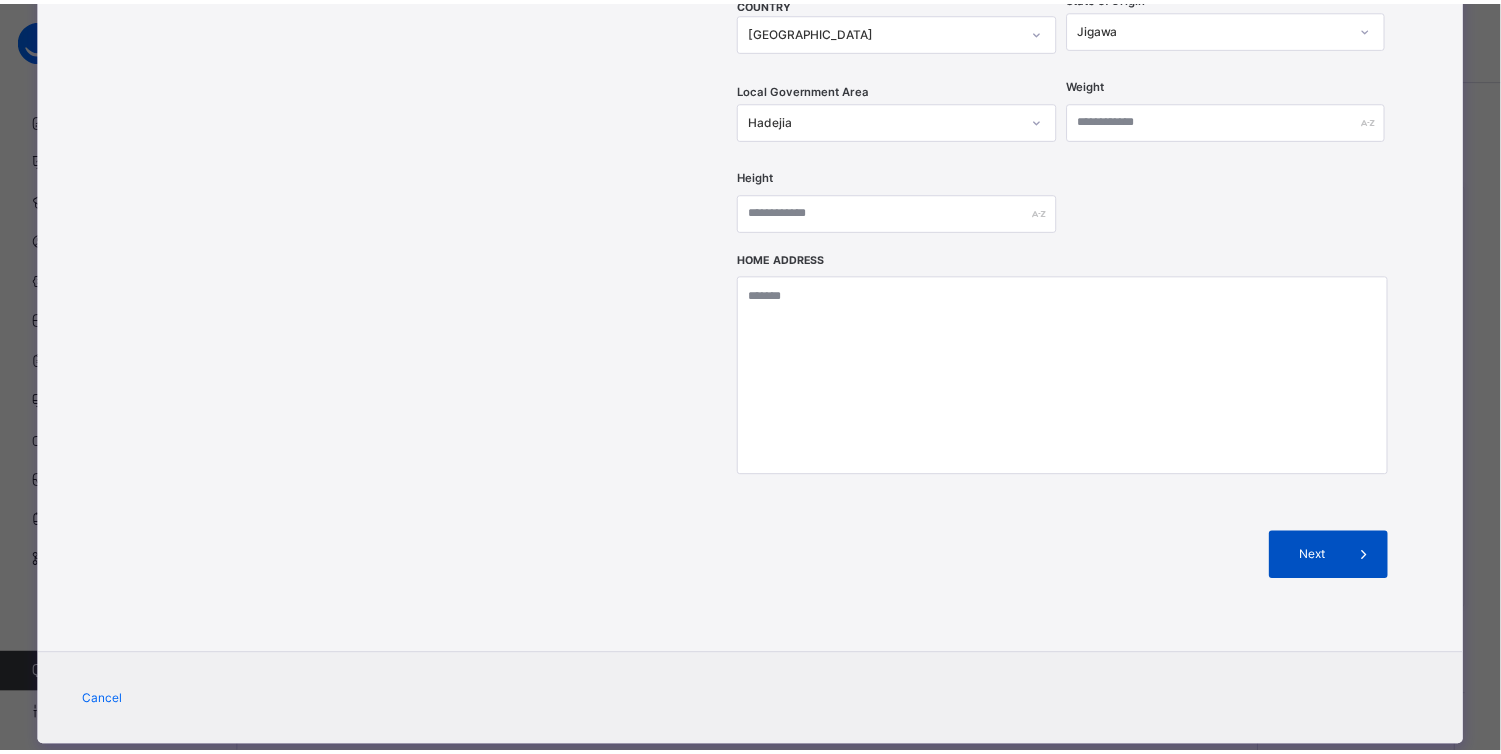scroll, scrollTop: 324, scrollLeft: 0, axis: vertical 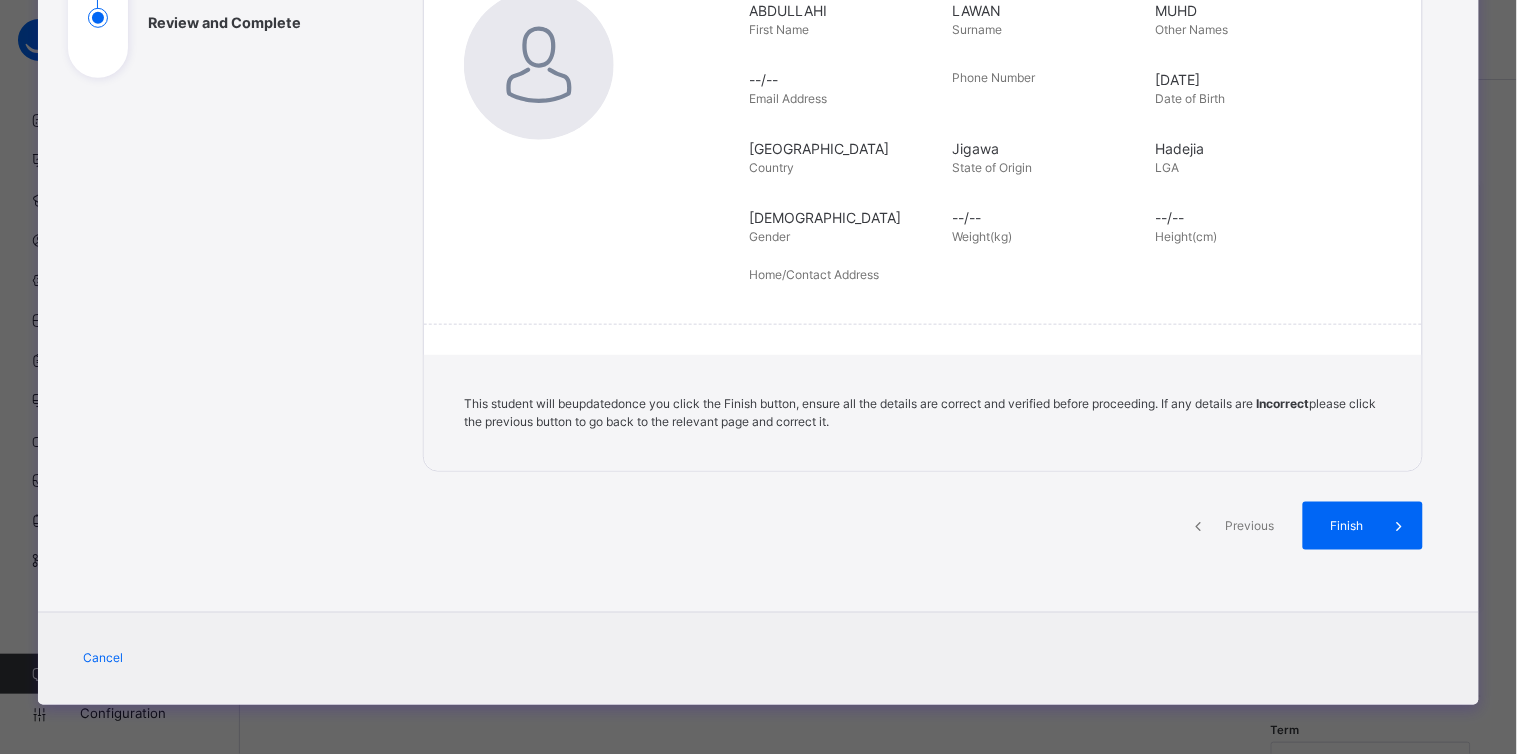 click on "Finish" at bounding box center [1346, 526] 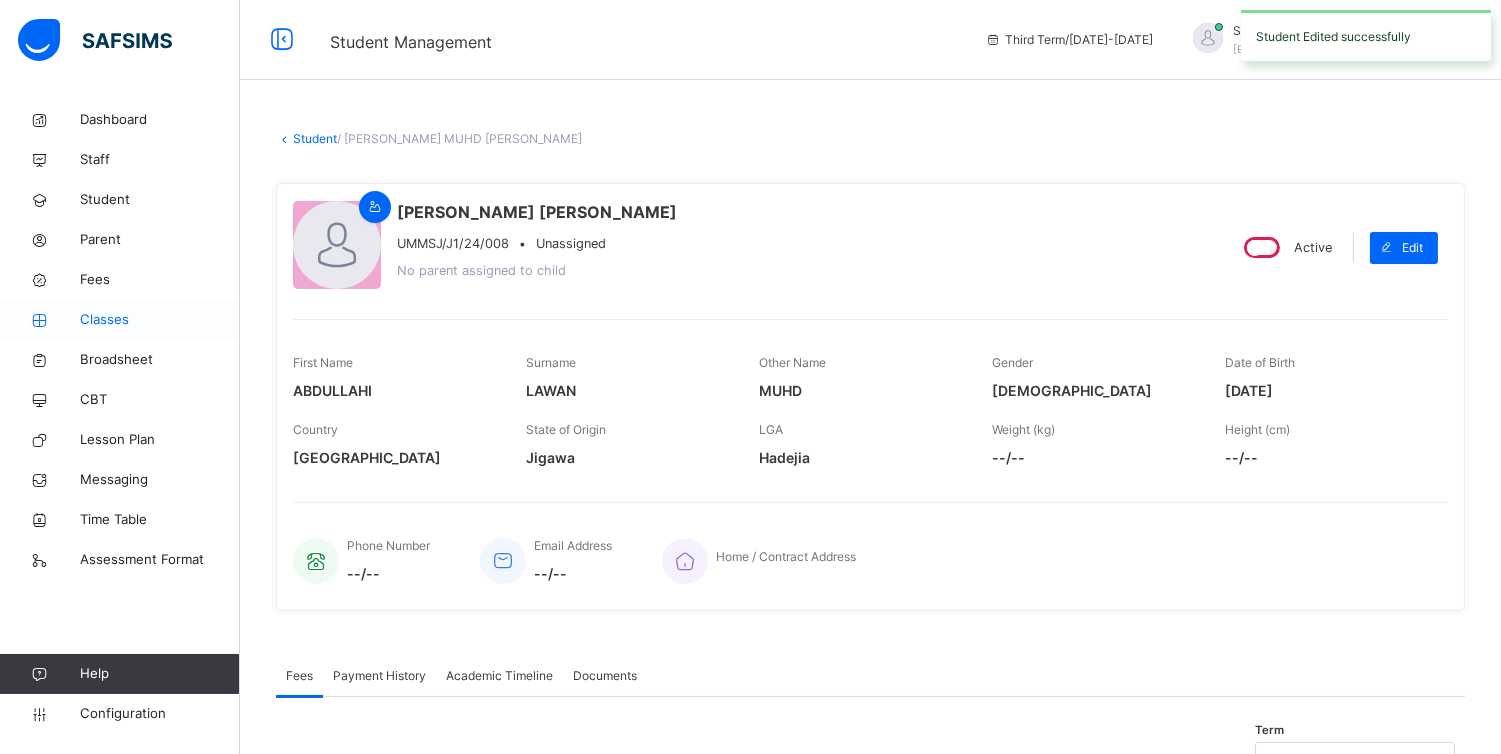 click on "Classes" at bounding box center (160, 320) 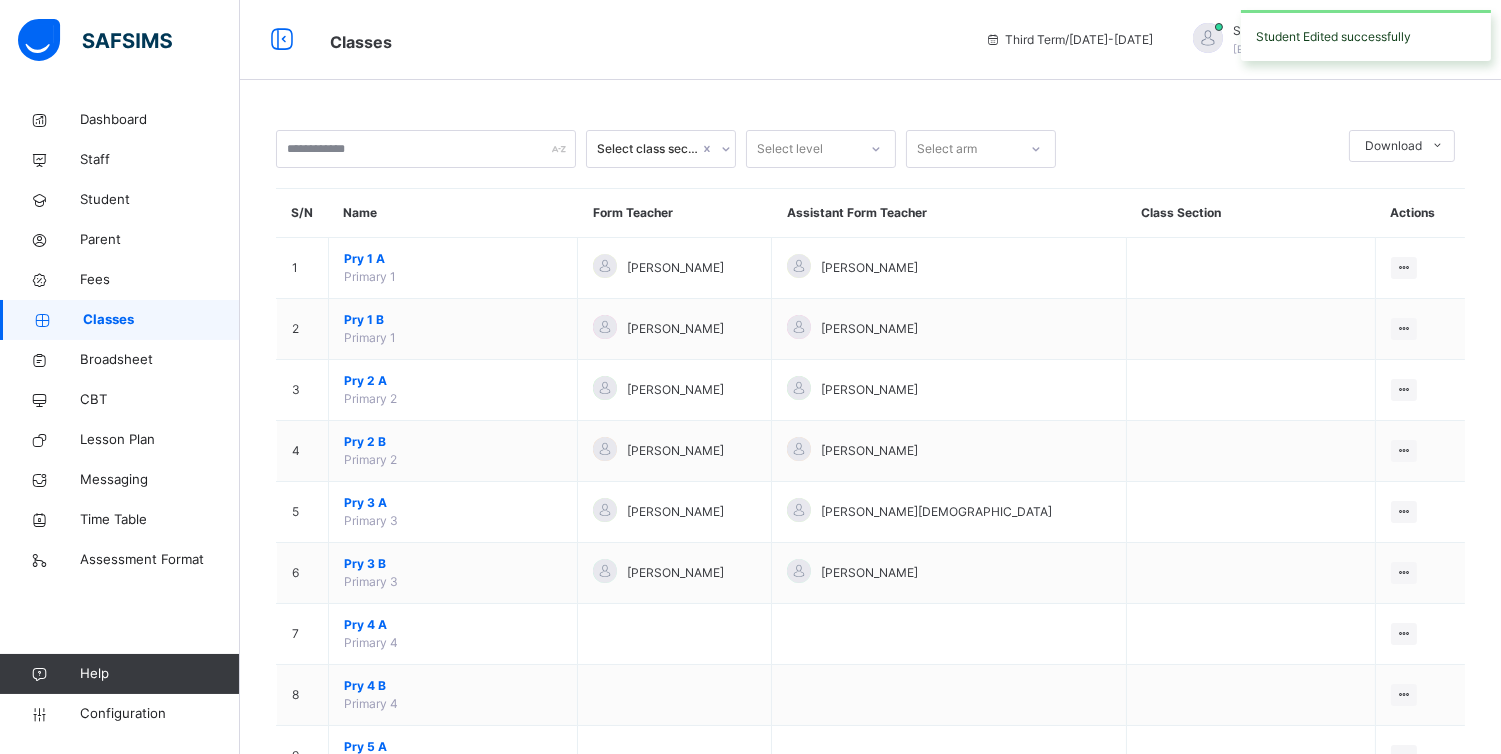 scroll, scrollTop: 731, scrollLeft: 0, axis: vertical 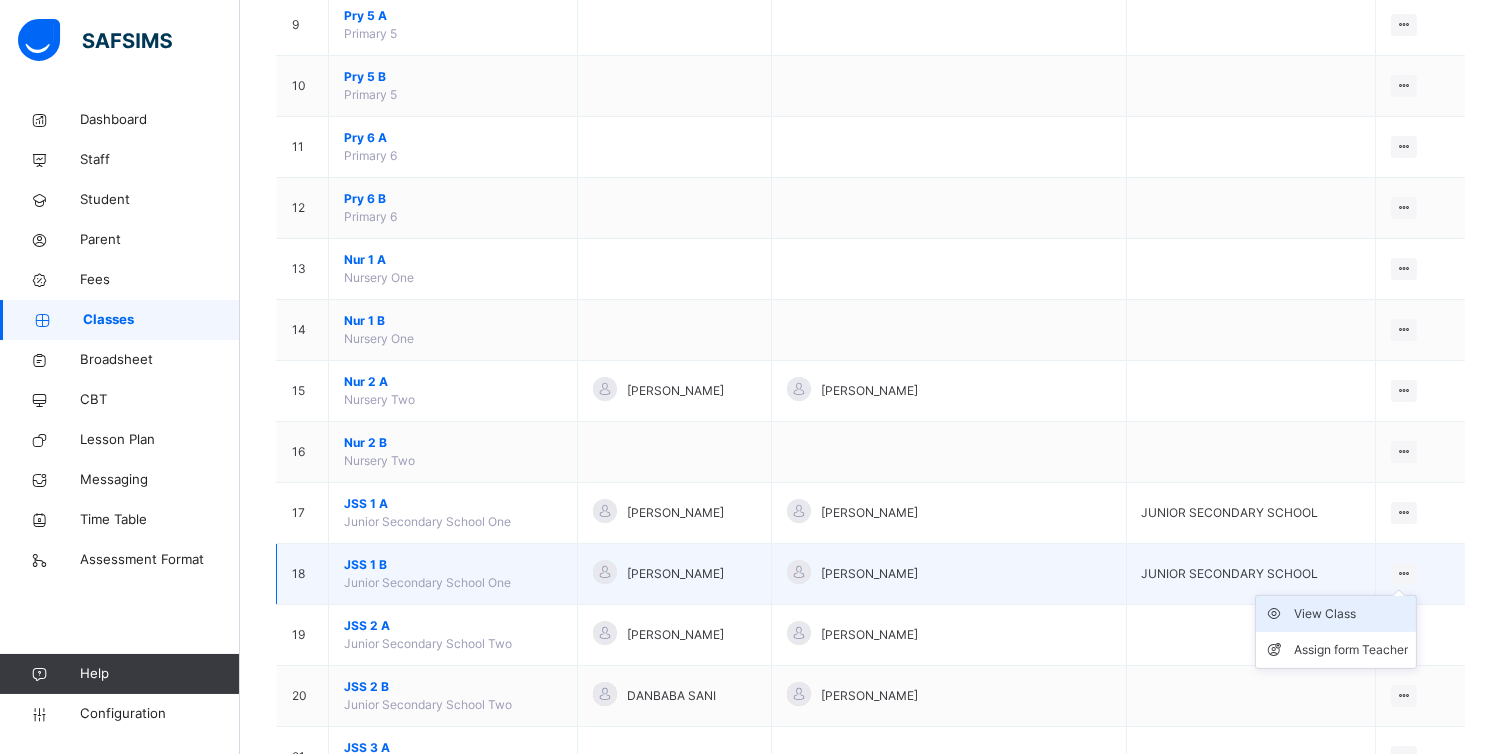 click on "View Class" at bounding box center (1351, 614) 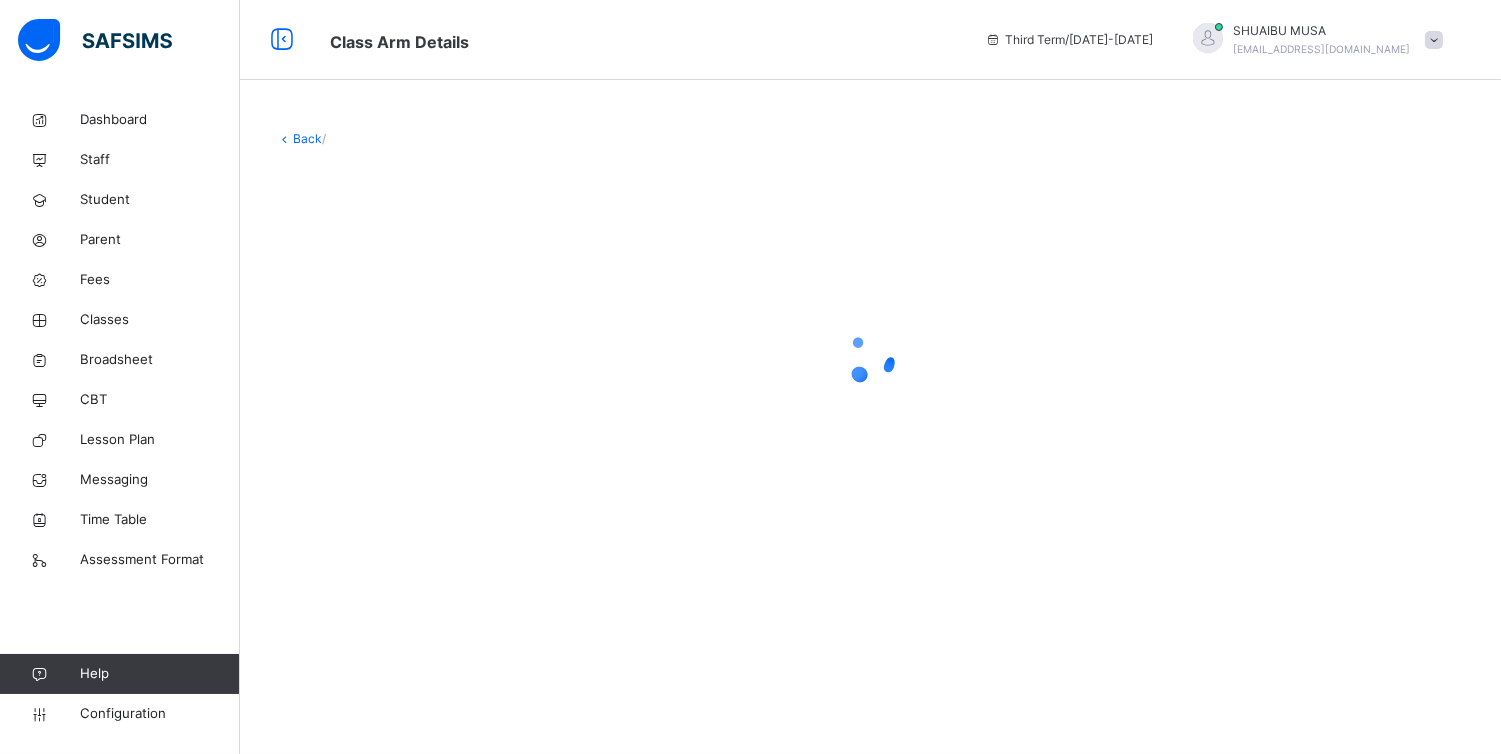 scroll, scrollTop: 0, scrollLeft: 0, axis: both 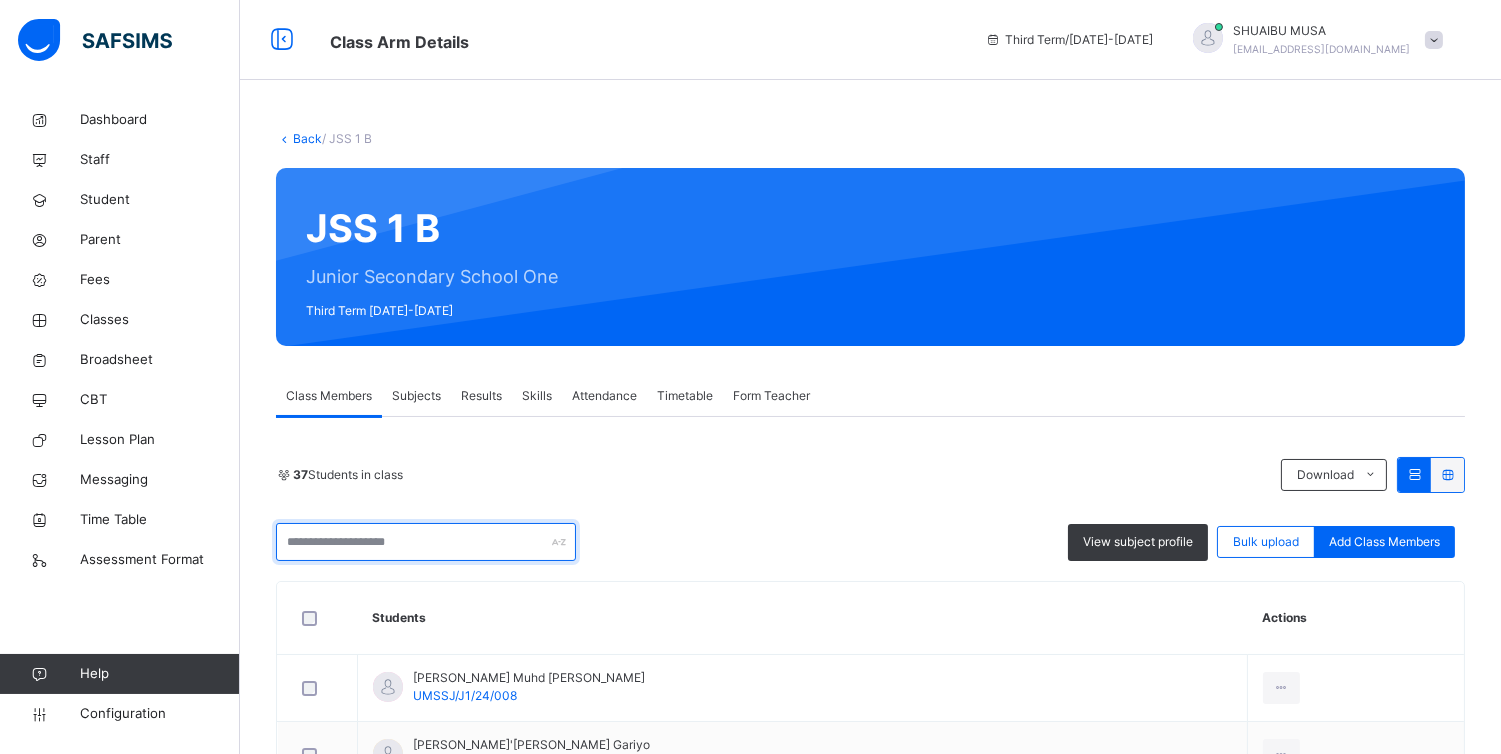 click at bounding box center (426, 542) 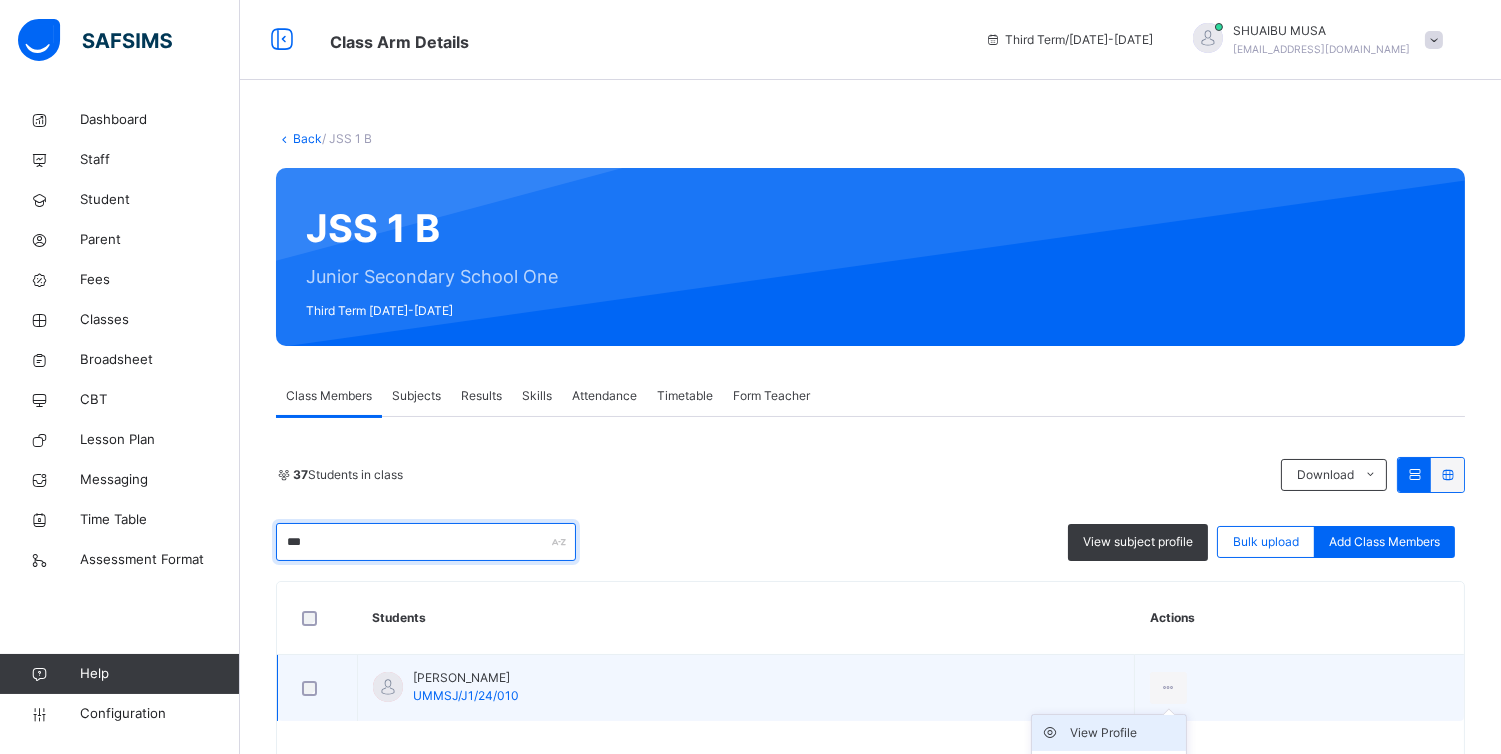 type on "***" 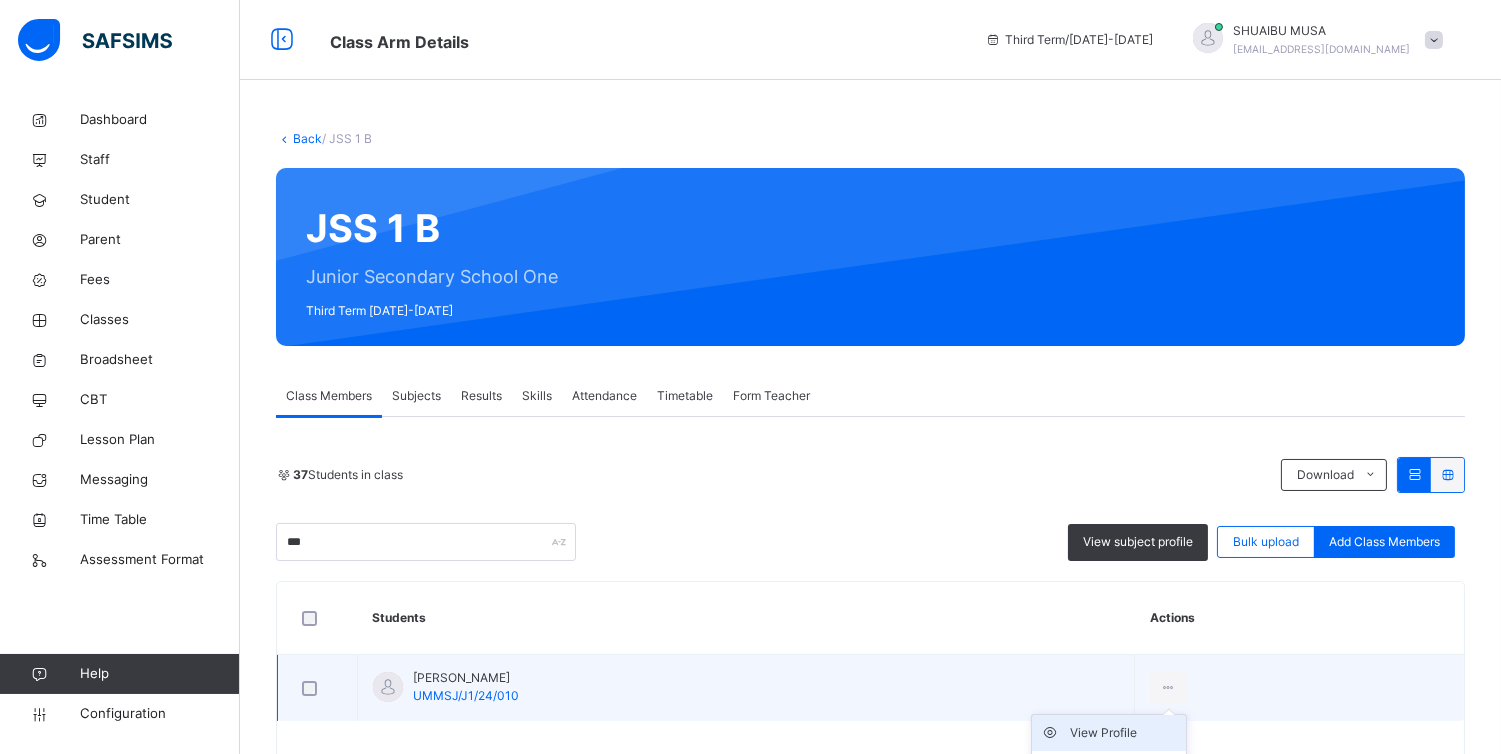click on "View Profile" at bounding box center (1124, 733) 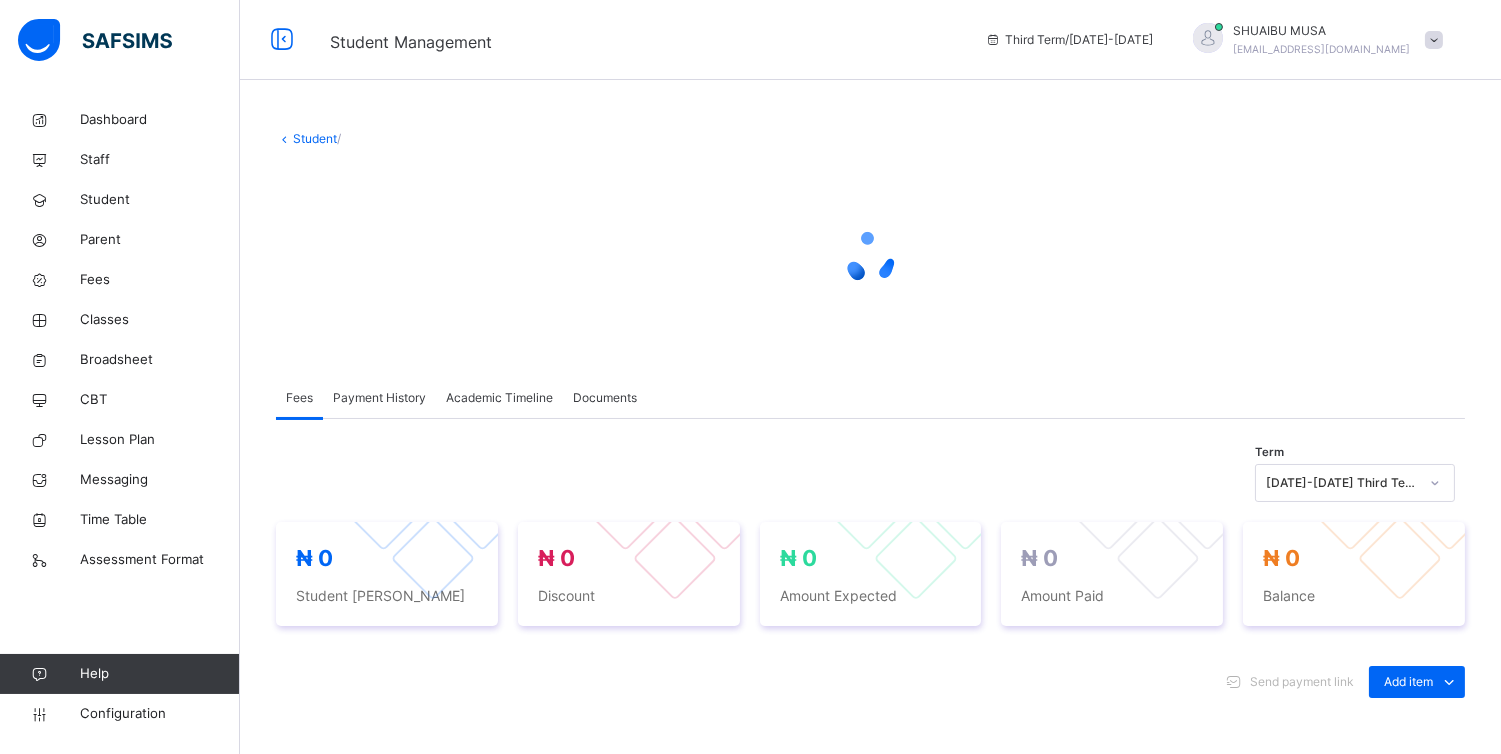click on "Fees Payment History Academic Timeline Documents Fees More Options   Term 2024-2025 Third Term   ₦ 0   Student Bill   ₦ 0   Discount   ₦ 0   Amount Expected   ₦ 0   Amount Paid   ₦ 0   Balance   Send payment link Add item Optional items Special bill No record found There is currently no payment records. × Add Item Select item Cancel Save × Special bill Add items from previous terms or outstanding payments Item Name Price [₦] Qty Select item * Add item Total ₦ 0 Comments Cancel Add to invoice × Edit Discount   Fee Item       Fee Amount     Discount Options Fixed Percentage Discount Amount * Discount Comment Cancel Delete Discount Save Changes × Delete Item This action would delete   undefined  from the invoice. Are you sure you want to carry on? Cancel Yes, Delete Item × Send payment link This action would send payment link to  undefined 's parent. Are you sure you want to carry on? Email Cancel Send link Ready for collecting Are you sure your want to issue out the item for collection? × ×" at bounding box center (870, 758) 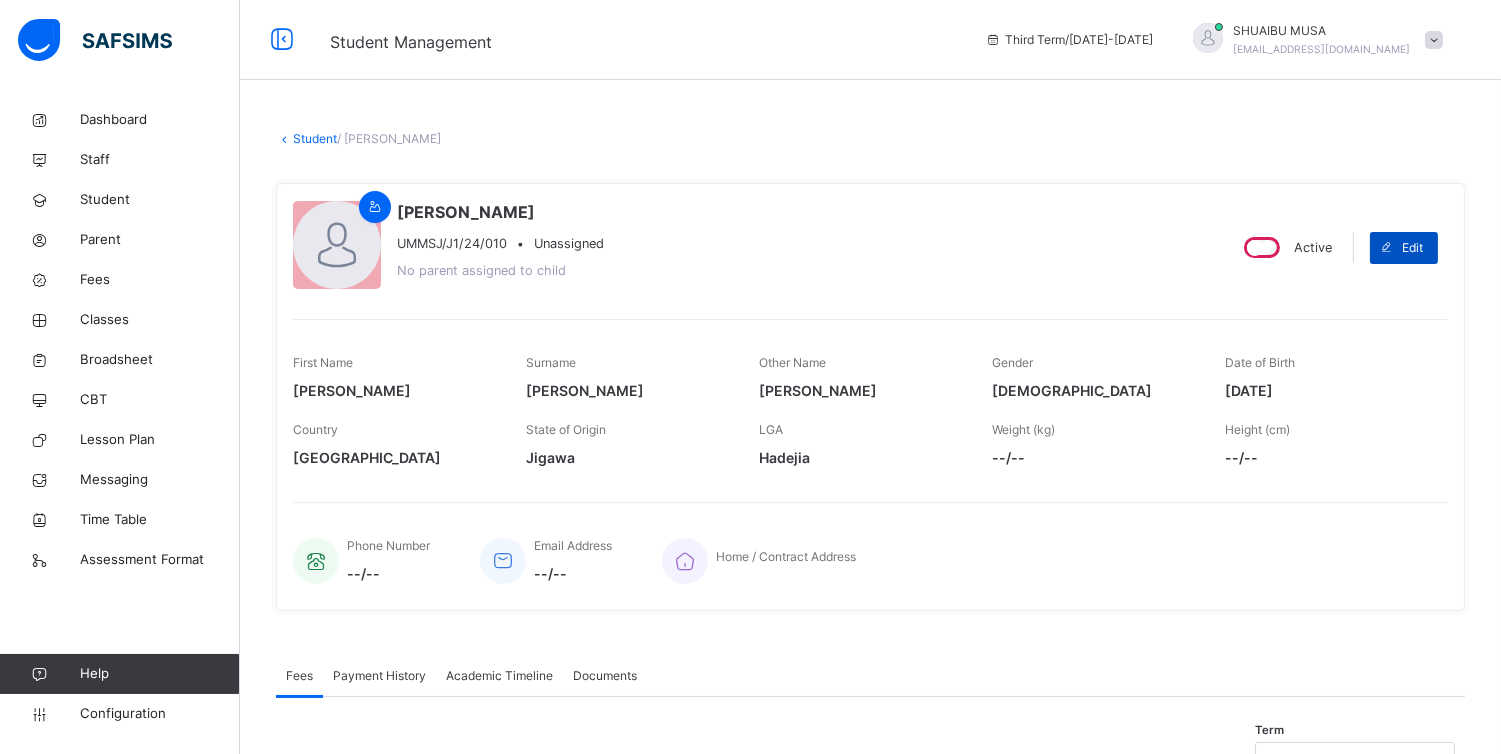 click on "Edit" at bounding box center (1412, 248) 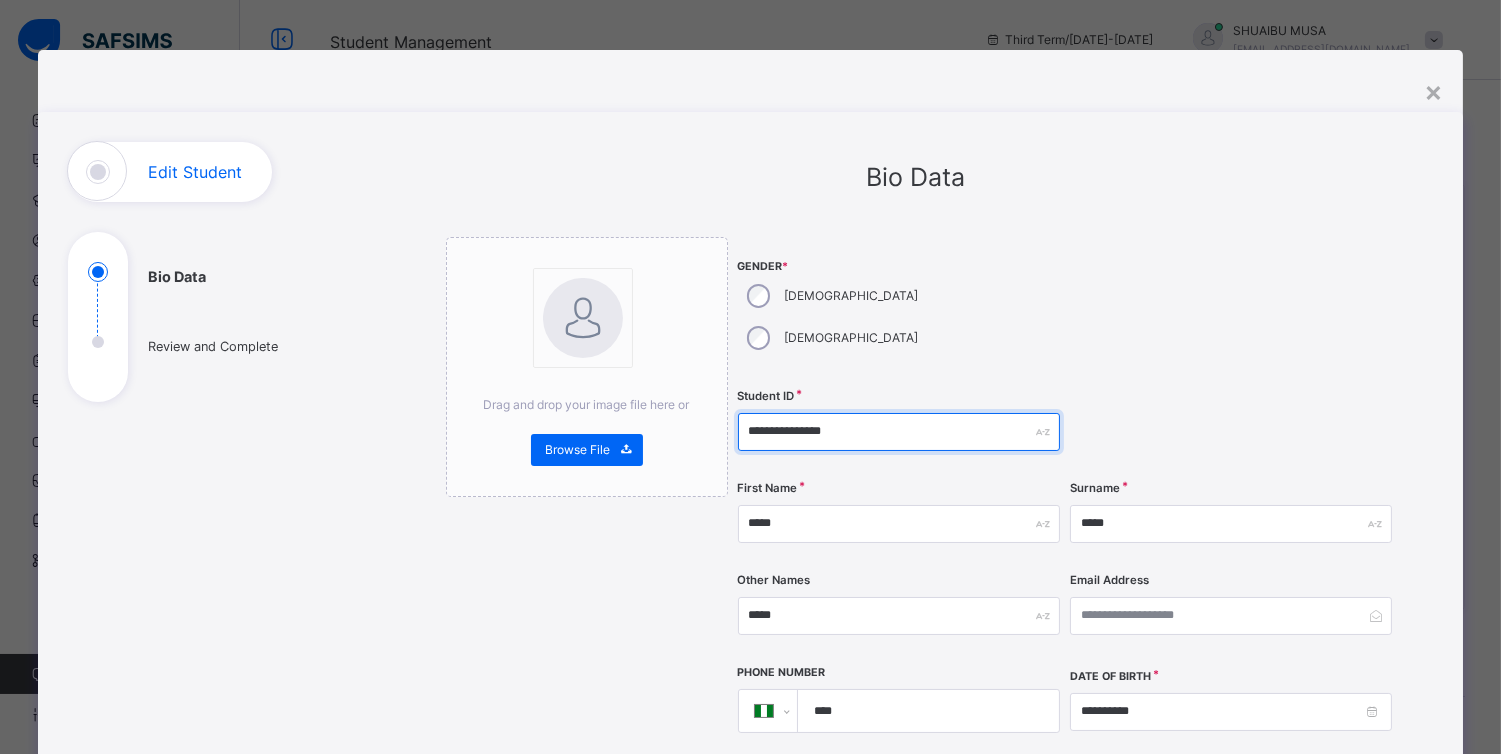 click on "**********" at bounding box center [899, 432] 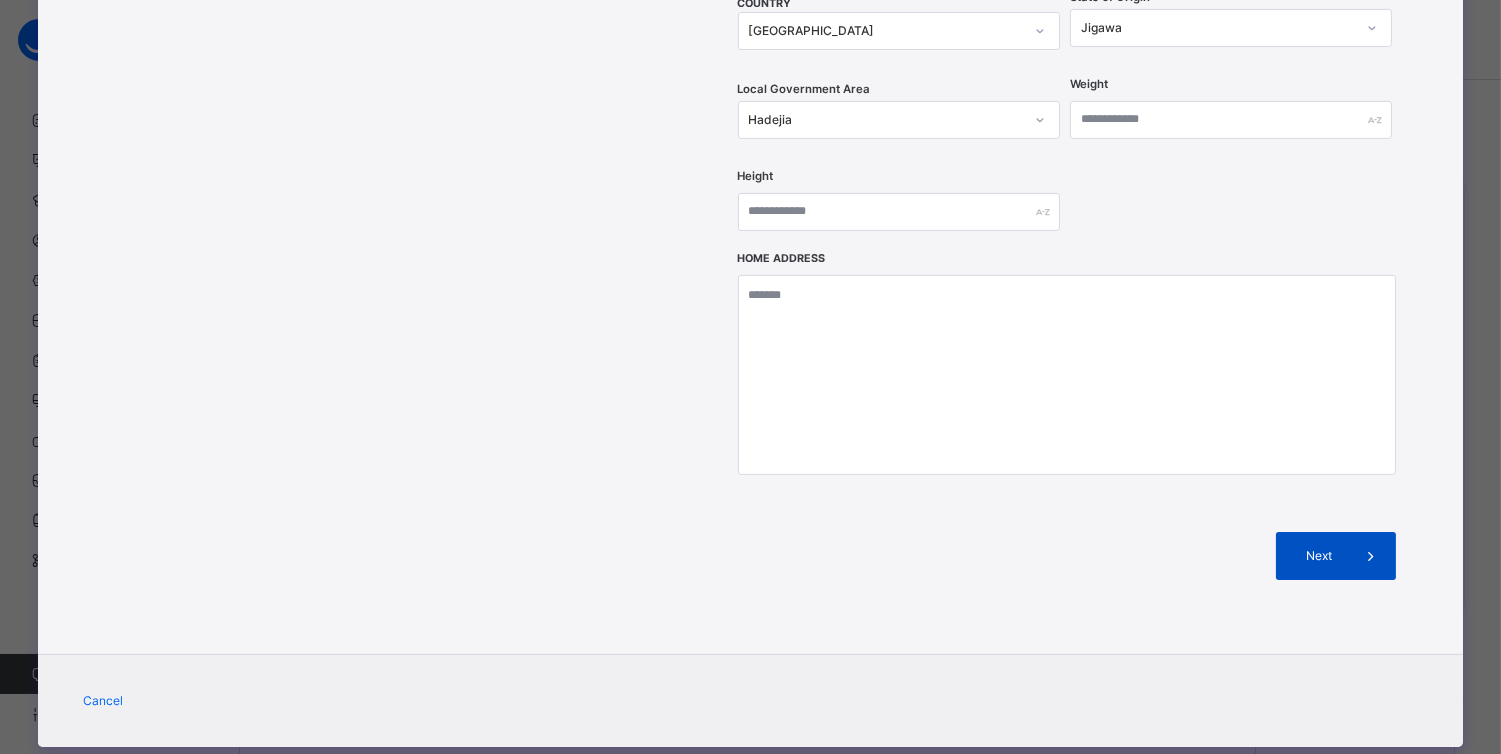 type on "**********" 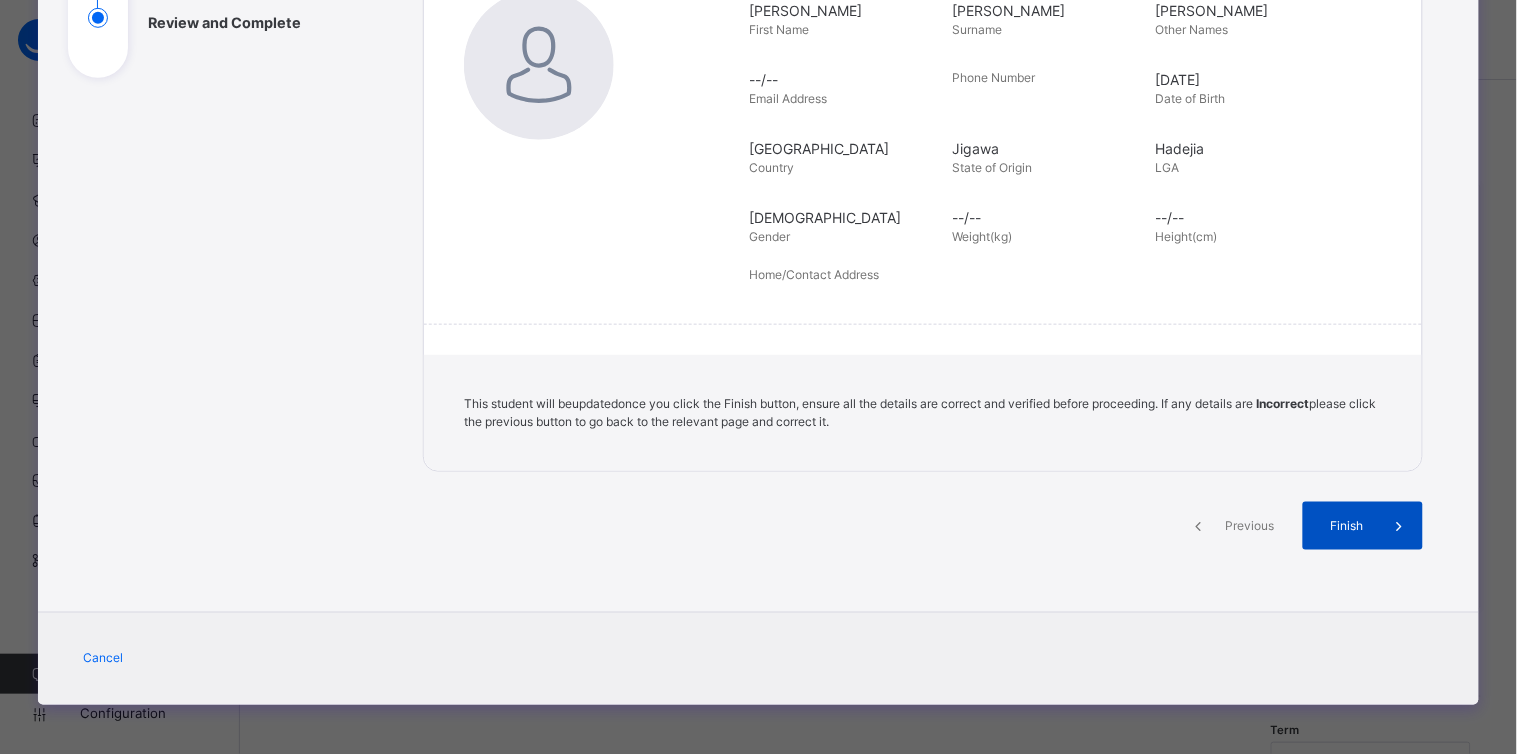click on "Finish" at bounding box center [1363, 526] 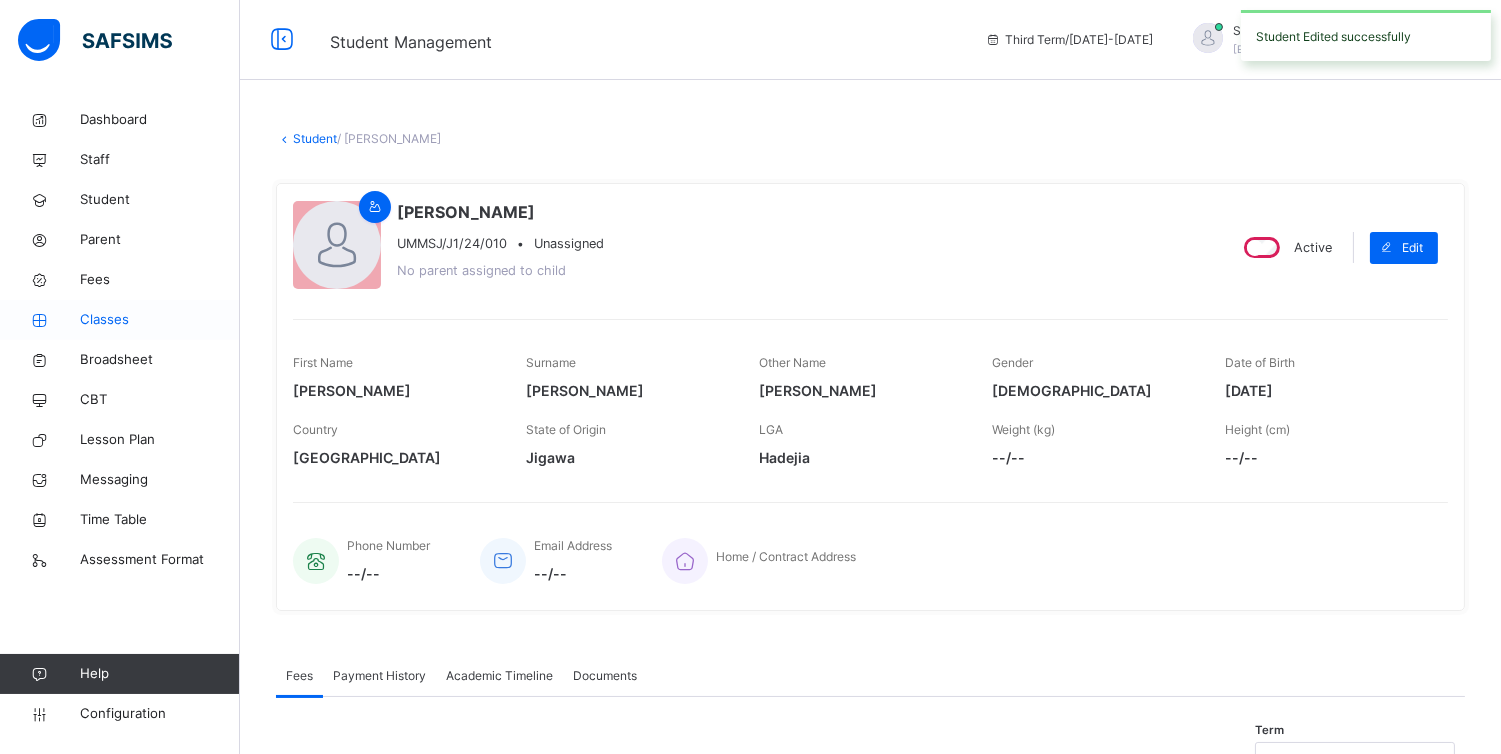 click on "Classes" at bounding box center [160, 320] 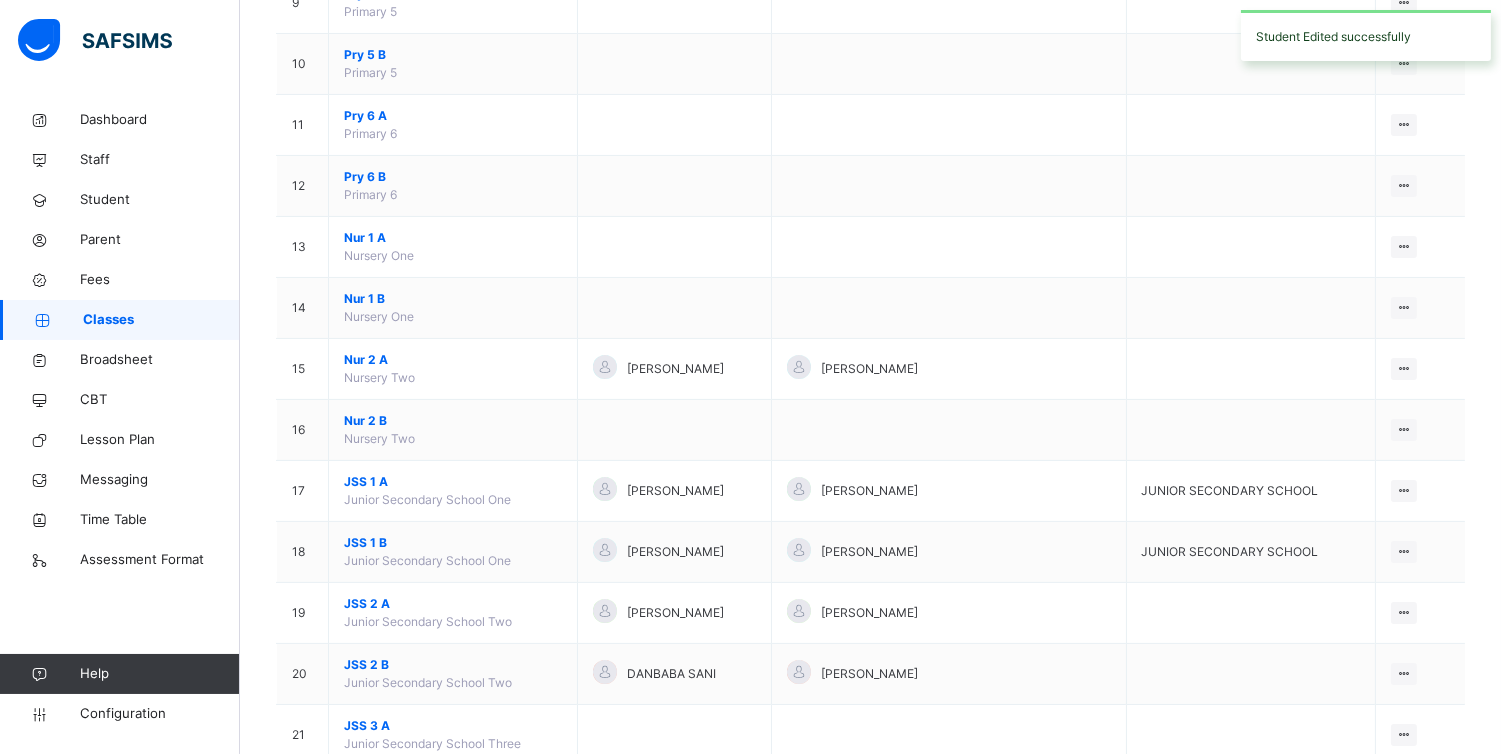 scroll, scrollTop: 877, scrollLeft: 0, axis: vertical 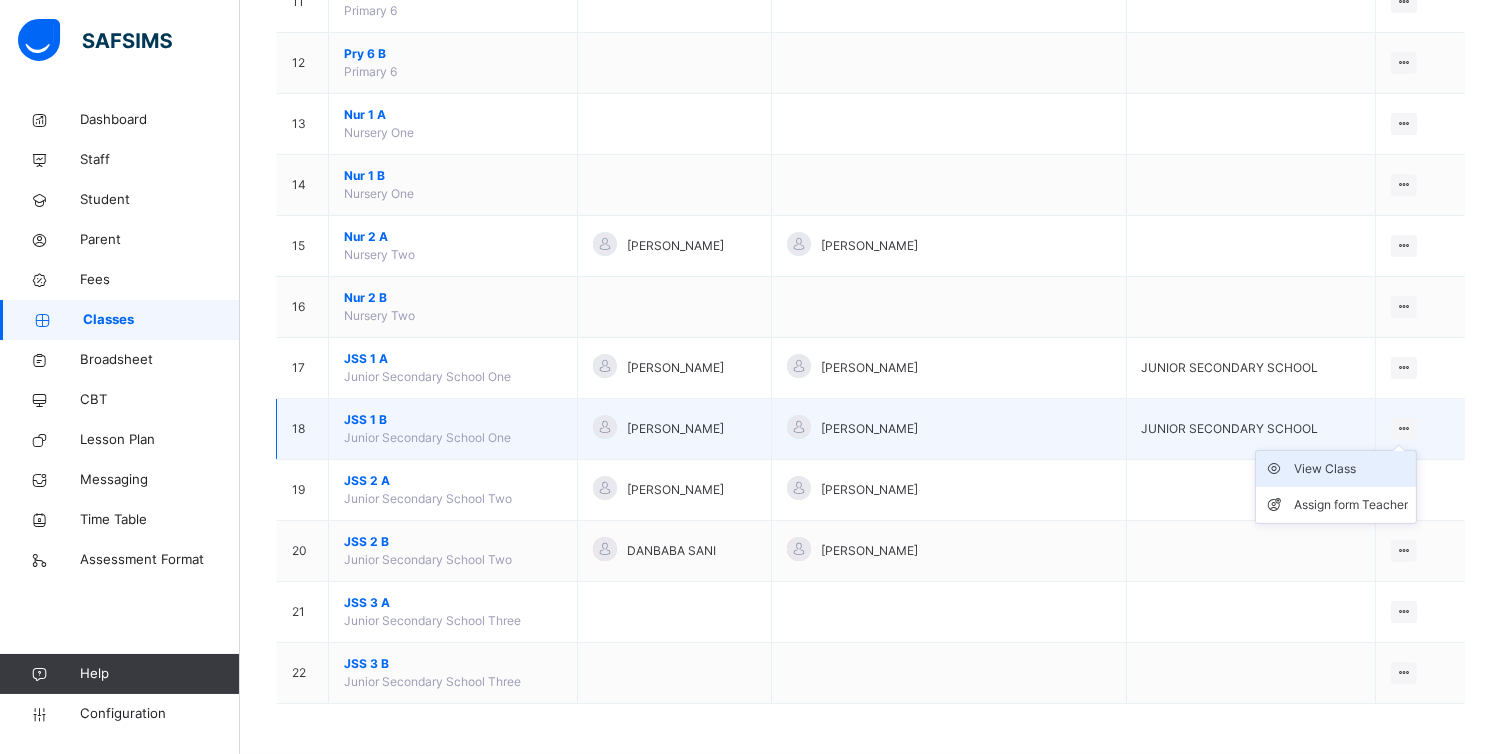 click on "View Class" at bounding box center (1351, 469) 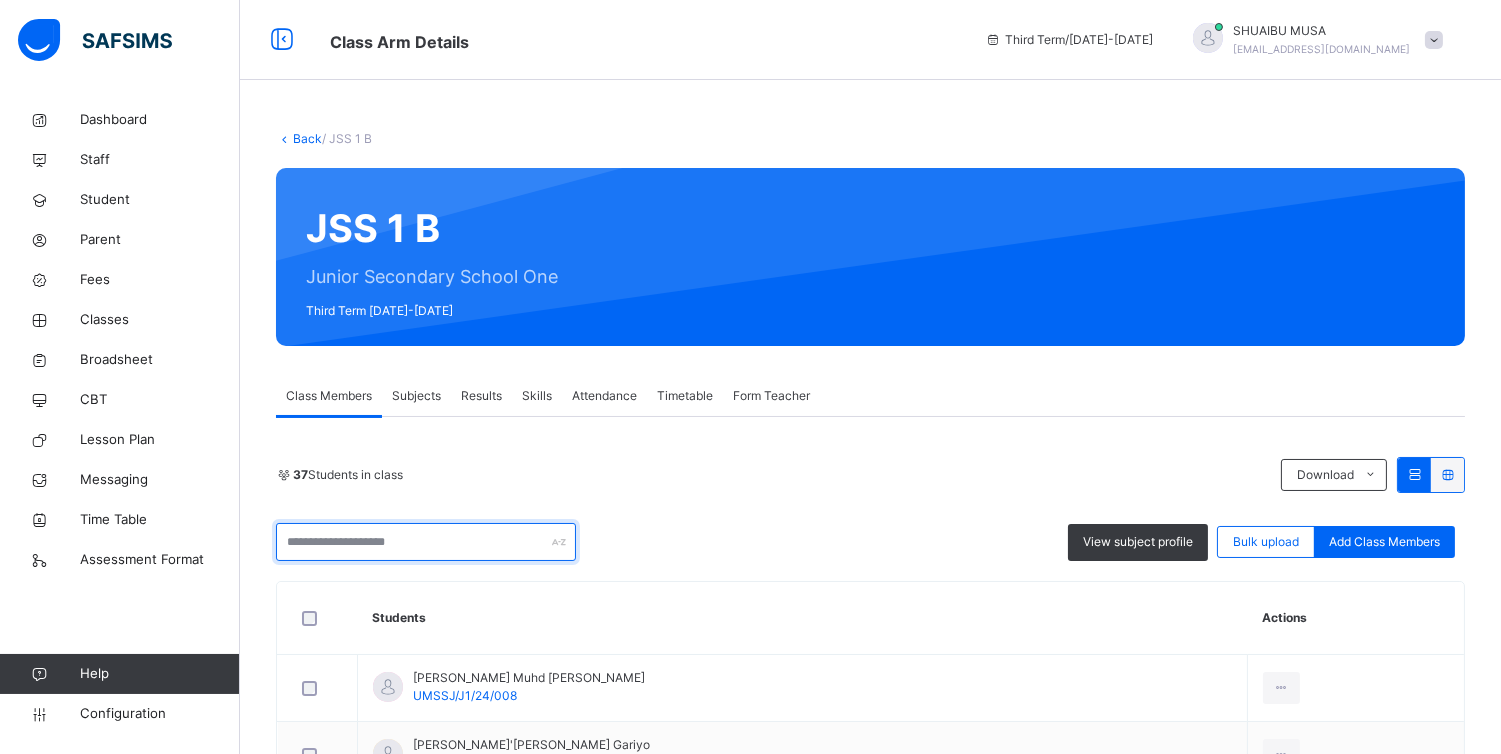 click at bounding box center (426, 542) 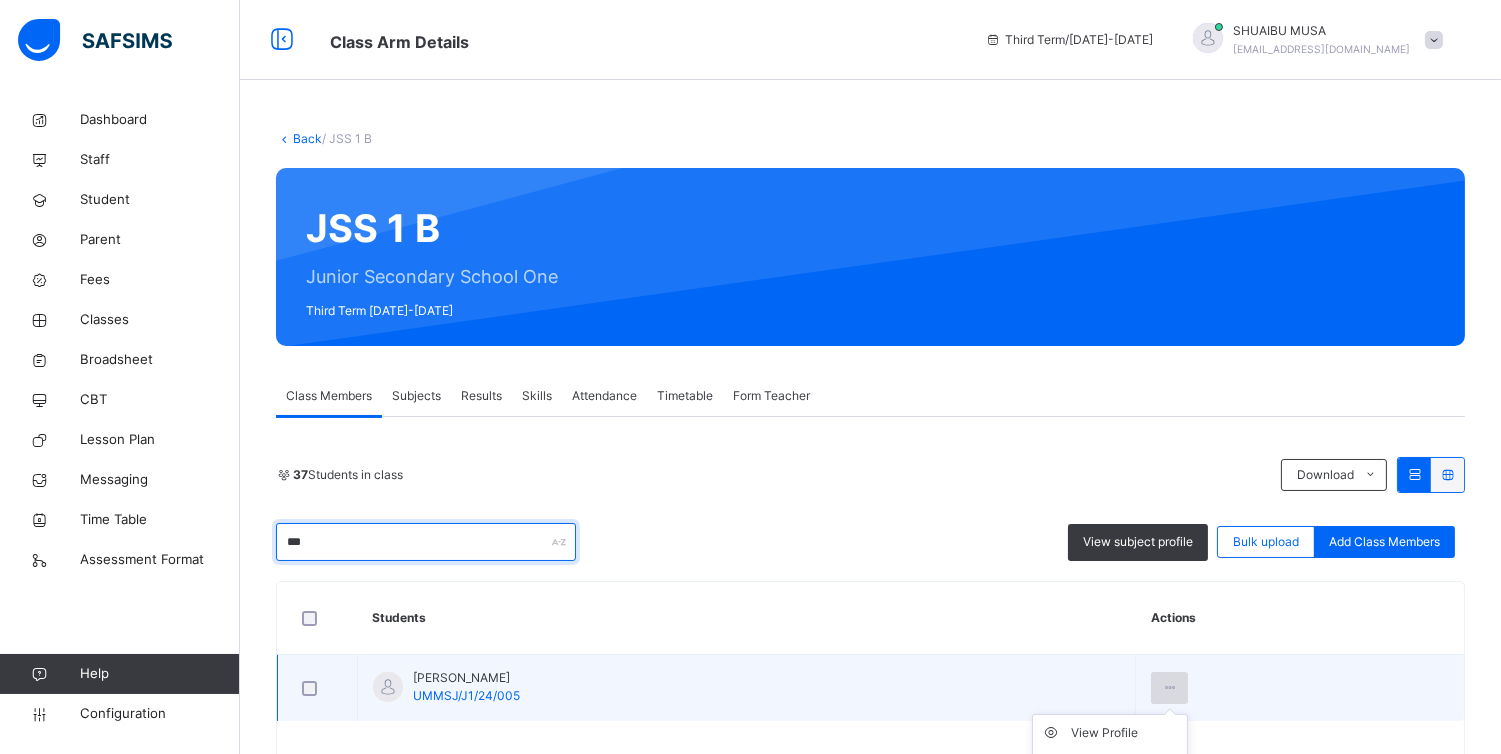 type on "***" 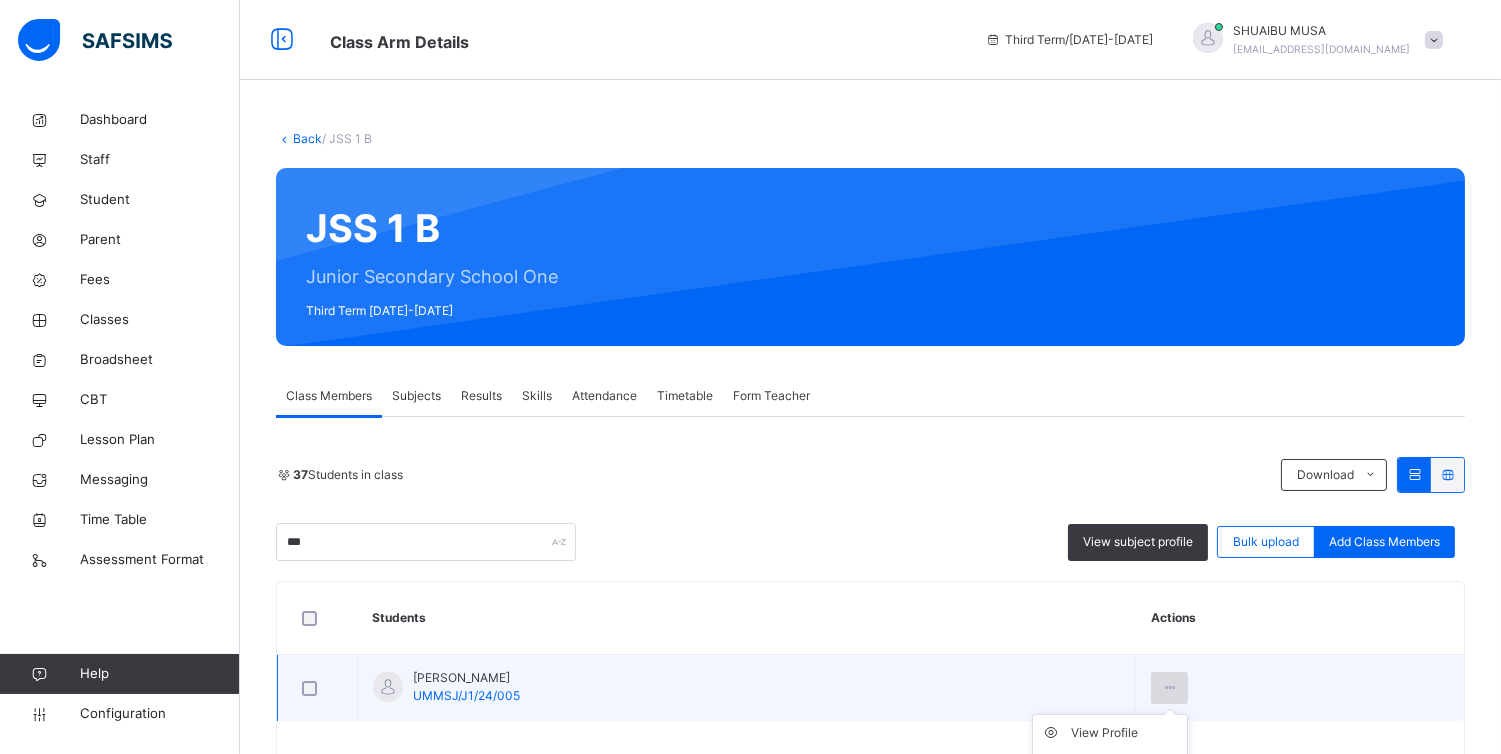 click at bounding box center [1169, 688] 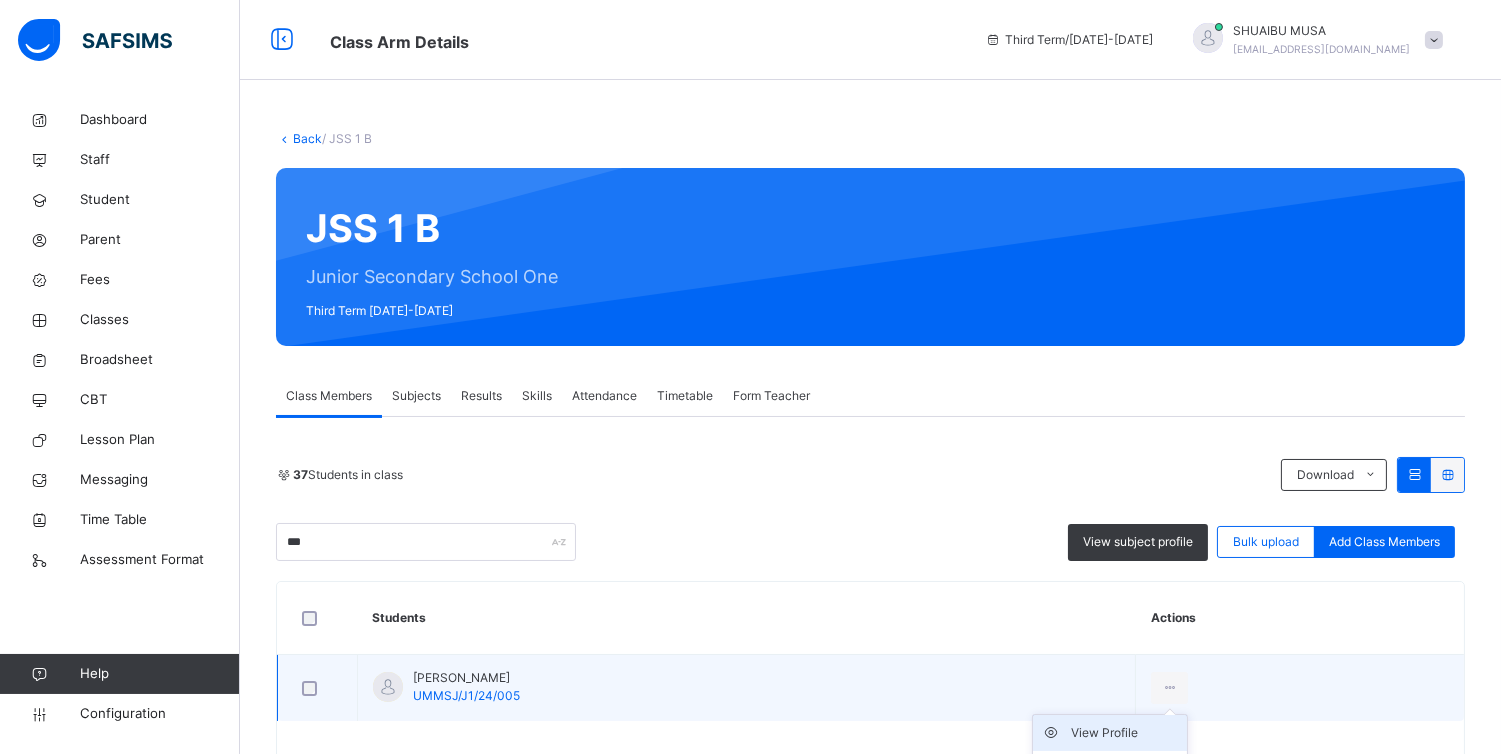 click on "View Profile" at bounding box center (1125, 733) 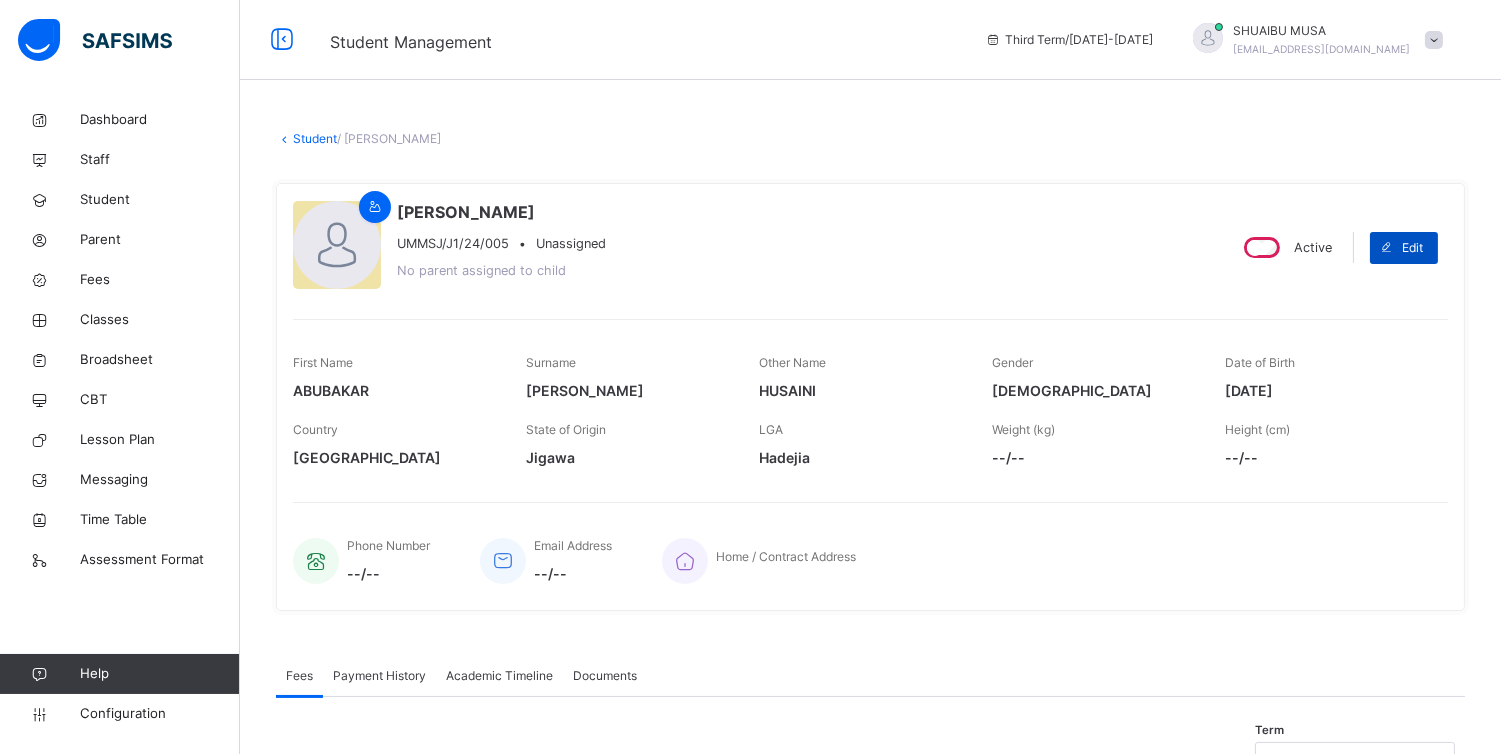 click on "Edit" at bounding box center (1412, 248) 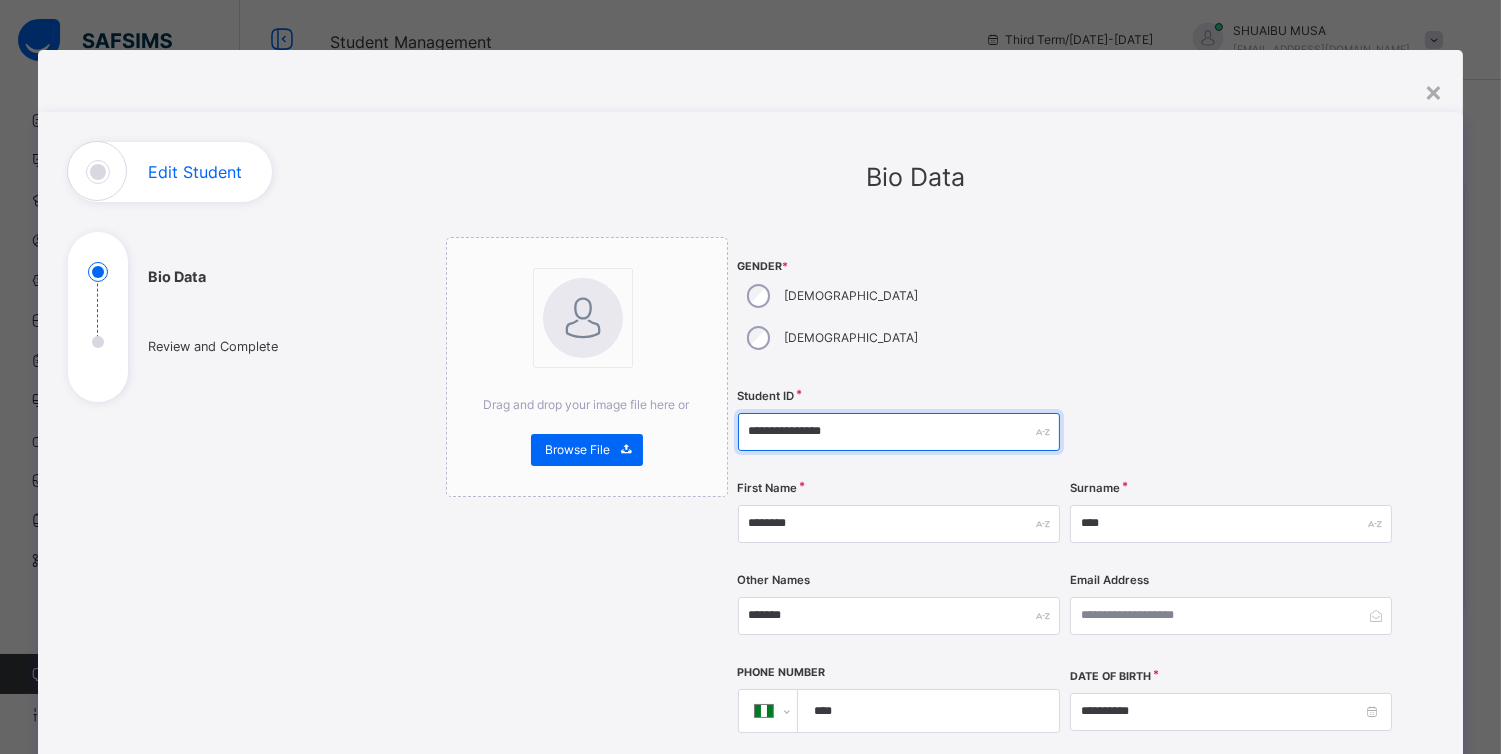 click on "**********" at bounding box center (899, 432) 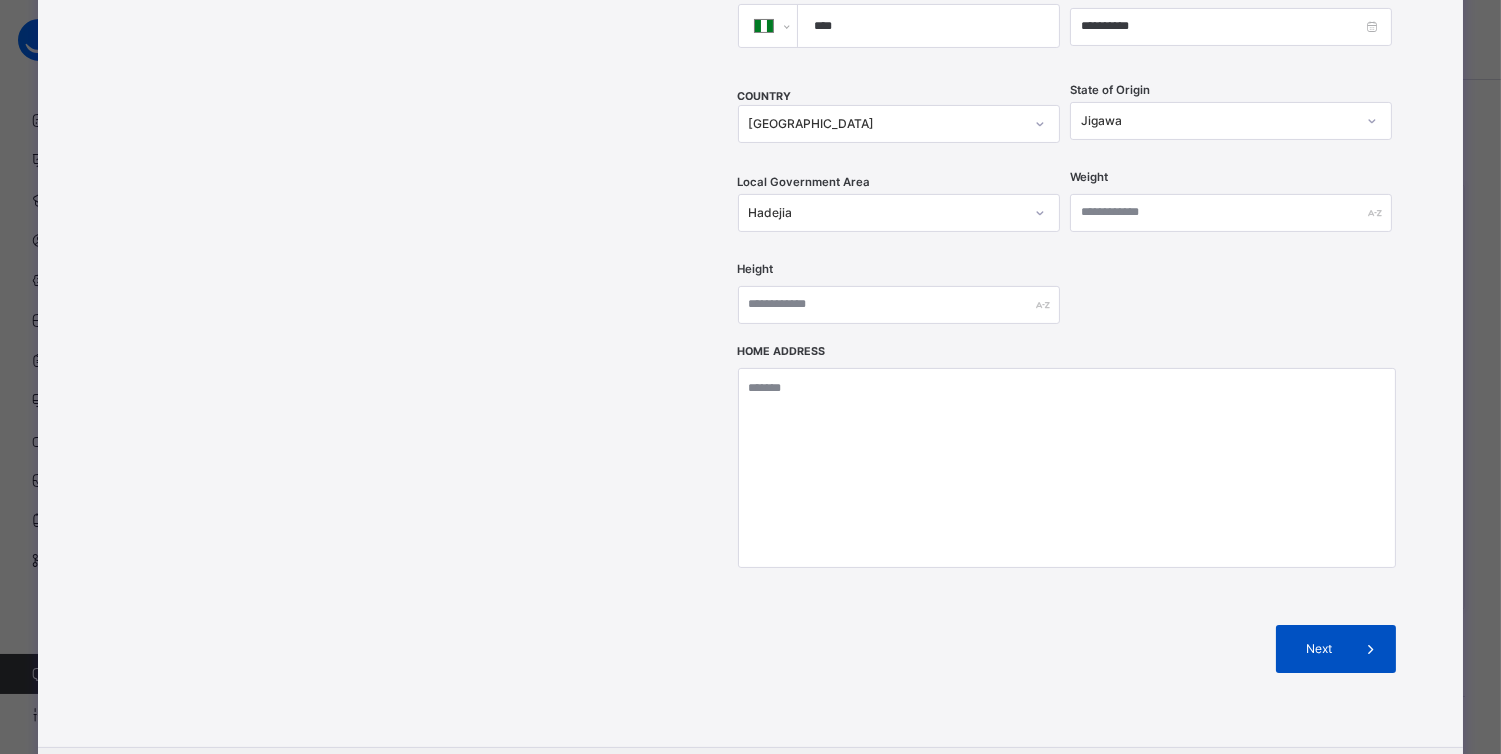 type on "**********" 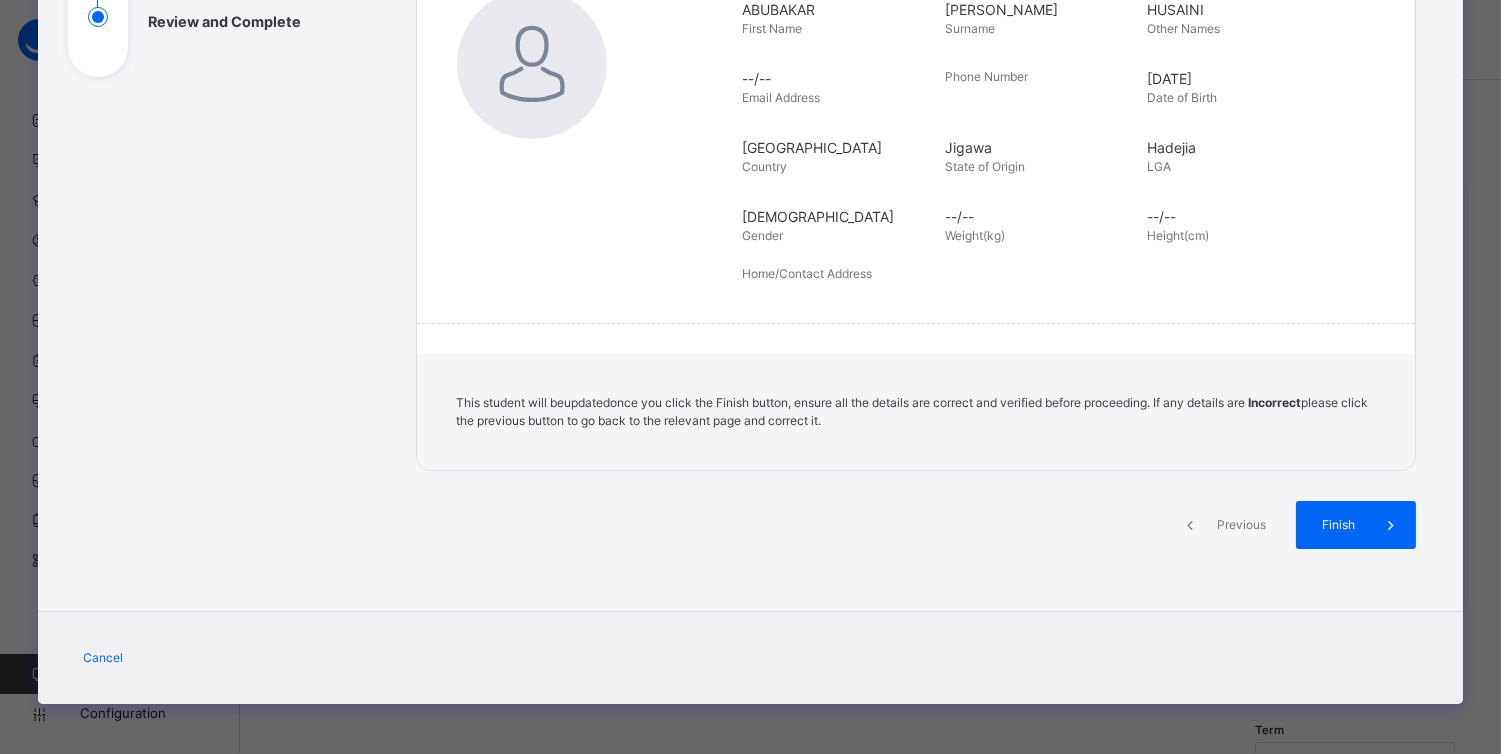 scroll, scrollTop: 324, scrollLeft: 0, axis: vertical 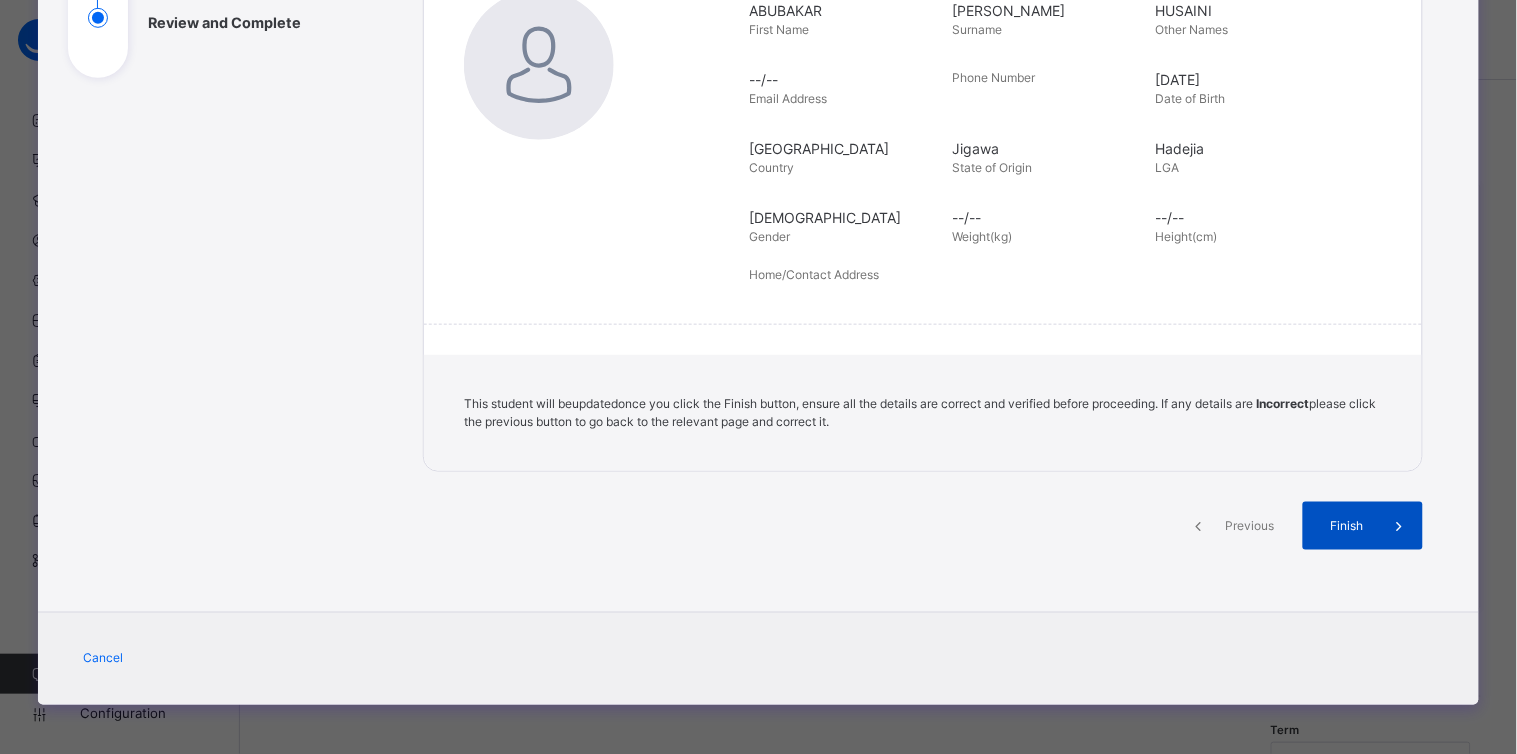 click at bounding box center (1399, 526) 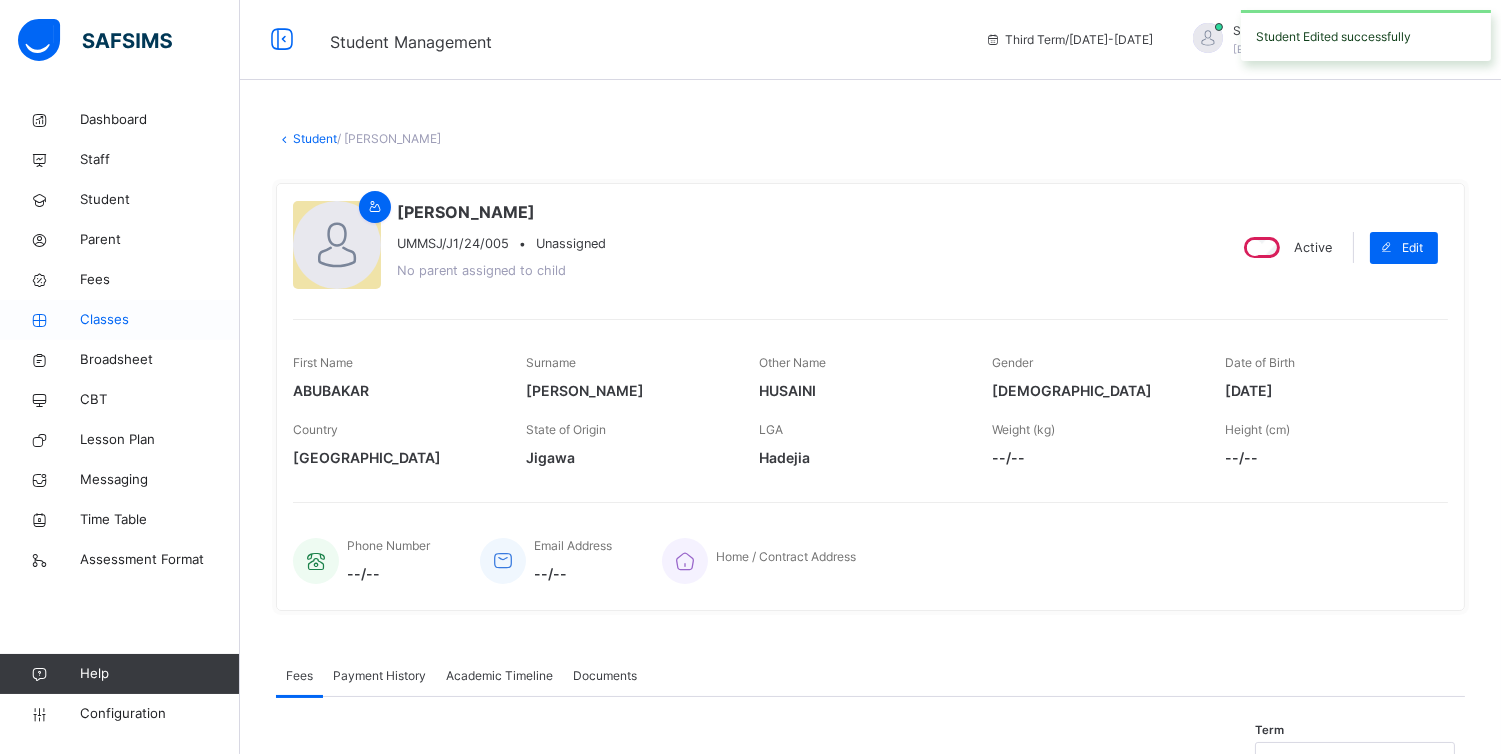 click on "Classes" at bounding box center [120, 320] 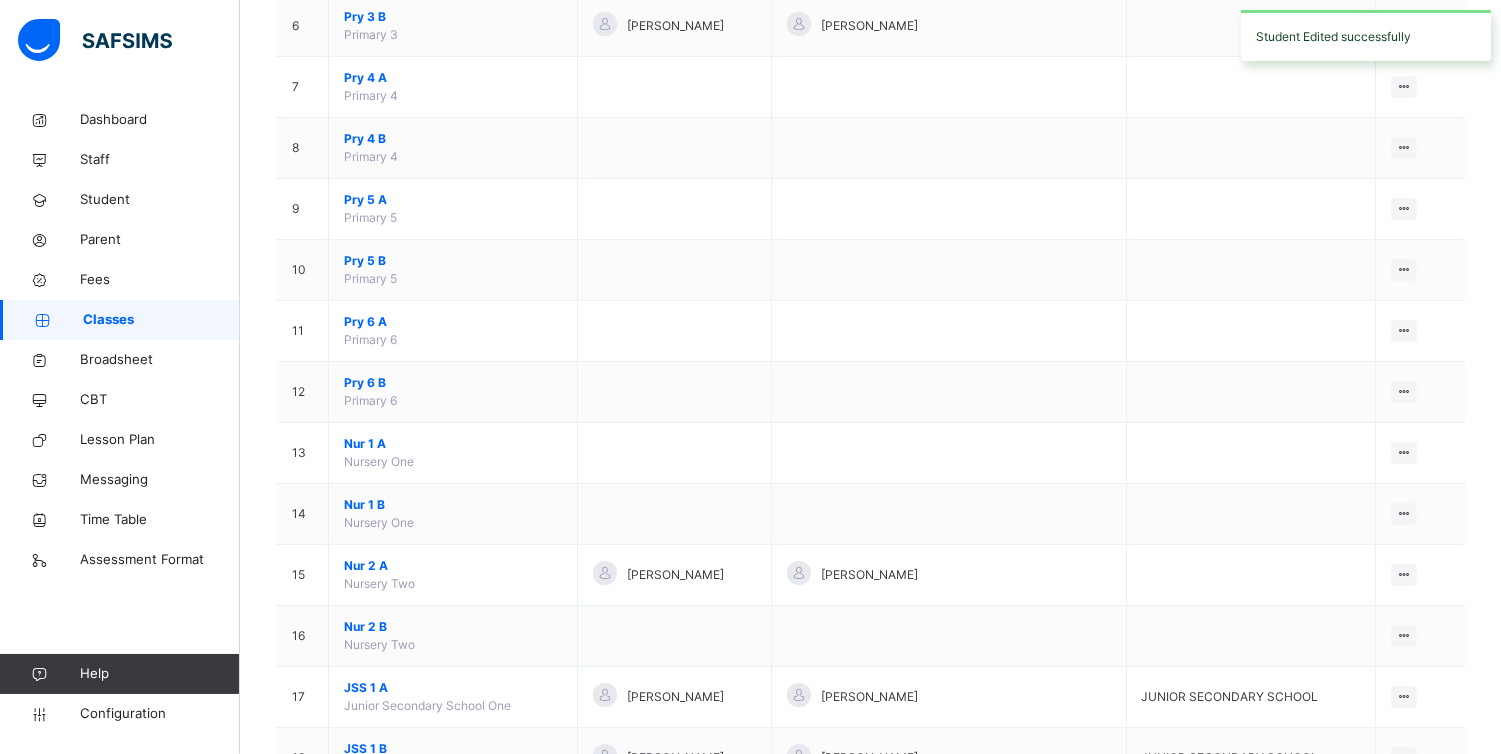 scroll, scrollTop: 877, scrollLeft: 0, axis: vertical 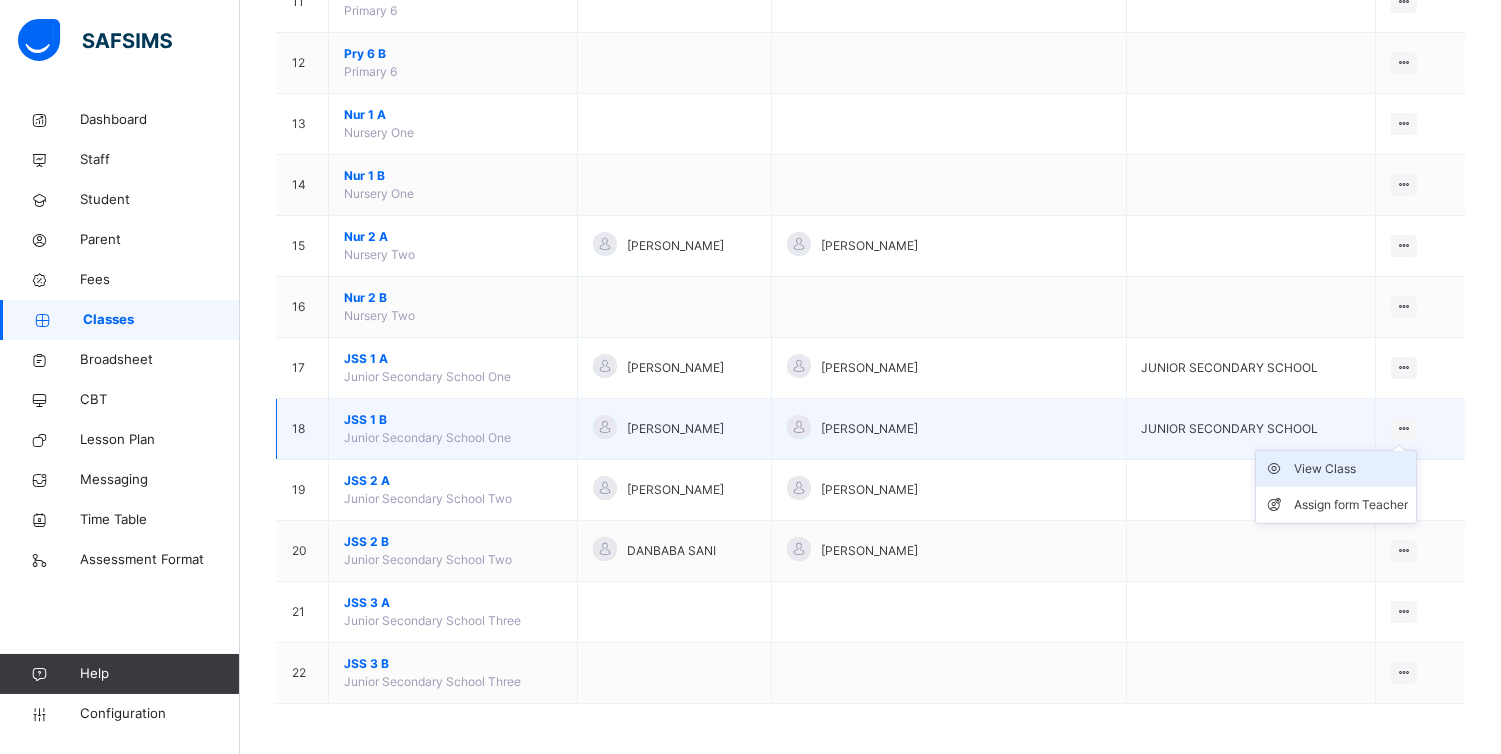 click on "View Class" at bounding box center [1351, 469] 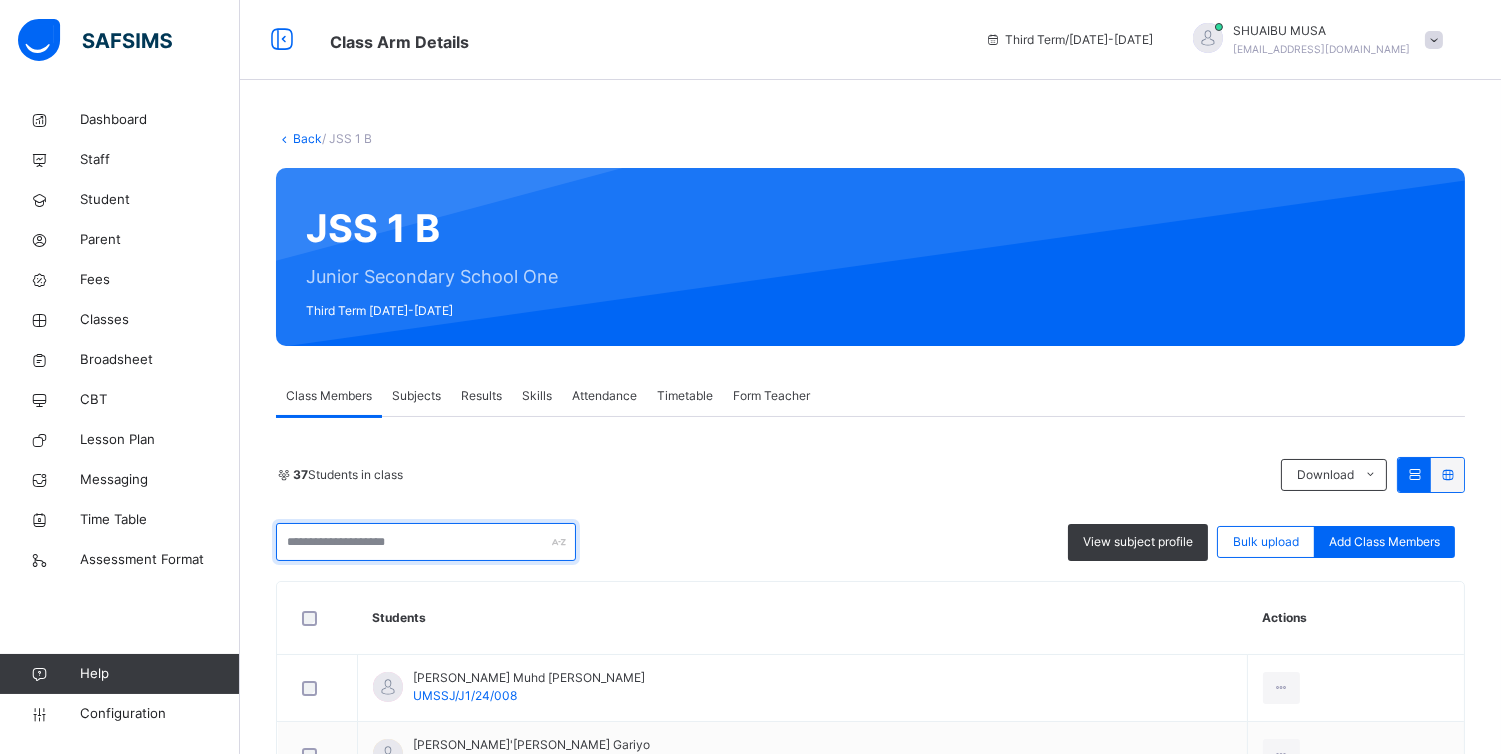 click at bounding box center [426, 542] 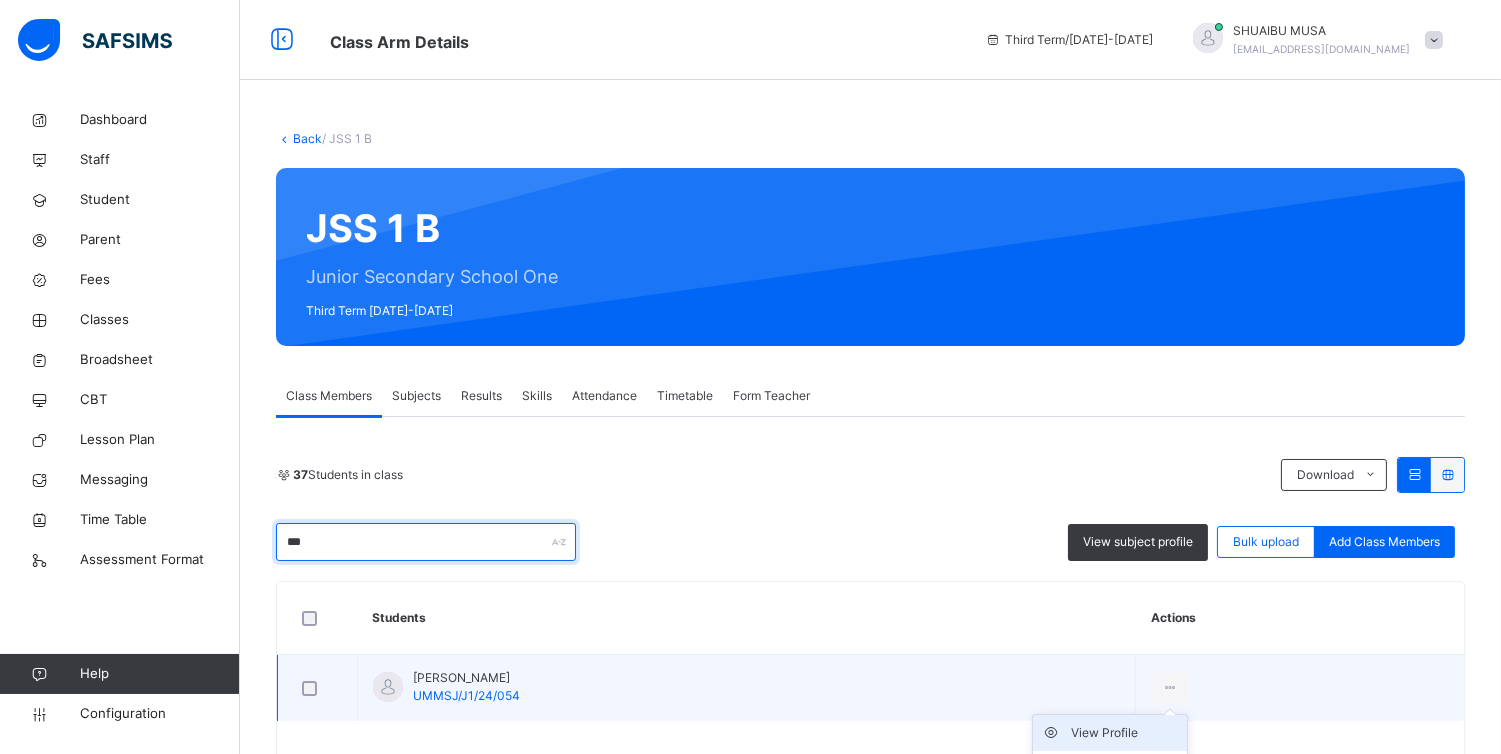 type on "***" 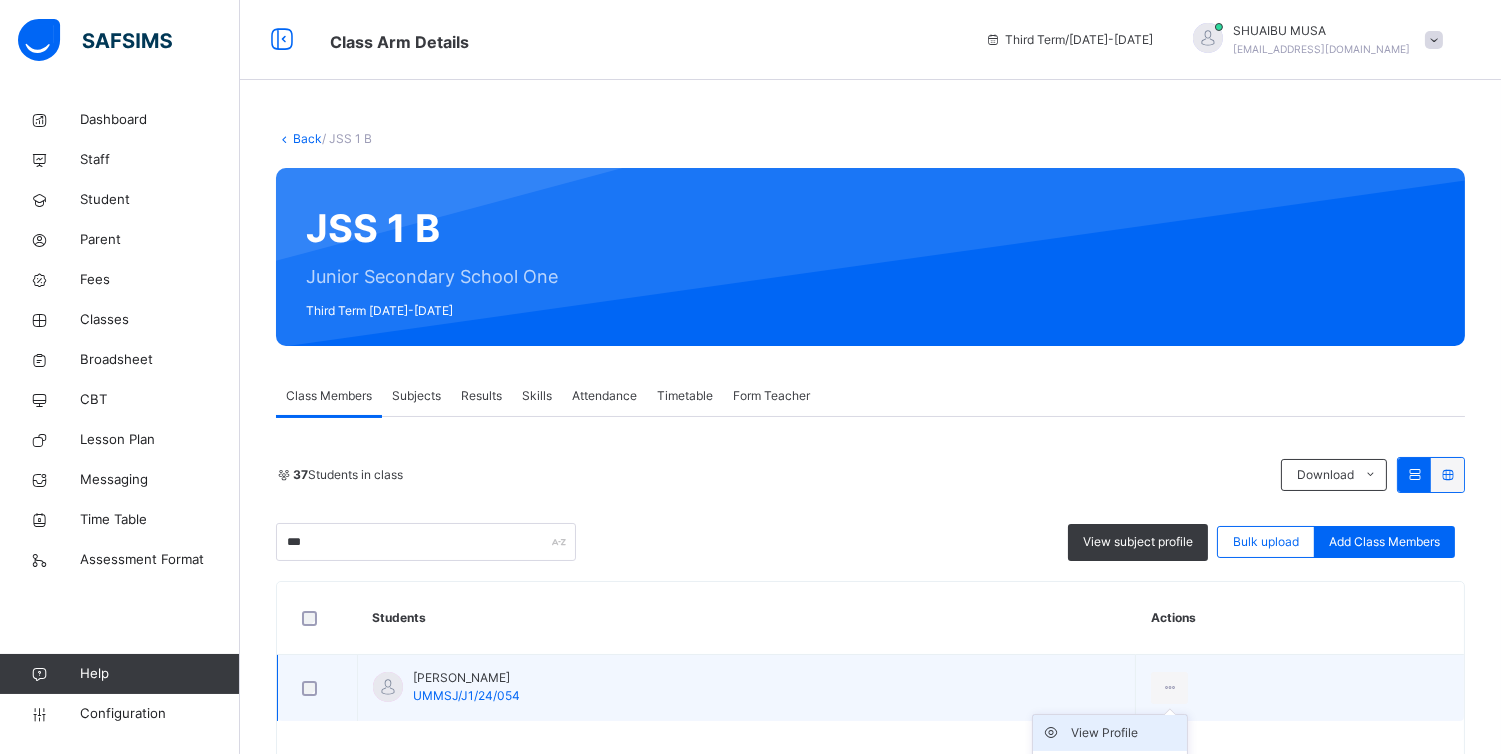 click on "View Profile" at bounding box center [1125, 733] 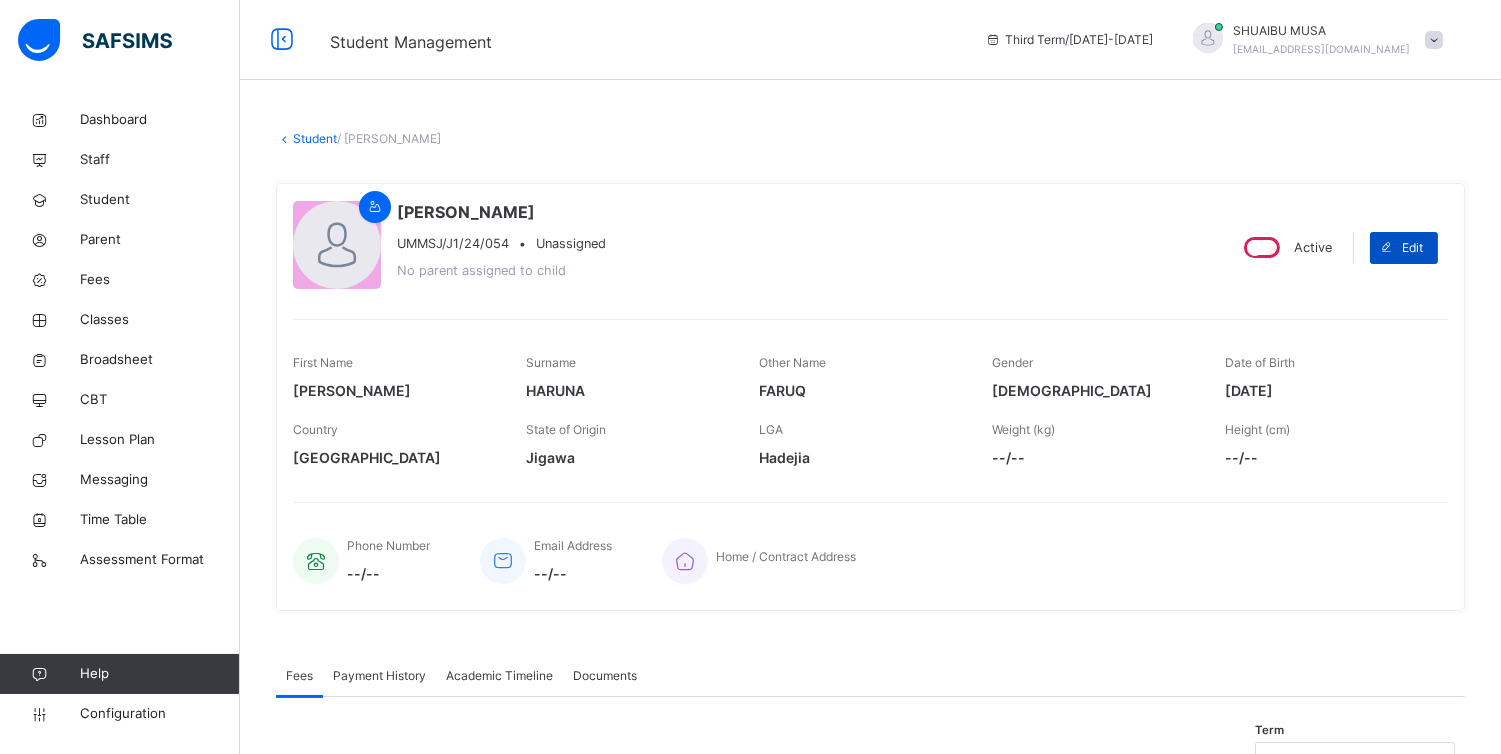 click on "Edit" at bounding box center (1412, 248) 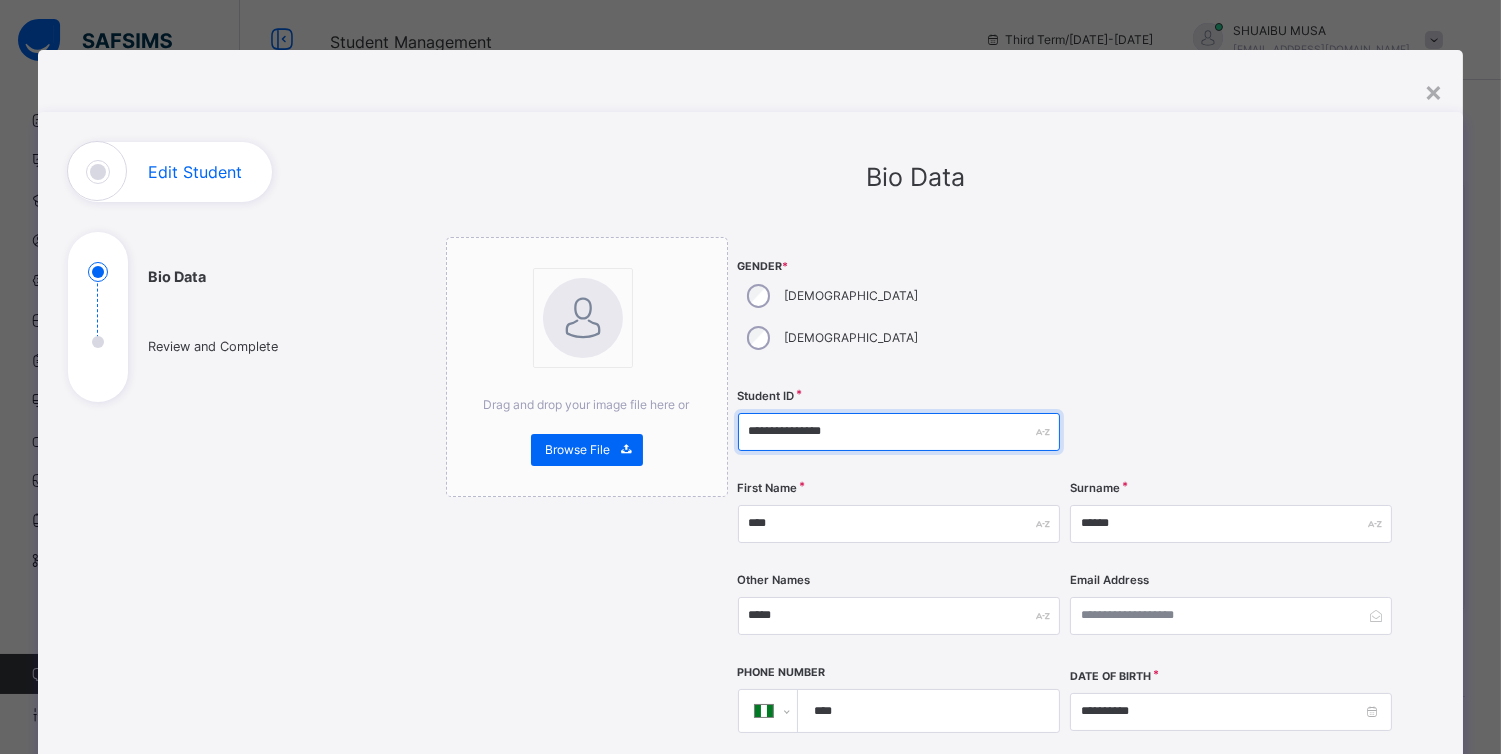 click on "**********" at bounding box center [899, 432] 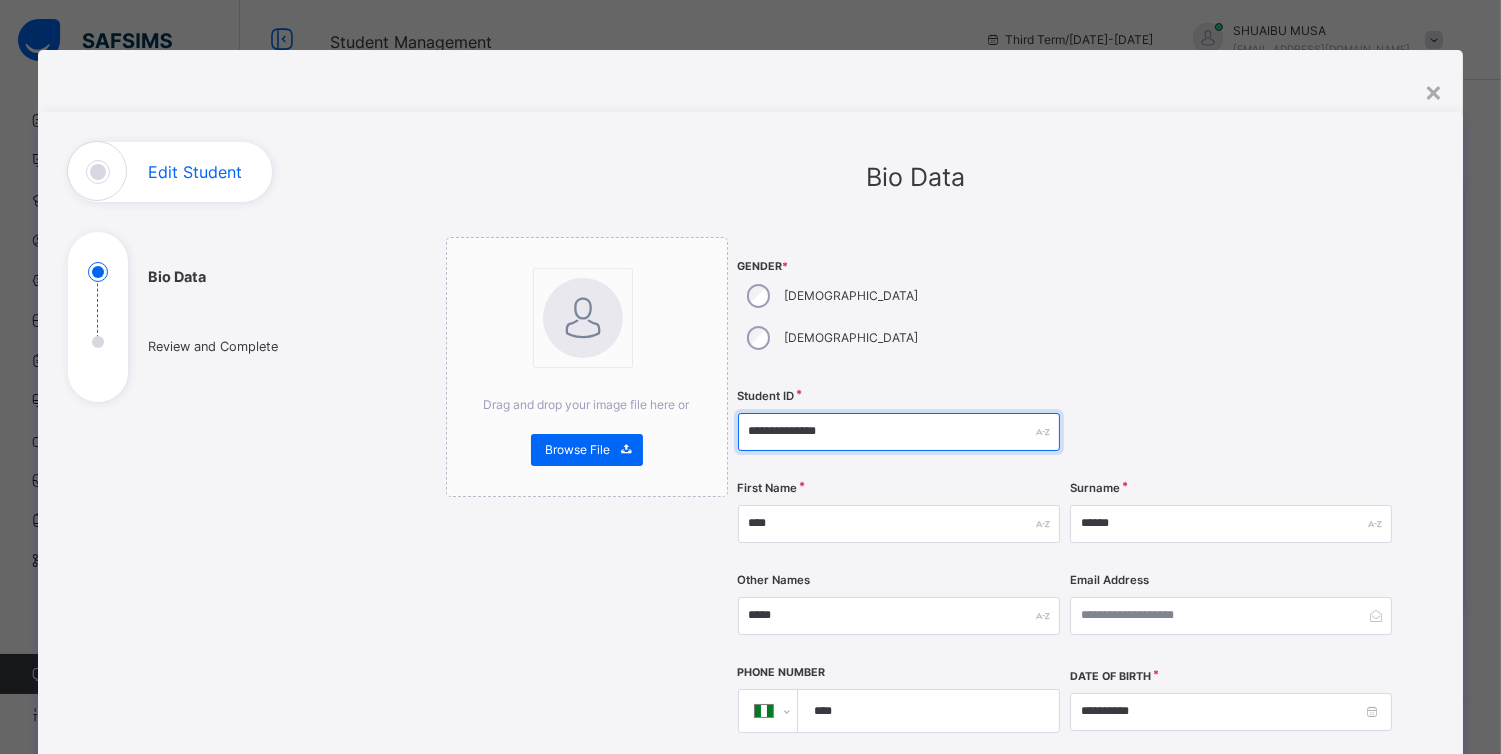 type on "**********" 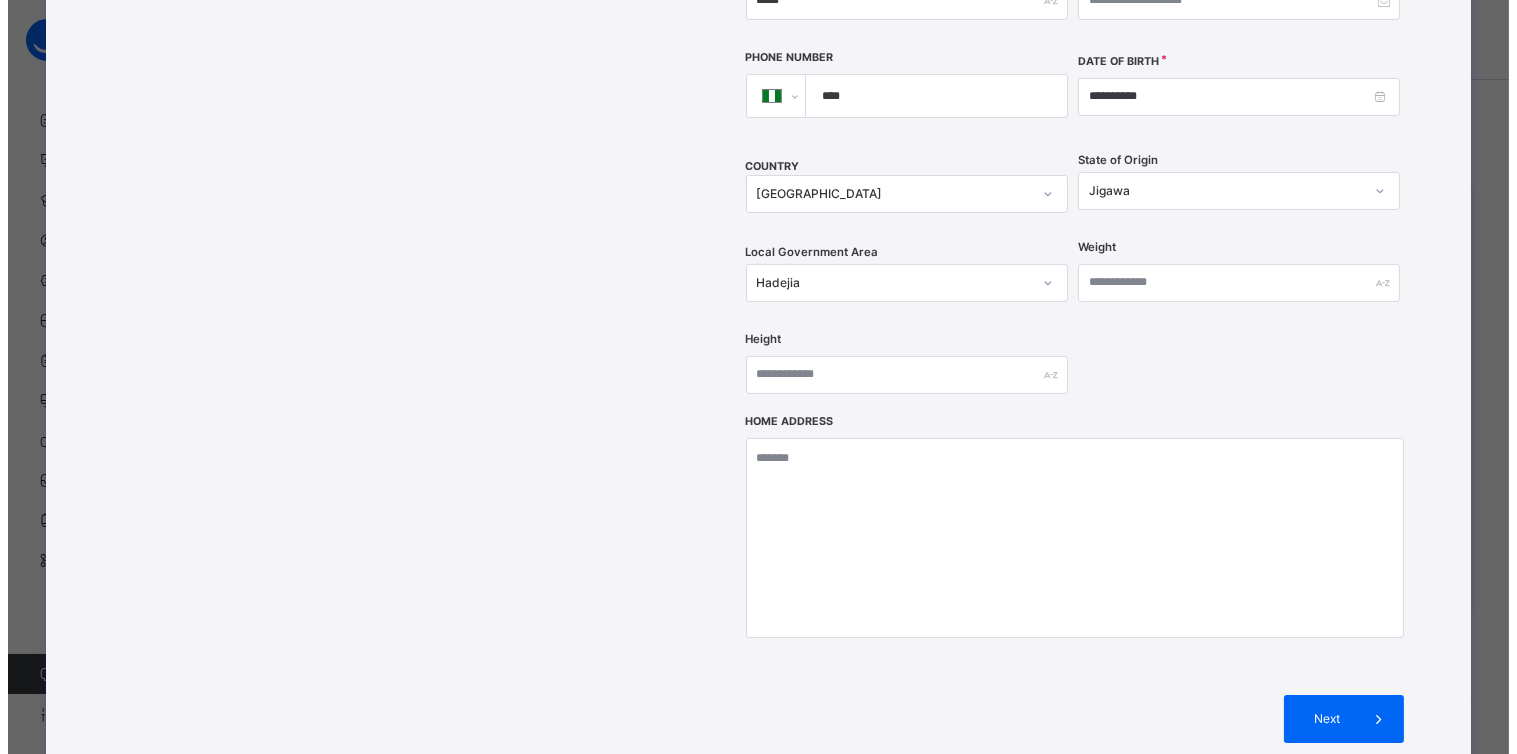 scroll, scrollTop: 664, scrollLeft: 0, axis: vertical 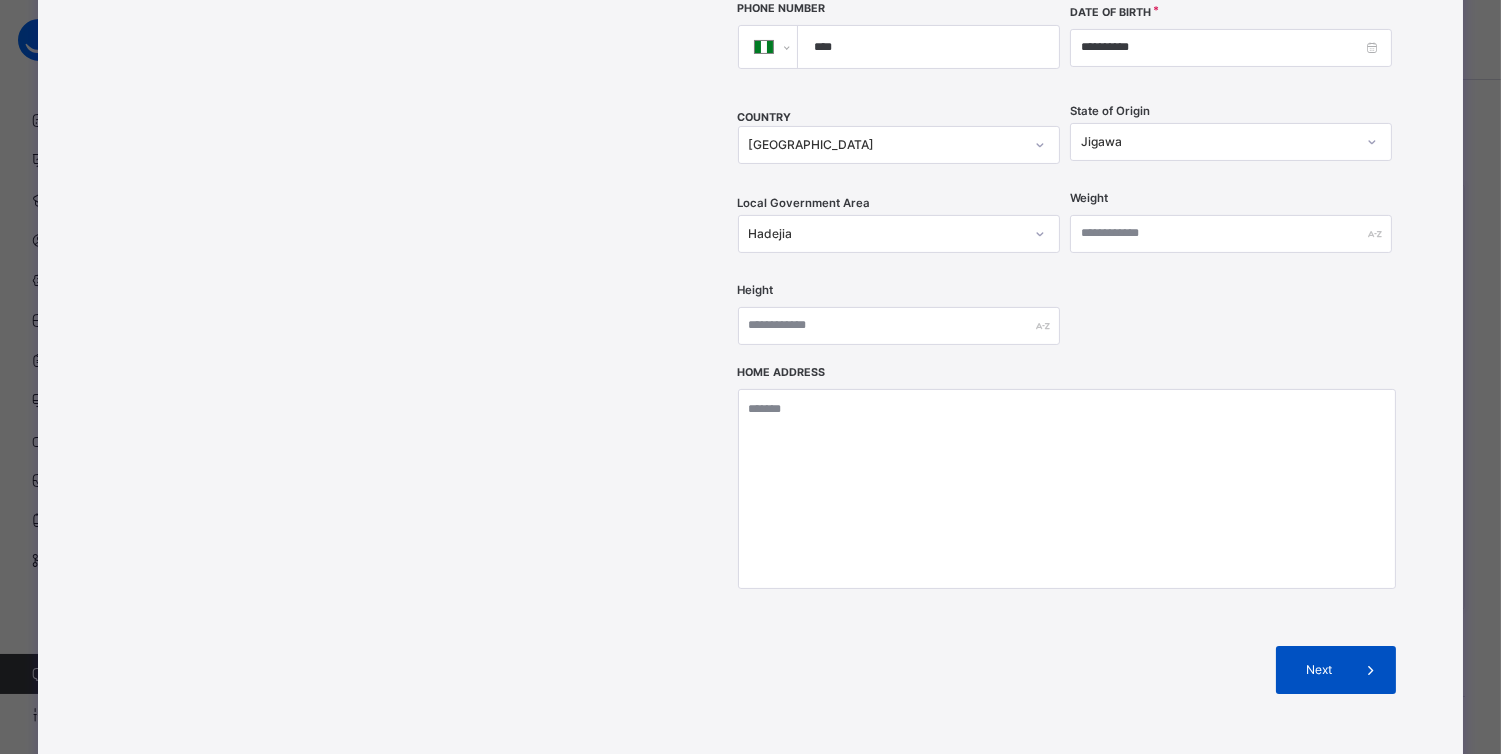 click at bounding box center [1372, 670] 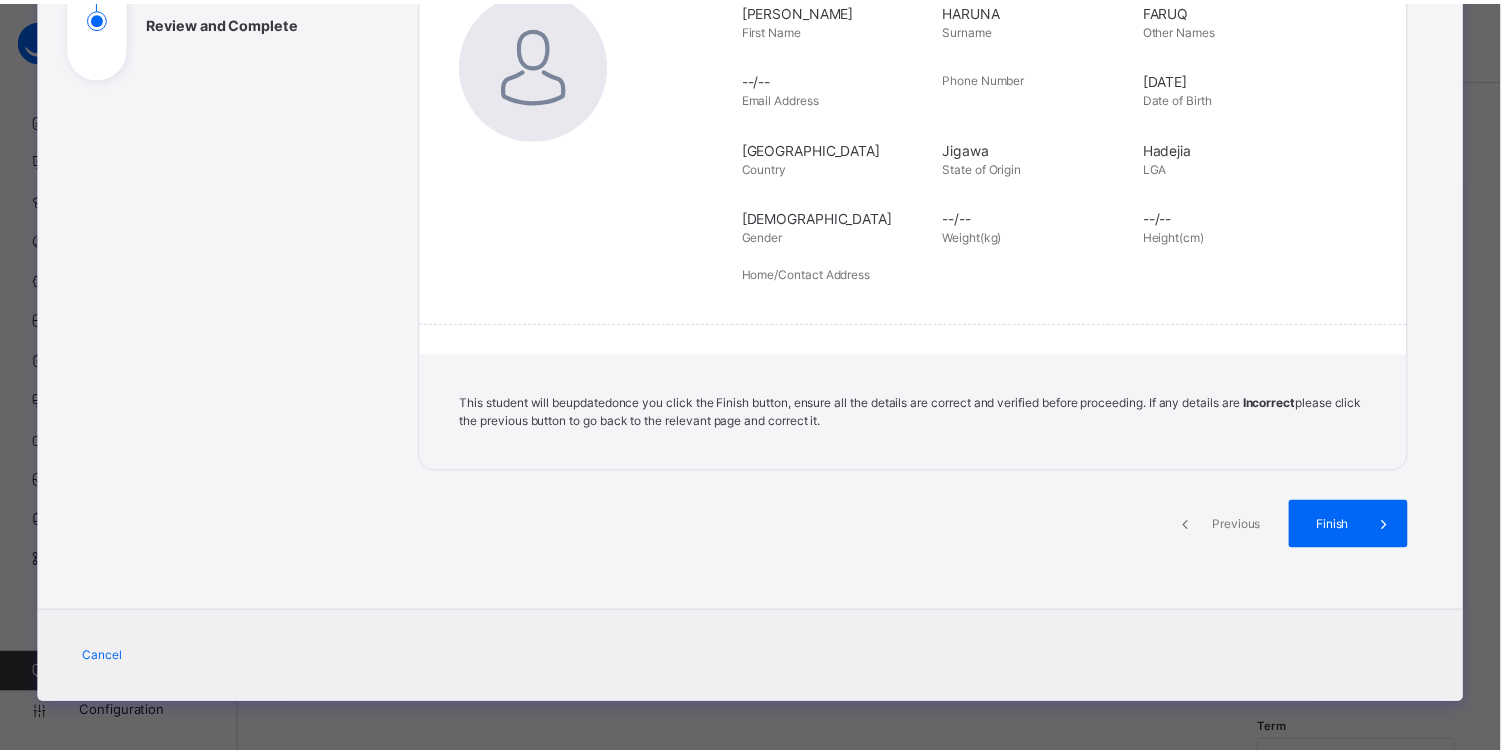 scroll, scrollTop: 324, scrollLeft: 0, axis: vertical 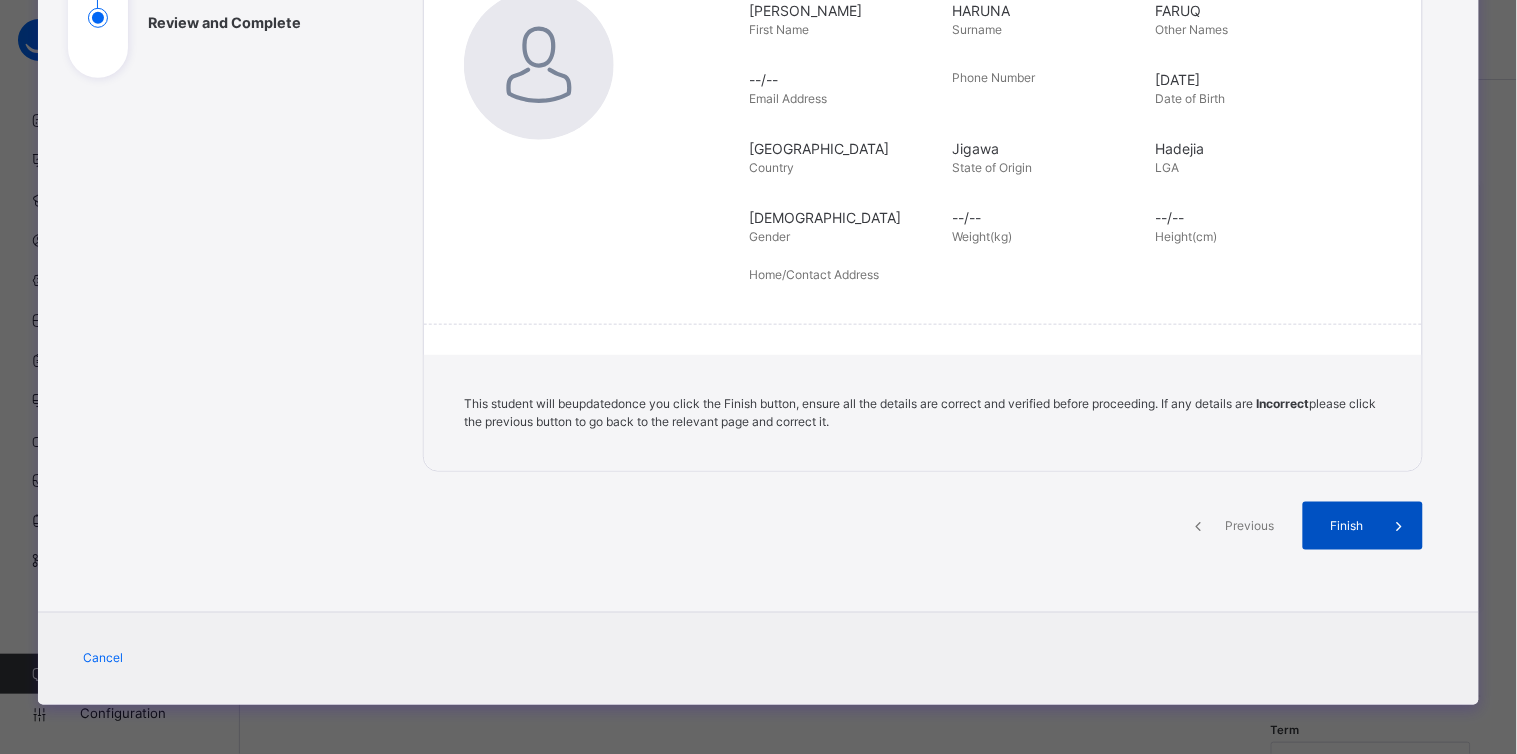 click on "Finish" at bounding box center (1363, 526) 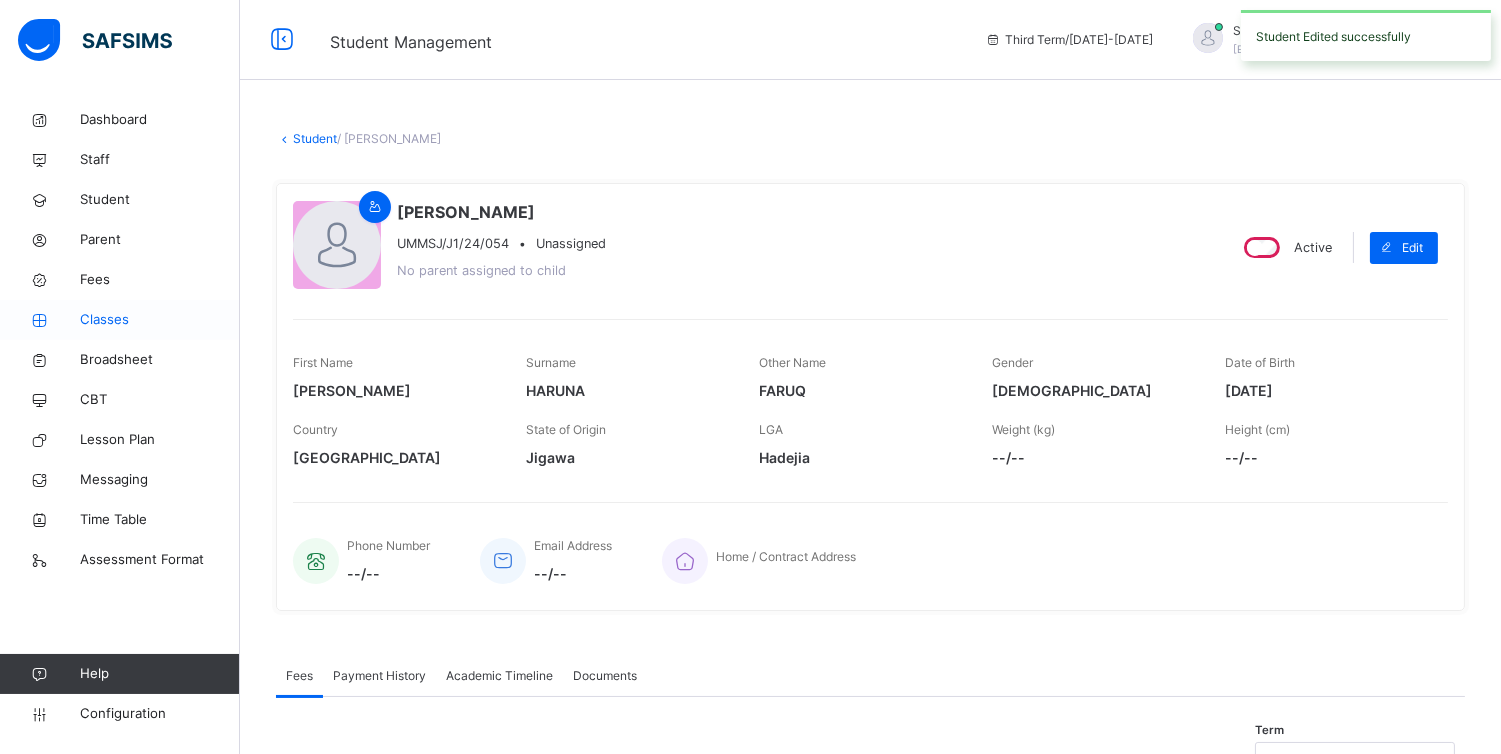 click on "Classes" at bounding box center (160, 320) 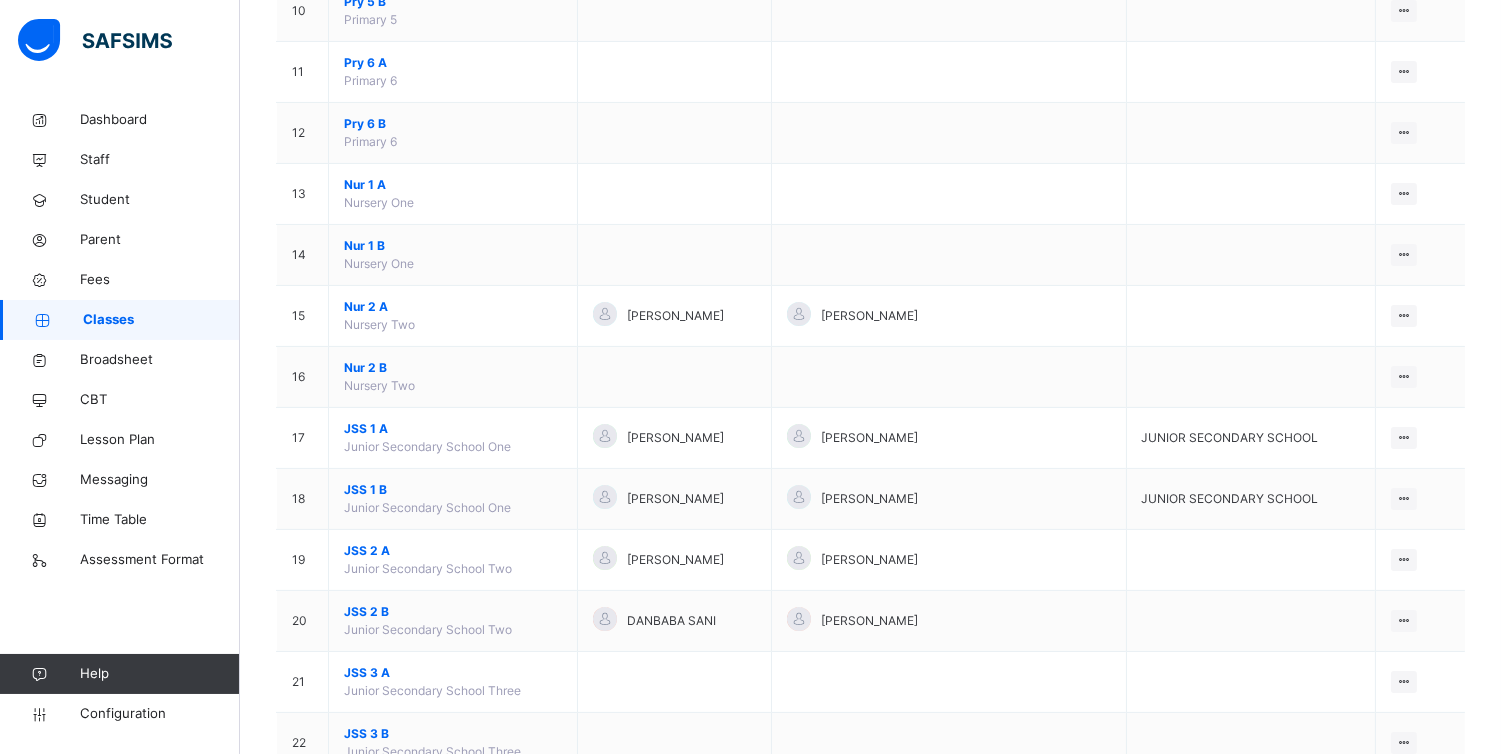 scroll, scrollTop: 877, scrollLeft: 0, axis: vertical 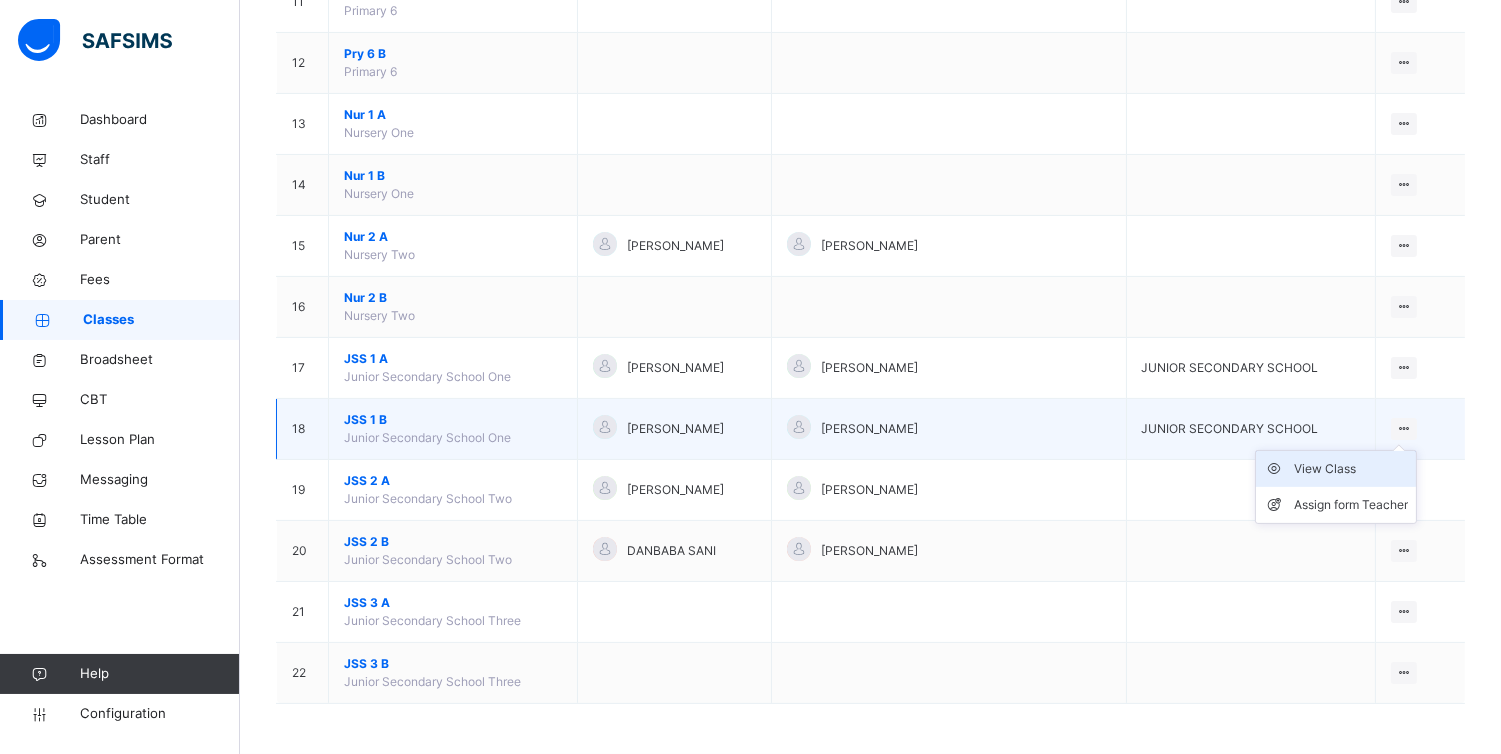 click on "View Class" at bounding box center [1351, 469] 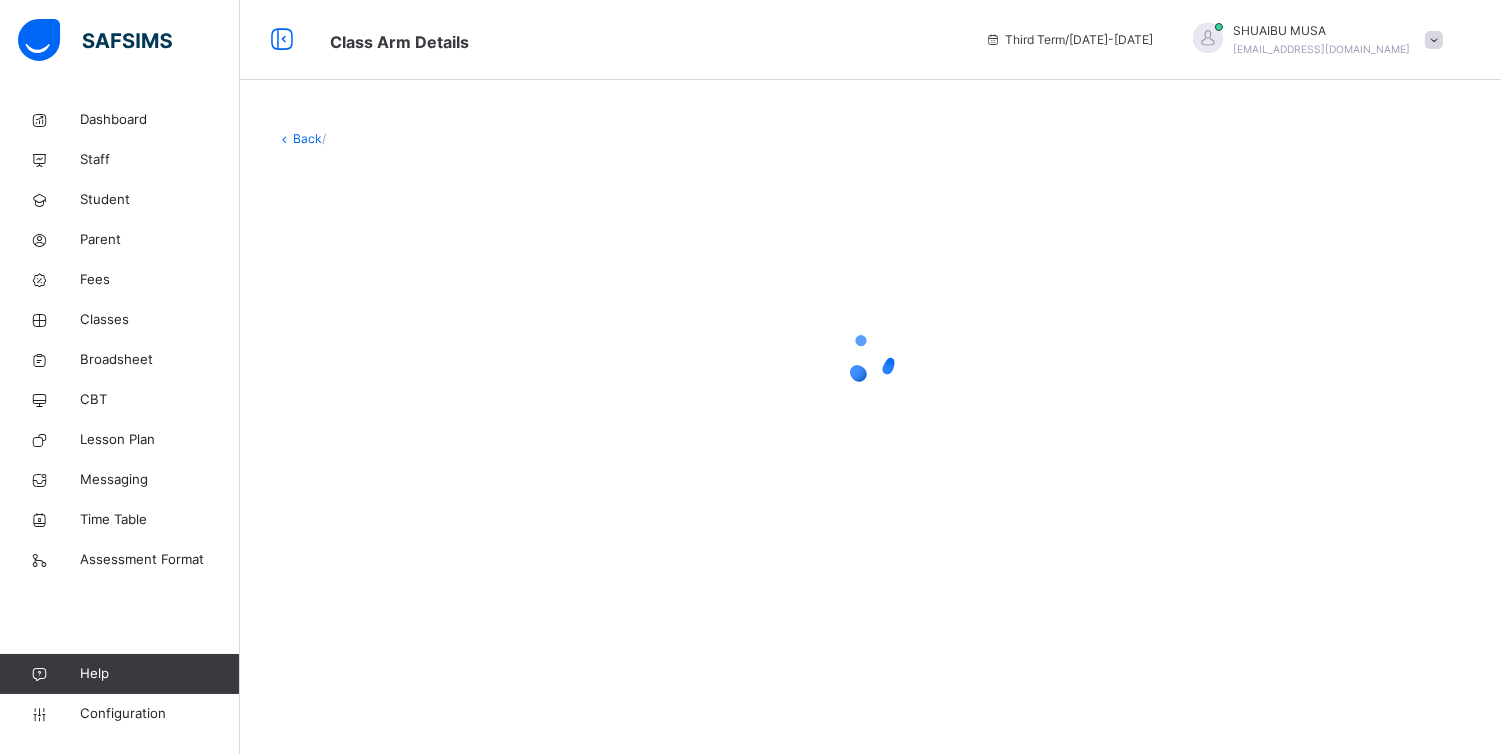 scroll, scrollTop: 0, scrollLeft: 0, axis: both 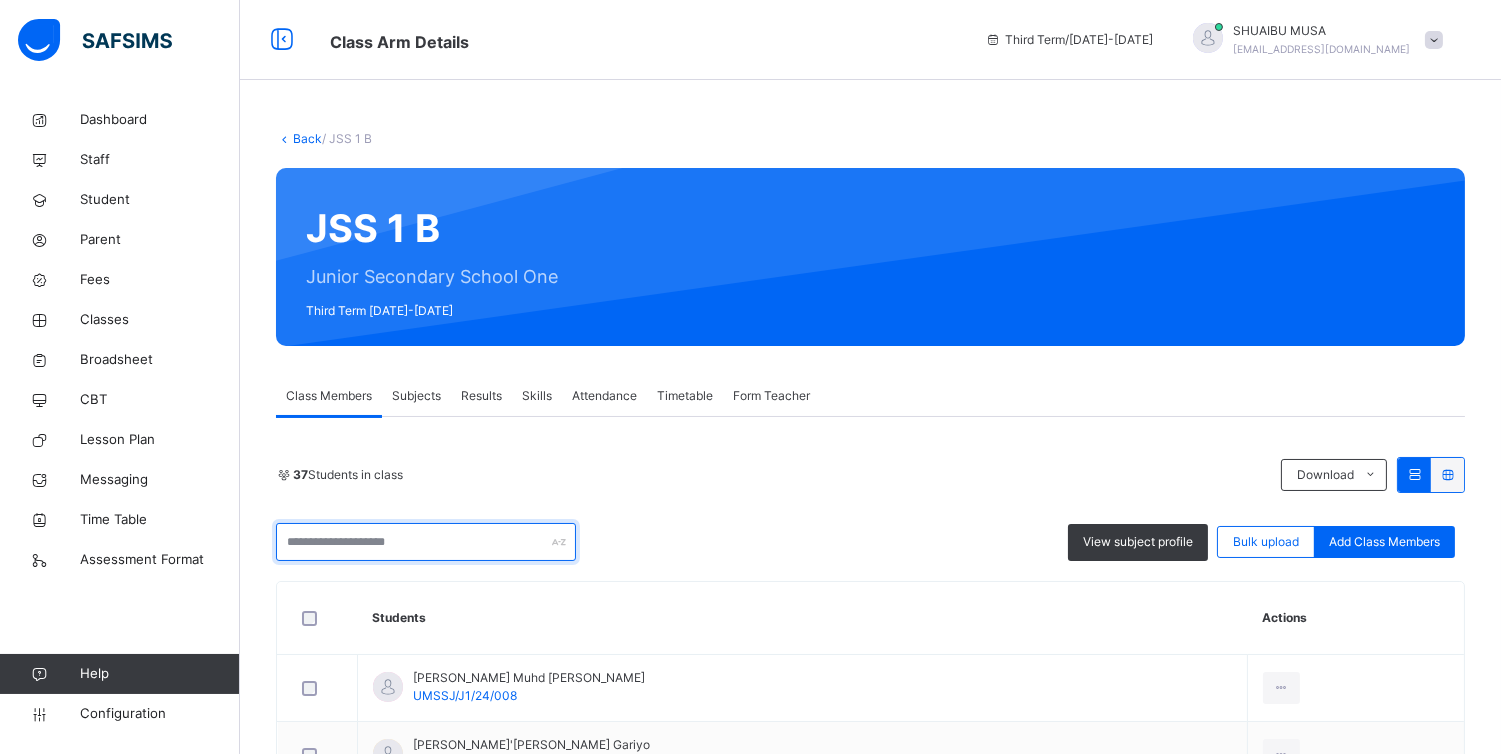 click at bounding box center (426, 542) 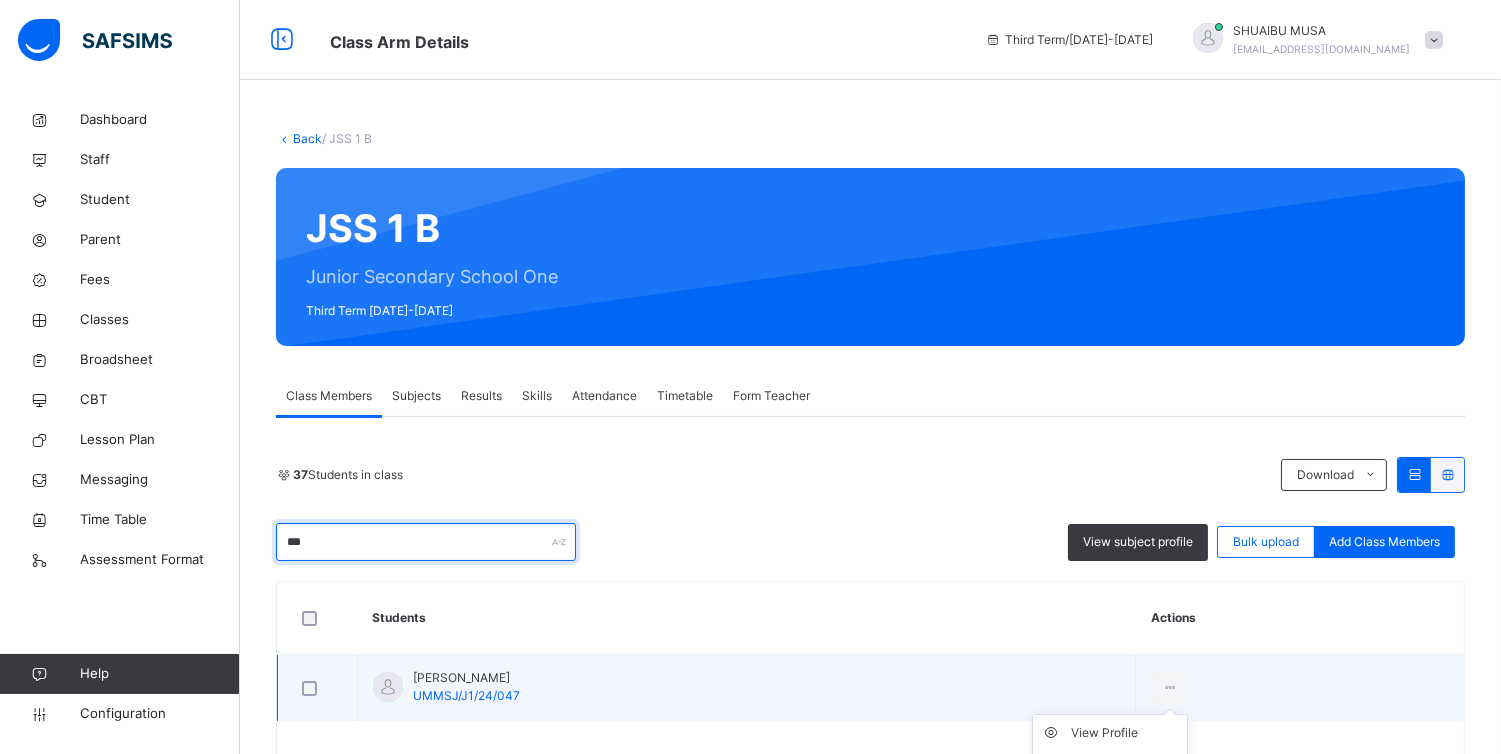 type on "***" 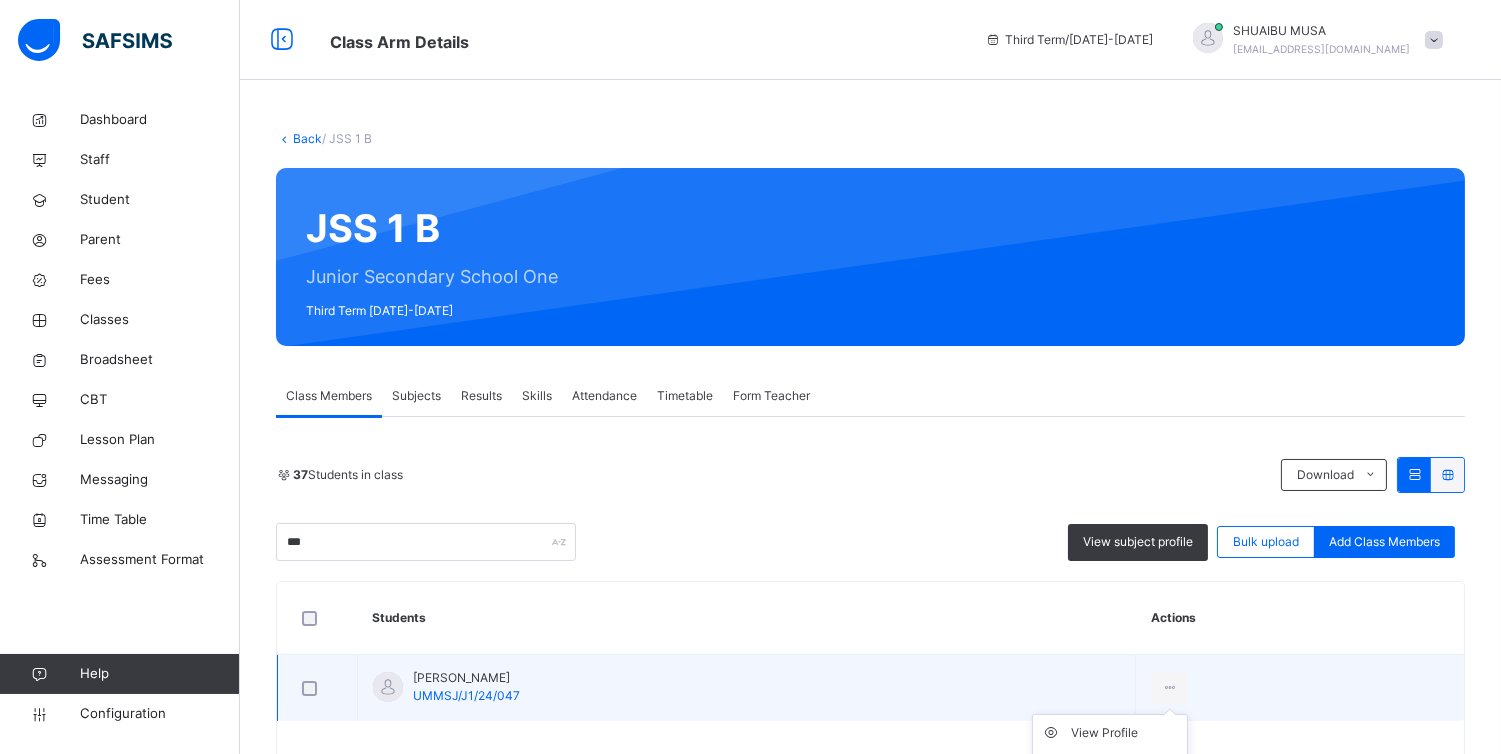 click on "View Profile Remove from Class Transfer Student" at bounding box center [1110, 769] 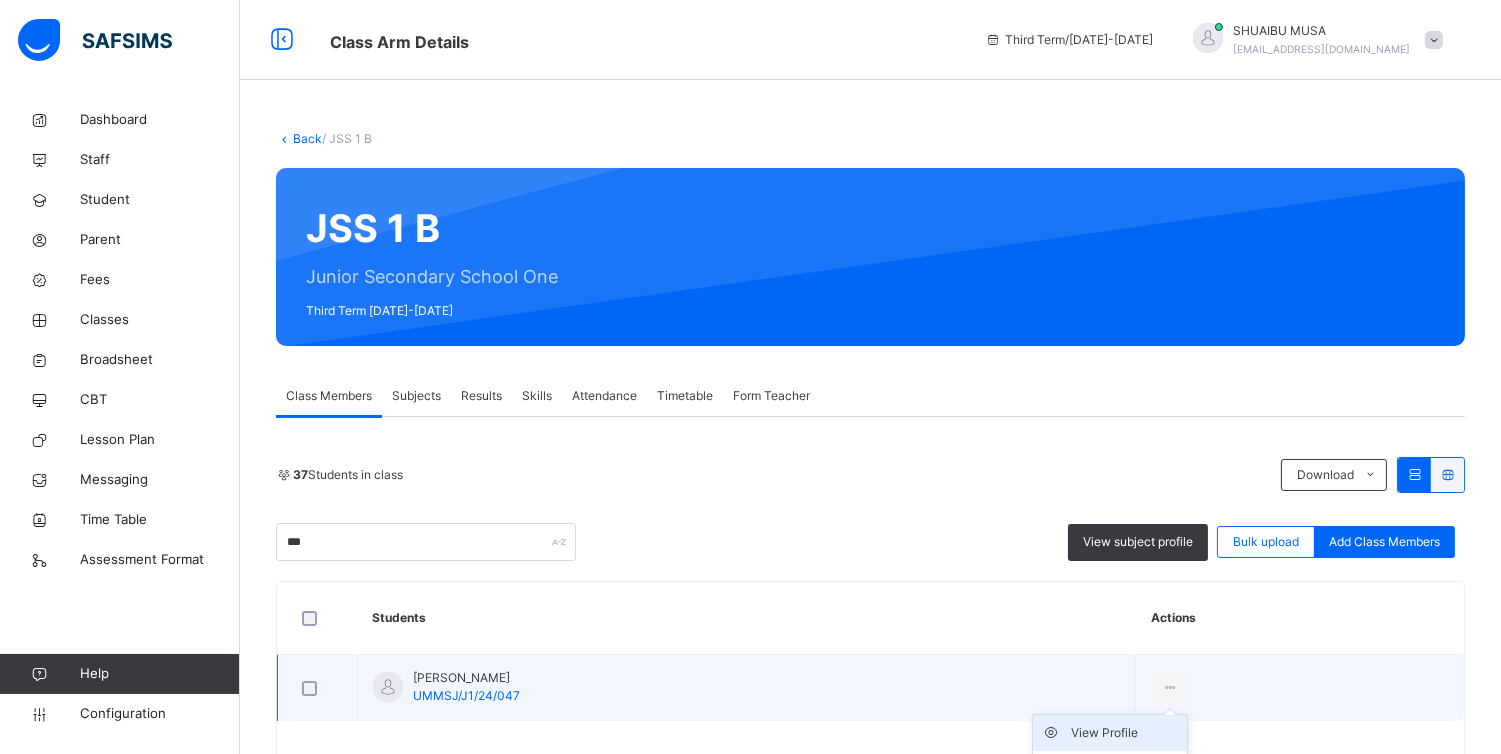 click on "View Profile" at bounding box center [1125, 733] 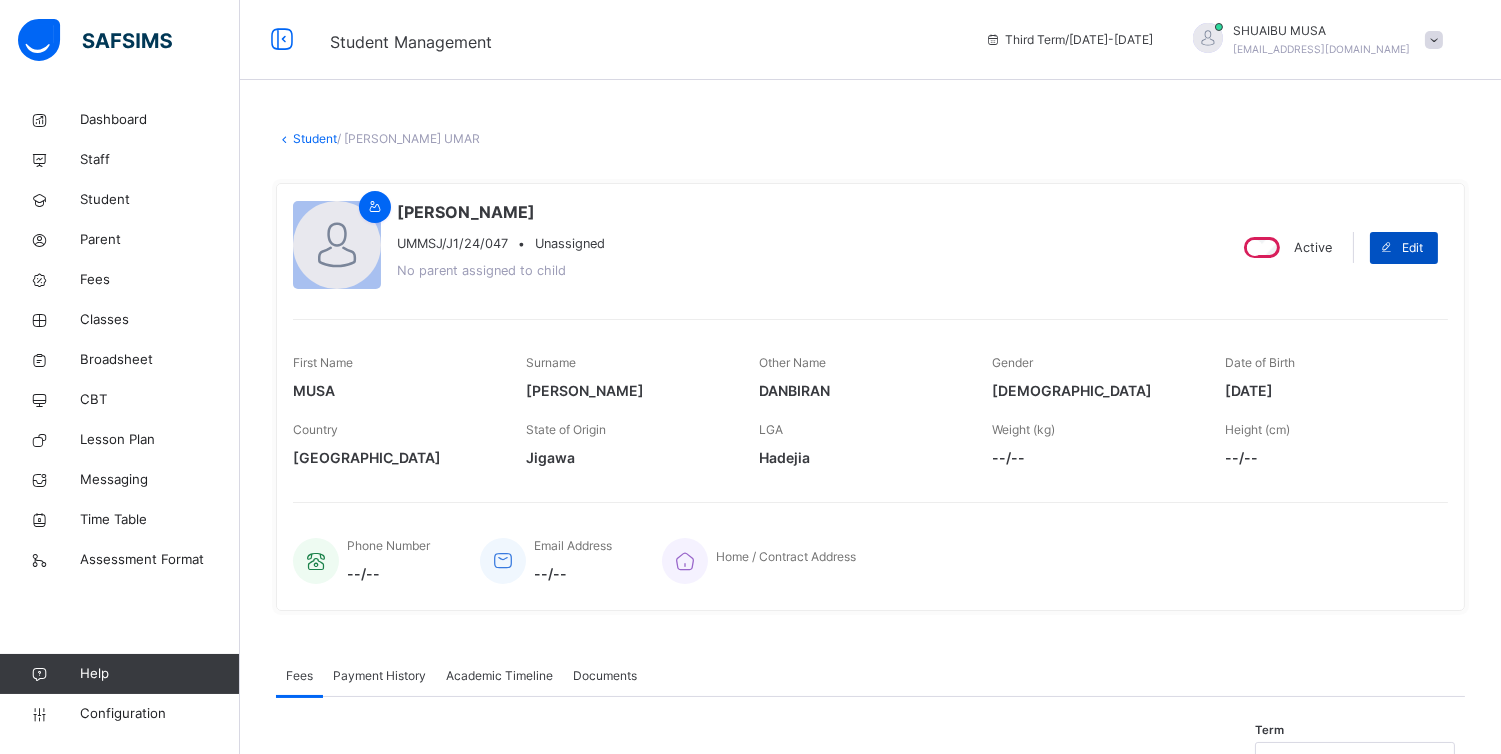 click on "Edit" at bounding box center [1412, 248] 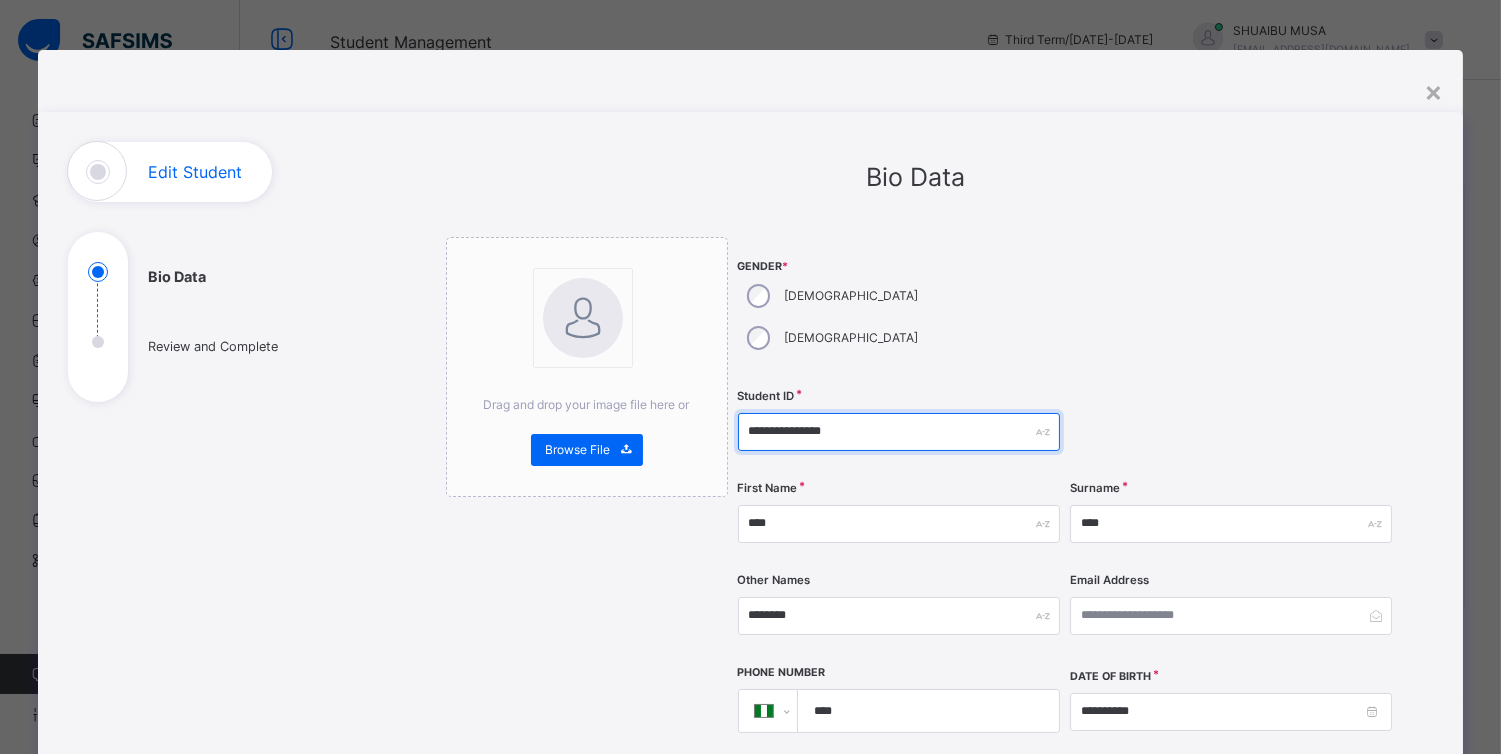 click on "**********" at bounding box center [899, 432] 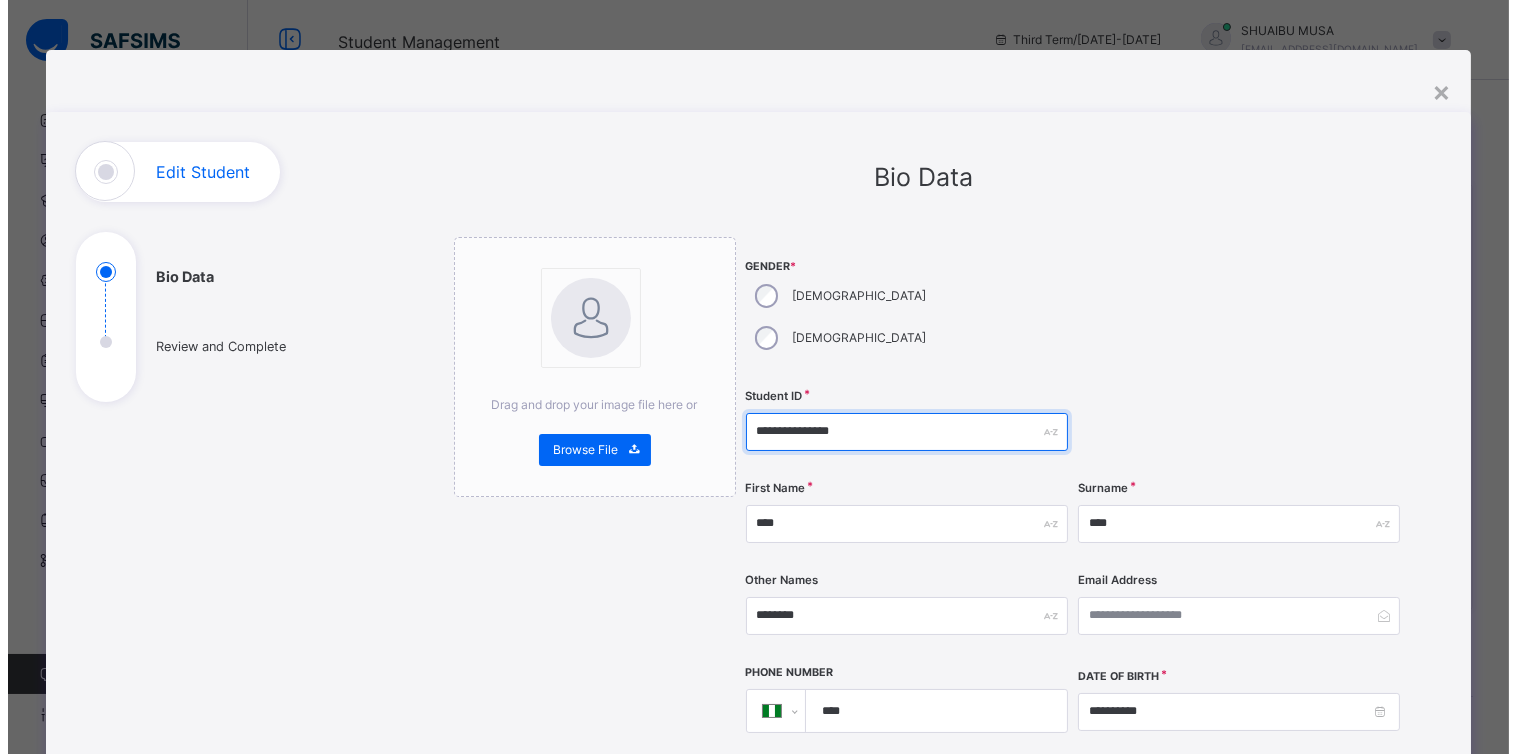 scroll, scrollTop: 778, scrollLeft: 0, axis: vertical 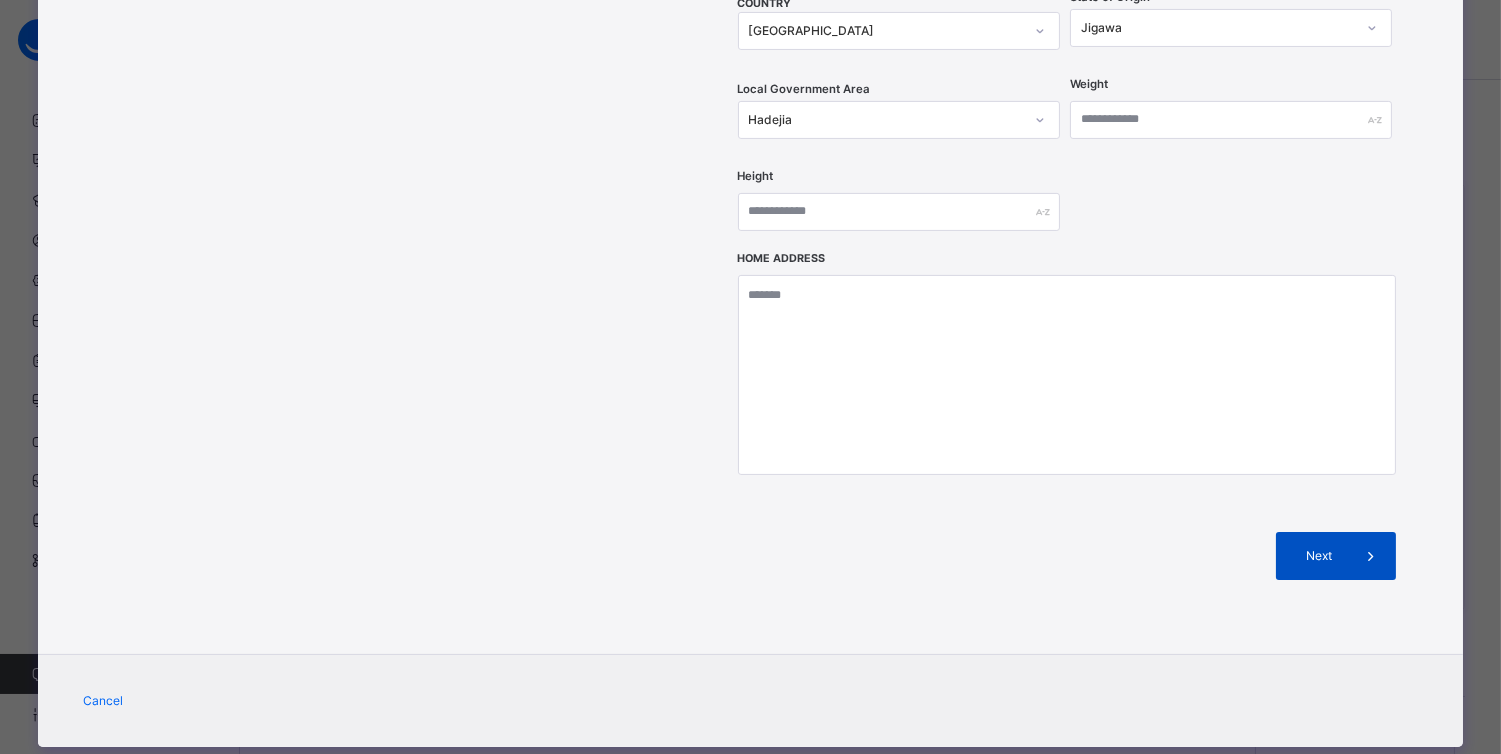 type on "**********" 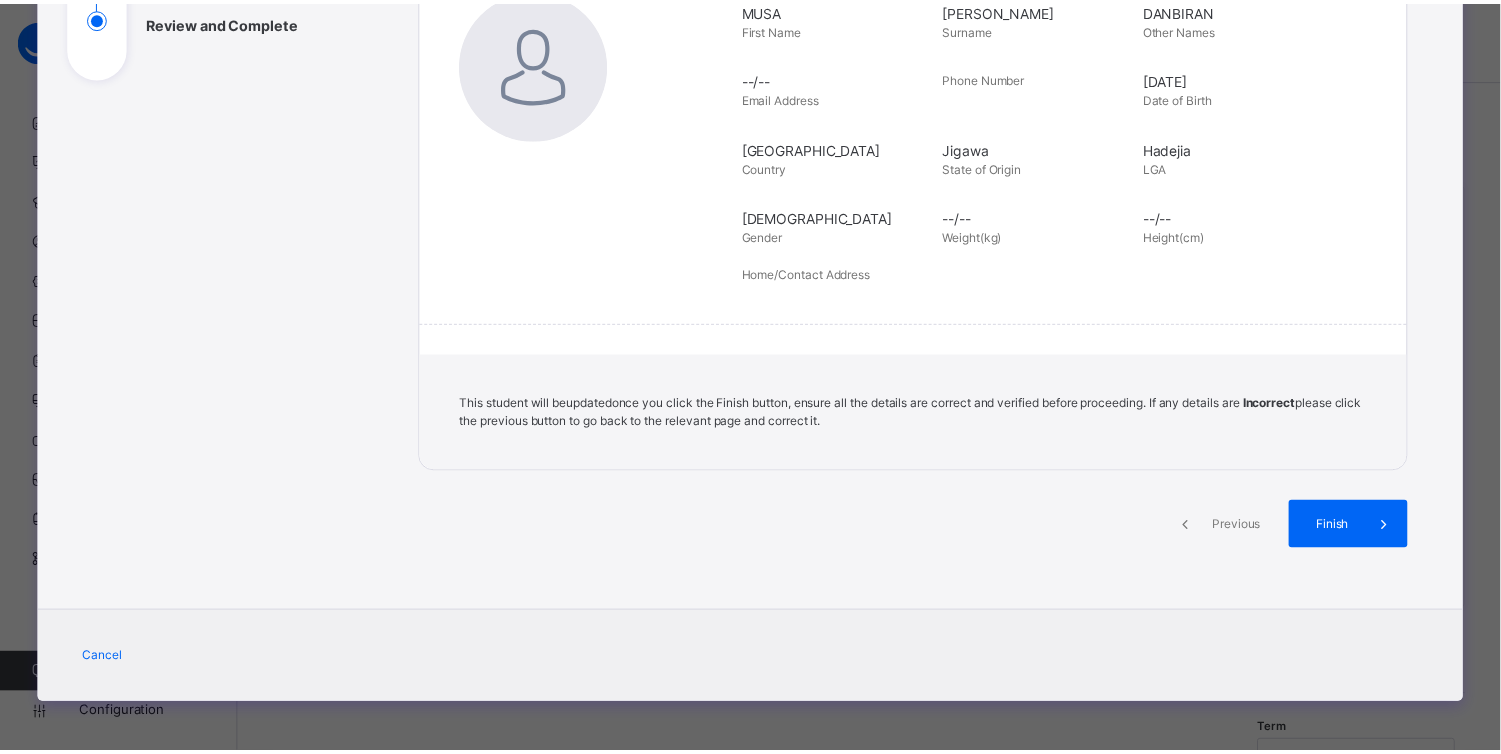 scroll, scrollTop: 324, scrollLeft: 0, axis: vertical 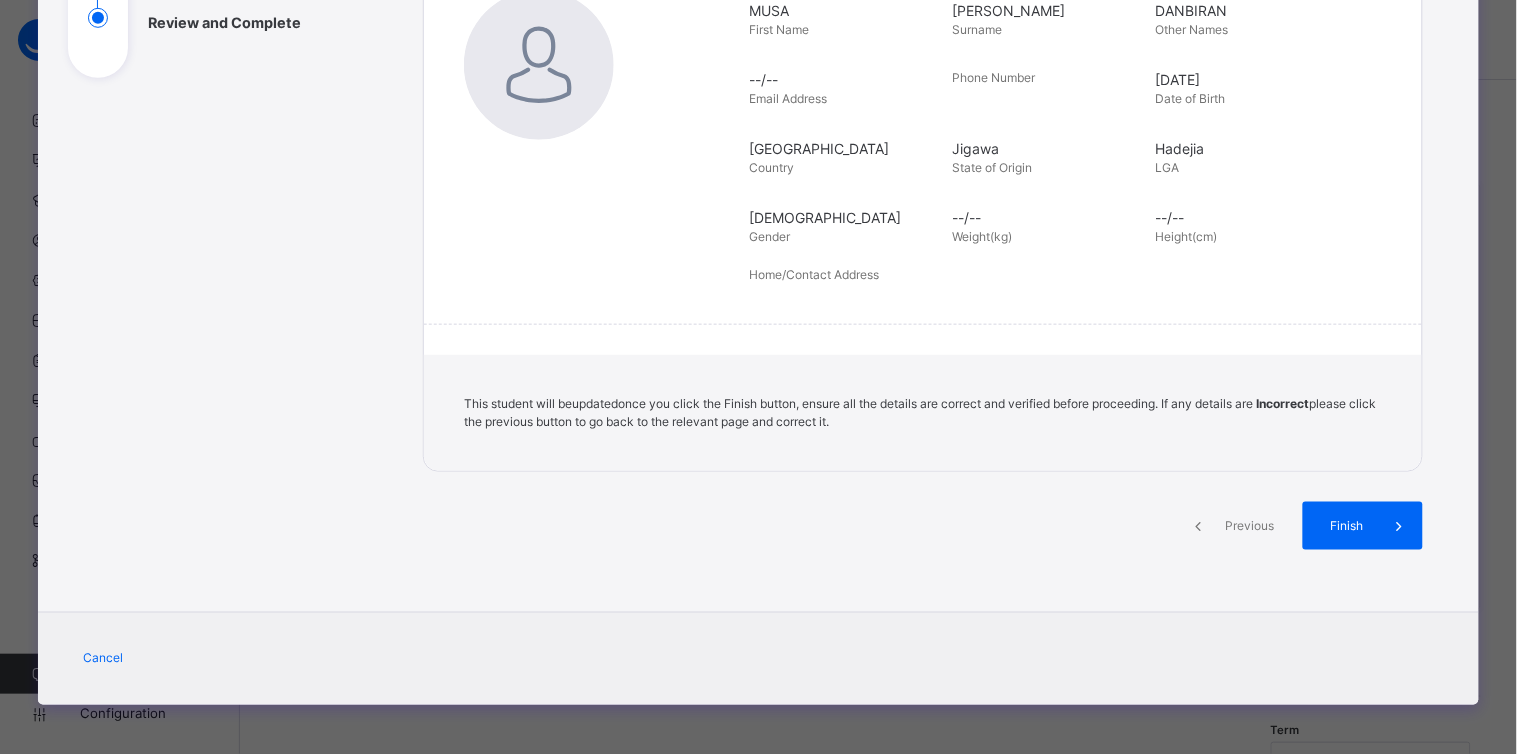 click on "Finish" at bounding box center (1363, 526) 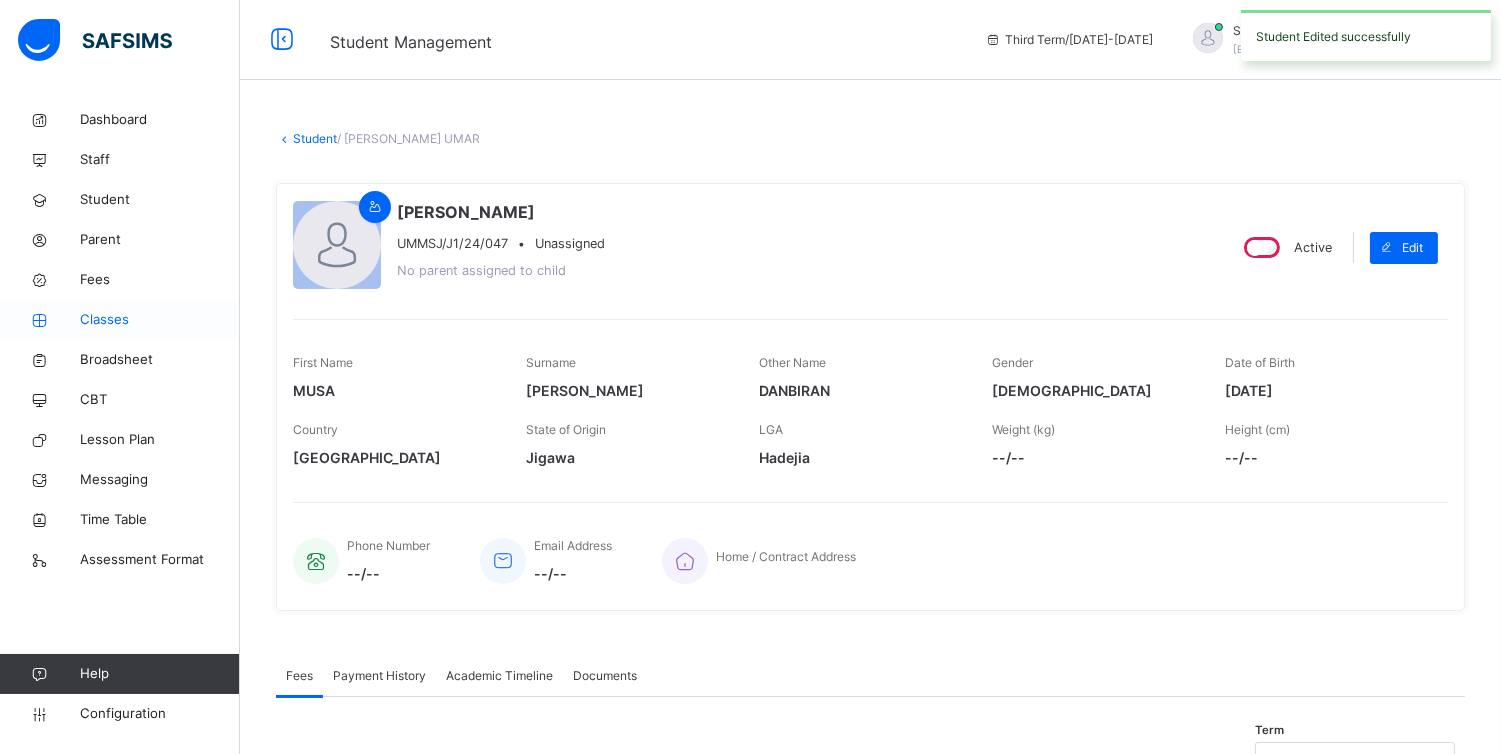 click on "Classes" at bounding box center [120, 320] 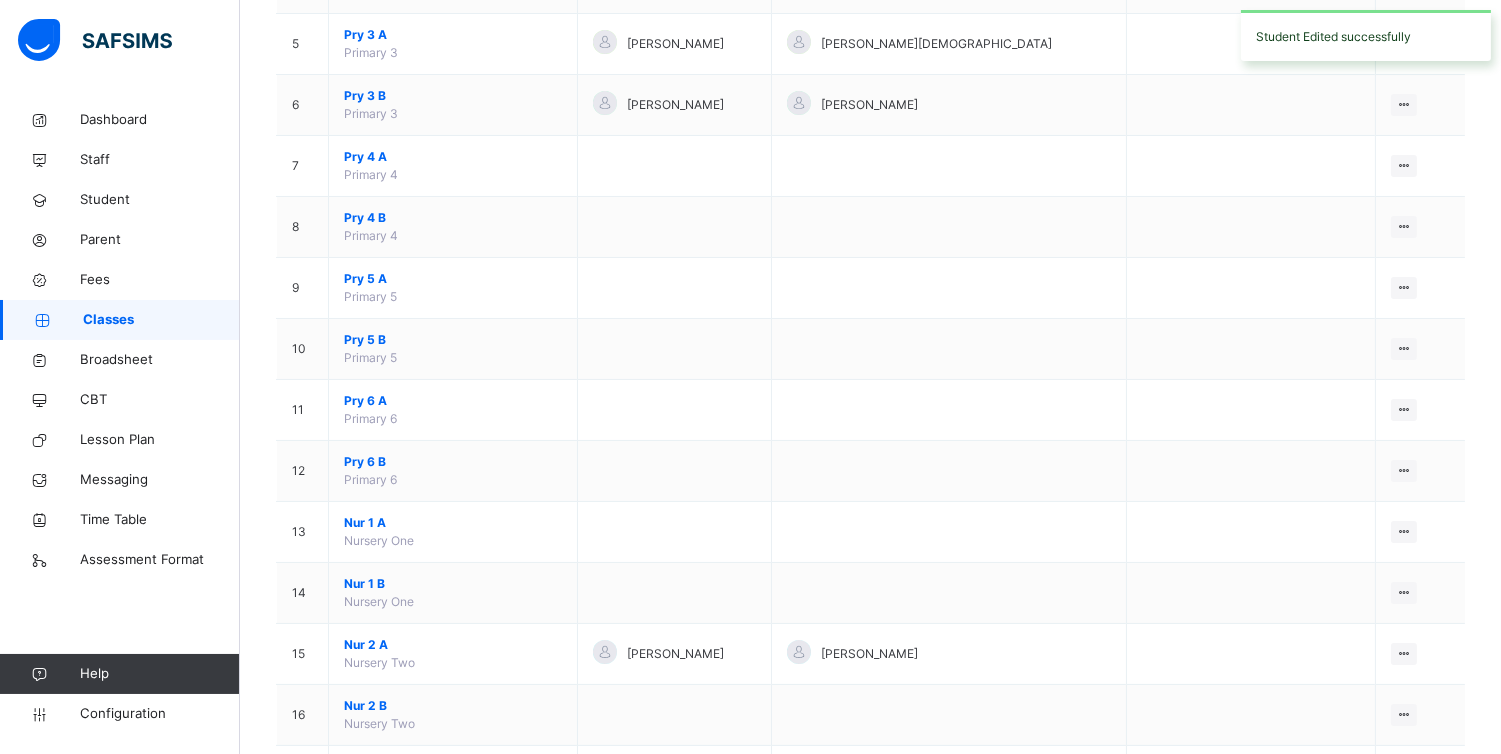scroll, scrollTop: 804, scrollLeft: 0, axis: vertical 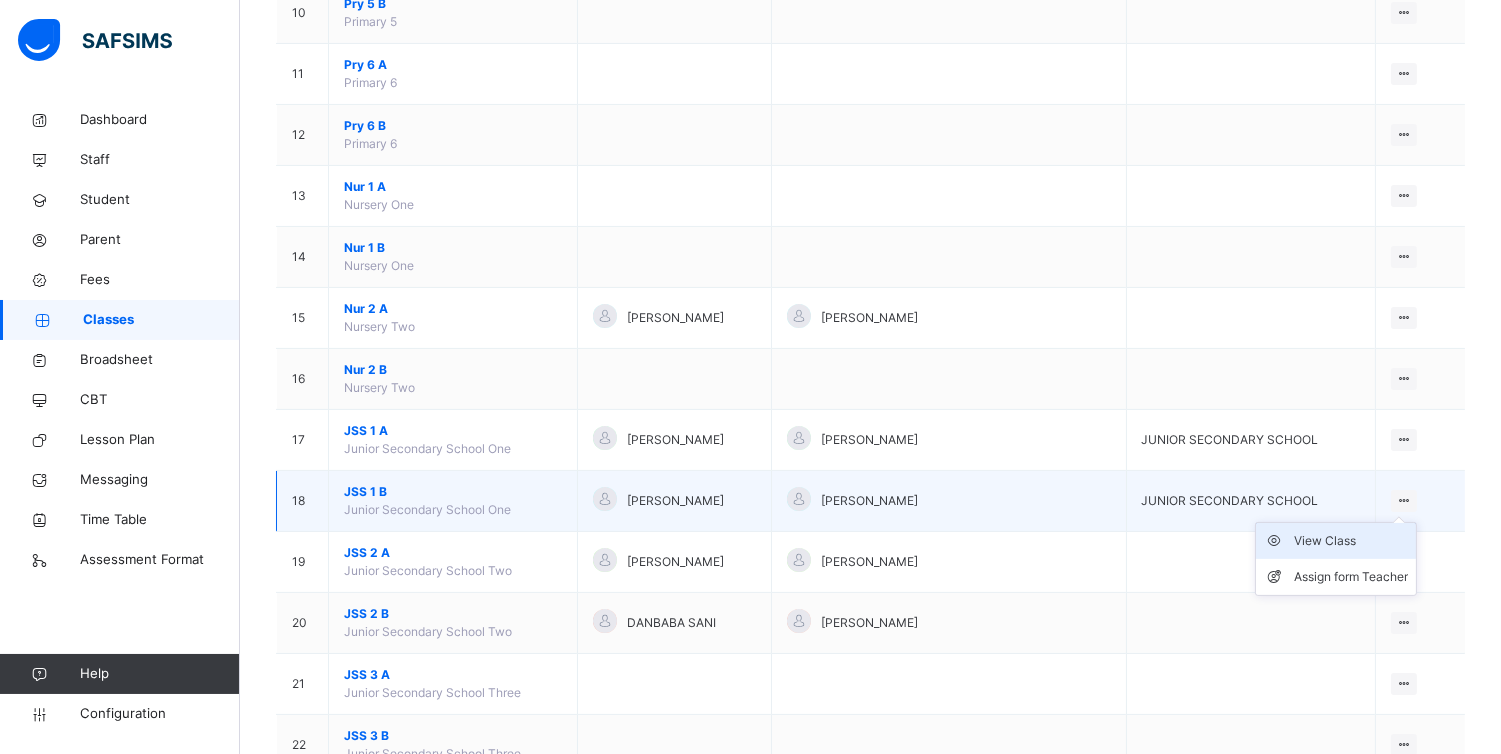 click on "View Class" at bounding box center [1351, 541] 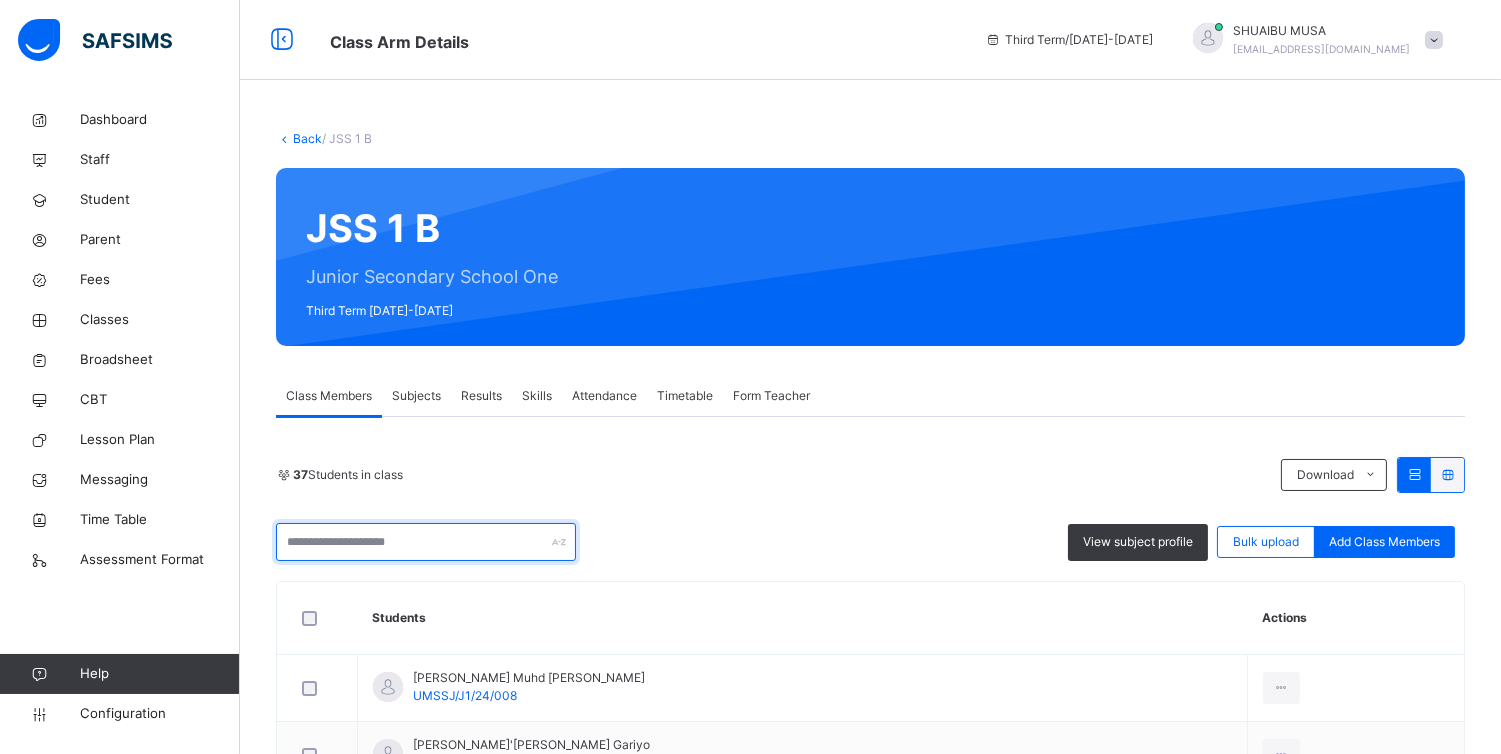click at bounding box center (426, 542) 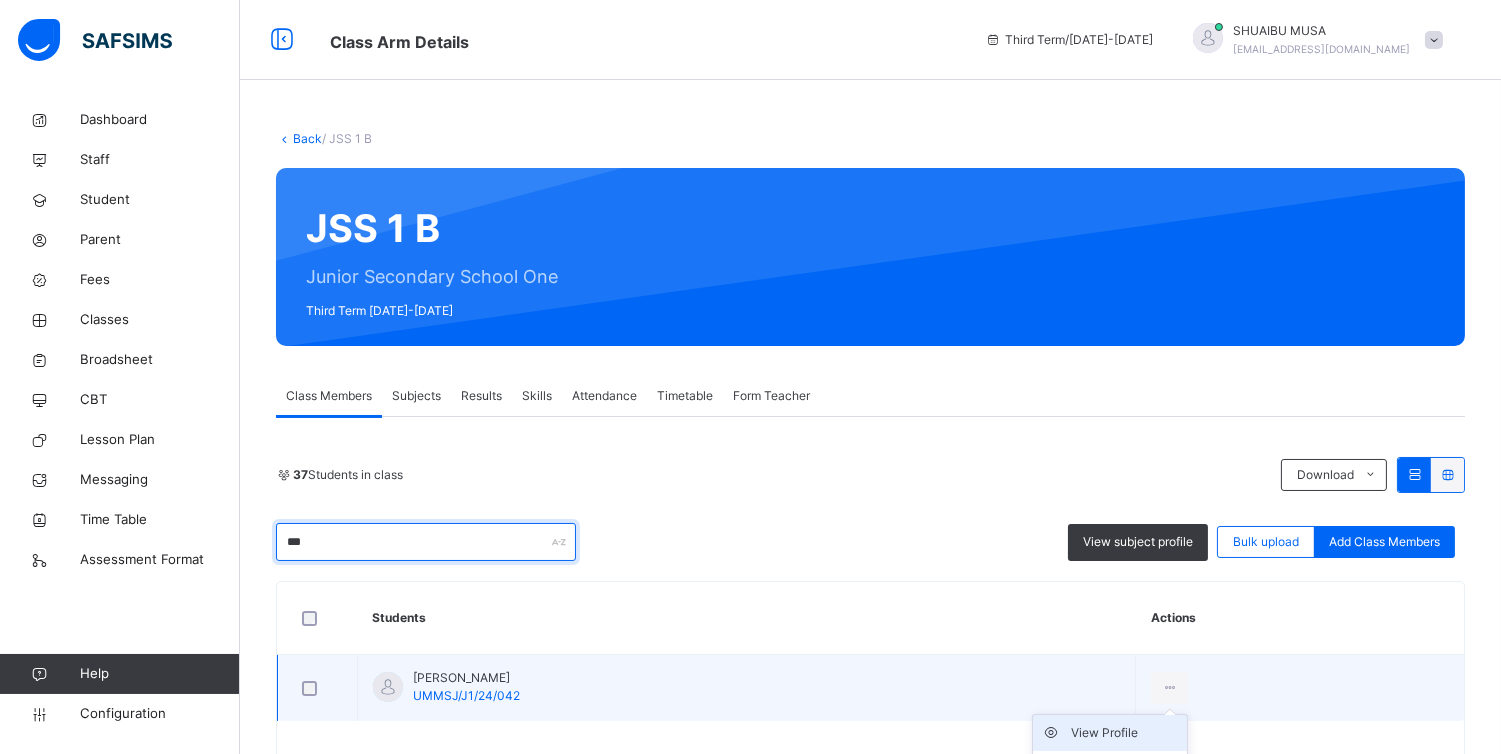 type on "***" 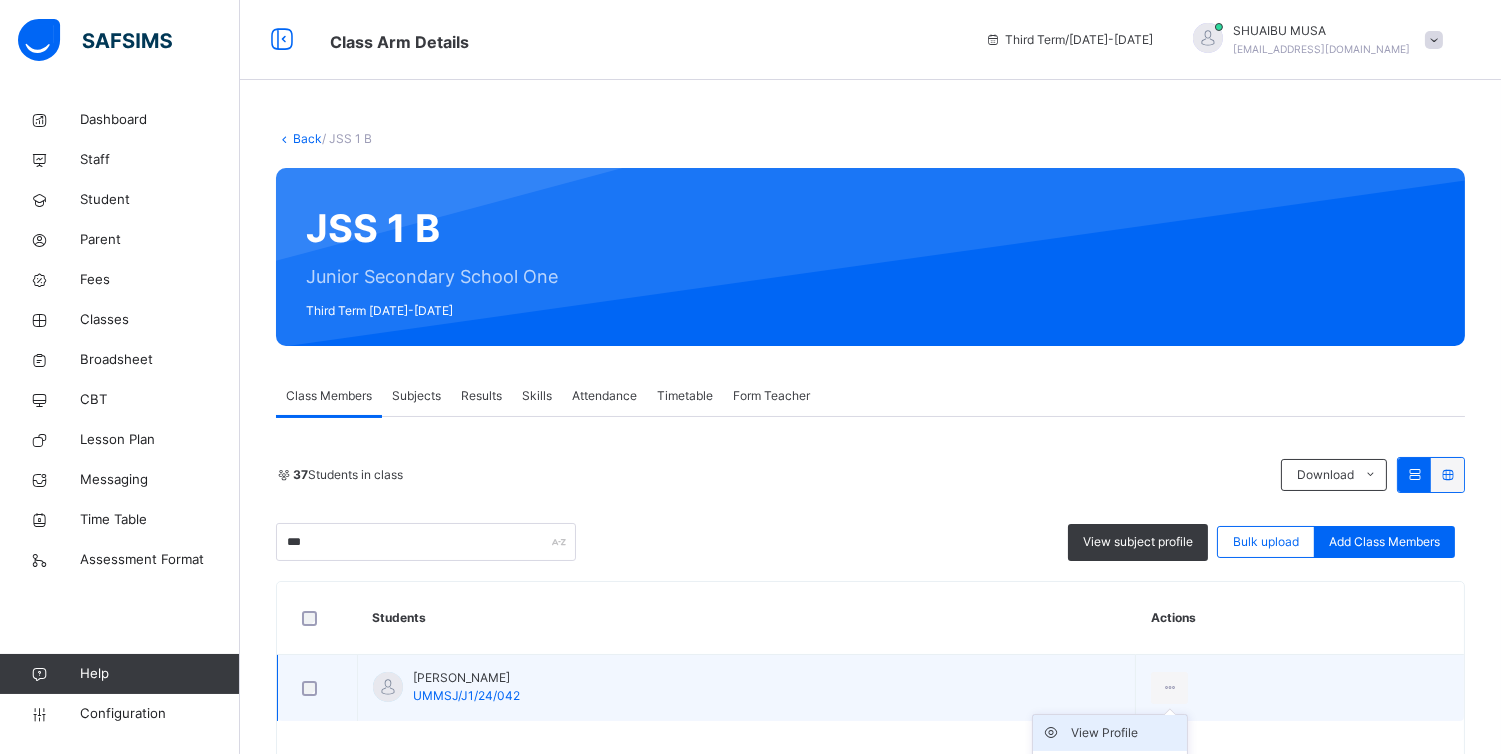 click on "View Profile" at bounding box center (1125, 733) 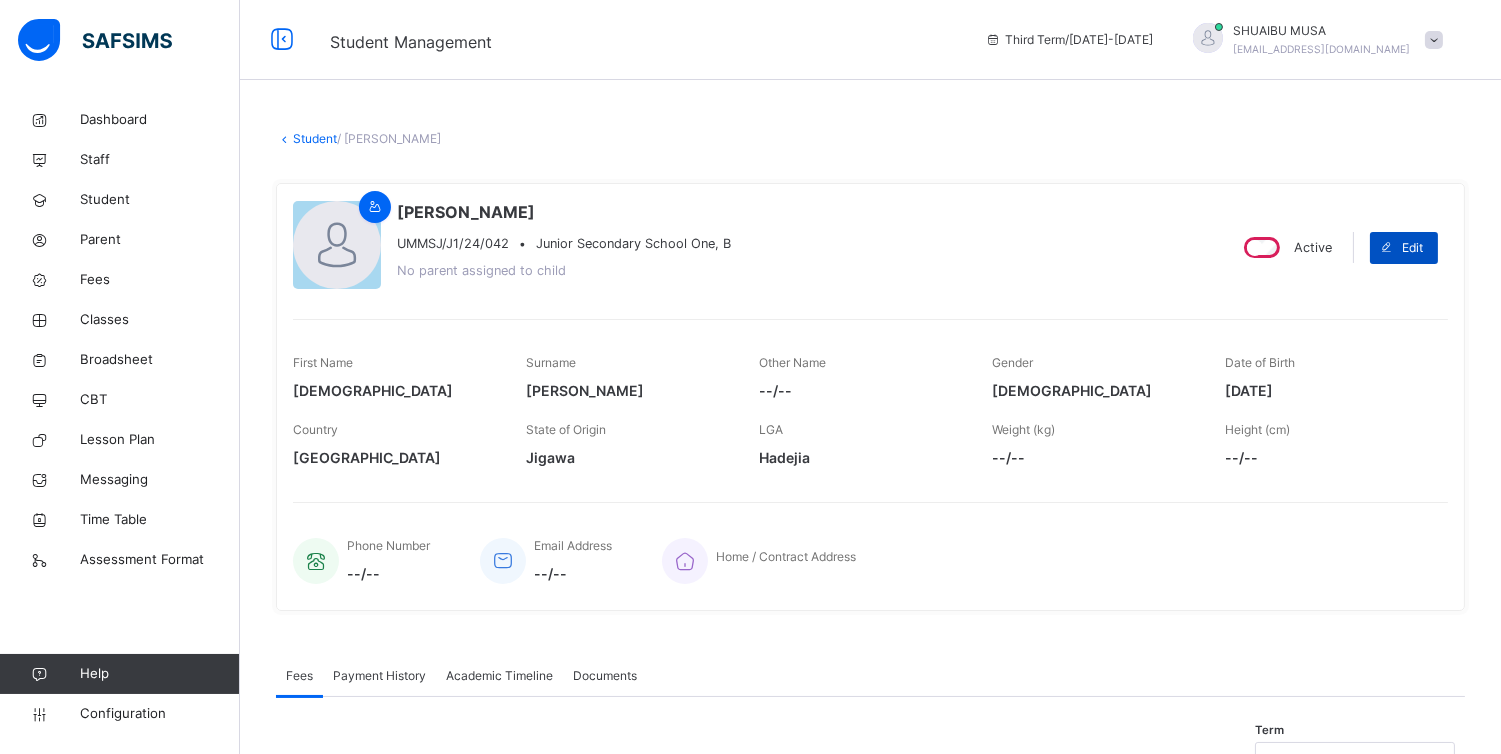 click at bounding box center [1386, 248] 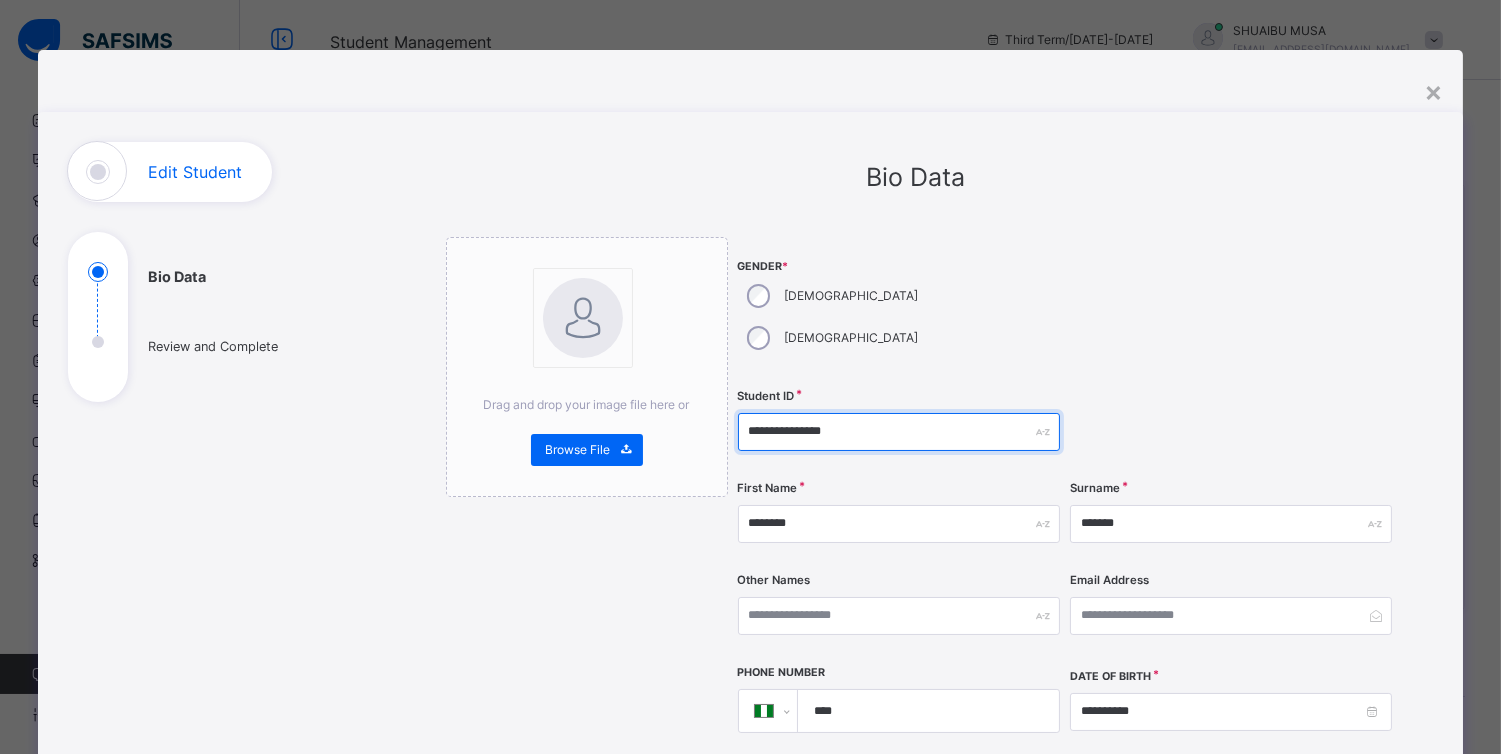 click on "**********" at bounding box center [899, 432] 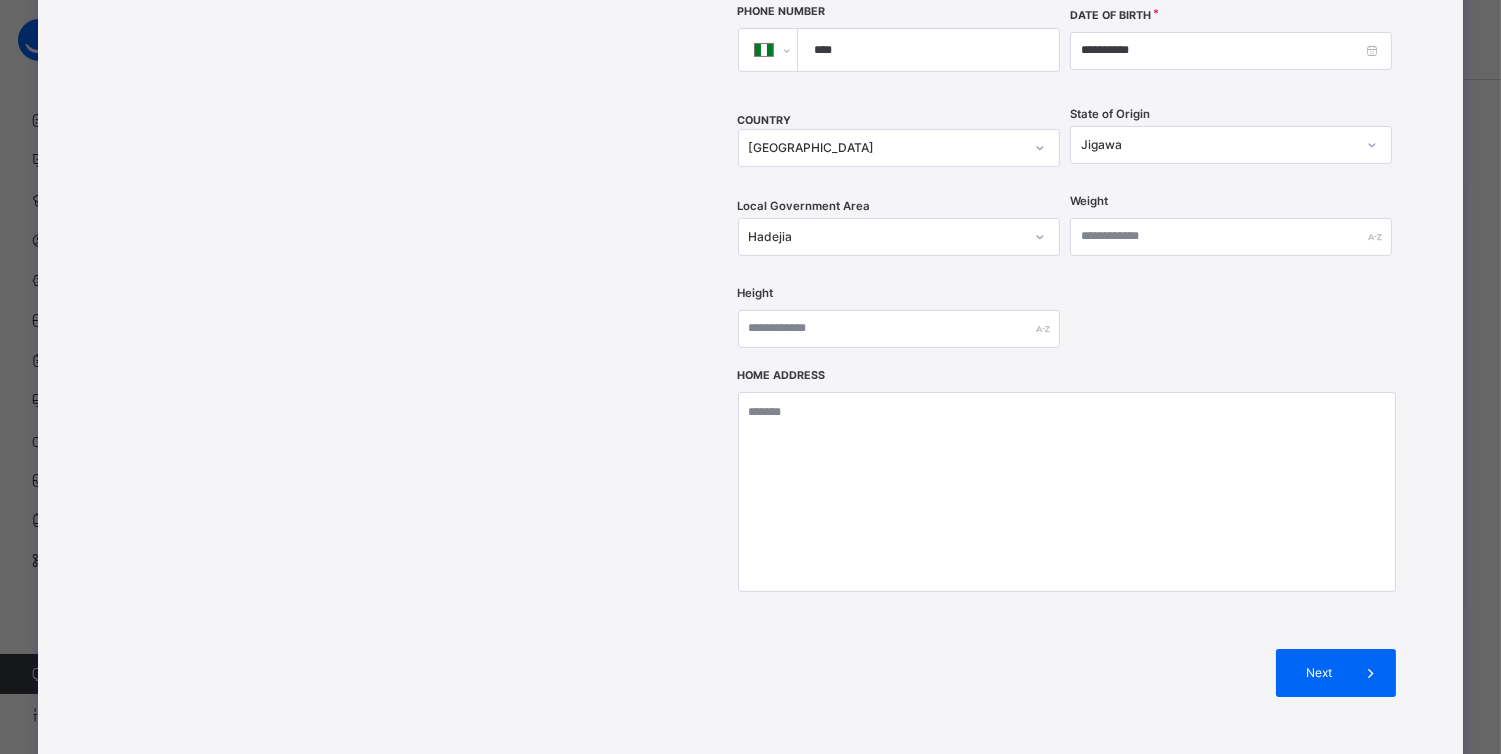 scroll, scrollTop: 728, scrollLeft: 0, axis: vertical 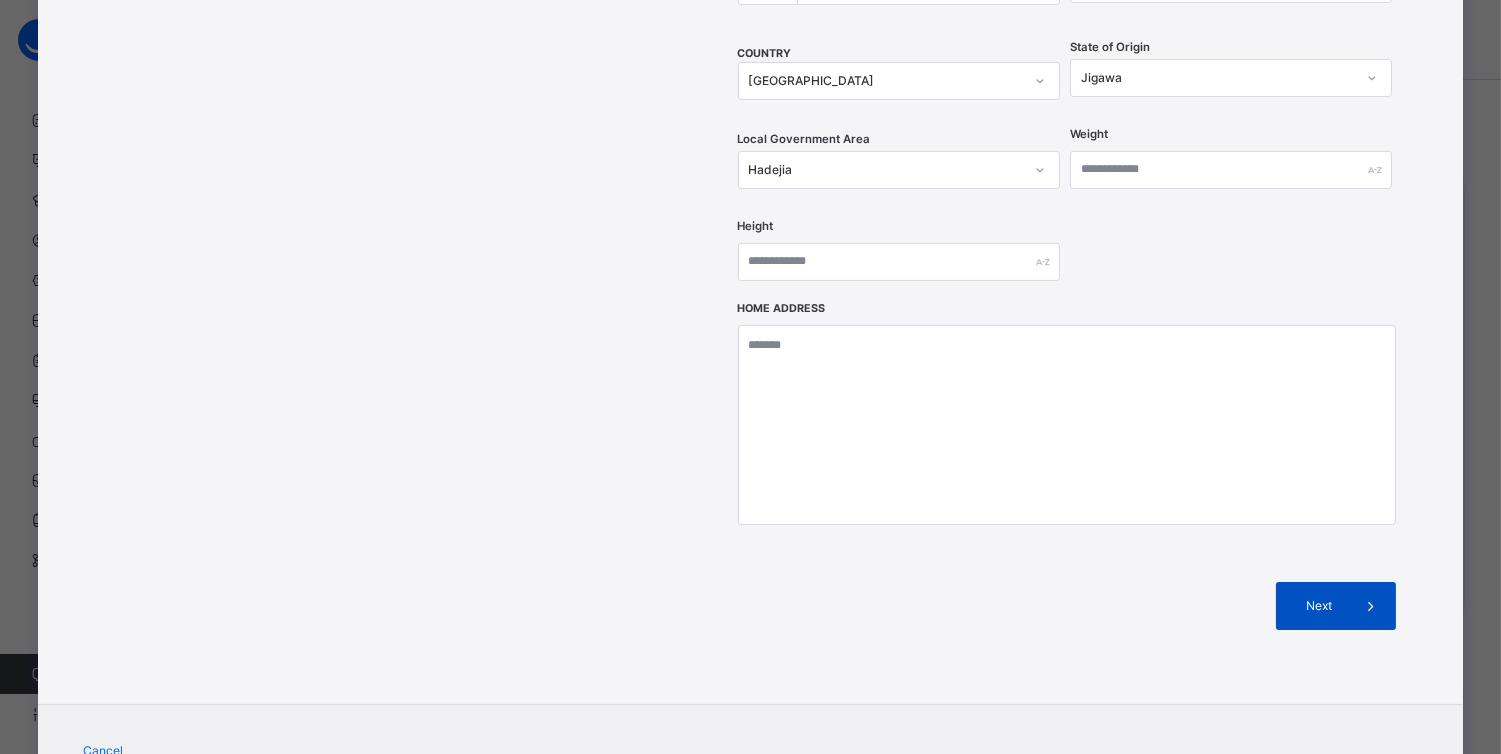 click on "Next" at bounding box center (1319, 606) 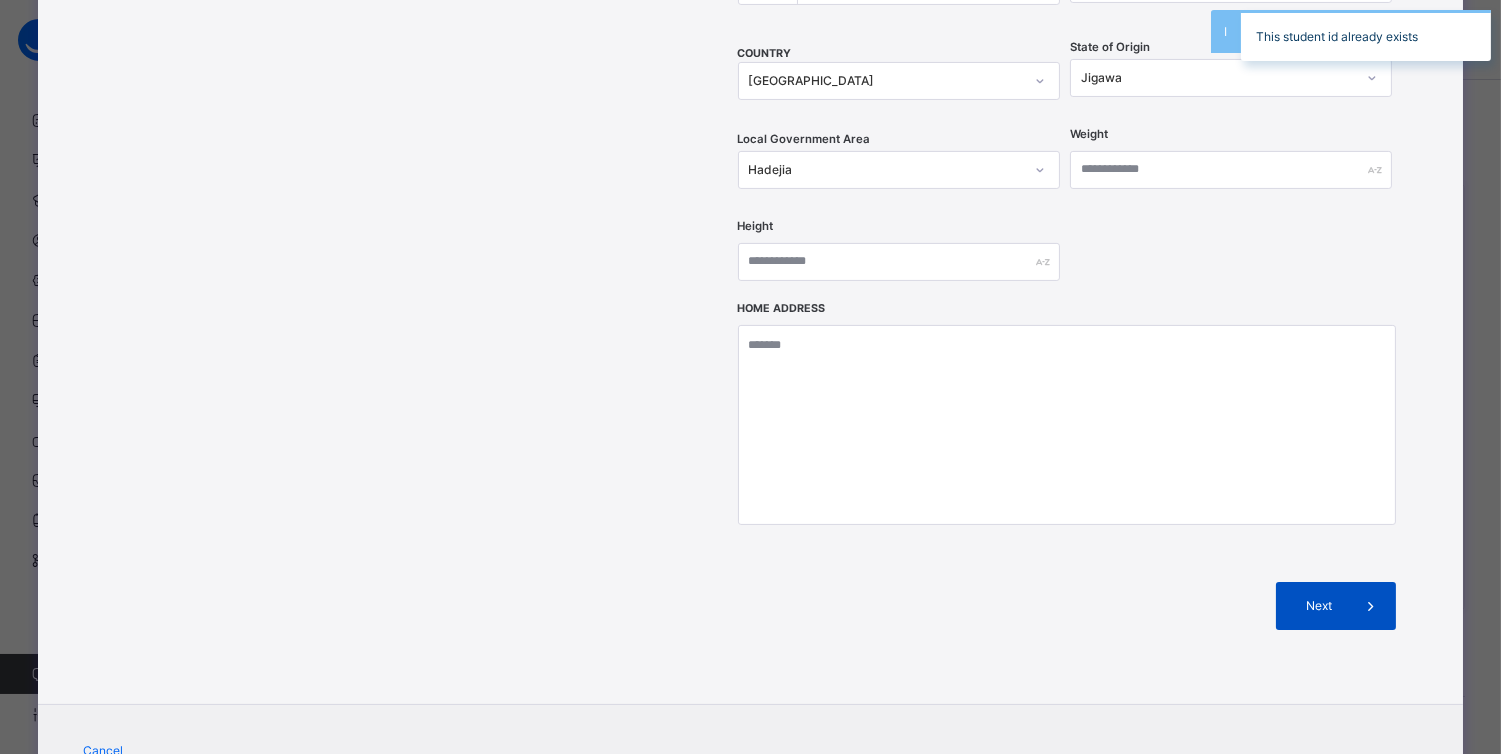 click on "Next" at bounding box center [1319, 606] 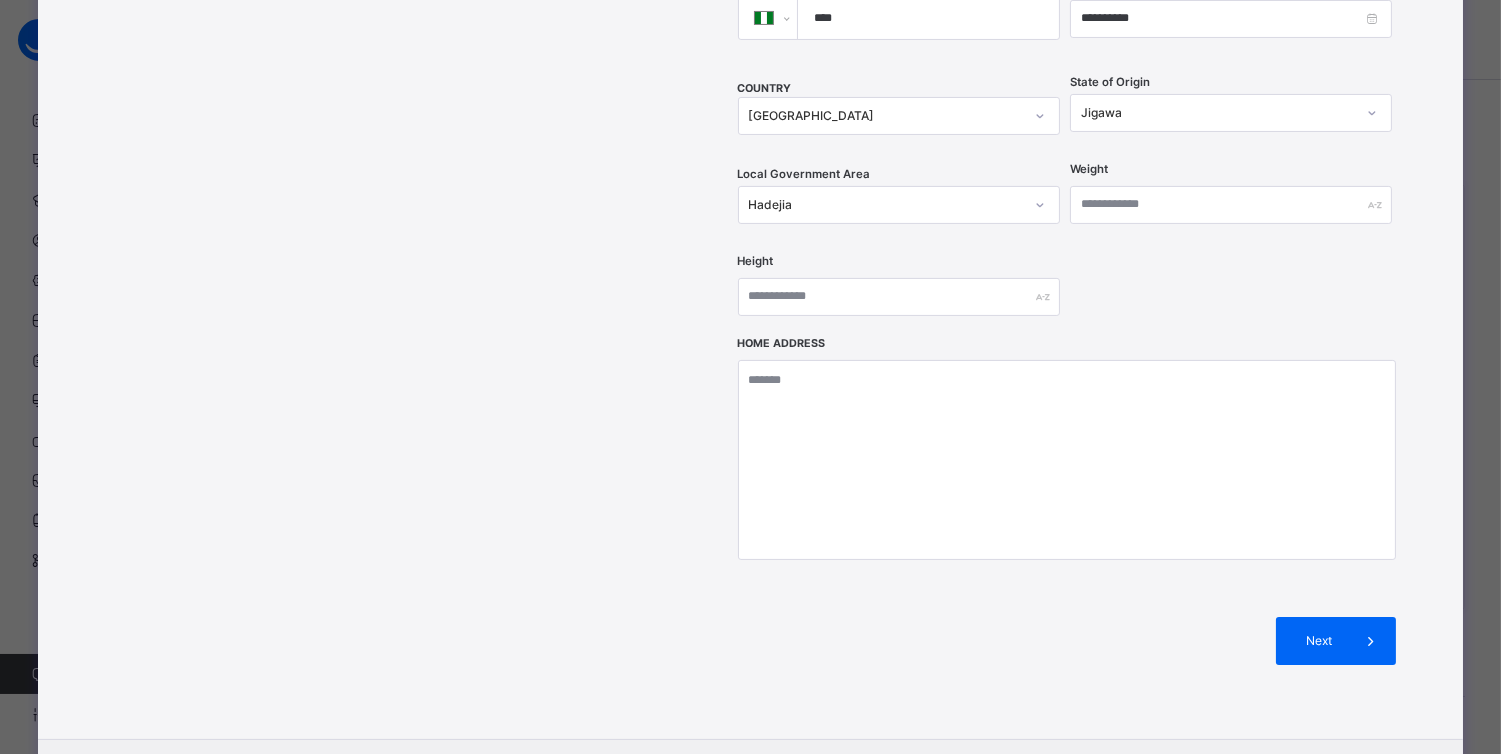 scroll, scrollTop: 778, scrollLeft: 0, axis: vertical 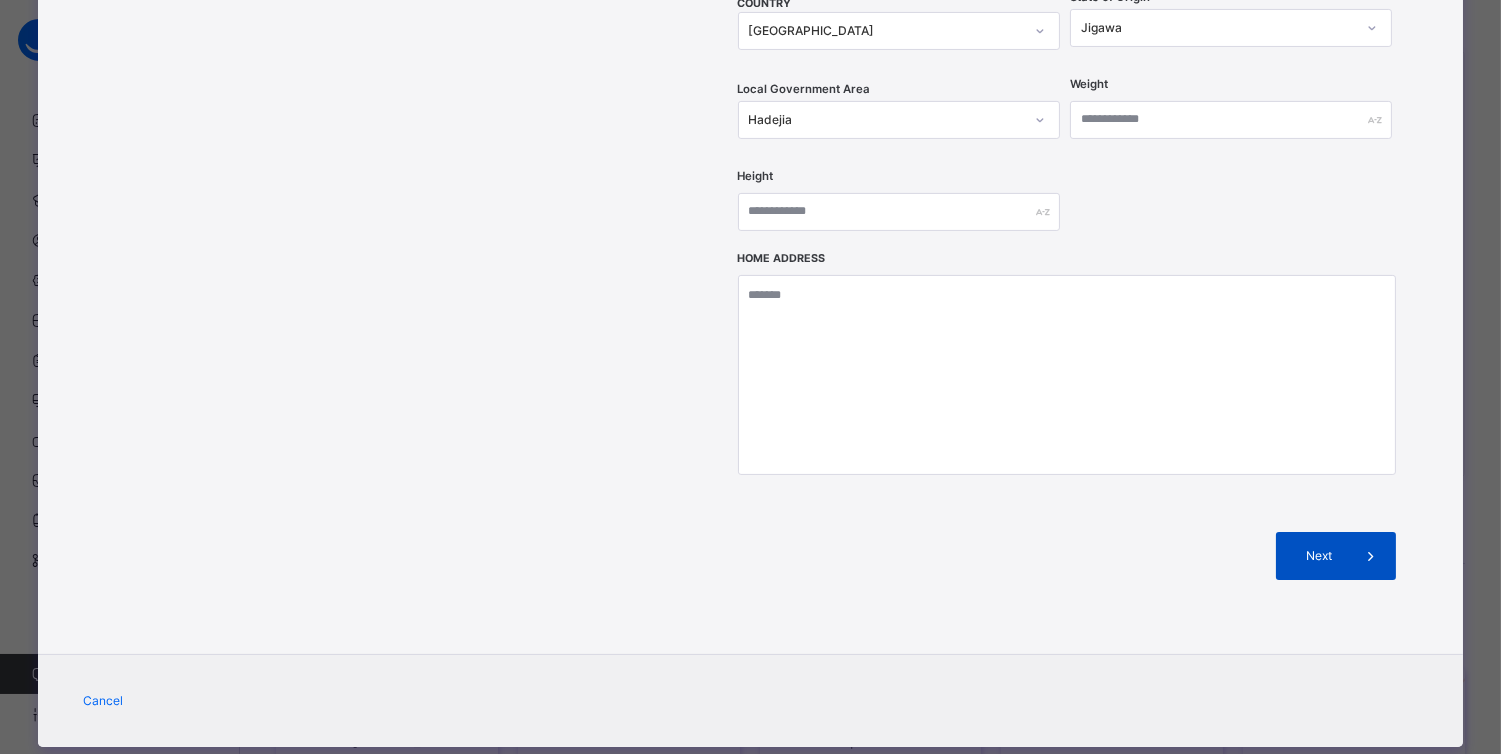 click on "Next" at bounding box center [1336, 556] 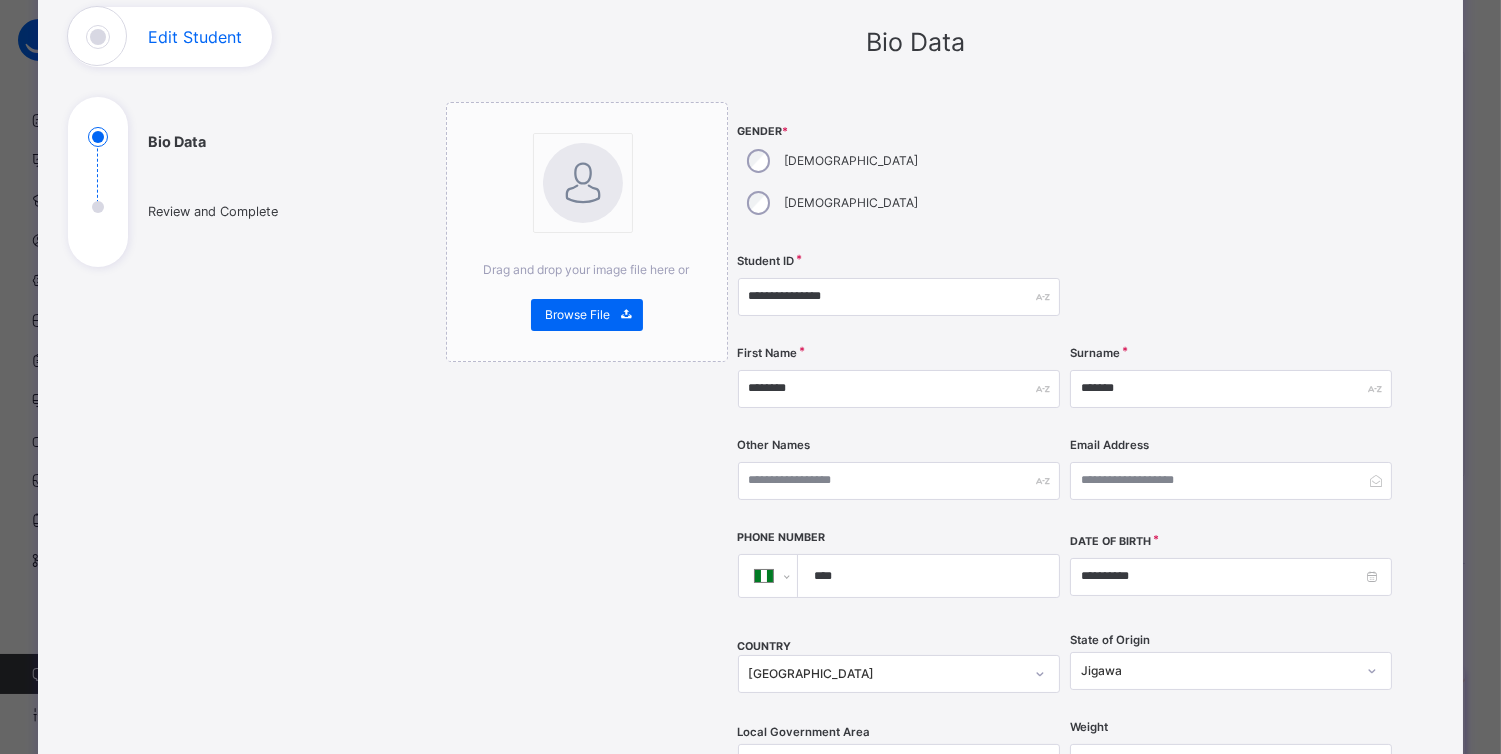 scroll, scrollTop: 130, scrollLeft: 0, axis: vertical 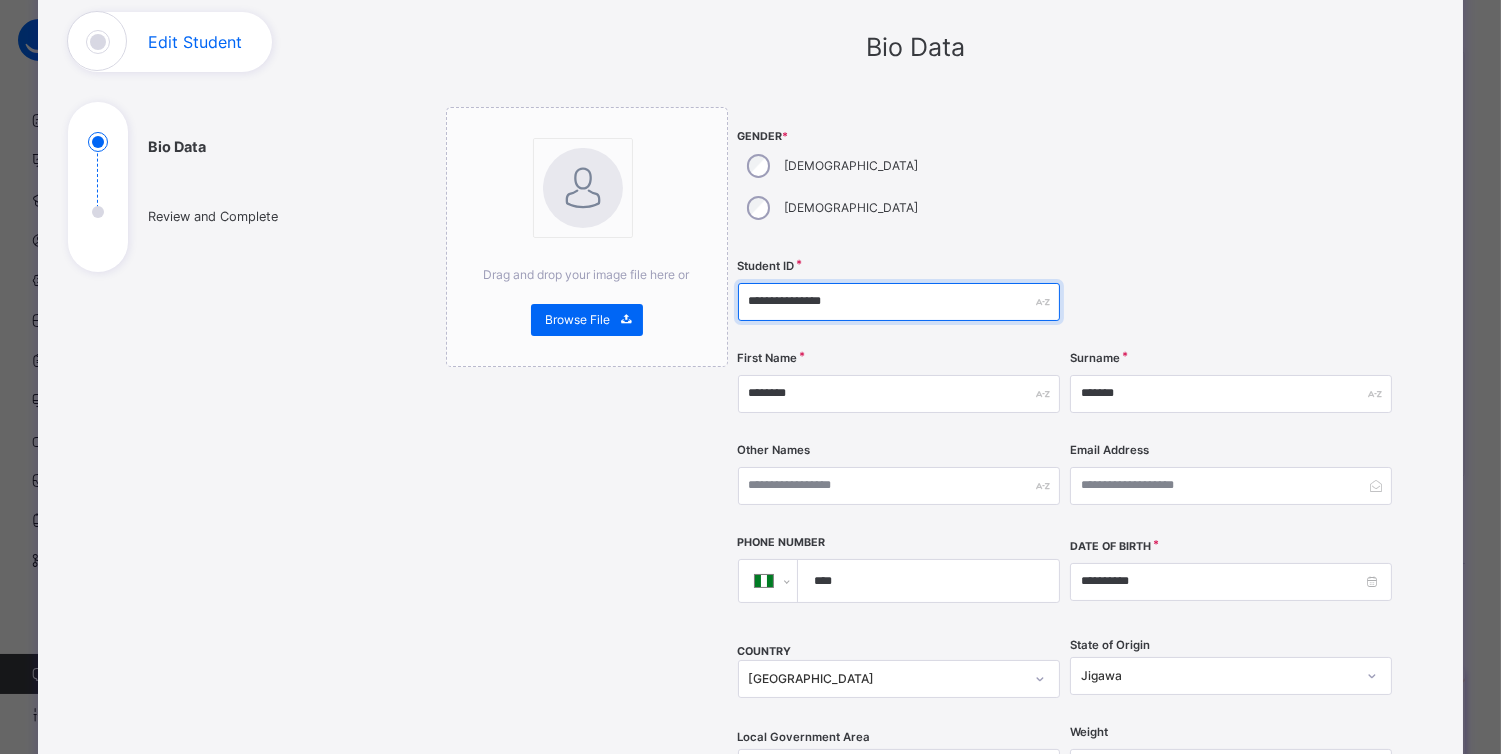 click on "**********" at bounding box center [899, 302] 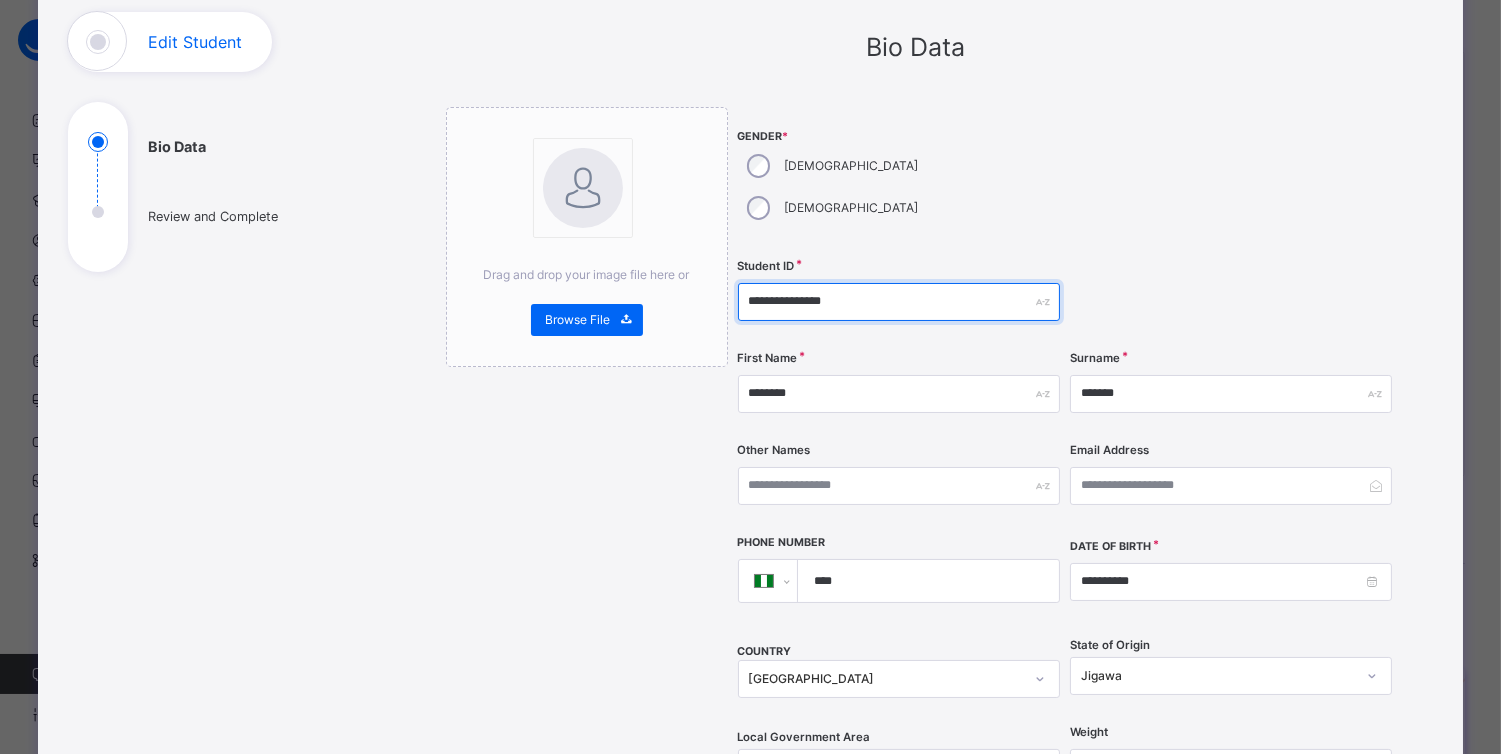scroll, scrollTop: 137, scrollLeft: 0, axis: vertical 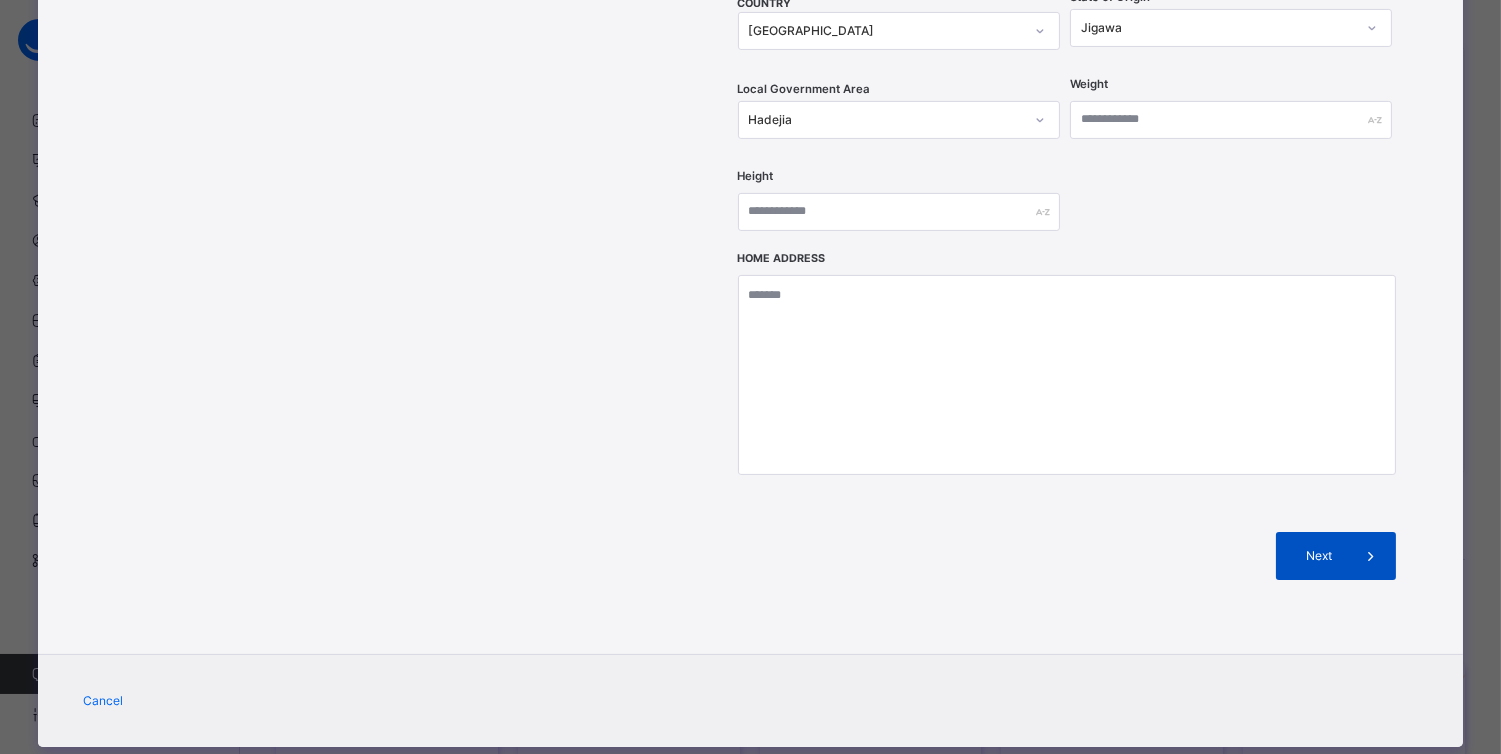 click on "Next" at bounding box center [1319, 556] 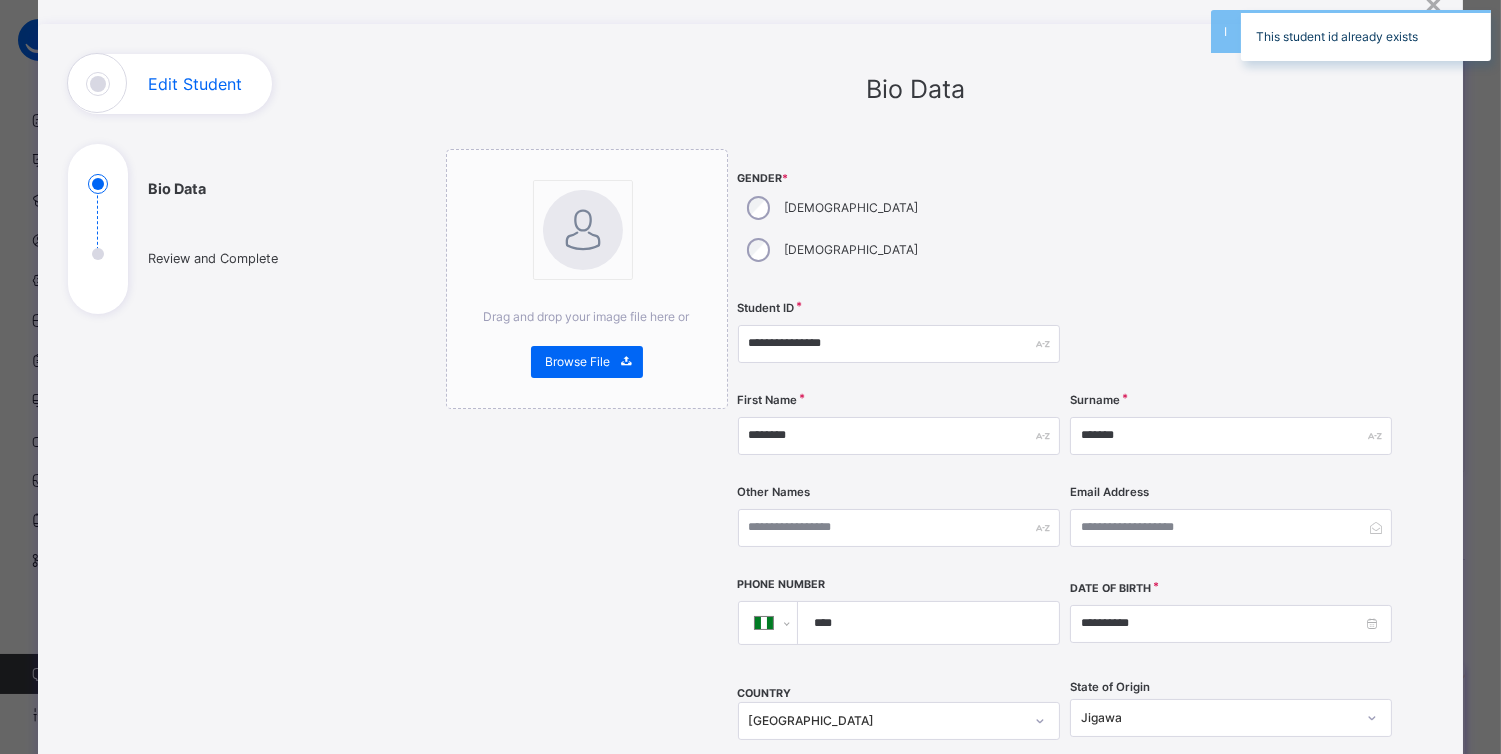 scroll, scrollTop: 78, scrollLeft: 0, axis: vertical 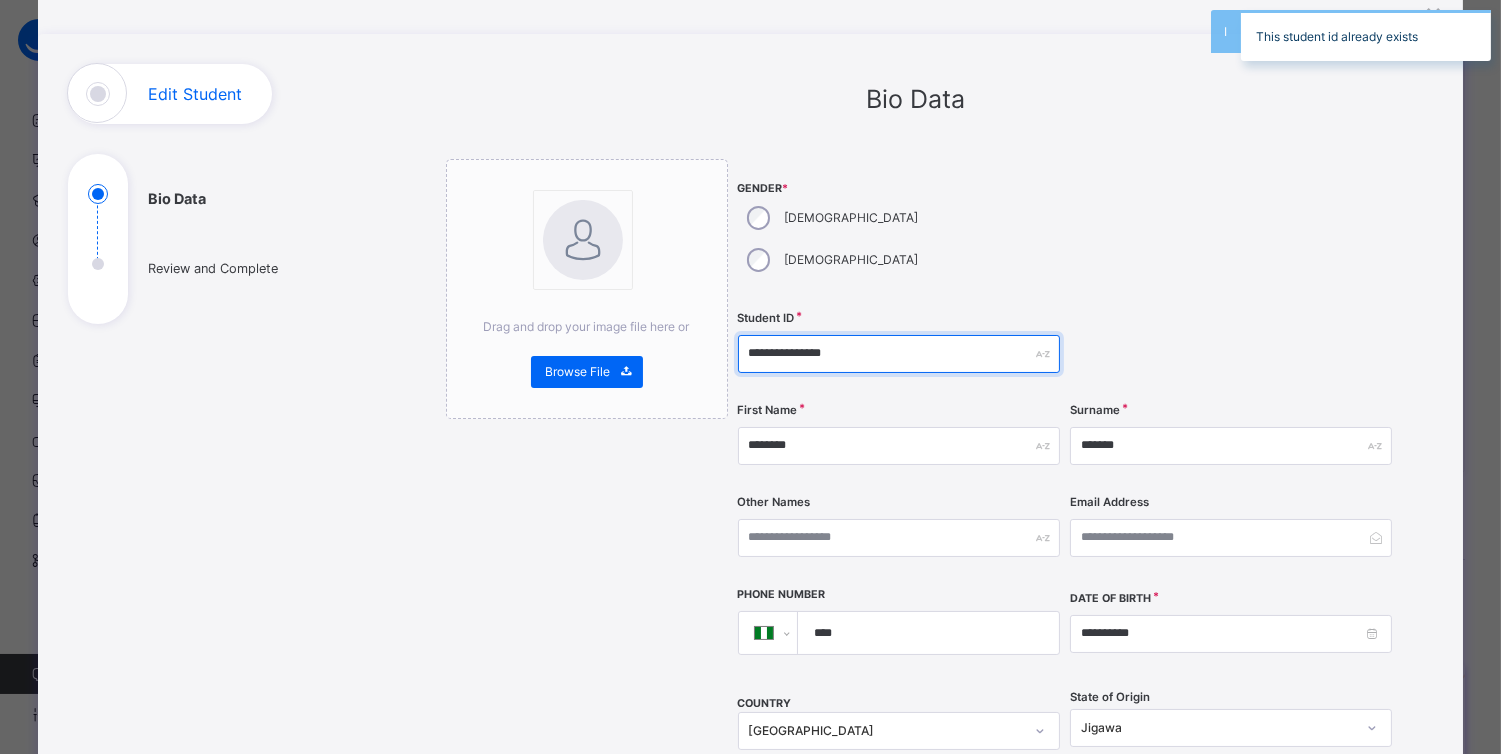 click on "**********" at bounding box center (899, 354) 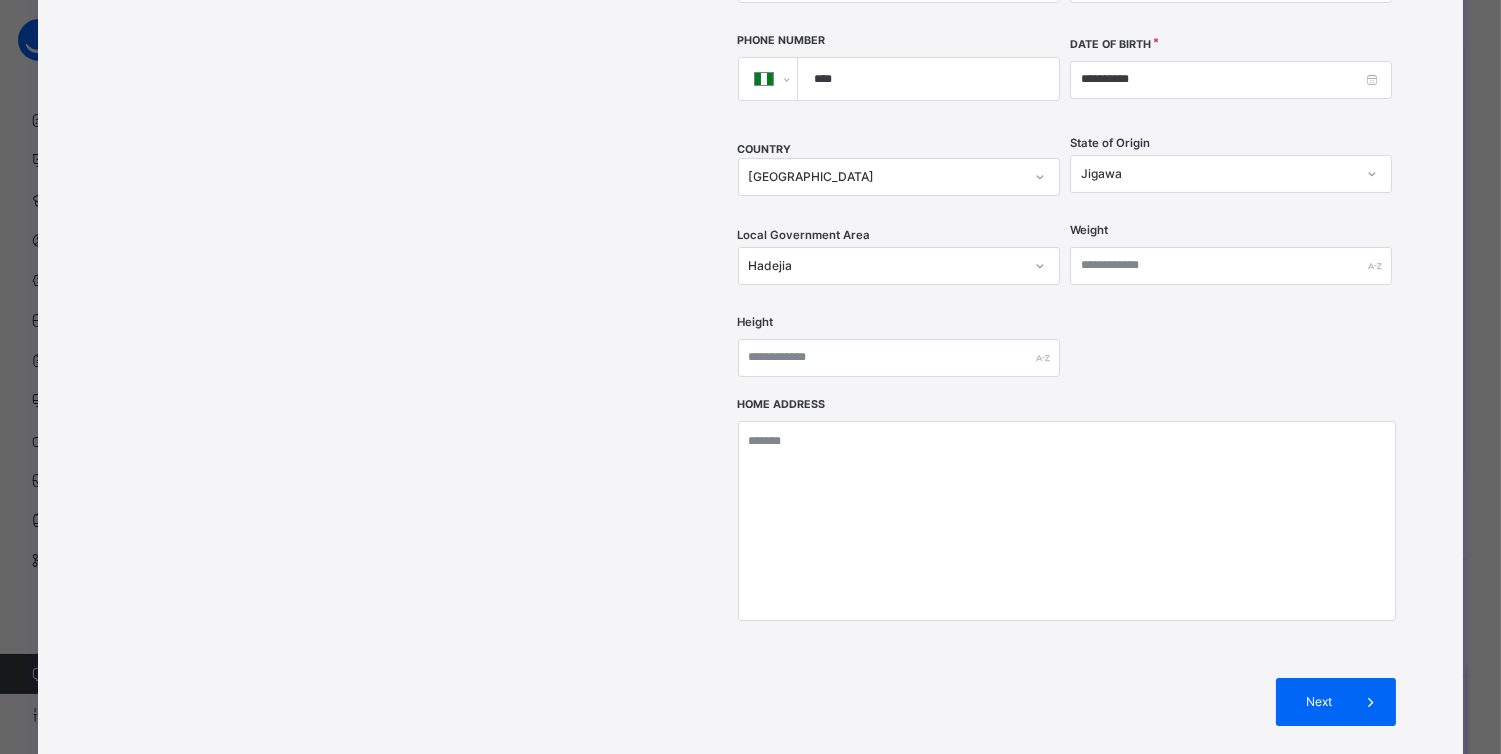 scroll, scrollTop: 778, scrollLeft: 0, axis: vertical 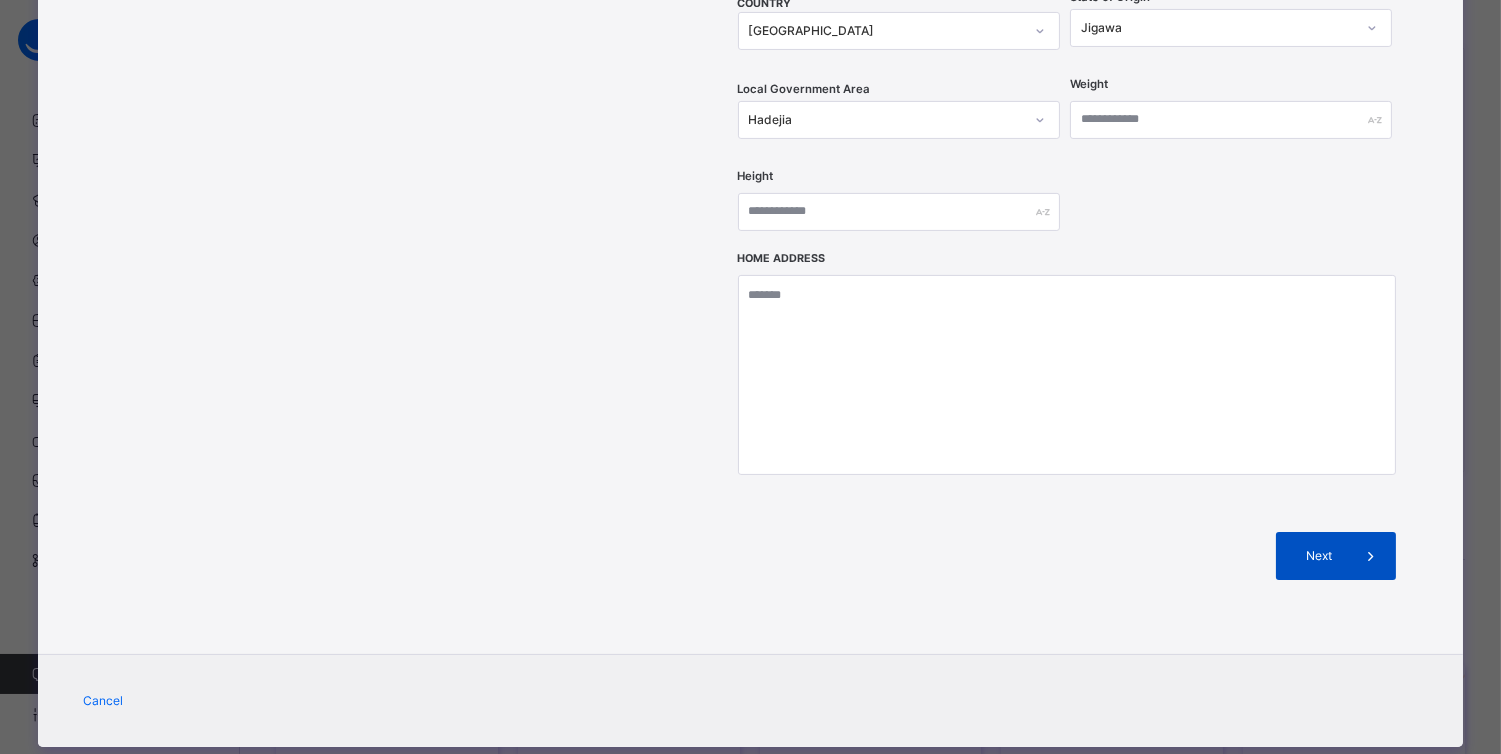 click at bounding box center (1372, 556) 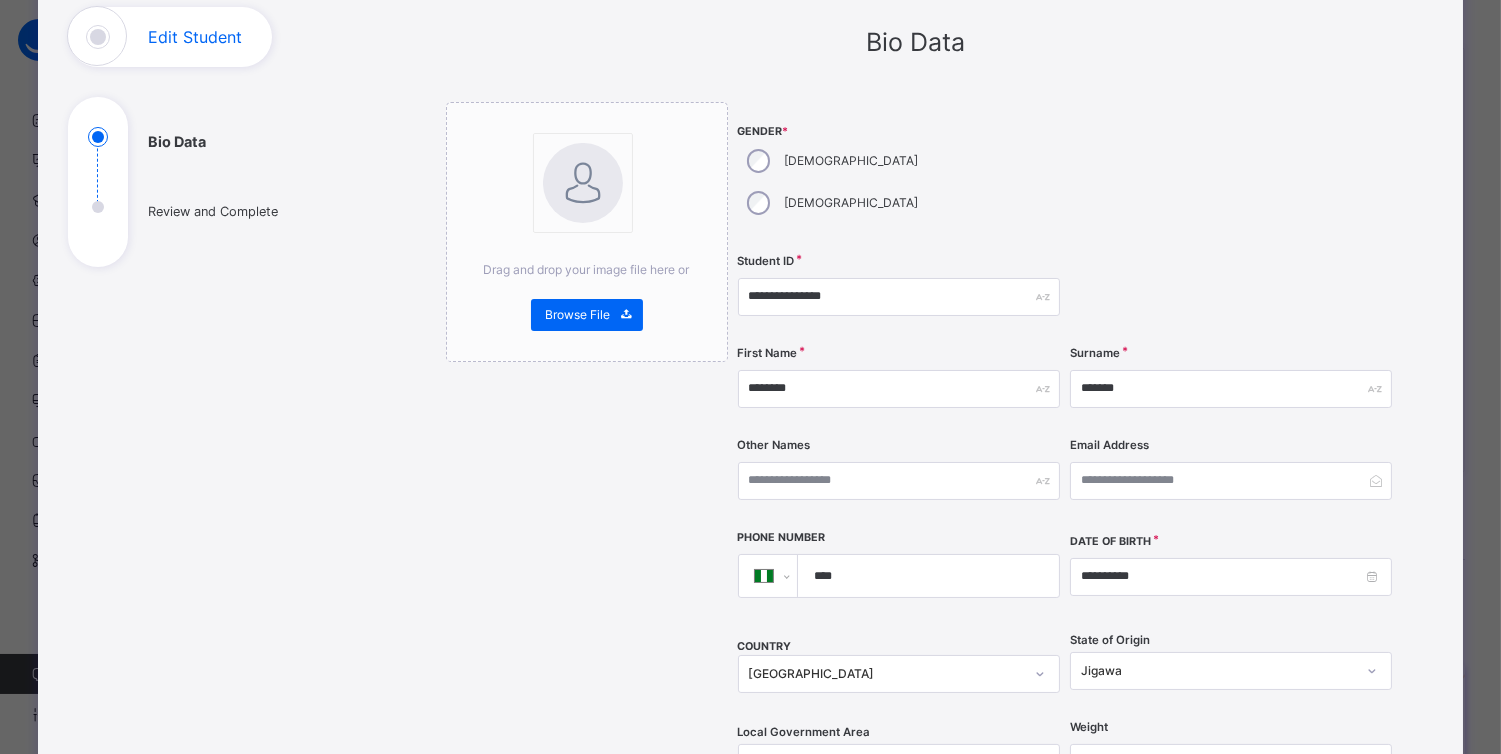 scroll, scrollTop: 132, scrollLeft: 0, axis: vertical 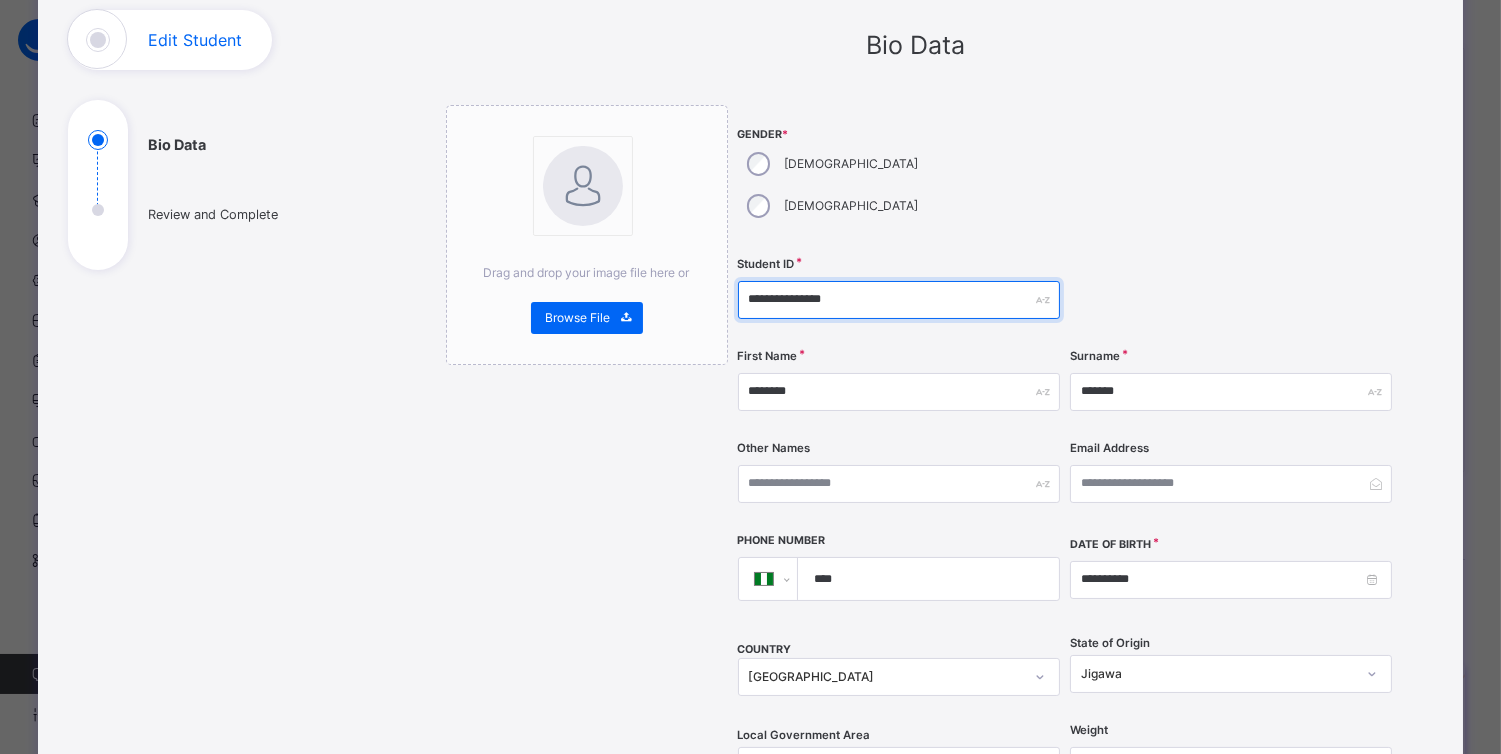 click on "**********" at bounding box center (899, 300) 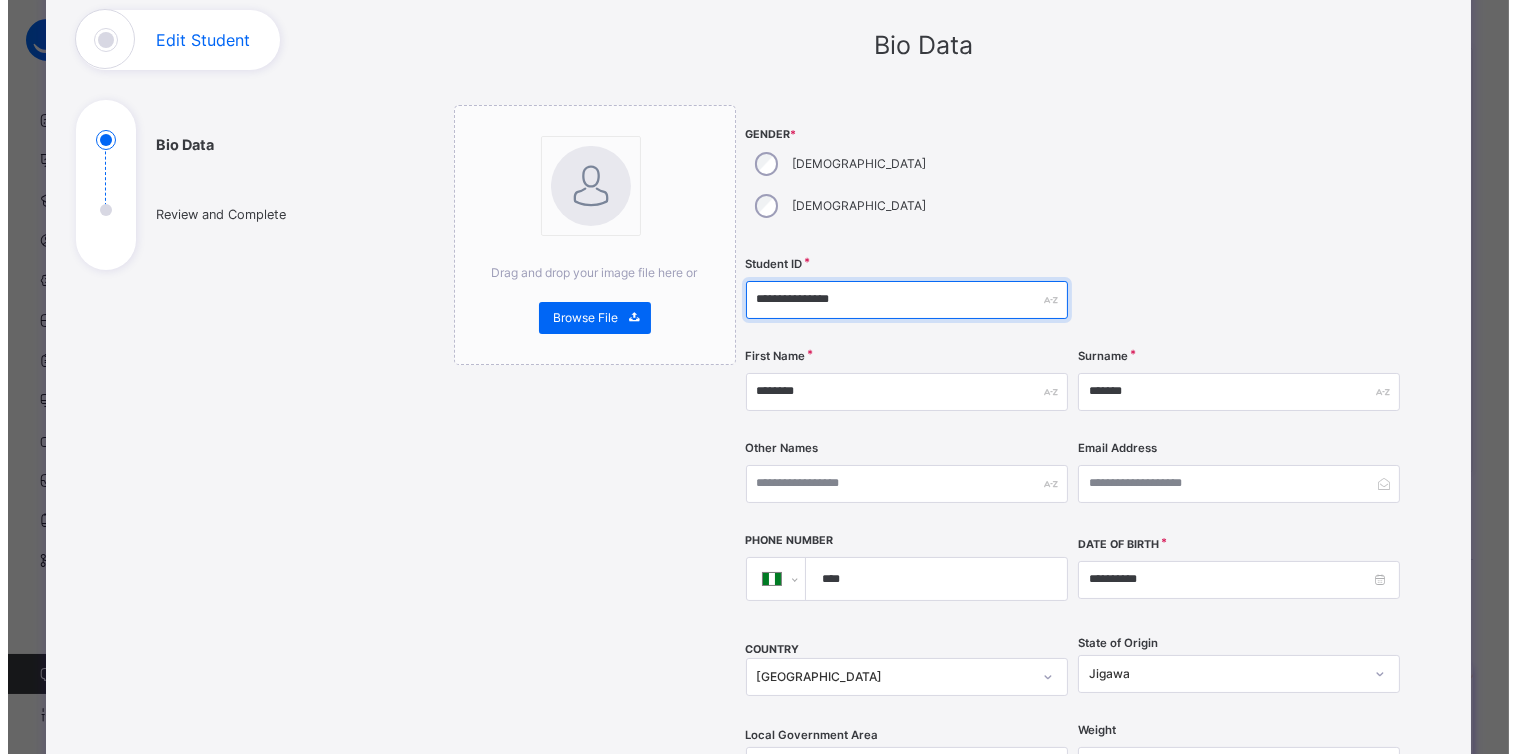 scroll, scrollTop: 778, scrollLeft: 0, axis: vertical 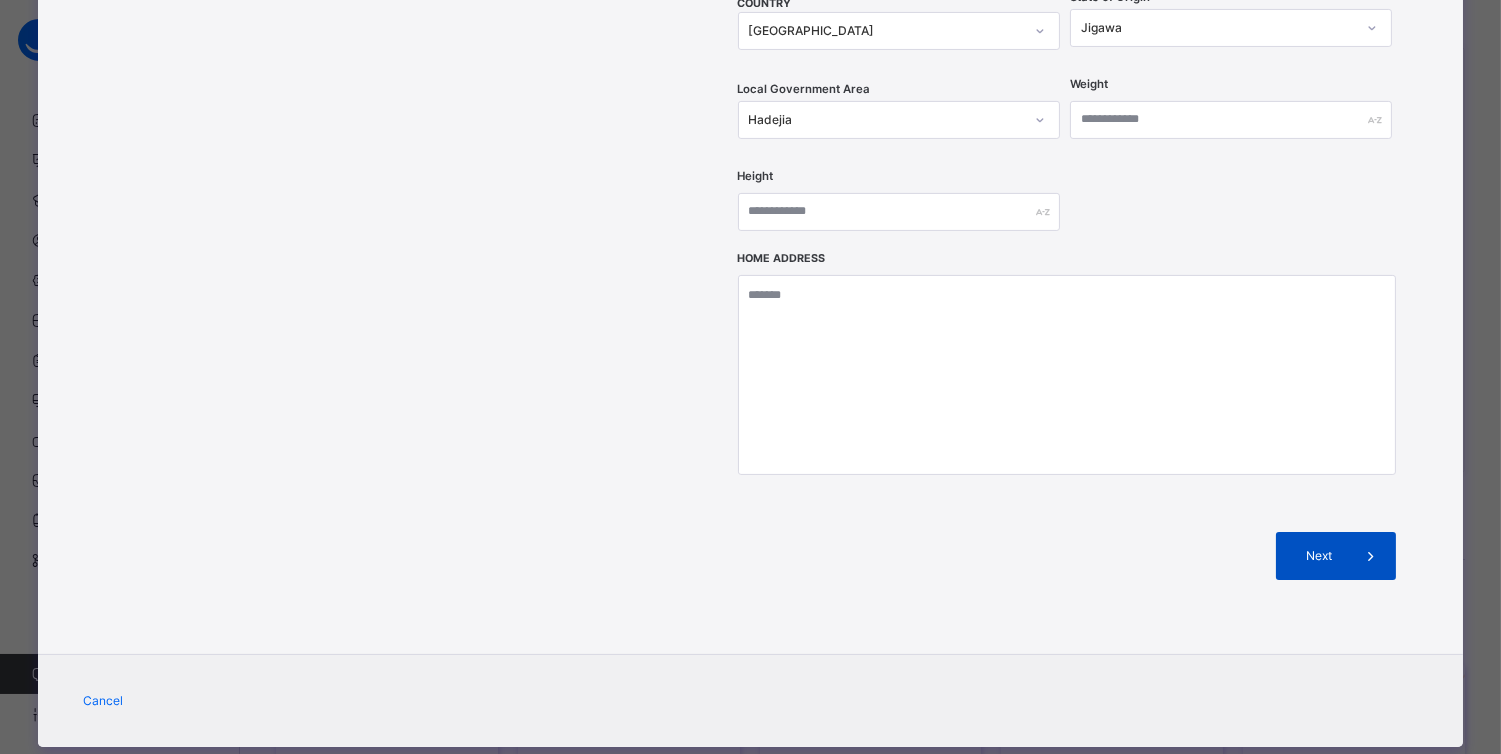 type on "**********" 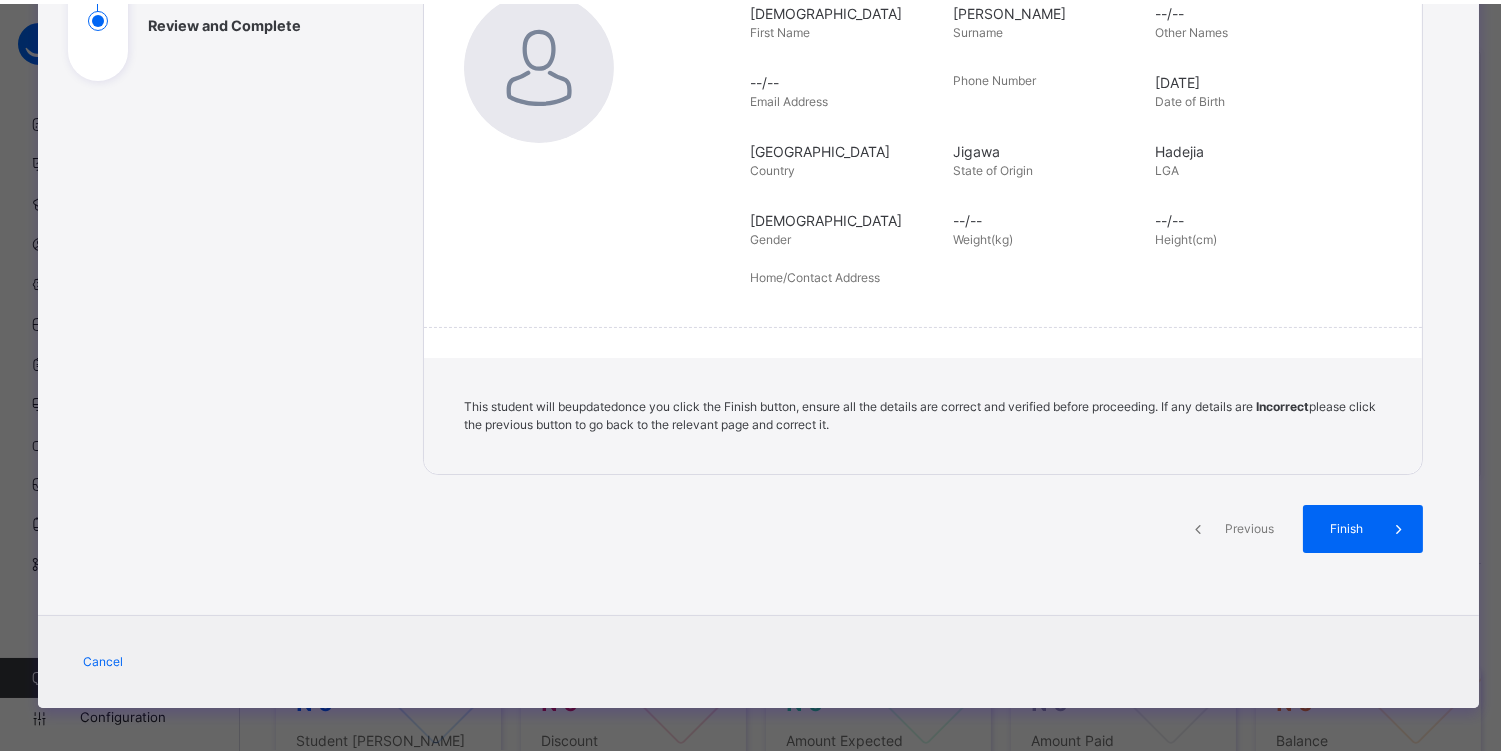 scroll, scrollTop: 324, scrollLeft: 0, axis: vertical 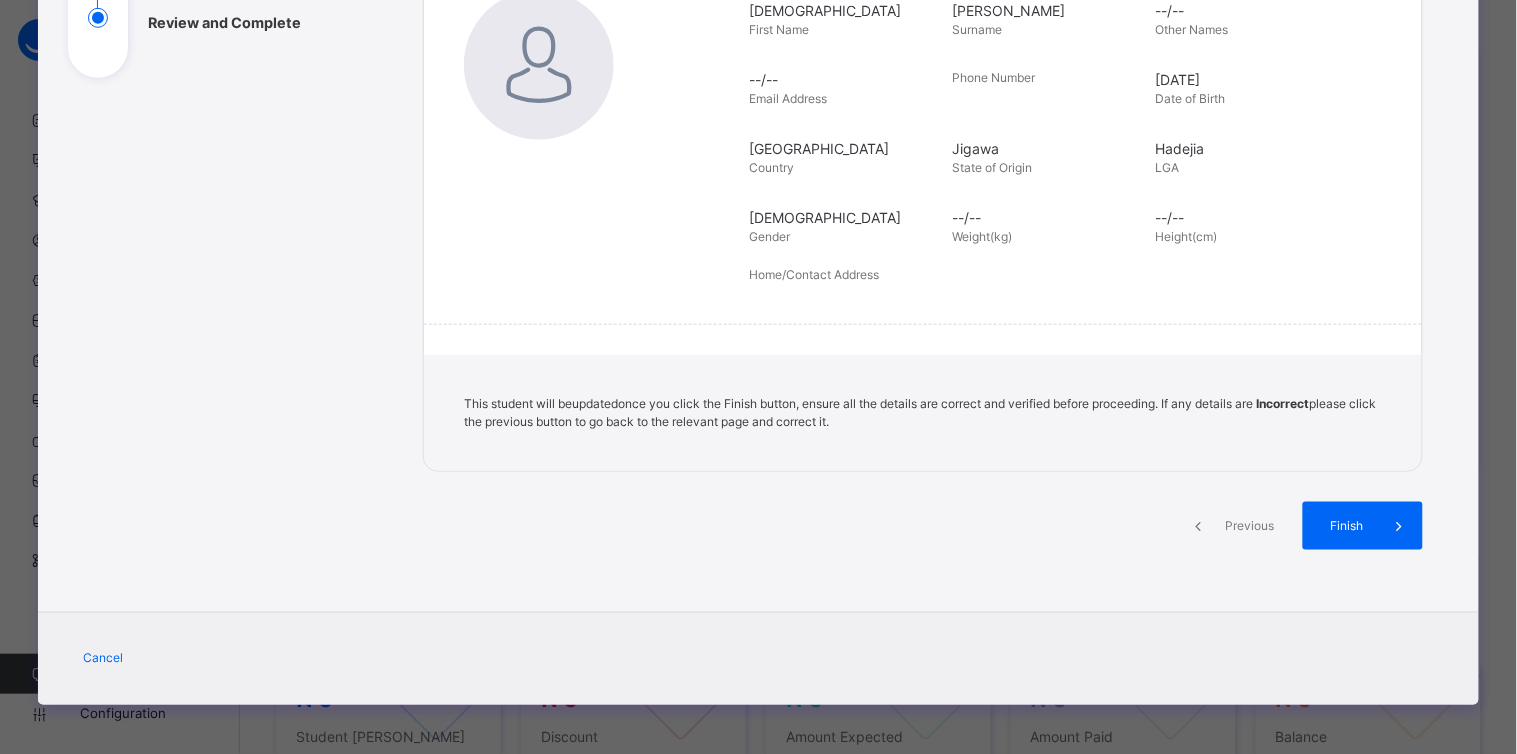 click on "Finish" at bounding box center [1346, 526] 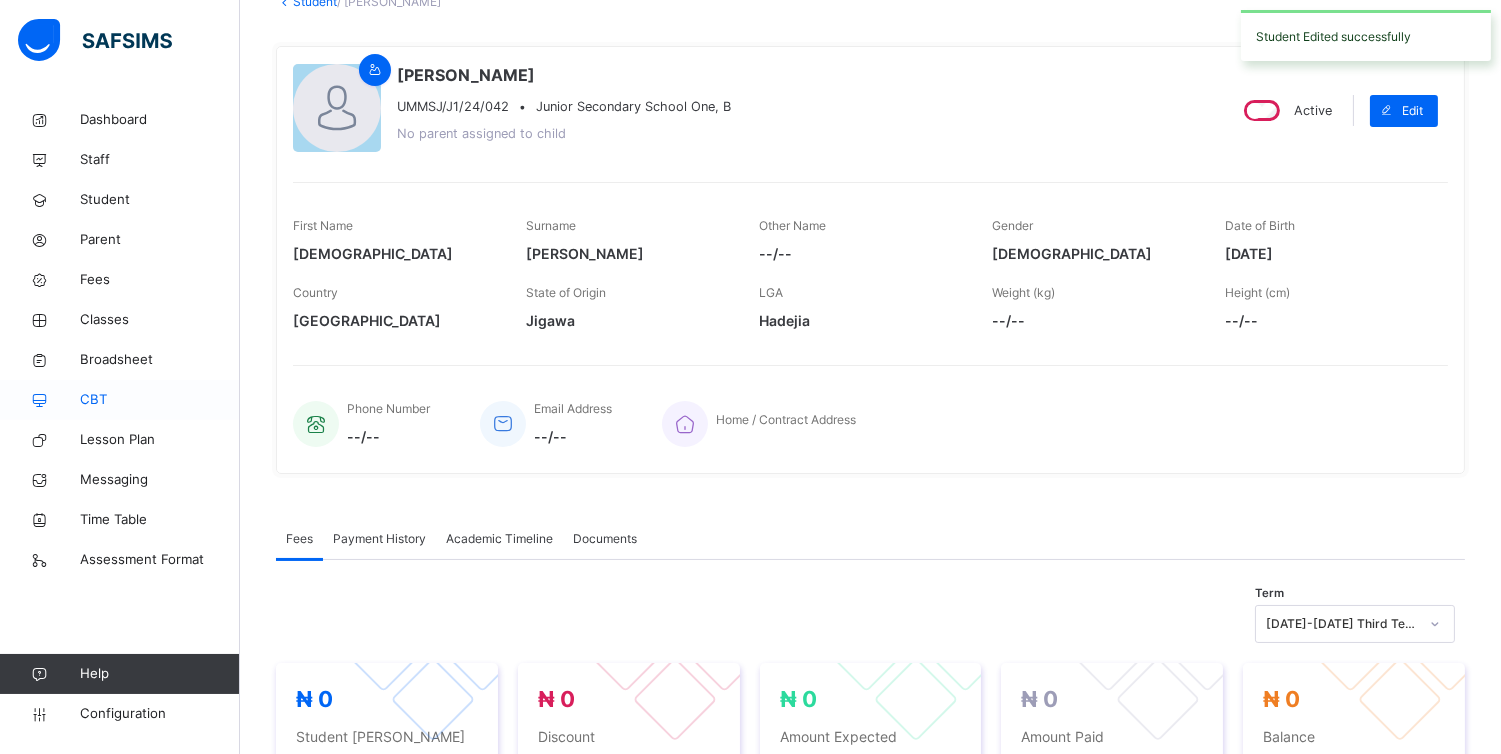click on "CBT" at bounding box center (160, 400) 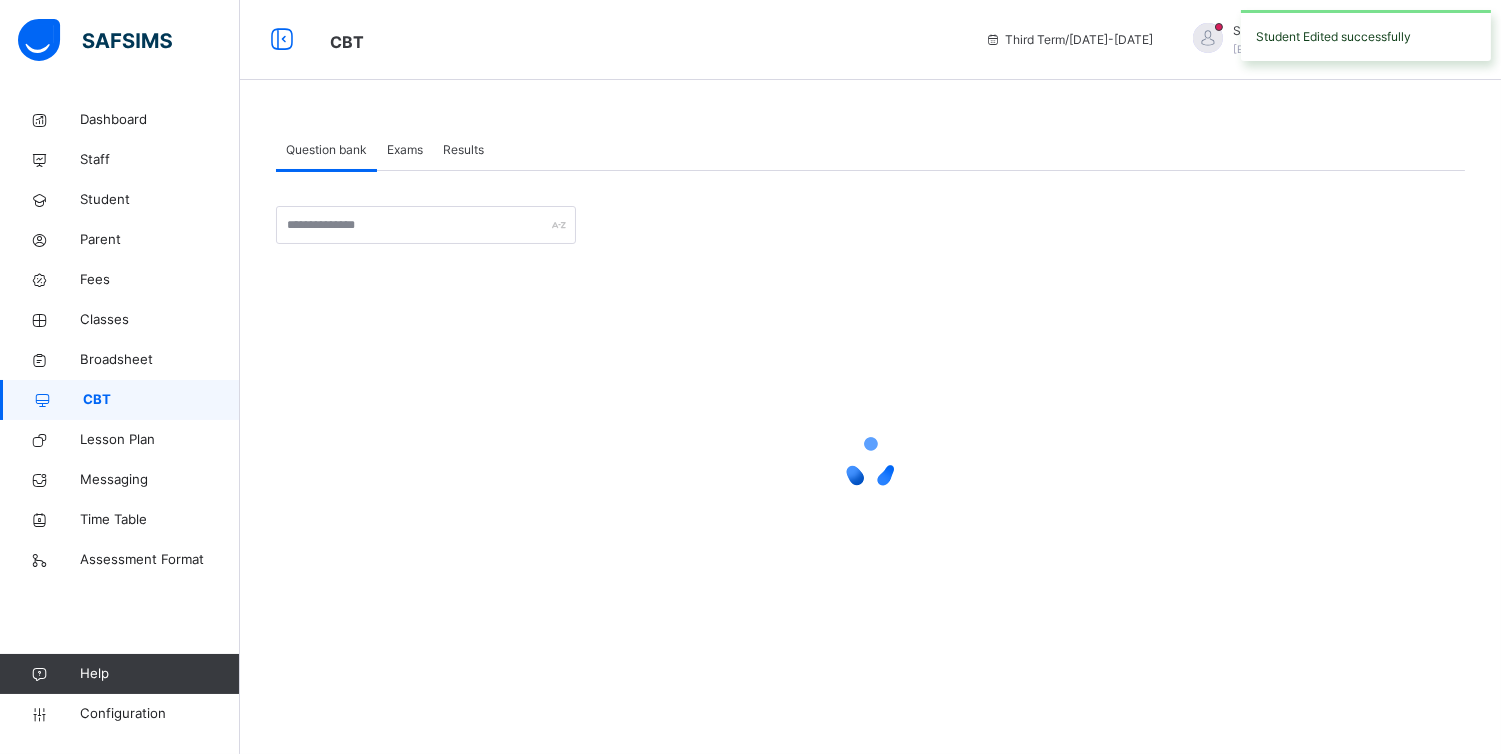 scroll, scrollTop: 0, scrollLeft: 0, axis: both 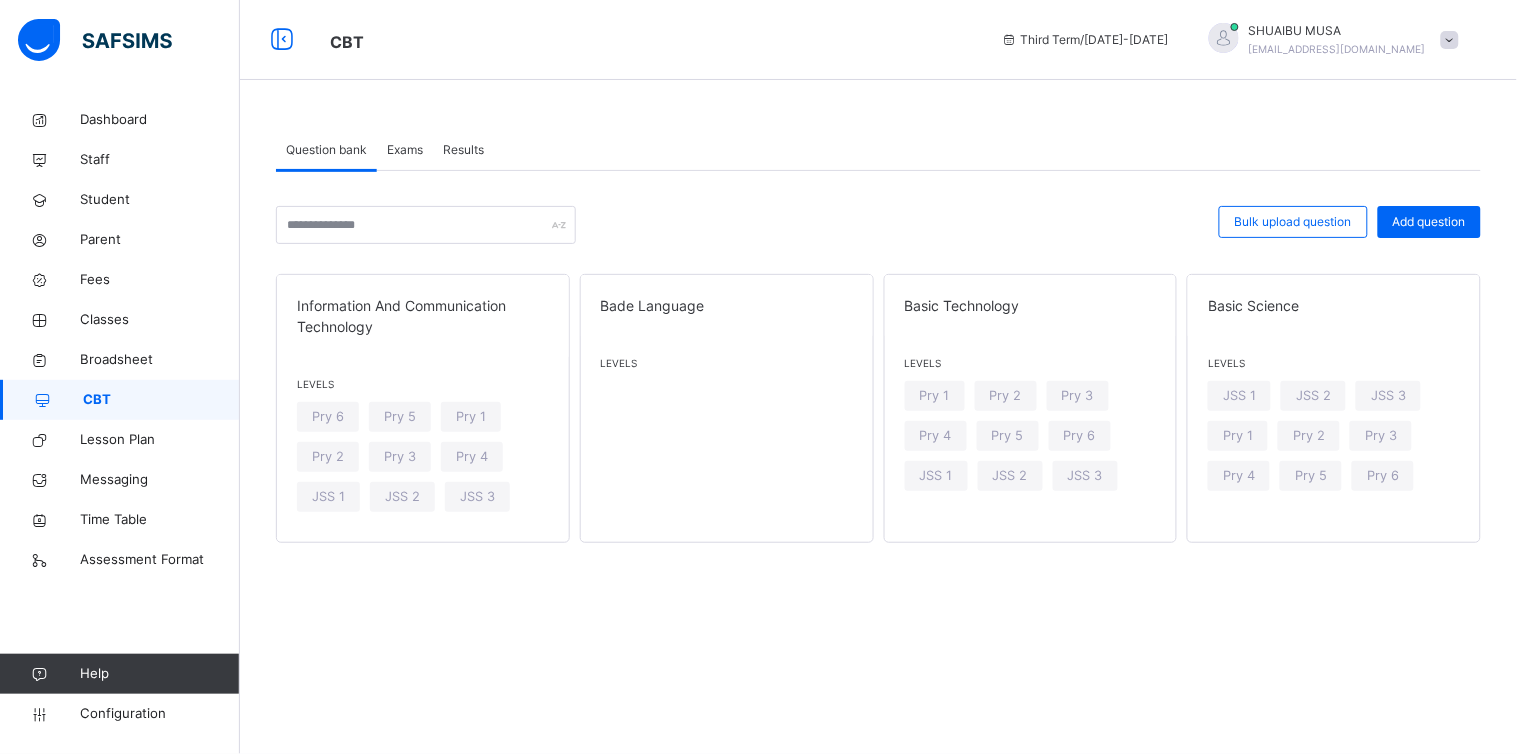 click on "Exams" at bounding box center (405, 150) 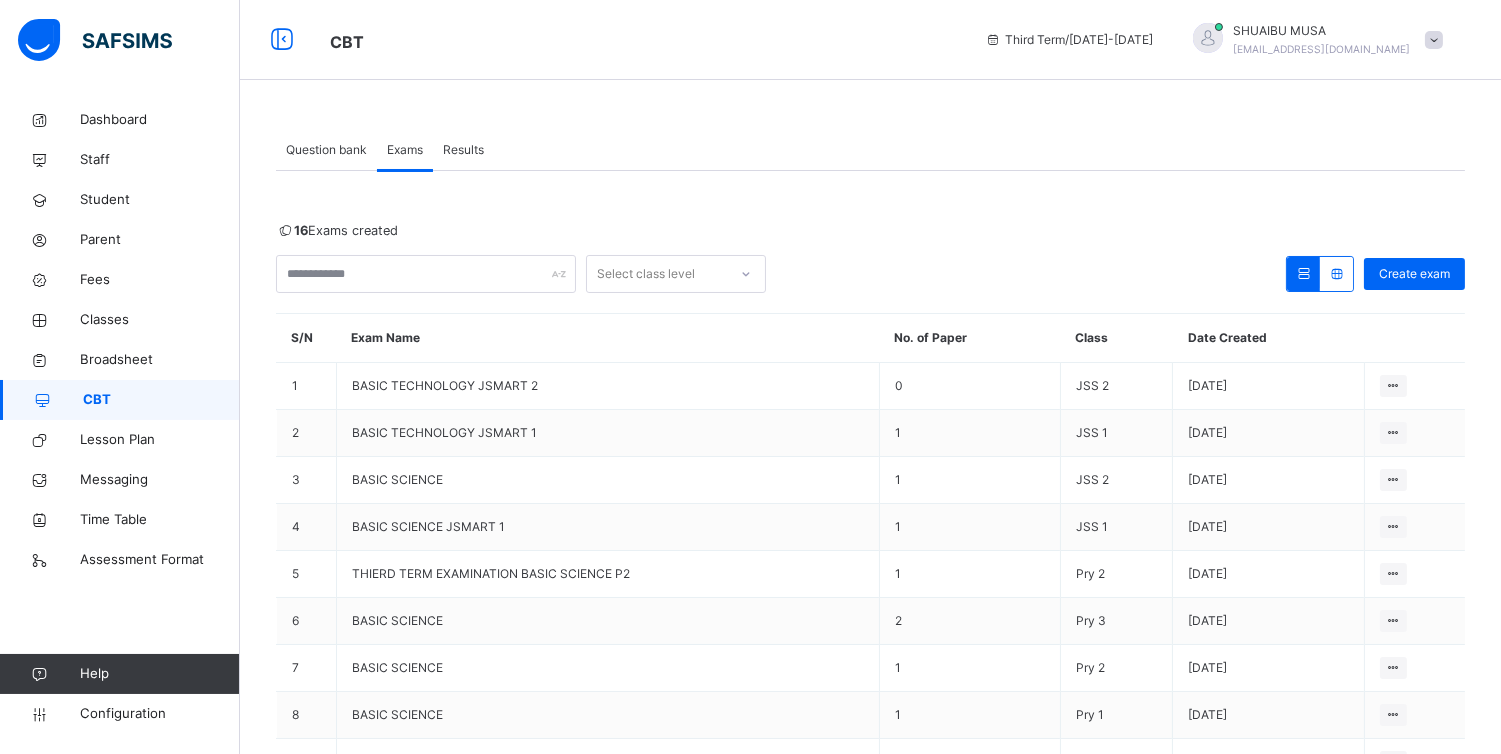 click at bounding box center (746, 274) 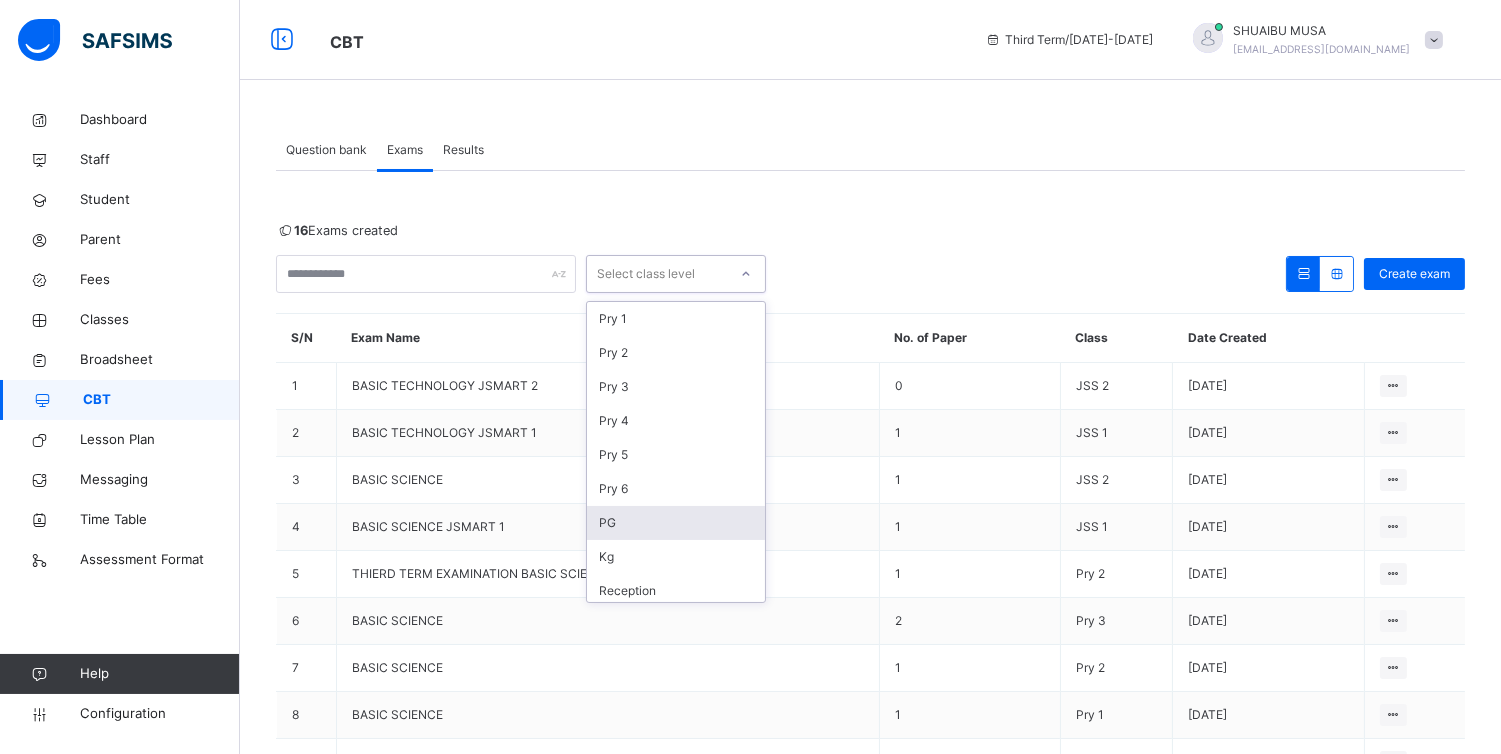 scroll, scrollTop: 175, scrollLeft: 0, axis: vertical 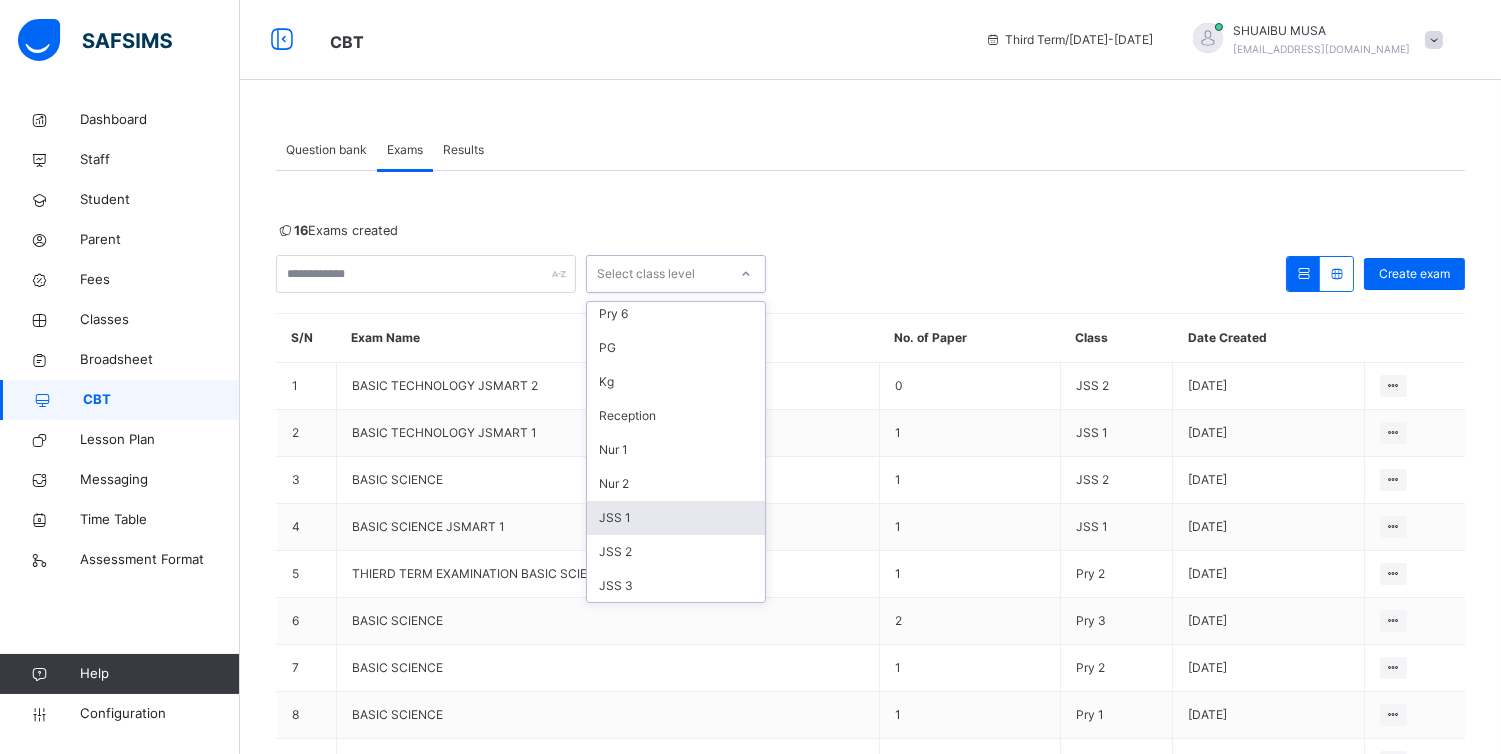 click on "JSS 1" at bounding box center [676, 518] 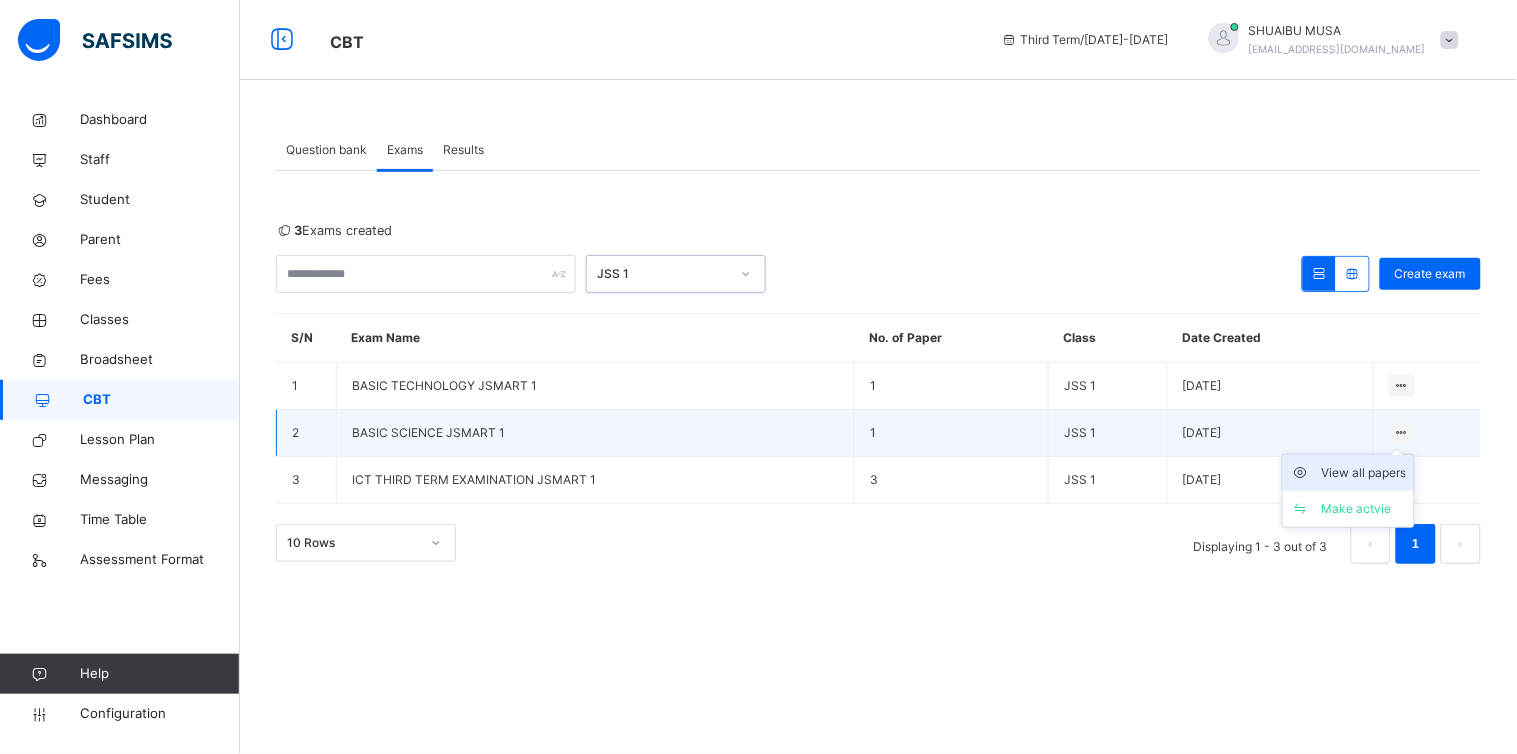 click on "View all papers" at bounding box center [1363, 473] 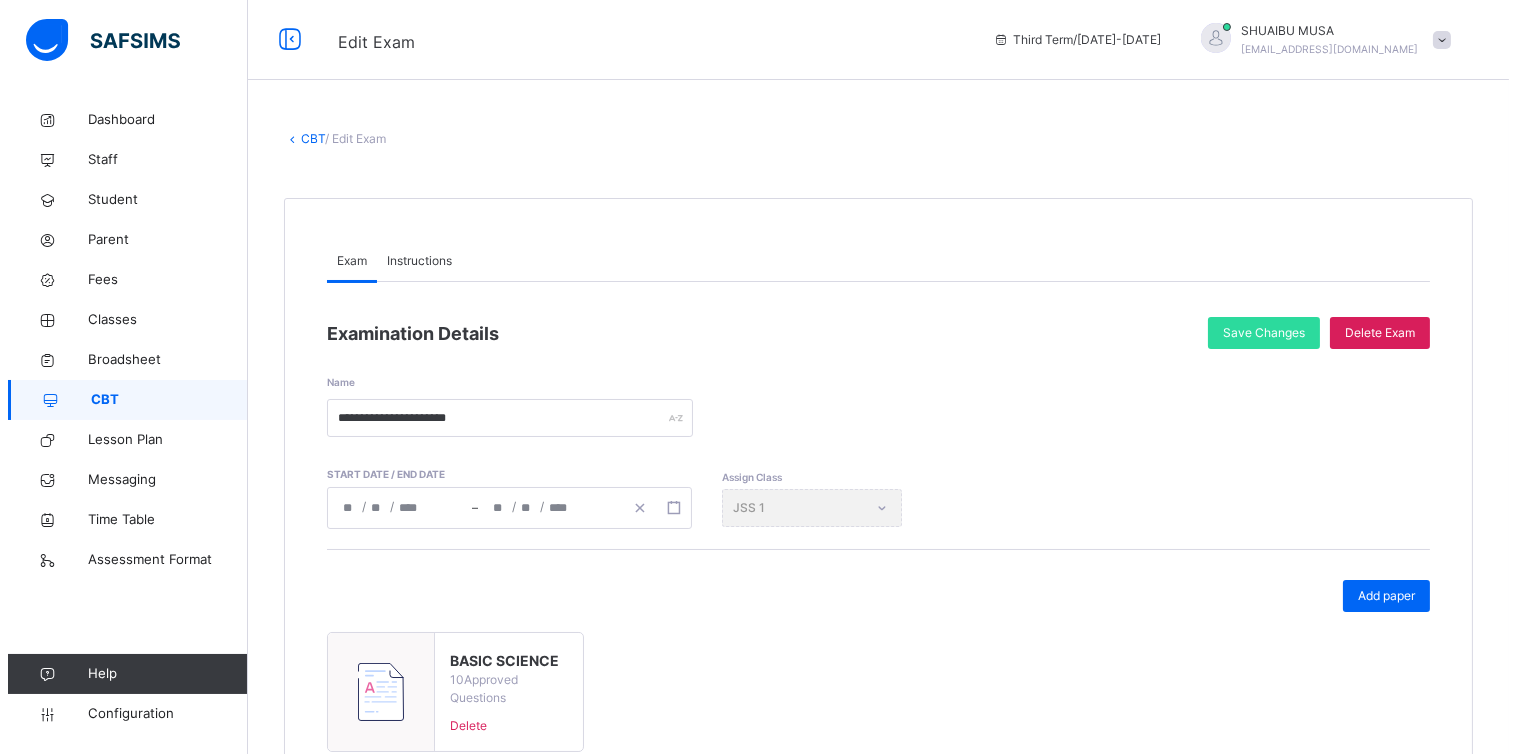scroll, scrollTop: 136, scrollLeft: 0, axis: vertical 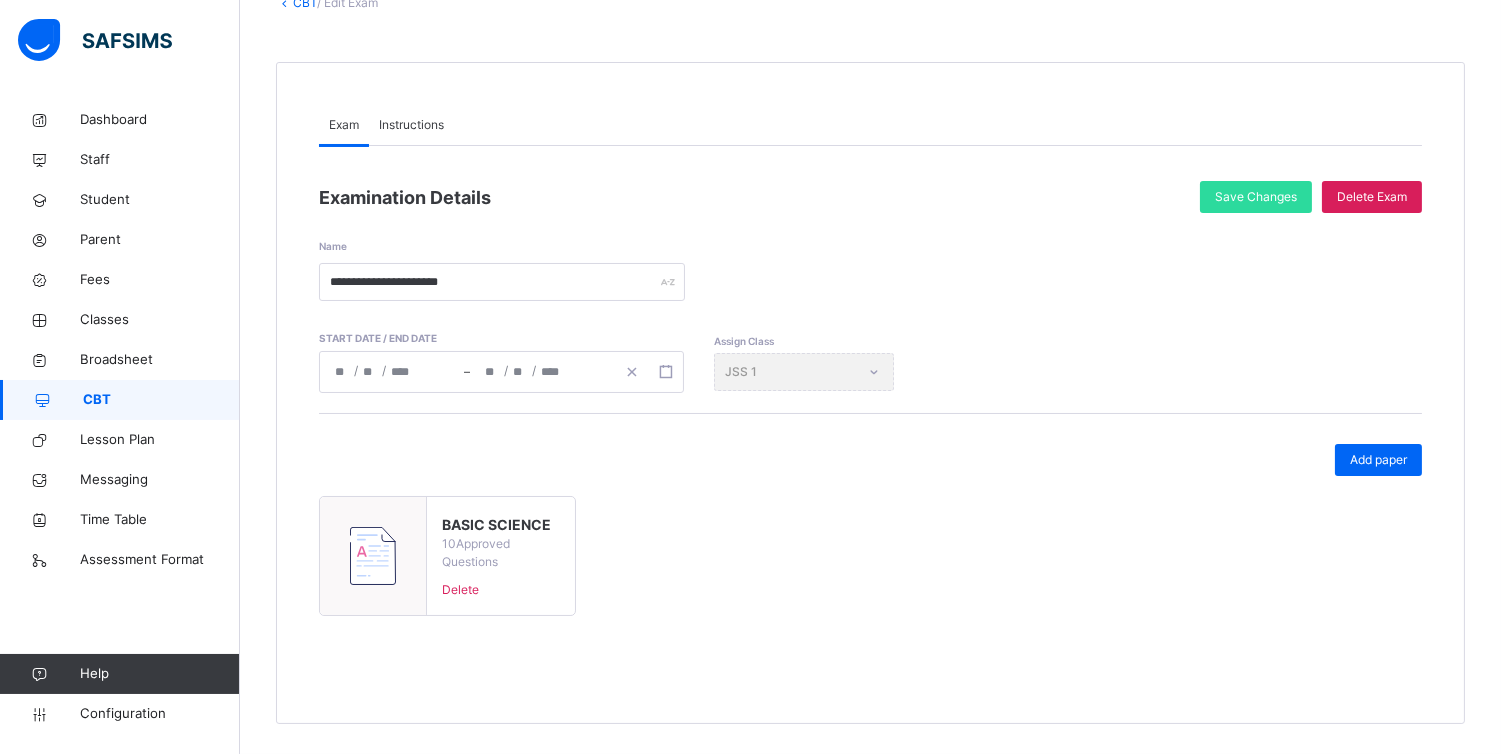 click at bounding box center (373, 556) 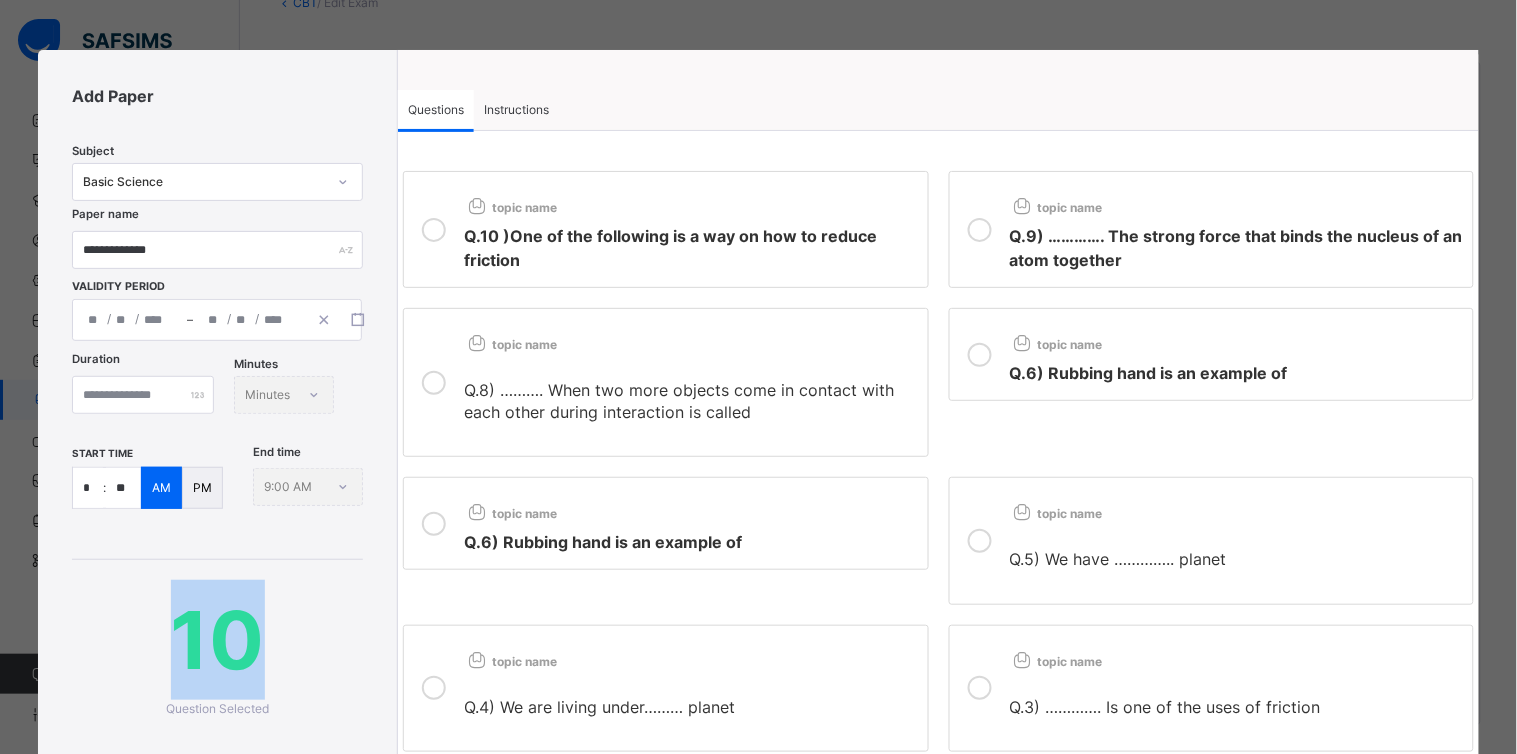click on "*" at bounding box center (88, 488) 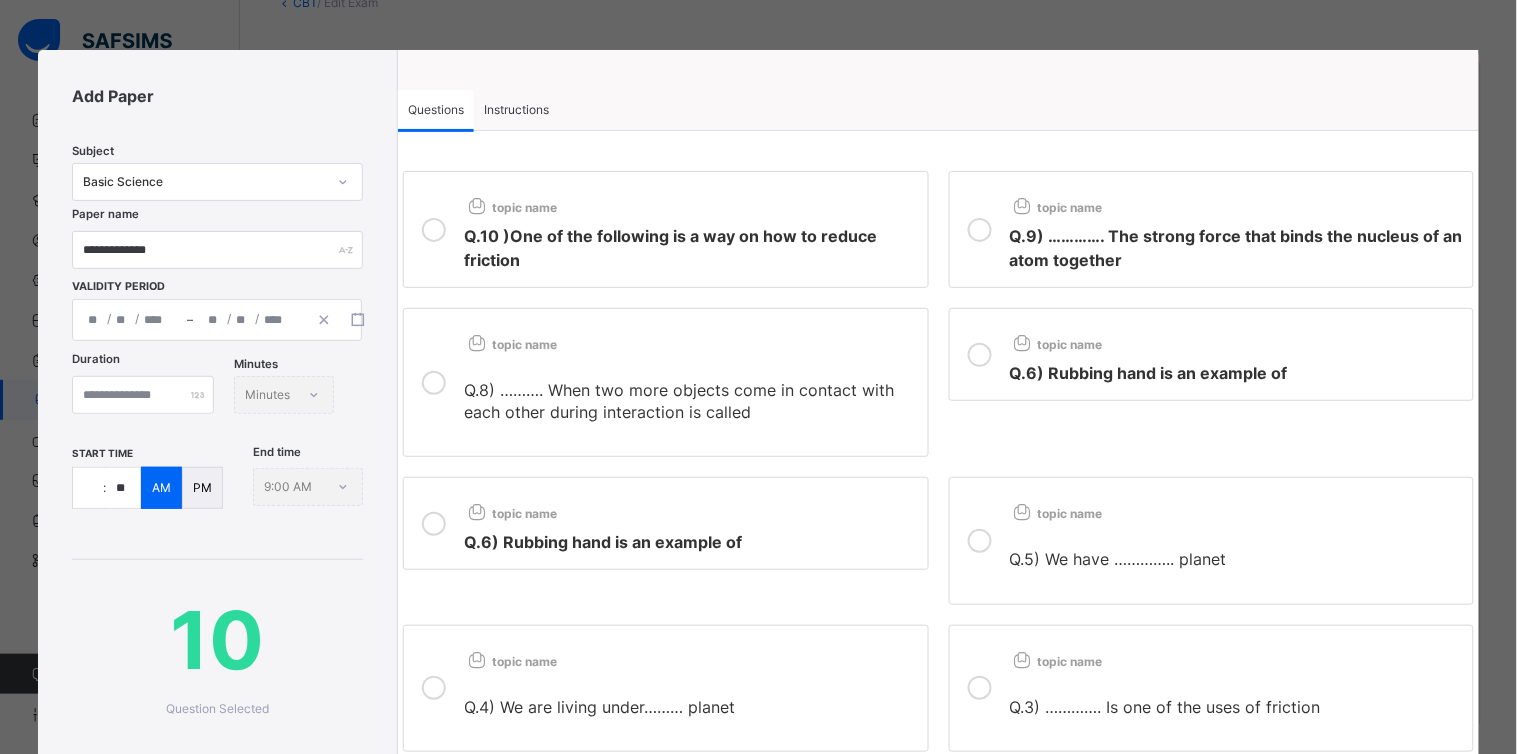 type on "*" 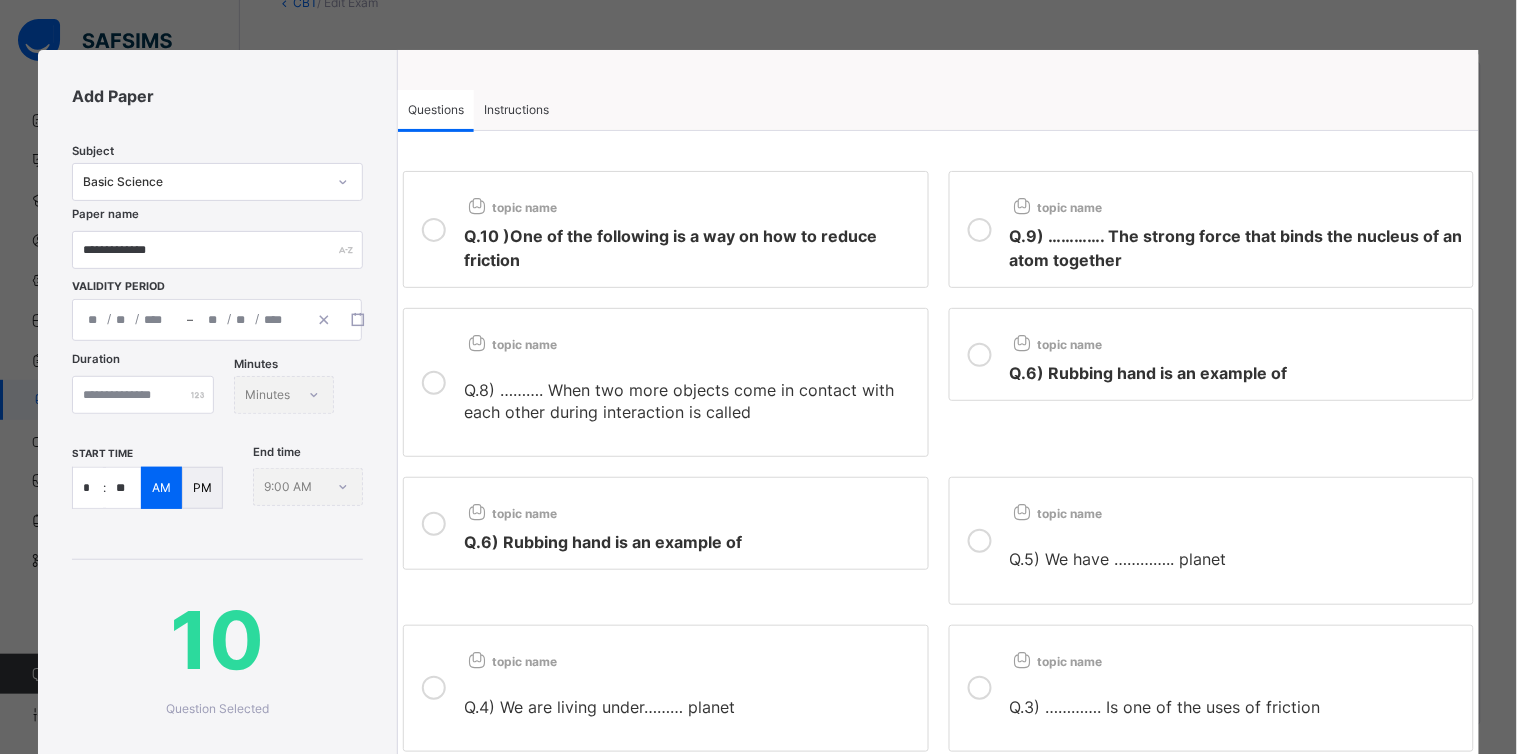 click on "**" at bounding box center [123, 488] 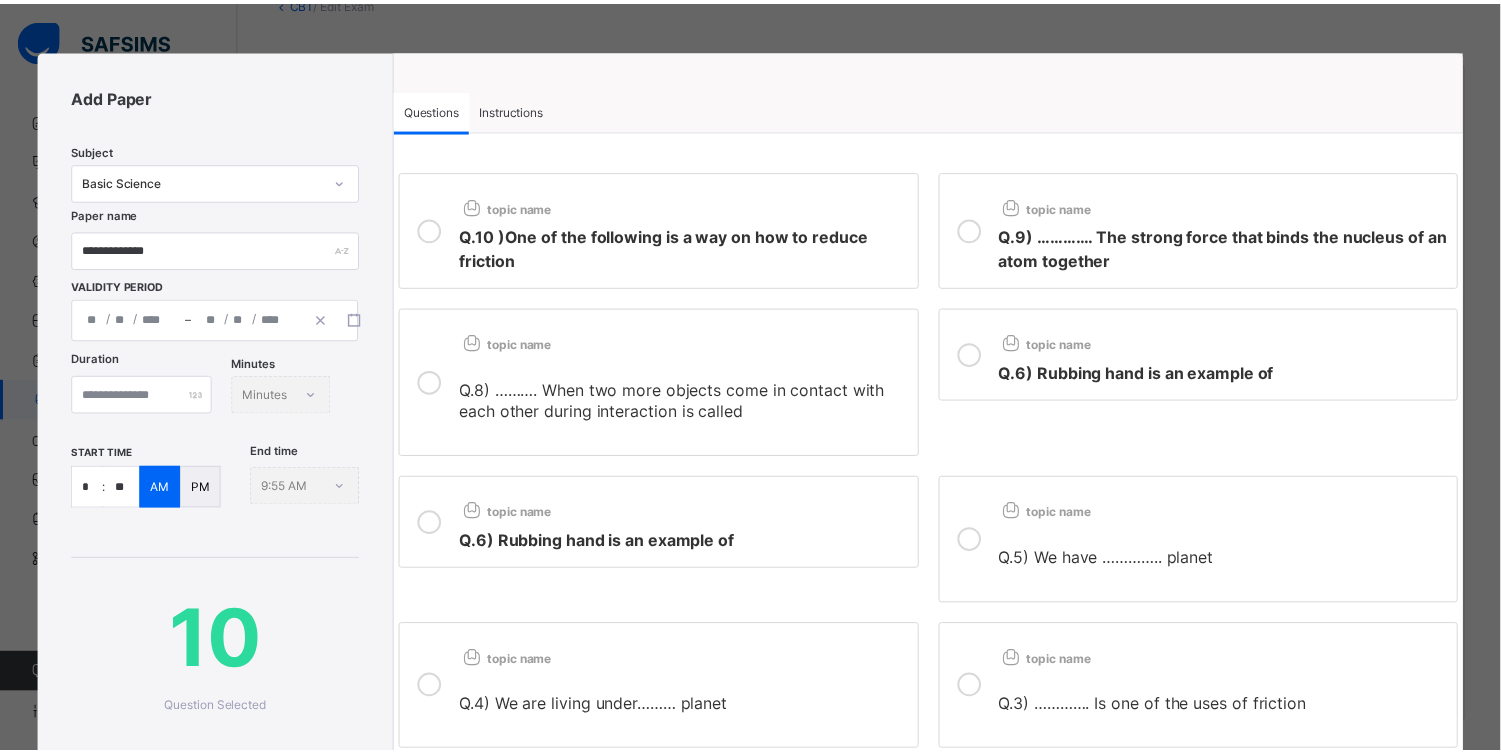 scroll, scrollTop: 363, scrollLeft: 0, axis: vertical 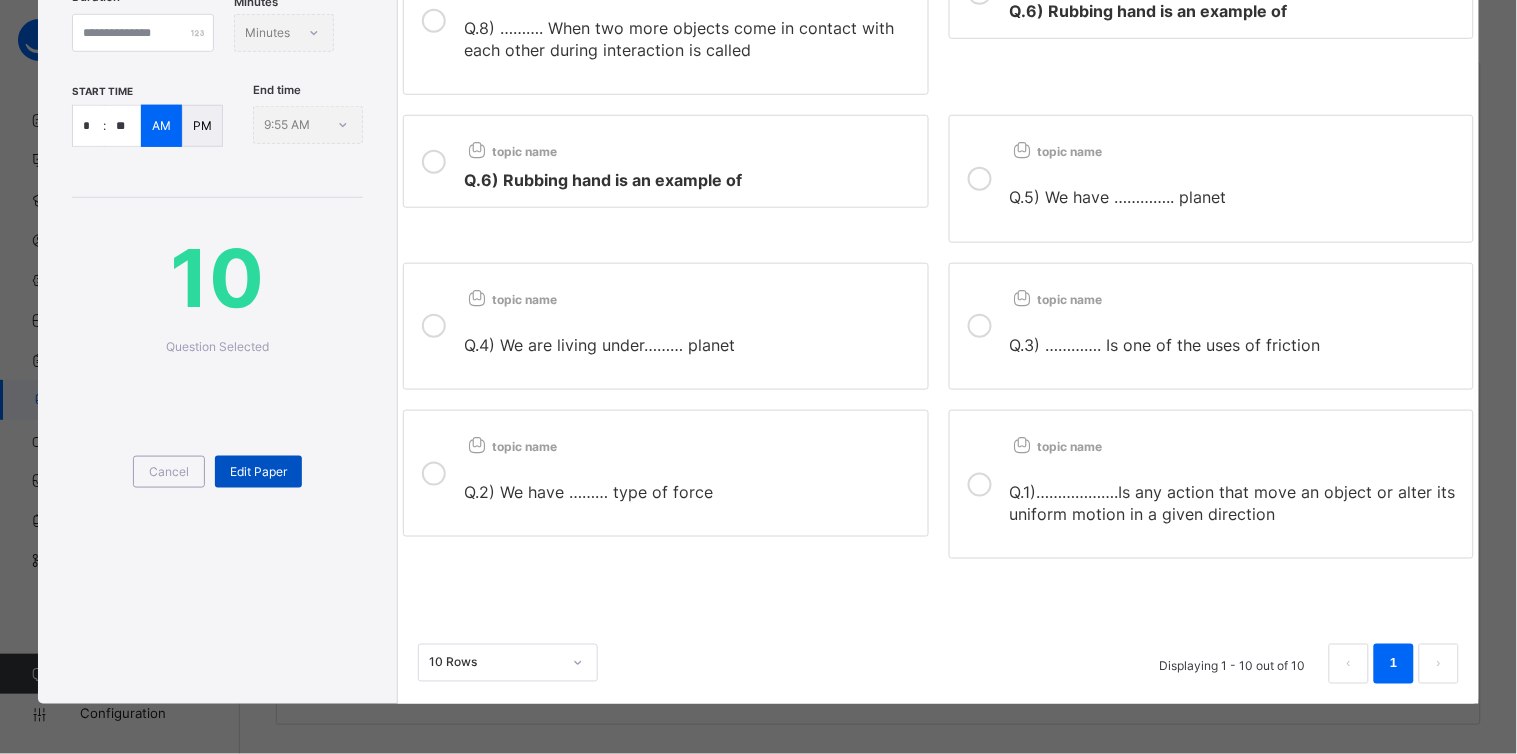 type on "**" 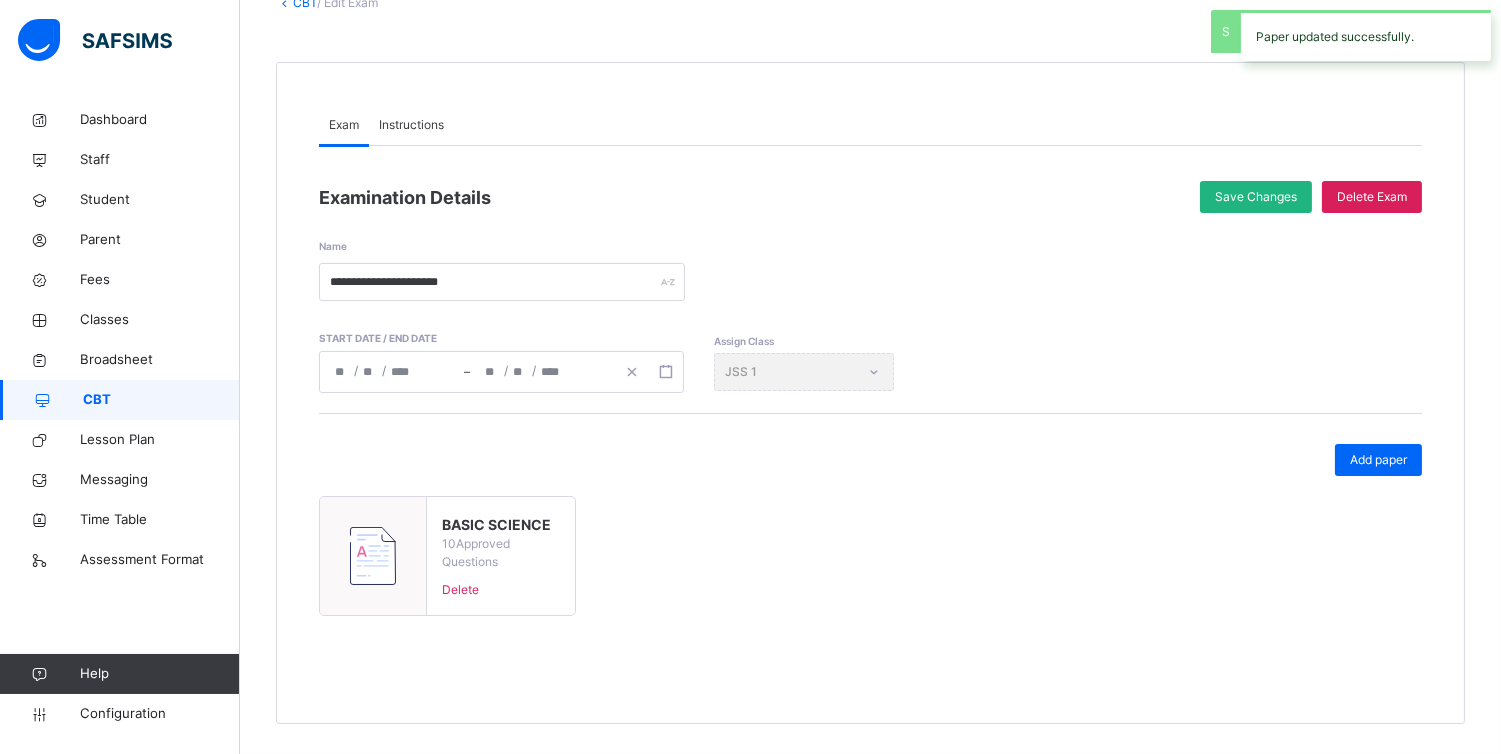 click on "Save Changes" at bounding box center [1256, 197] 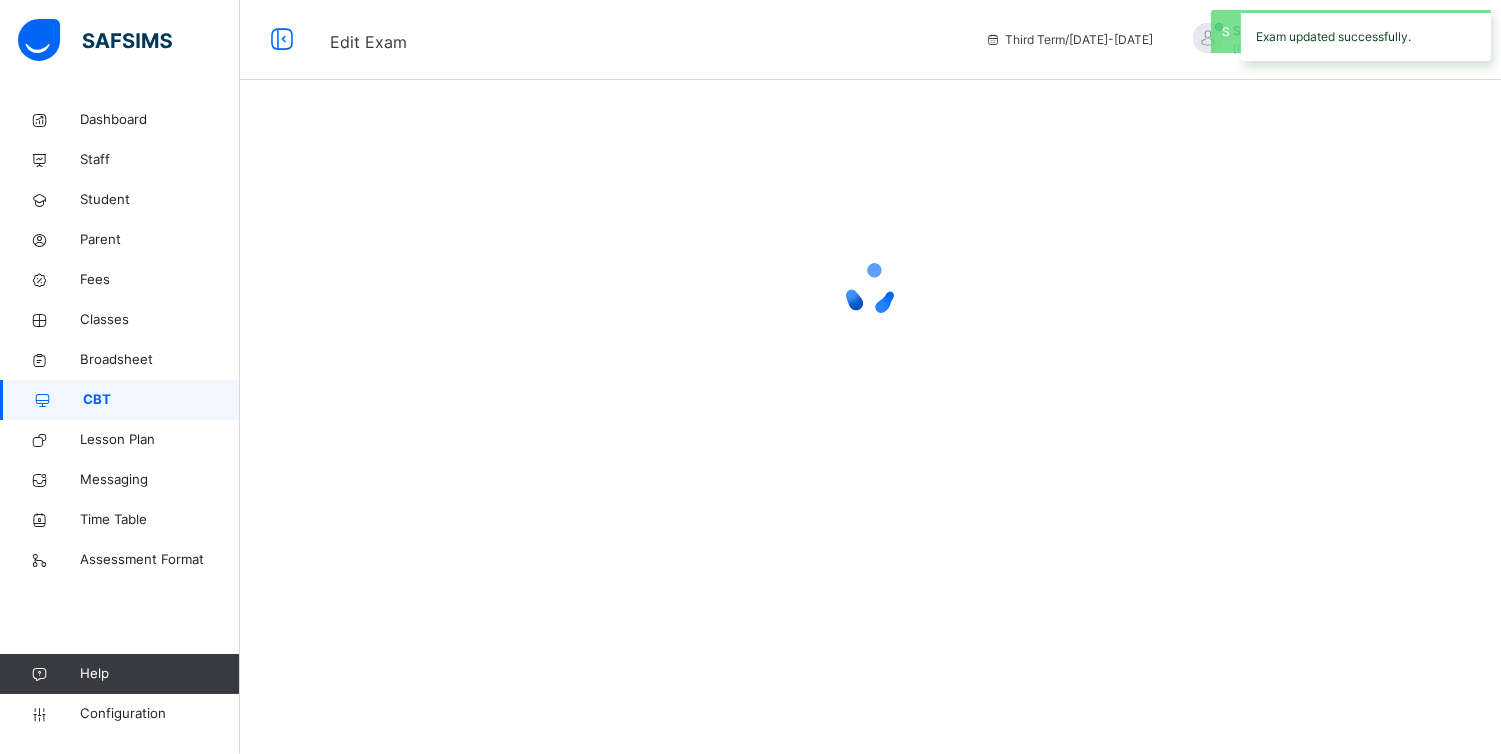 scroll, scrollTop: 0, scrollLeft: 0, axis: both 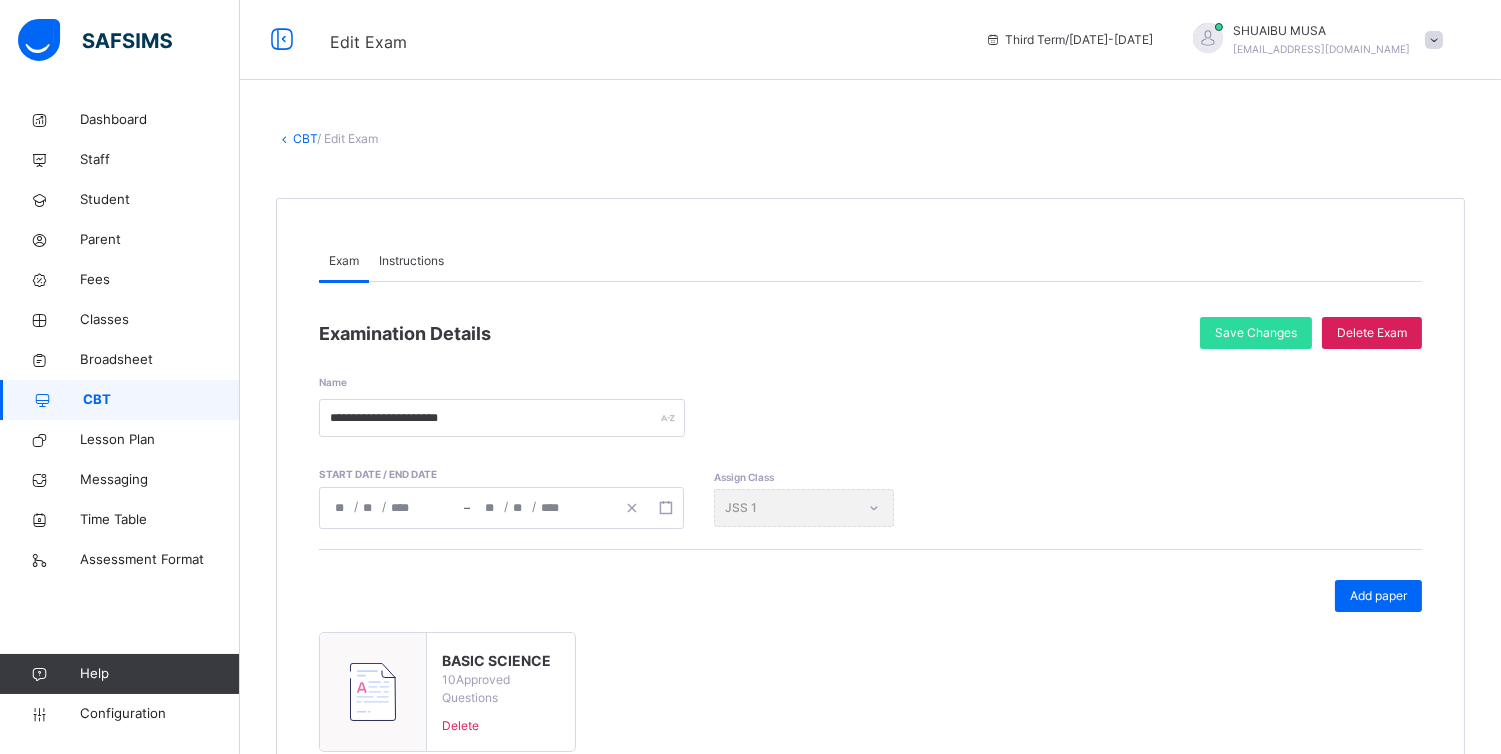 click on "CBT" at bounding box center [161, 400] 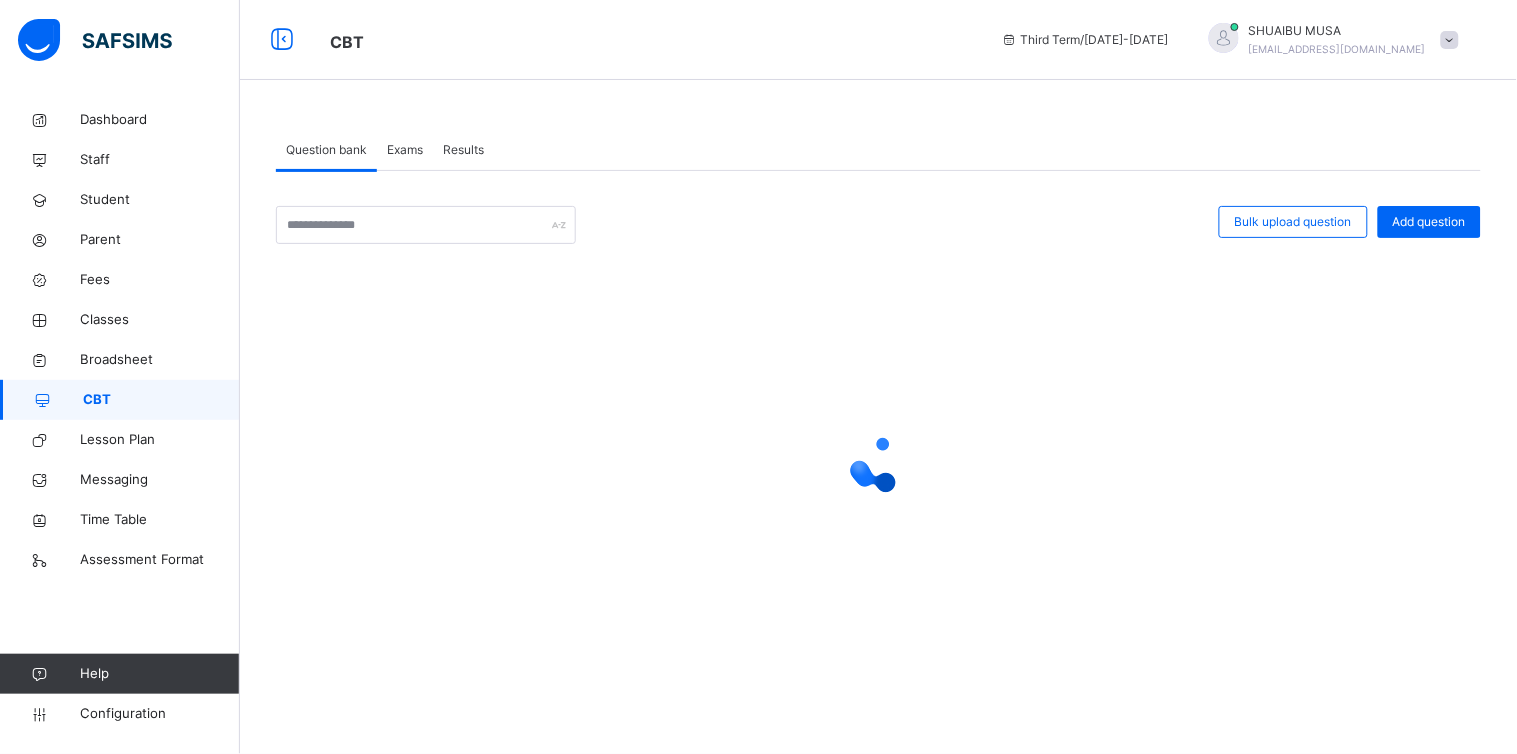 click on "Exams" at bounding box center [405, 150] 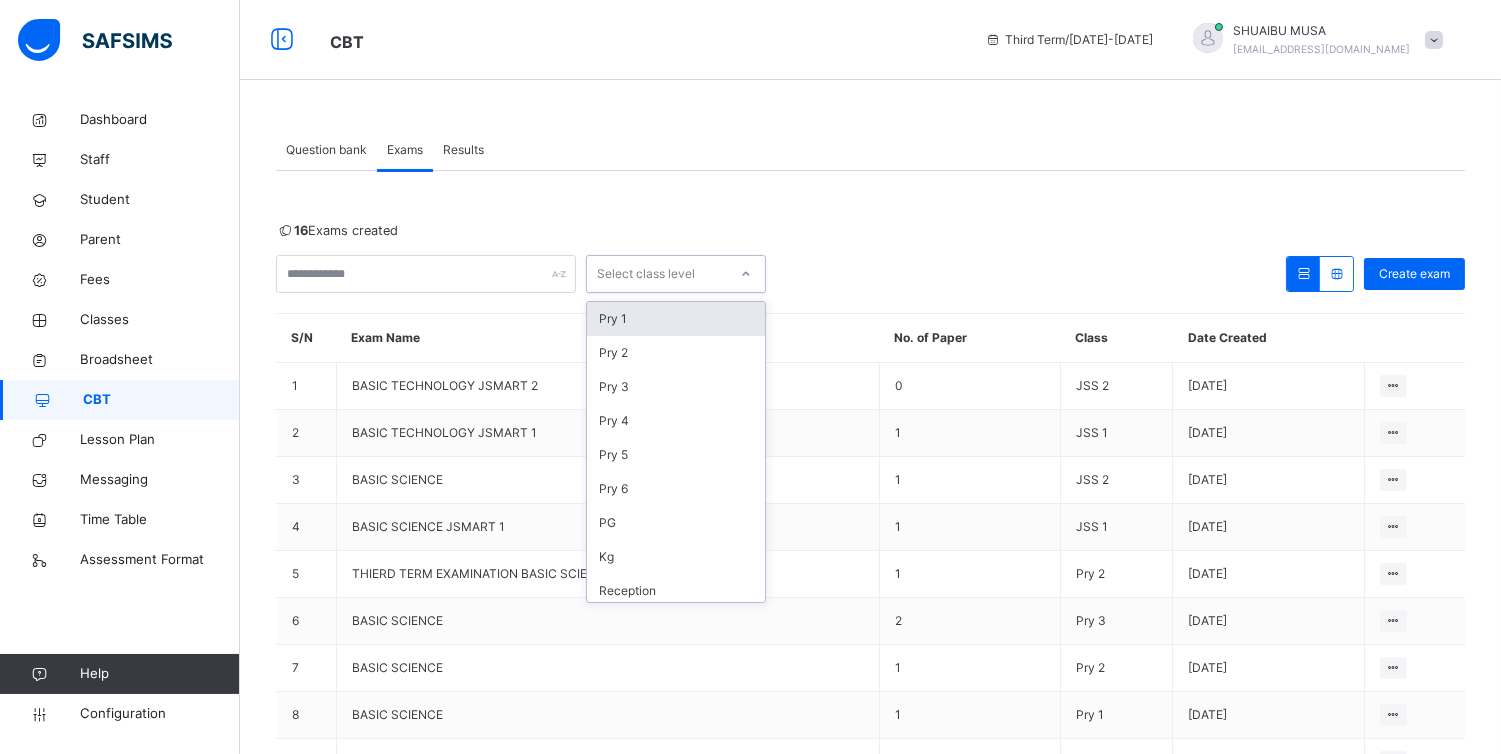 click 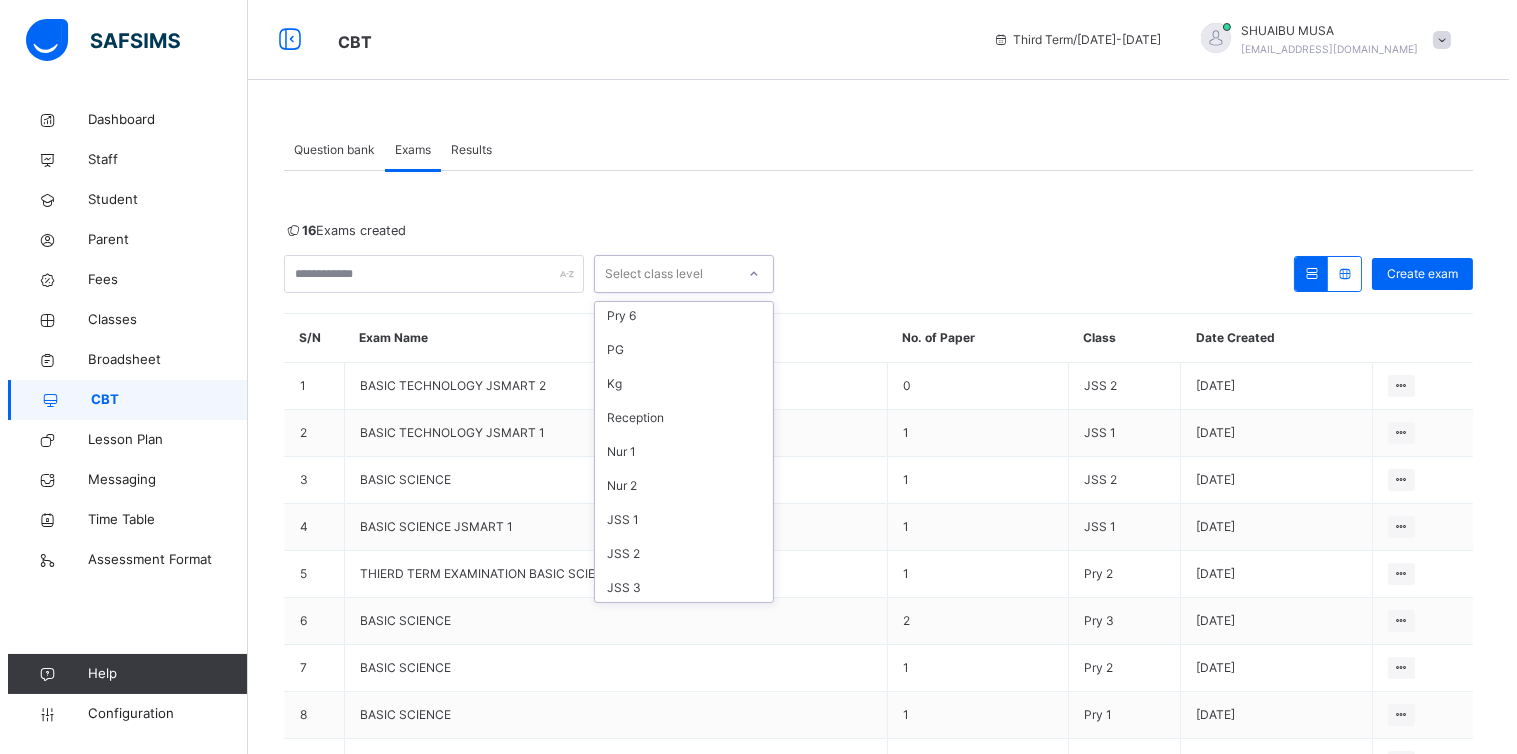 scroll, scrollTop: 175, scrollLeft: 0, axis: vertical 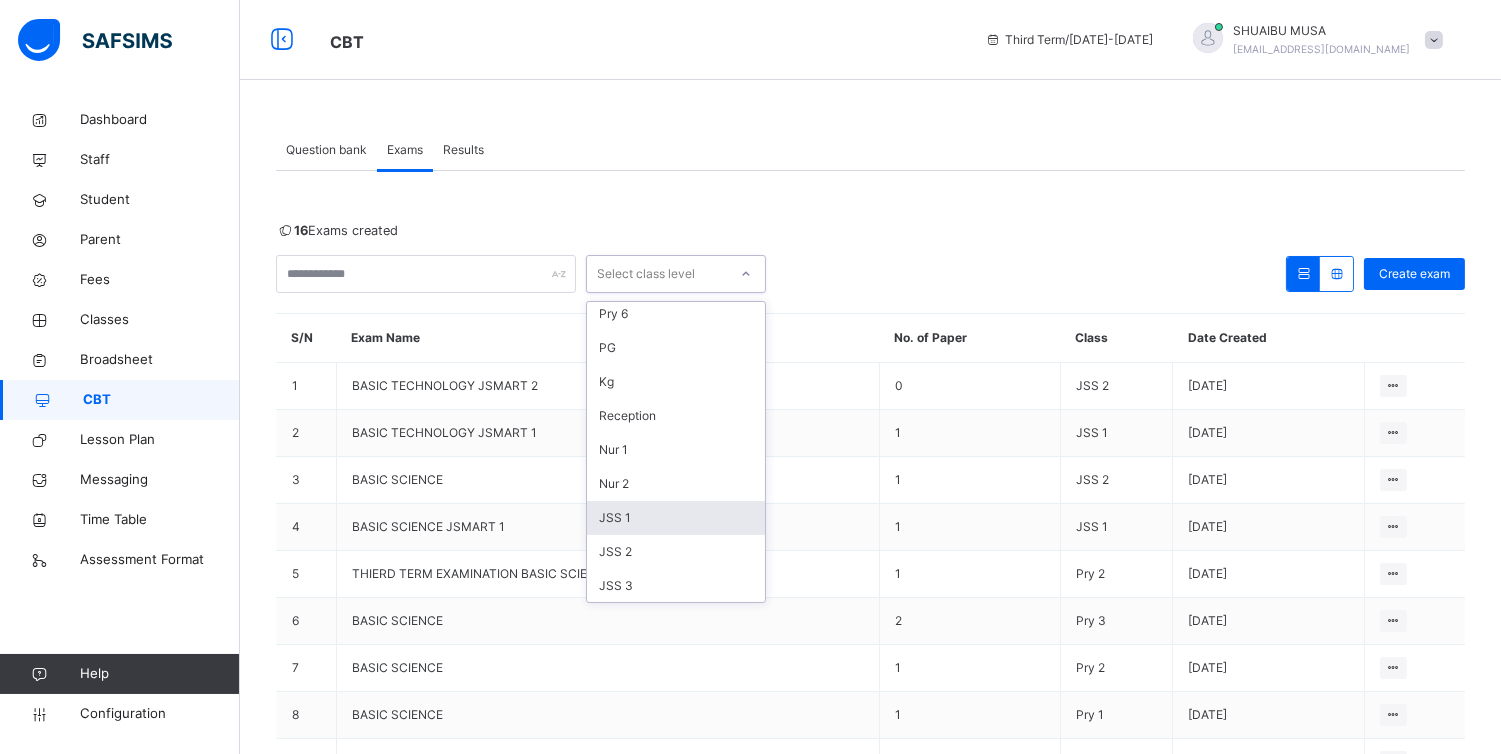 click on "JSS 1" at bounding box center [676, 518] 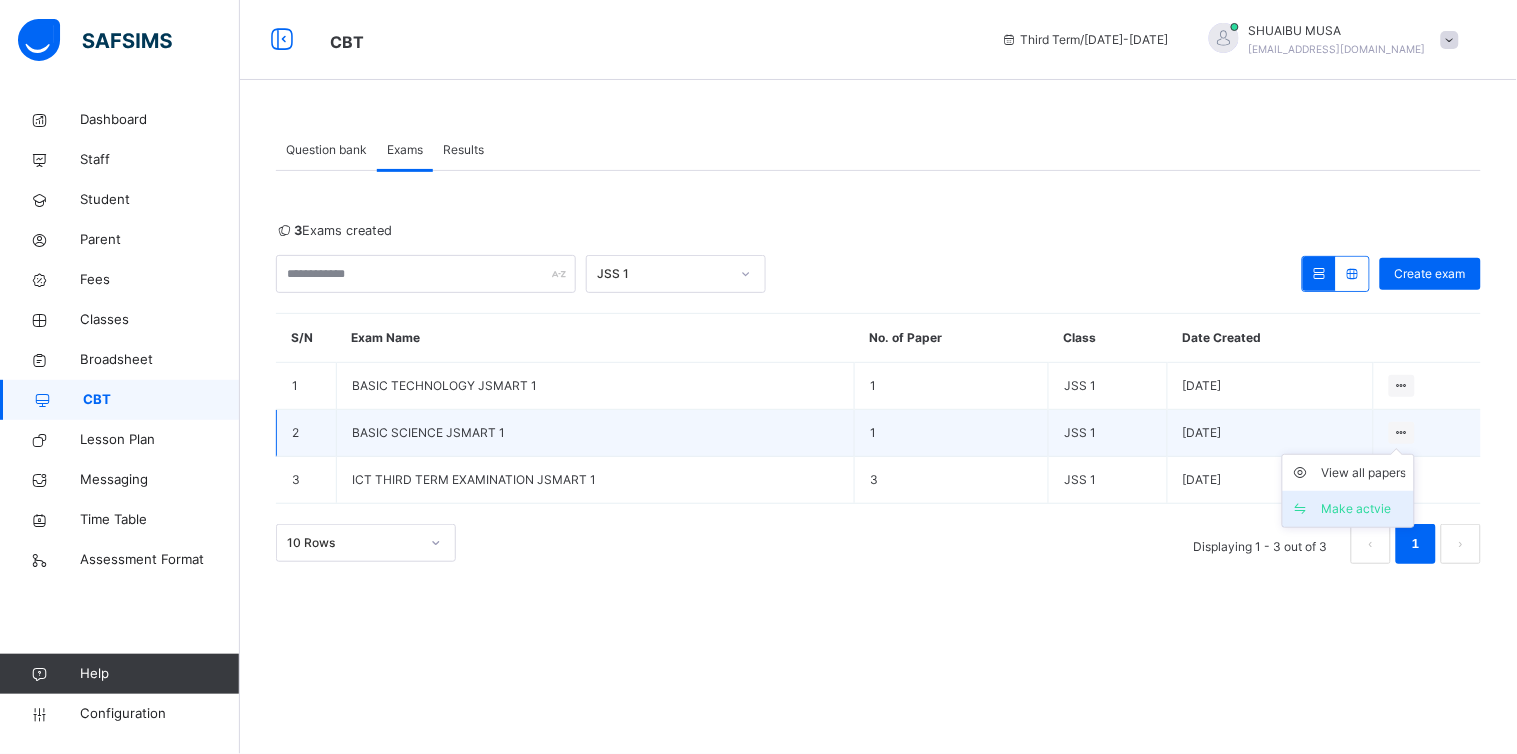 click on "Make actvie" at bounding box center (1363, 509) 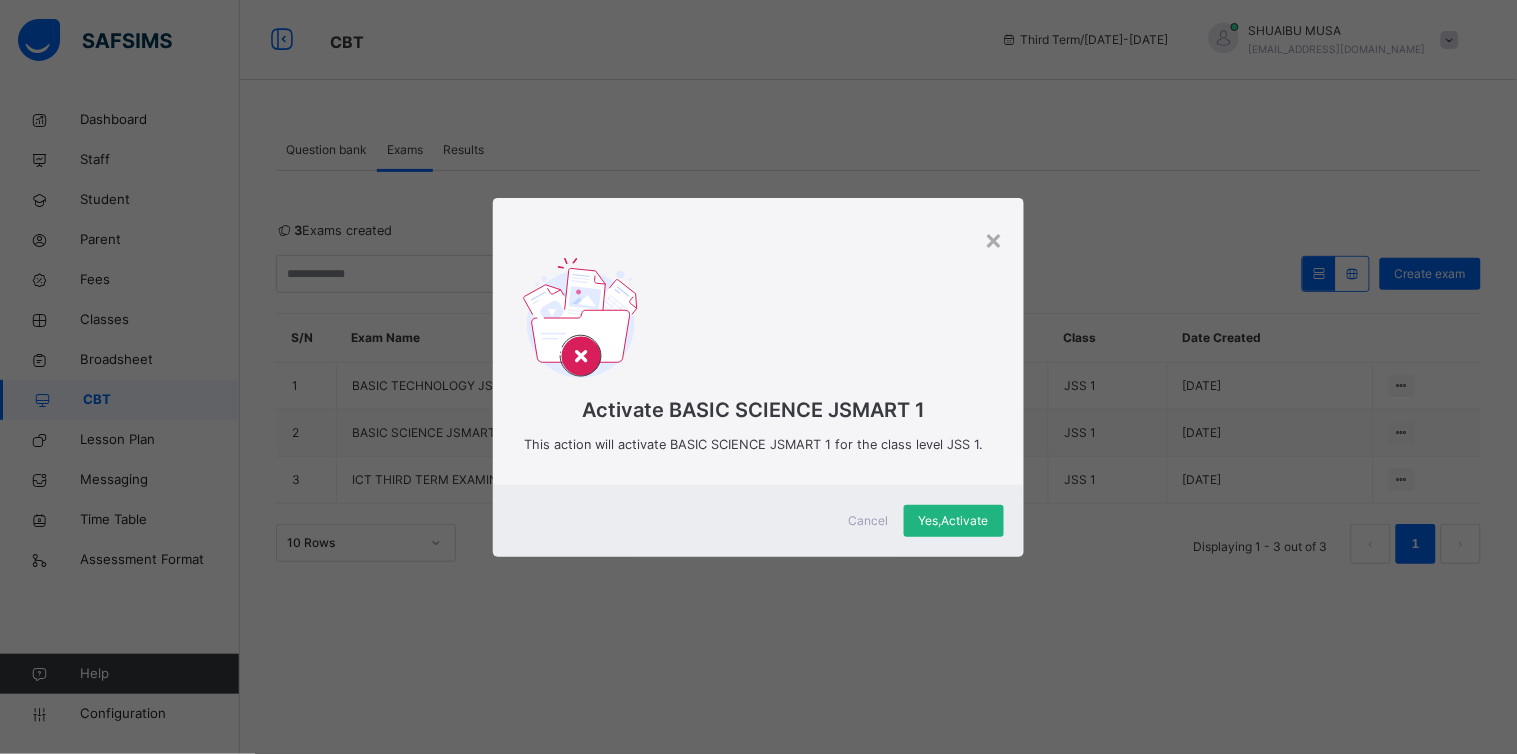 click on "Yes,  Activate" at bounding box center (954, 521) 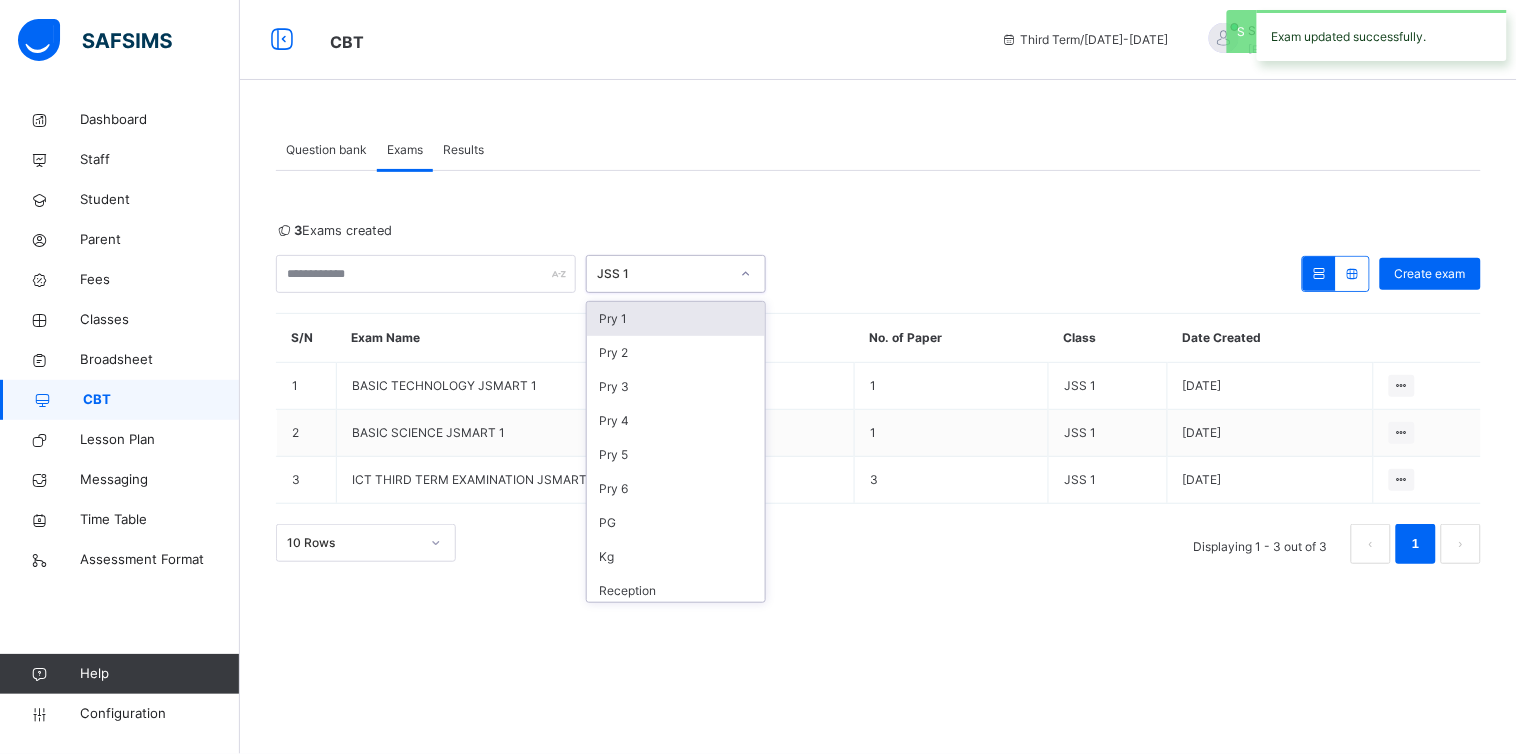 click 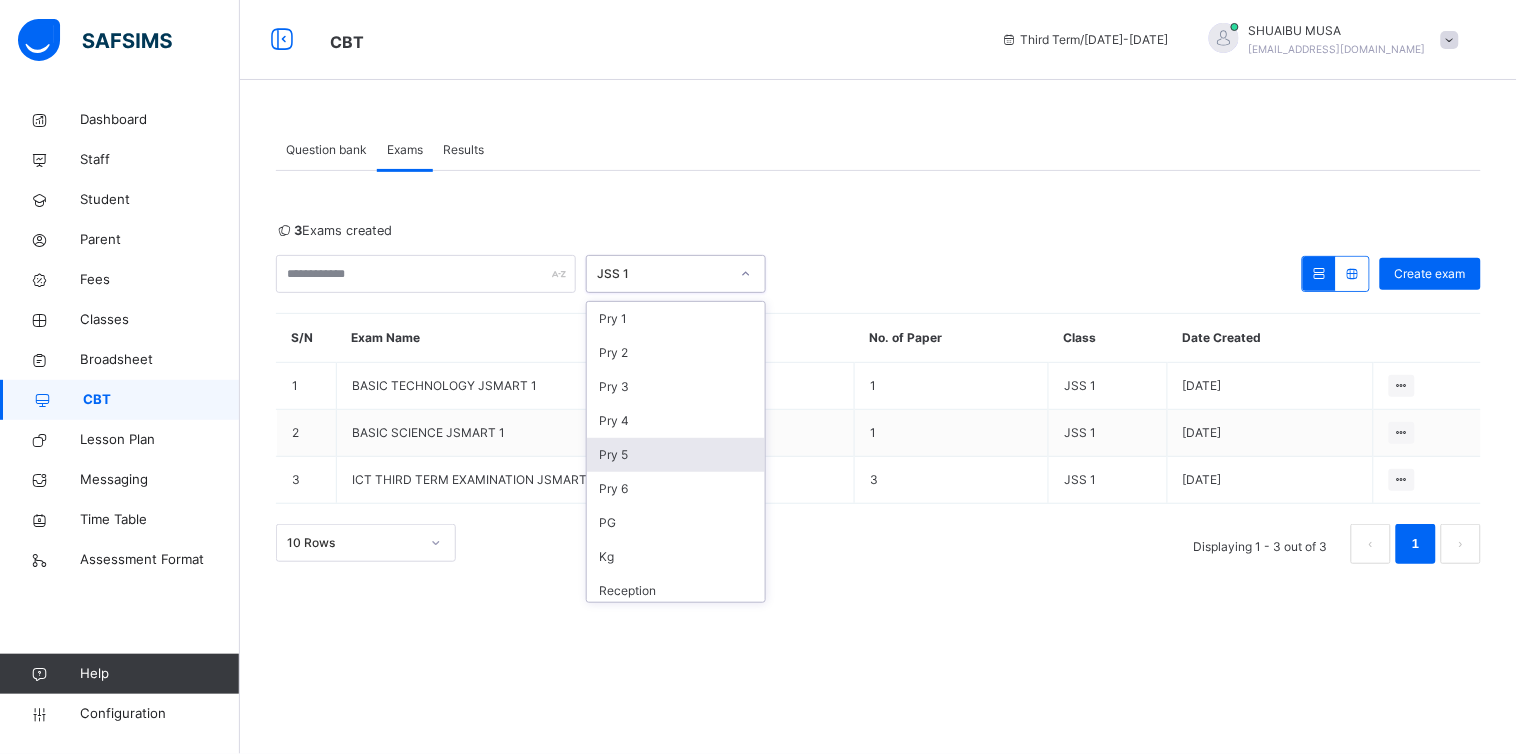 scroll, scrollTop: 175, scrollLeft: 0, axis: vertical 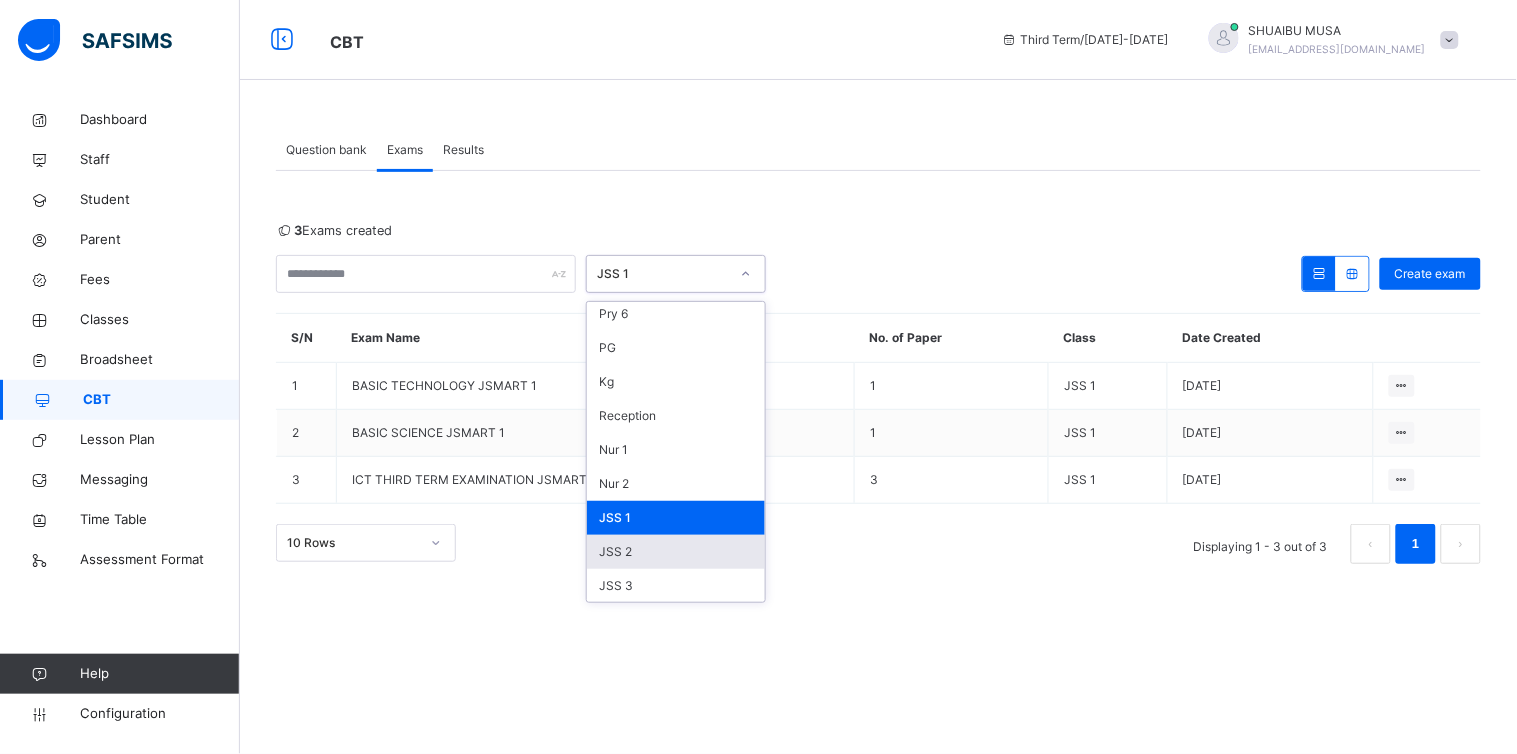 click on "JSS 2" at bounding box center [676, 552] 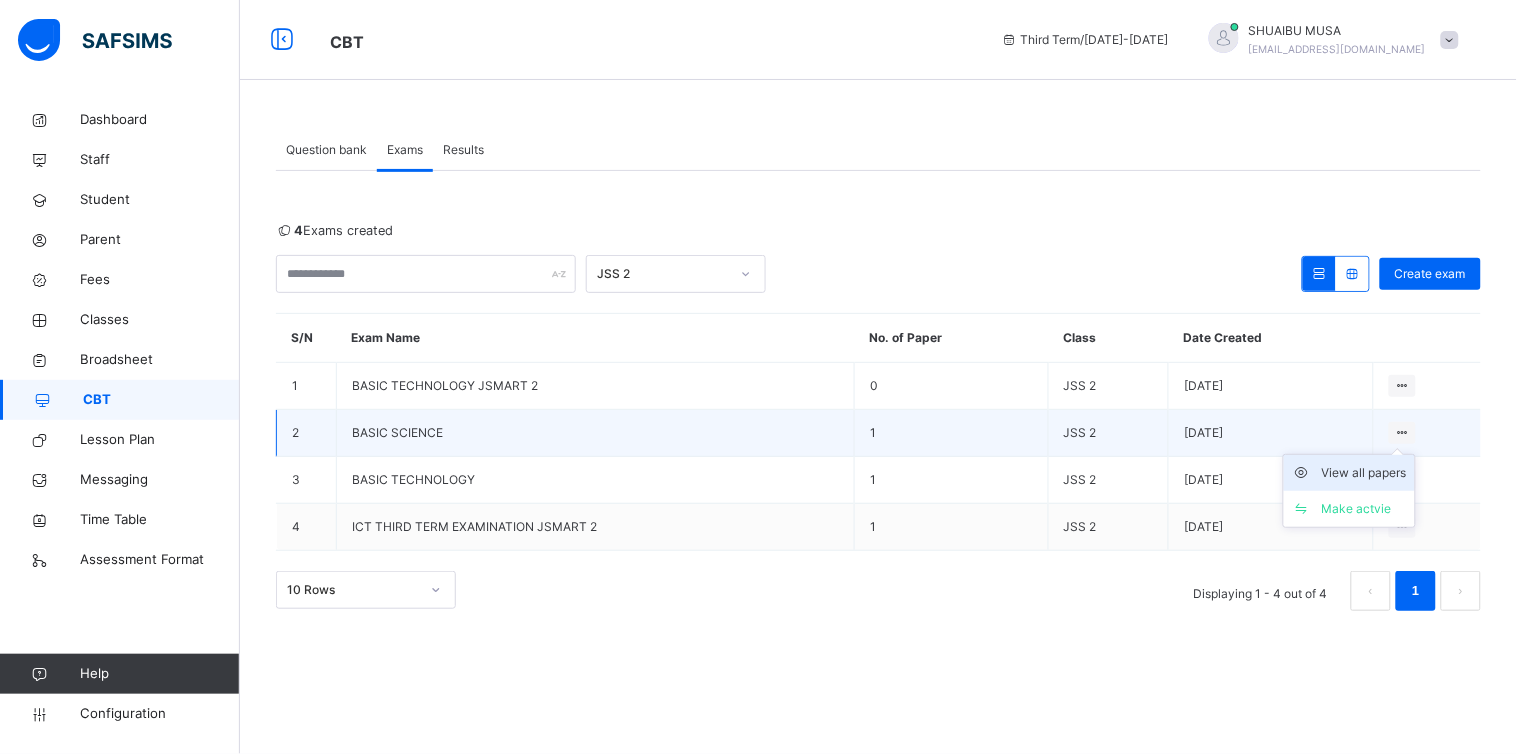 click on "View all papers" at bounding box center [1364, 473] 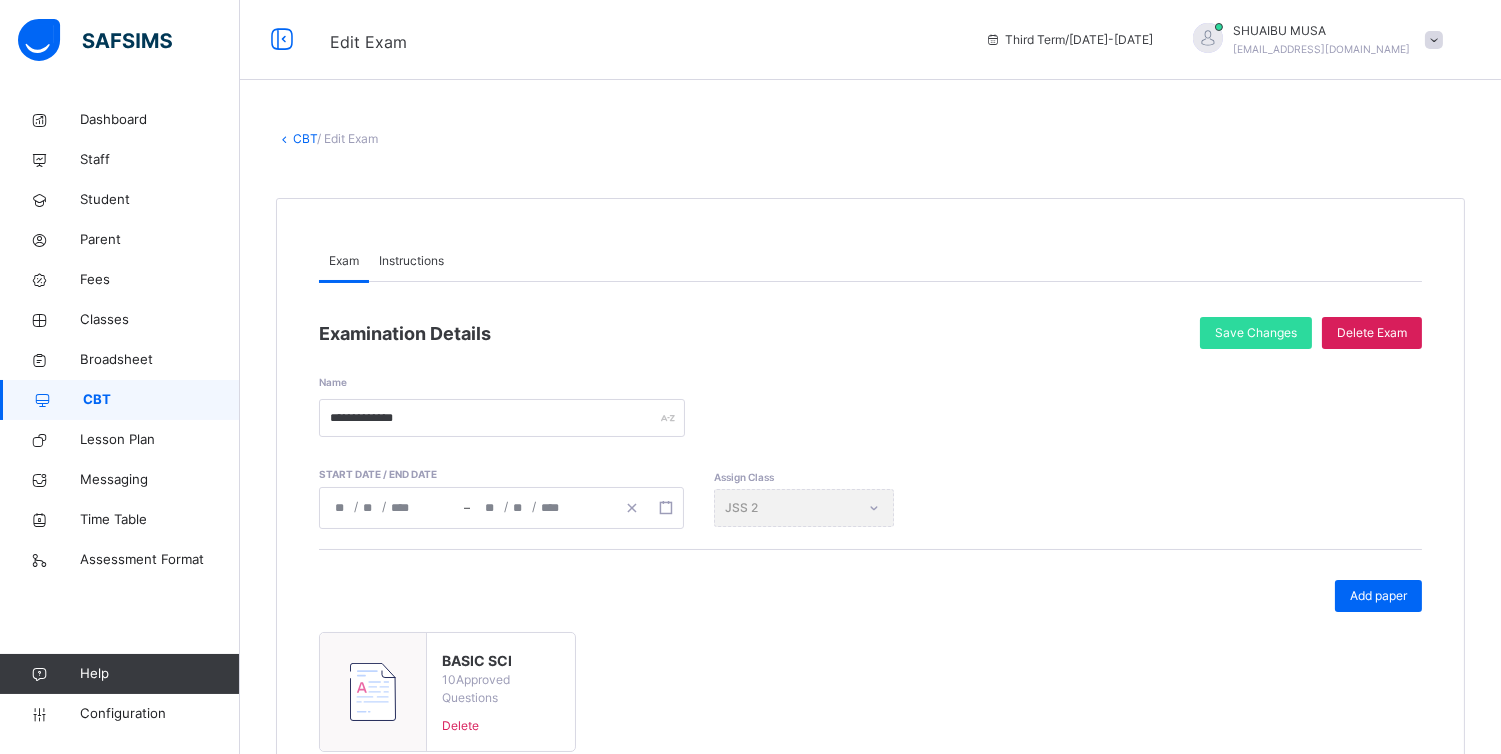 click at bounding box center [373, 692] 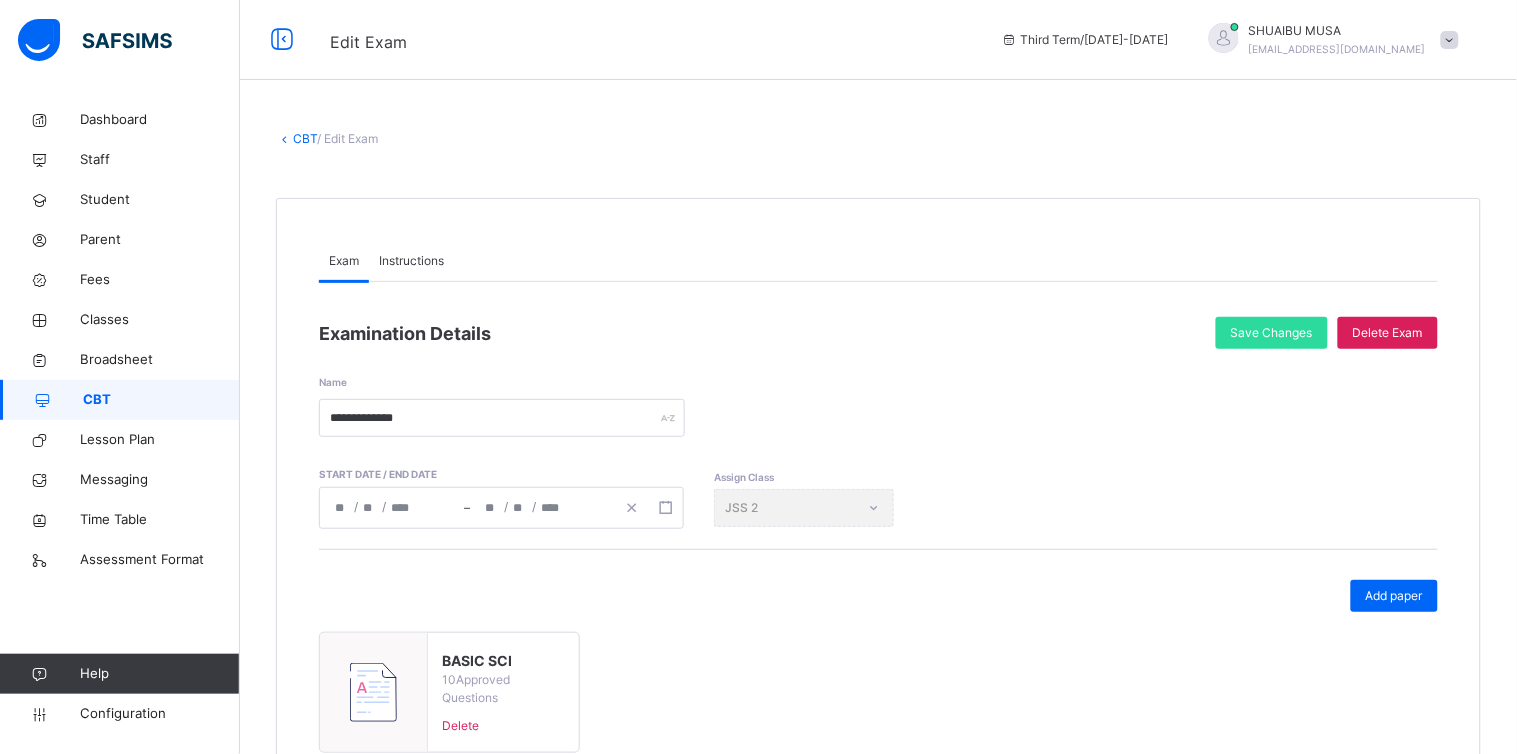 click on "**********" at bounding box center [0, 0] 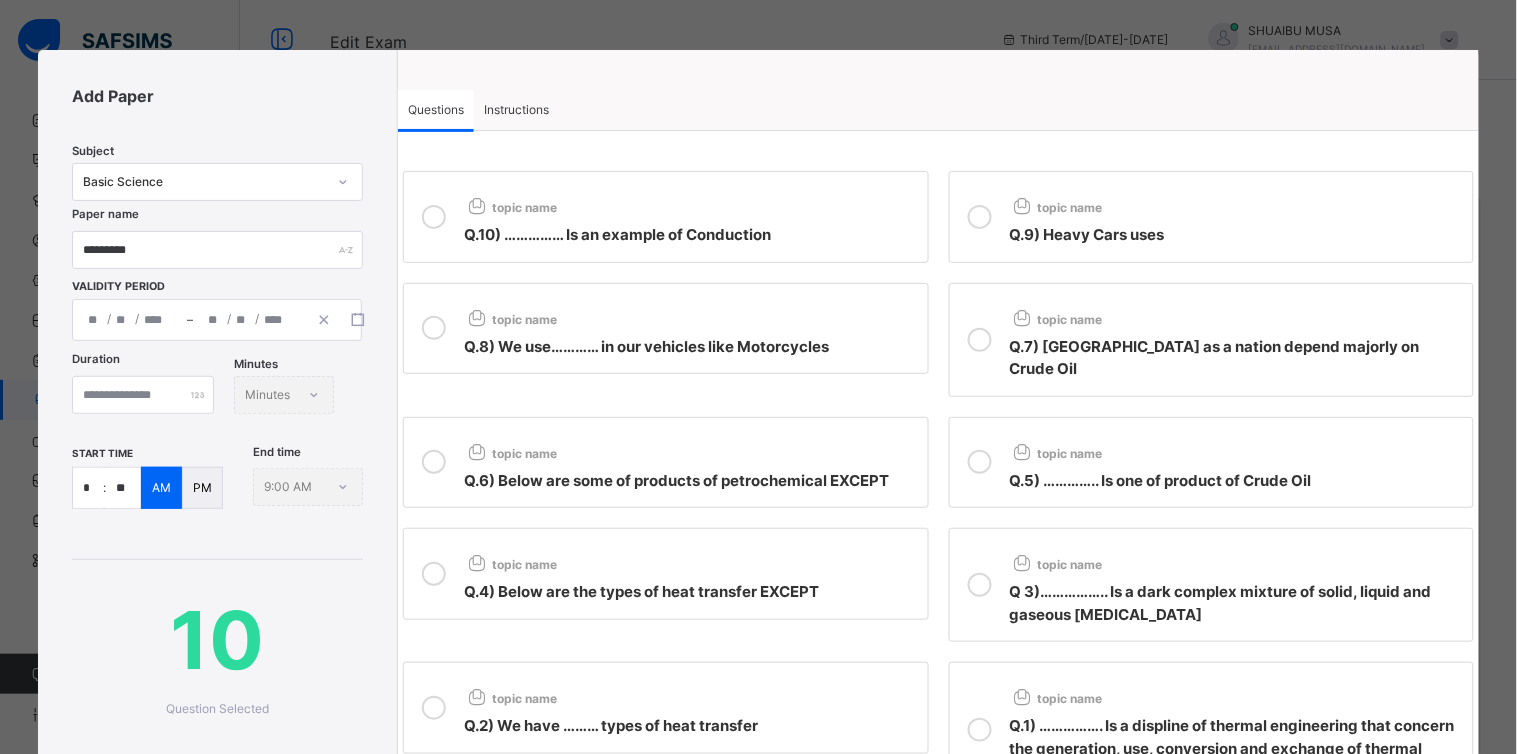 click on "*" at bounding box center [88, 488] 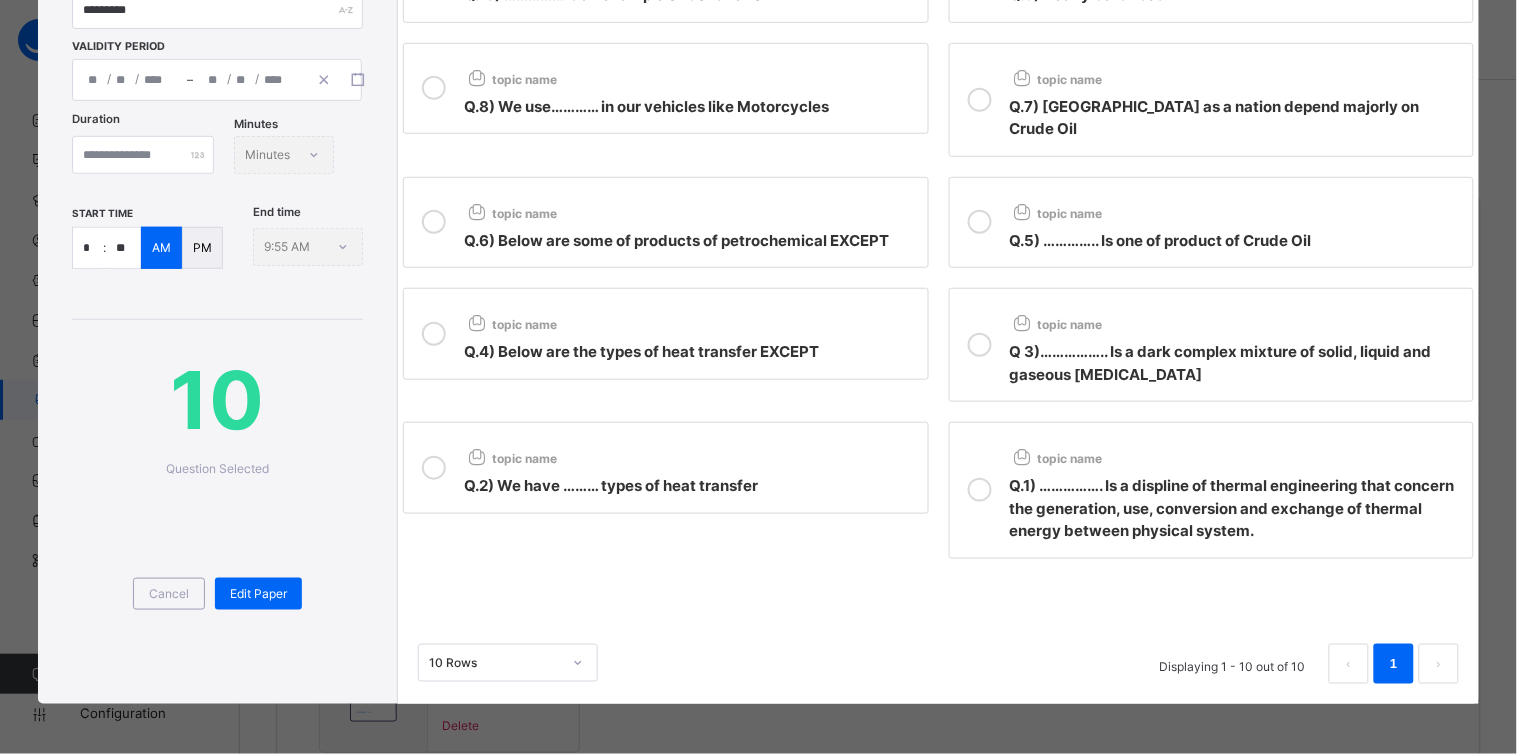 scroll, scrollTop: 317, scrollLeft: 0, axis: vertical 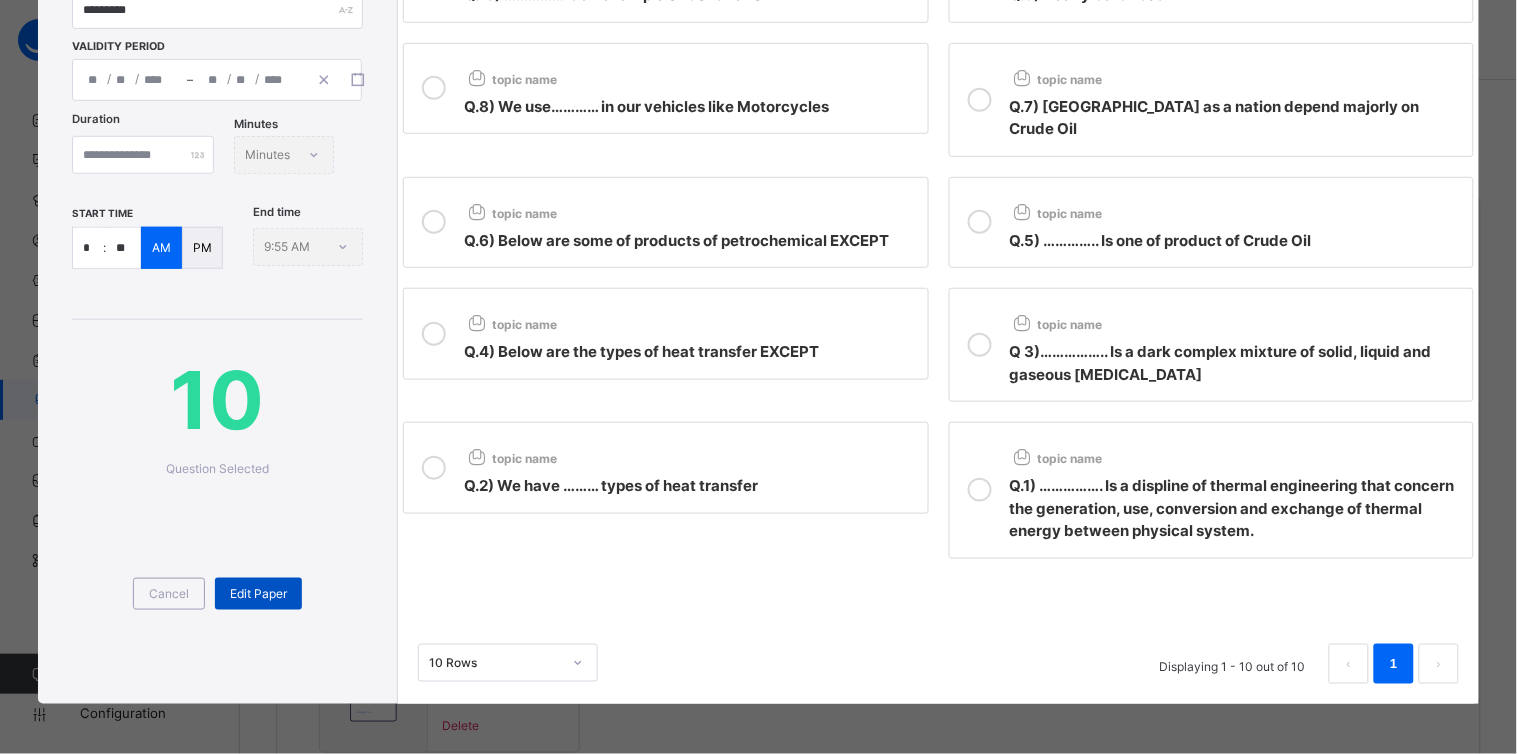 click on "Edit Paper" at bounding box center (258, 594) 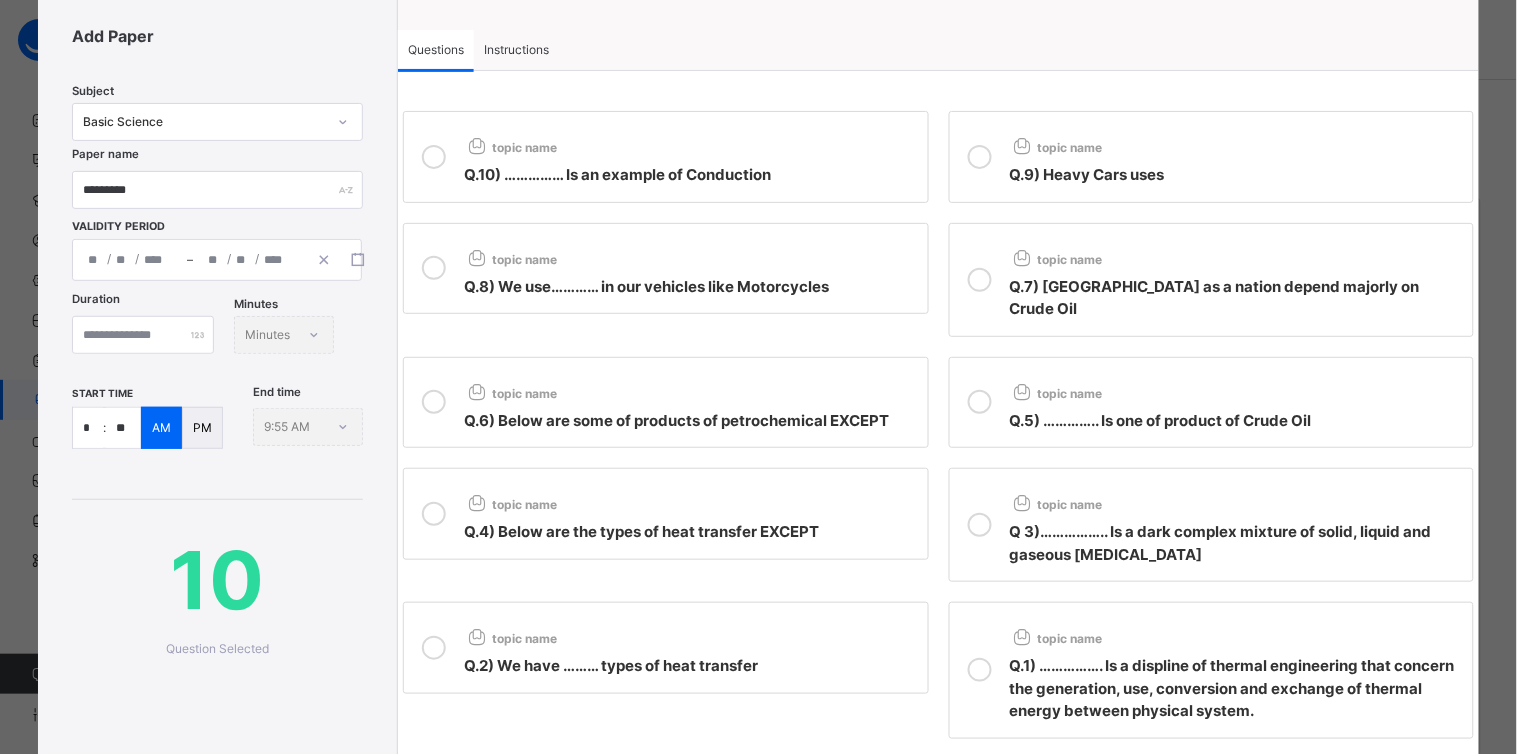 scroll, scrollTop: 46, scrollLeft: 0, axis: vertical 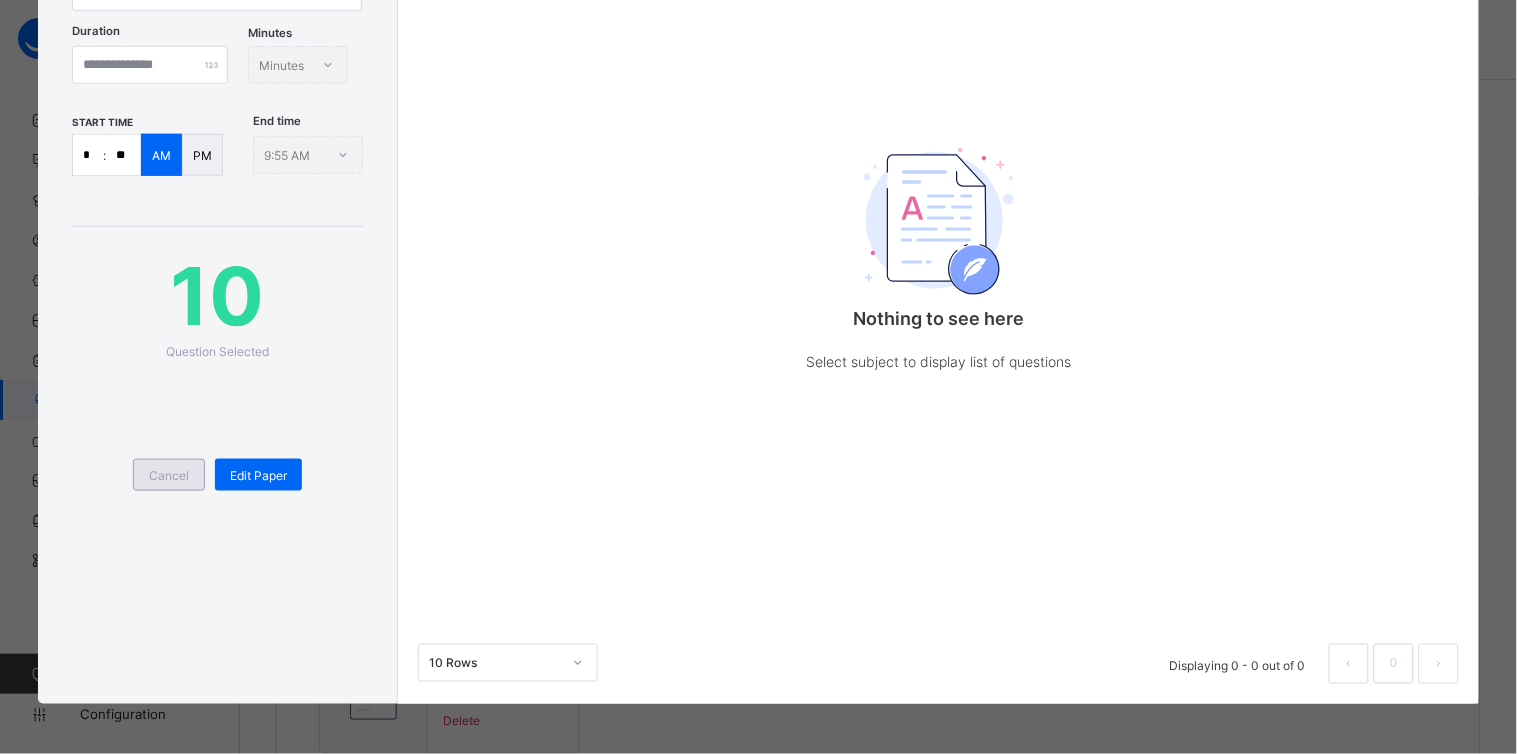click on "Cancel" at bounding box center (169, 475) 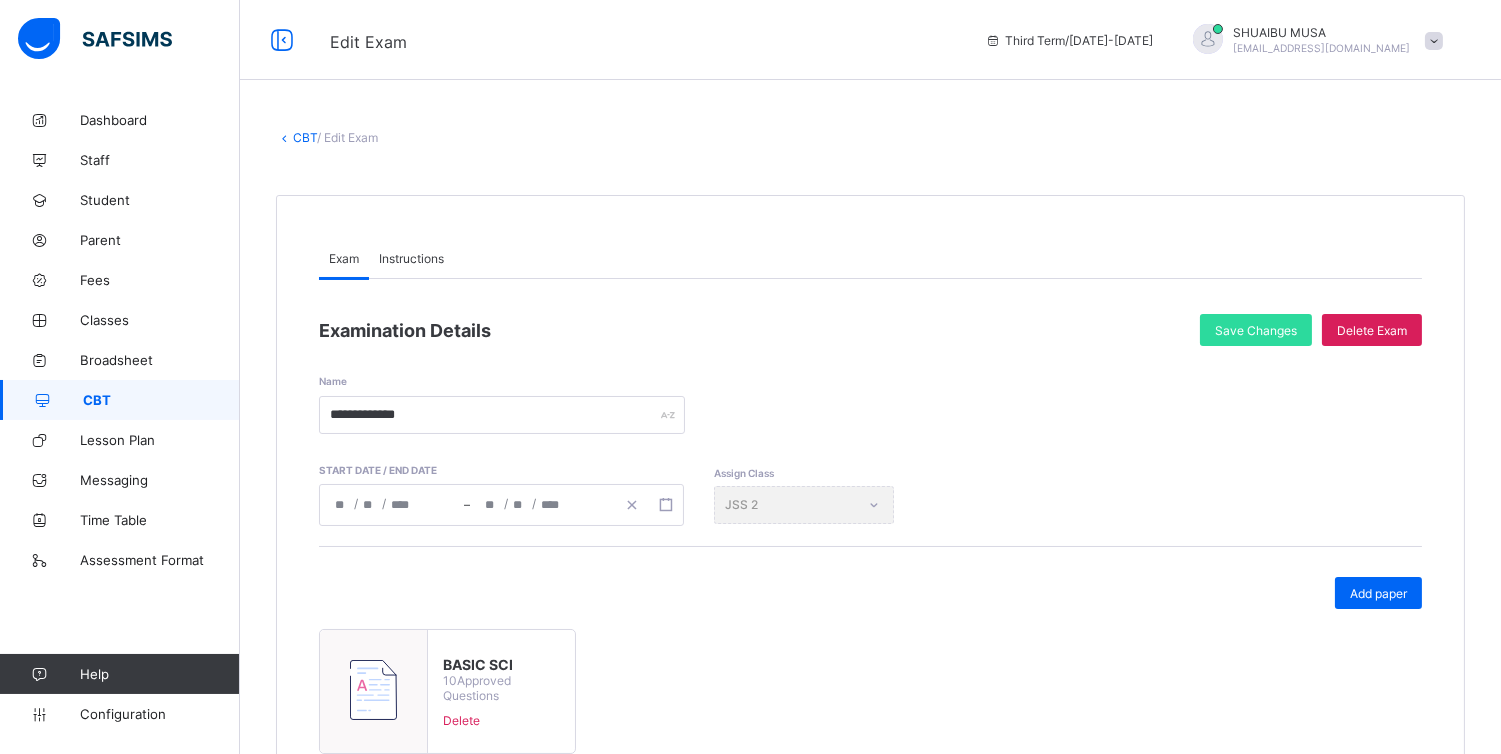 click on "Assign Class JSS 2" at bounding box center [804, 505] 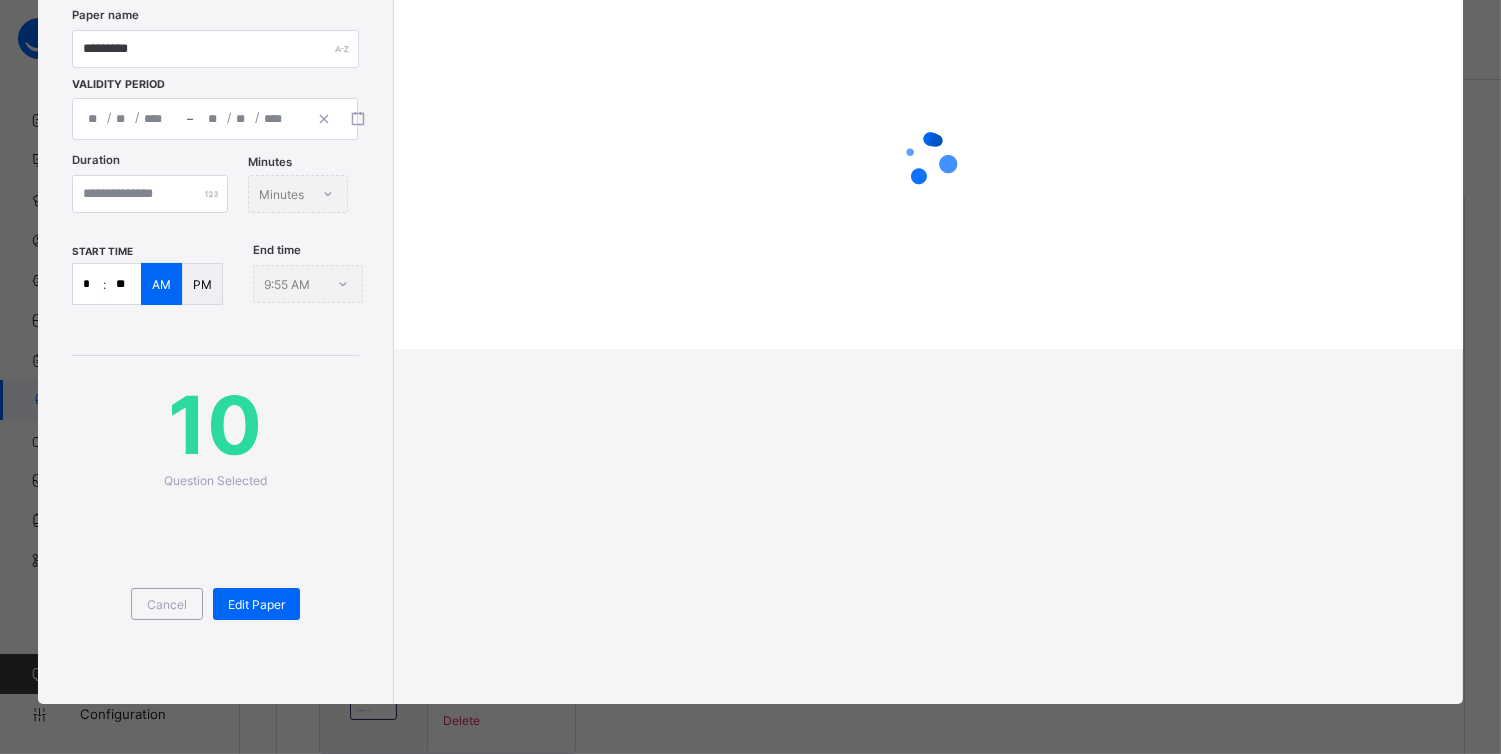 click on "**********" at bounding box center [216, 278] 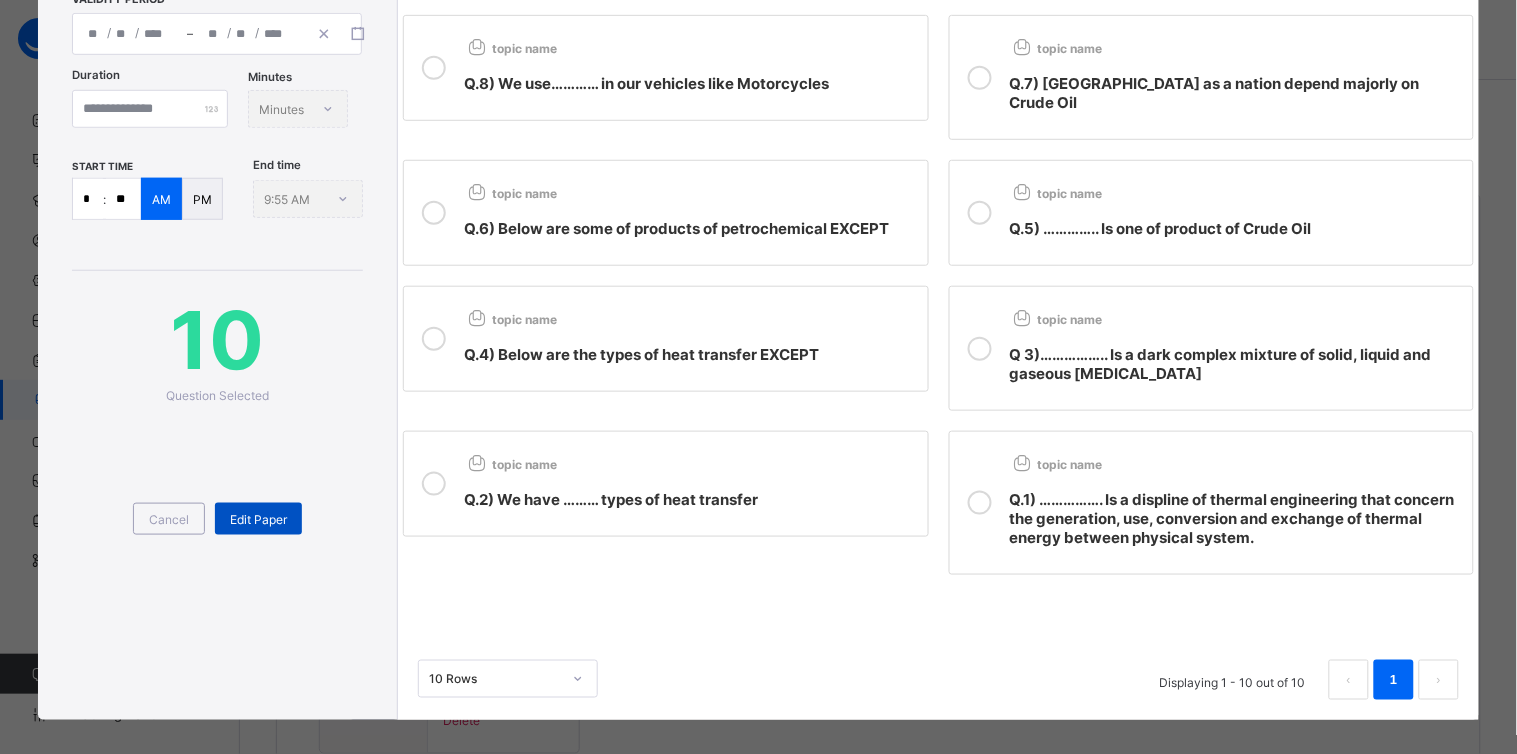 click on "Edit Paper" at bounding box center (258, 519) 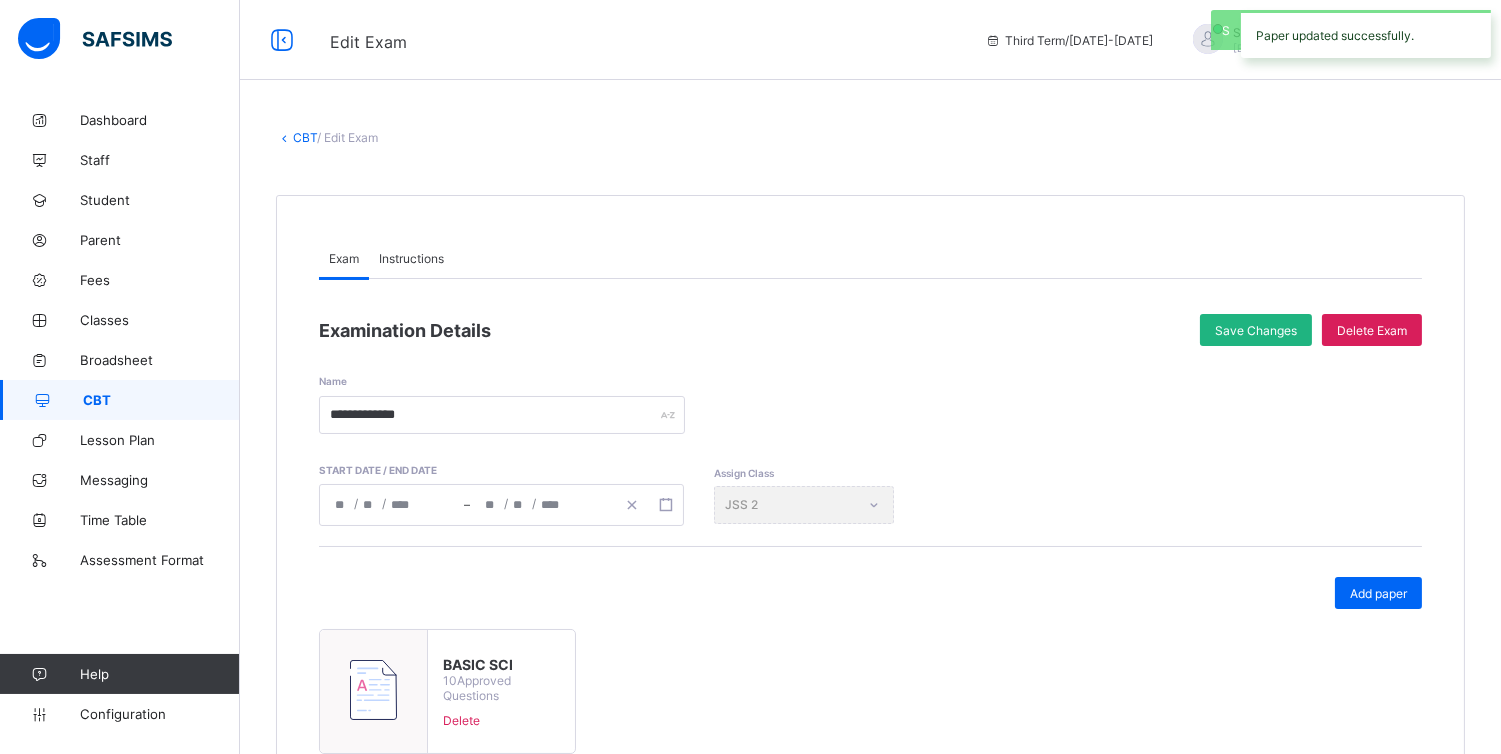 click on "Save Changes" at bounding box center [1256, 330] 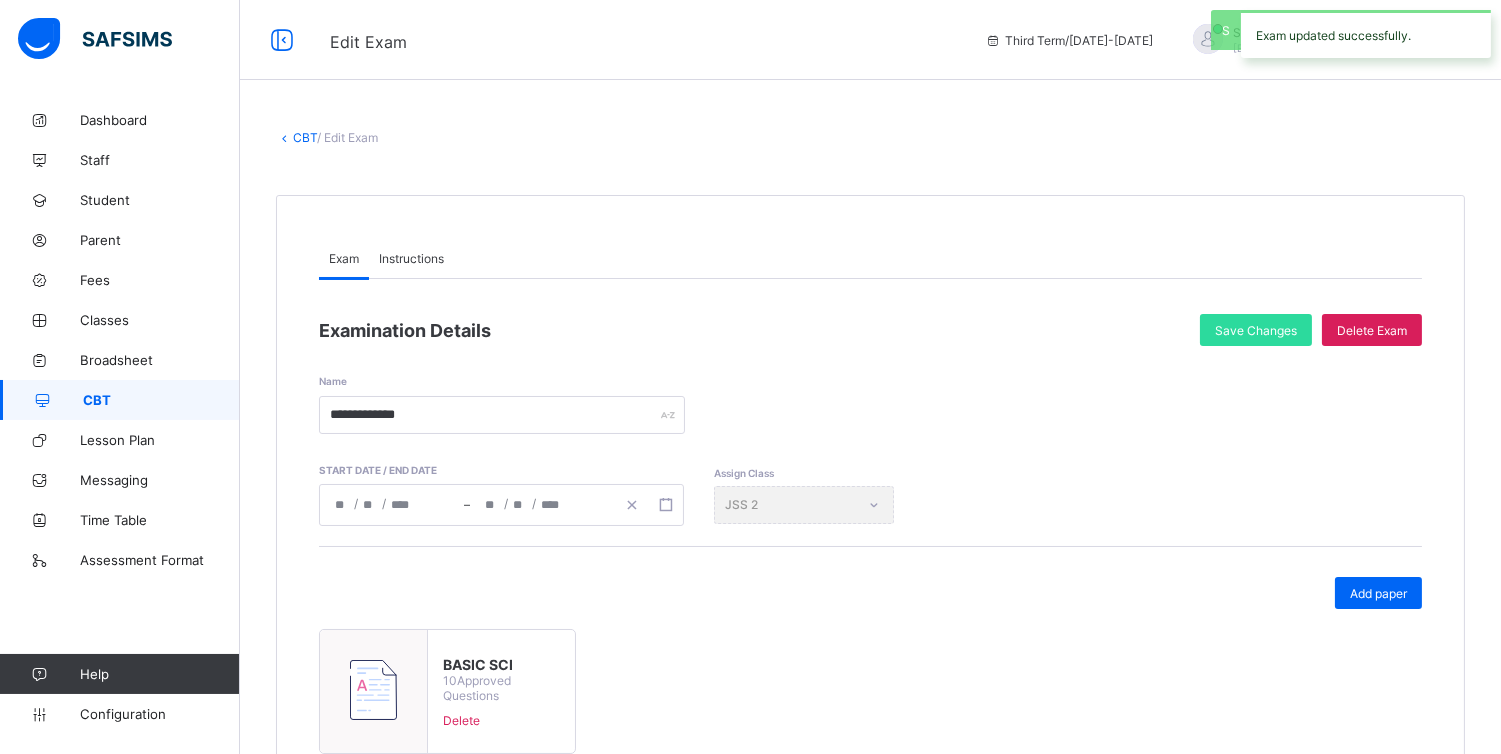 click on "CBT" at bounding box center [161, 400] 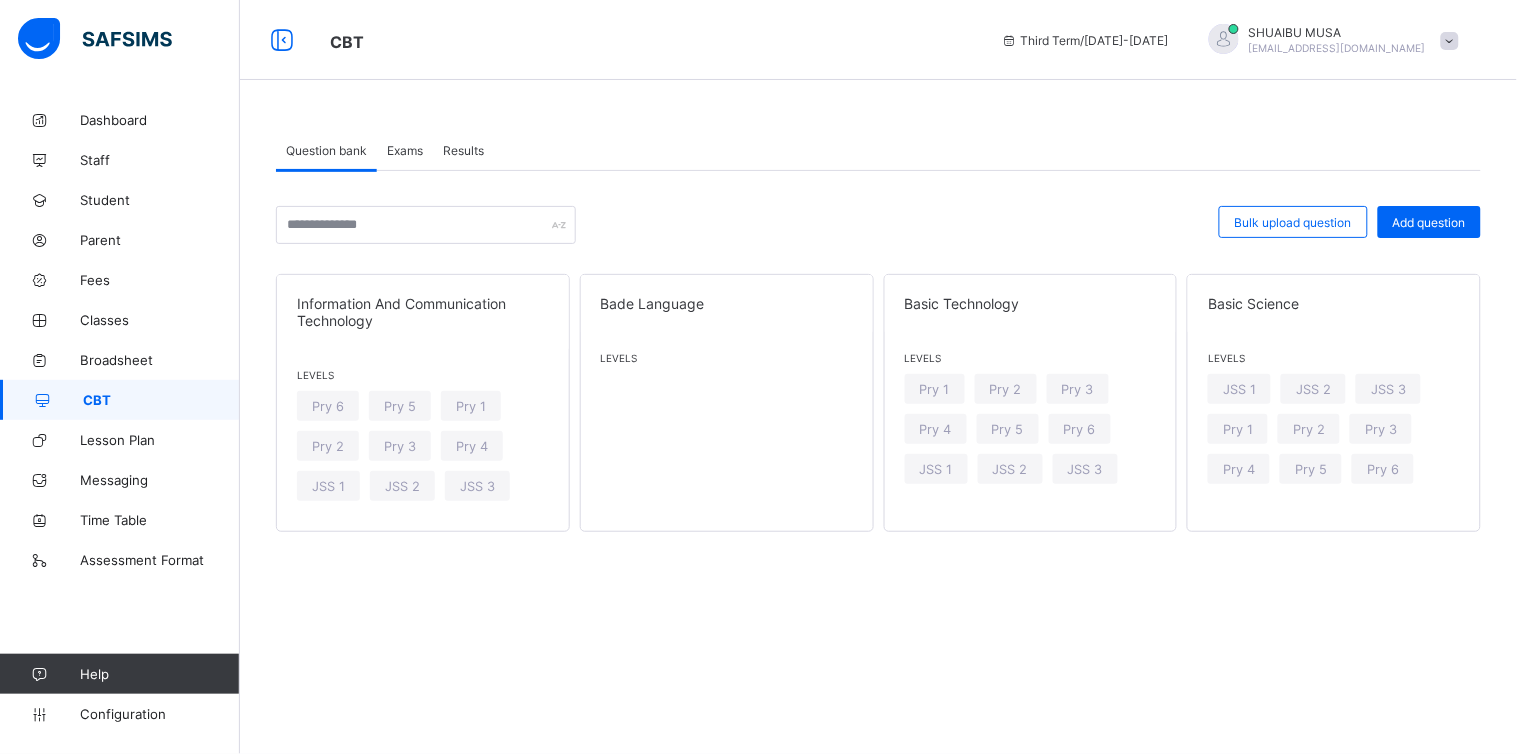 click on "Exams" at bounding box center (405, 150) 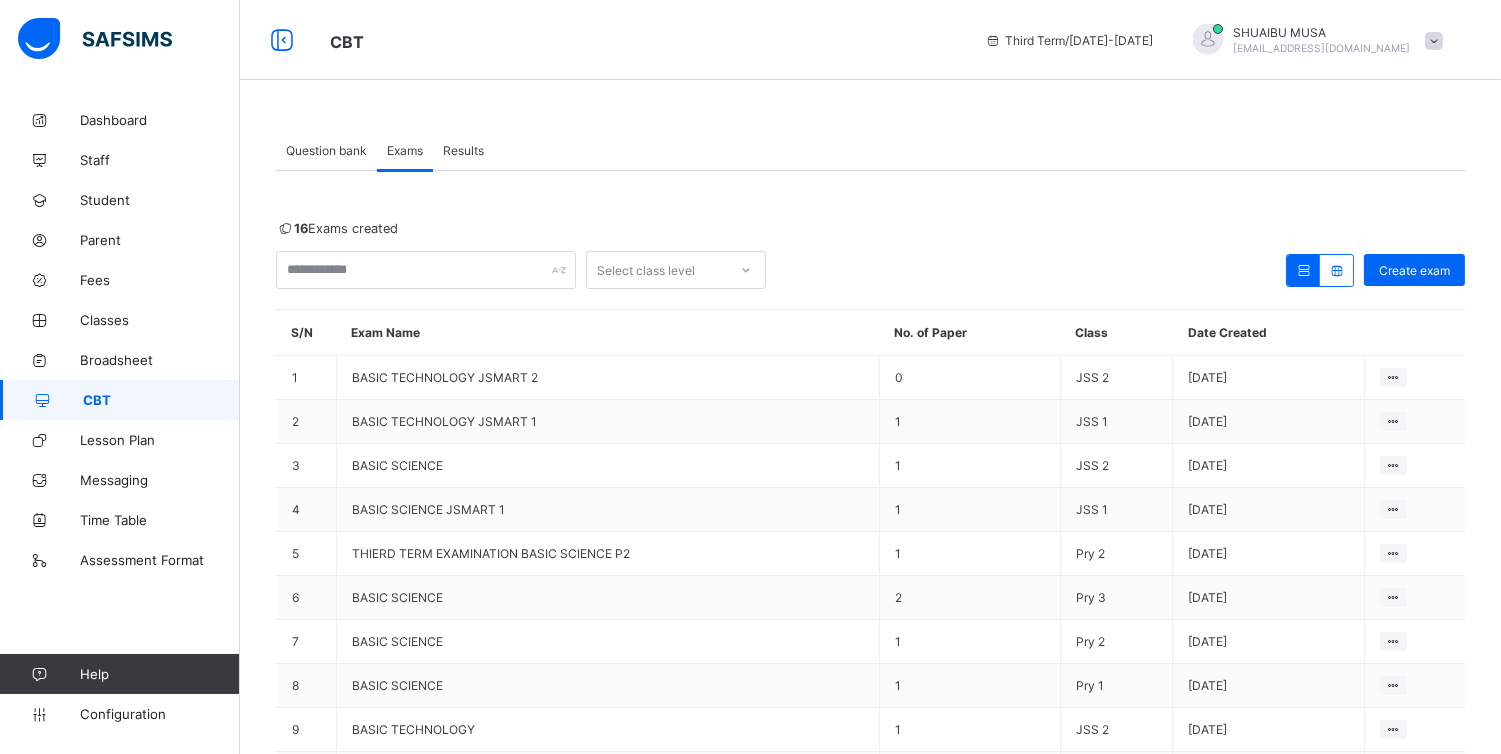 click on "Select class level" at bounding box center [657, 270] 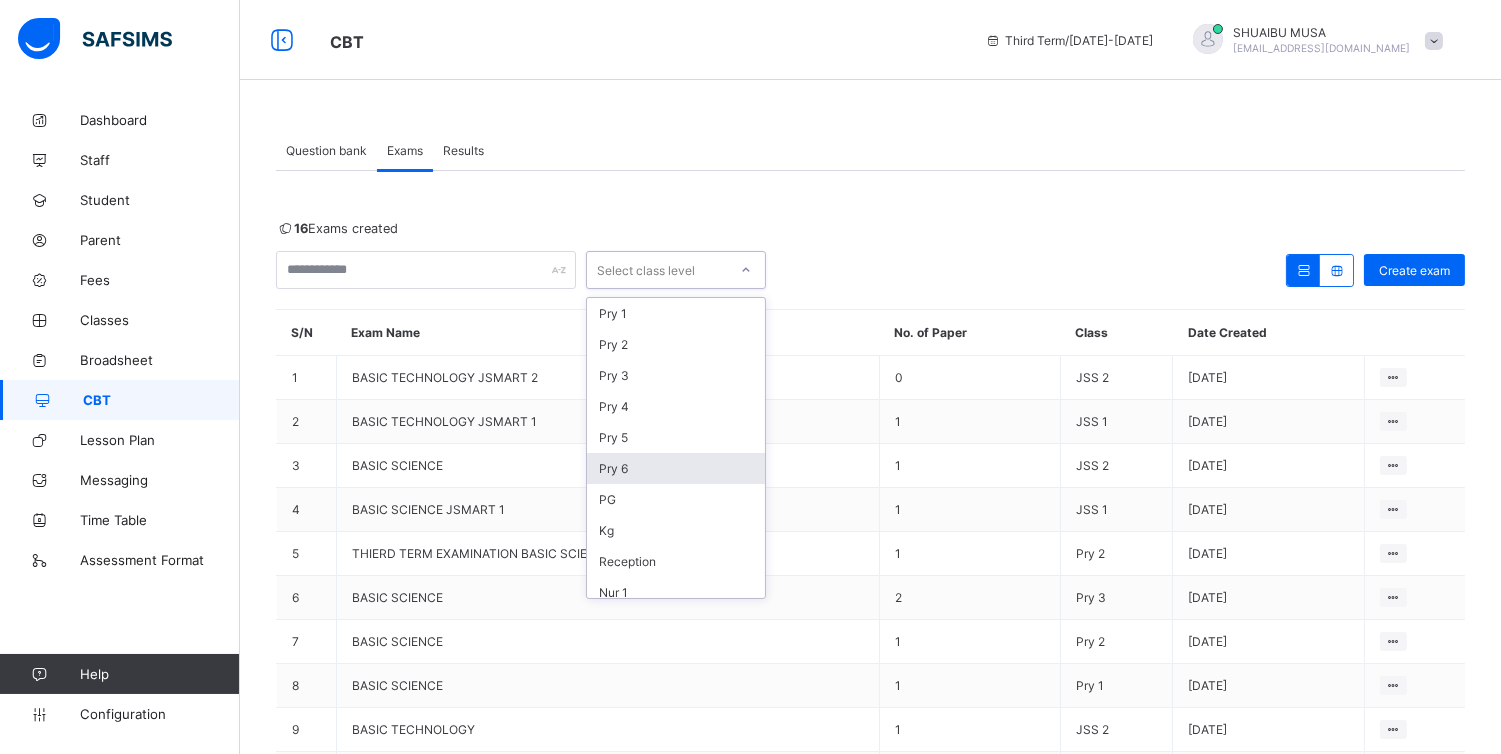 scroll, scrollTop: 125, scrollLeft: 0, axis: vertical 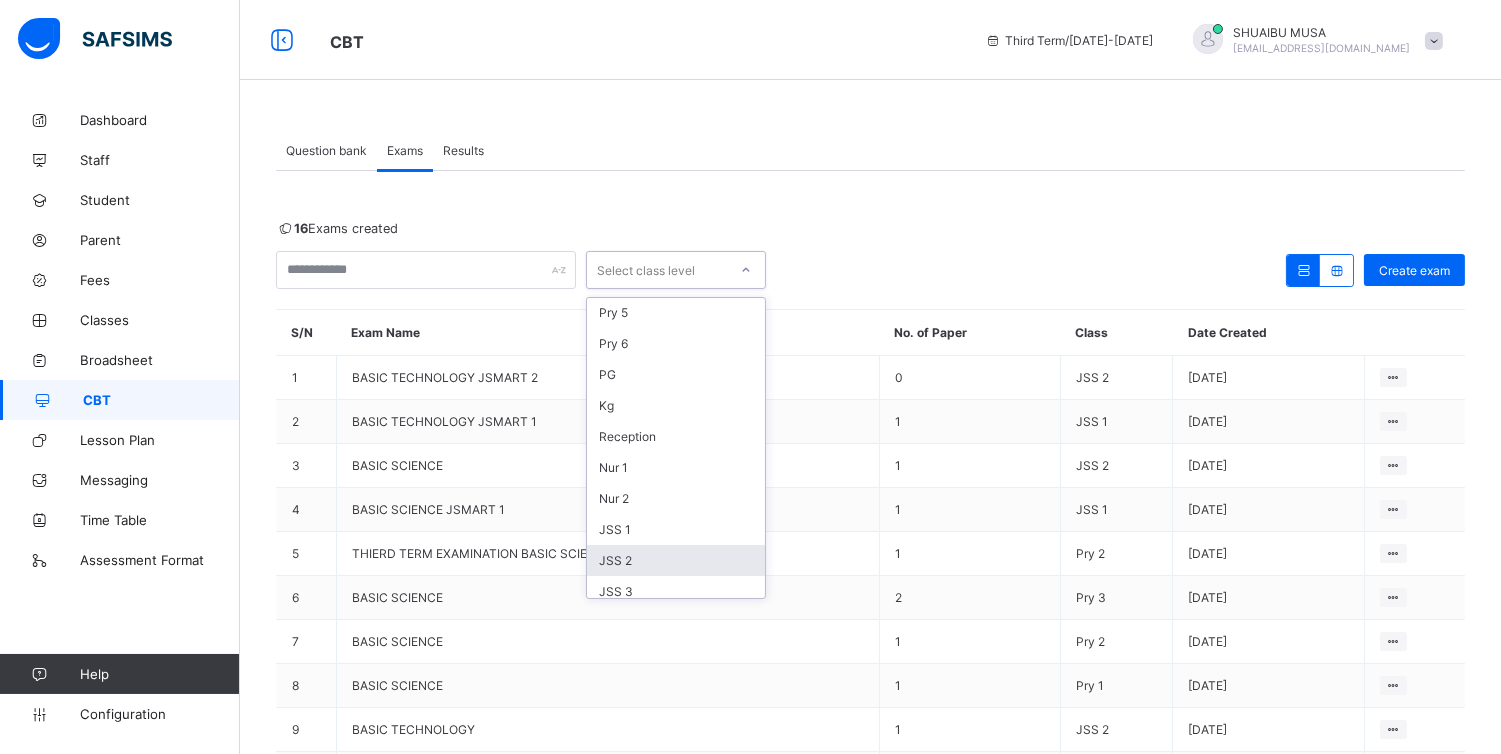 click on "JSS 2" at bounding box center (676, 560) 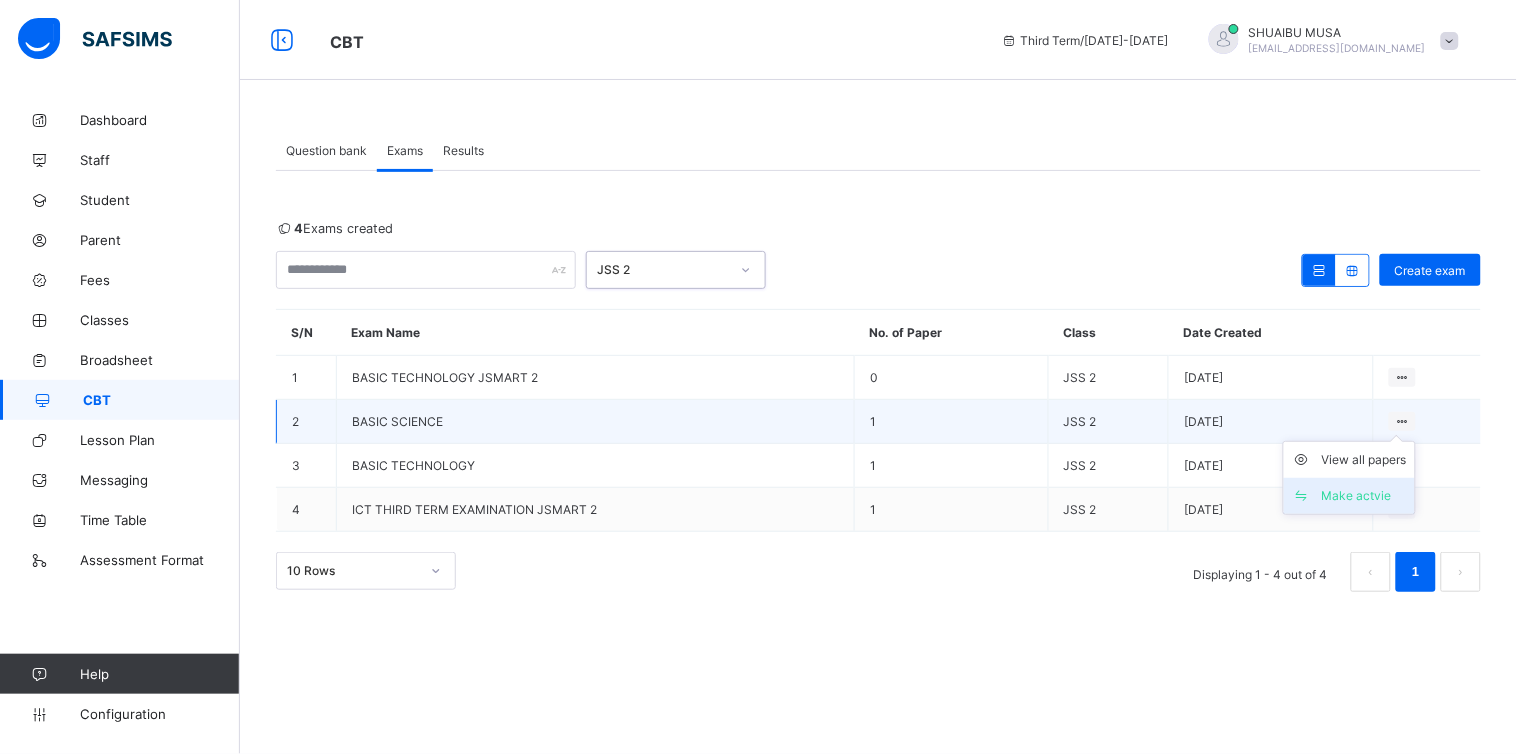 click on "Make actvie" at bounding box center (1349, 496) 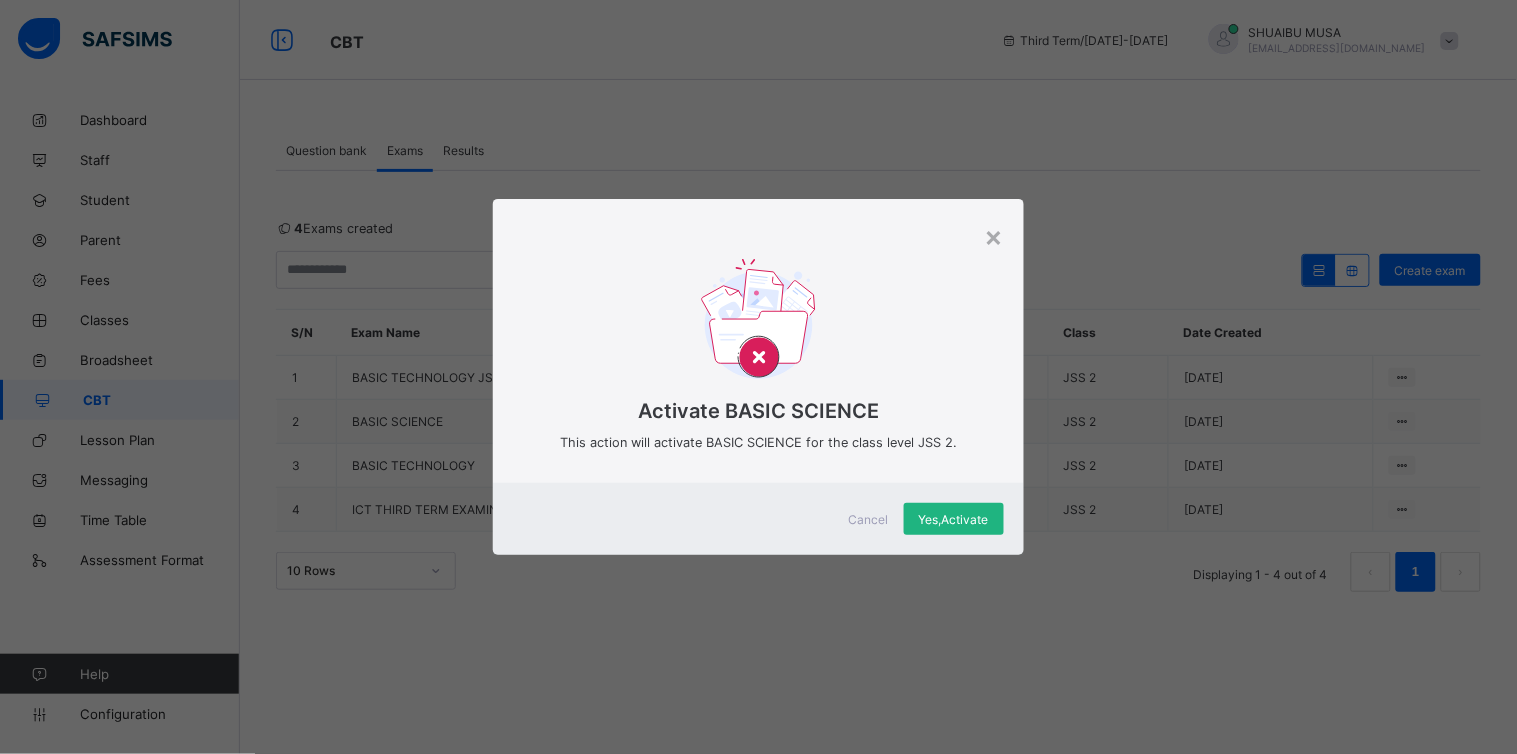 click on "Yes,  Activate" at bounding box center [954, 519] 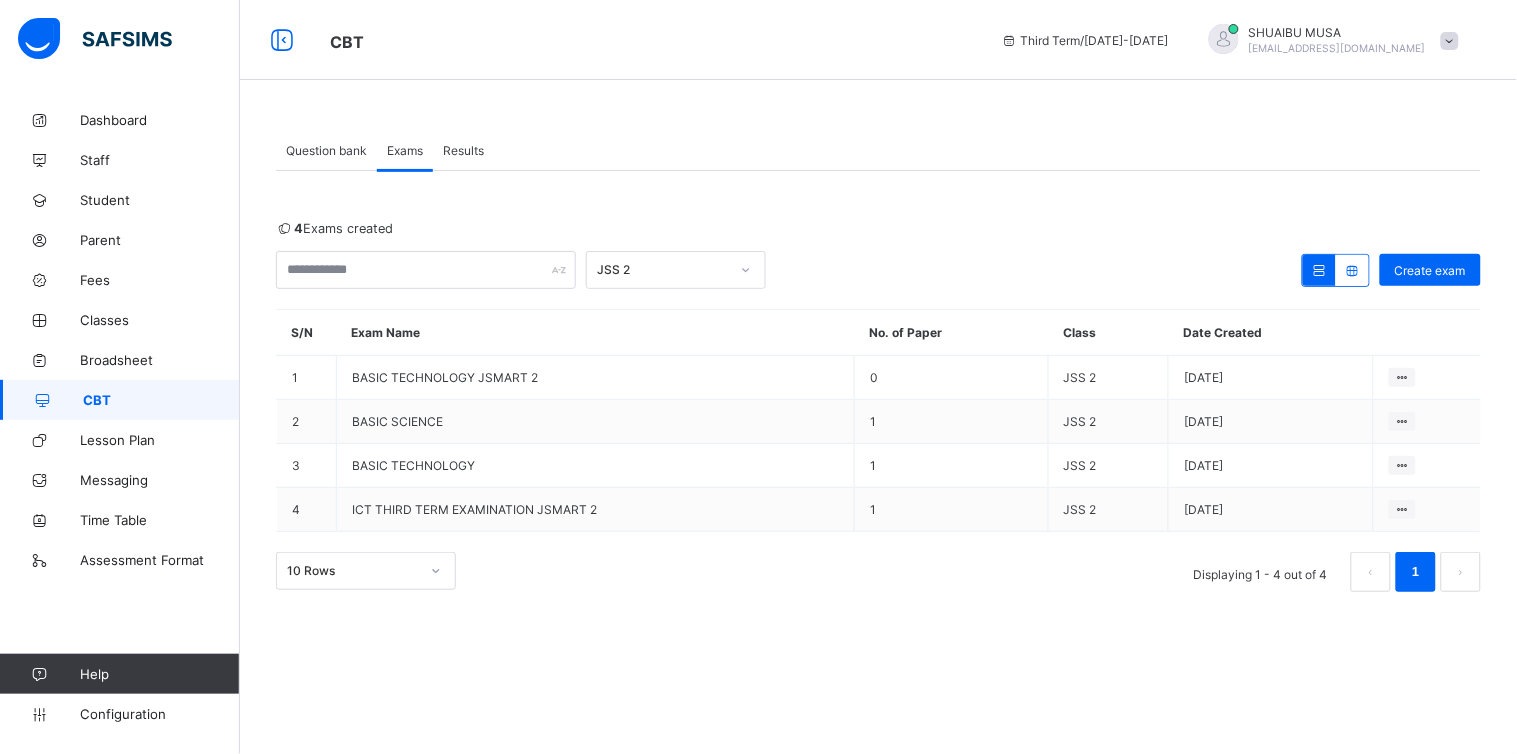 click on "CBT   Third Term  /  [DATE]-[DATE]   [PERSON_NAME] [EMAIL_ADDRESS][DOMAIN_NAME]" at bounding box center [758, 40] 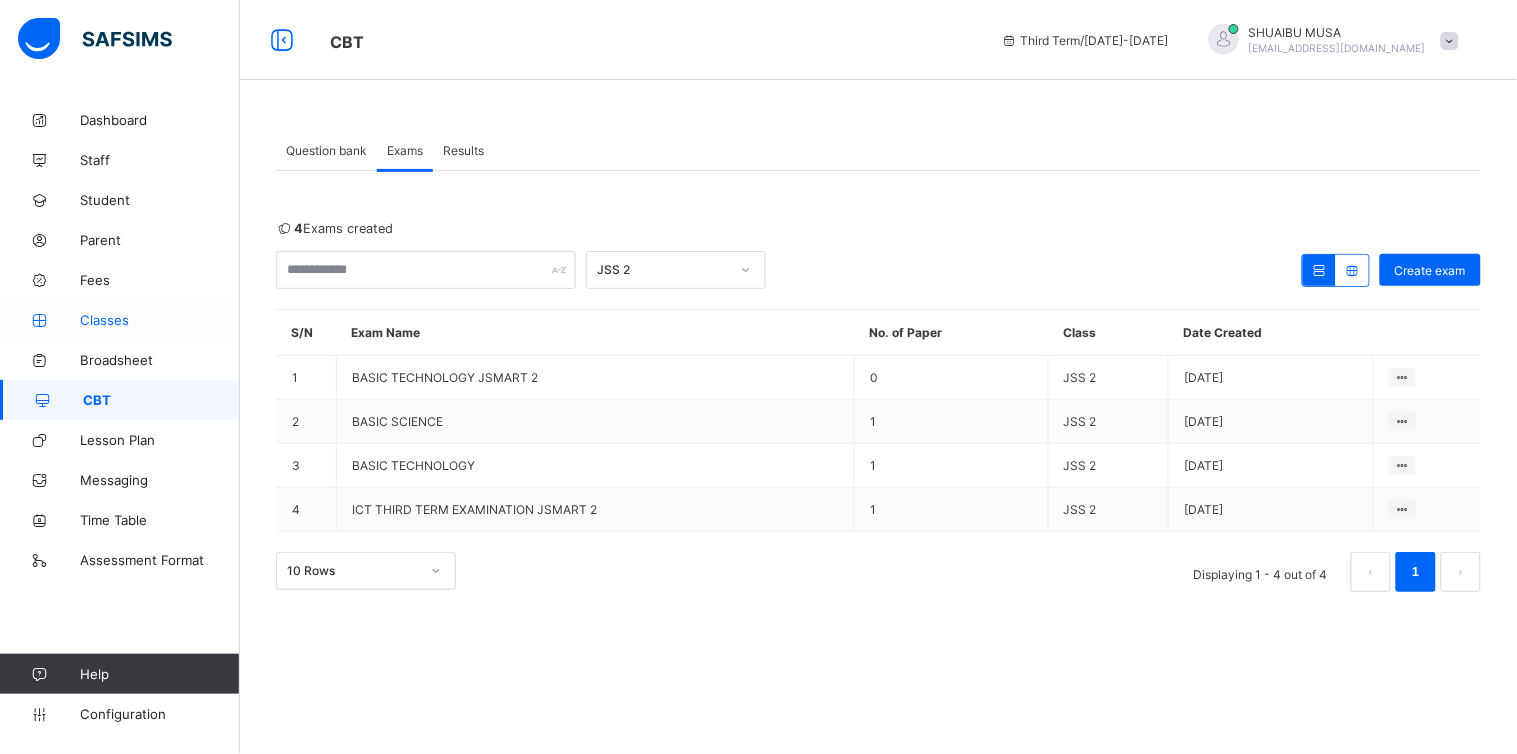 click on "Classes" at bounding box center (160, 320) 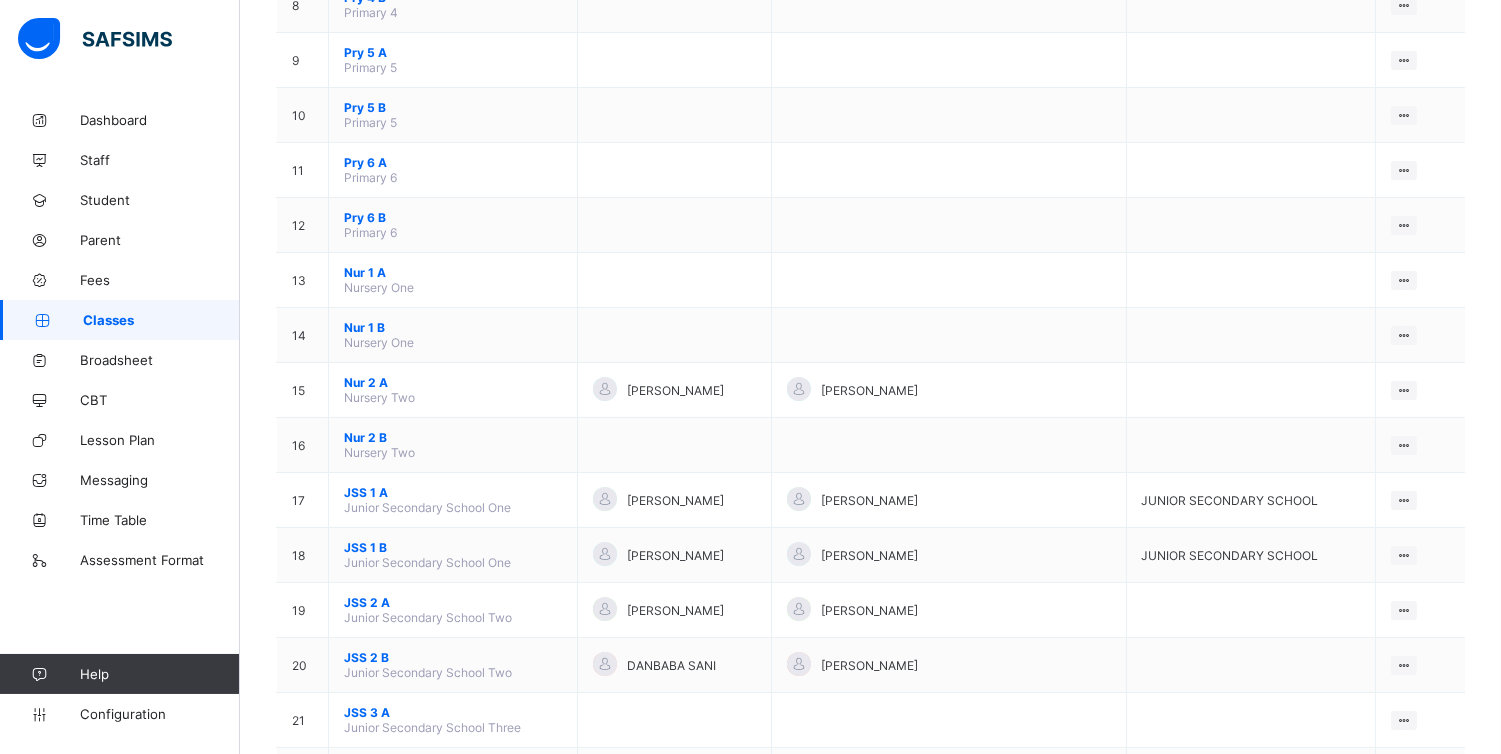 scroll, scrollTop: 653, scrollLeft: 0, axis: vertical 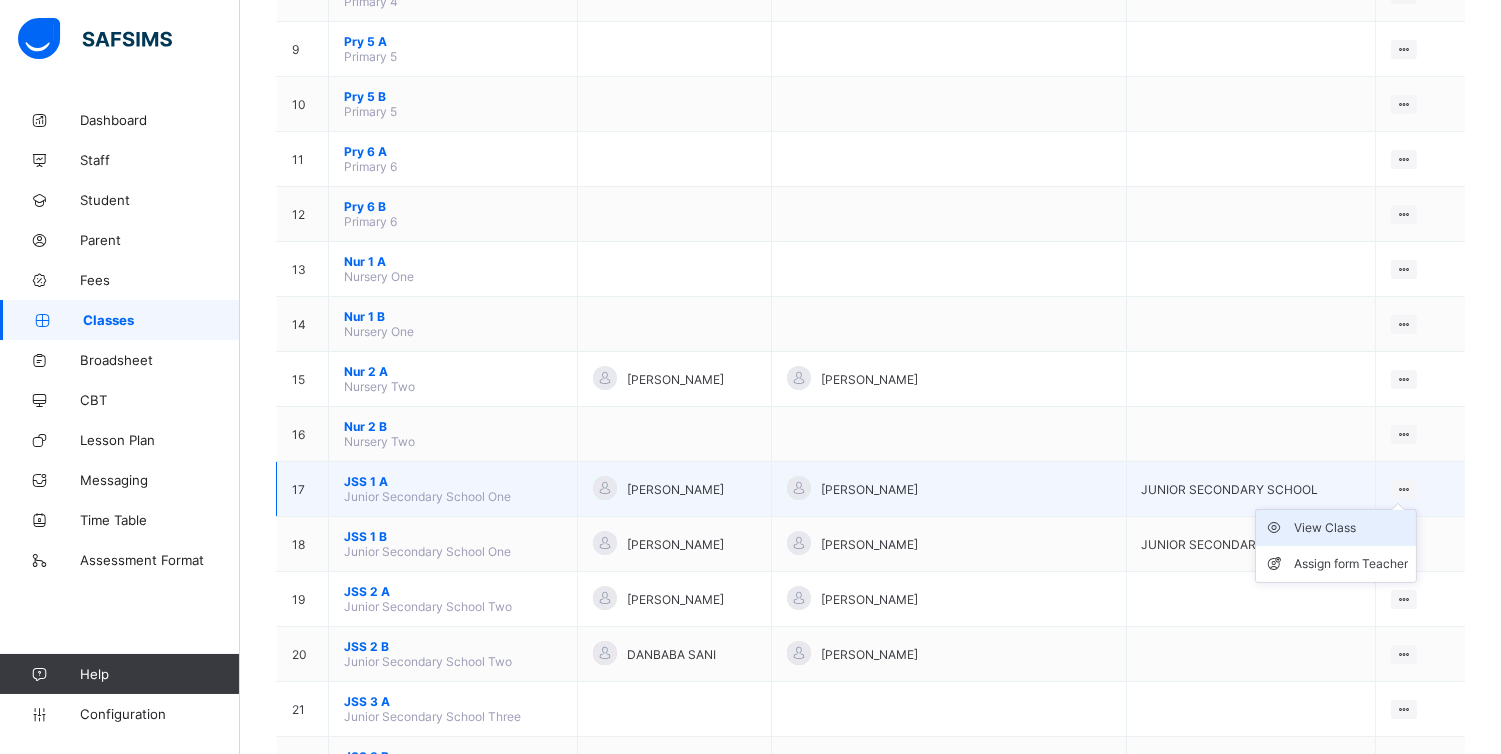 click on "View Class" at bounding box center (1351, 528) 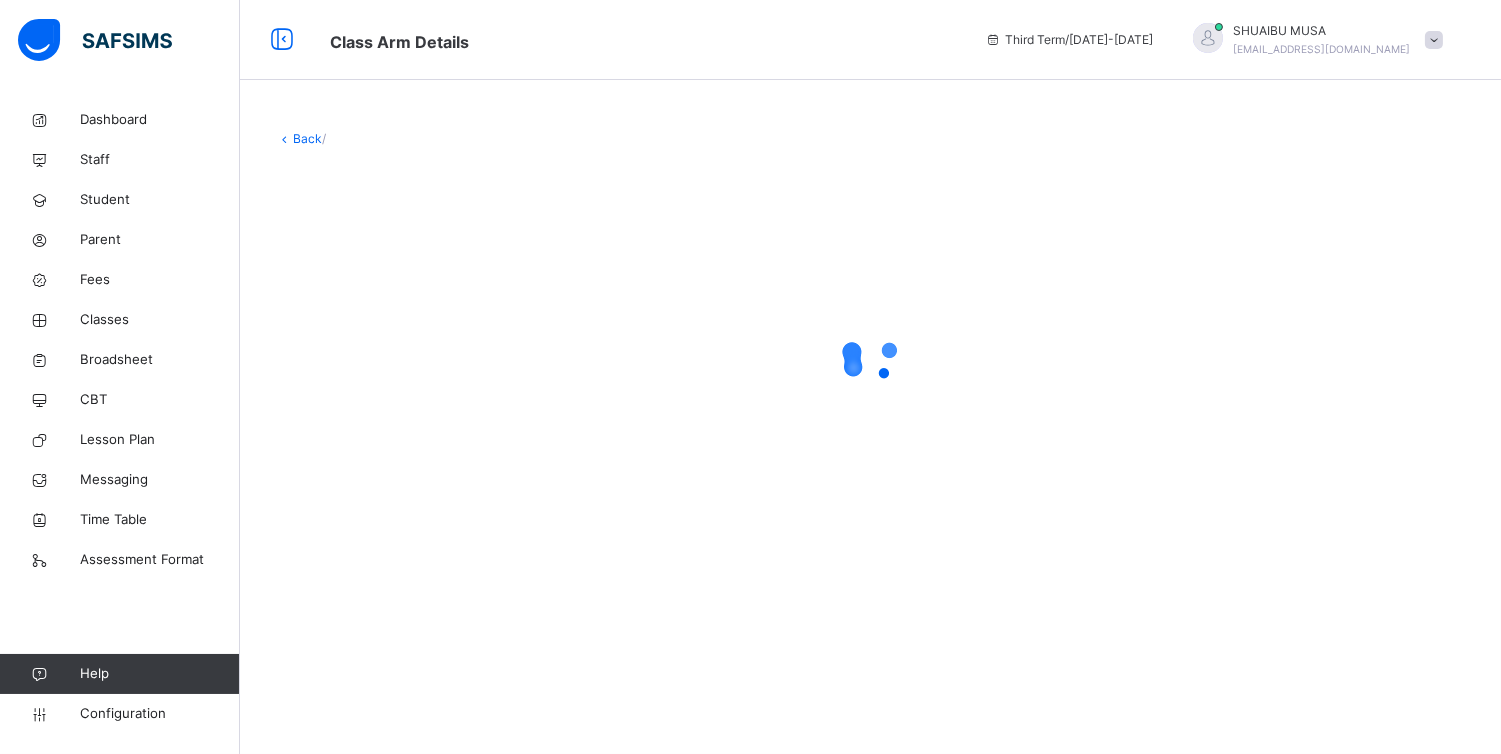 scroll, scrollTop: 0, scrollLeft: 0, axis: both 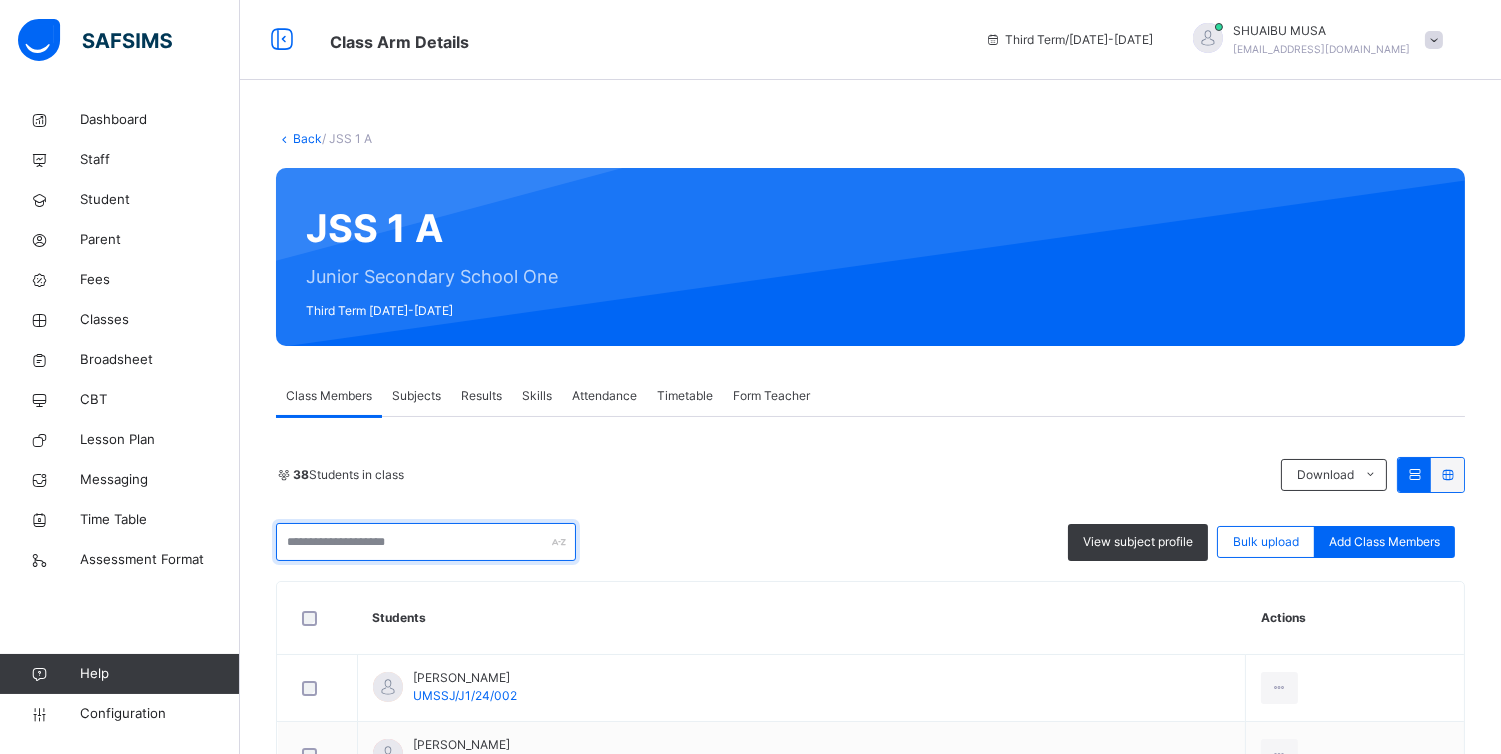 click at bounding box center (426, 542) 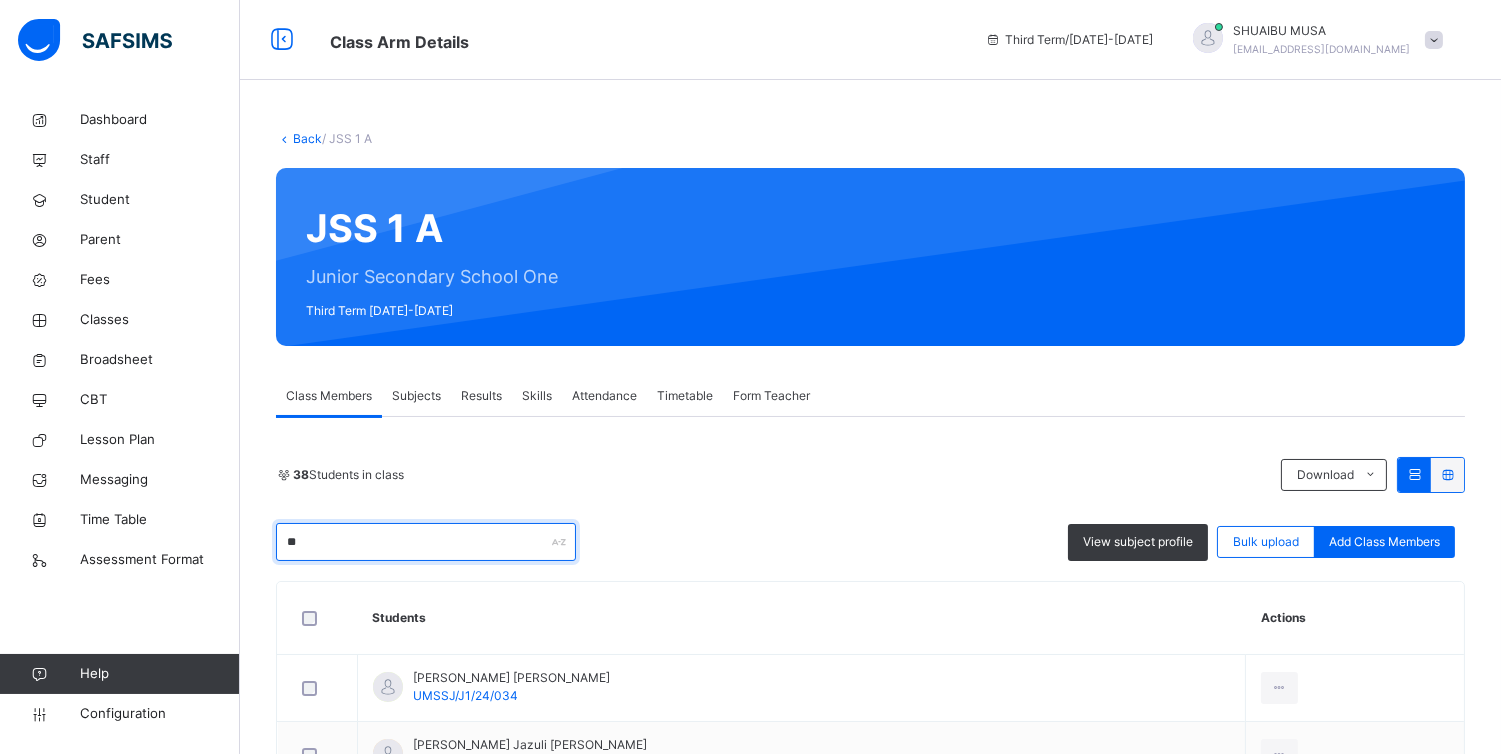 type on "*" 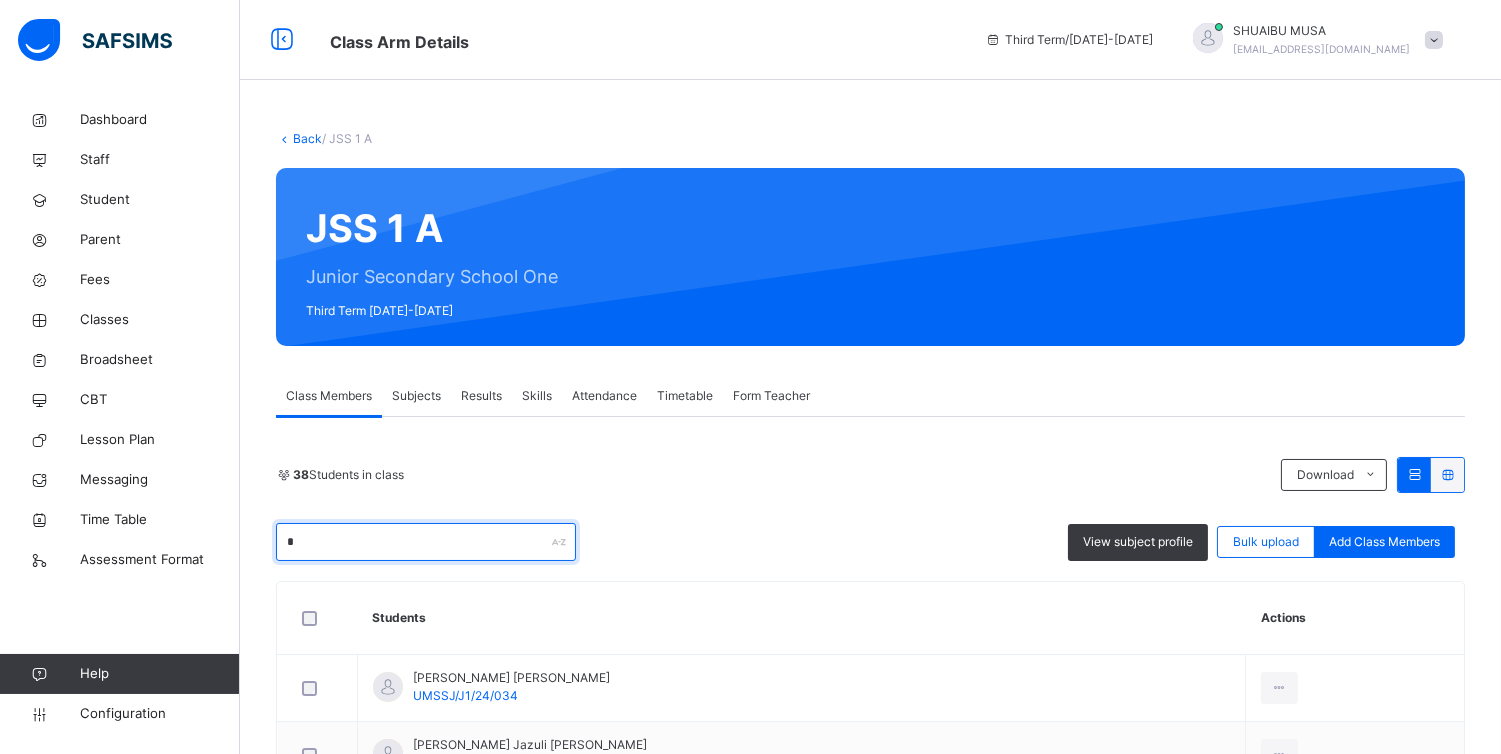 type 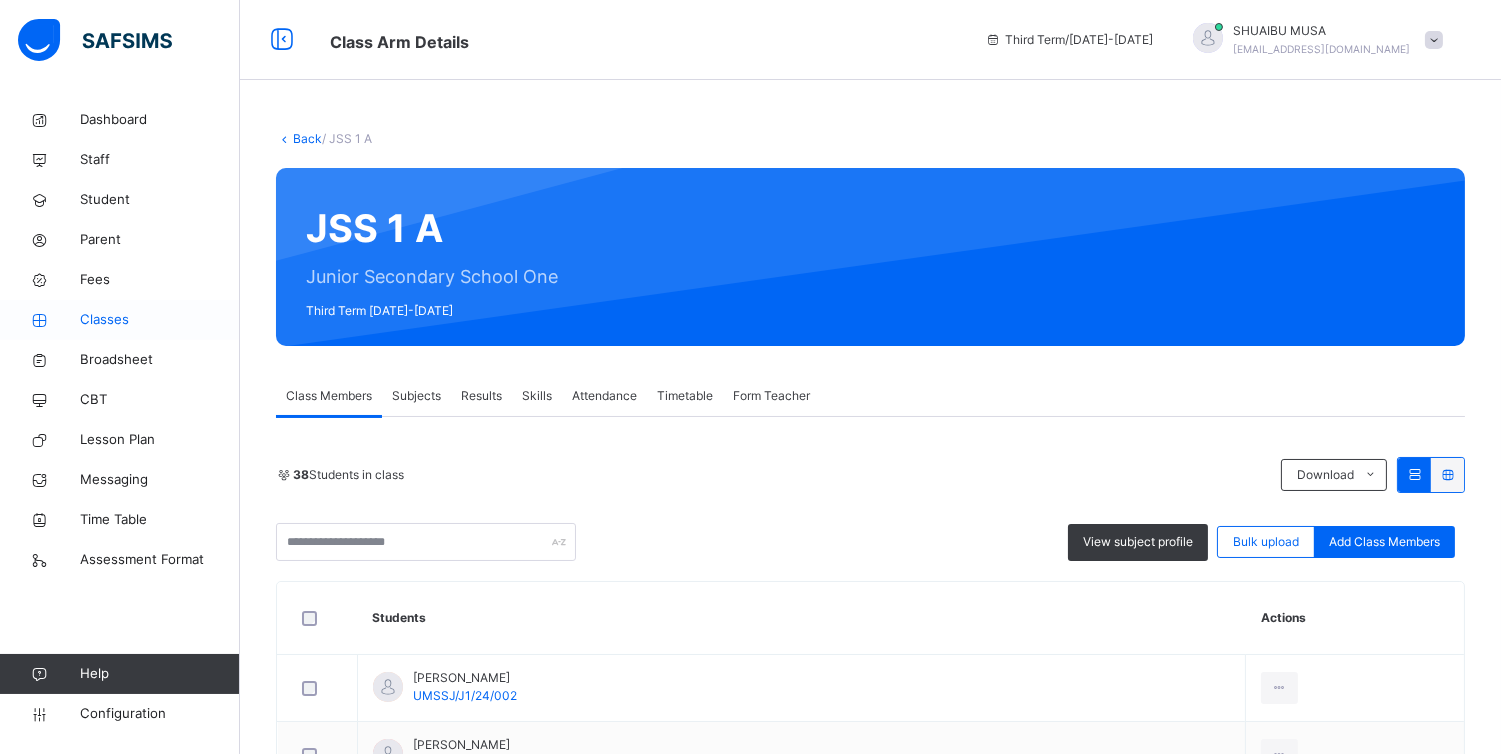 click on "Classes" at bounding box center (160, 320) 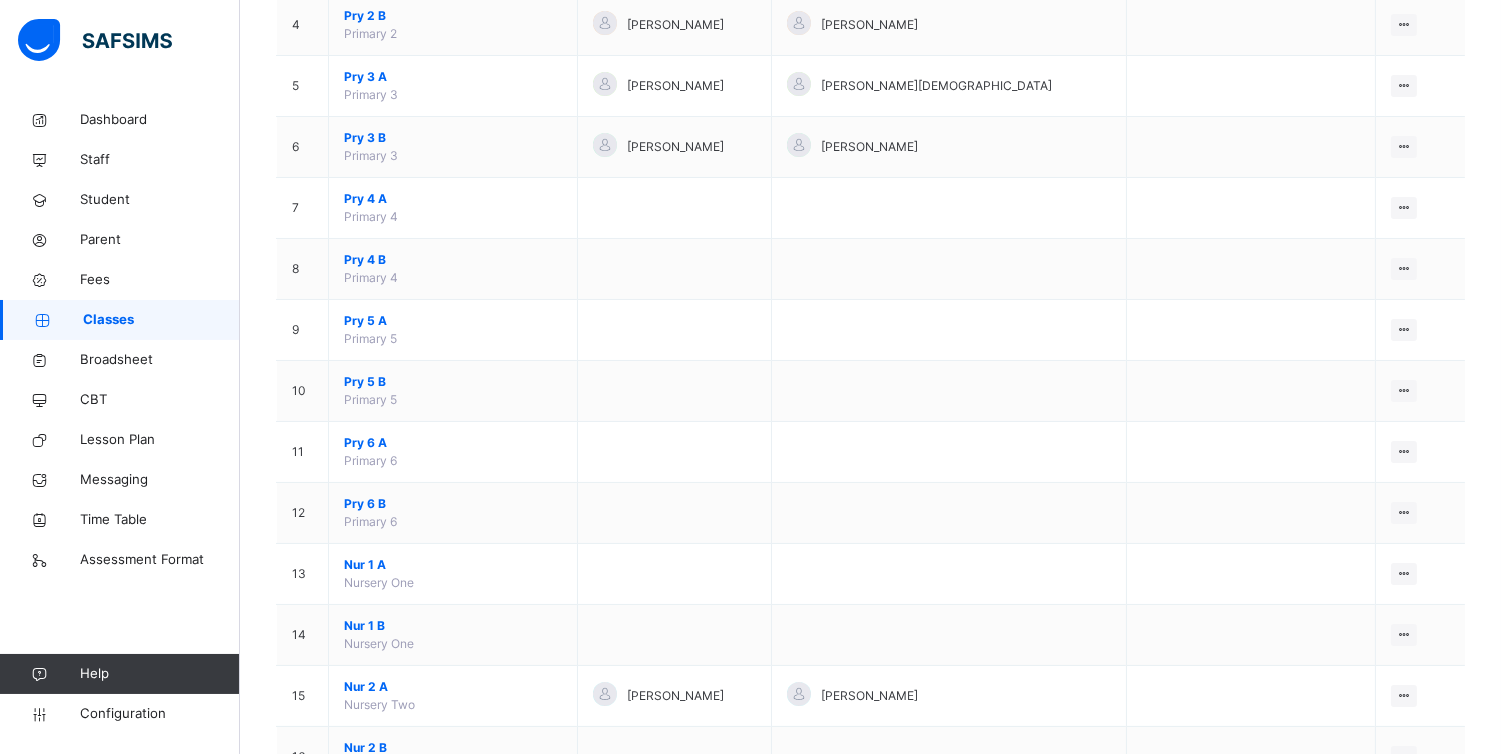 scroll, scrollTop: 441, scrollLeft: 0, axis: vertical 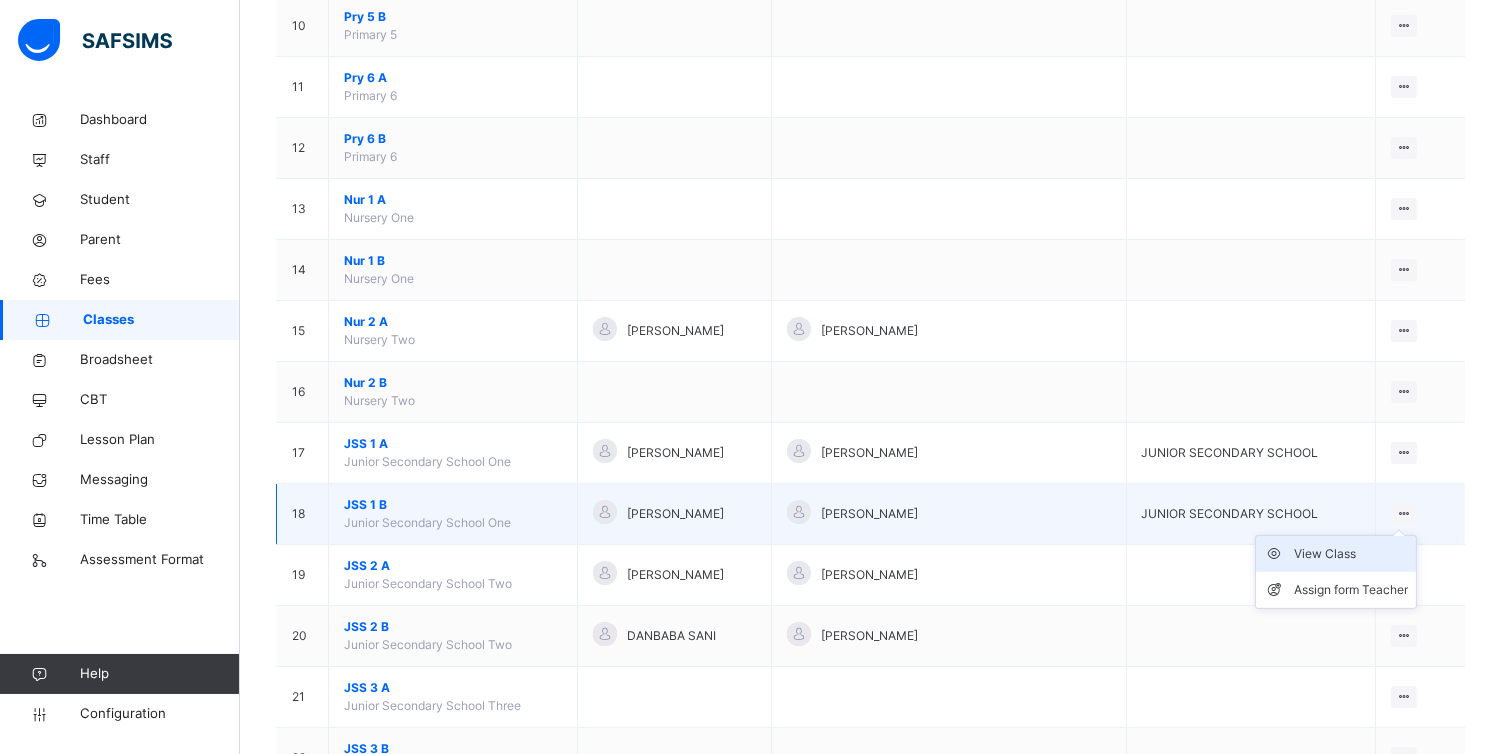 click on "View Class" at bounding box center [1351, 554] 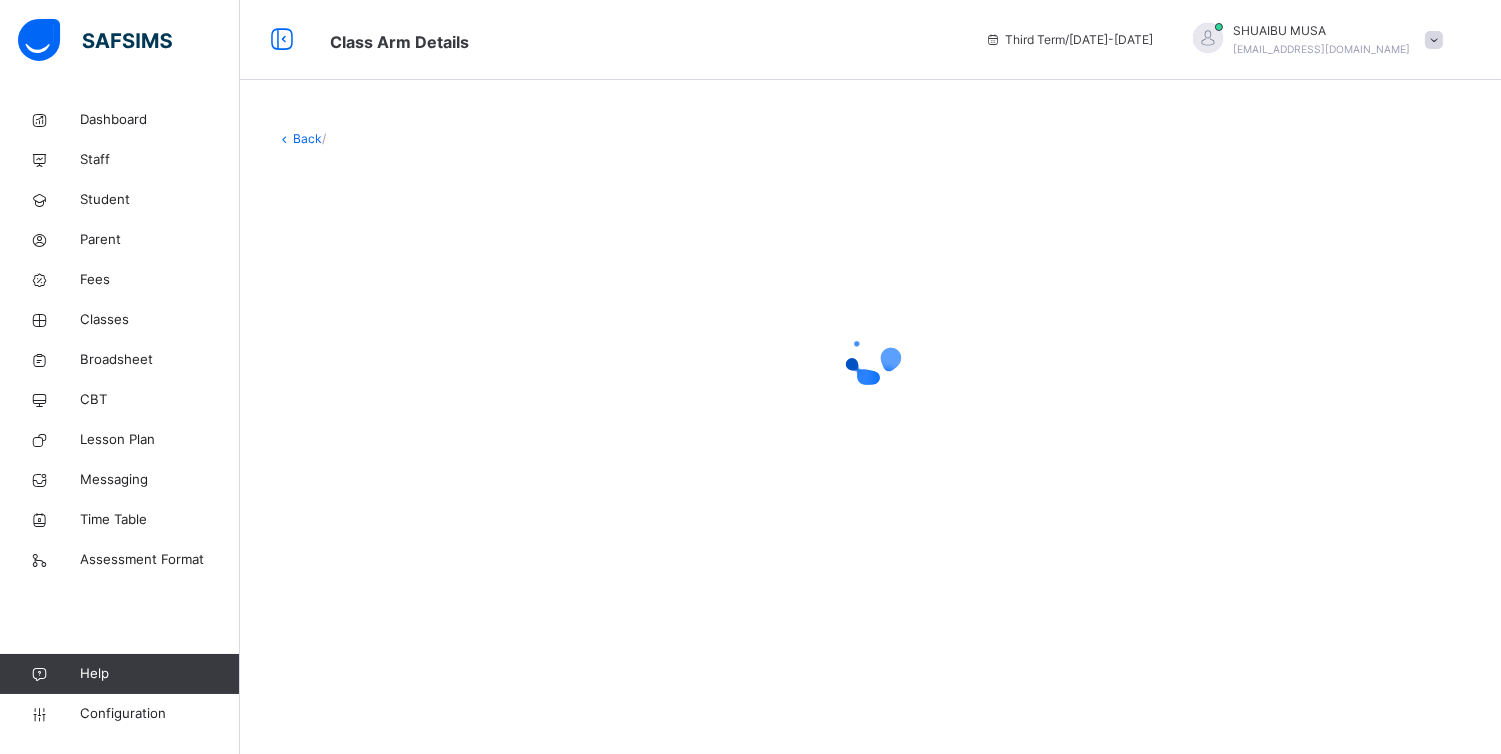 scroll, scrollTop: 0, scrollLeft: 0, axis: both 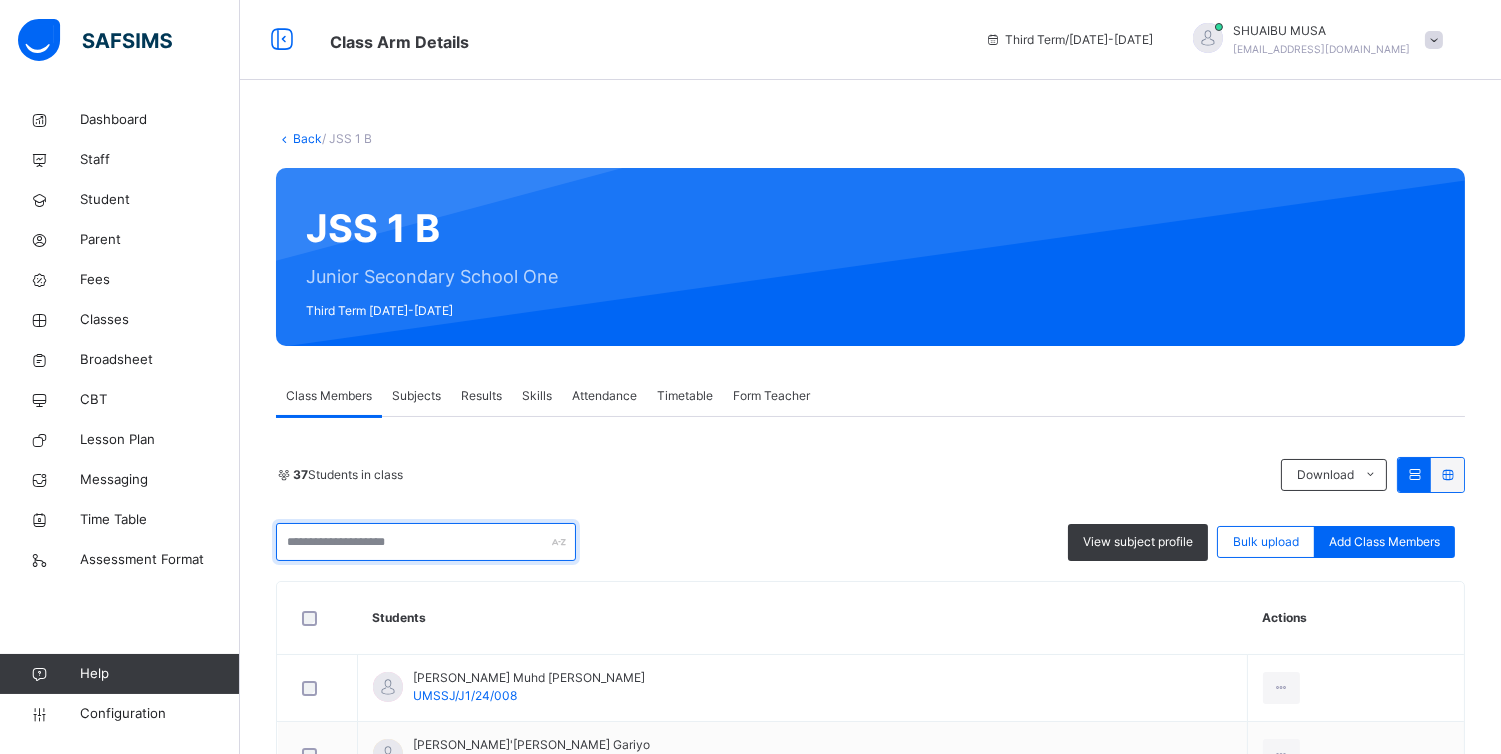 click at bounding box center [426, 542] 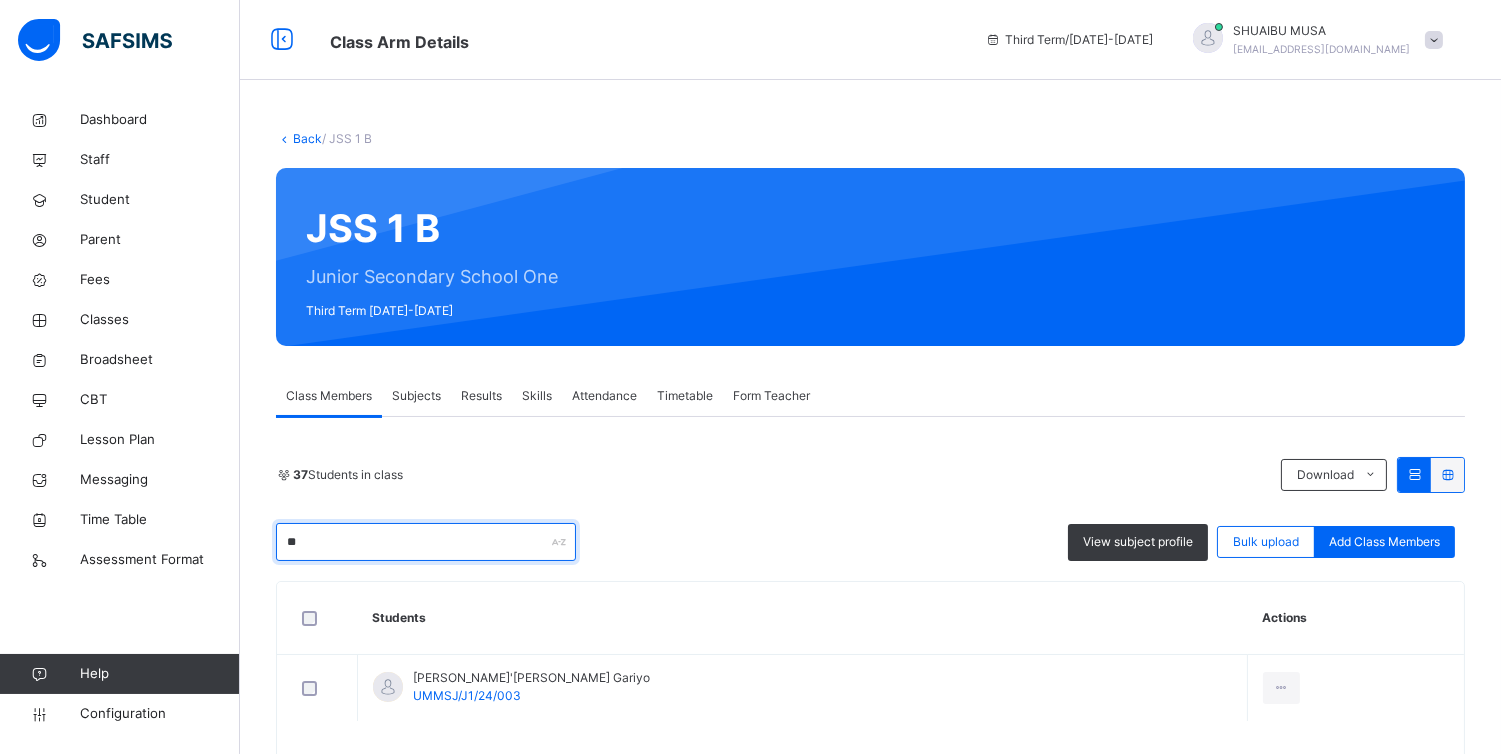 click on "**" at bounding box center [426, 542] 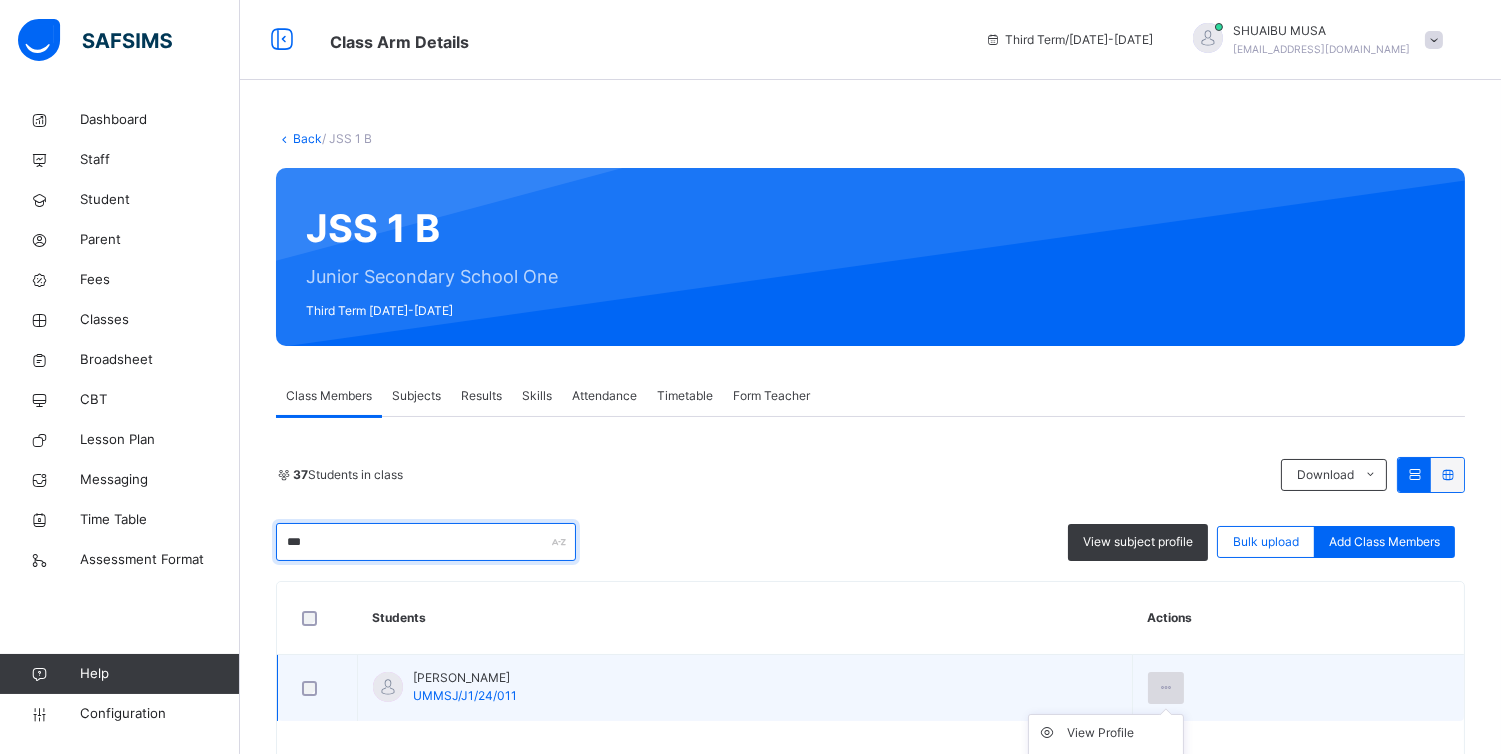 type on "***" 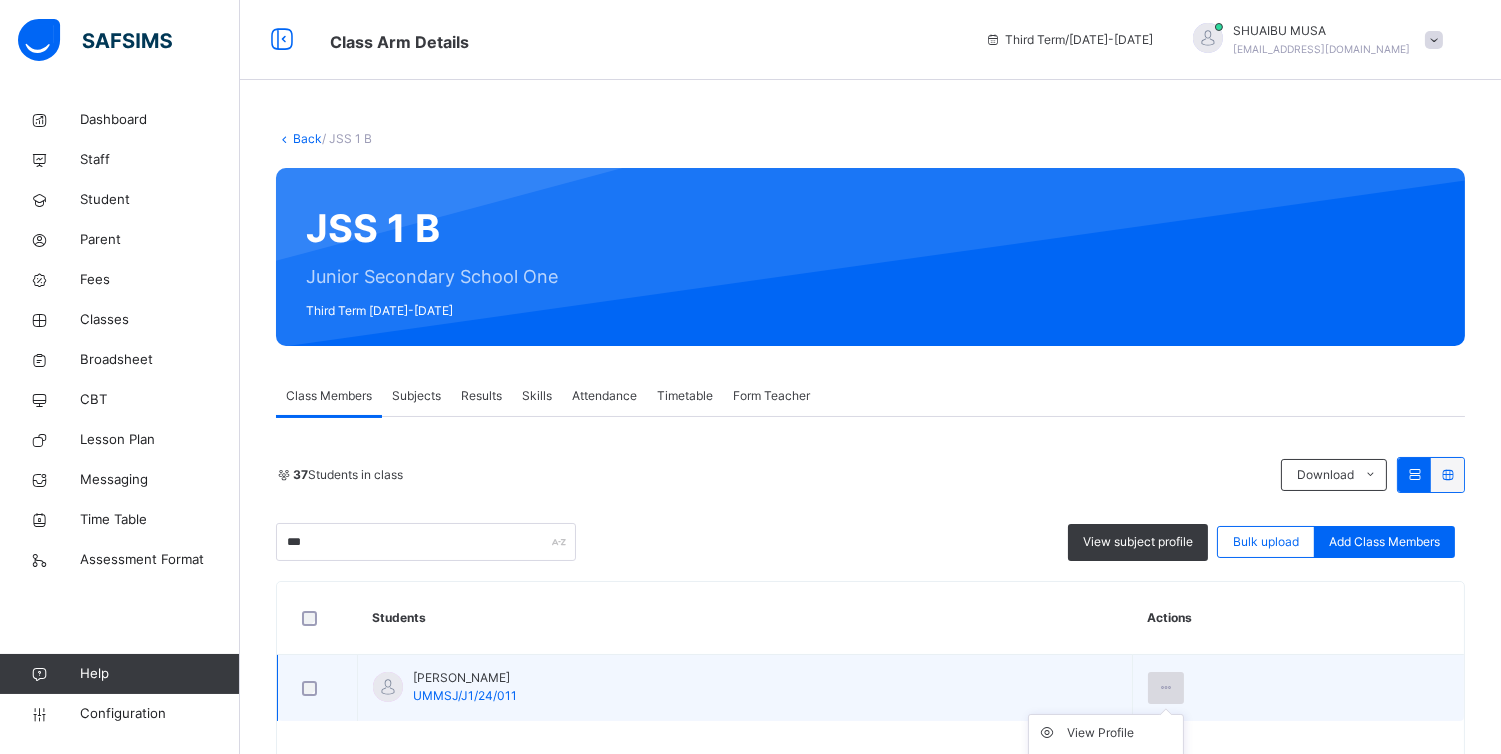click at bounding box center [1166, 688] 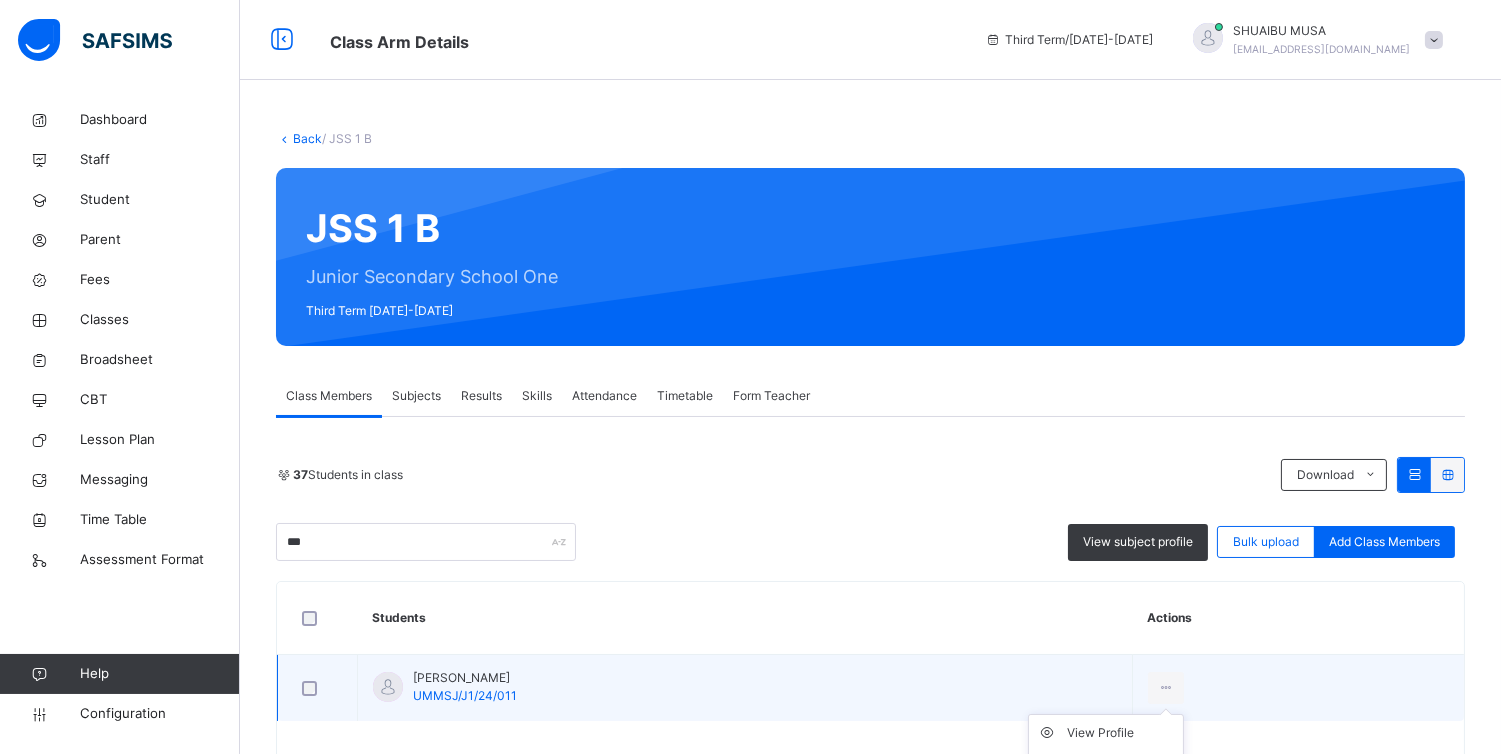 click on "View Profile Remove from Class Transfer Student" at bounding box center [1106, 769] 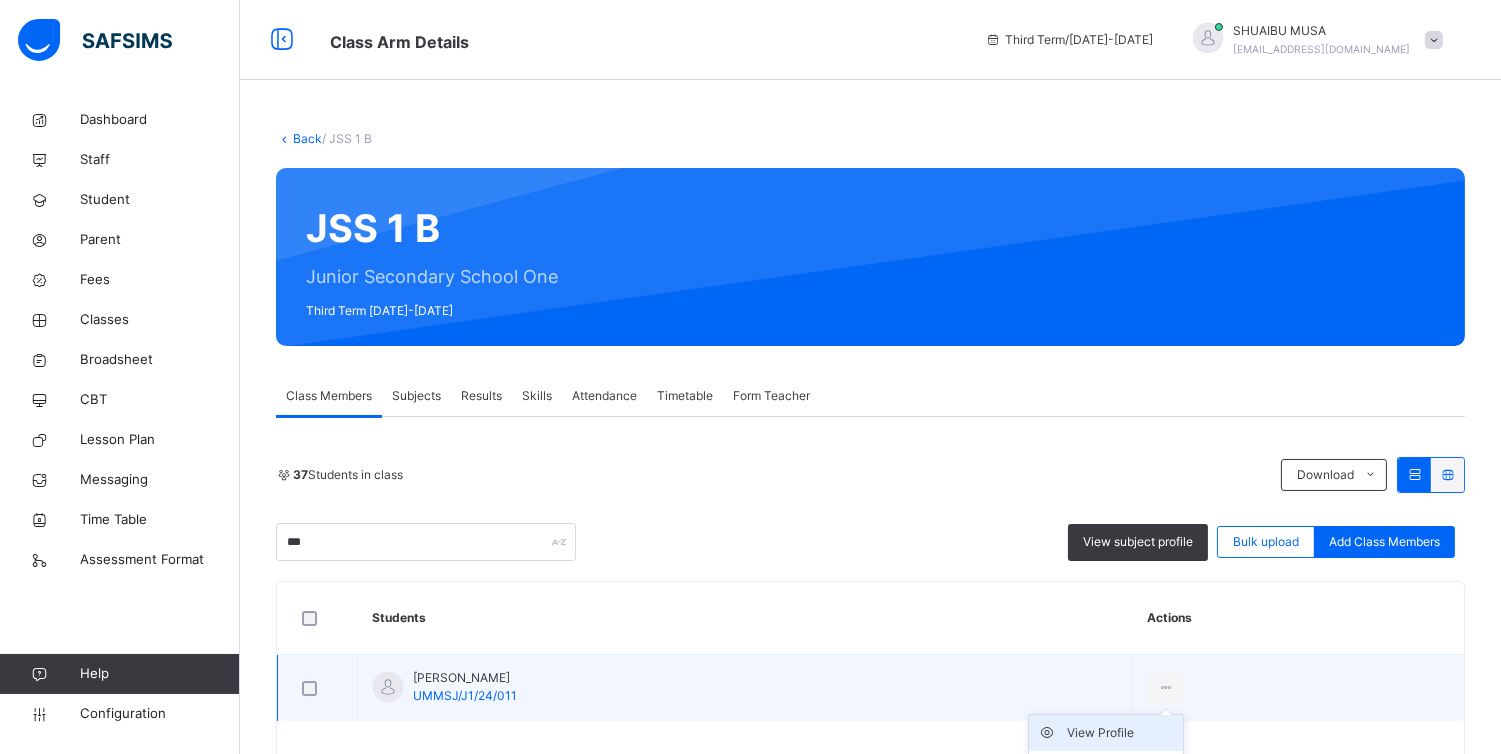 click on "View Profile" at bounding box center (1121, 733) 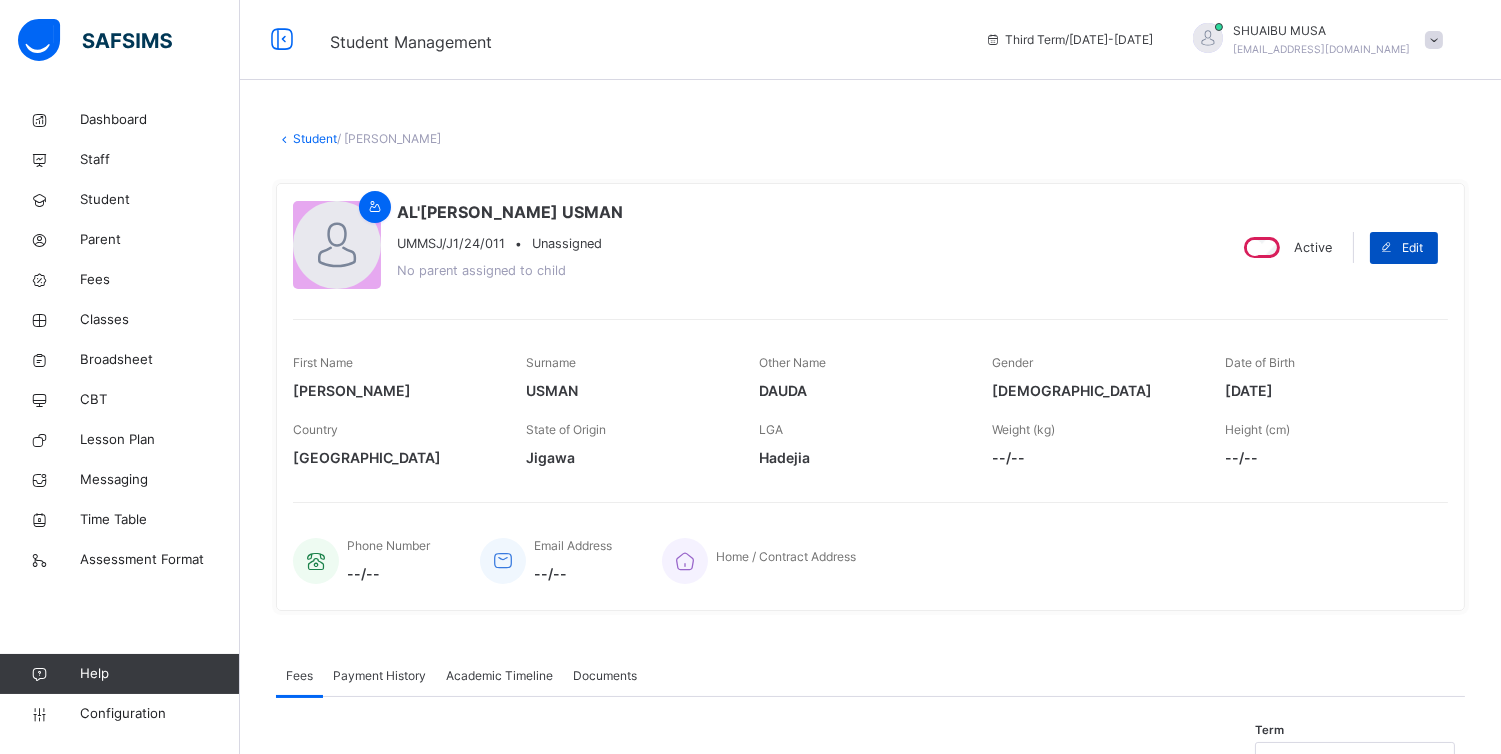 click on "Edit" at bounding box center [1412, 248] 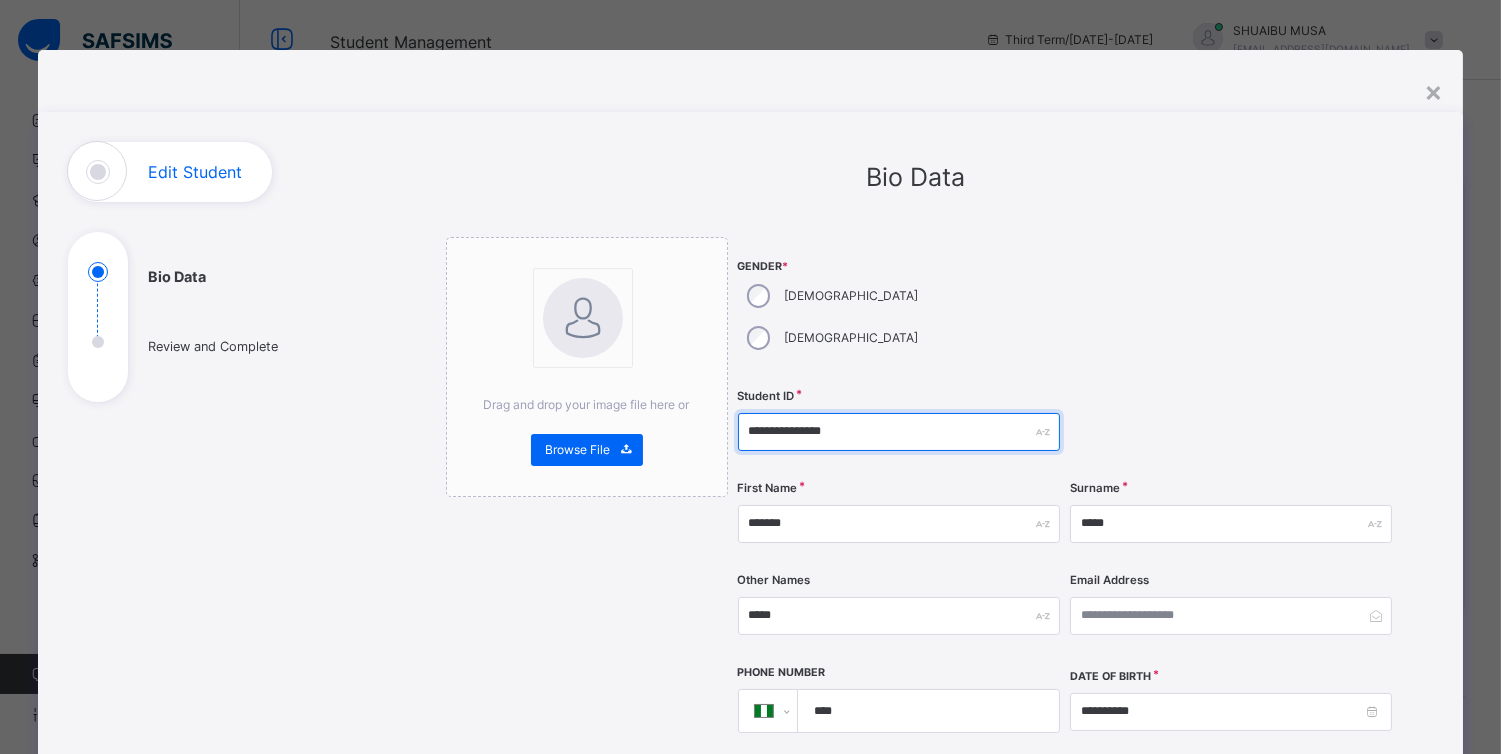 click on "**********" at bounding box center [899, 432] 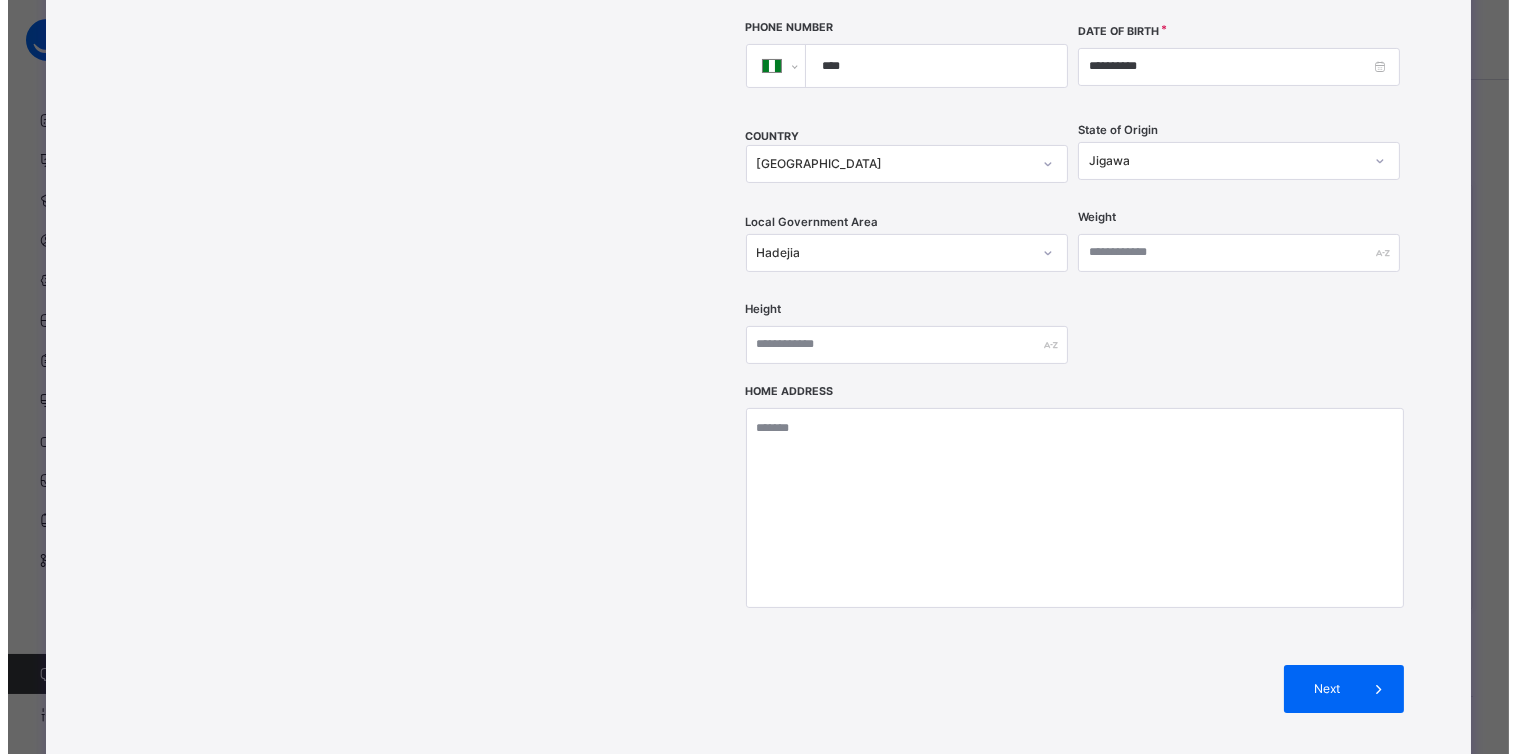 scroll, scrollTop: 691, scrollLeft: 0, axis: vertical 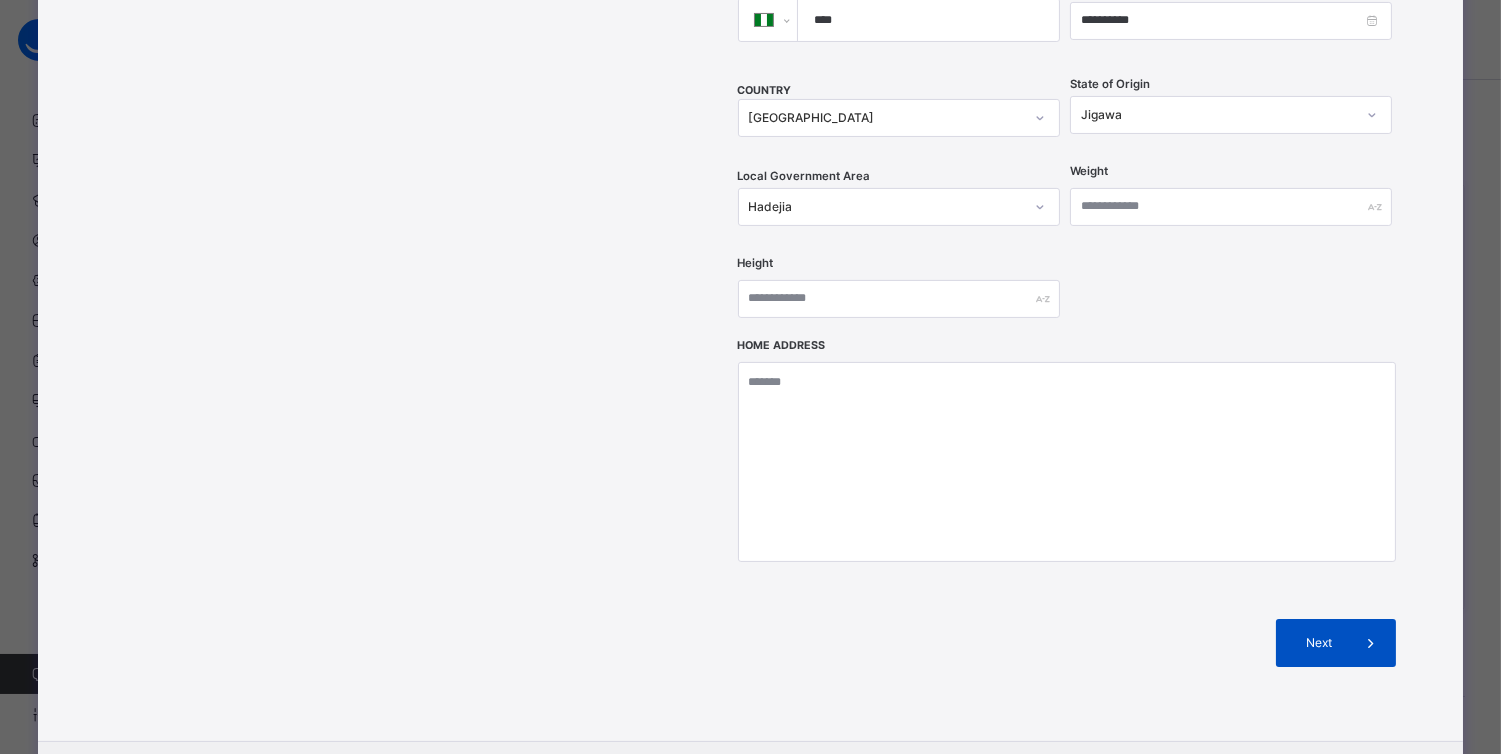type on "**********" 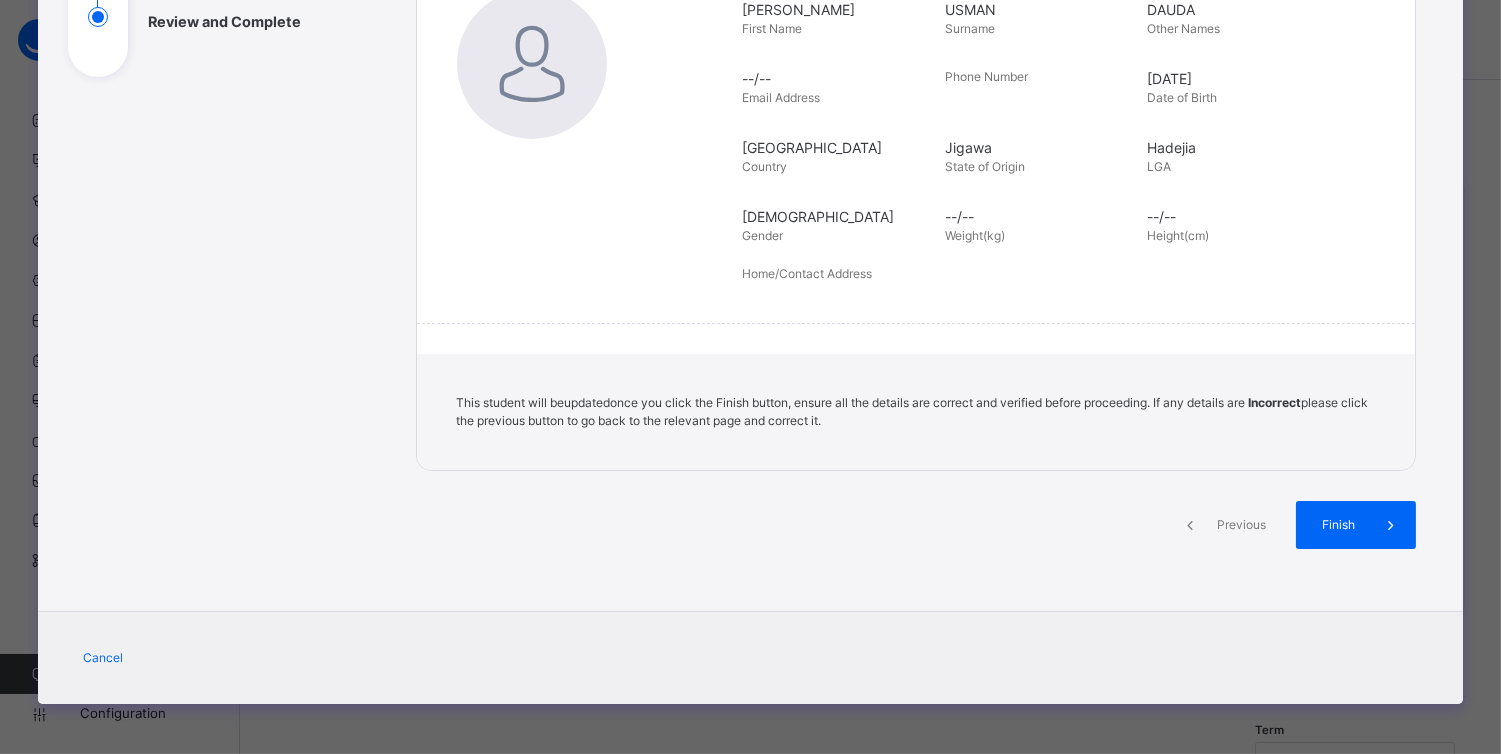 scroll, scrollTop: 324, scrollLeft: 0, axis: vertical 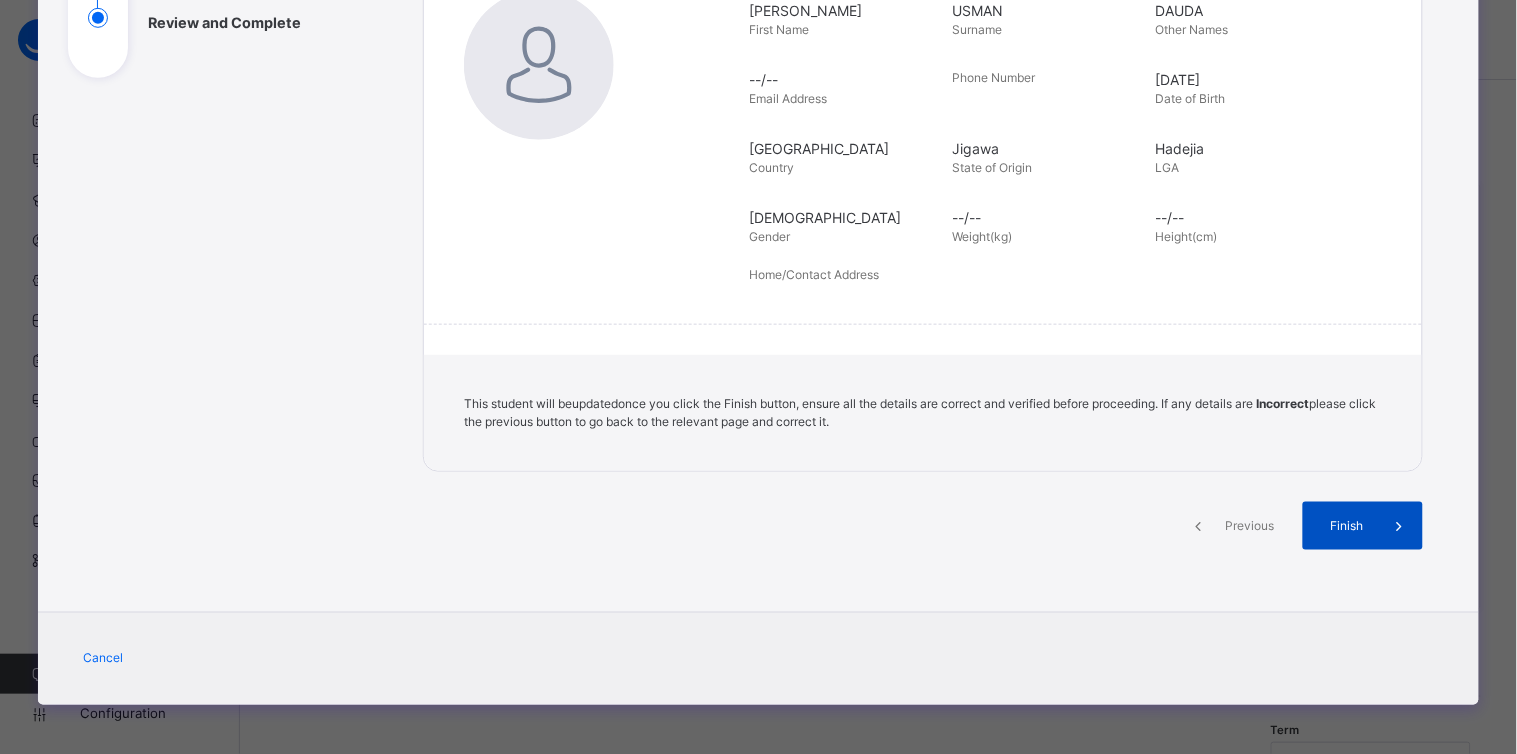 click on "Finish" at bounding box center (1346, 526) 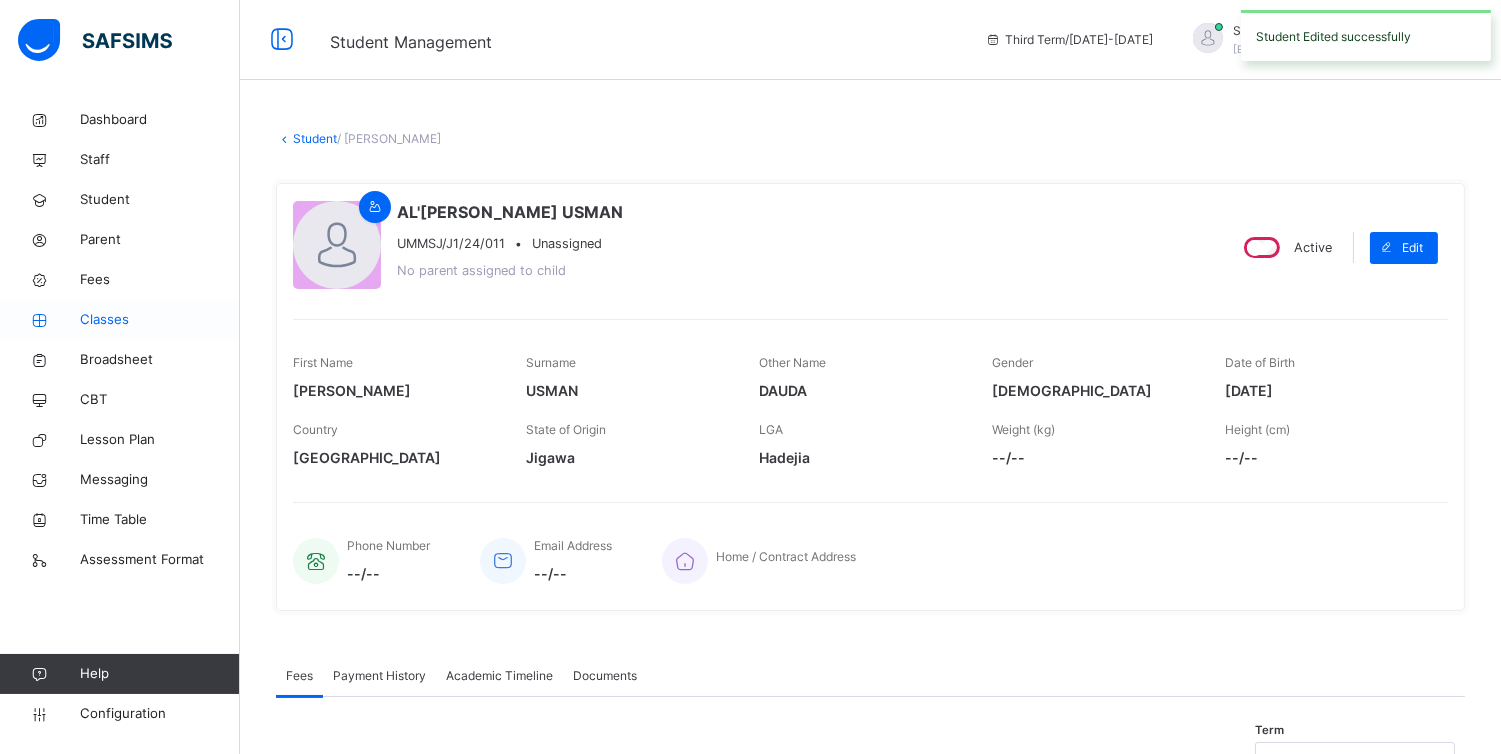 click on "Classes" at bounding box center [160, 320] 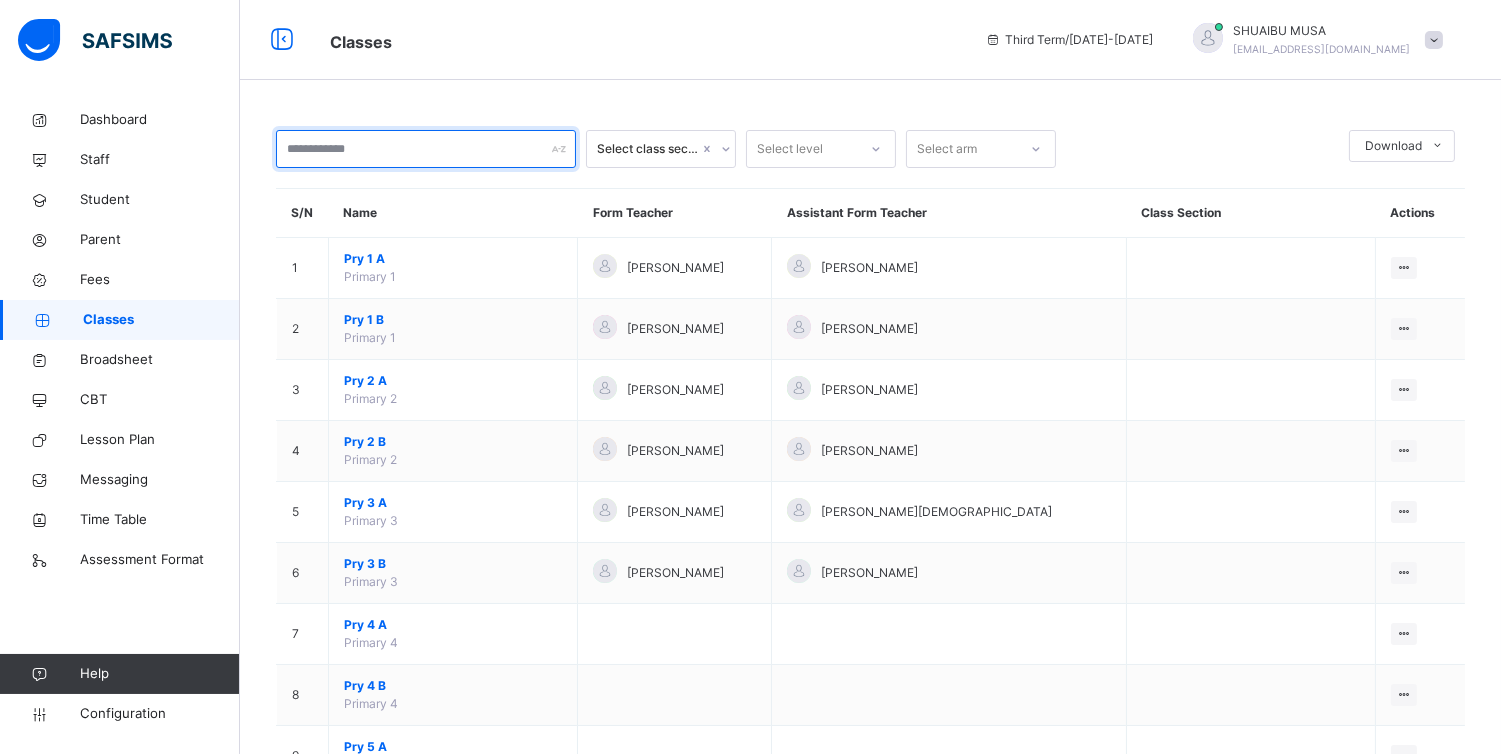 click at bounding box center [426, 149] 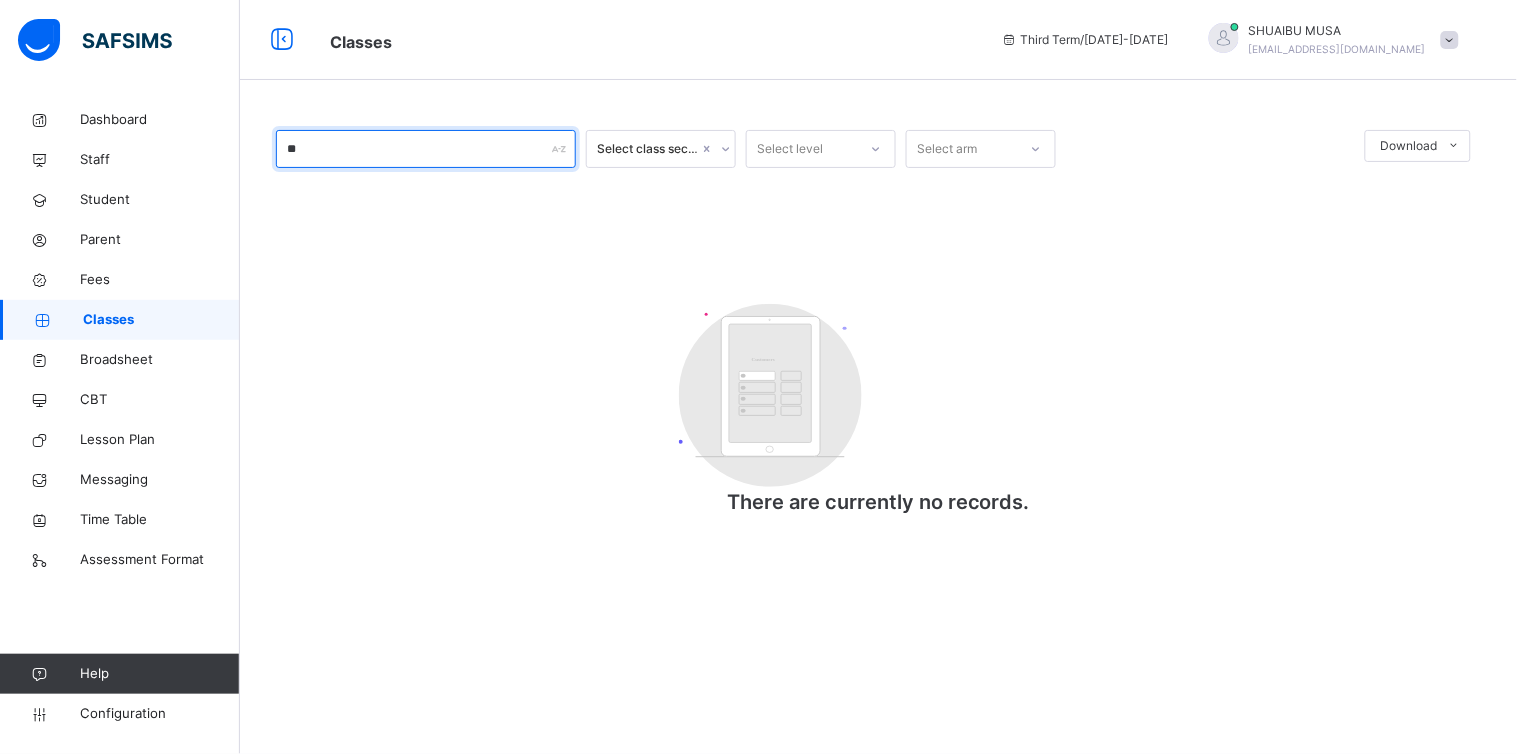 type on "*" 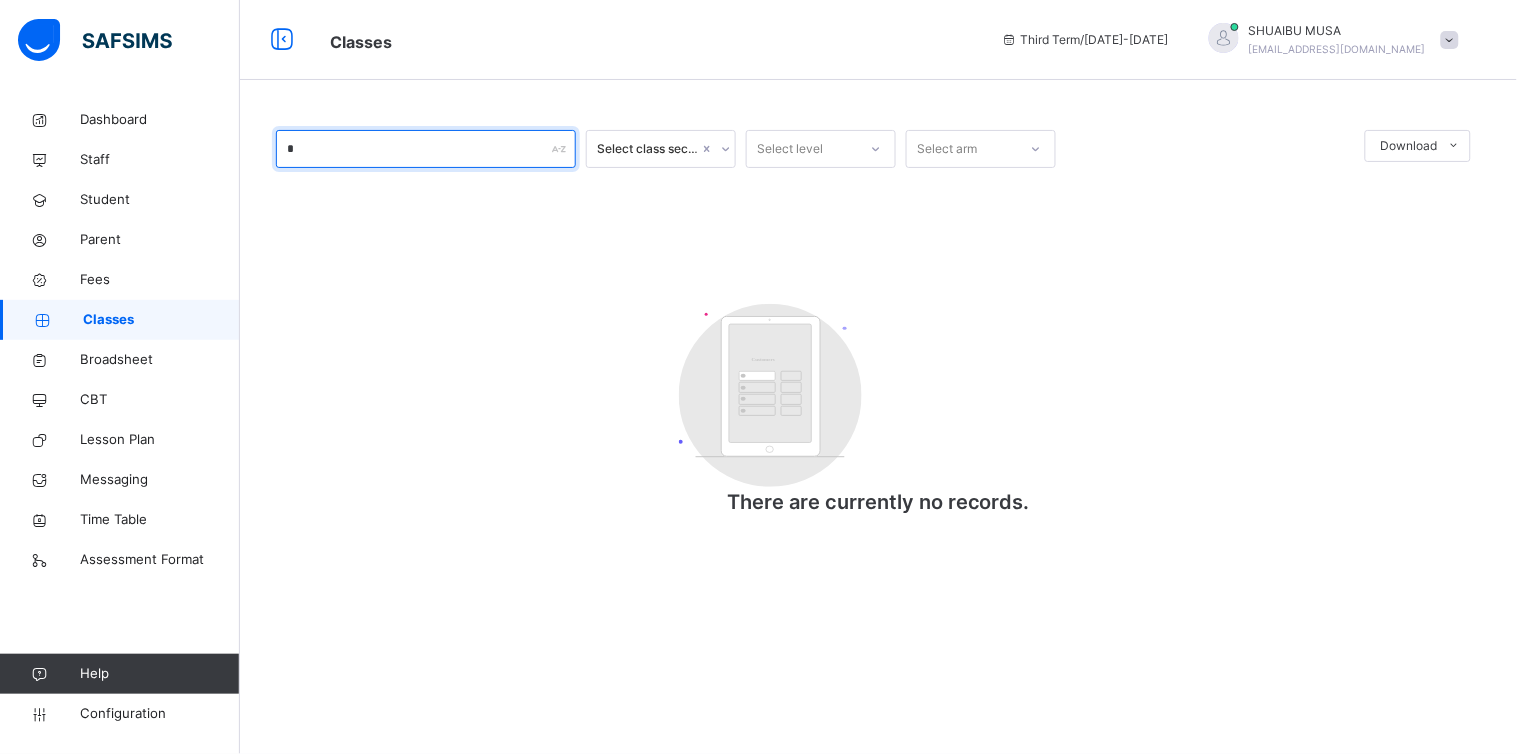 type 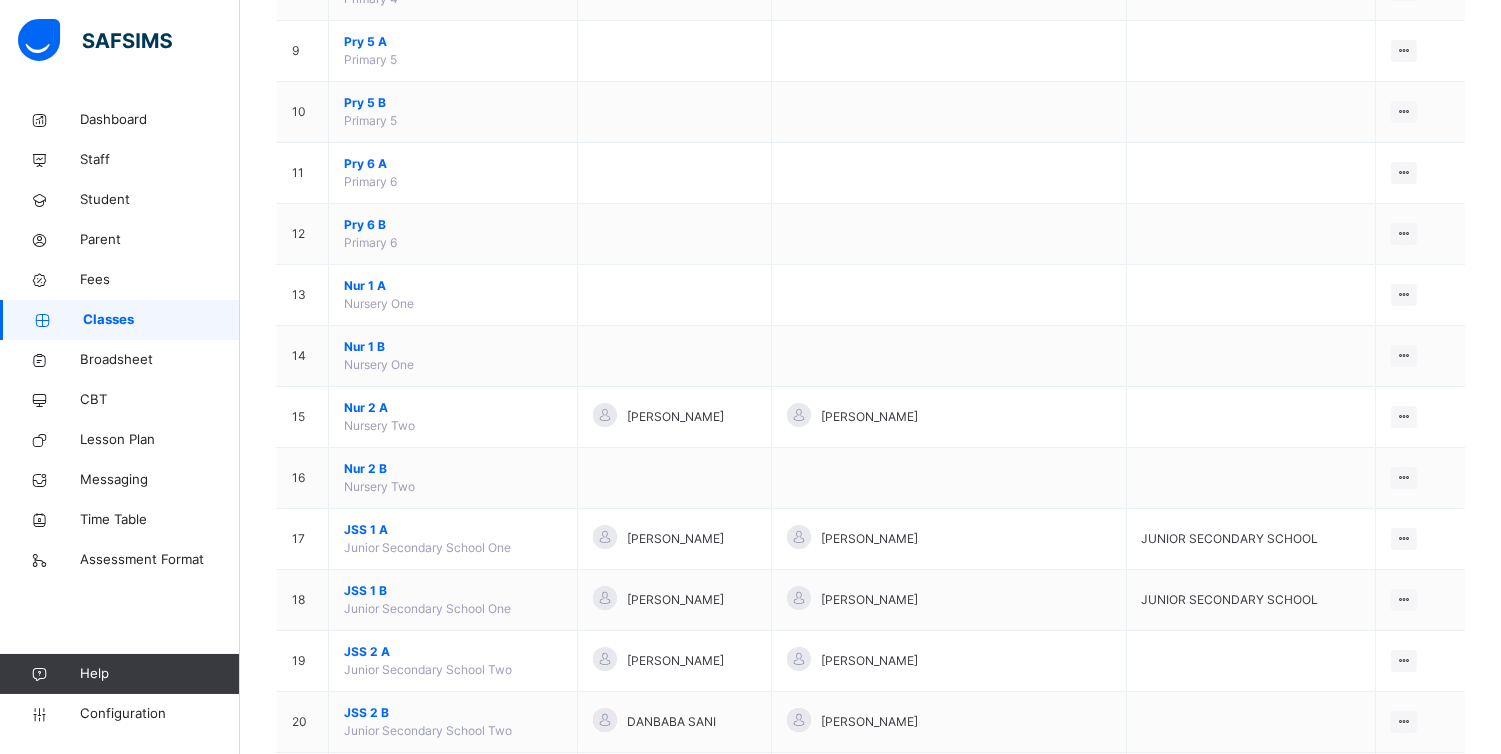 scroll, scrollTop: 877, scrollLeft: 0, axis: vertical 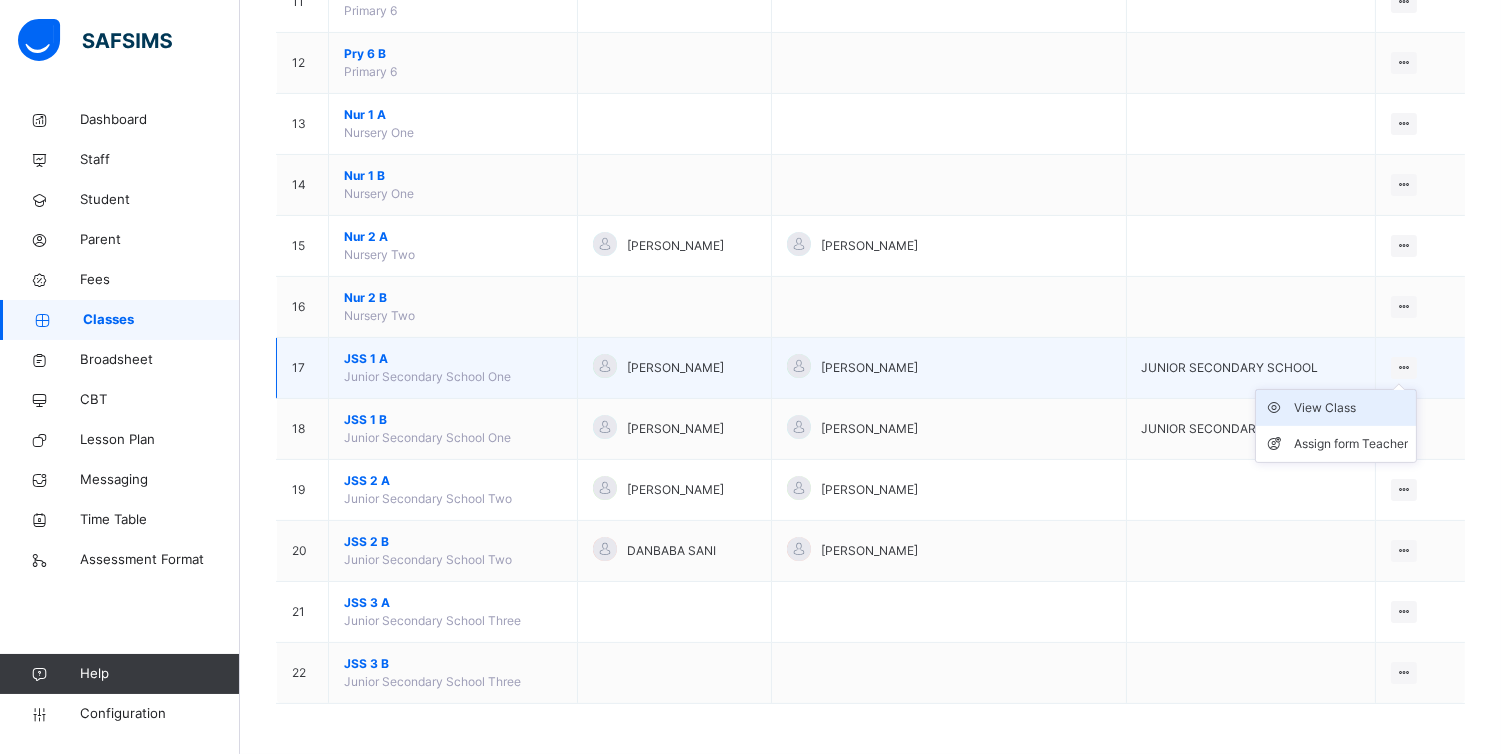 click on "View Class" at bounding box center (1351, 408) 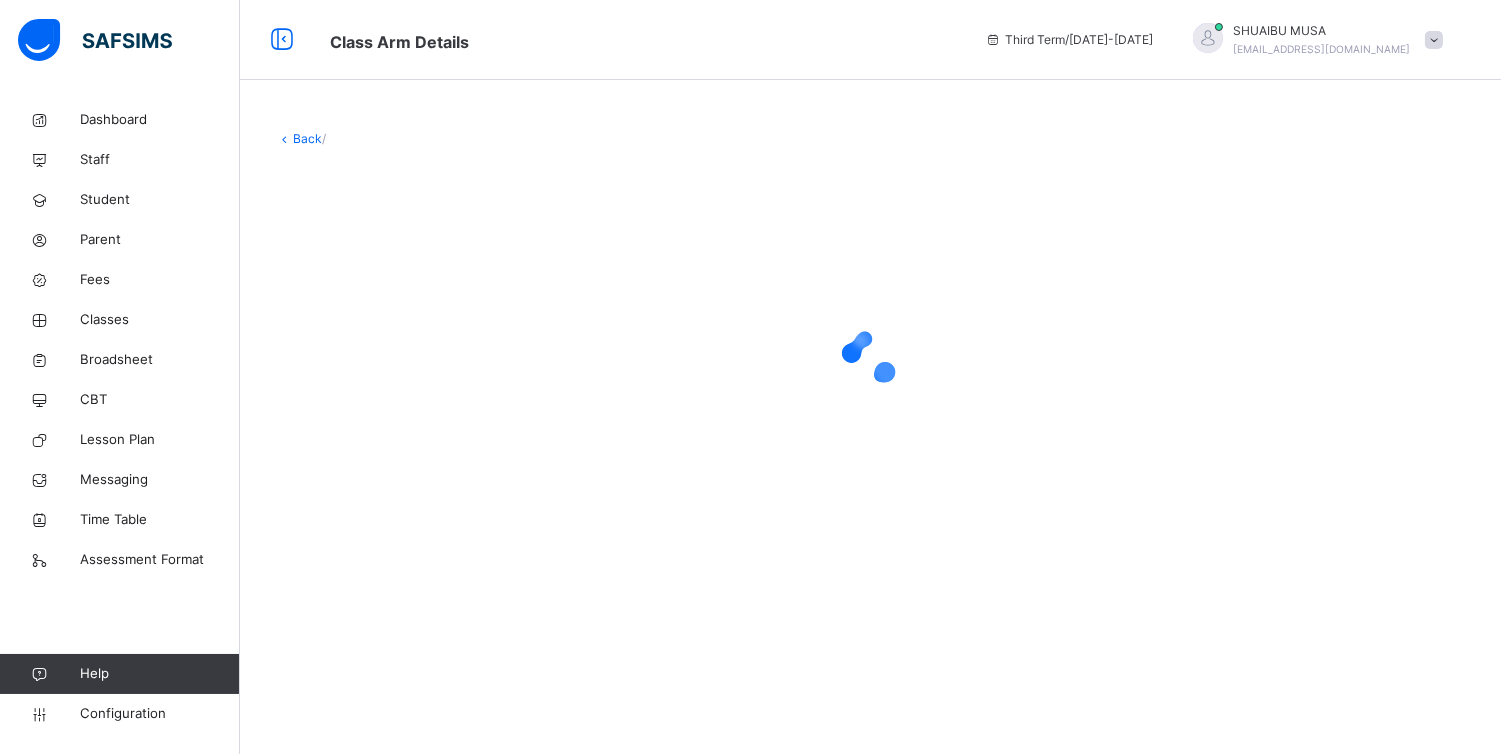 scroll, scrollTop: 0, scrollLeft: 0, axis: both 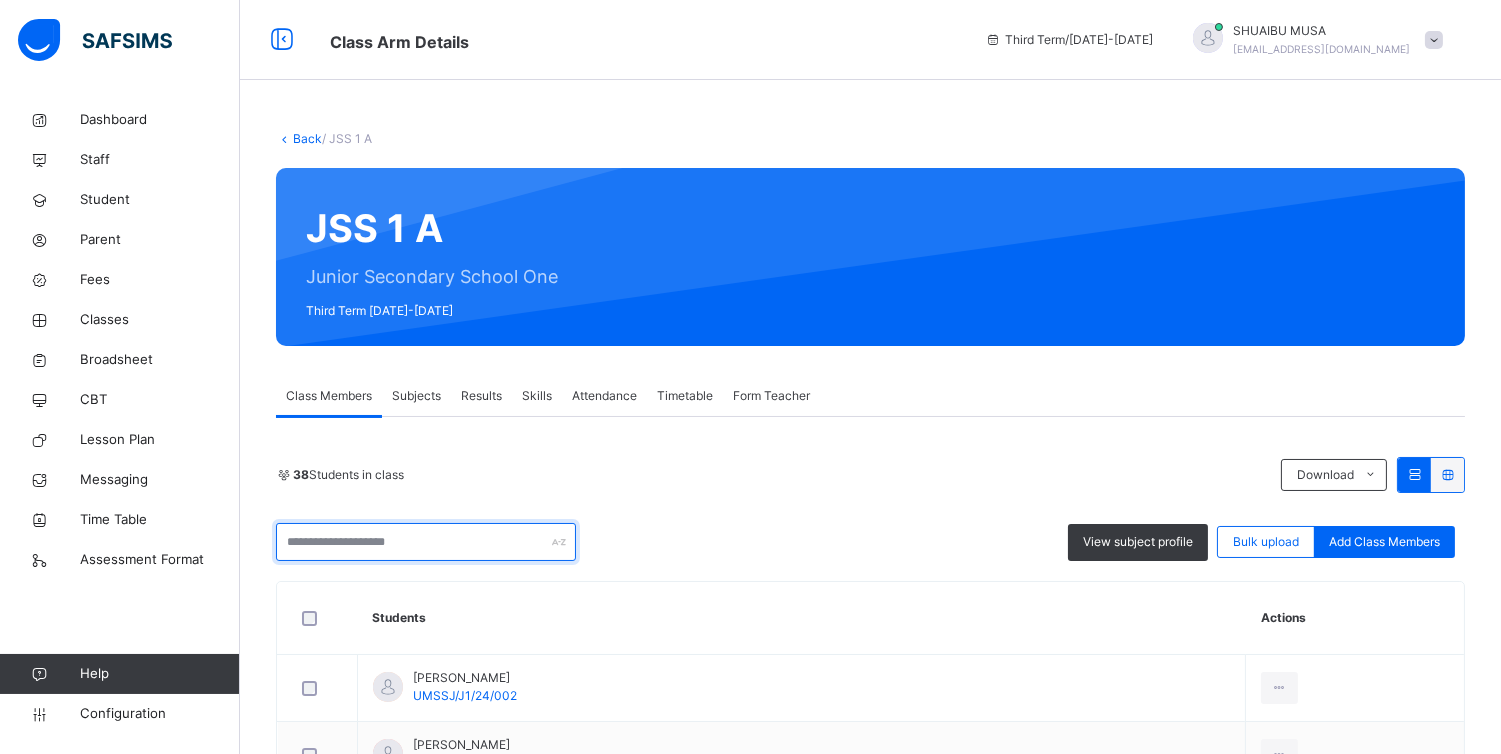 click at bounding box center [426, 542] 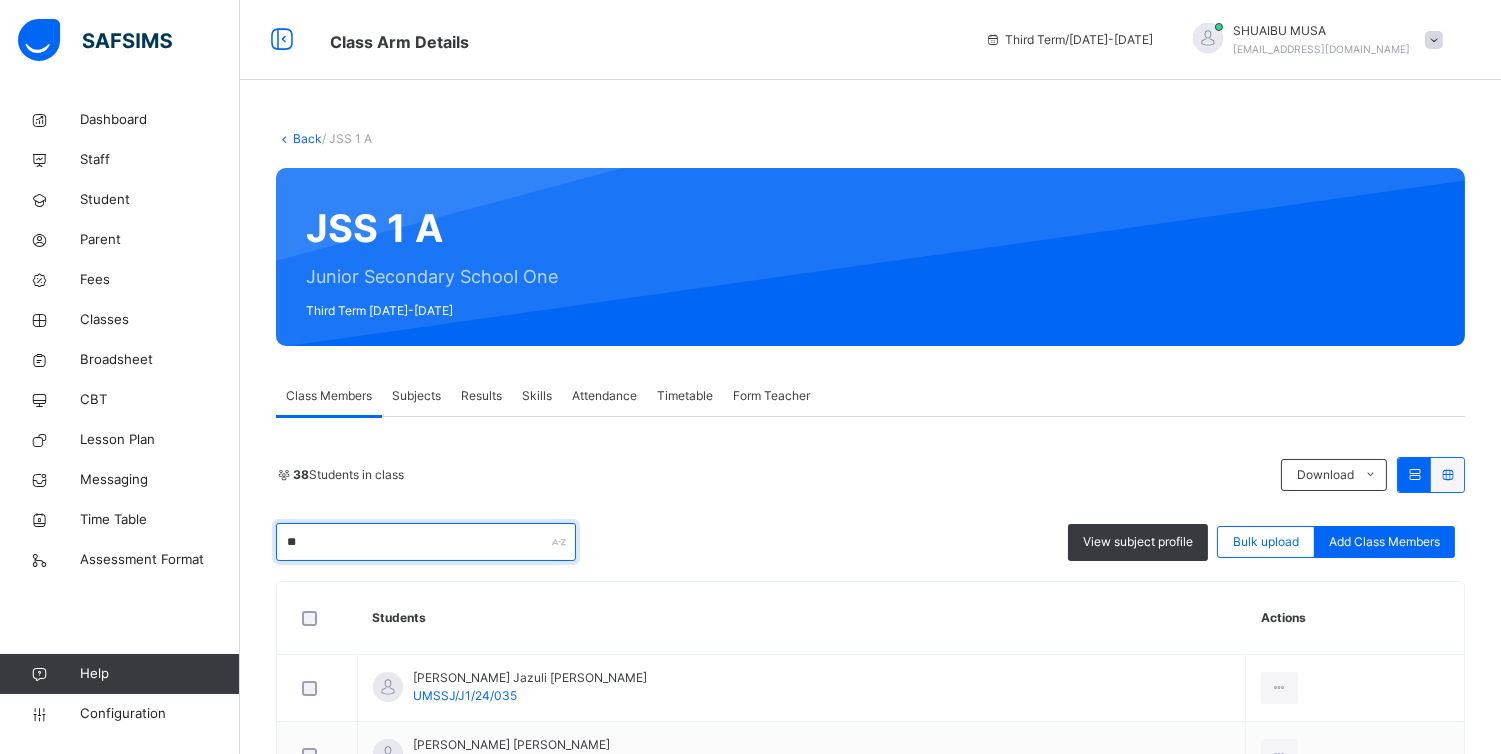 type on "*" 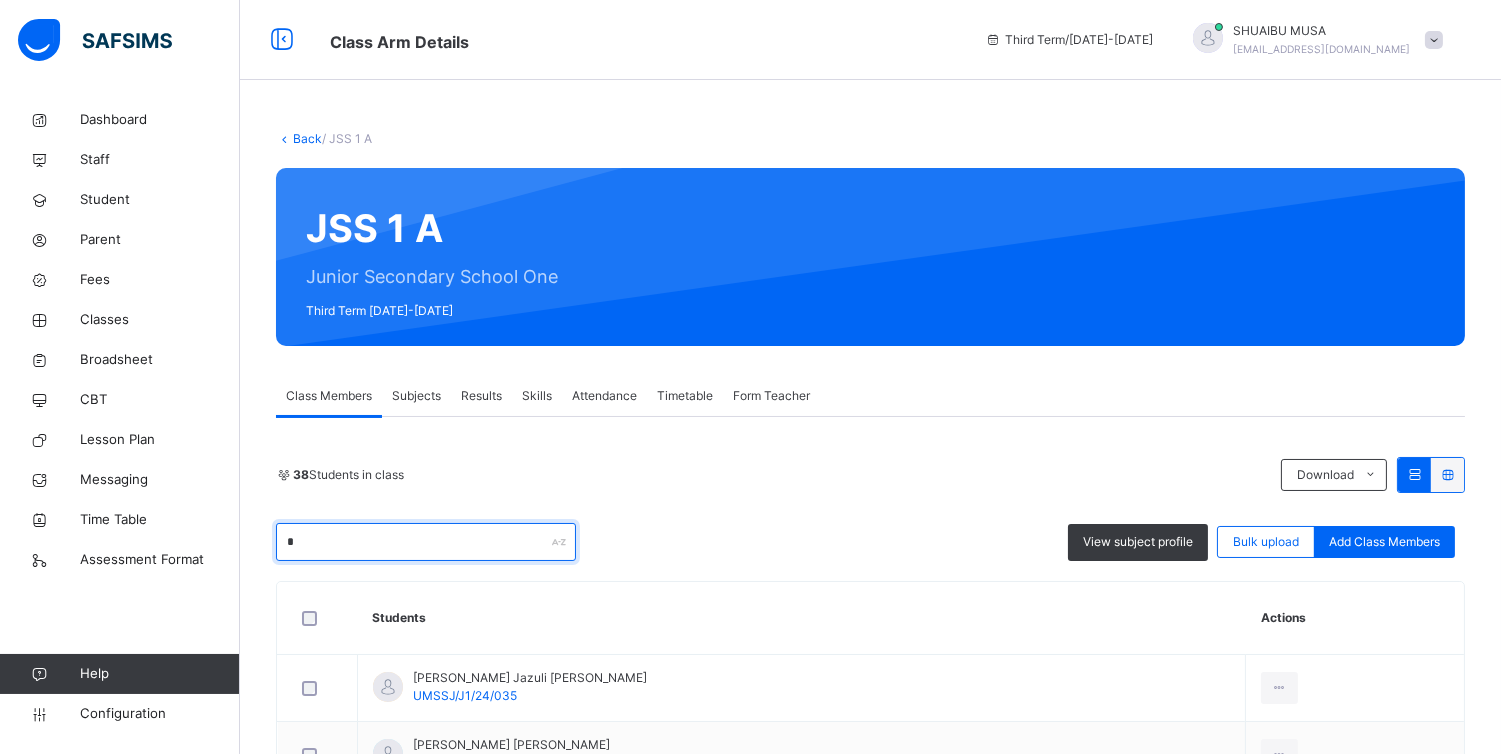 type 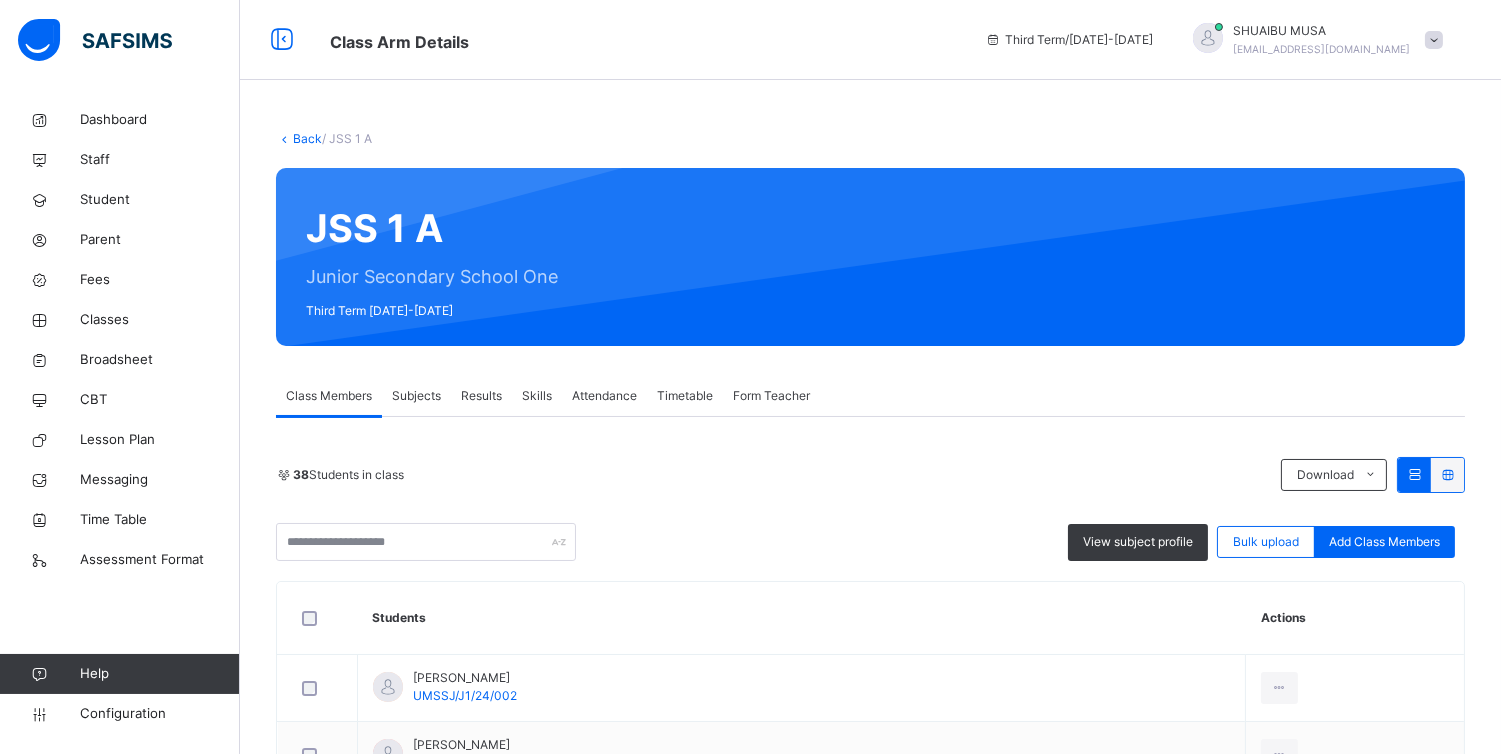 click on "38  Students in class Download Pdf Report Excel Report View subject profile Bulk upload Add Class Members UBEC MODEL SMART SCHOOL JIGAWA Date: 11th Jul 2025, 1:04:54 am Class Members Class:  JSS 1 A Total no. of Students:  38 Term:  Third Term Session:  2024-2025 S/NO Admission No. Last Name First Name Other Name 1 UMSSJ/J1/24/002 UBALI ABUBAKAR GARBA 2 UMSSJ/J1/24/001 BABANGIDA ABUBAKAR USMAN 3 UMSSJ/J1/24/004 UBALI ADAMU MUHAMMAD 4 UMSSJ/J1/24/034 MUHAMMAD AISHA ISAH 5 UMSSJ/J1/24/035 IBRAHIM AISHA JAZULI 6 UMSSJ/J1/24/007 USMAN AL'AMINUSMAN HASSAN 7 UMSSJ/J1/24/009 UBALI ALIYU MUHAMMAD 8 UMSSJ/J1/24/036 GARBA BARIRA ISAH 9 UMSSJ/J1/24/0013 USMAN FAHAD  INUWA 10 UMSSJ/J1/24/041 SHITU FATIMA ABDULLAHI 11 UMSSJ/J1/24/037 ALI FATIMA HAMZA 12 UMSSJ/J1/24/038 UBALI FATIMA MUHAMMAD 13 UMSSJ/J1/24/044 ABDULLAHI FATIMA USMAN 14 UMSSJ/J1/24/046 ALIYU FATIMA USMAN 15 UMSSJ/J1/24/074 MUKADDAS HAFSAT GIMBA 16 UMSSJ/J1/24/049 HUSSAINI HAJJARA 17 UMSSJ/J1/24/015 YUSUF HUSSAINI MUHAMMAD 18 UMSSJ/J1/24/017 IBRAHIM IBRAHIM" at bounding box center (870, 1839) 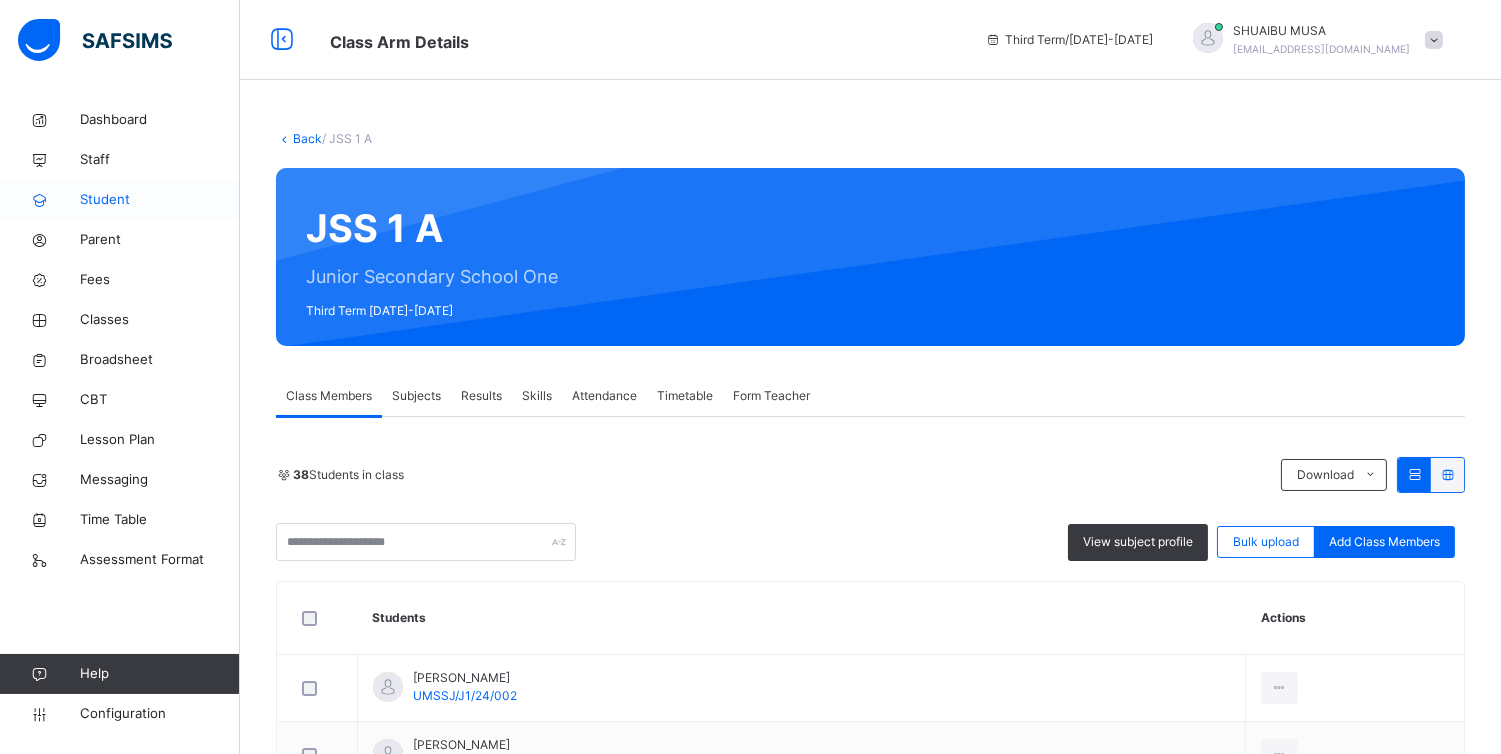 click on "Student" at bounding box center [160, 200] 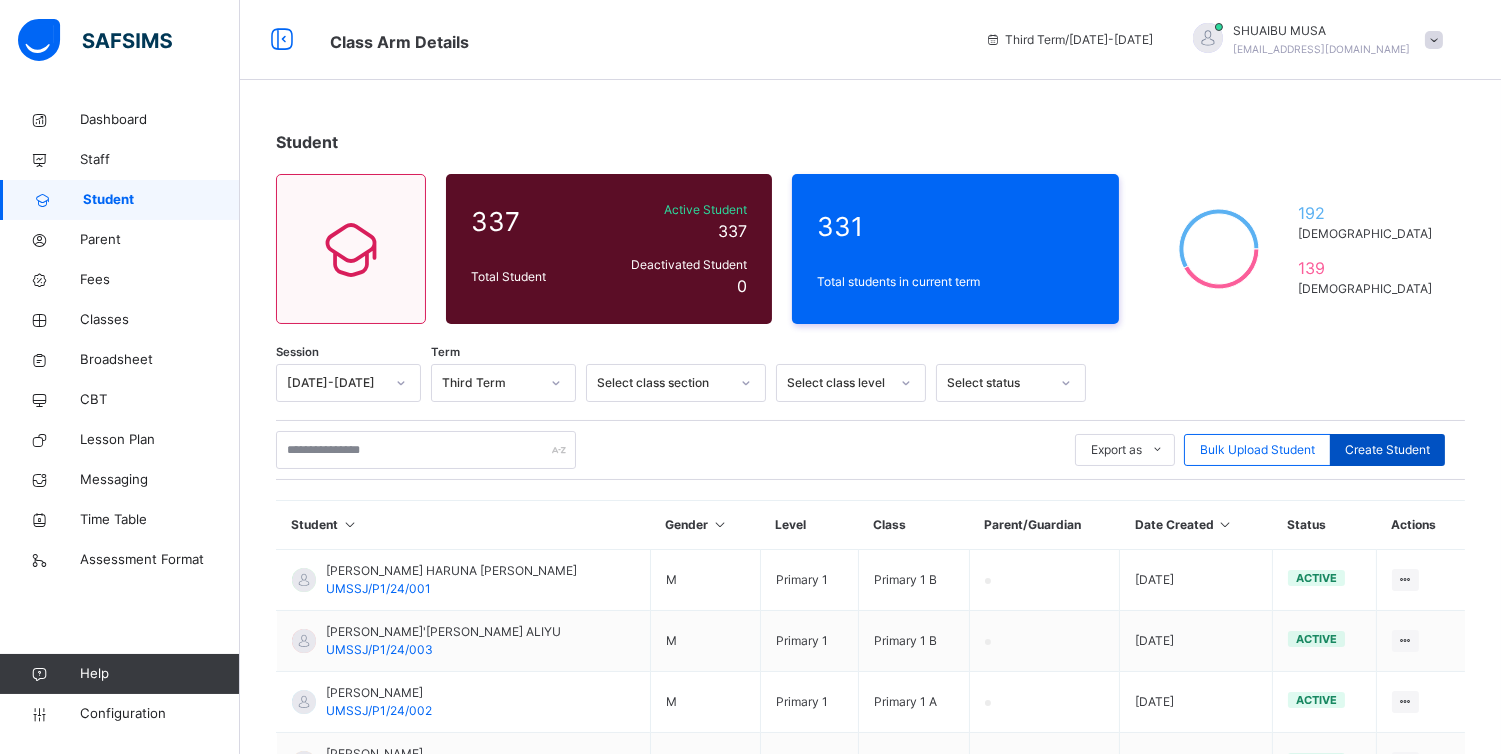 click on "Create Student" at bounding box center [1387, 450] 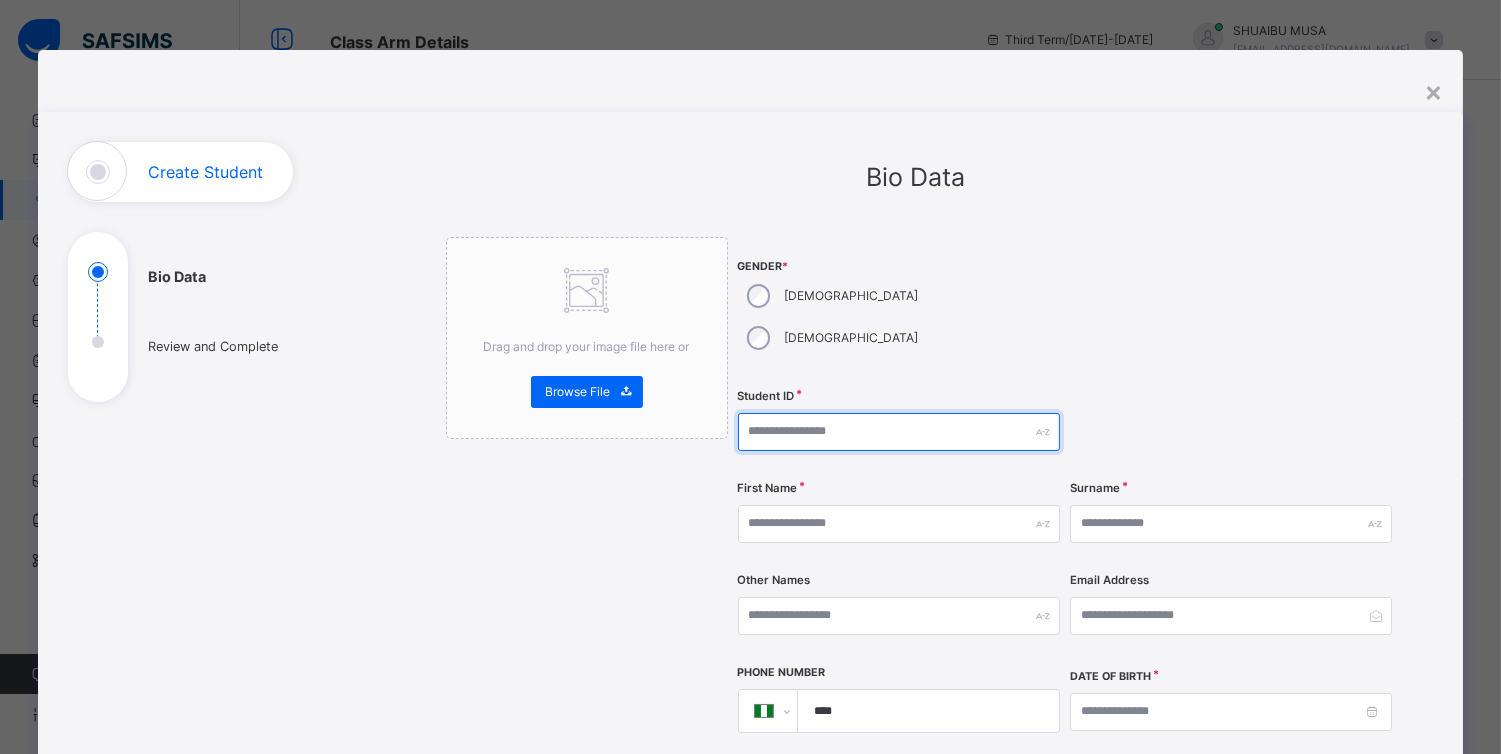 click at bounding box center (899, 432) 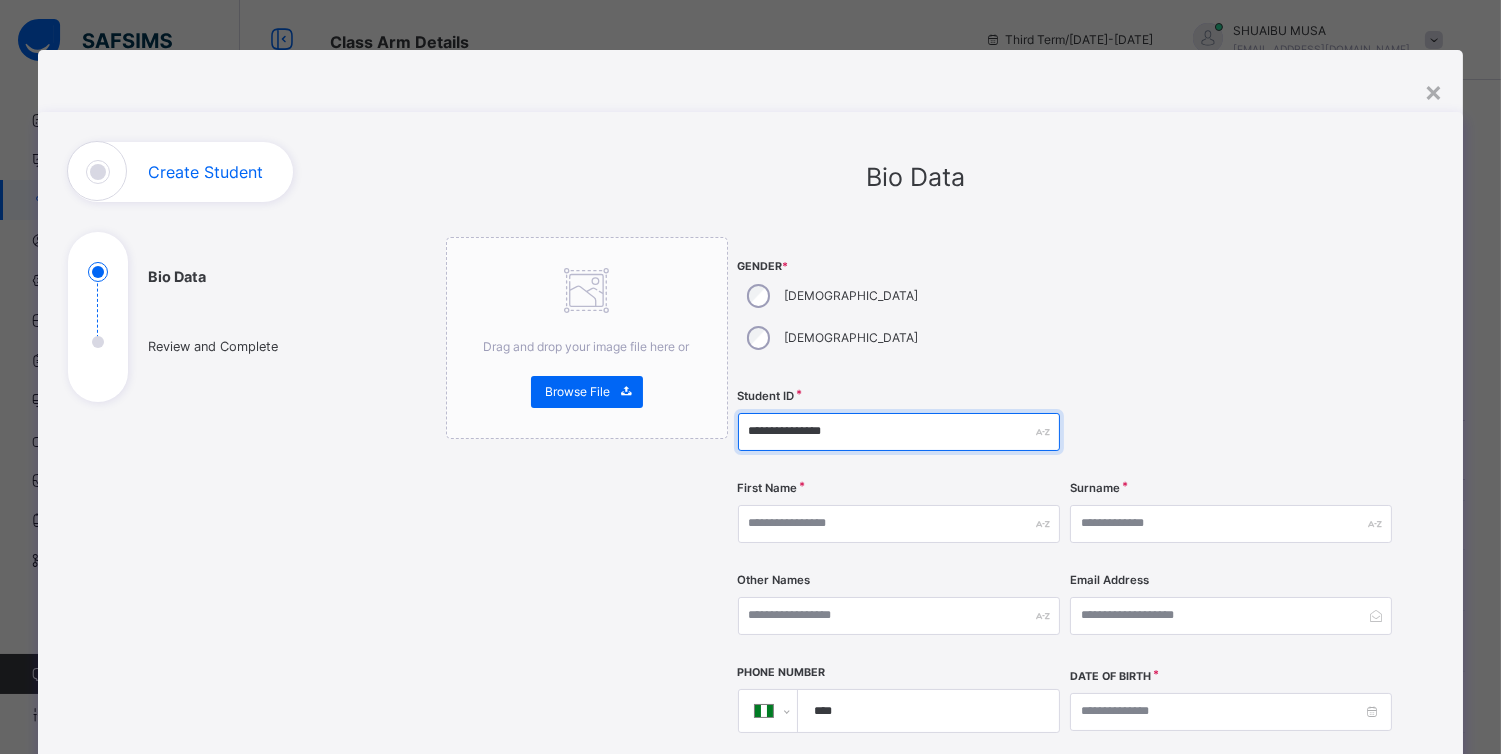 type on "**********" 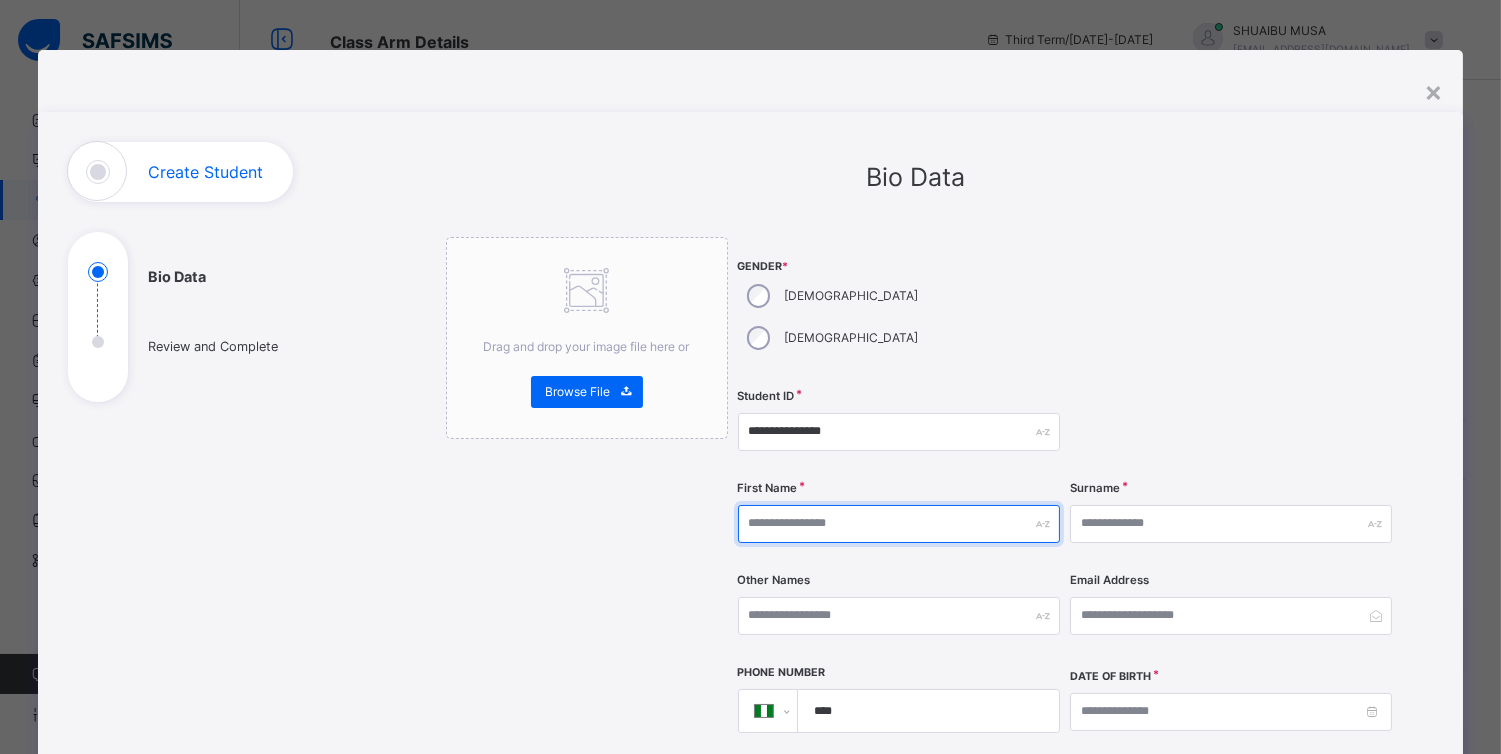 click at bounding box center (899, 524) 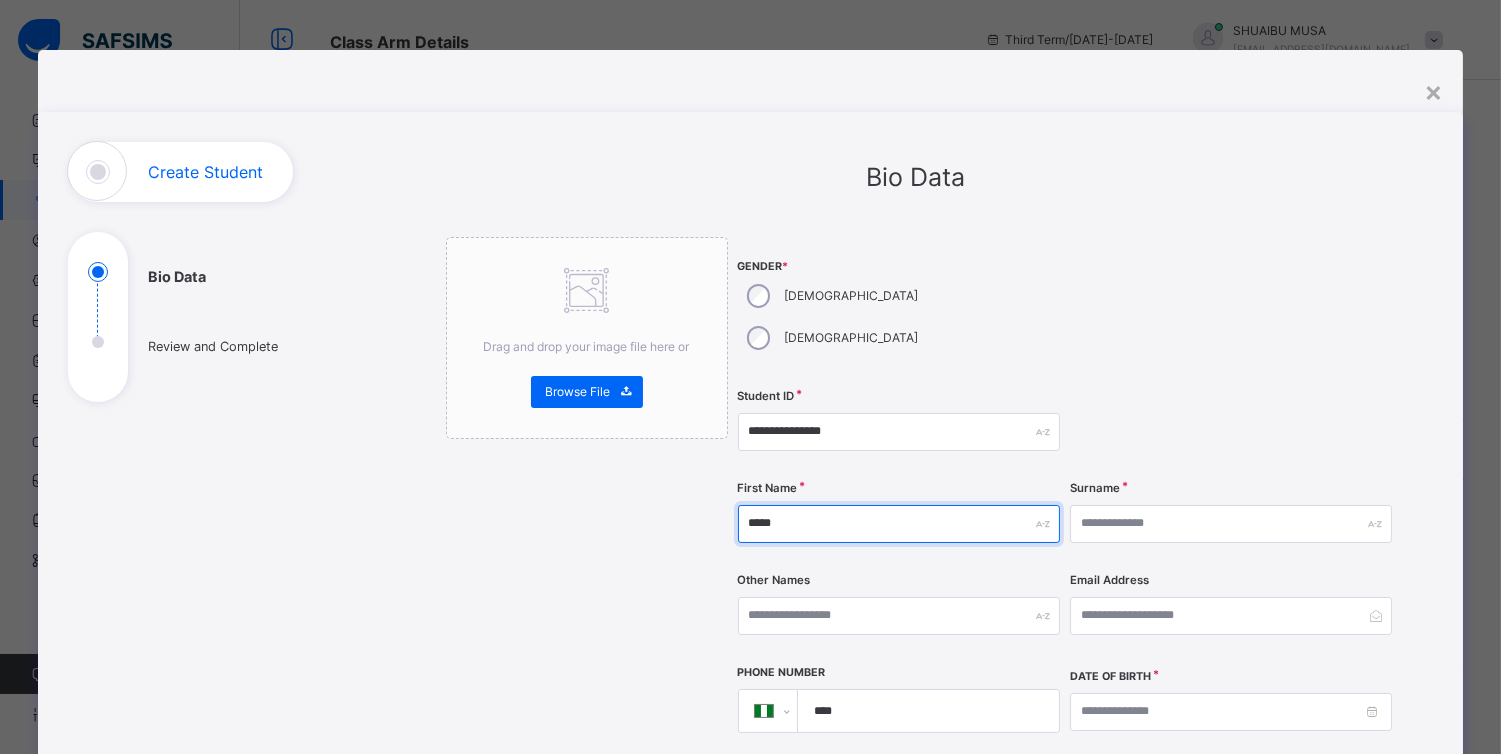 click on "*****" at bounding box center (899, 524) 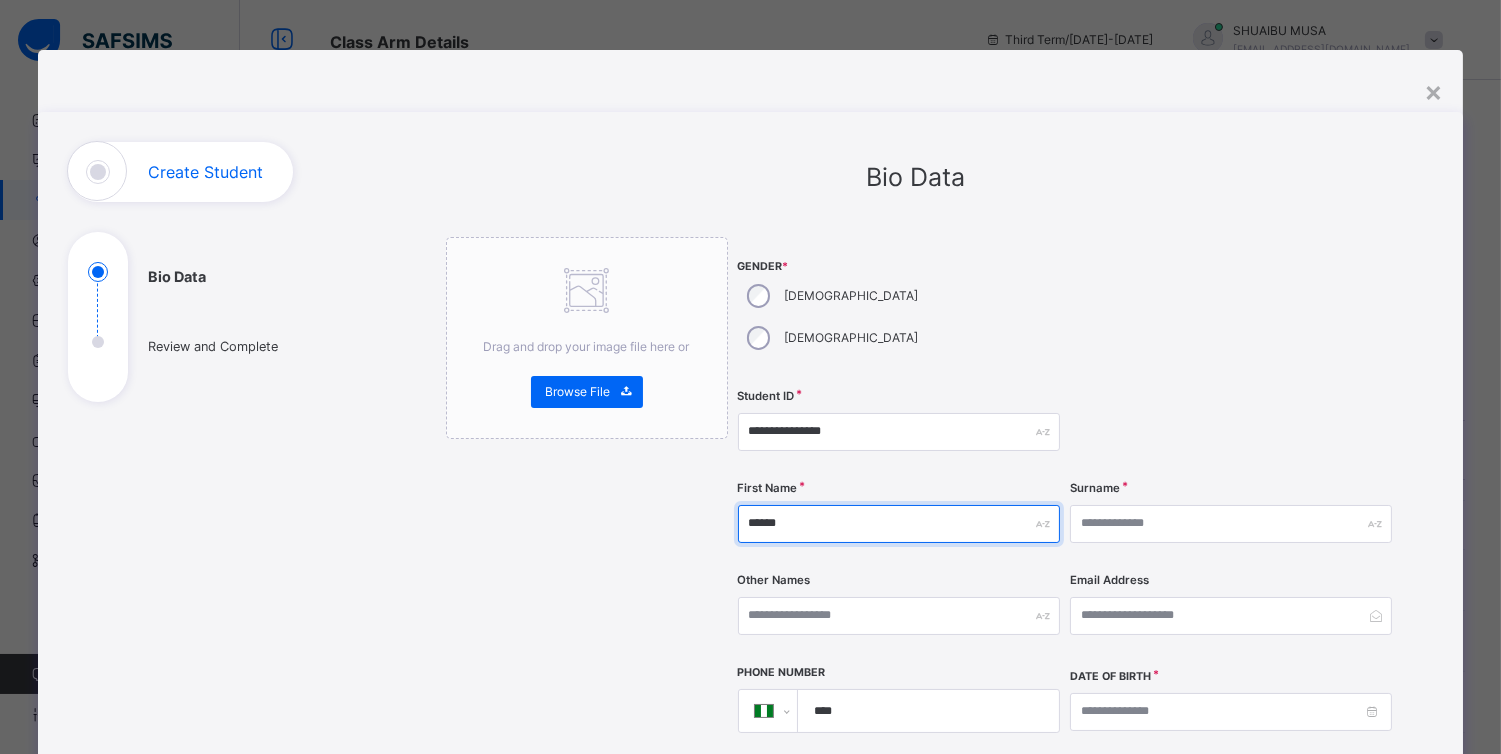type on "******" 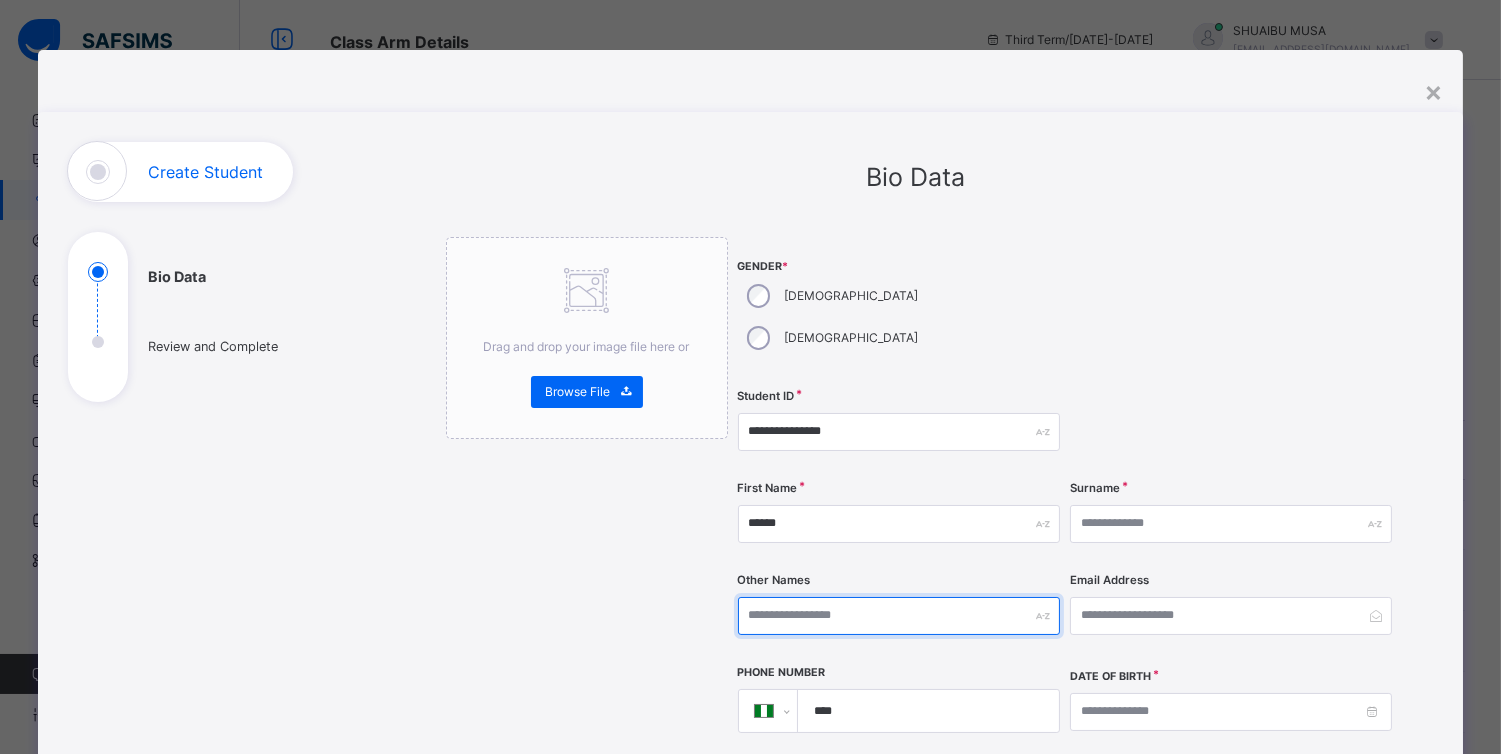 click at bounding box center [899, 616] 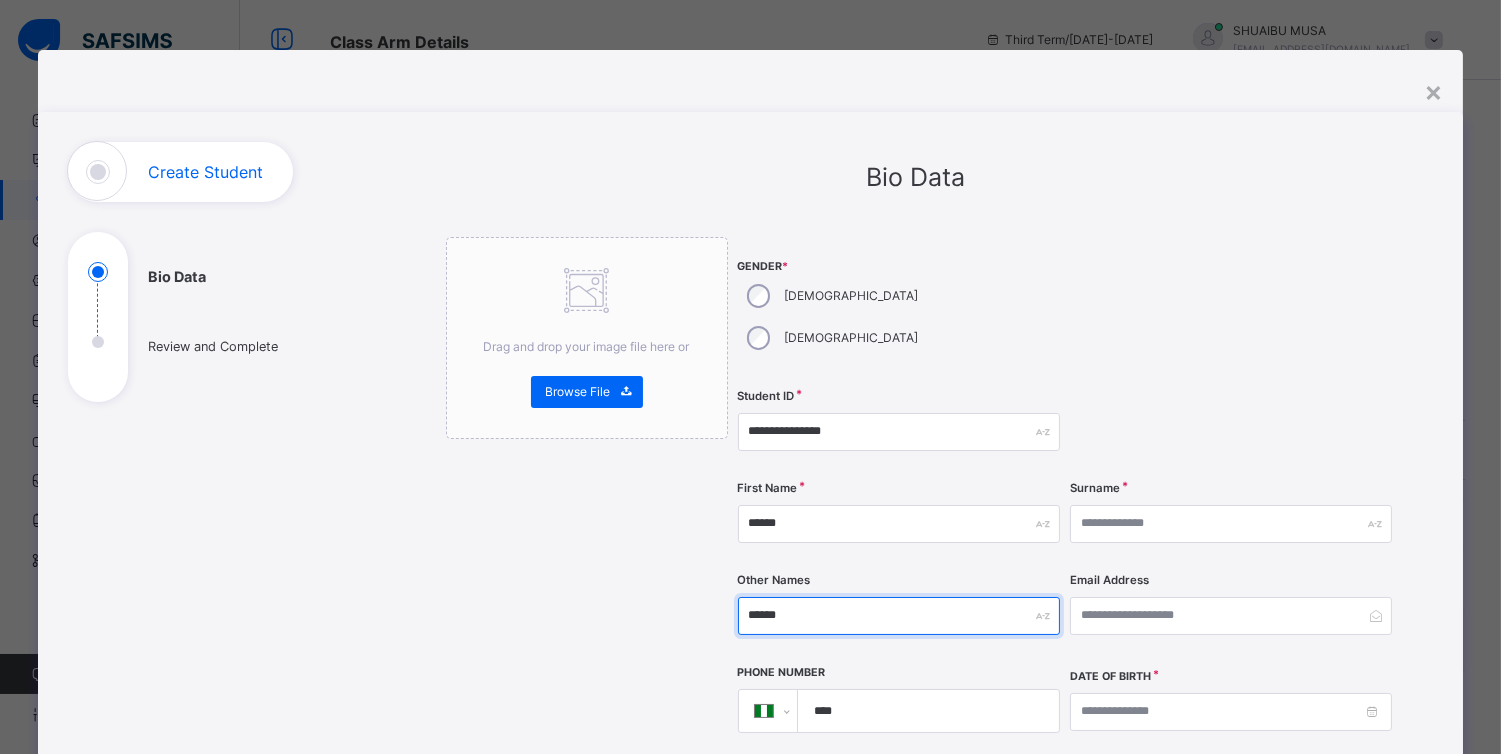 type on "******" 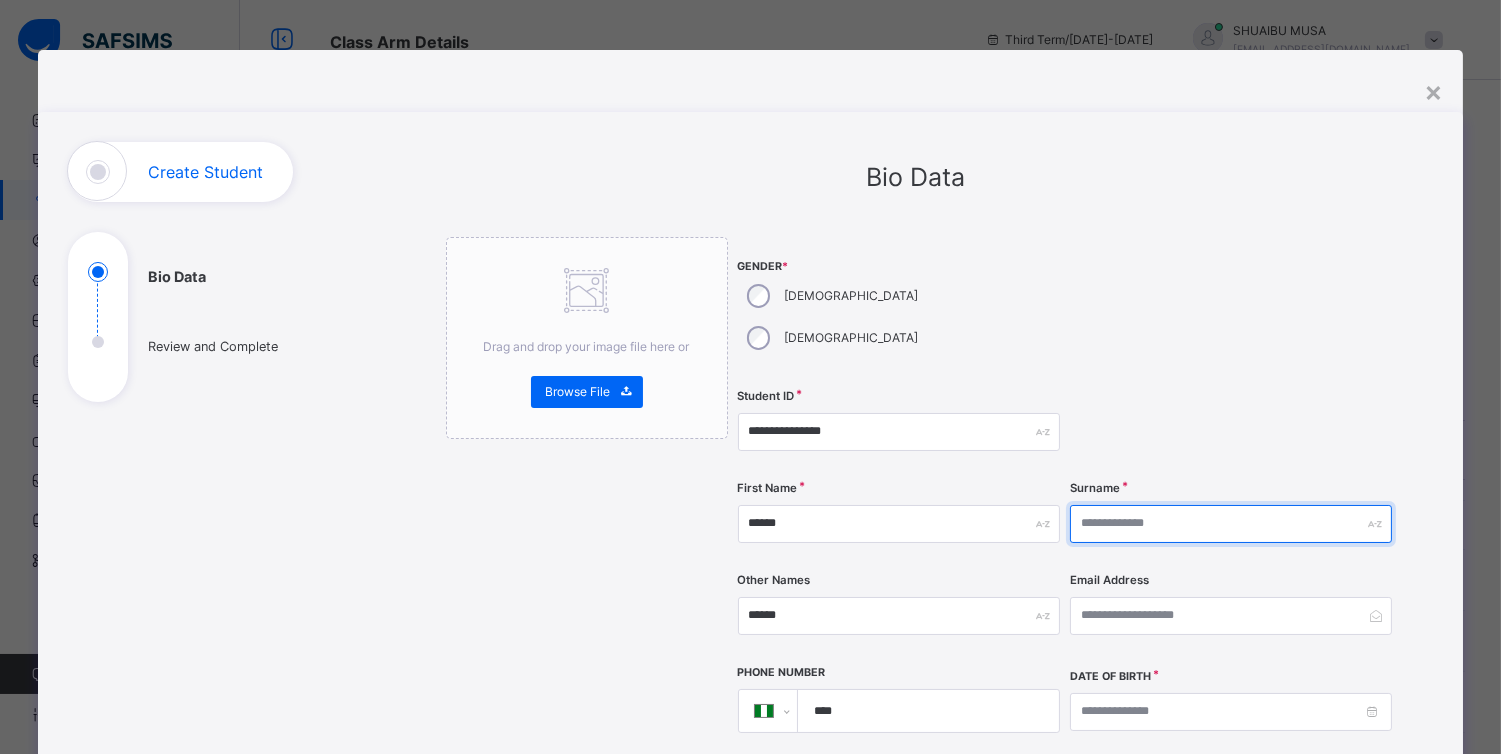 click at bounding box center [1231, 524] 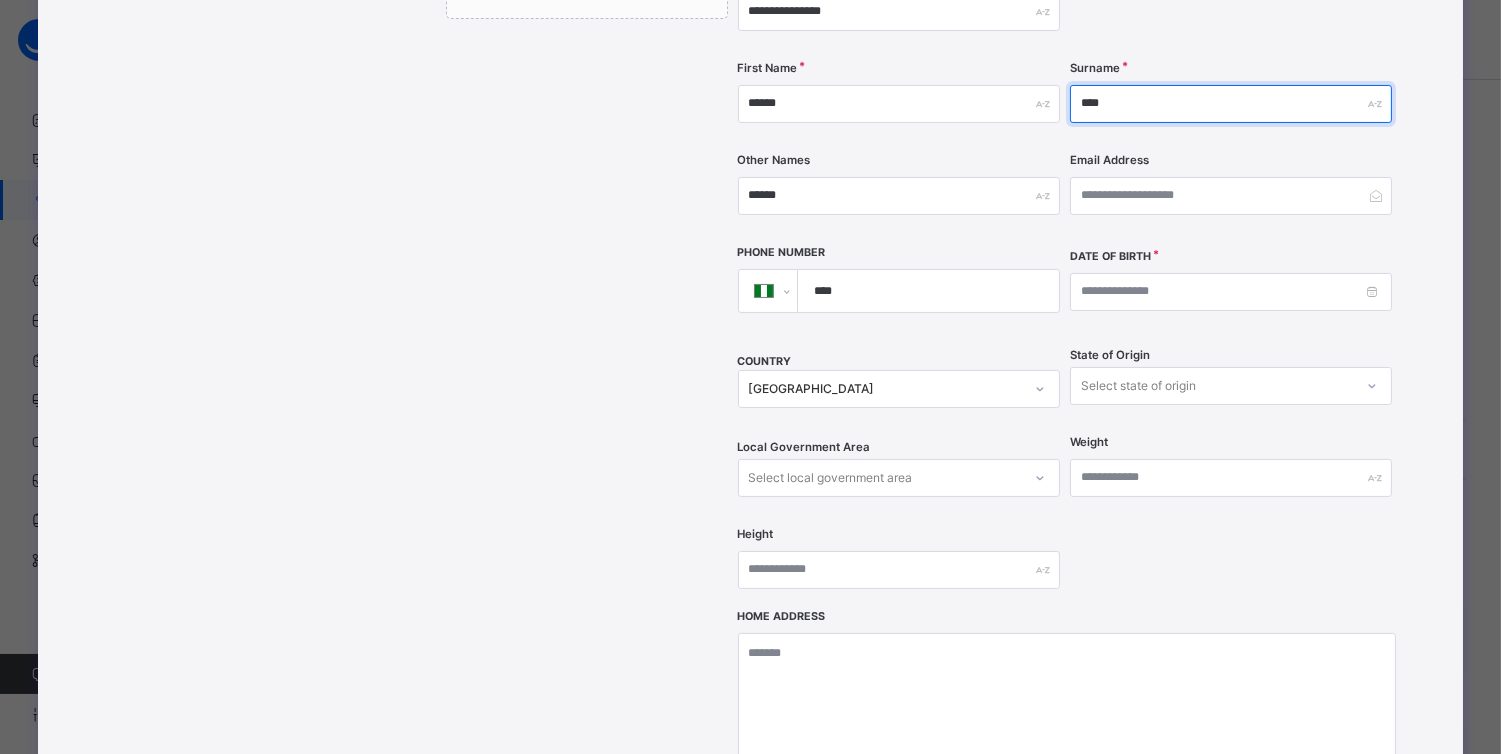 scroll, scrollTop: 476, scrollLeft: 0, axis: vertical 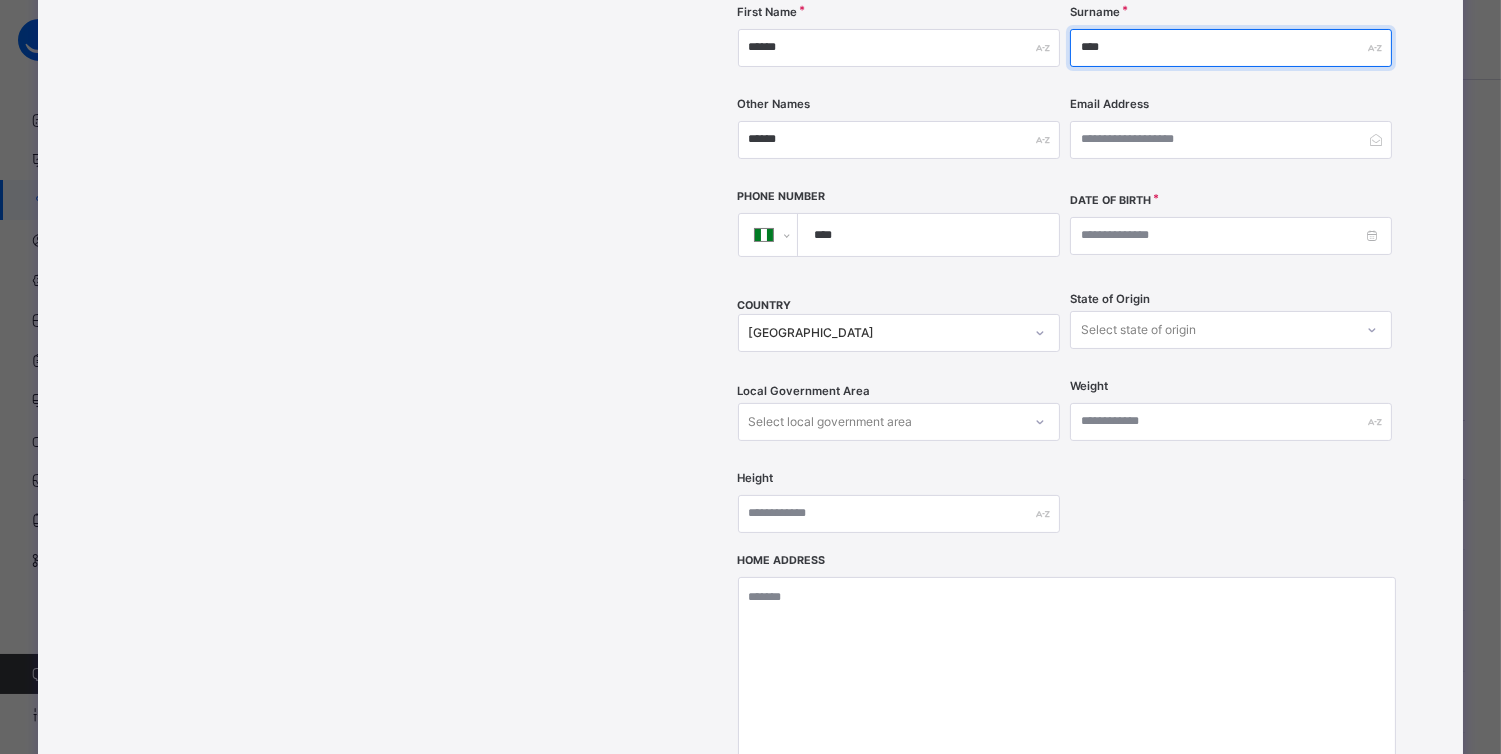 type on "****" 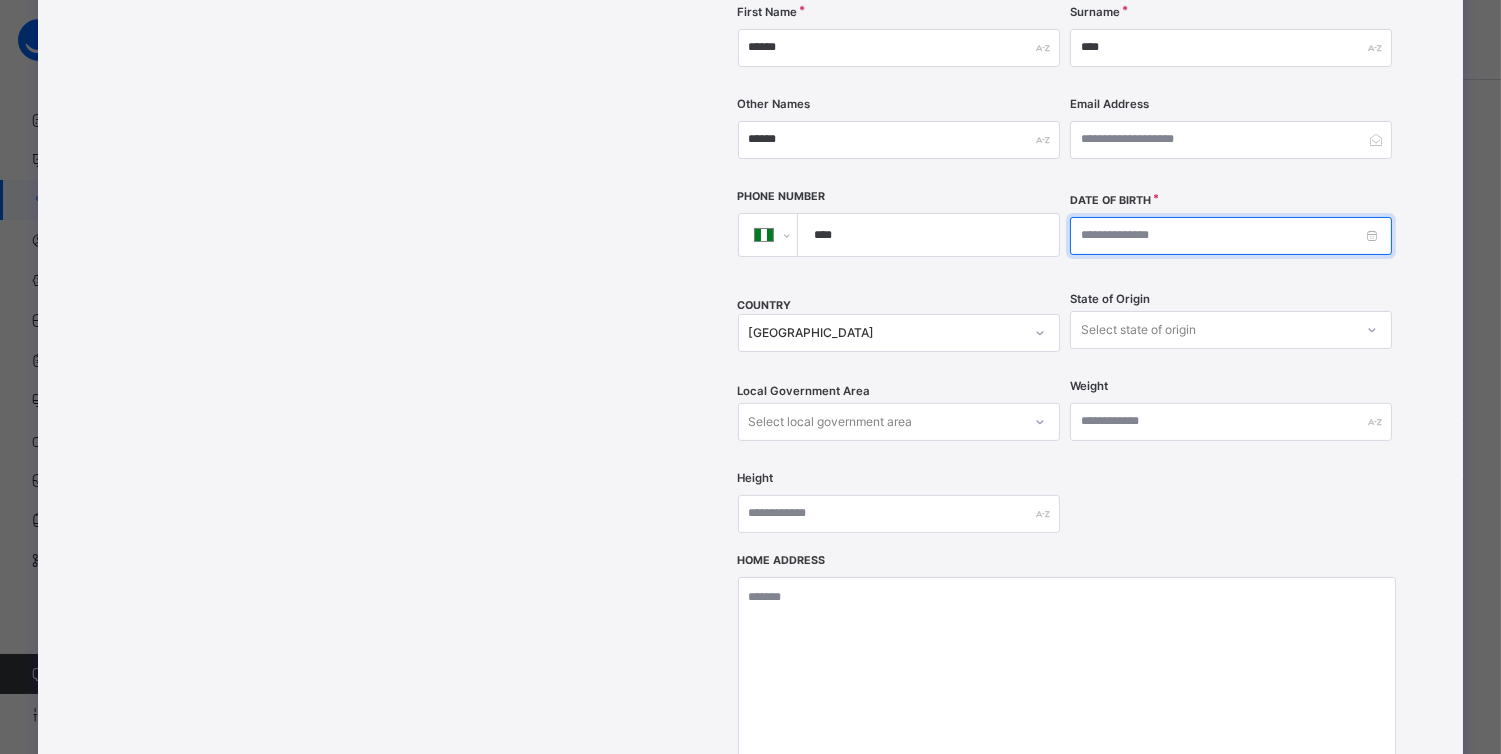 click at bounding box center [1231, 236] 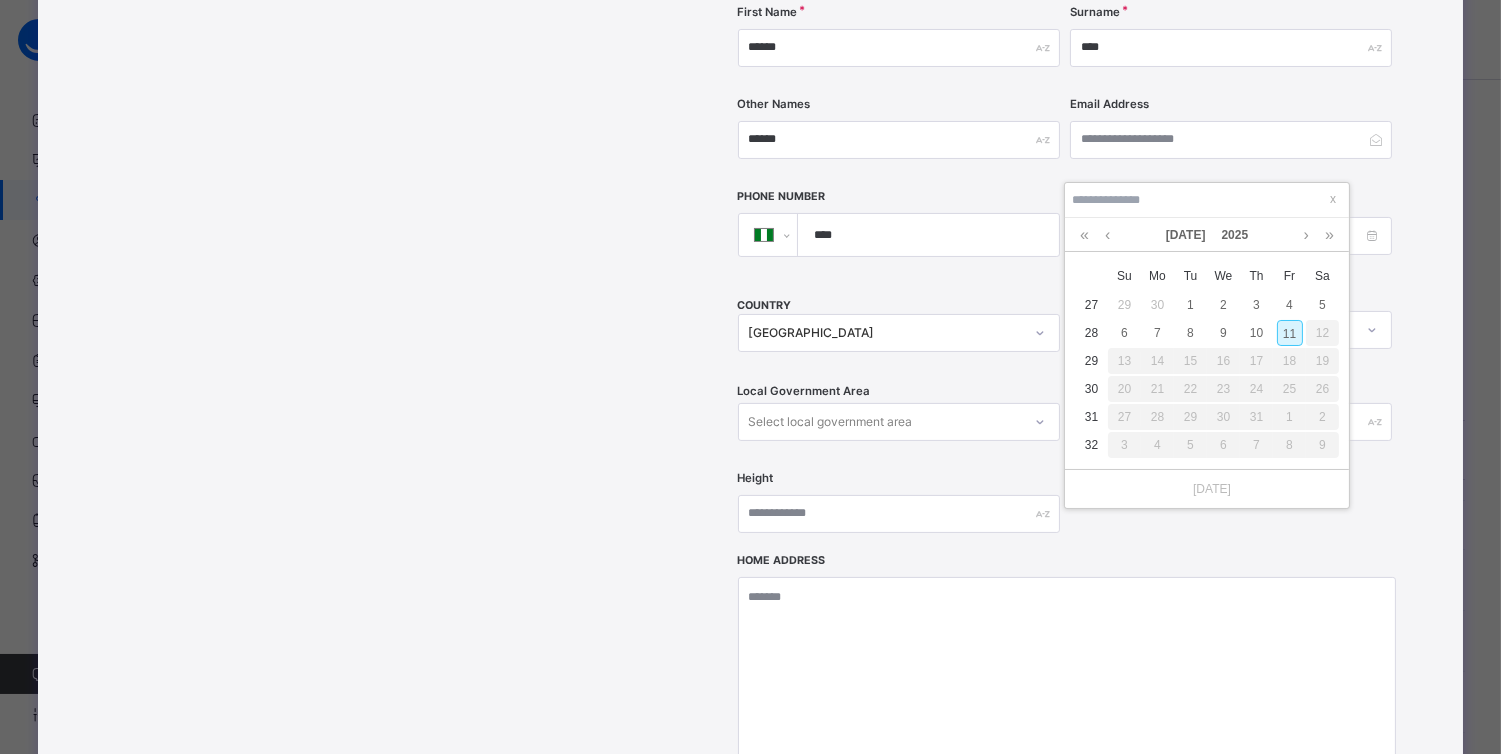 type on "*" 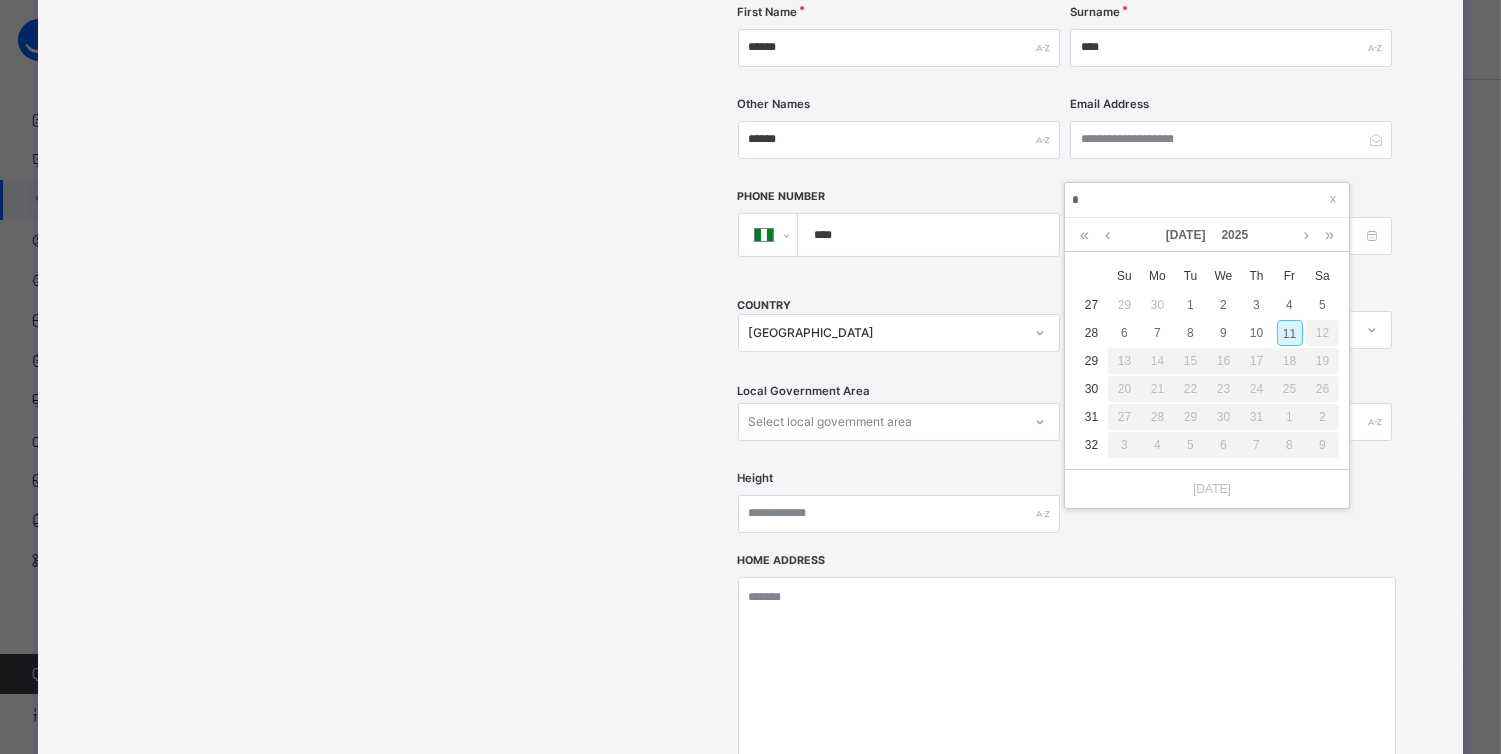 type on "**********" 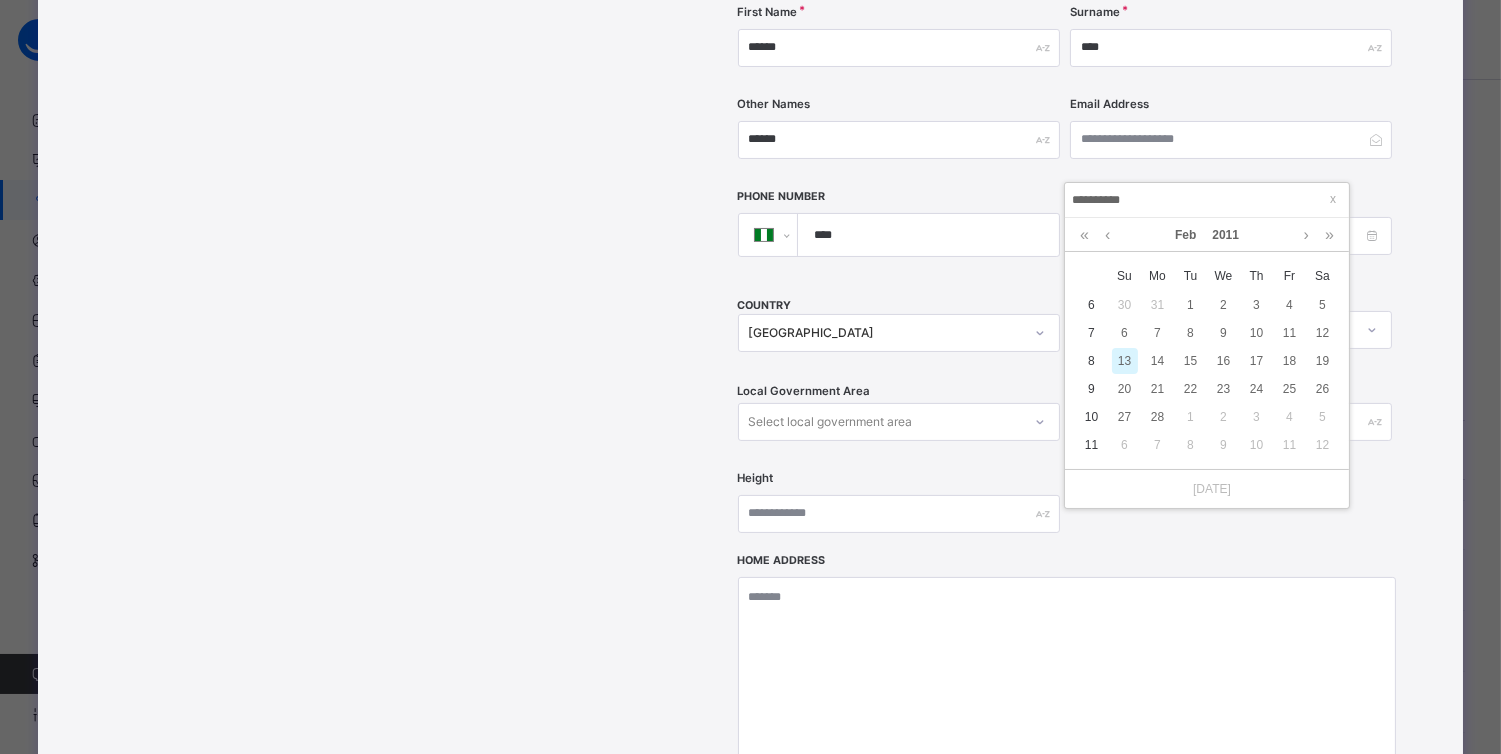 type on "**********" 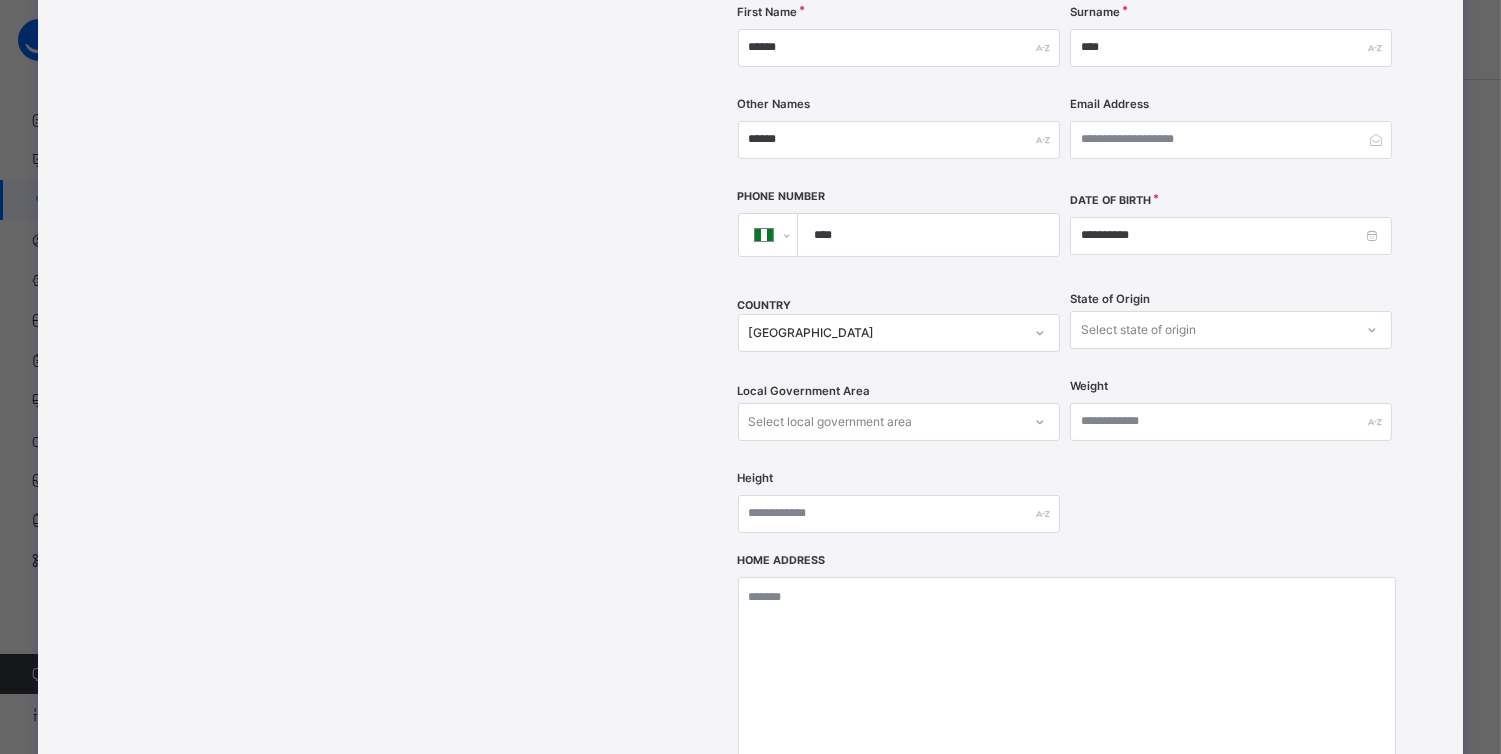 scroll, scrollTop: 778, scrollLeft: 0, axis: vertical 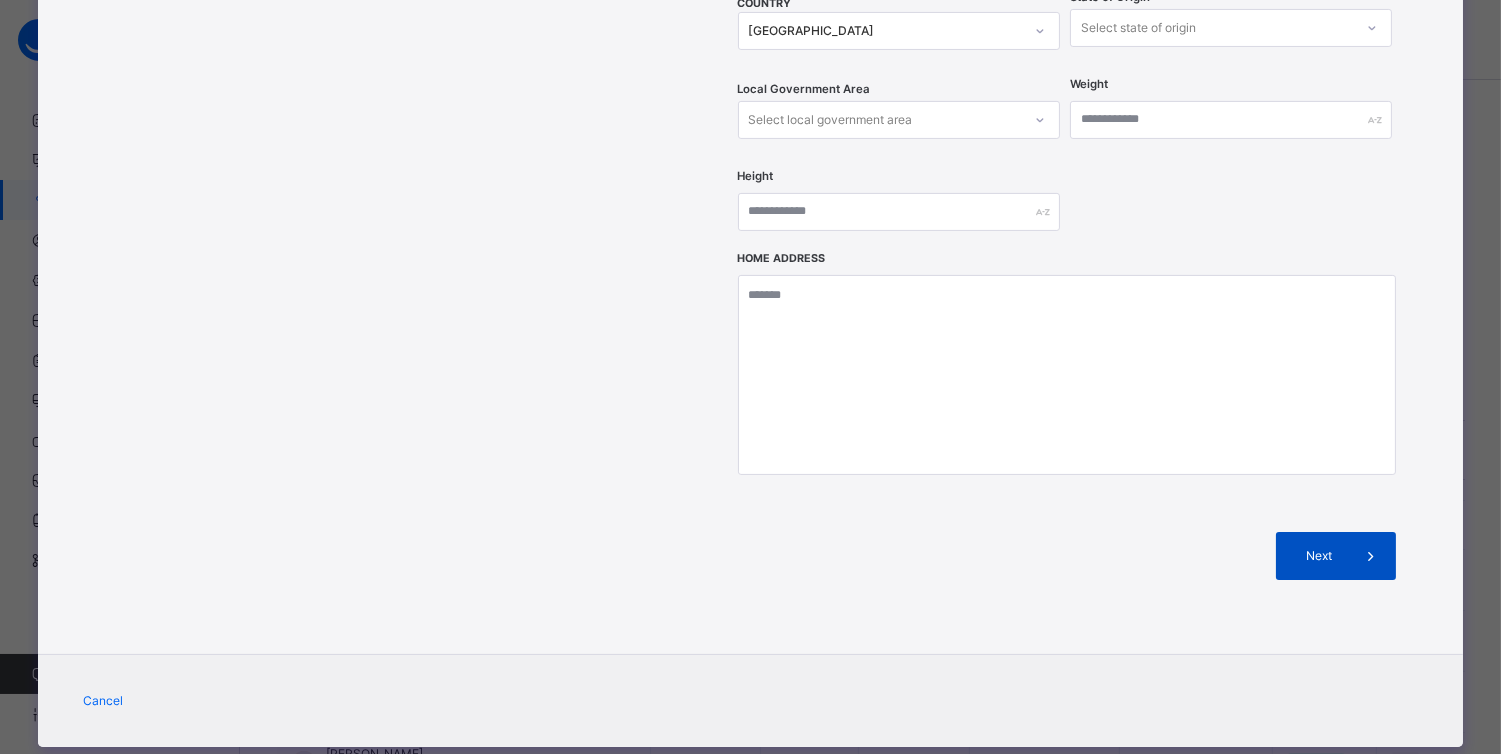 click at bounding box center (1371, 556) 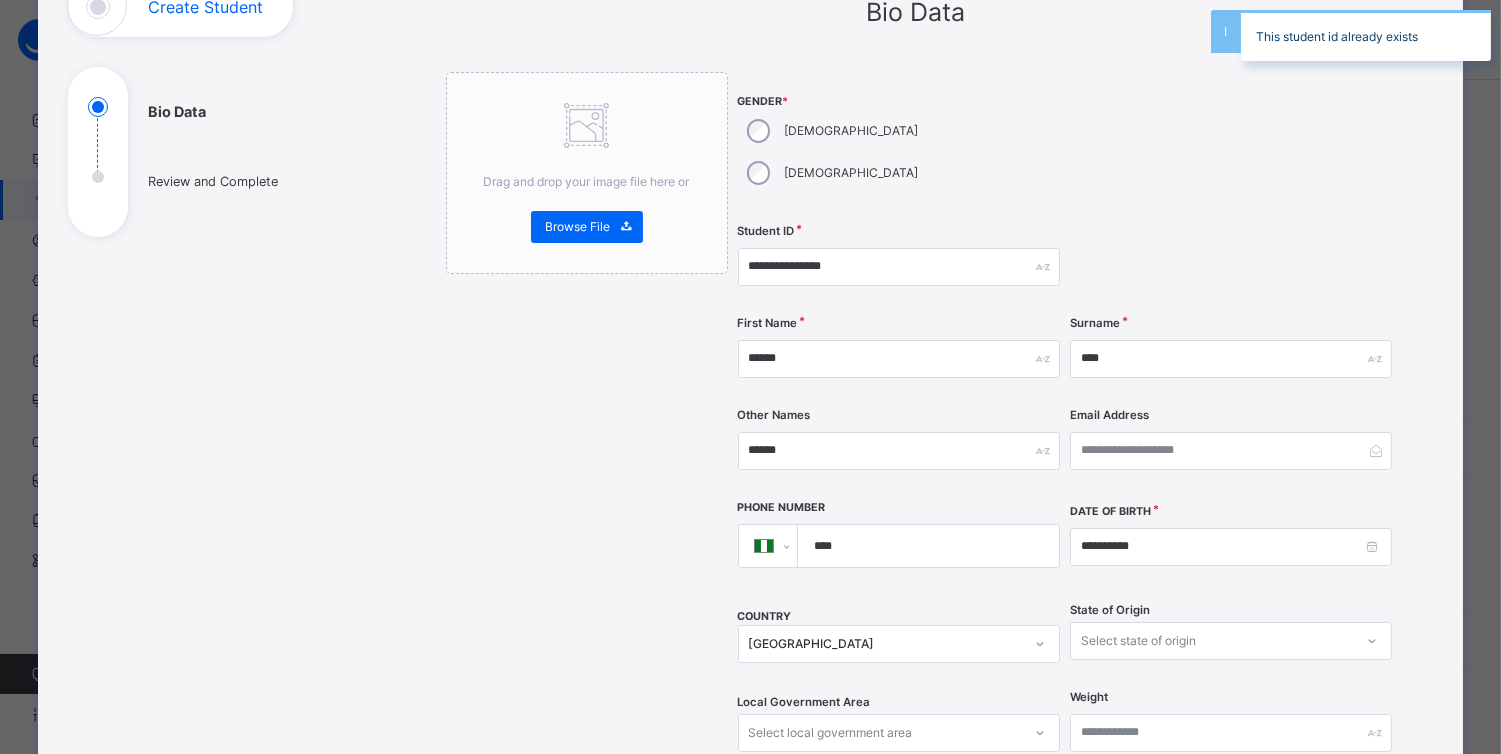 scroll, scrollTop: 113, scrollLeft: 0, axis: vertical 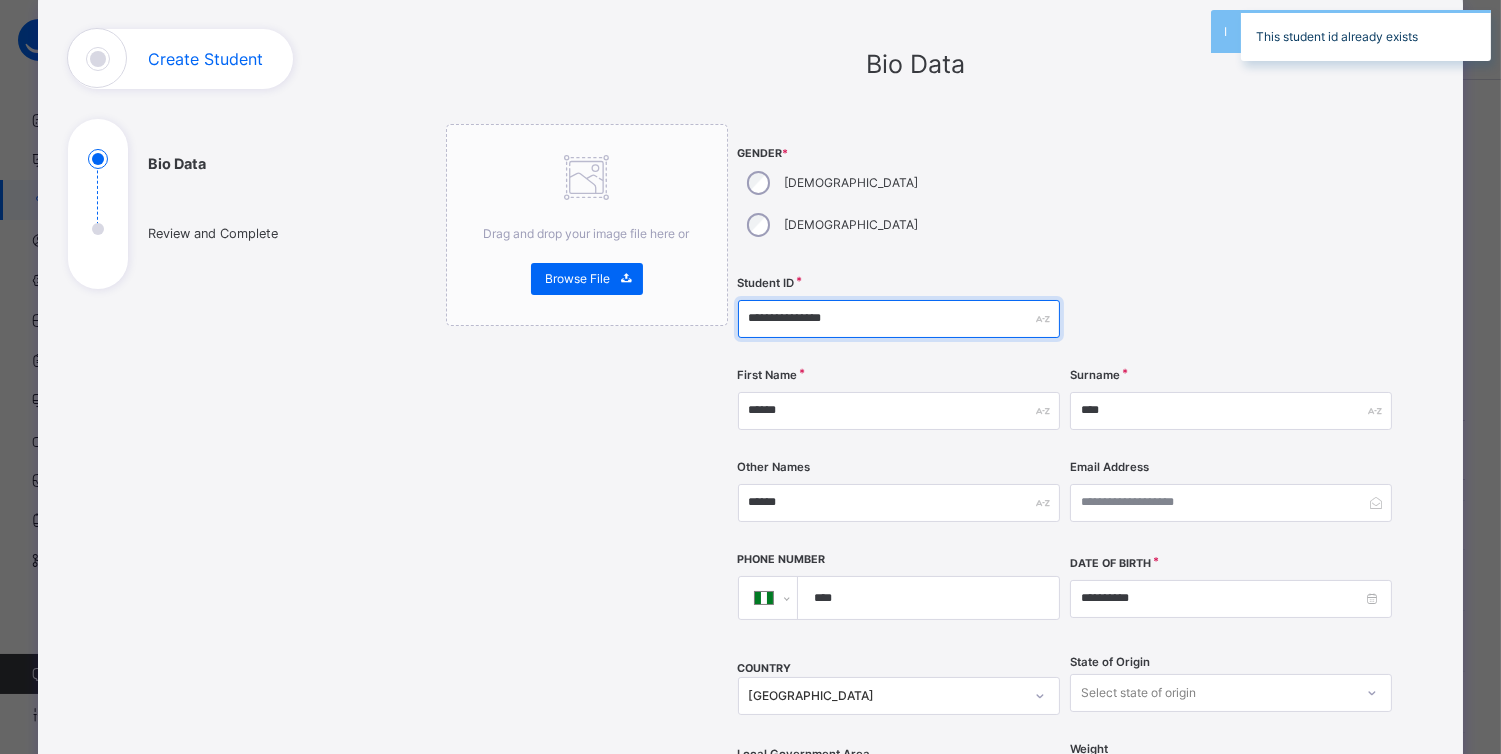 click on "**********" at bounding box center [899, 319] 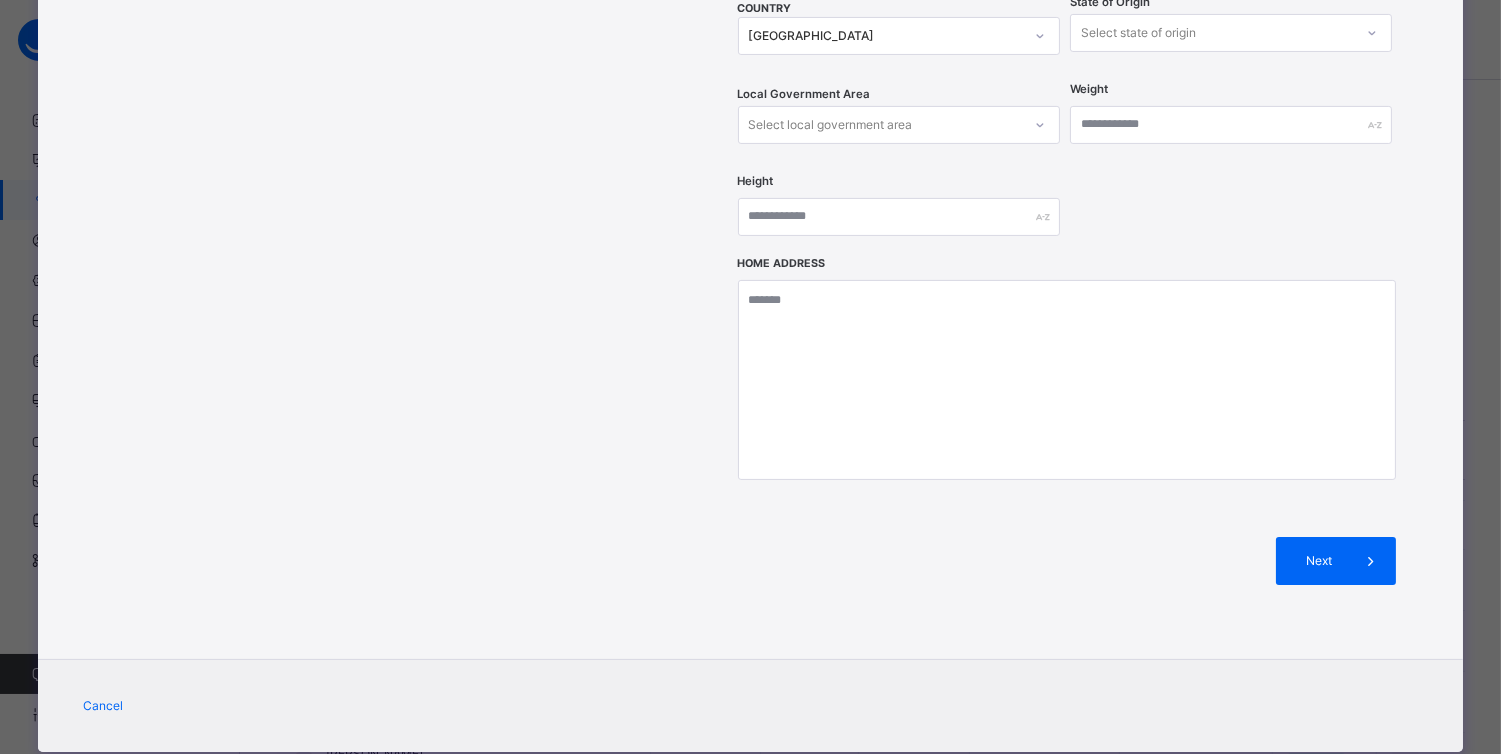 scroll, scrollTop: 766, scrollLeft: 0, axis: vertical 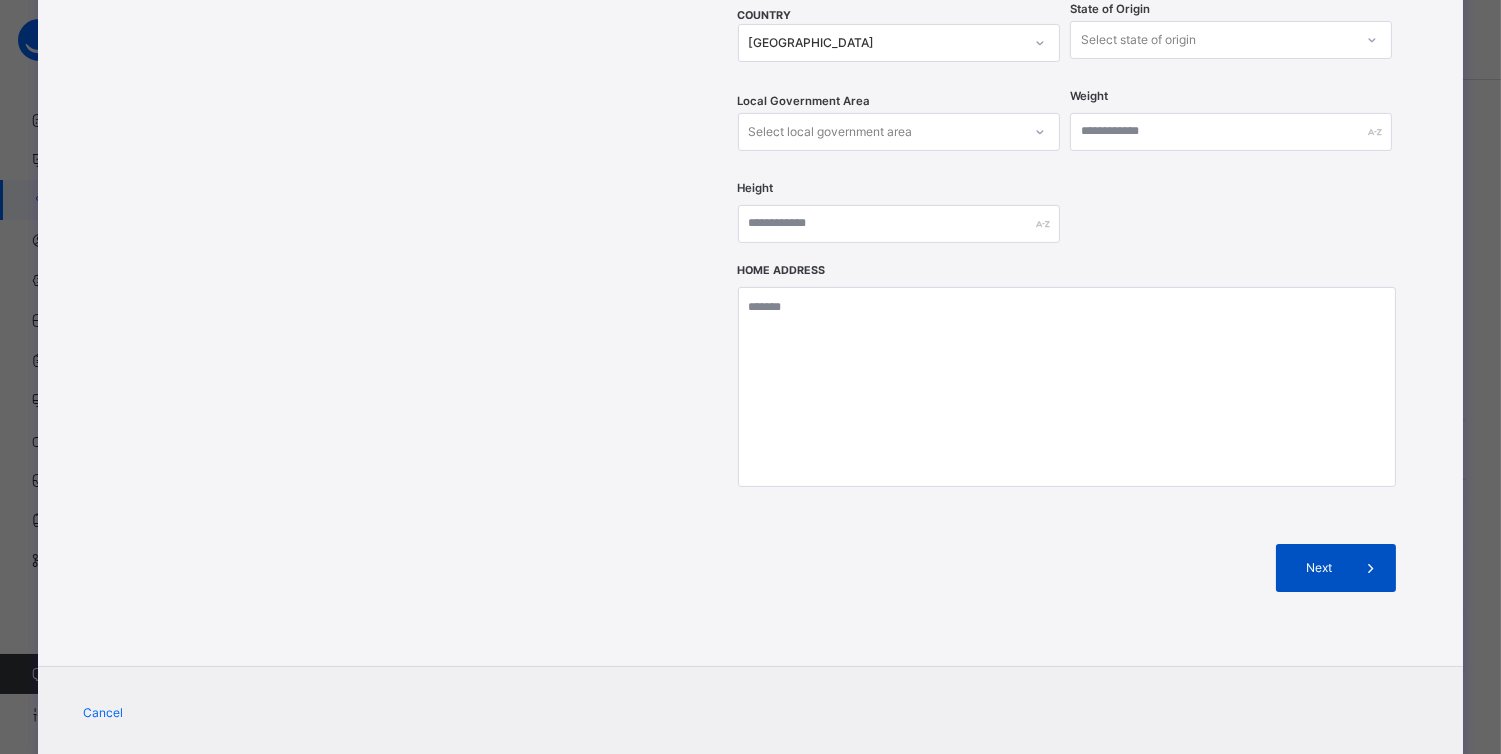 click at bounding box center (1372, 568) 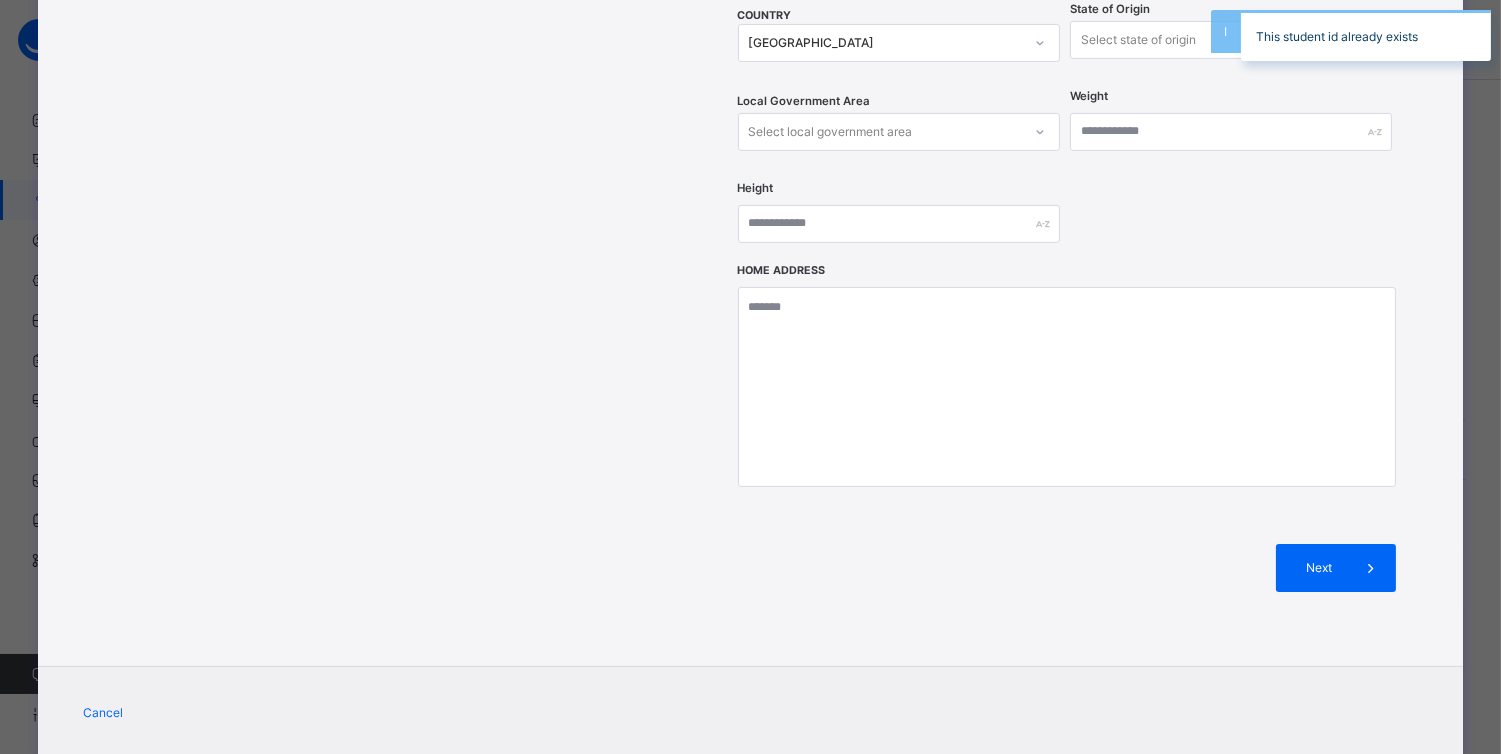 scroll, scrollTop: 0, scrollLeft: 0, axis: both 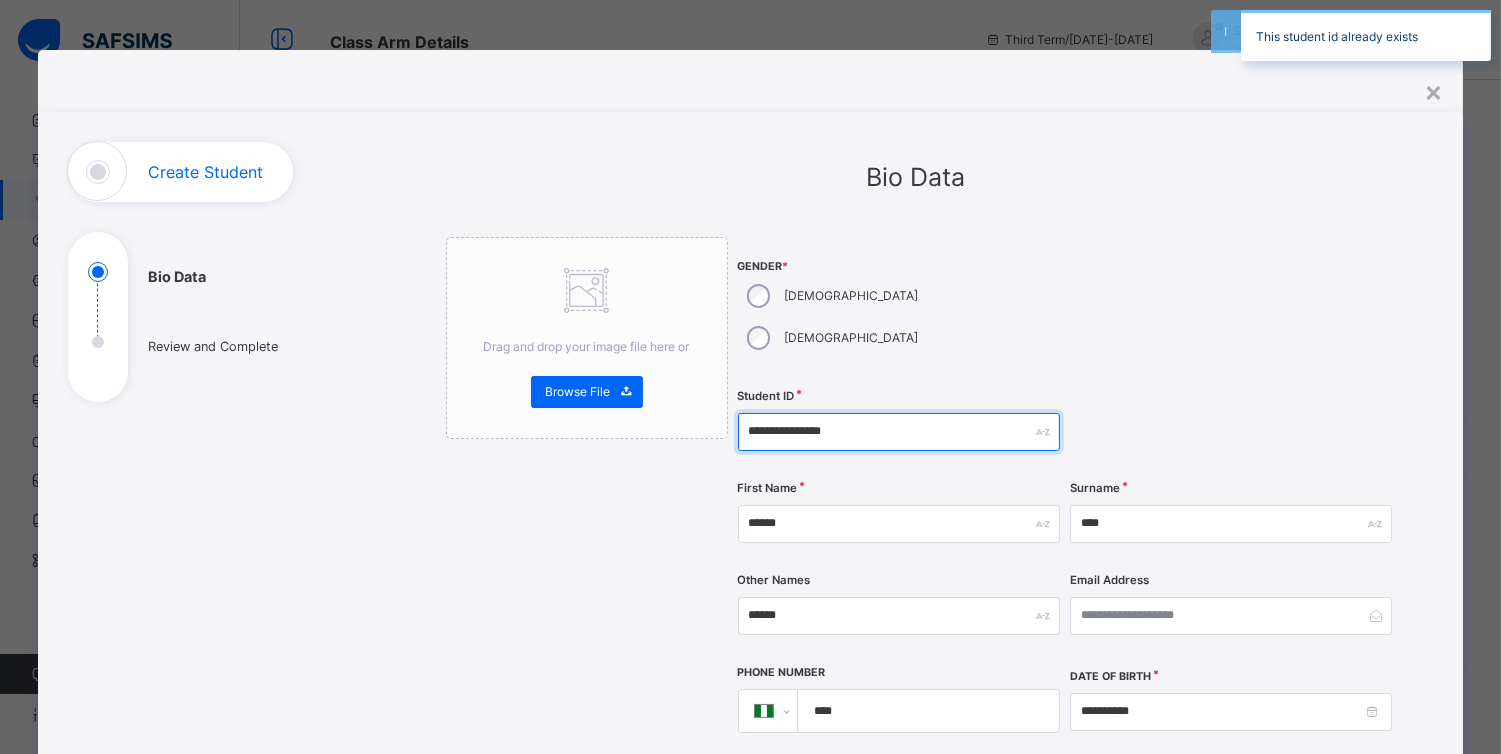 click on "**********" at bounding box center (899, 432) 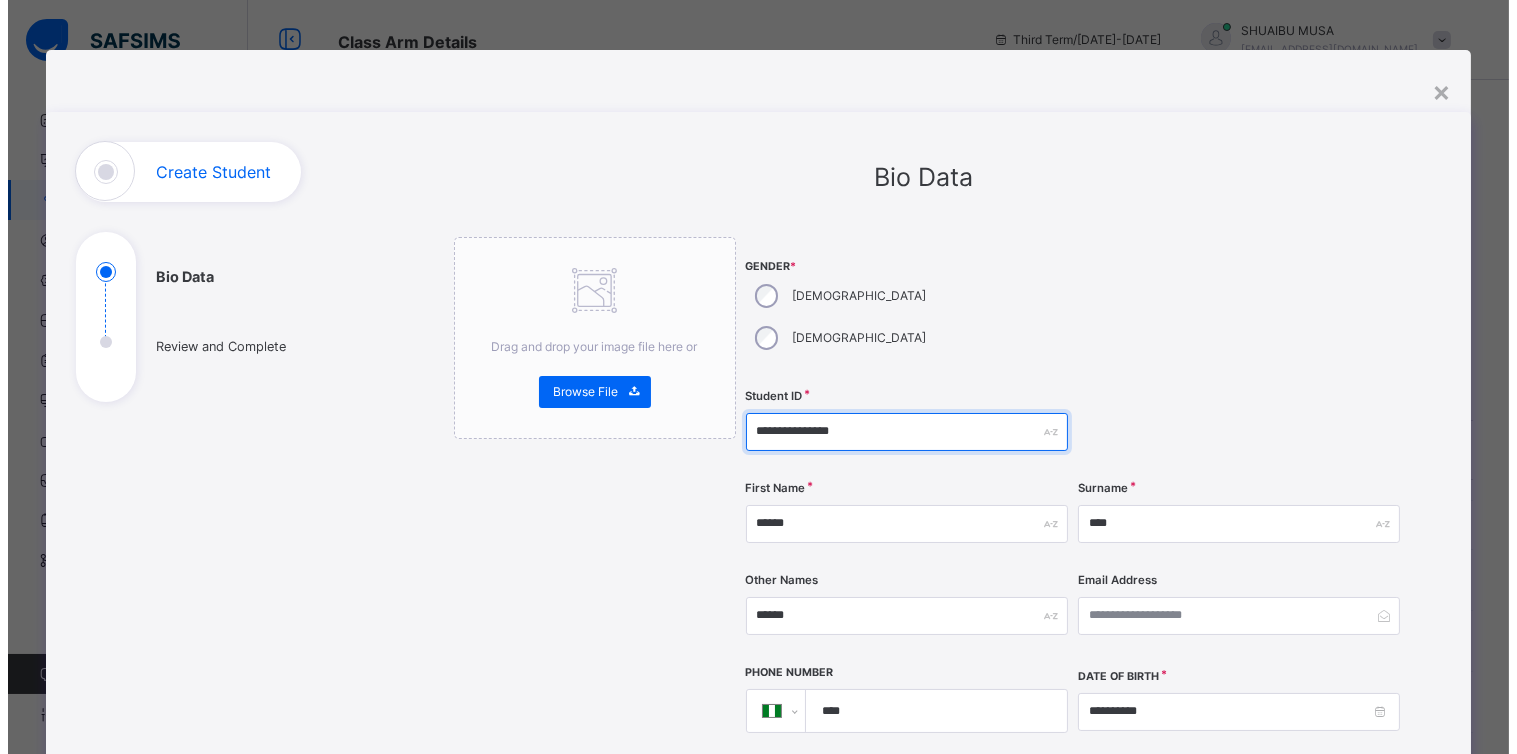 scroll, scrollTop: 778, scrollLeft: 0, axis: vertical 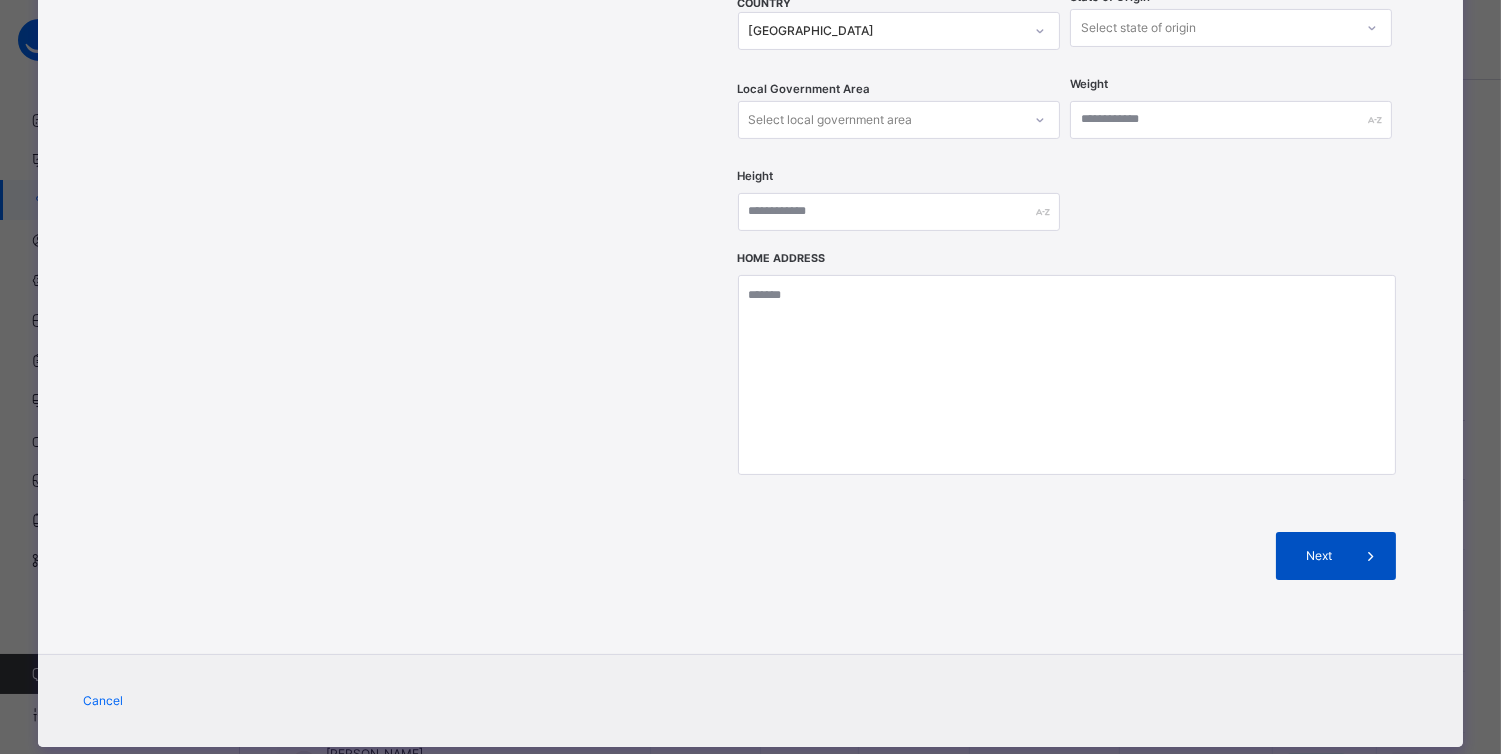 type on "**********" 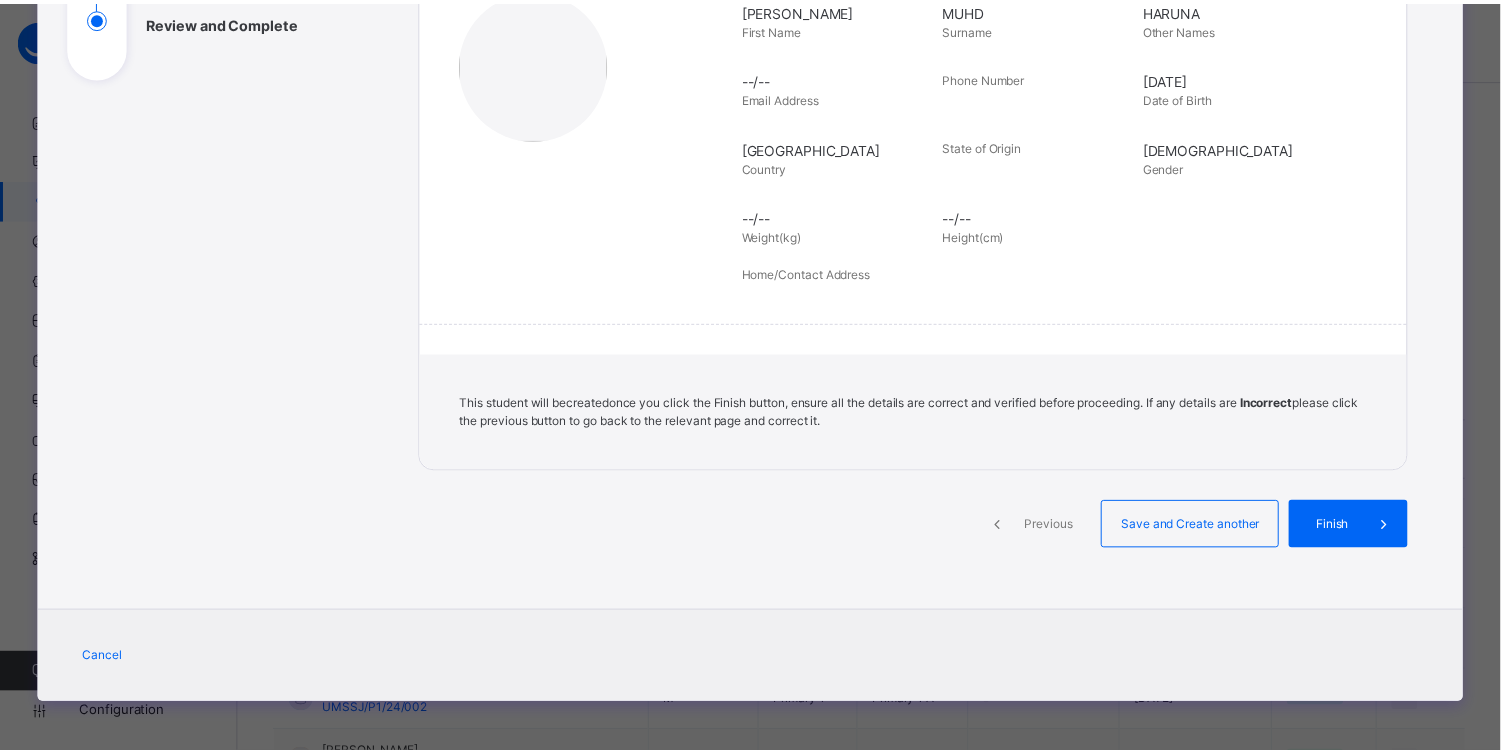 scroll, scrollTop: 324, scrollLeft: 0, axis: vertical 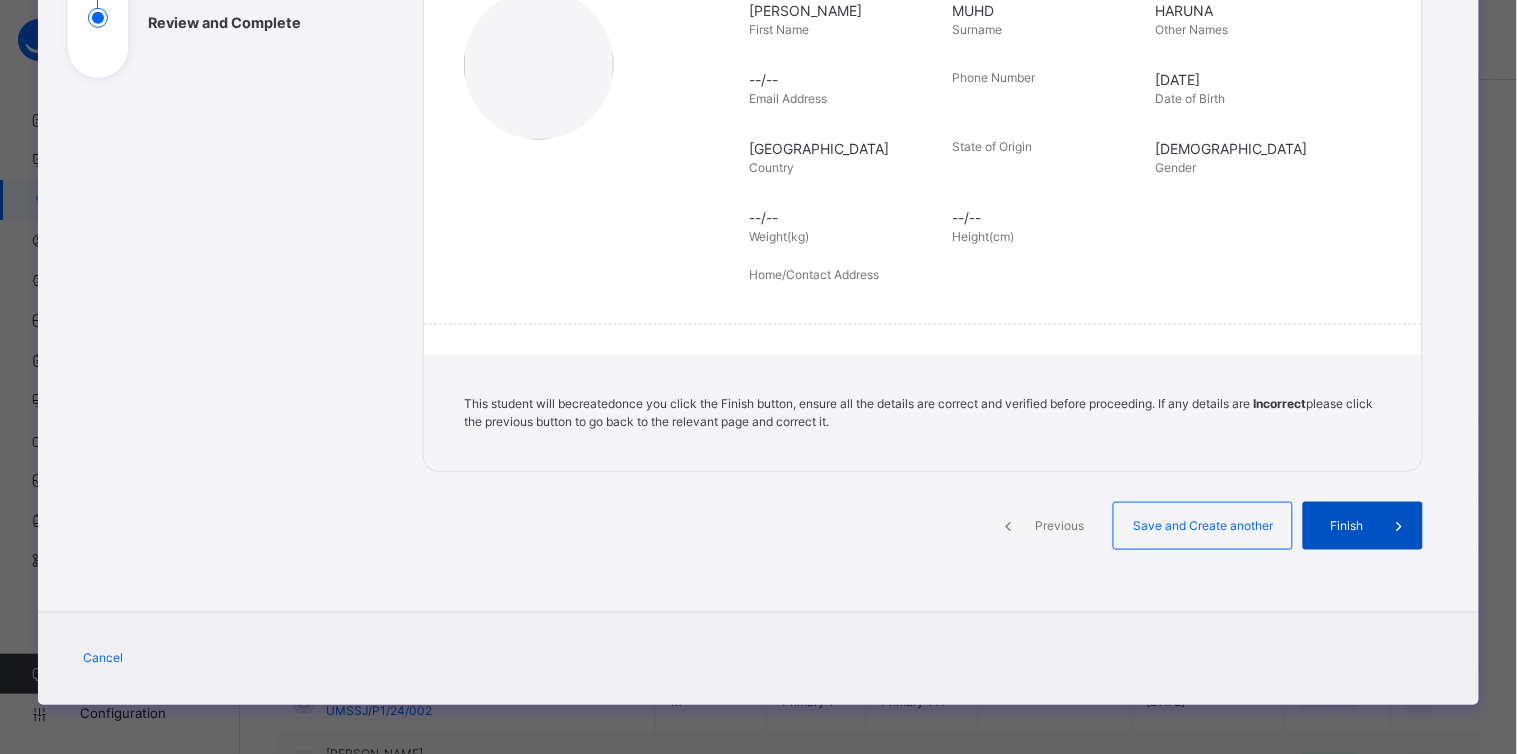 click on "Finish" at bounding box center [1346, 526] 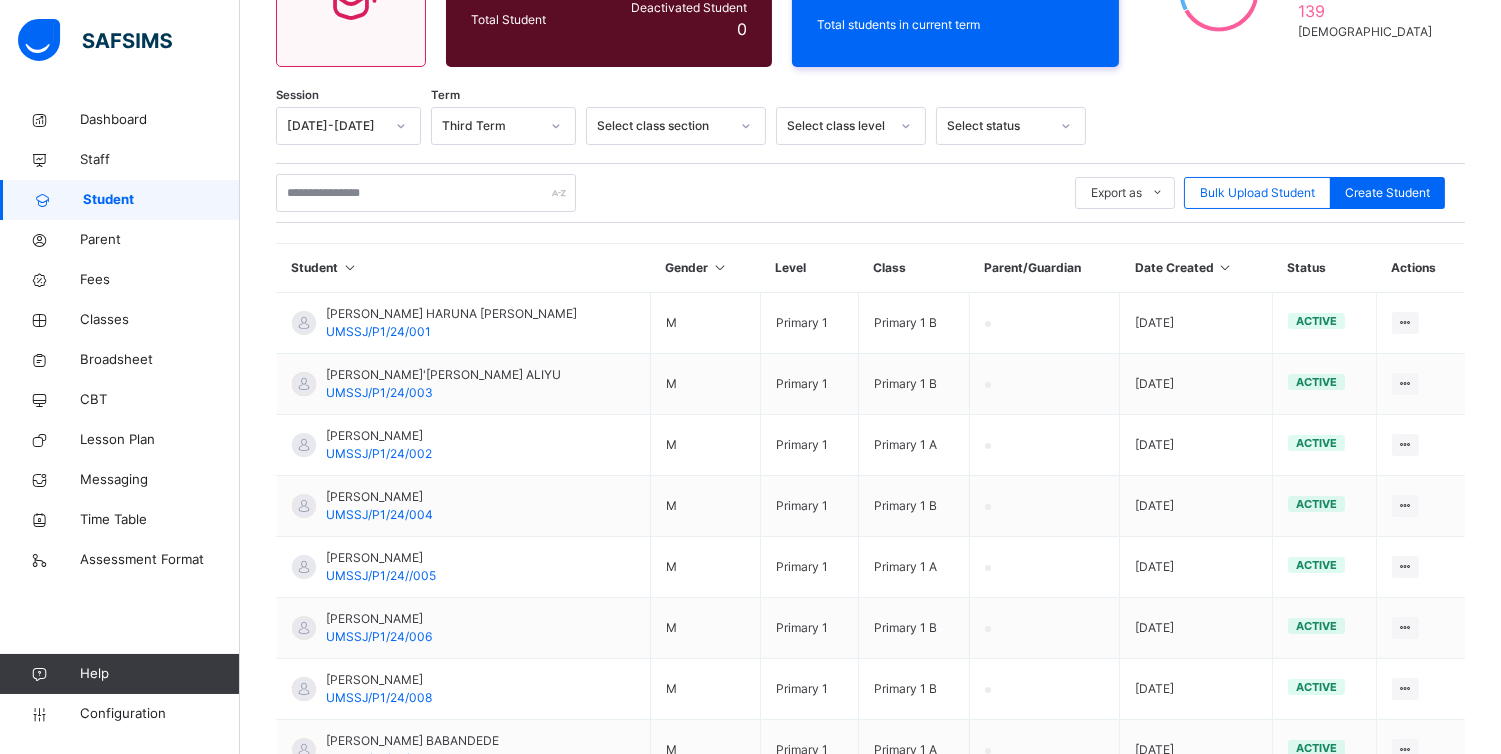 scroll, scrollTop: 261, scrollLeft: 0, axis: vertical 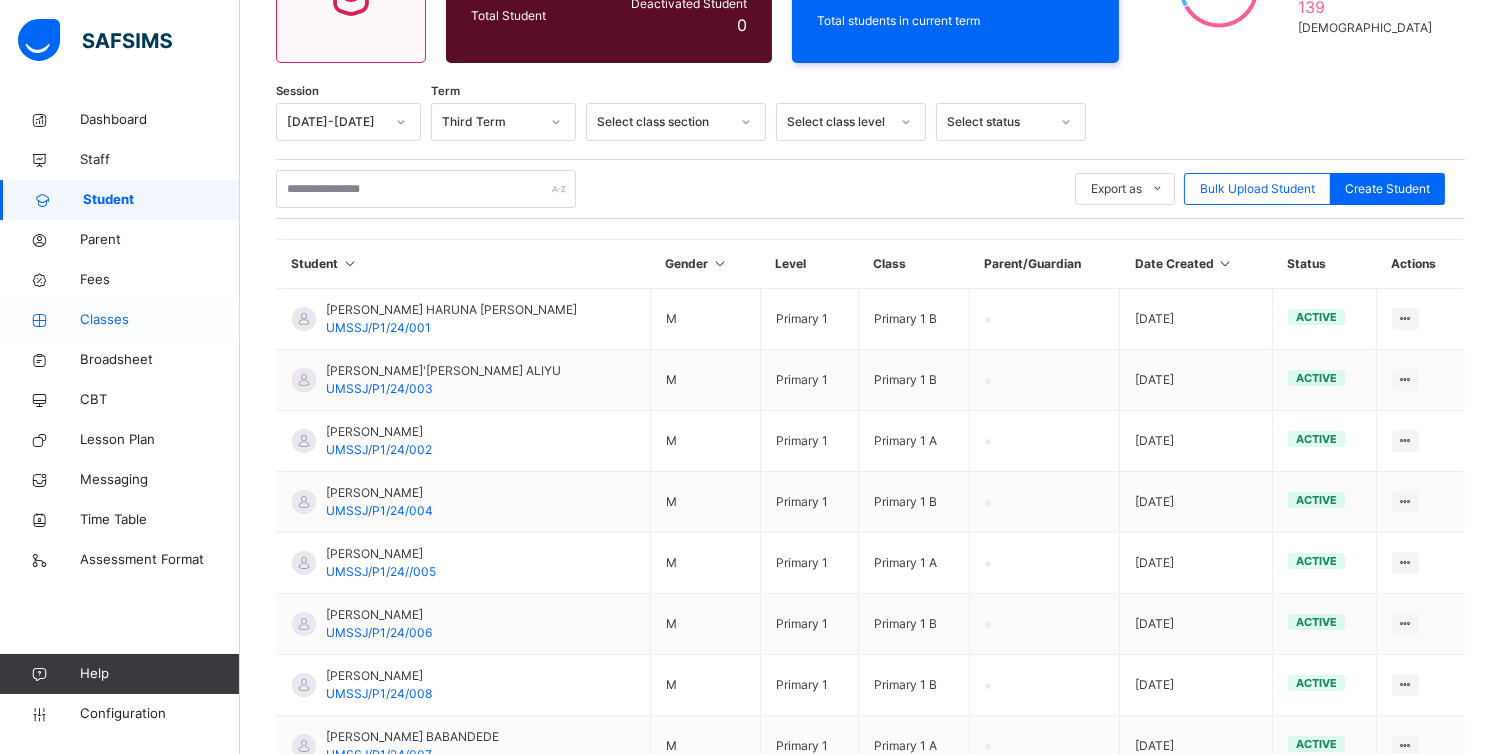 click on "Classes" at bounding box center [160, 320] 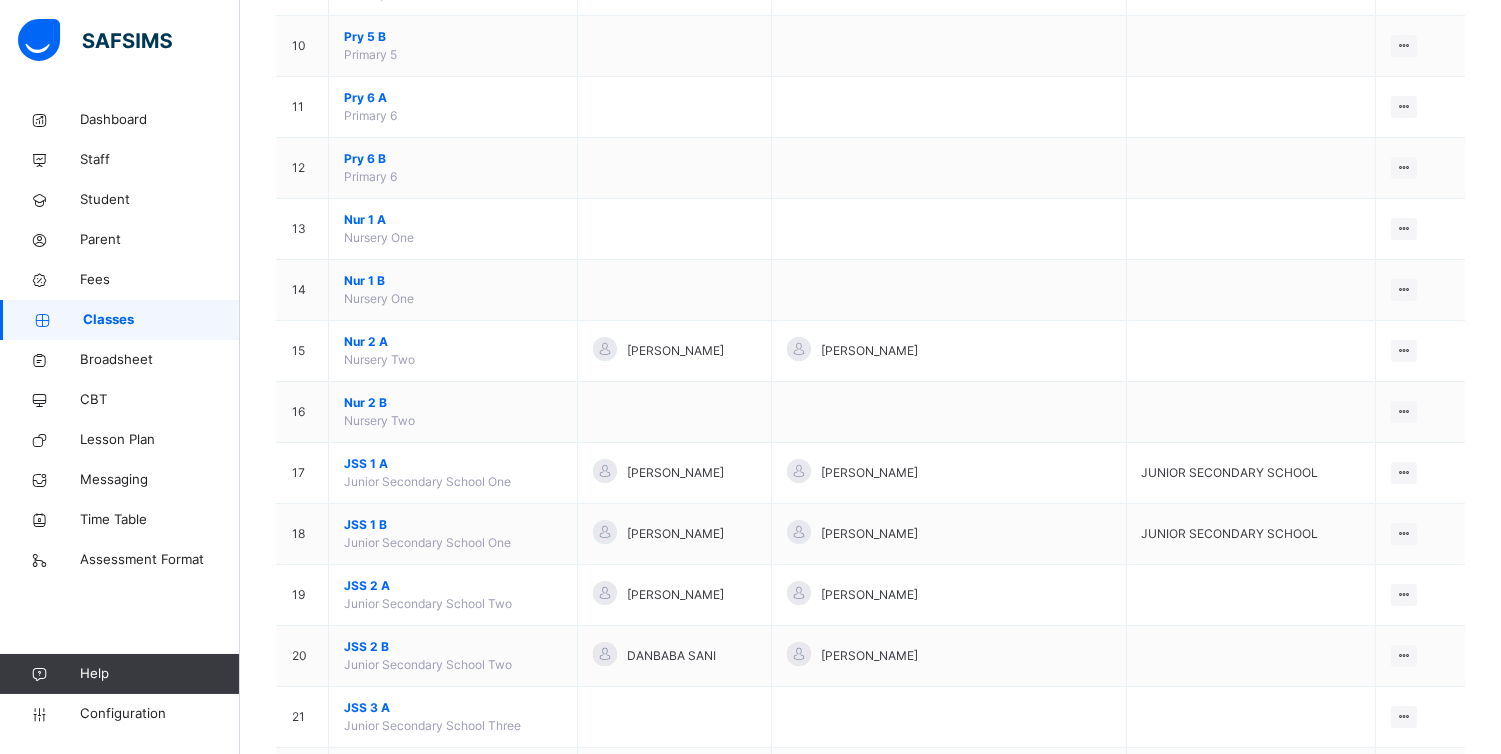 scroll, scrollTop: 784, scrollLeft: 0, axis: vertical 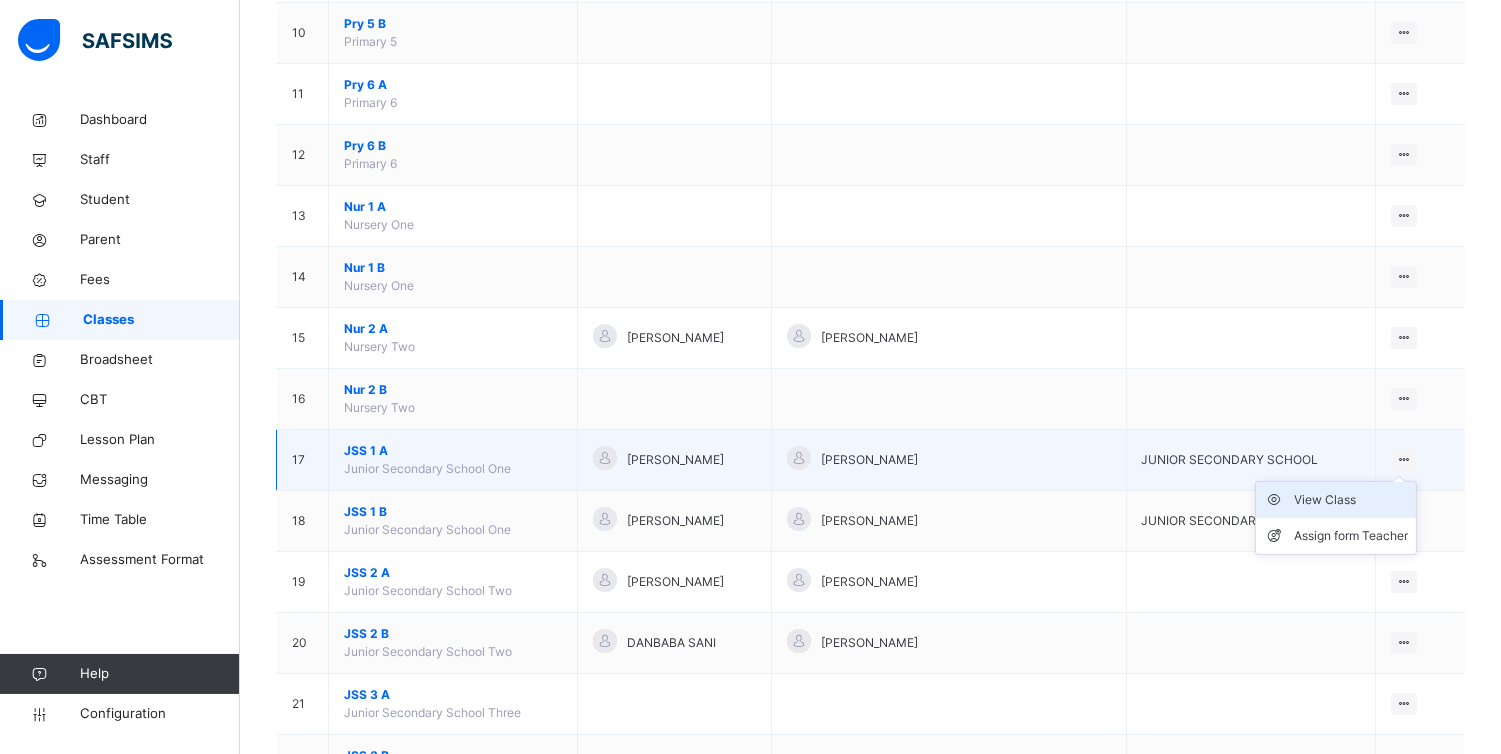click on "View Class" at bounding box center (1351, 500) 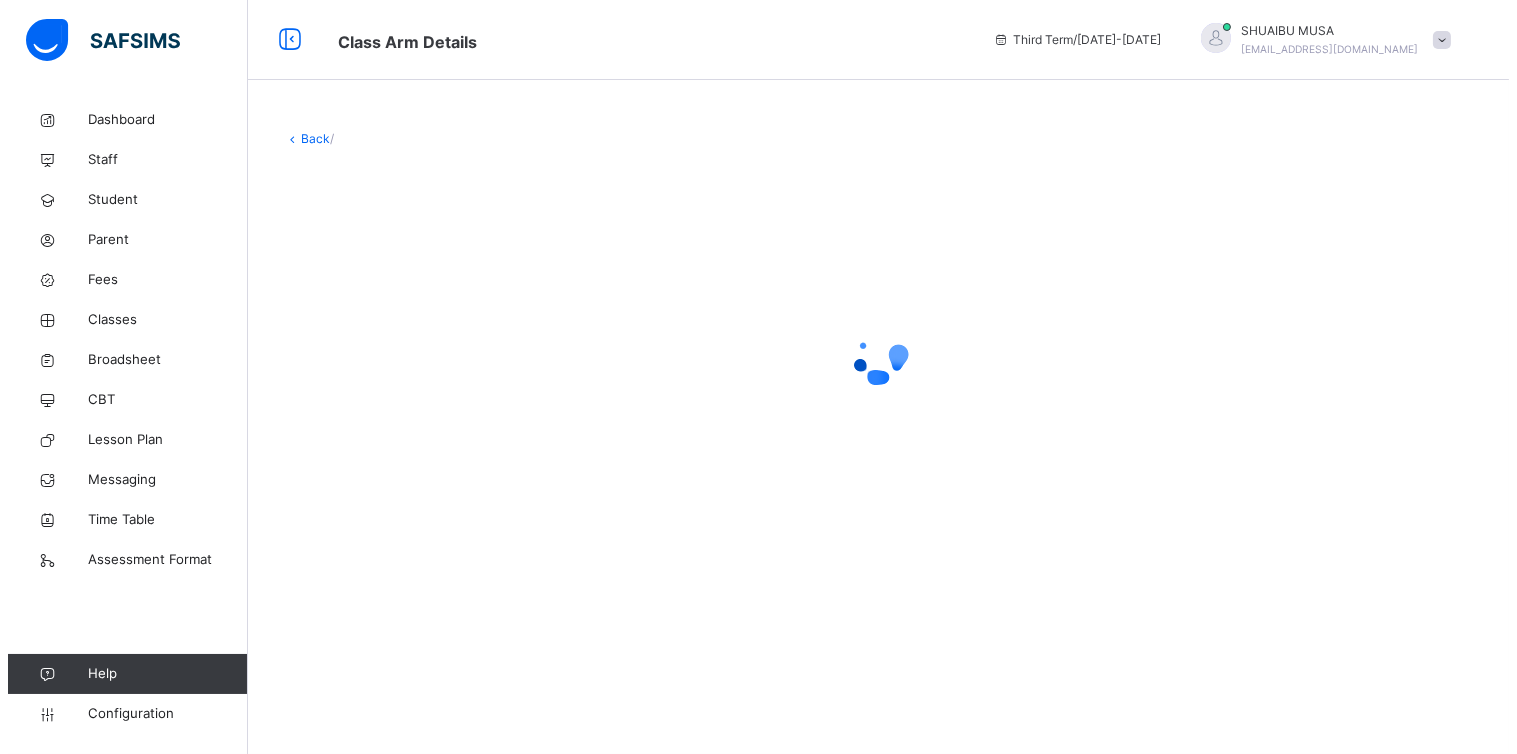 scroll, scrollTop: 0, scrollLeft: 0, axis: both 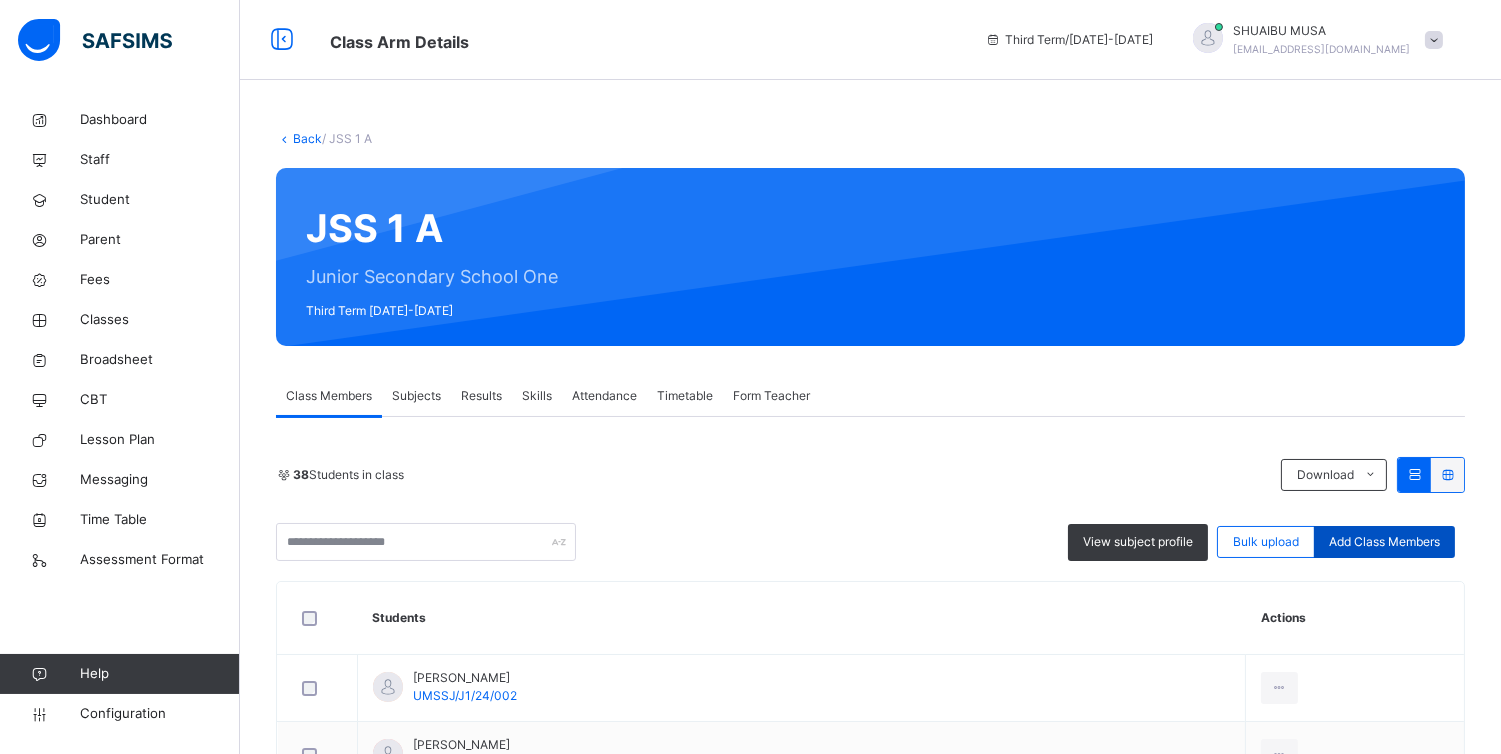 click on "Add Class Members" at bounding box center (1384, 542) 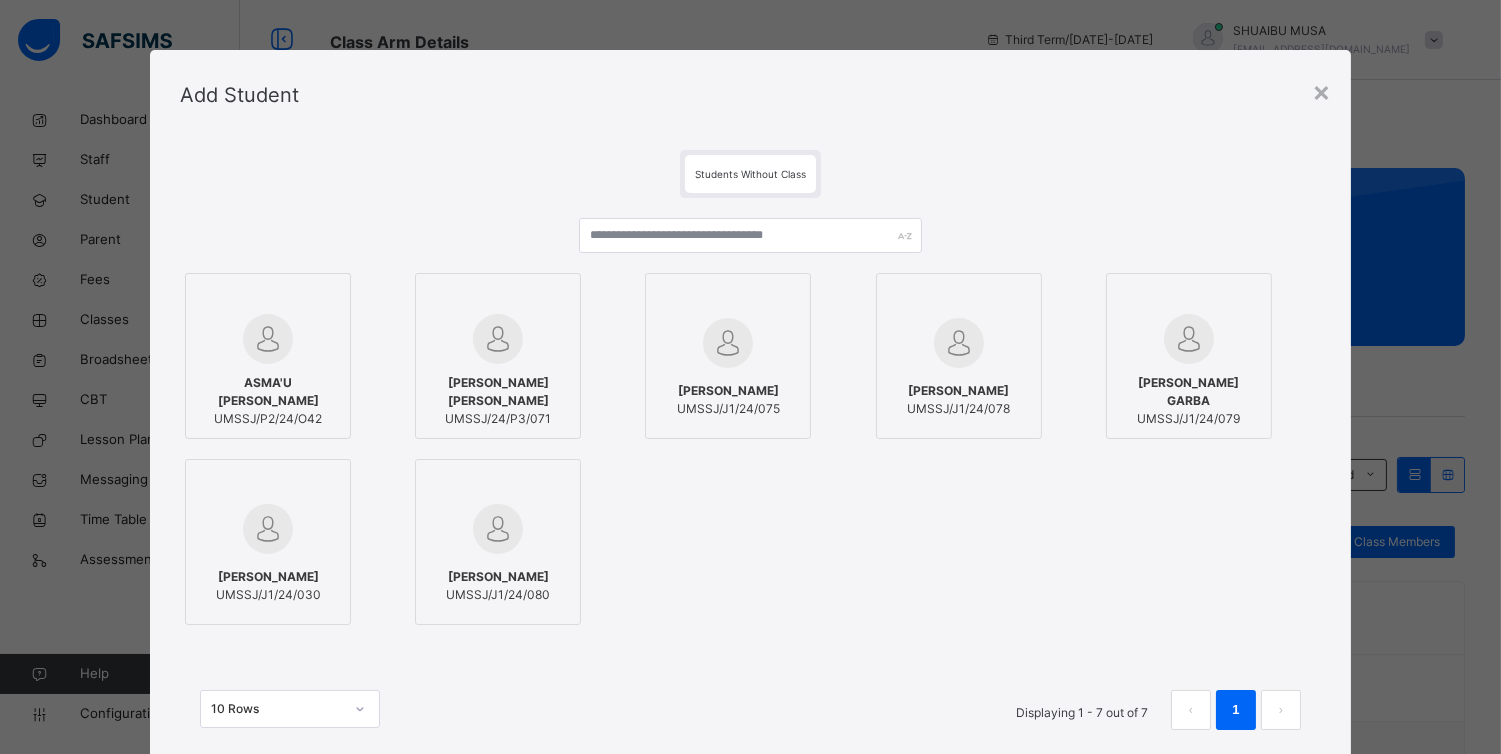 click on "ASMA'U HUSSAINI ZAKAR UMSSJ/P2/24/O42 ZAINAB BASHIR HUSSAIN UMSSJ/24/P3/071 MUHAMMAD MUHAMMAD HARUNA UMSSJ/J1/24/075 HAFSAT GIMBA MUHAMMAD UMSSJ/J1/24/078 SADIYA SAGIR GARBA UMSSJ/J1/24/079 RASHID HARUNA MUHAMMAD UMSSJ/J1/24/030 RASHID HARUNA MUHD UMSSJ/J1/24/080" at bounding box center (750, 449) 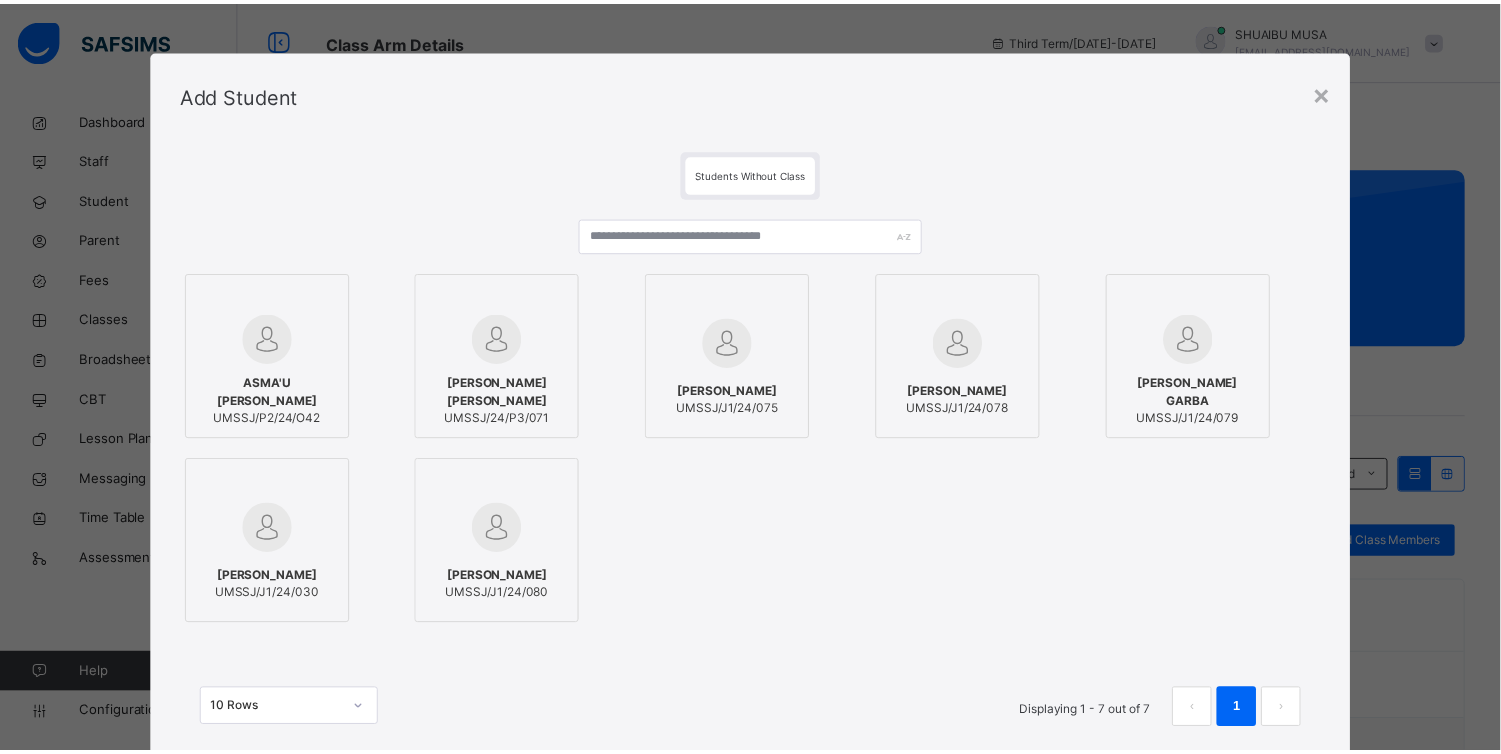 scroll, scrollTop: 137, scrollLeft: 0, axis: vertical 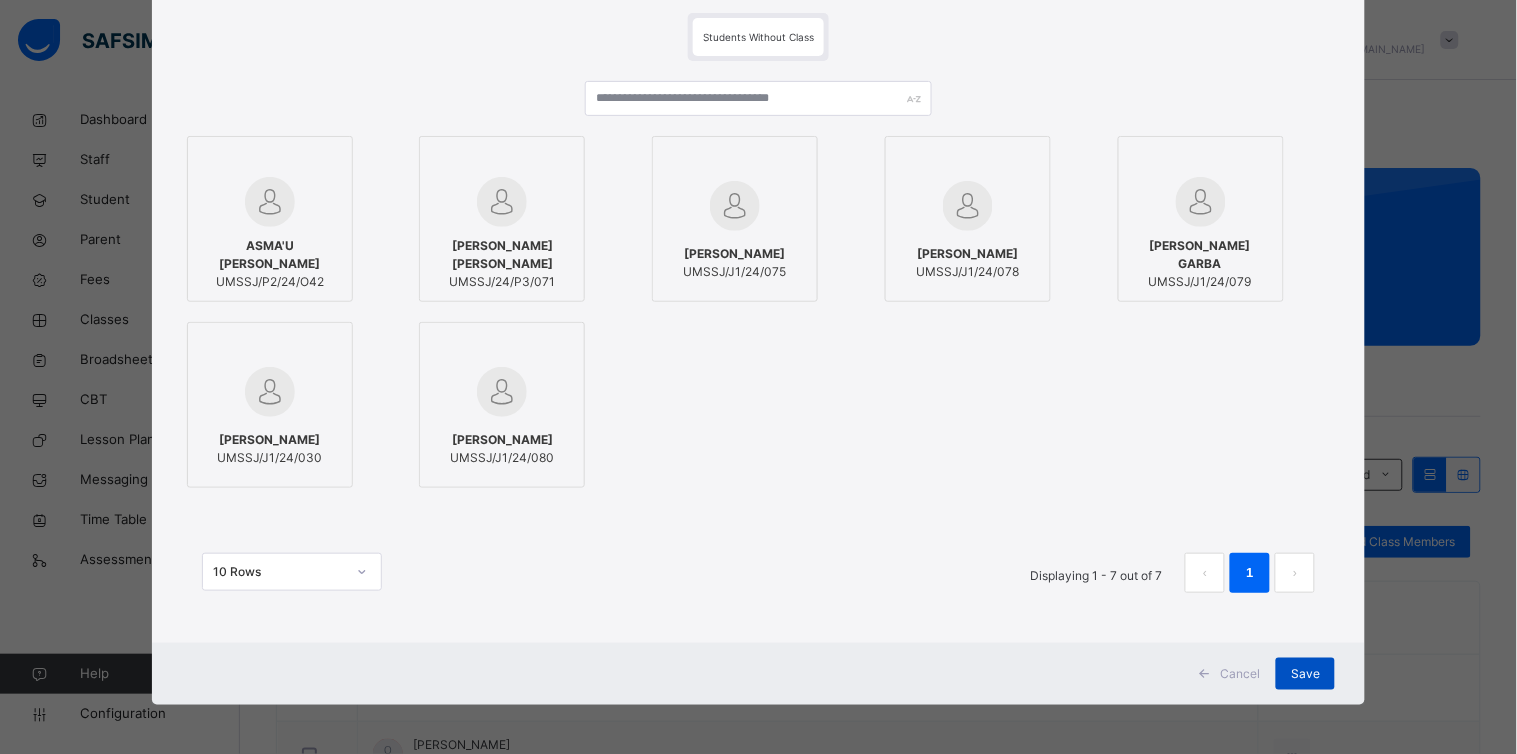 click on "Save" at bounding box center [1305, 674] 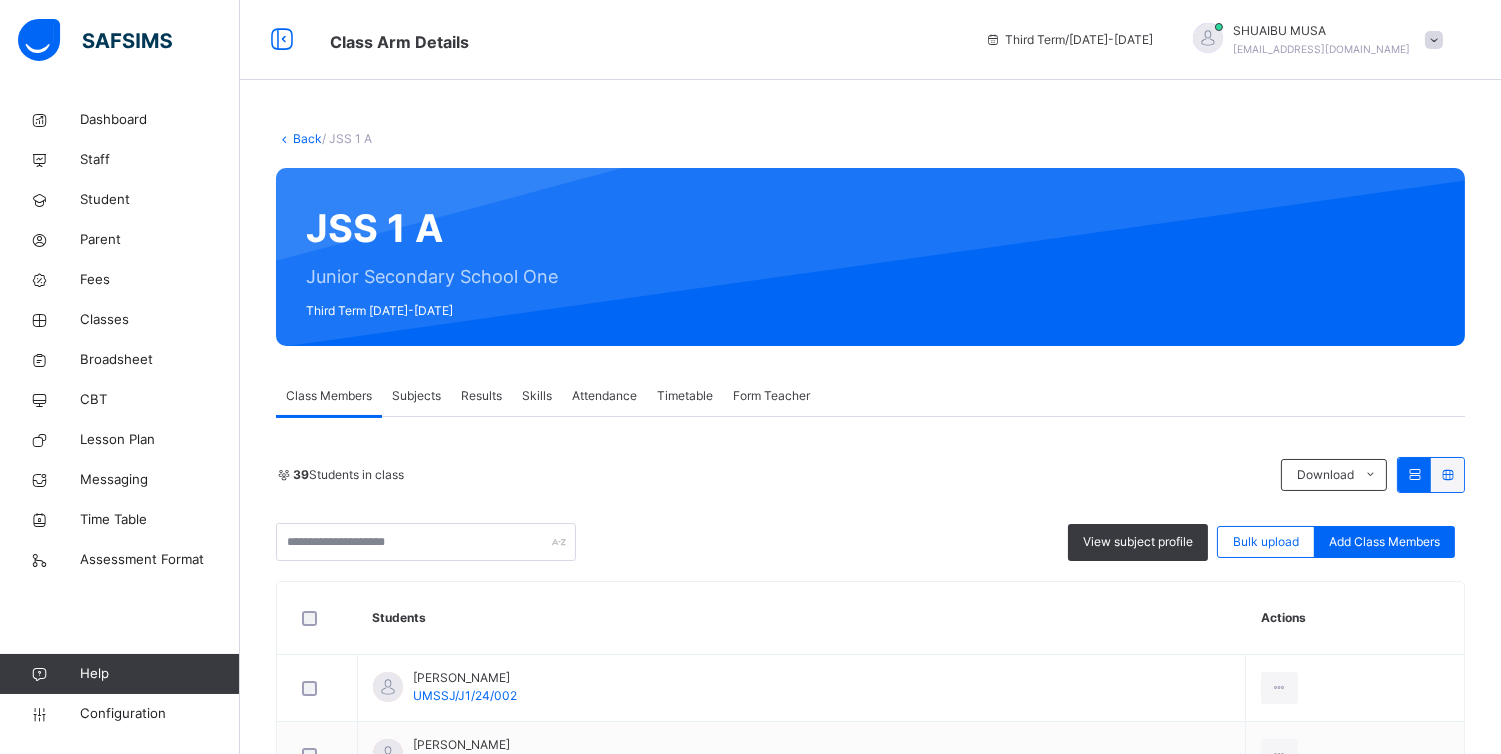 click on "Students" at bounding box center (802, 618) 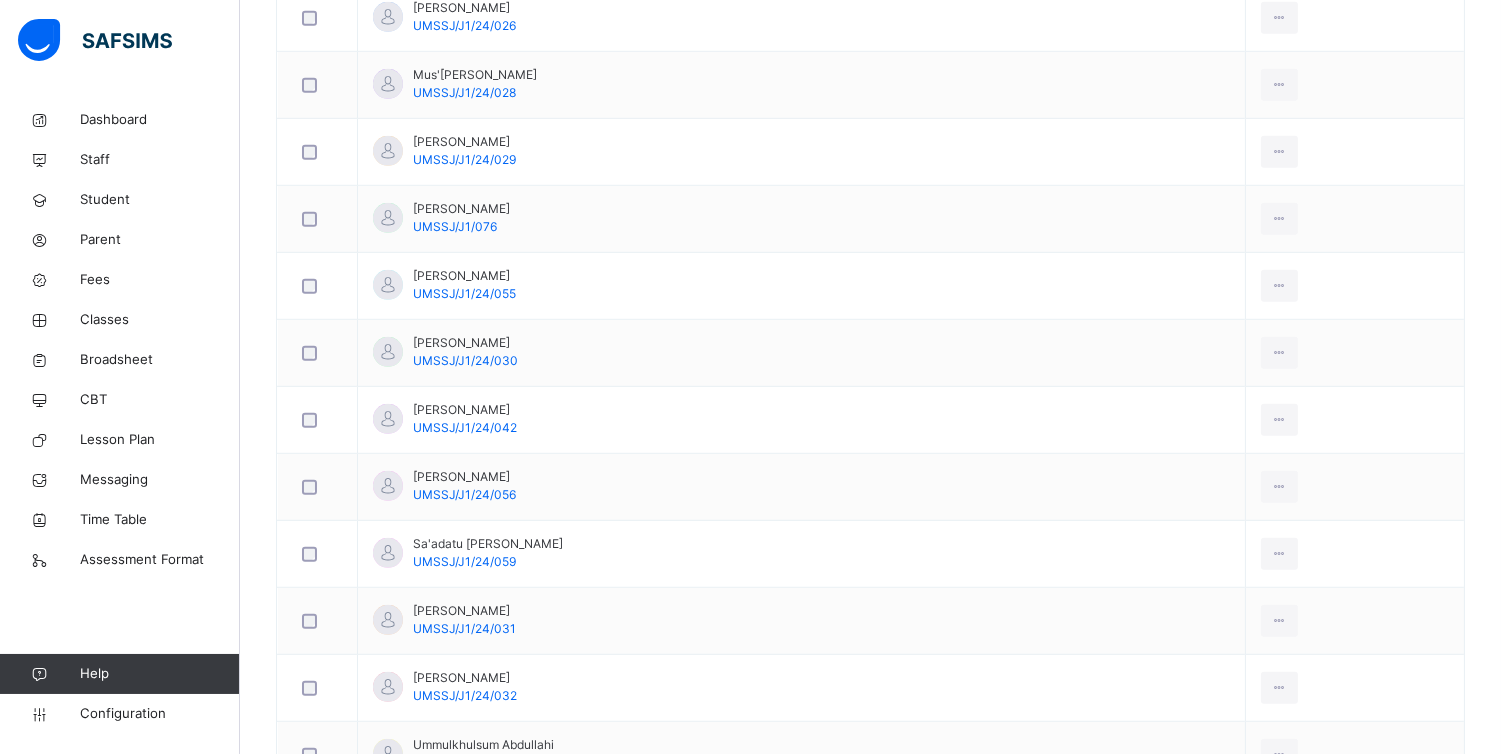 scroll, scrollTop: 2338, scrollLeft: 0, axis: vertical 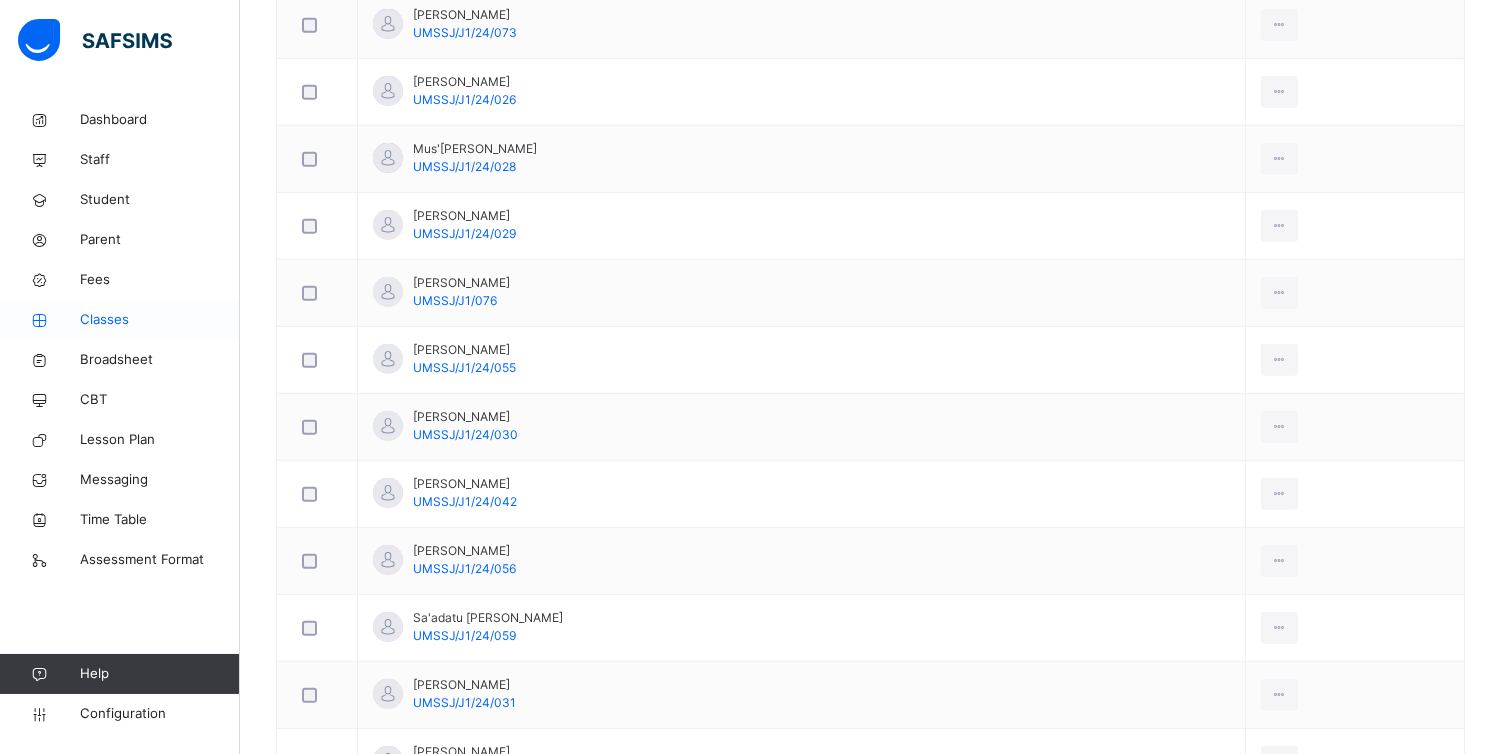 click on "Classes" at bounding box center (160, 320) 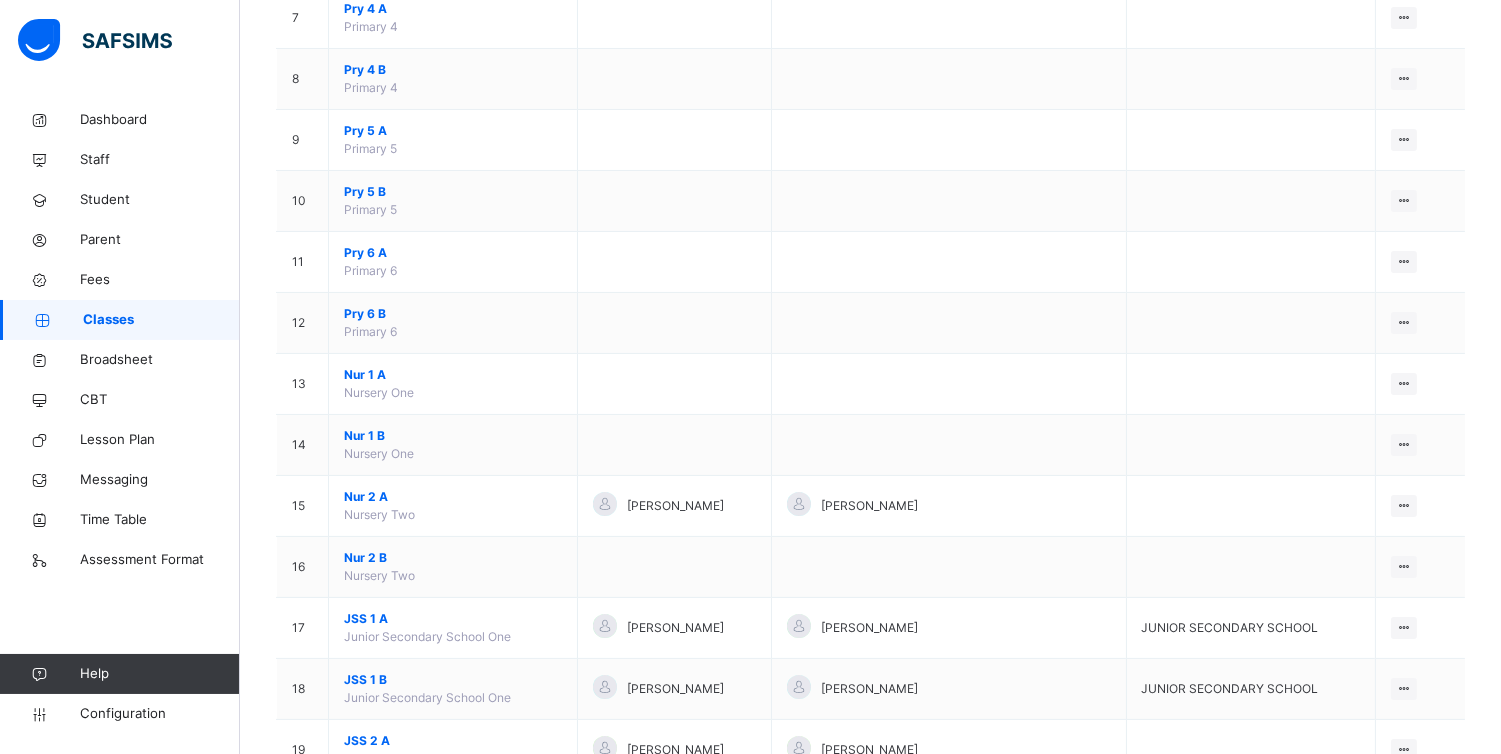 scroll, scrollTop: 877, scrollLeft: 0, axis: vertical 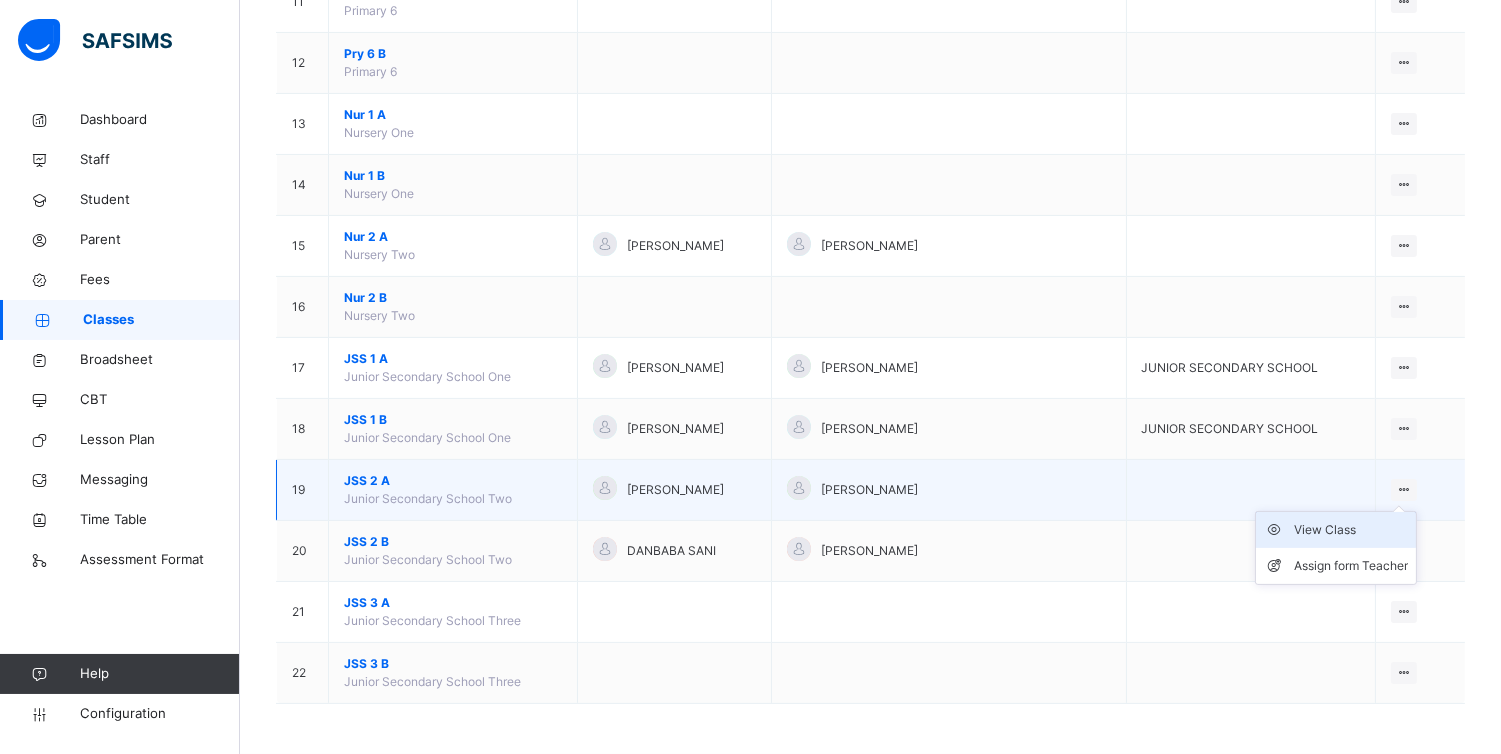 click on "View Class" at bounding box center (1351, 530) 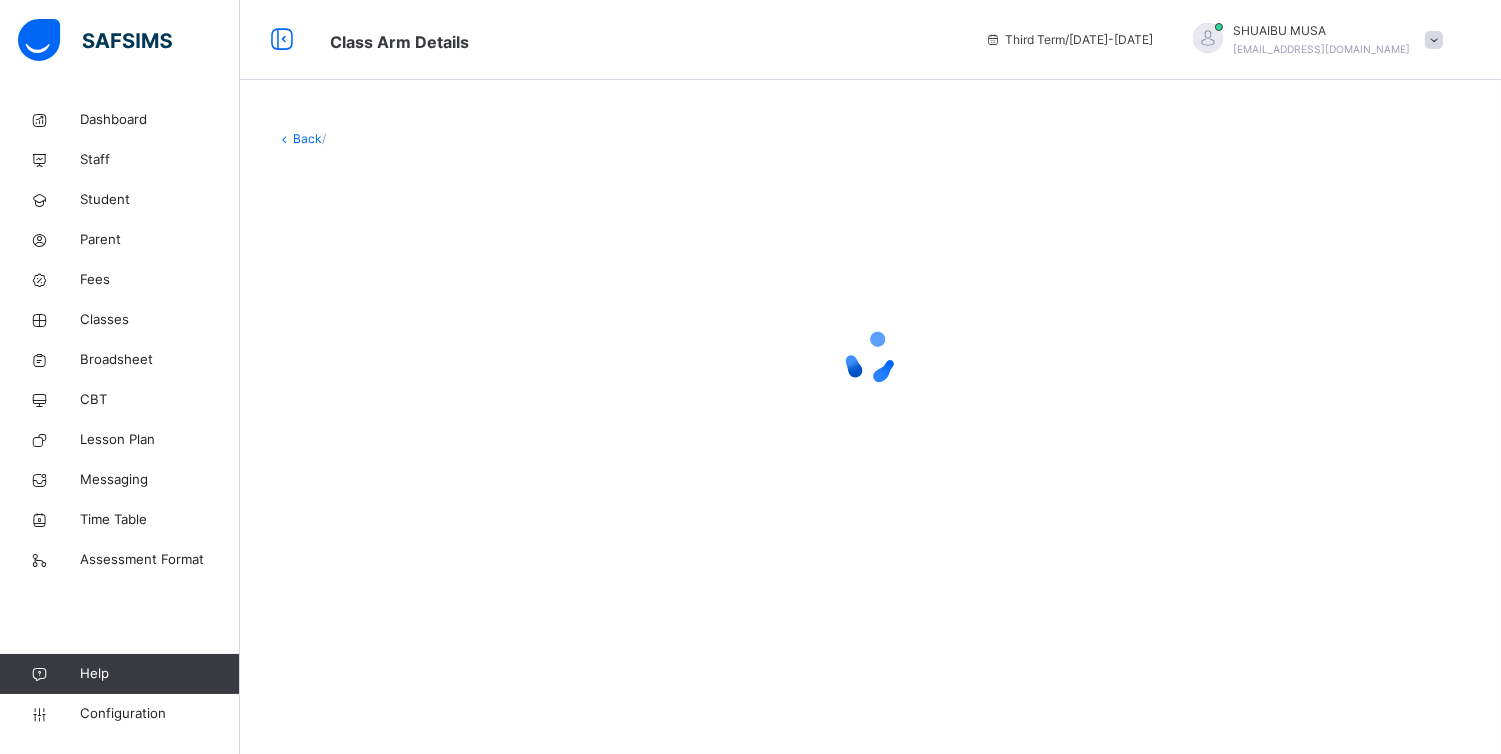 scroll, scrollTop: 0, scrollLeft: 0, axis: both 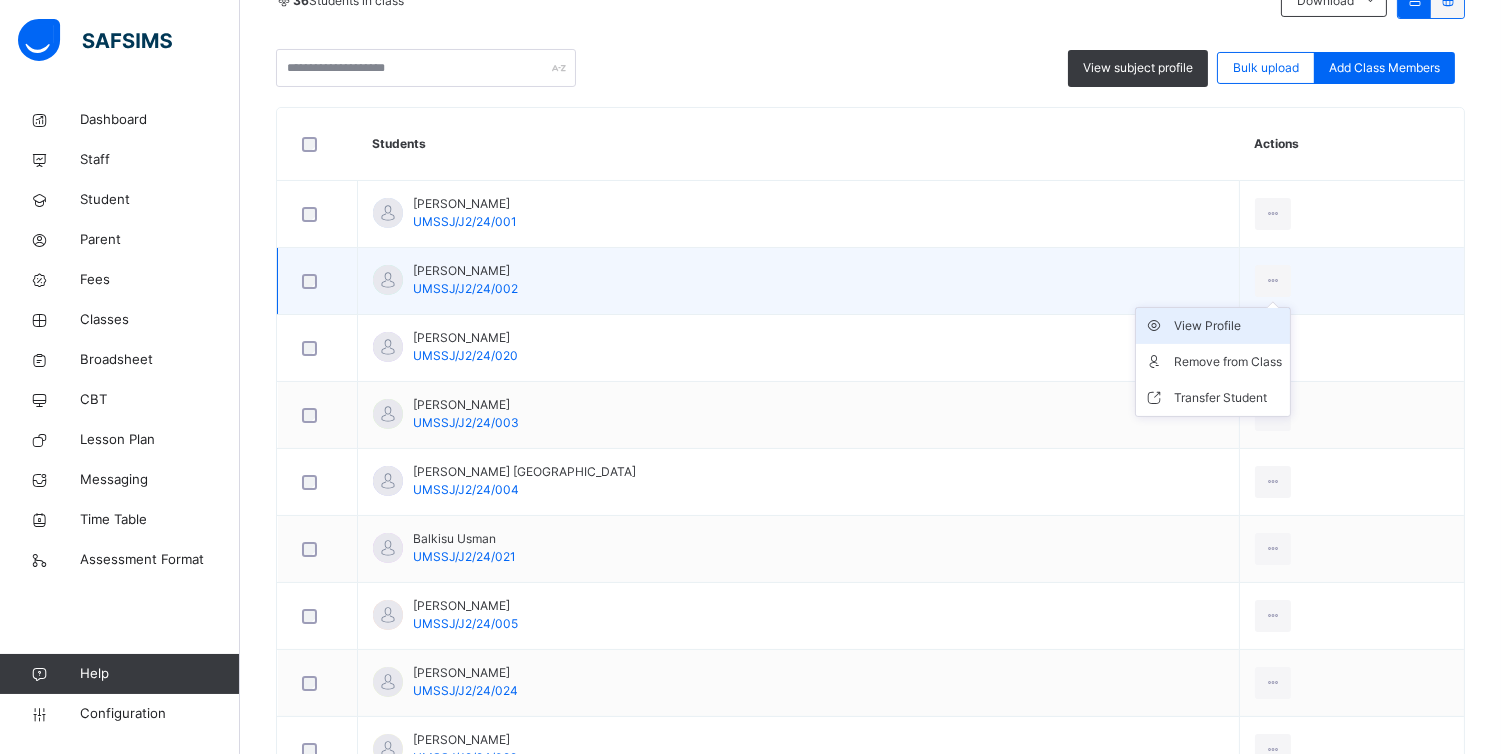 click on "View Profile" at bounding box center (1228, 326) 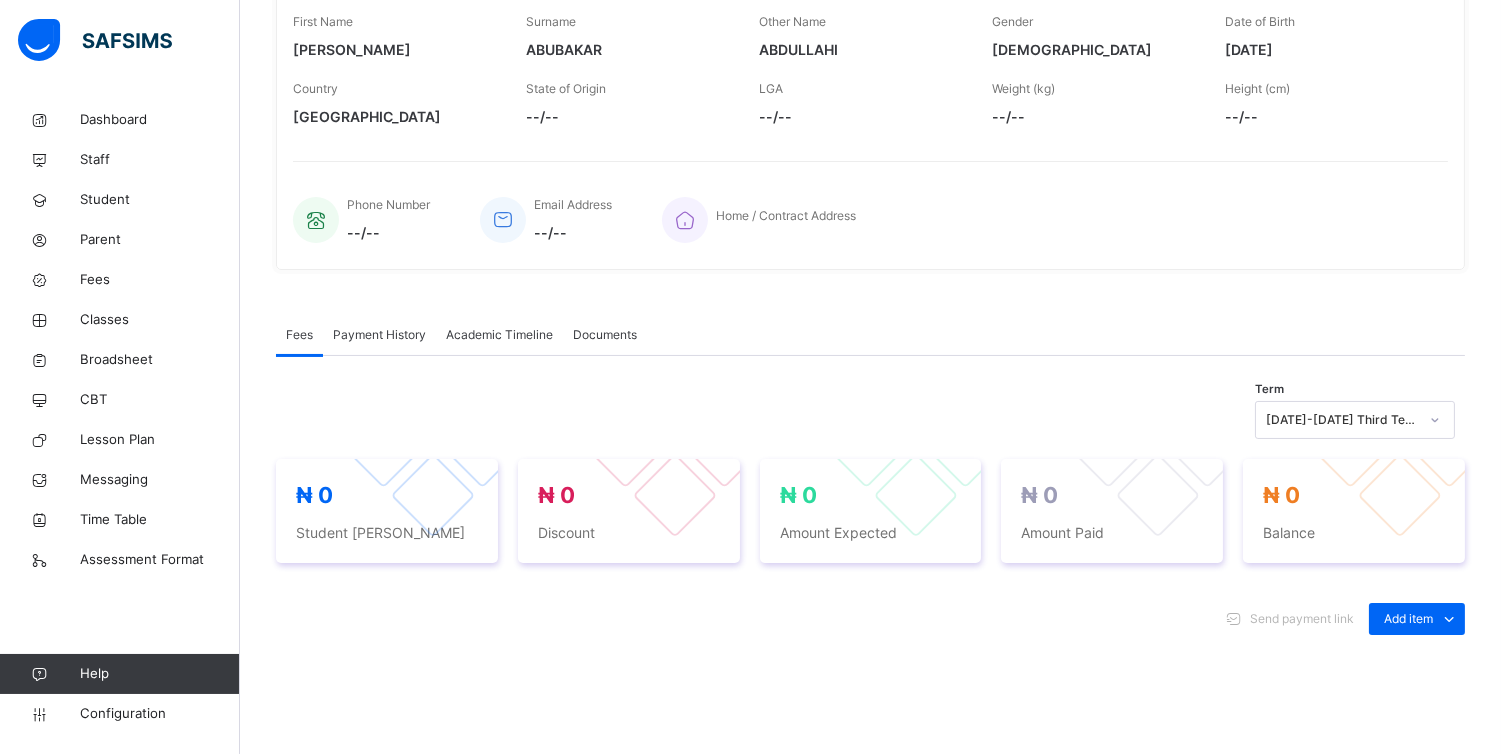 scroll, scrollTop: 474, scrollLeft: 0, axis: vertical 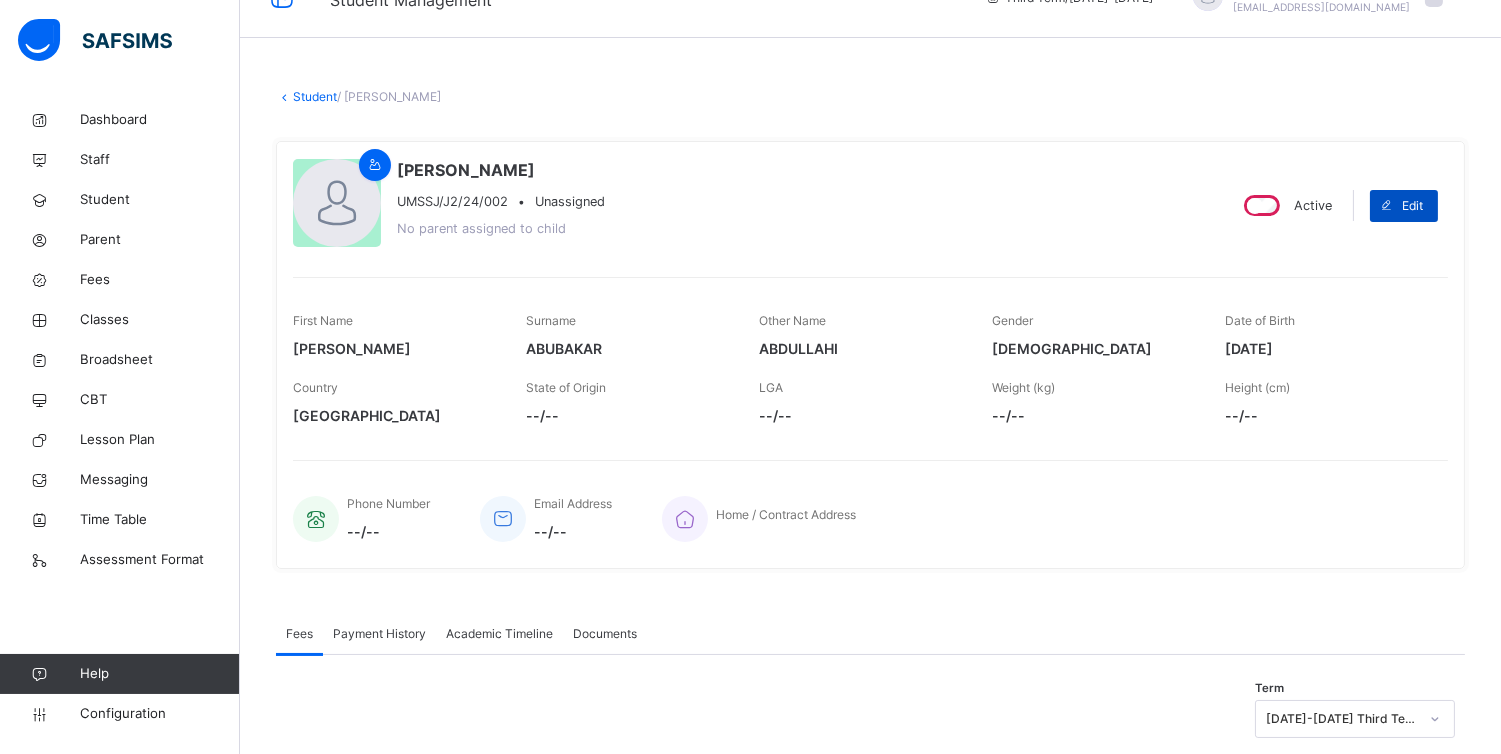 click on "Edit" at bounding box center (1412, 206) 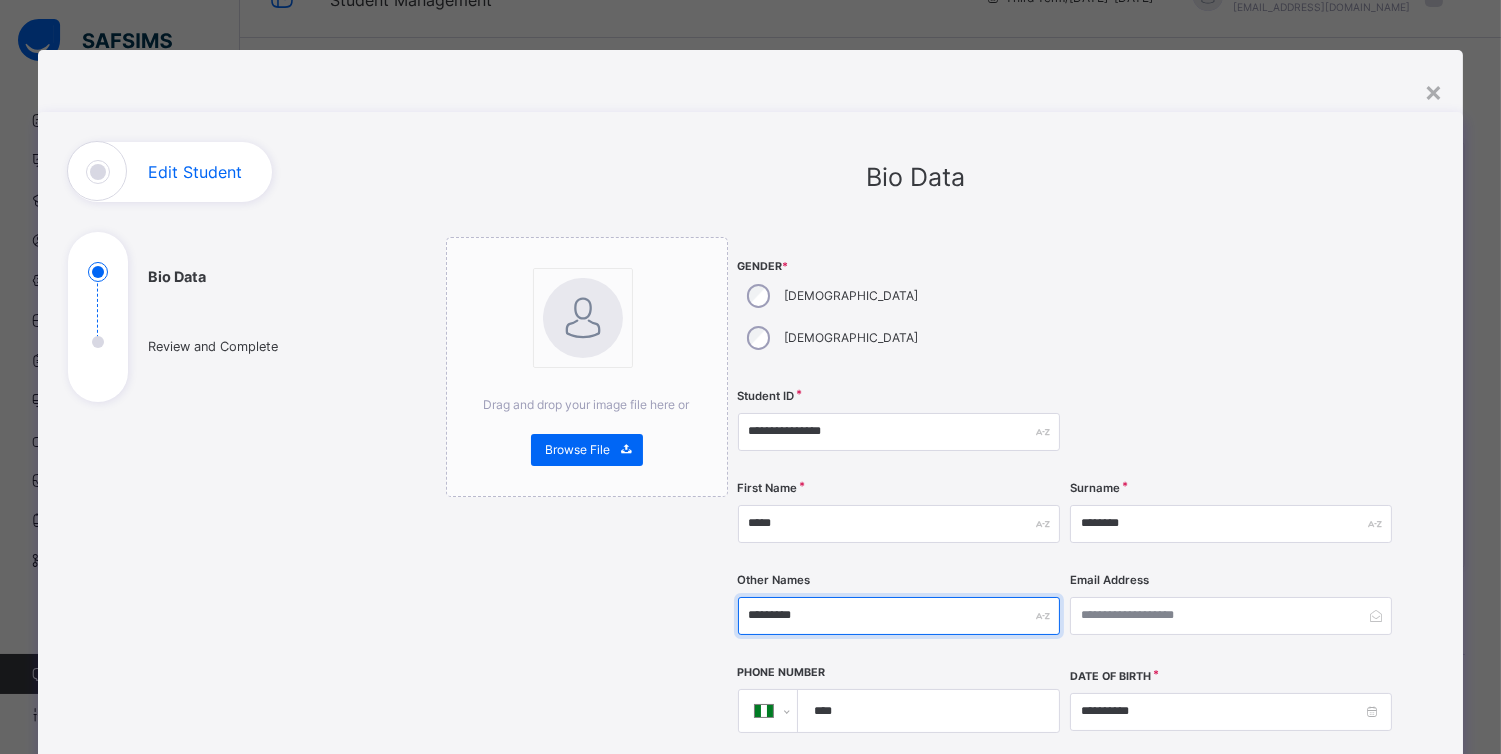 drag, startPoint x: 987, startPoint y: 577, endPoint x: 633, endPoint y: 611, distance: 355.62903 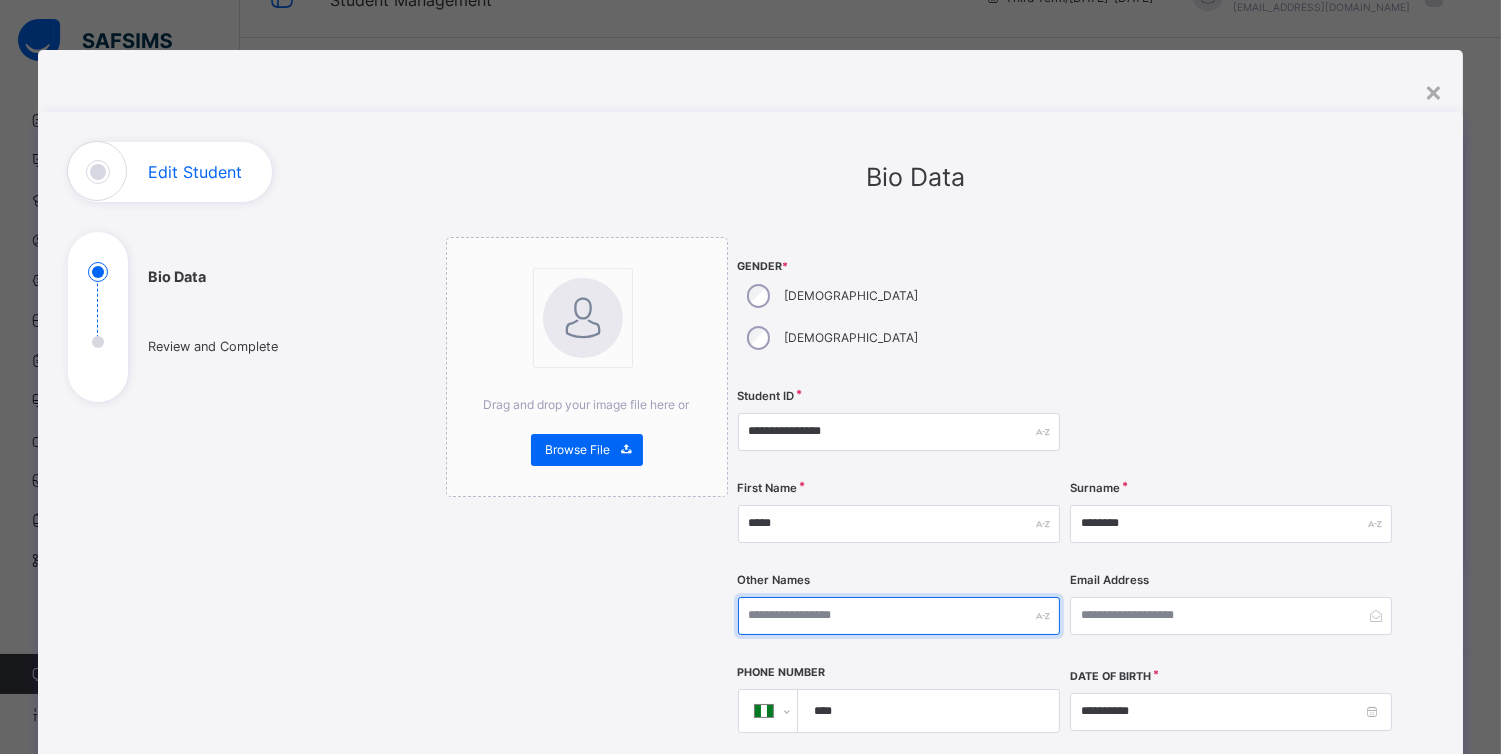 type 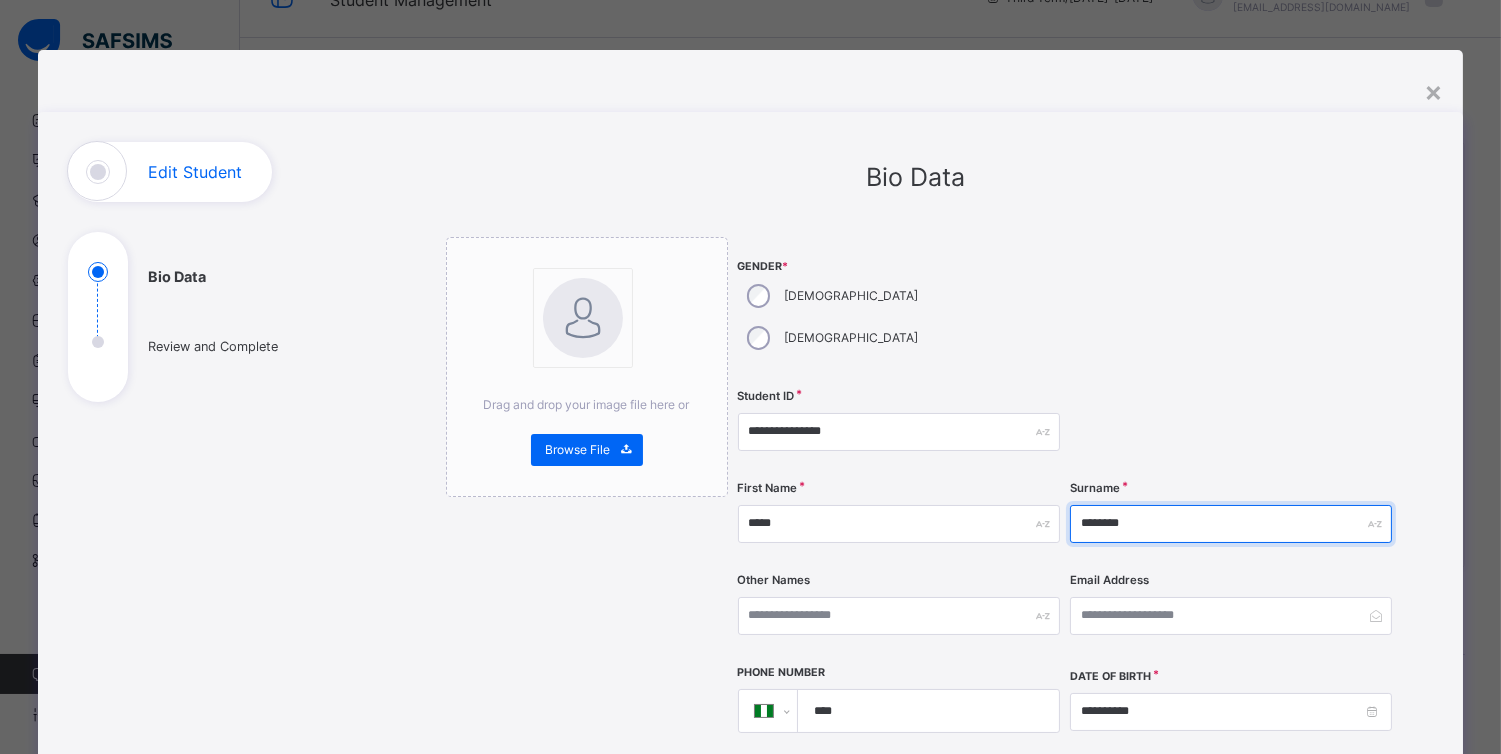 drag, startPoint x: 1174, startPoint y: 491, endPoint x: 977, endPoint y: 485, distance: 197.09135 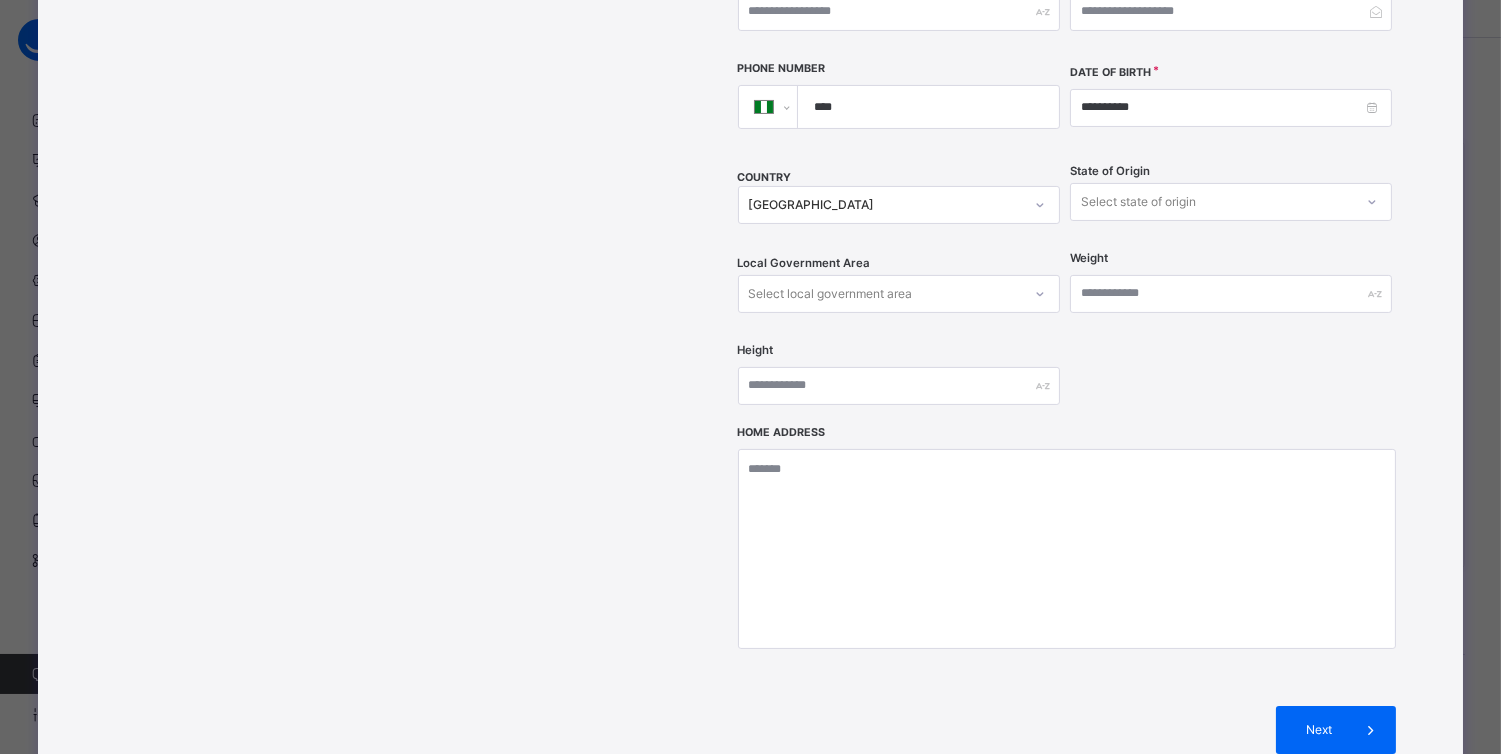 scroll, scrollTop: 625, scrollLeft: 0, axis: vertical 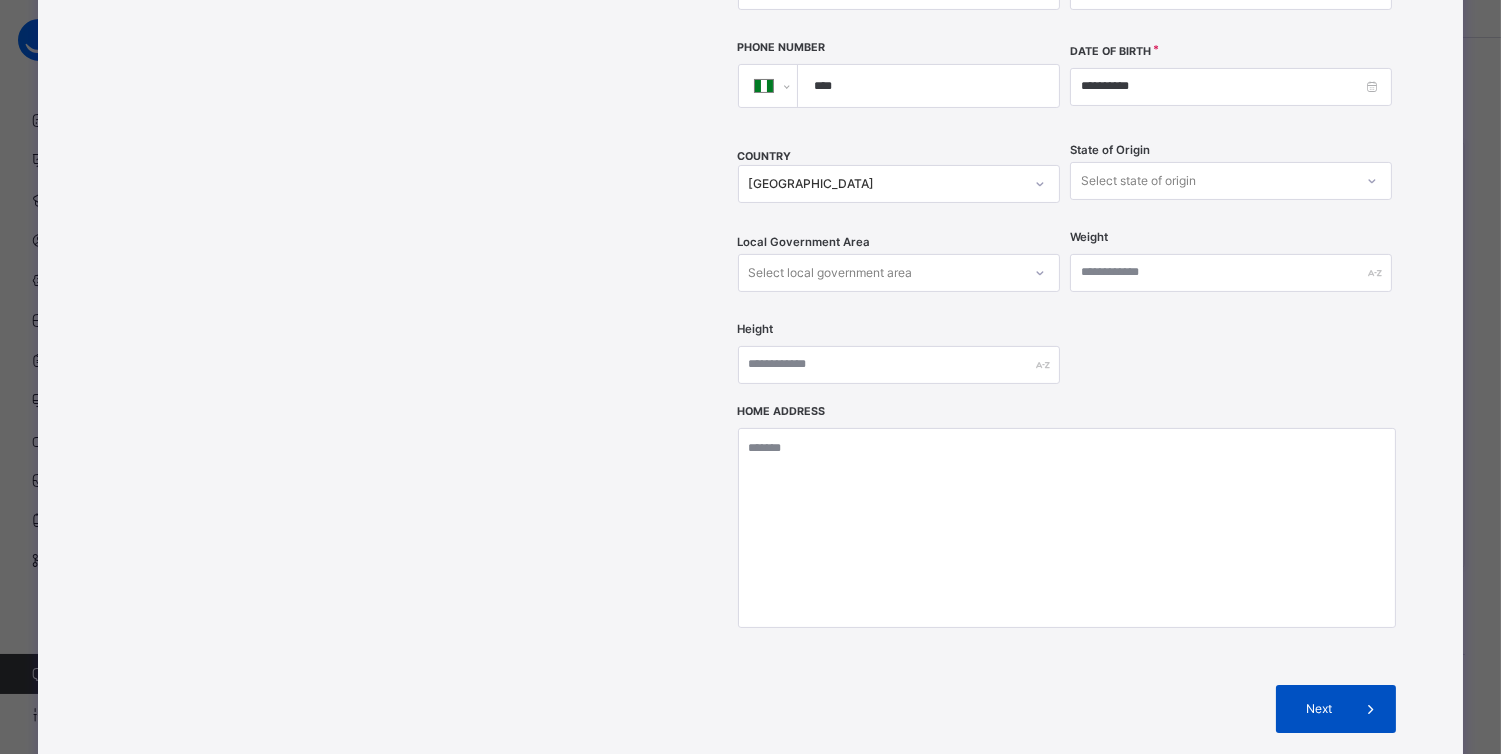 type on "*********" 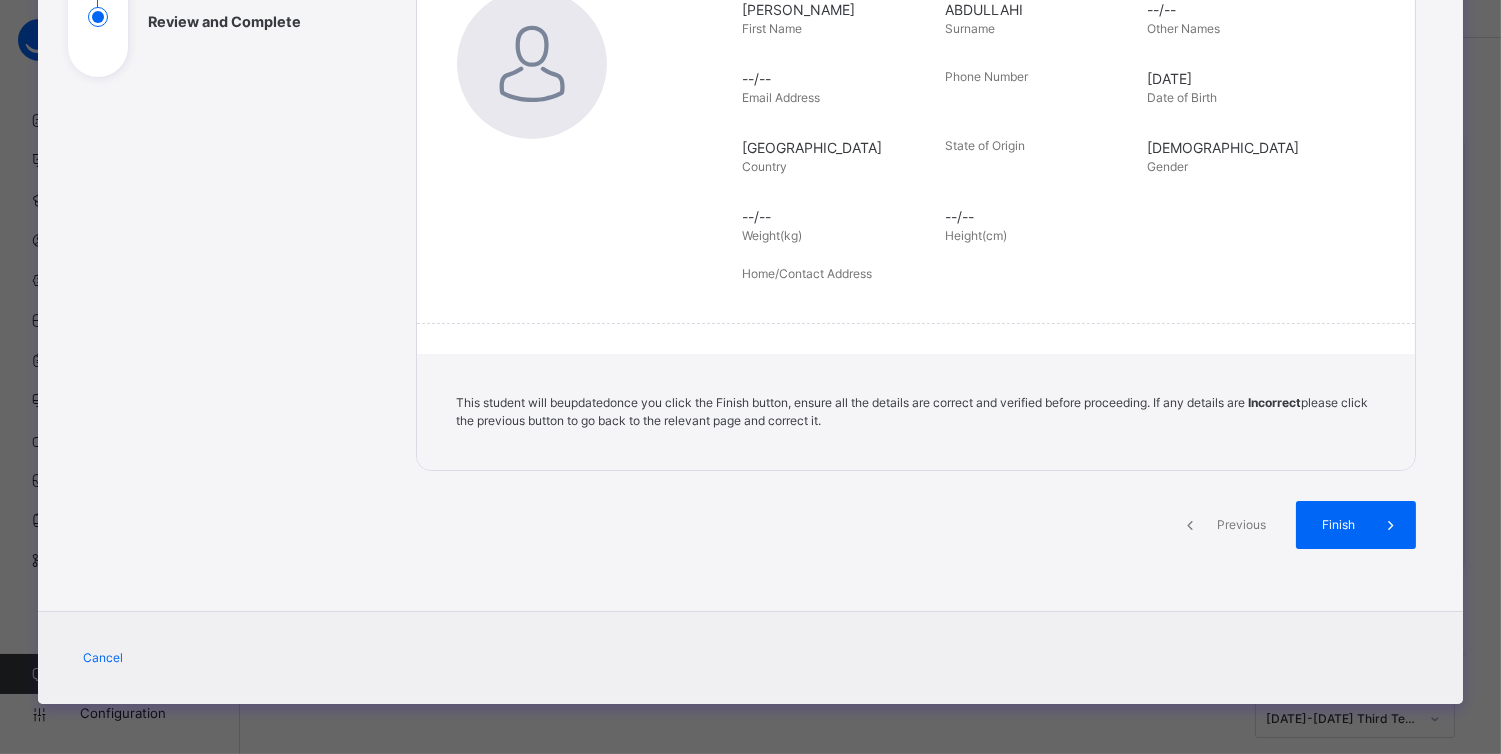 scroll, scrollTop: 324, scrollLeft: 0, axis: vertical 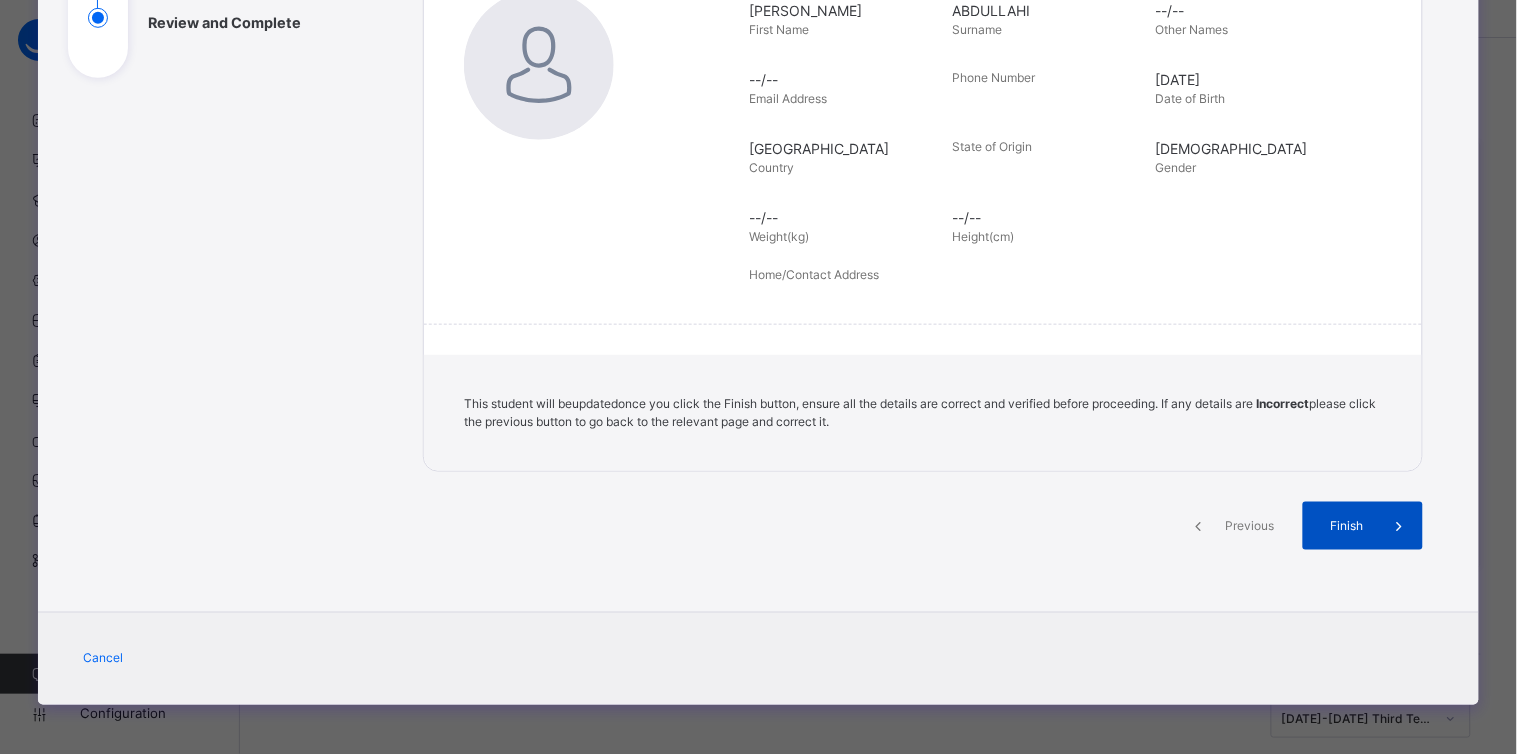 click on "Finish" at bounding box center (1363, 526) 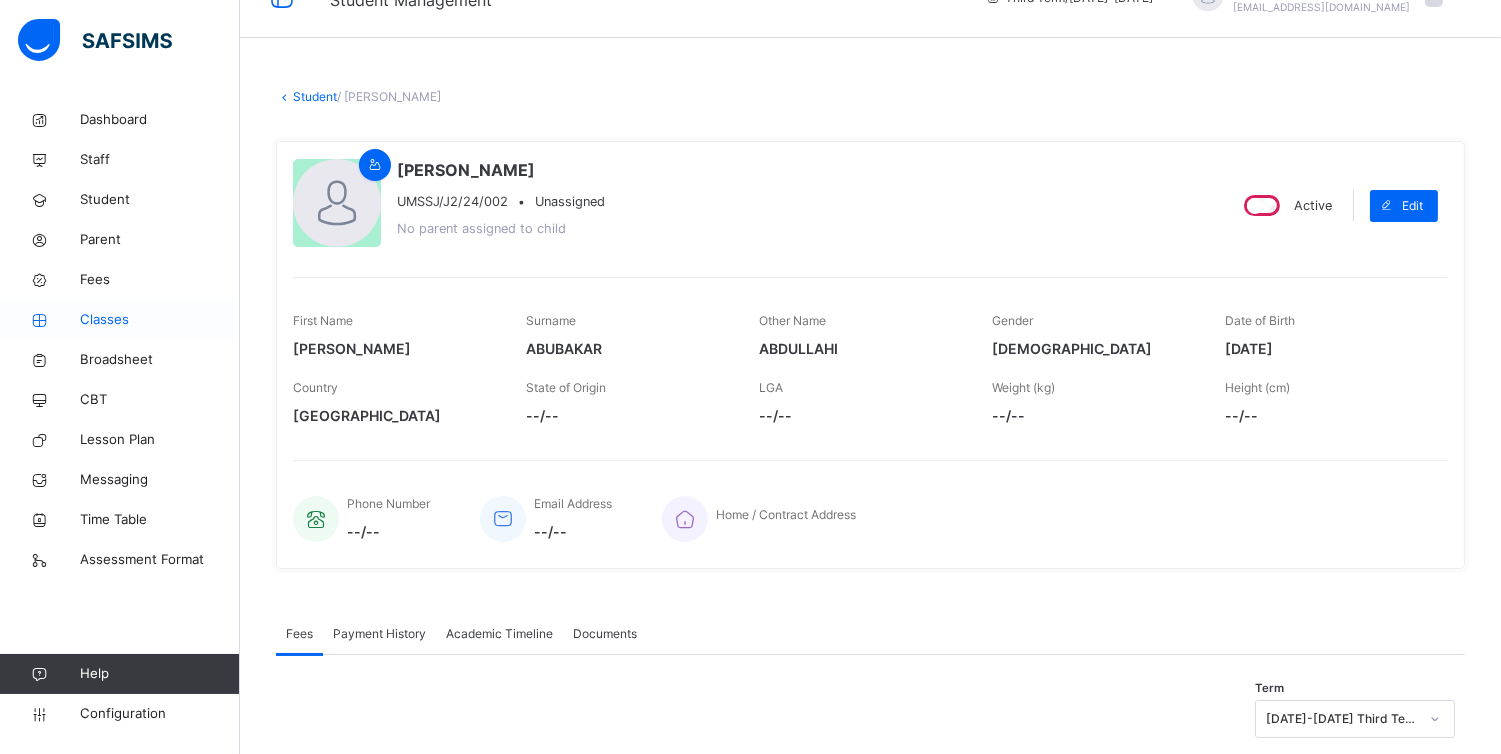 click on "Classes" at bounding box center (160, 320) 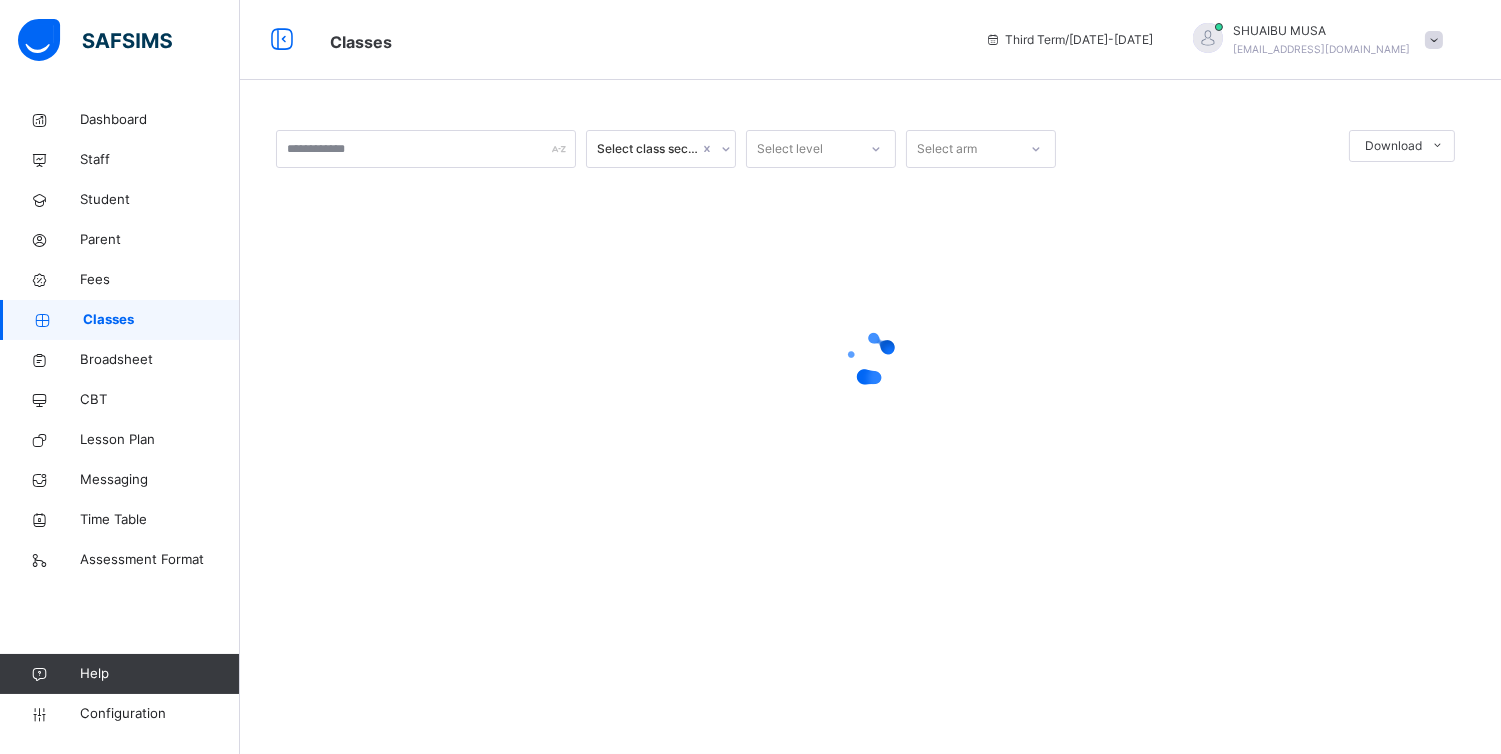 scroll, scrollTop: 0, scrollLeft: 0, axis: both 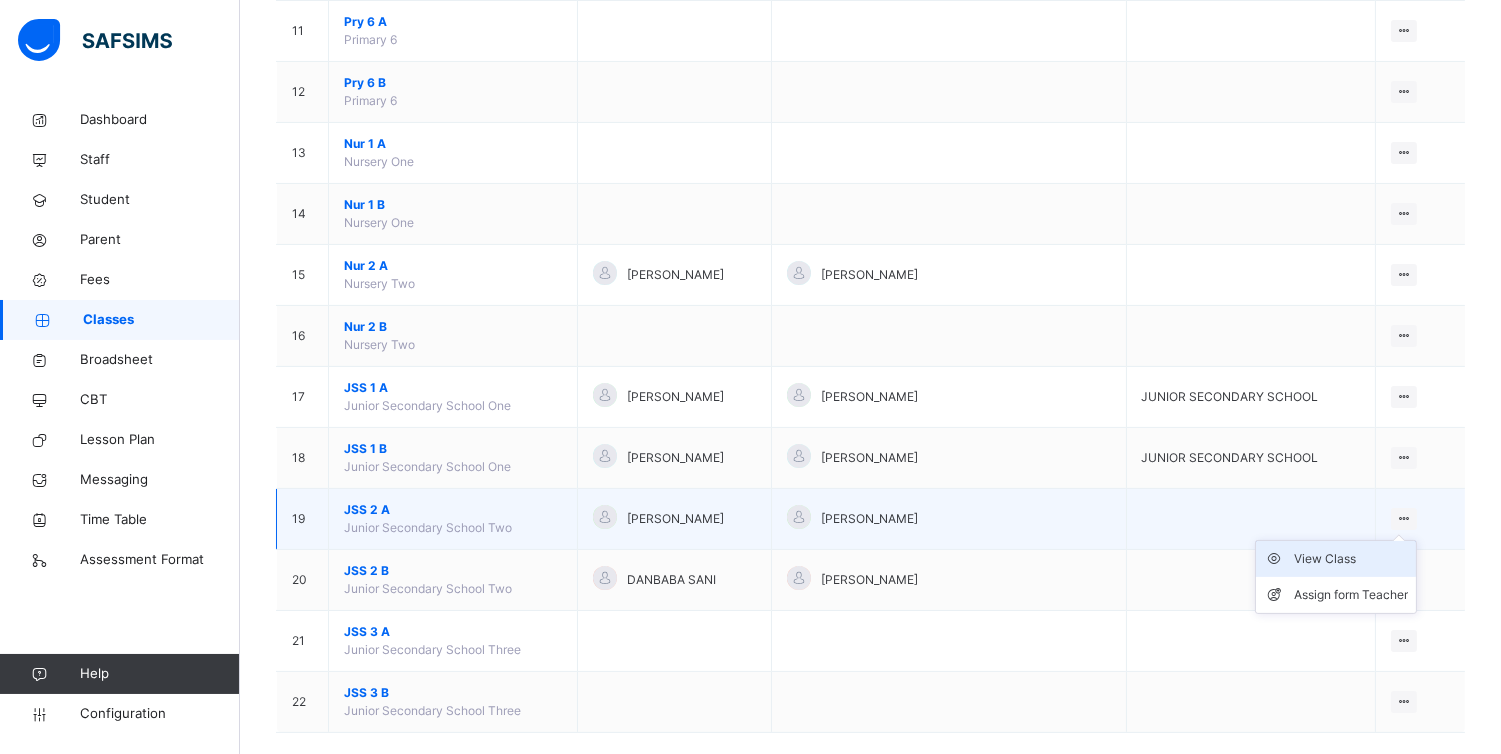 click on "View Class" at bounding box center [1351, 559] 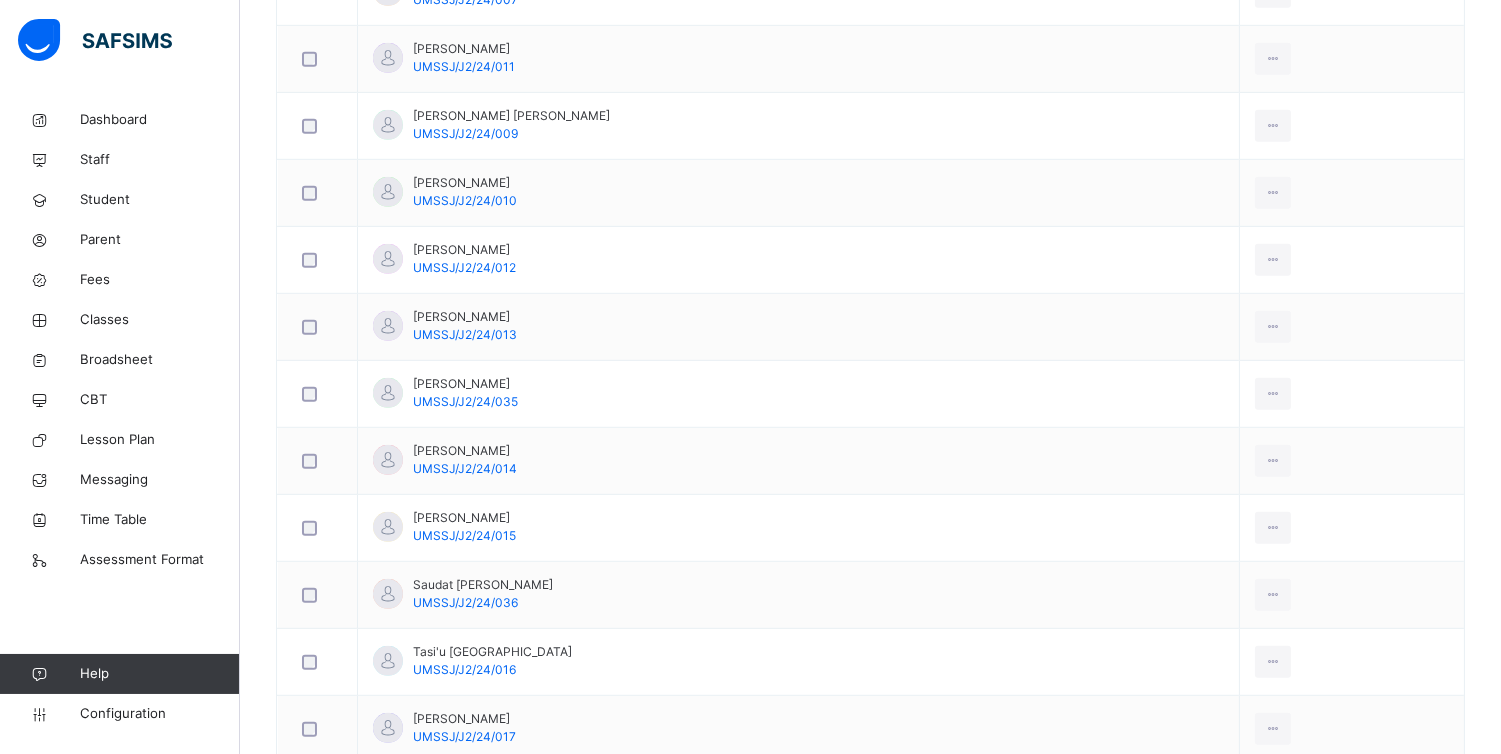 scroll, scrollTop: 2174, scrollLeft: 0, axis: vertical 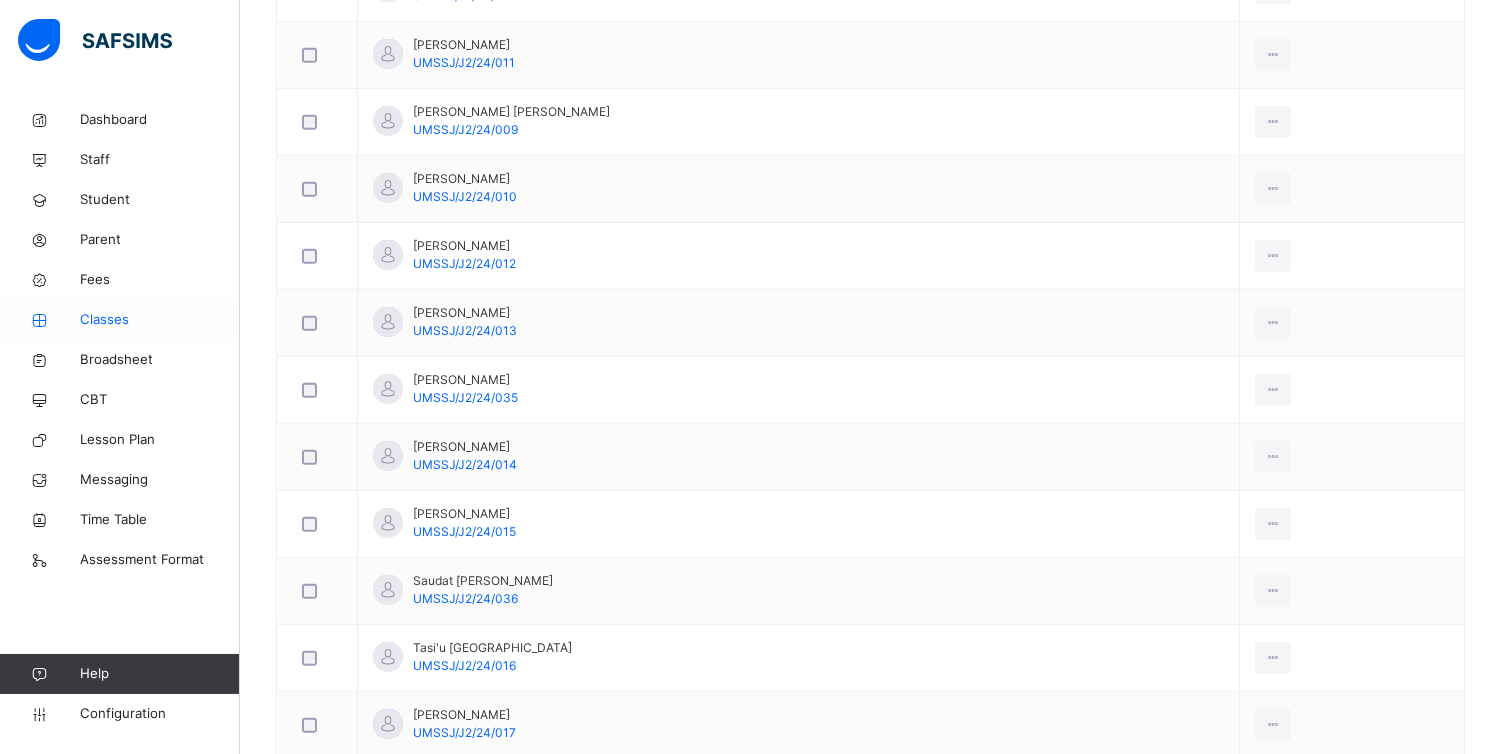click on "Classes" at bounding box center (160, 320) 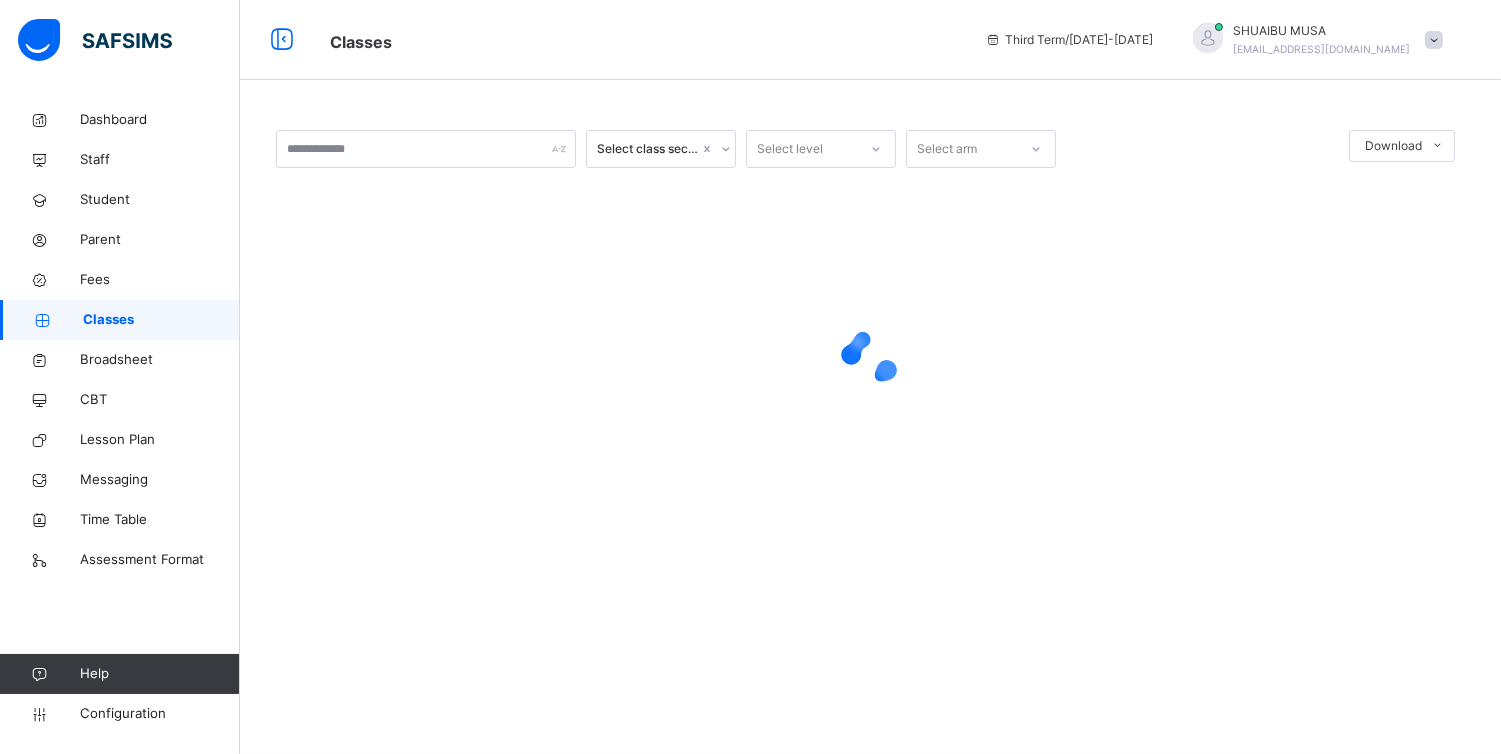 scroll, scrollTop: 0, scrollLeft: 0, axis: both 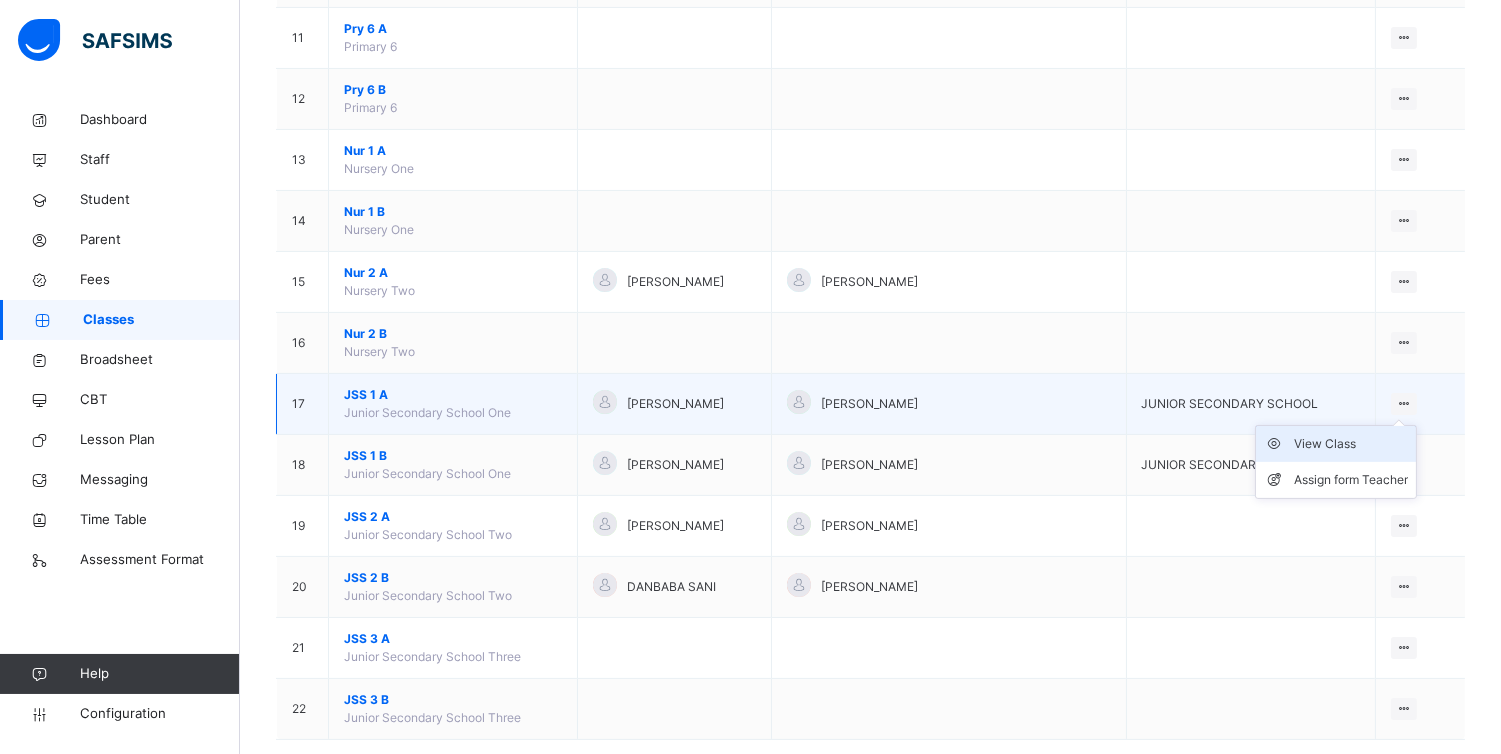 click on "View Class" at bounding box center (1351, 444) 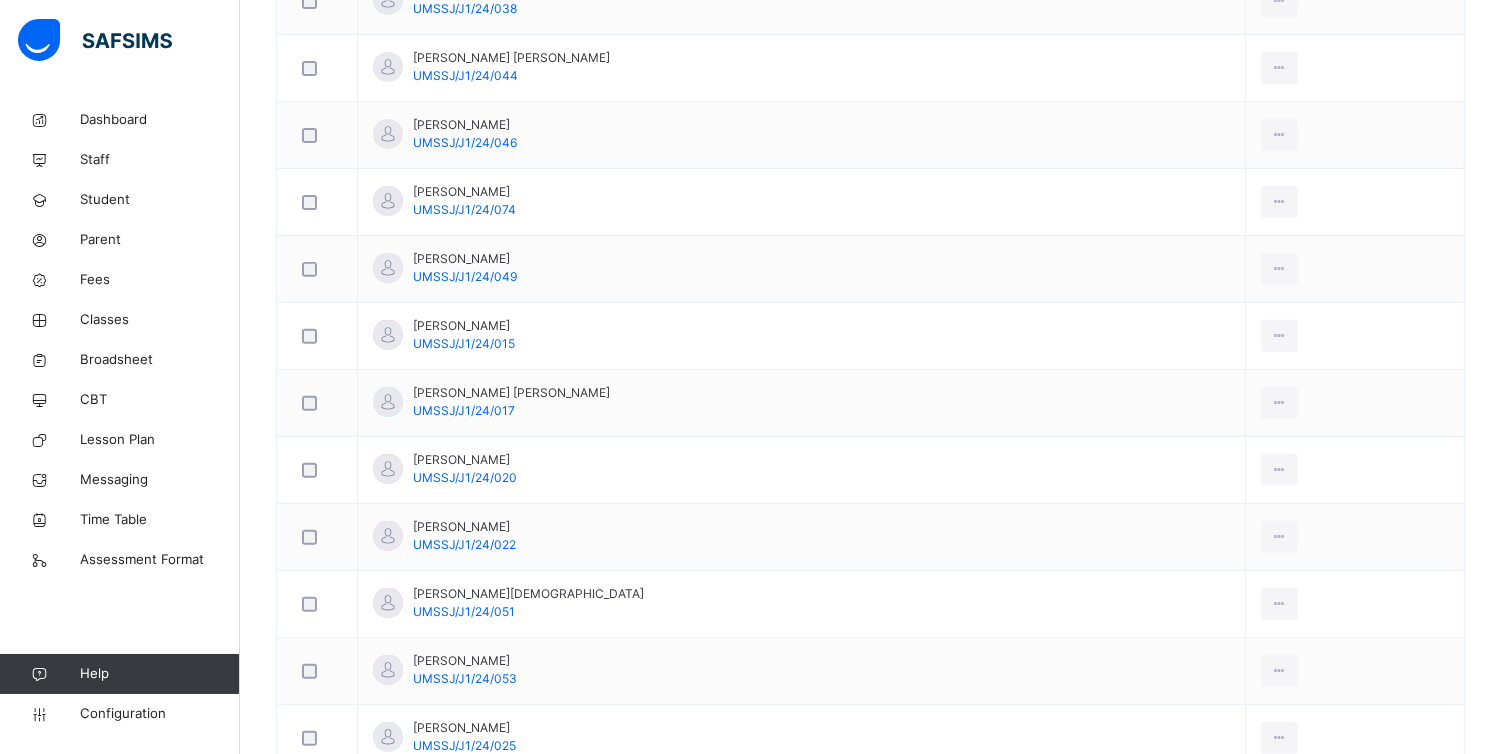 scroll, scrollTop: 1422, scrollLeft: 0, axis: vertical 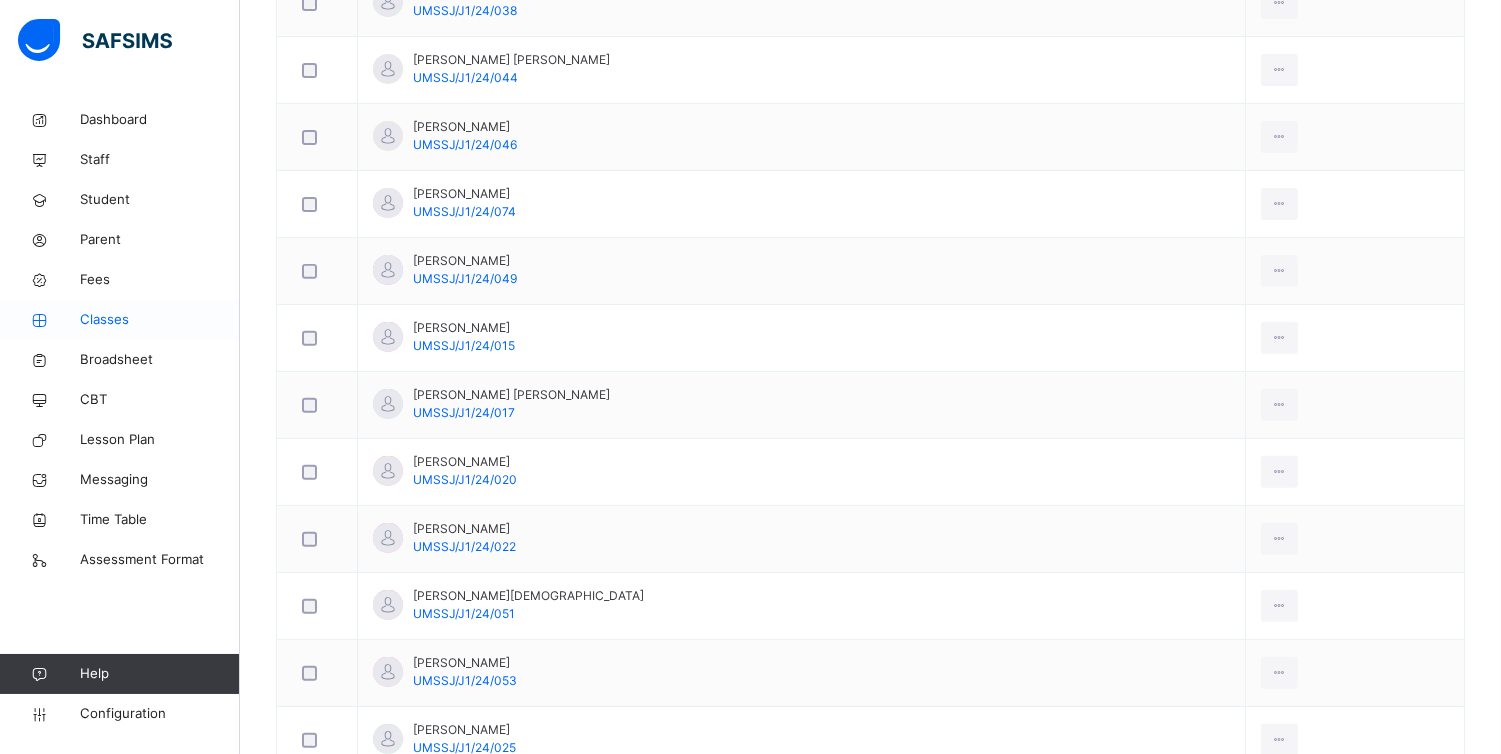 click on "Classes" at bounding box center (120, 320) 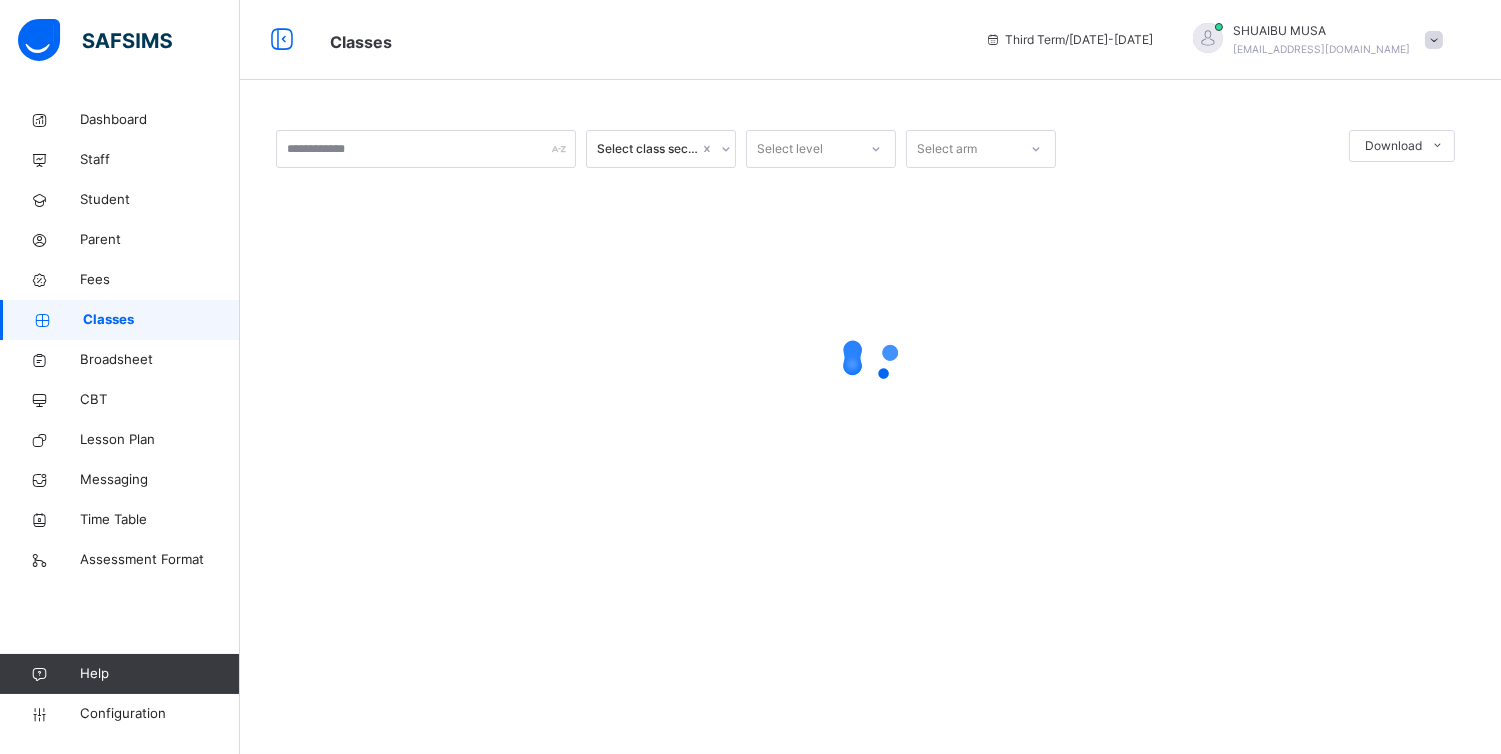scroll, scrollTop: 0, scrollLeft: 0, axis: both 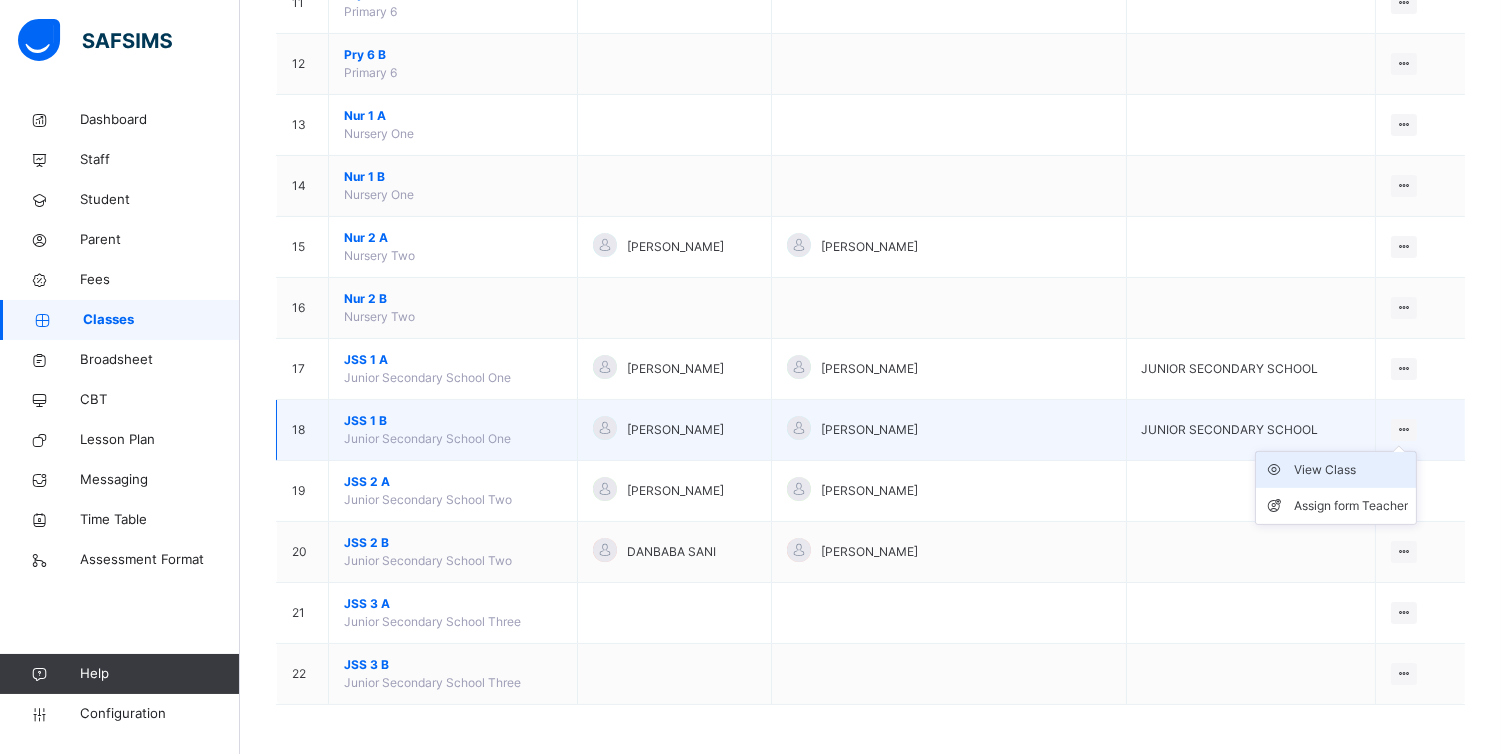 click on "View Class" at bounding box center (1351, 470) 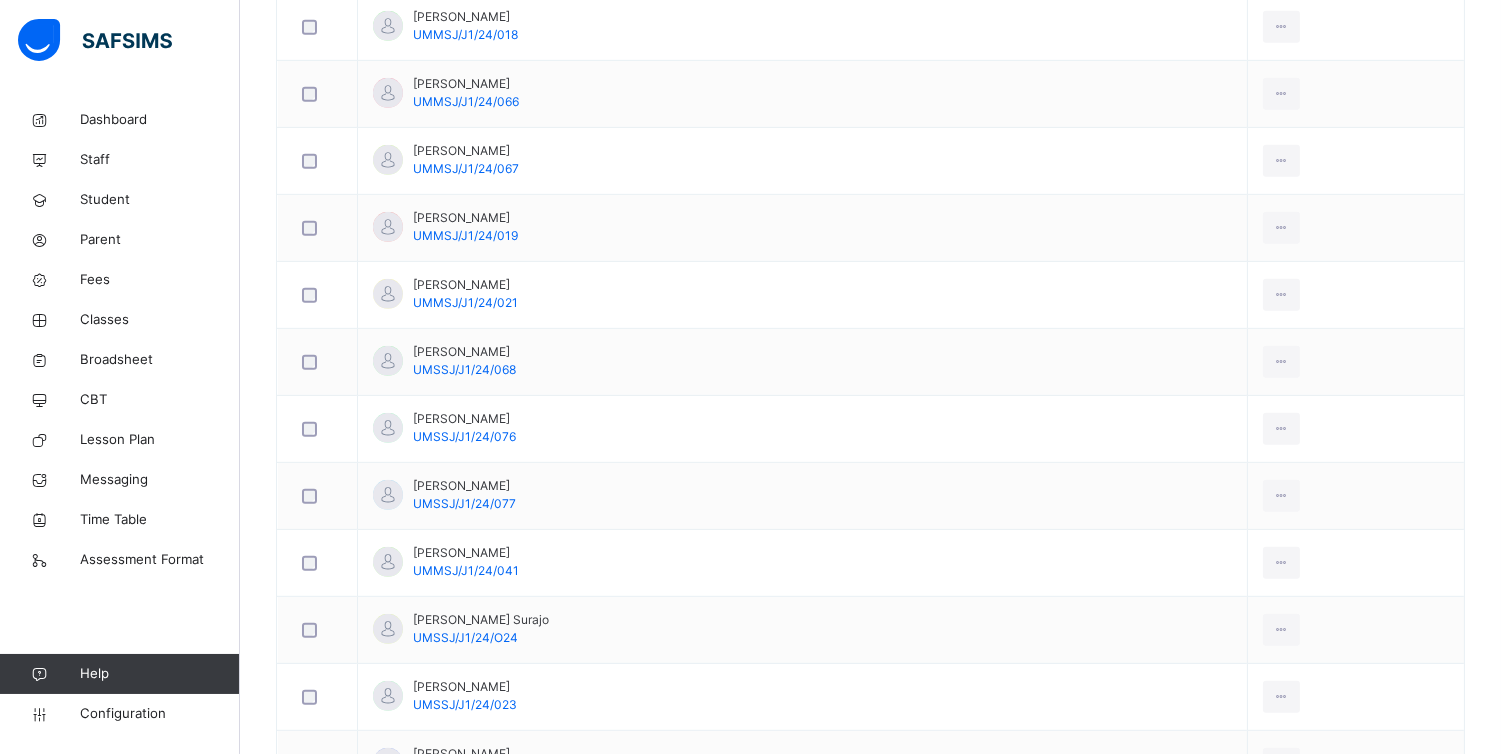 scroll, scrollTop: 1777, scrollLeft: 0, axis: vertical 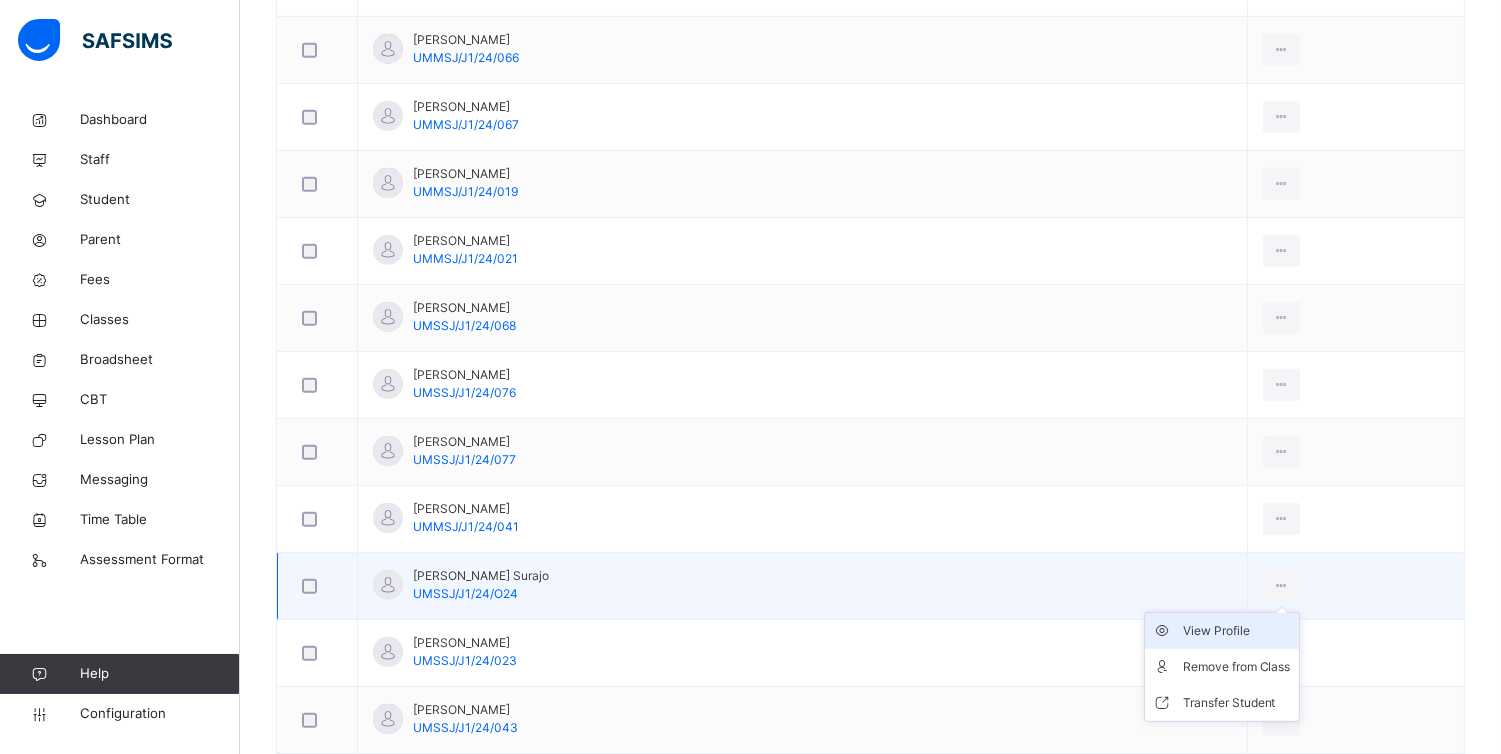 click on "View Profile" at bounding box center [1237, 631] 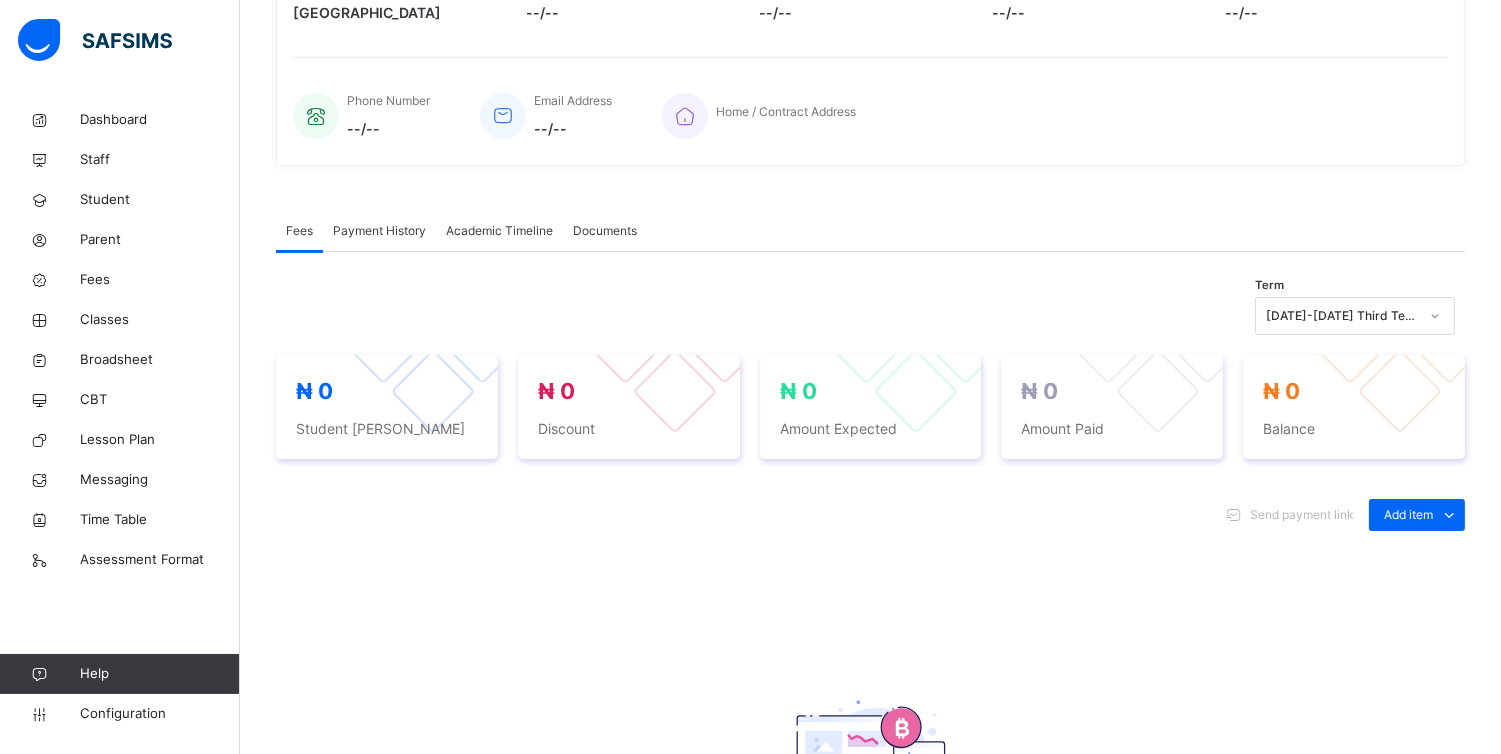 scroll, scrollTop: 724, scrollLeft: 0, axis: vertical 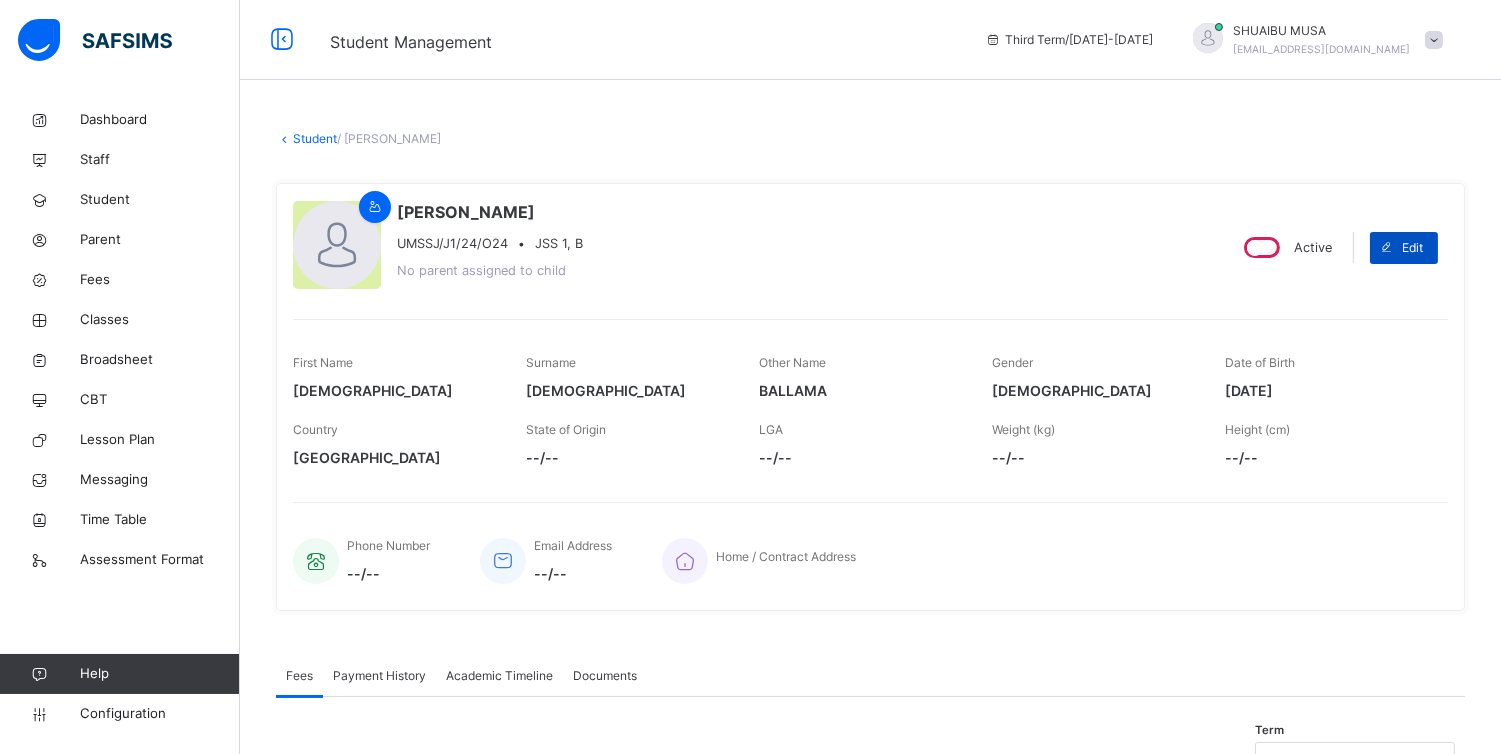 click on "Edit" at bounding box center (1412, 248) 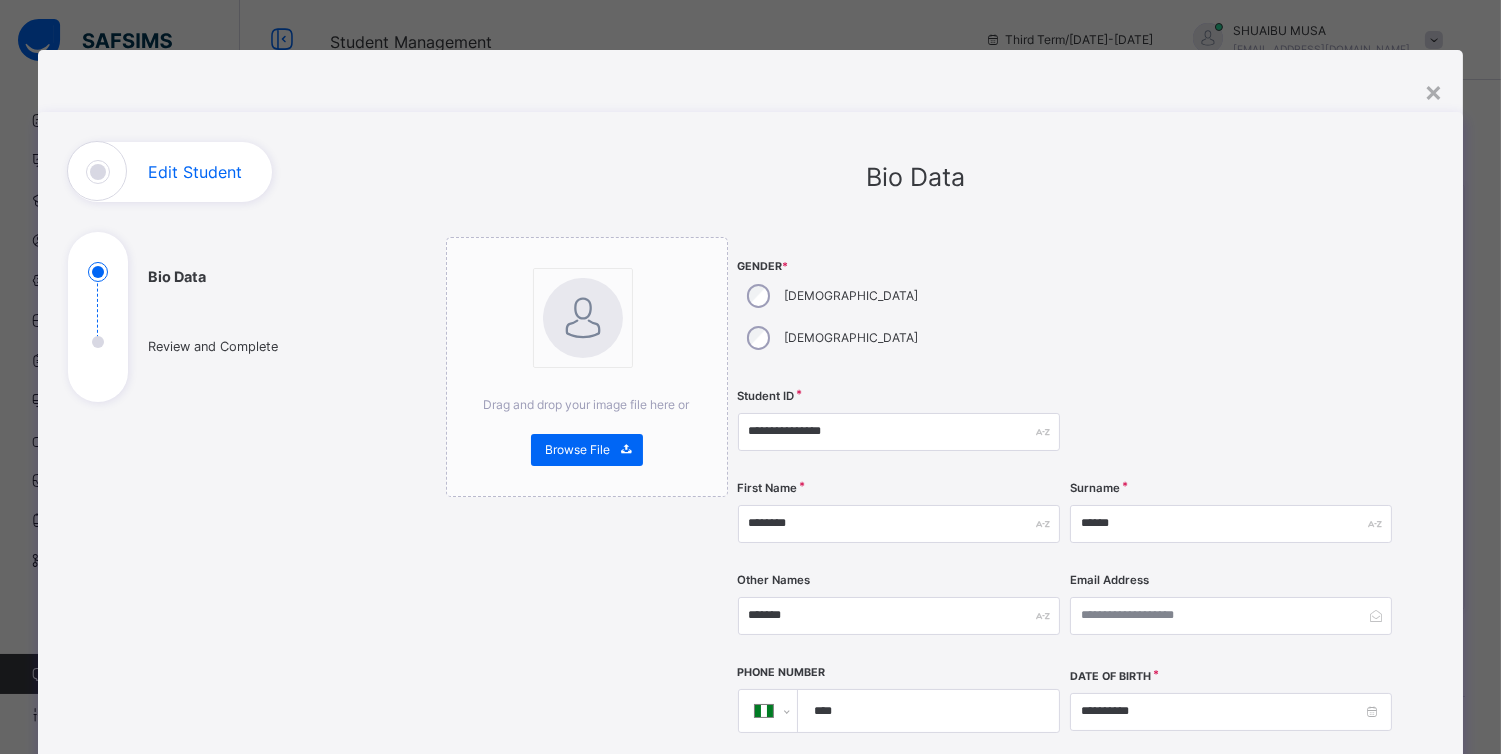 click on "**********" at bounding box center (916, 773) 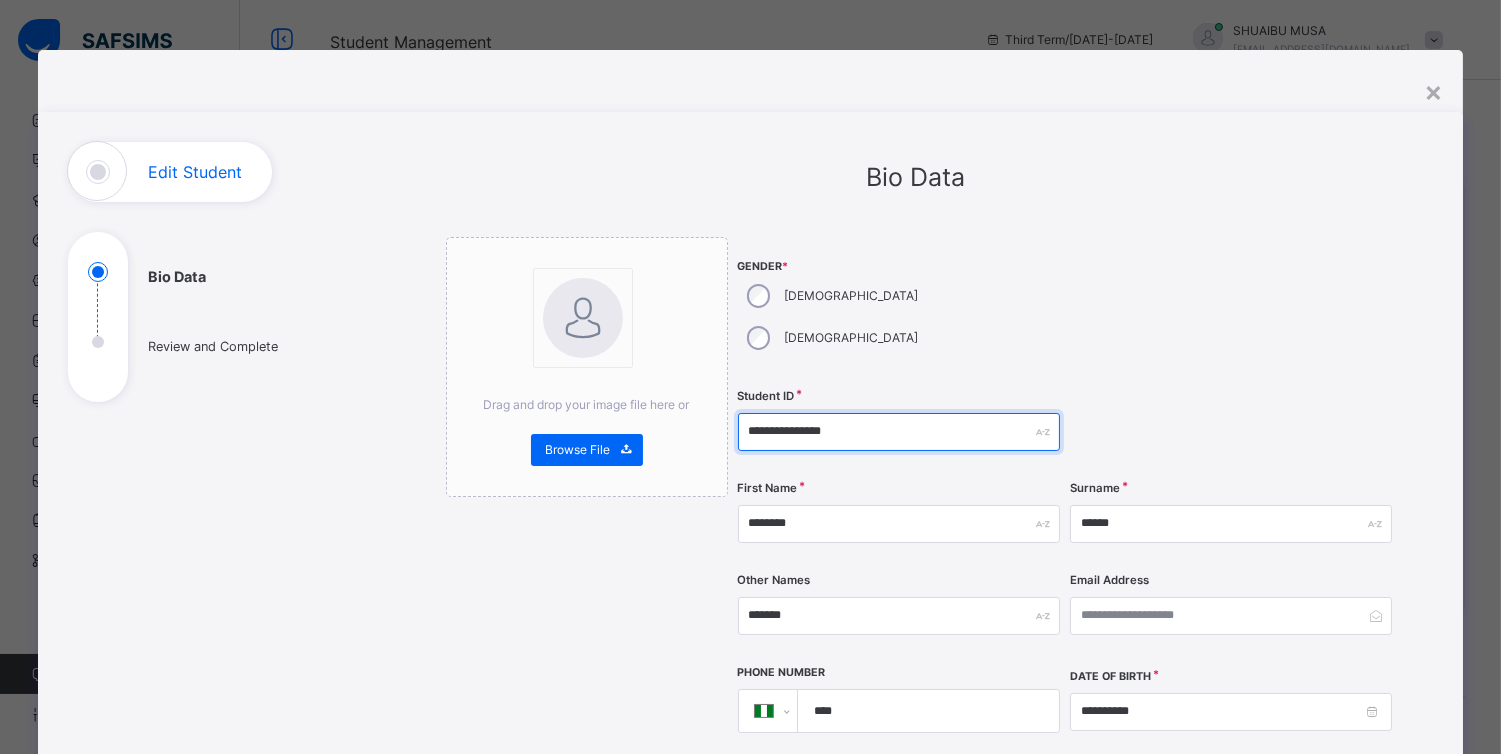 click on "**********" at bounding box center [899, 432] 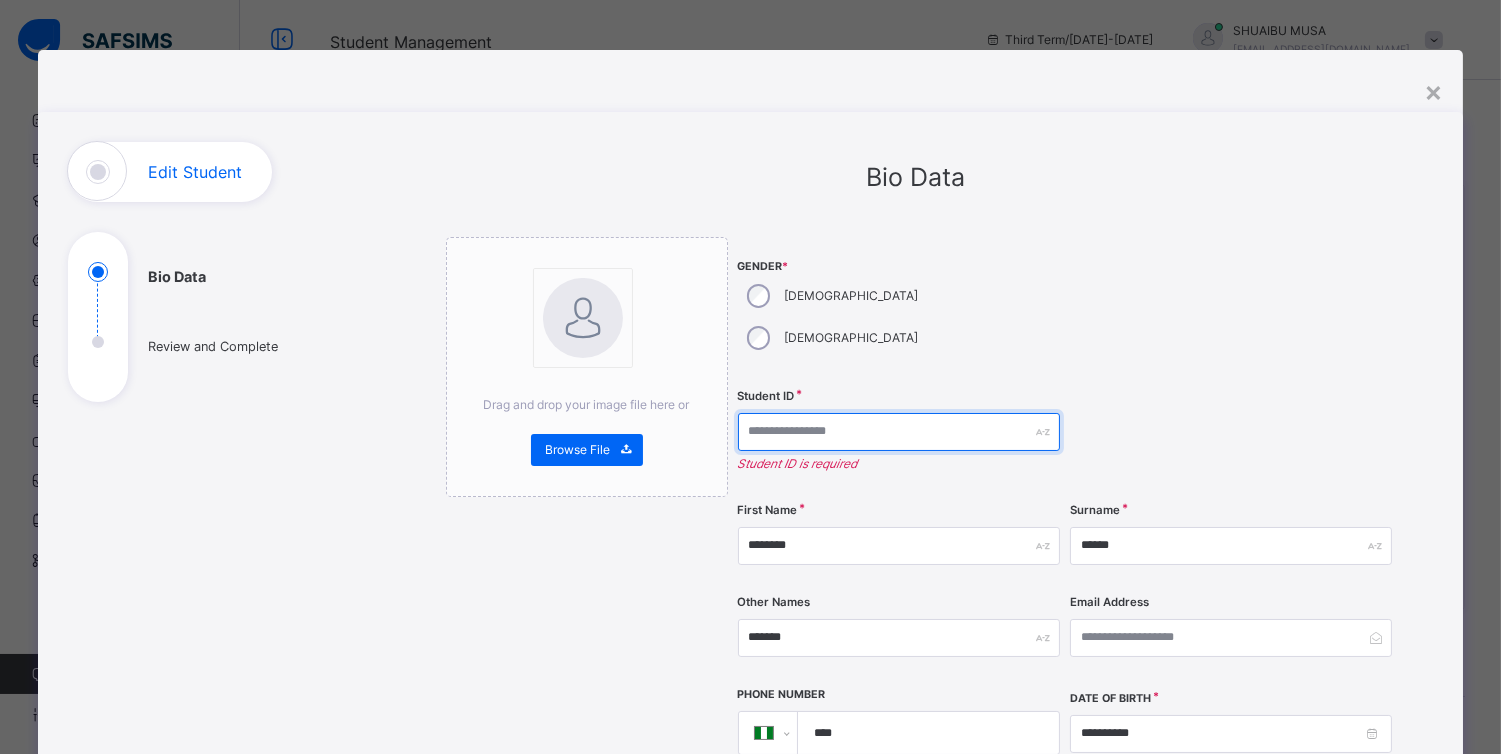 click at bounding box center (899, 432) 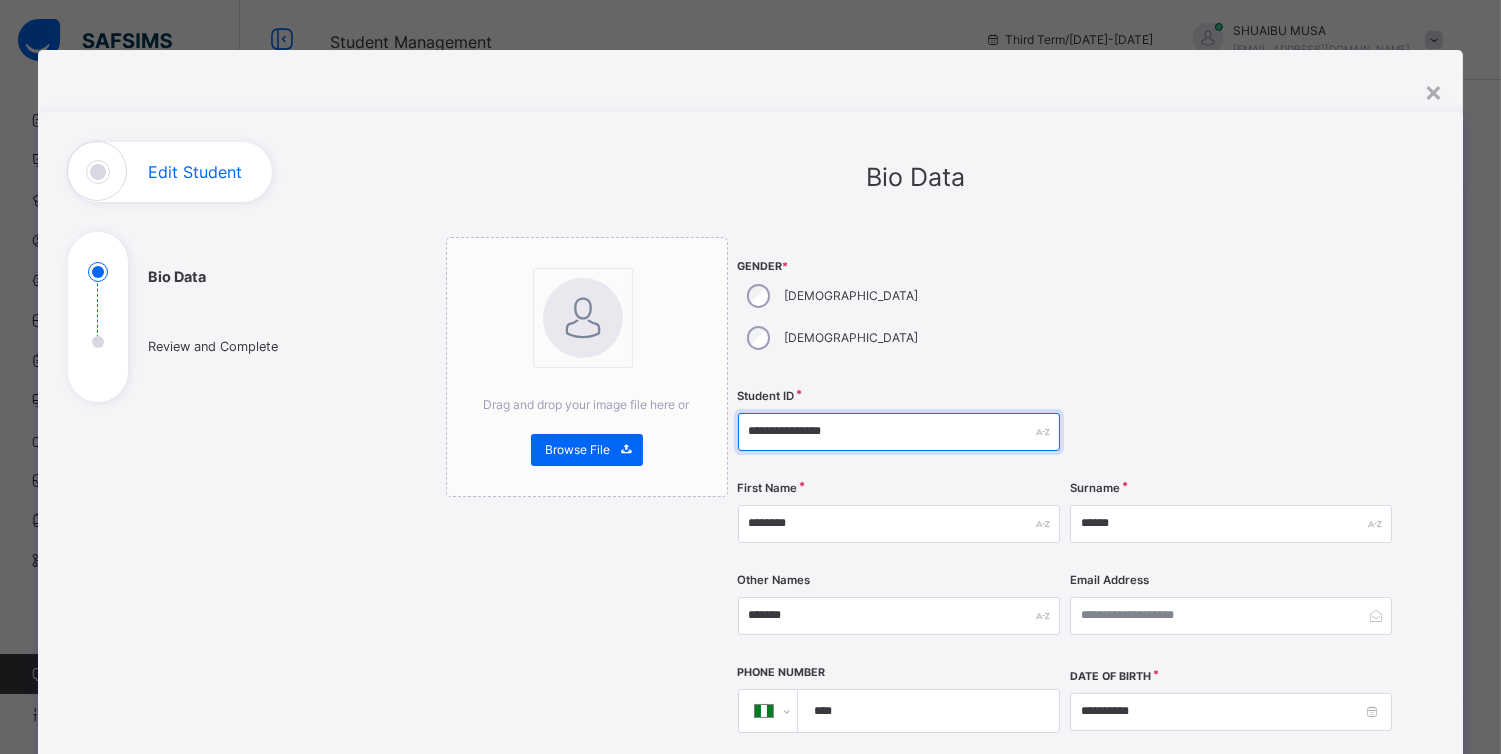 click on "**********" at bounding box center [899, 432] 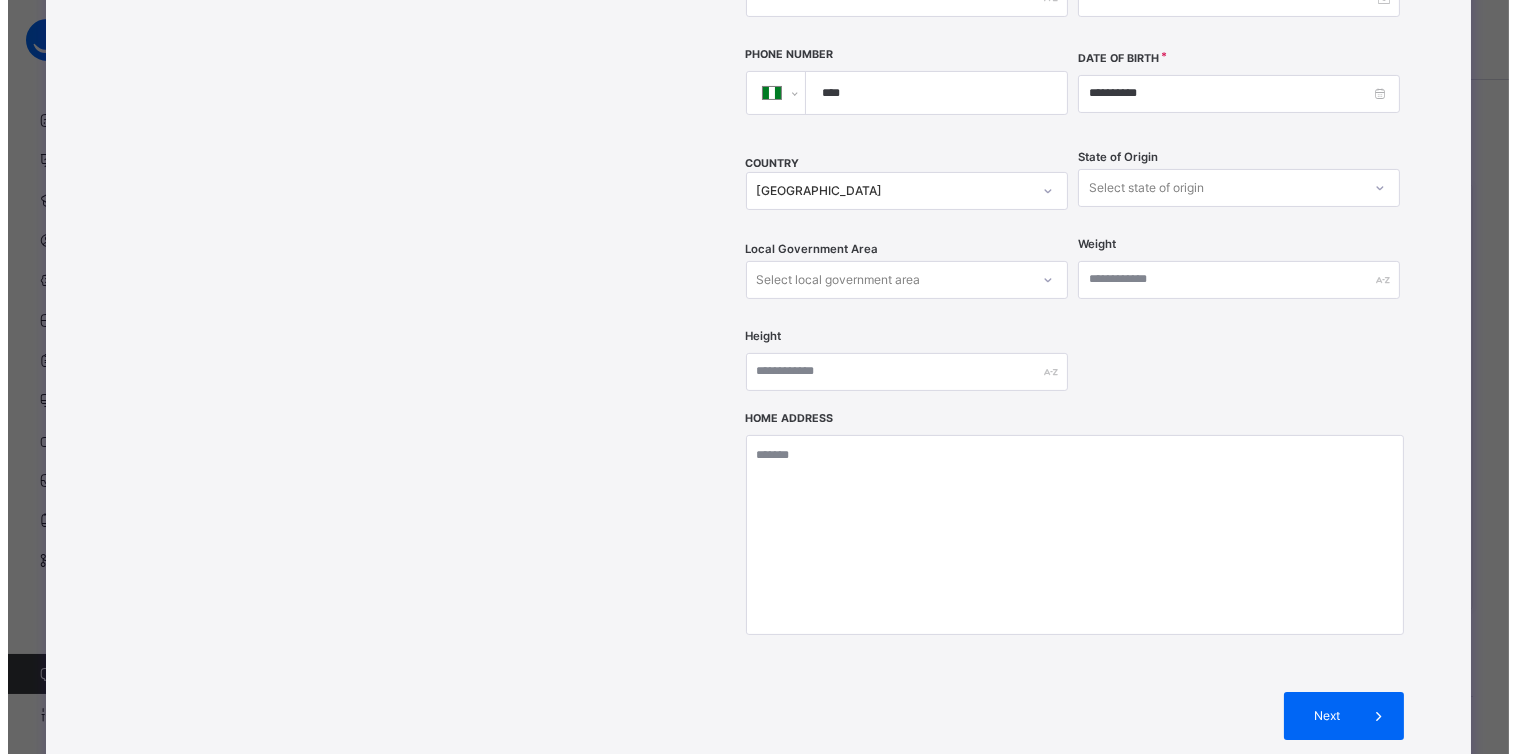 scroll, scrollTop: 738, scrollLeft: 0, axis: vertical 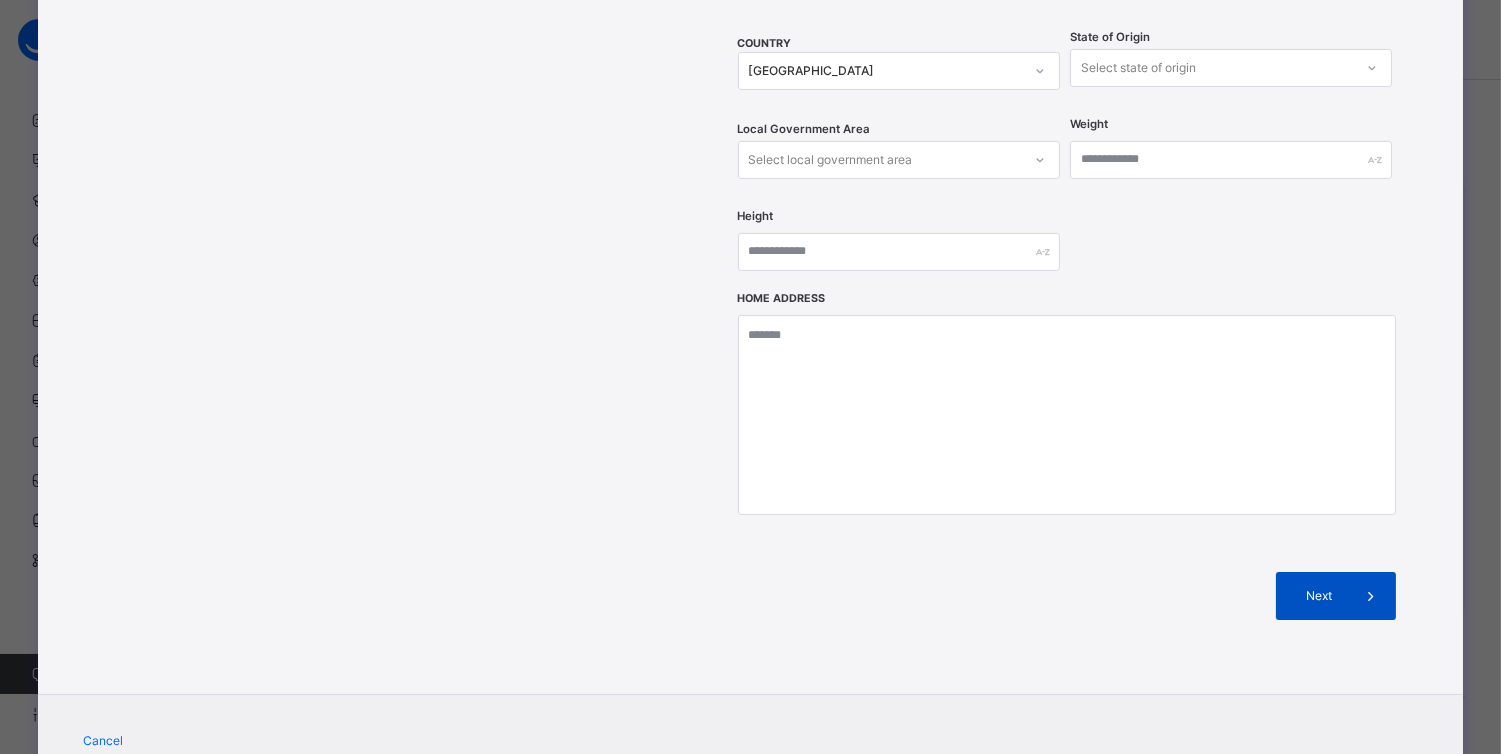 click at bounding box center [1372, 596] 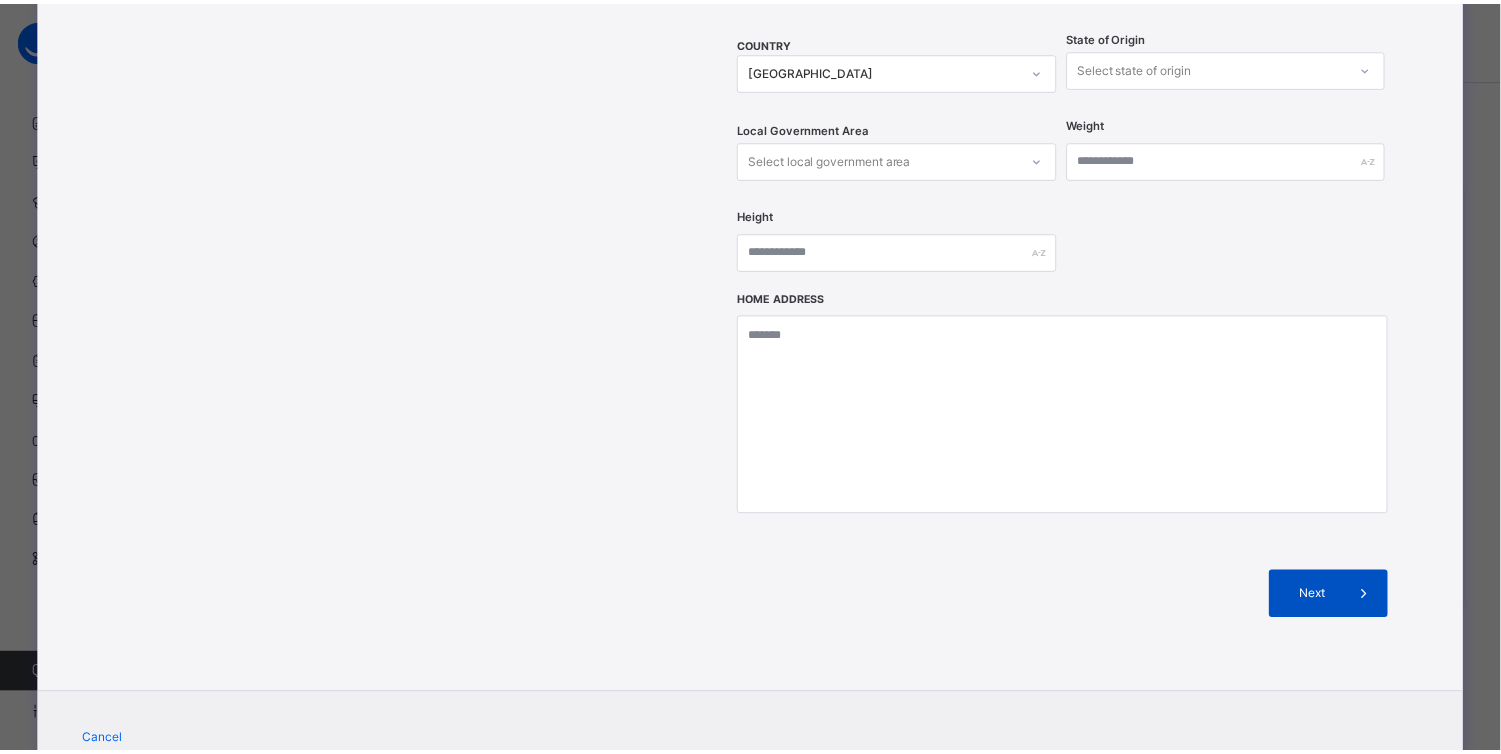 scroll, scrollTop: 324, scrollLeft: 0, axis: vertical 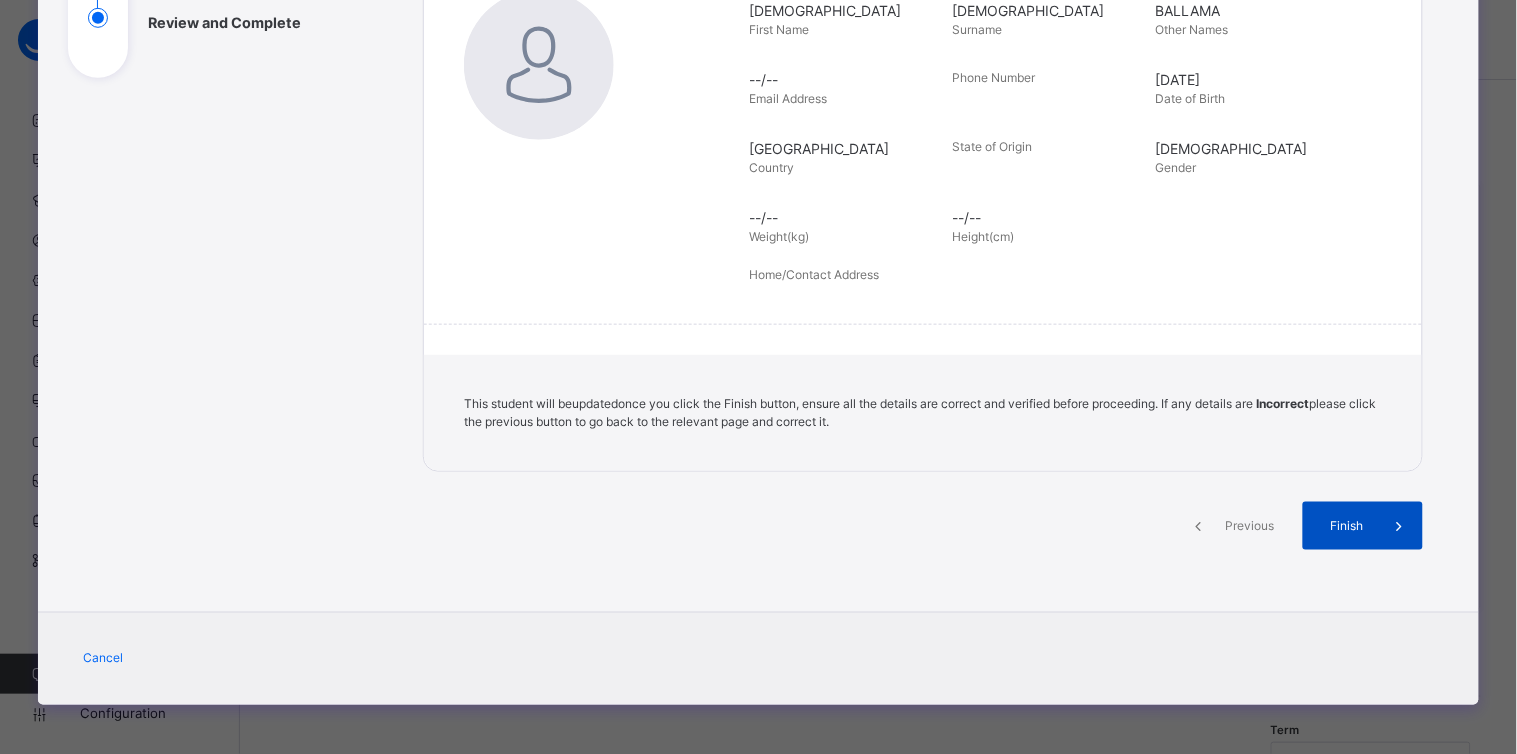 click on "Finish" at bounding box center [1346, 526] 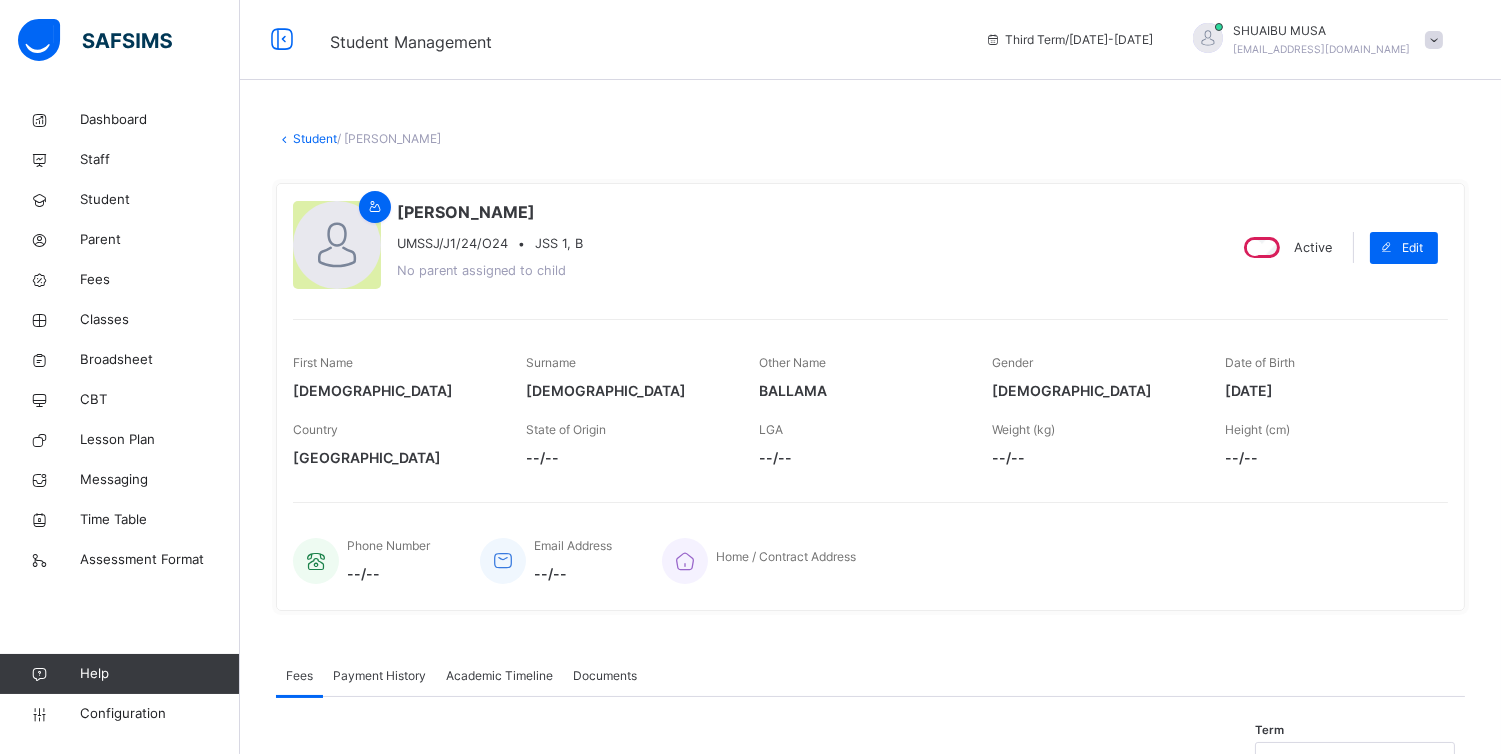 click on "Home / Contract Address" at bounding box center (1045, 560) 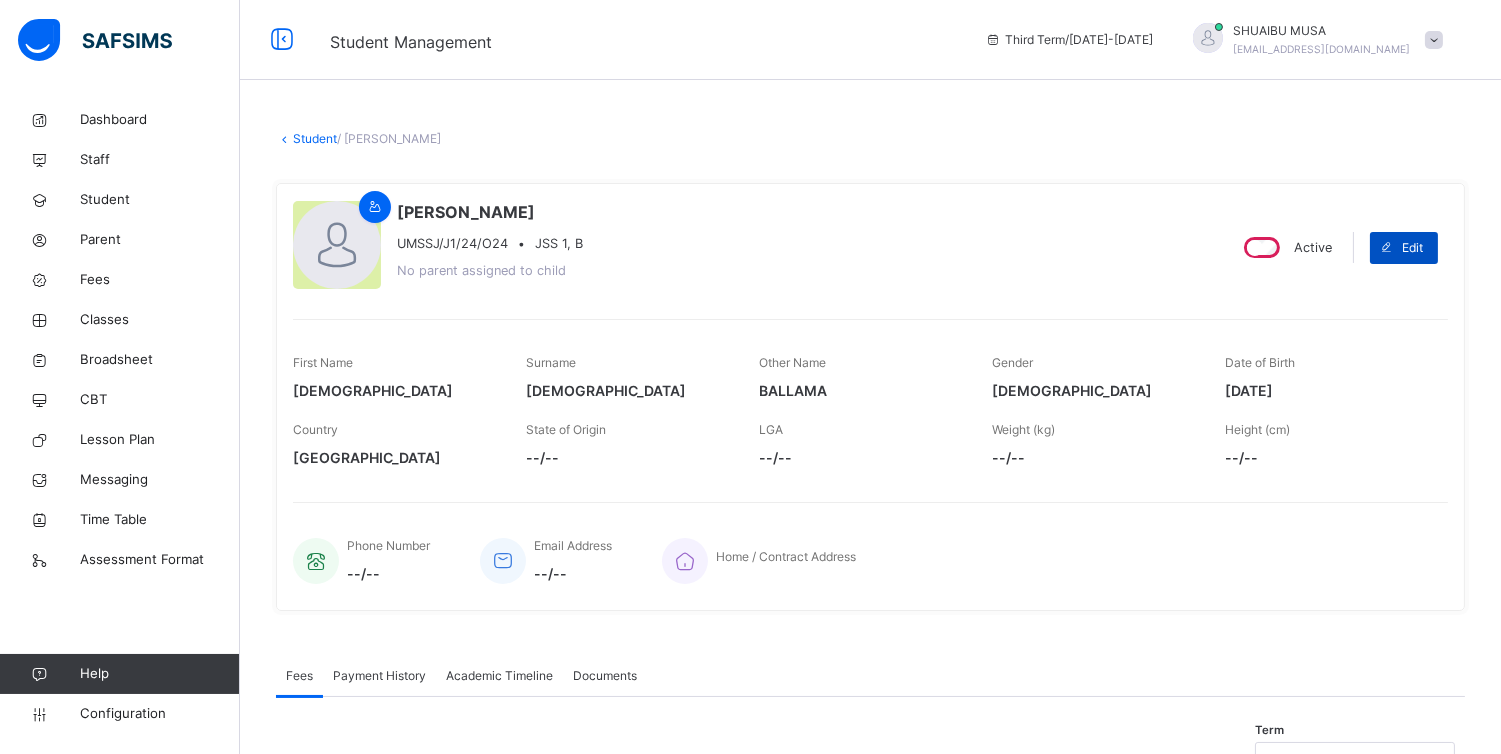 click on "Edit" at bounding box center [1412, 248] 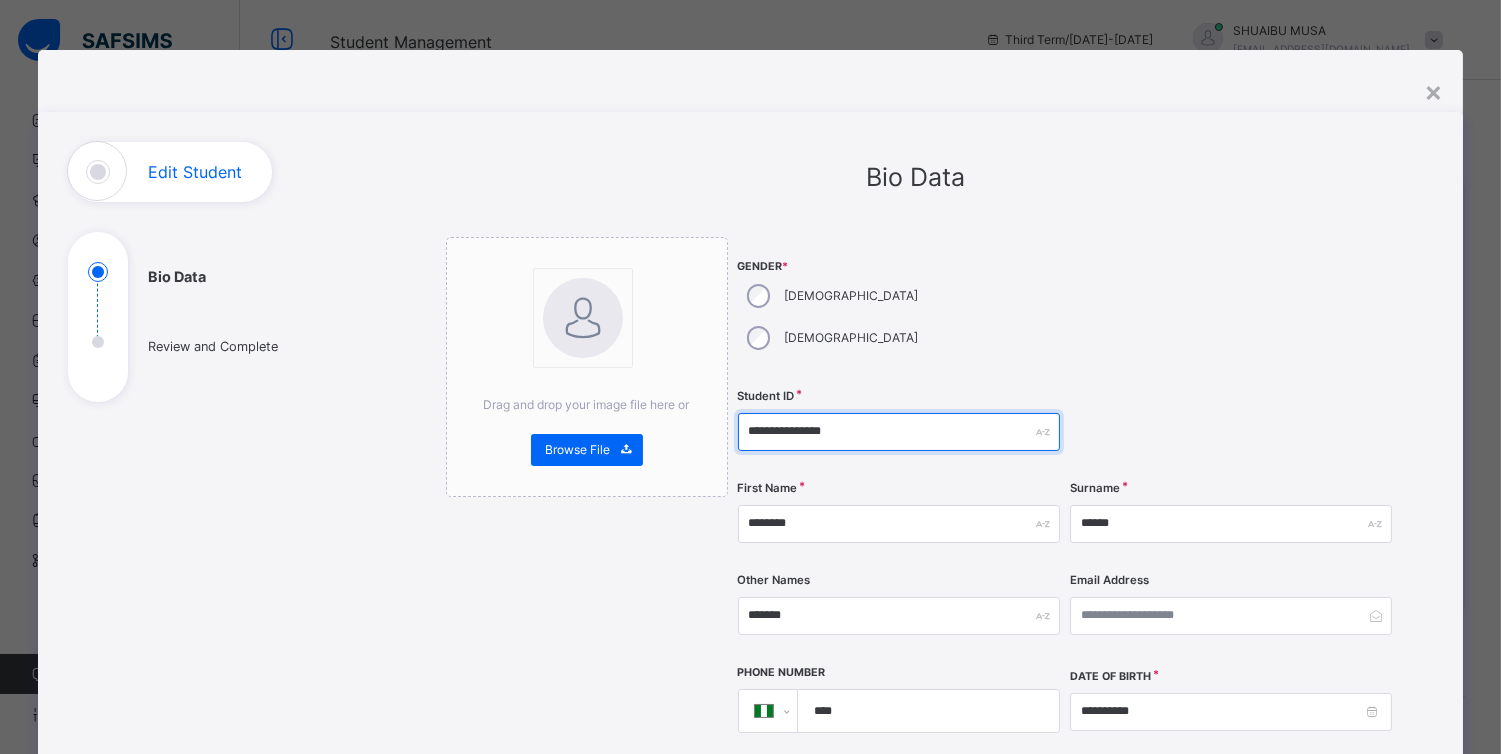 click on "**********" at bounding box center (899, 432) 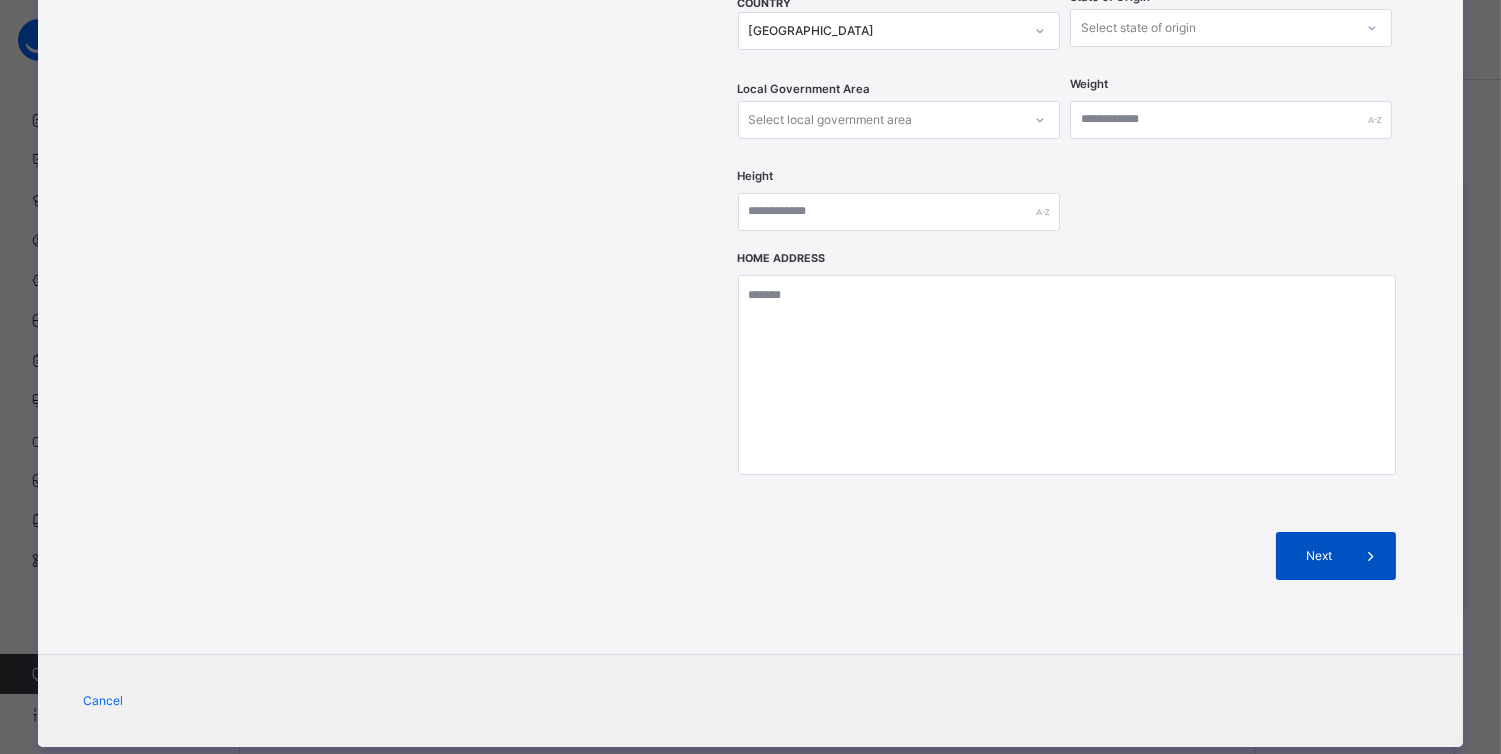 type on "**********" 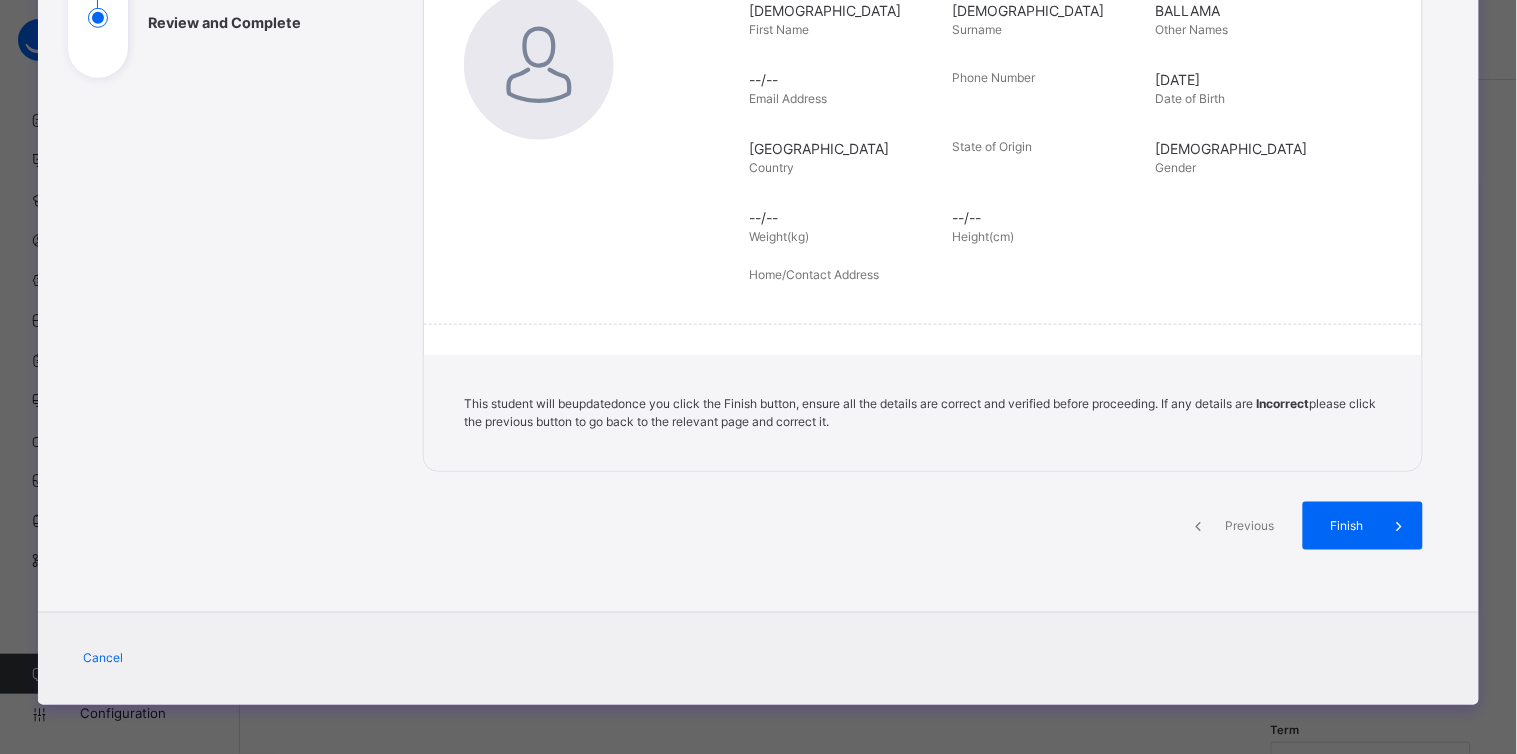 click on "Finish" at bounding box center [1363, 526] 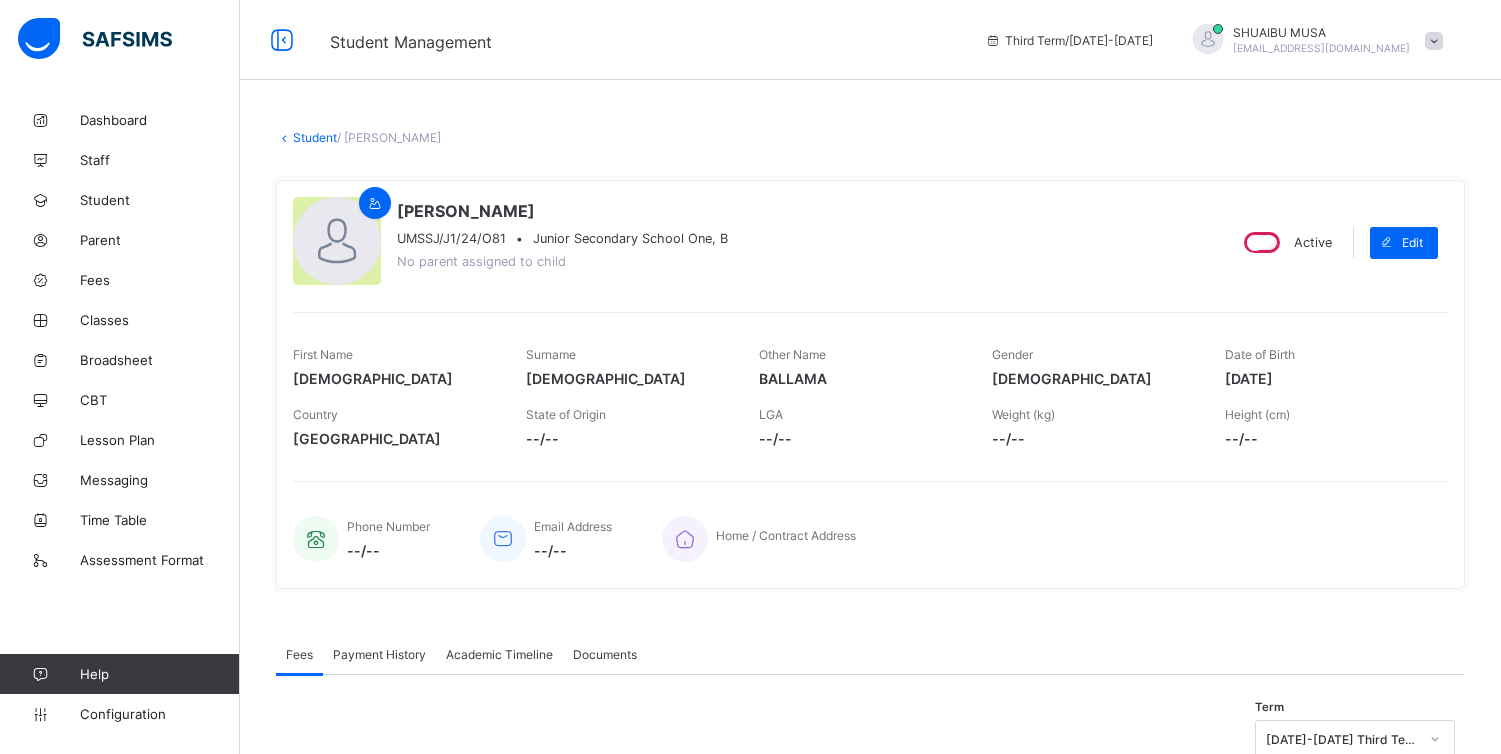 scroll, scrollTop: 0, scrollLeft: 0, axis: both 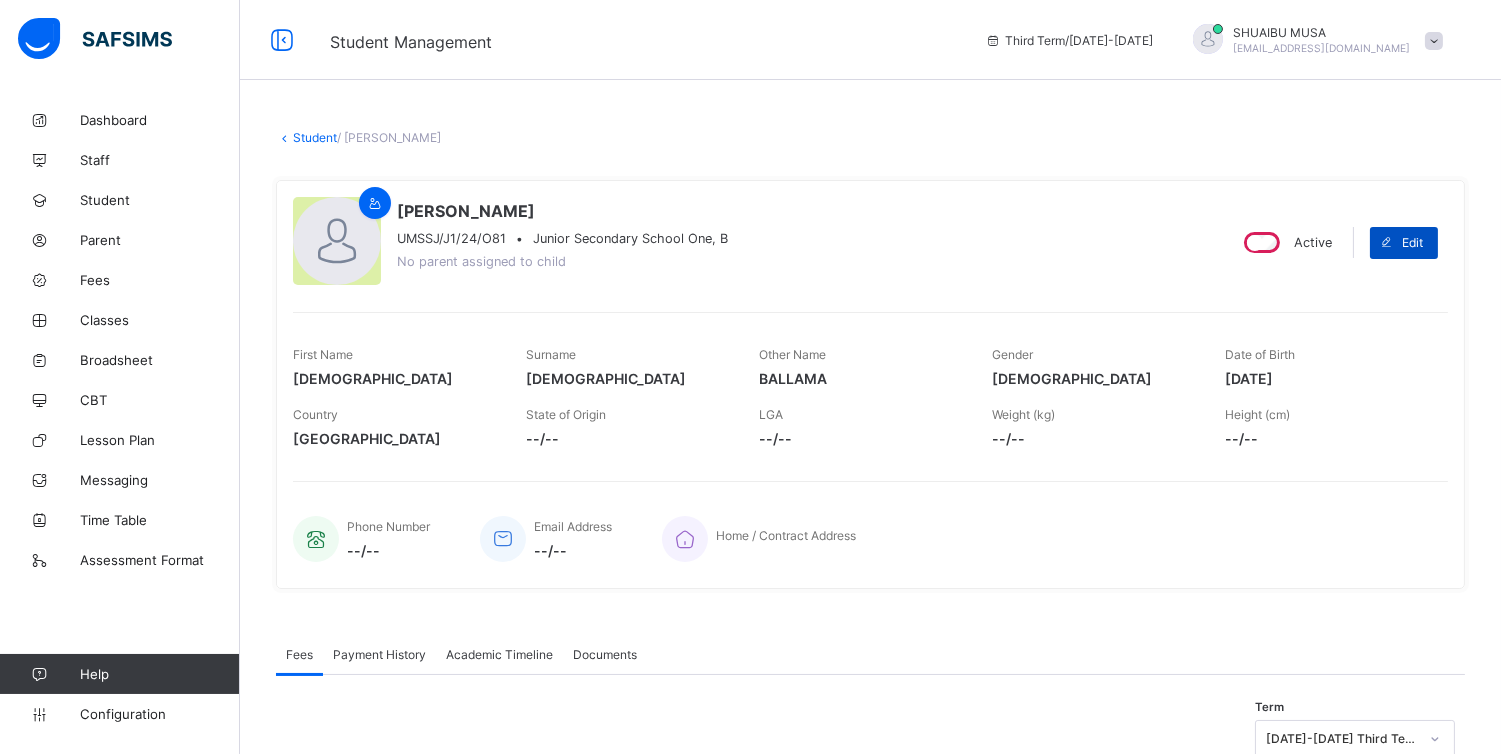 click on "Edit" at bounding box center [1404, 243] 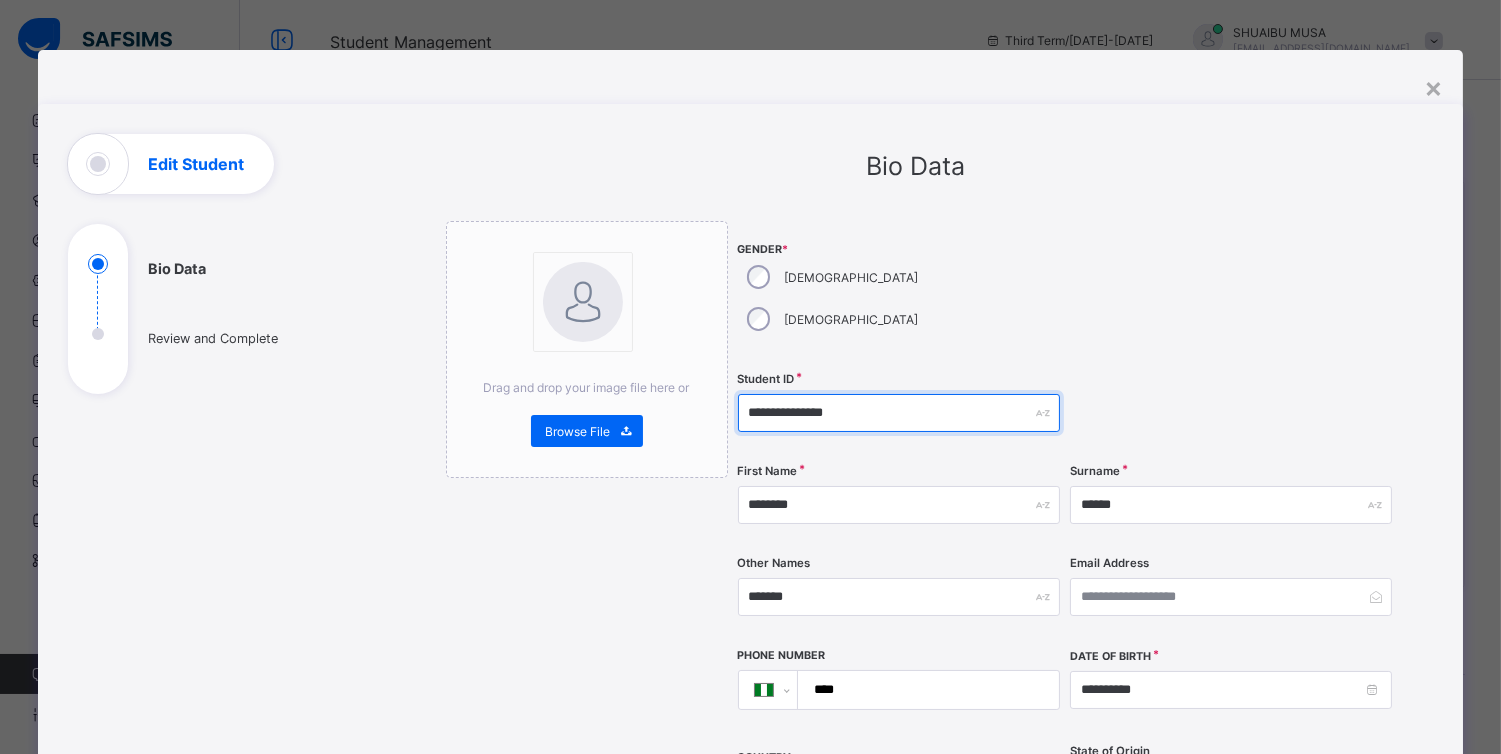 click on "**********" at bounding box center [899, 413] 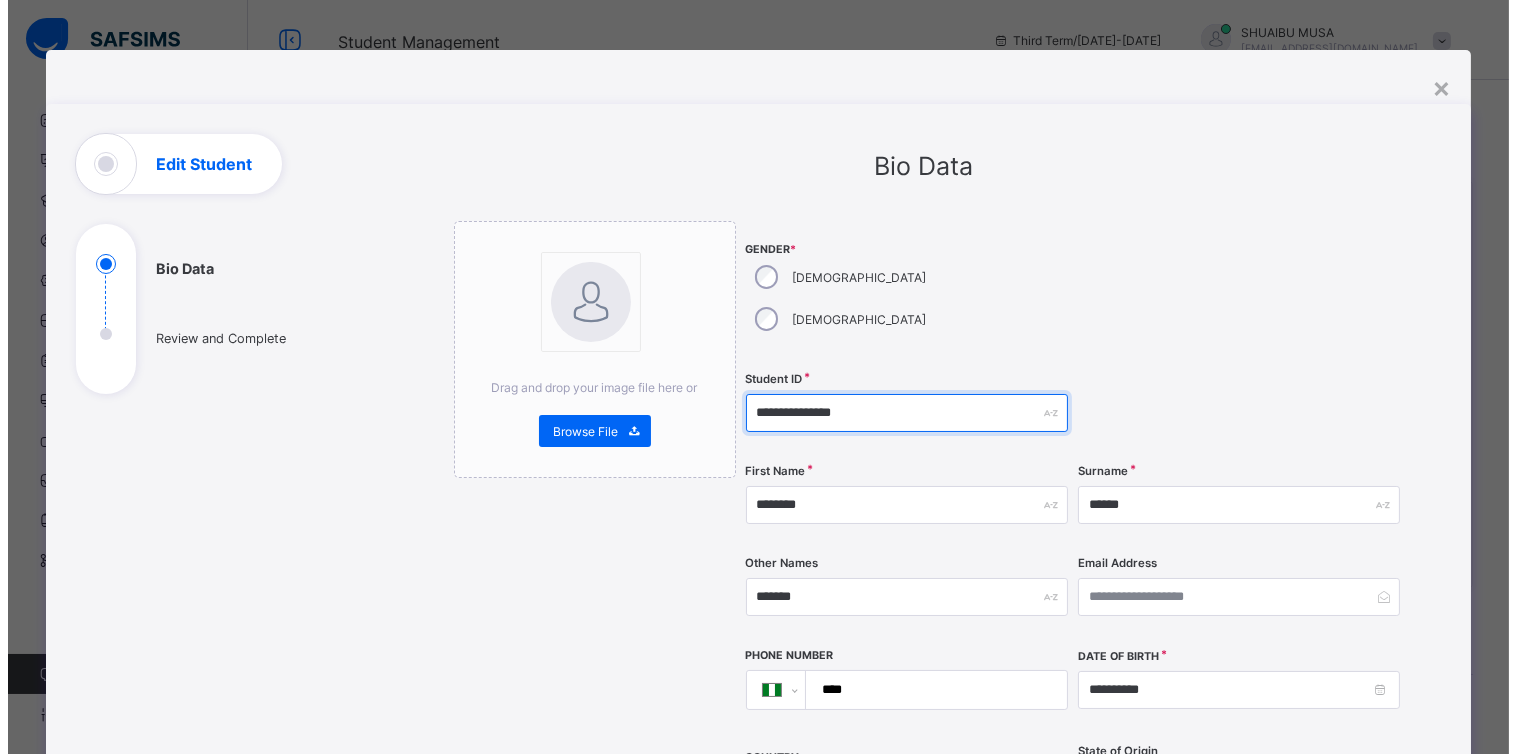 scroll, scrollTop: 754, scrollLeft: 0, axis: vertical 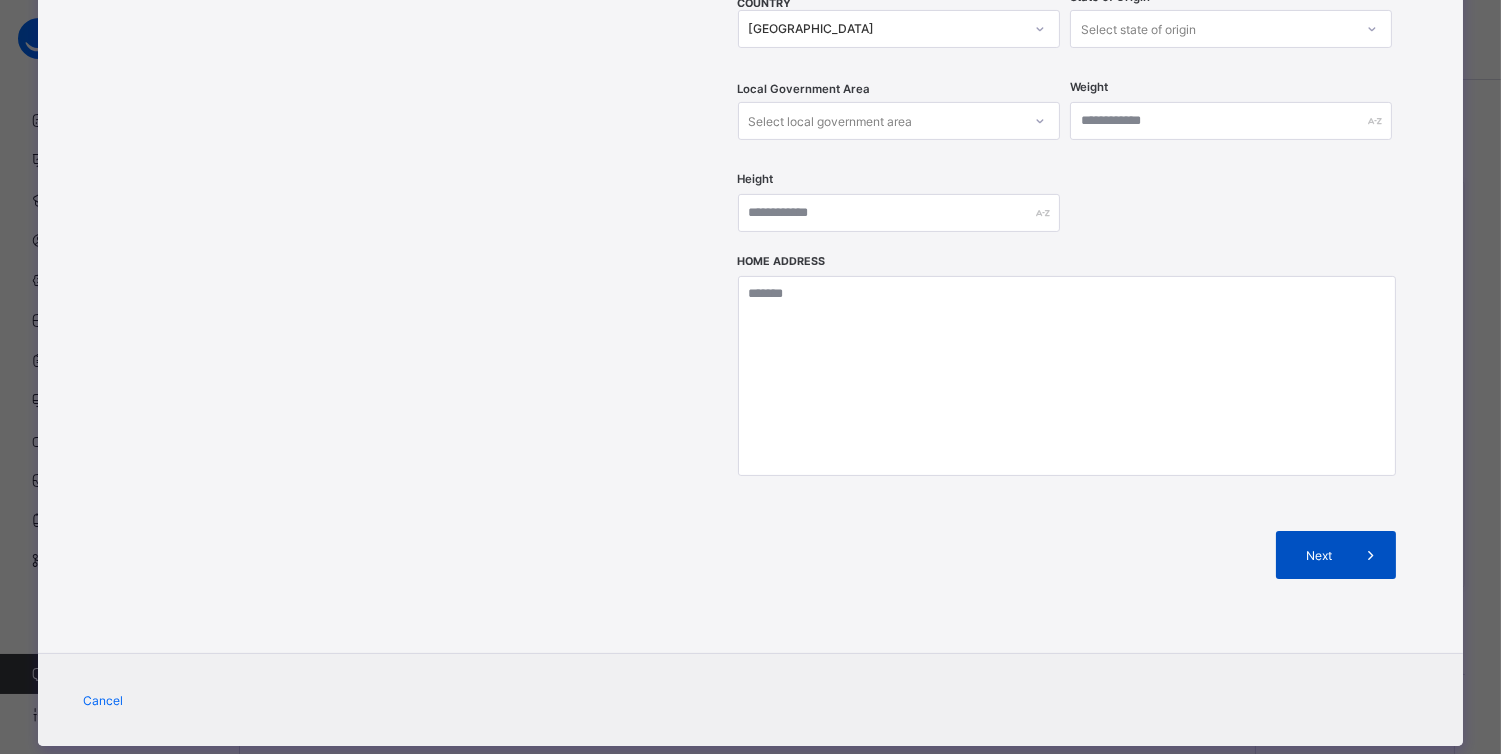 type on "**********" 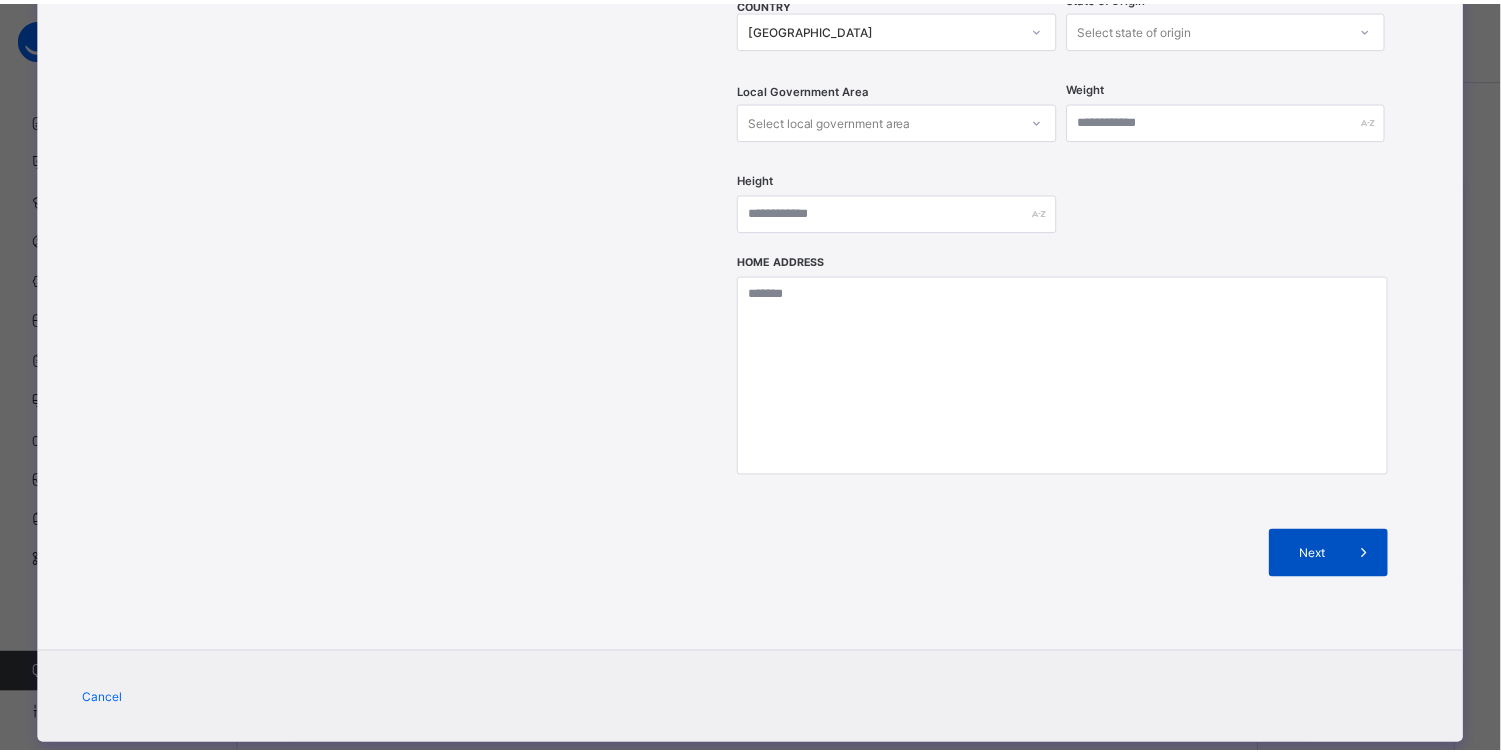 scroll, scrollTop: 256, scrollLeft: 0, axis: vertical 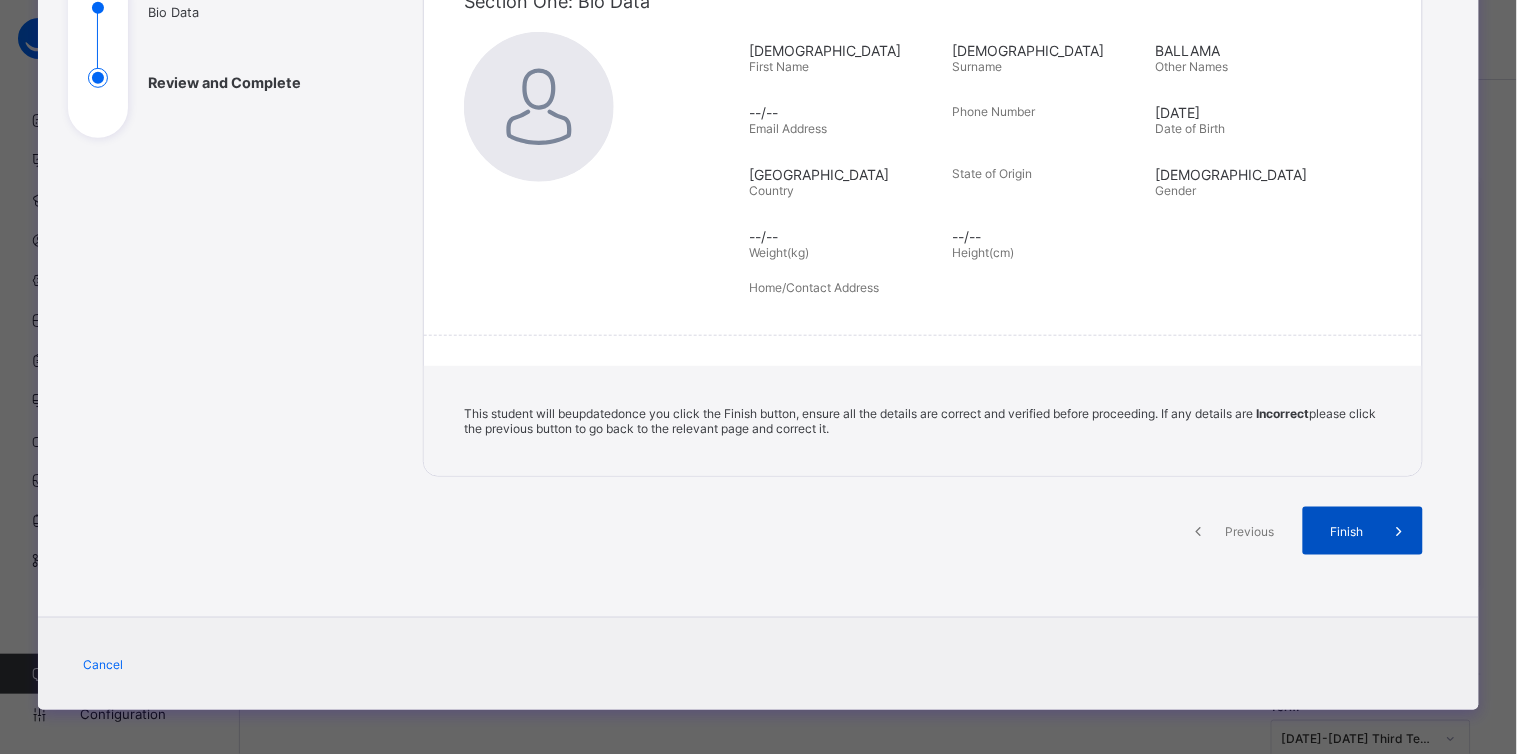 click on "Finish" at bounding box center (1346, 531) 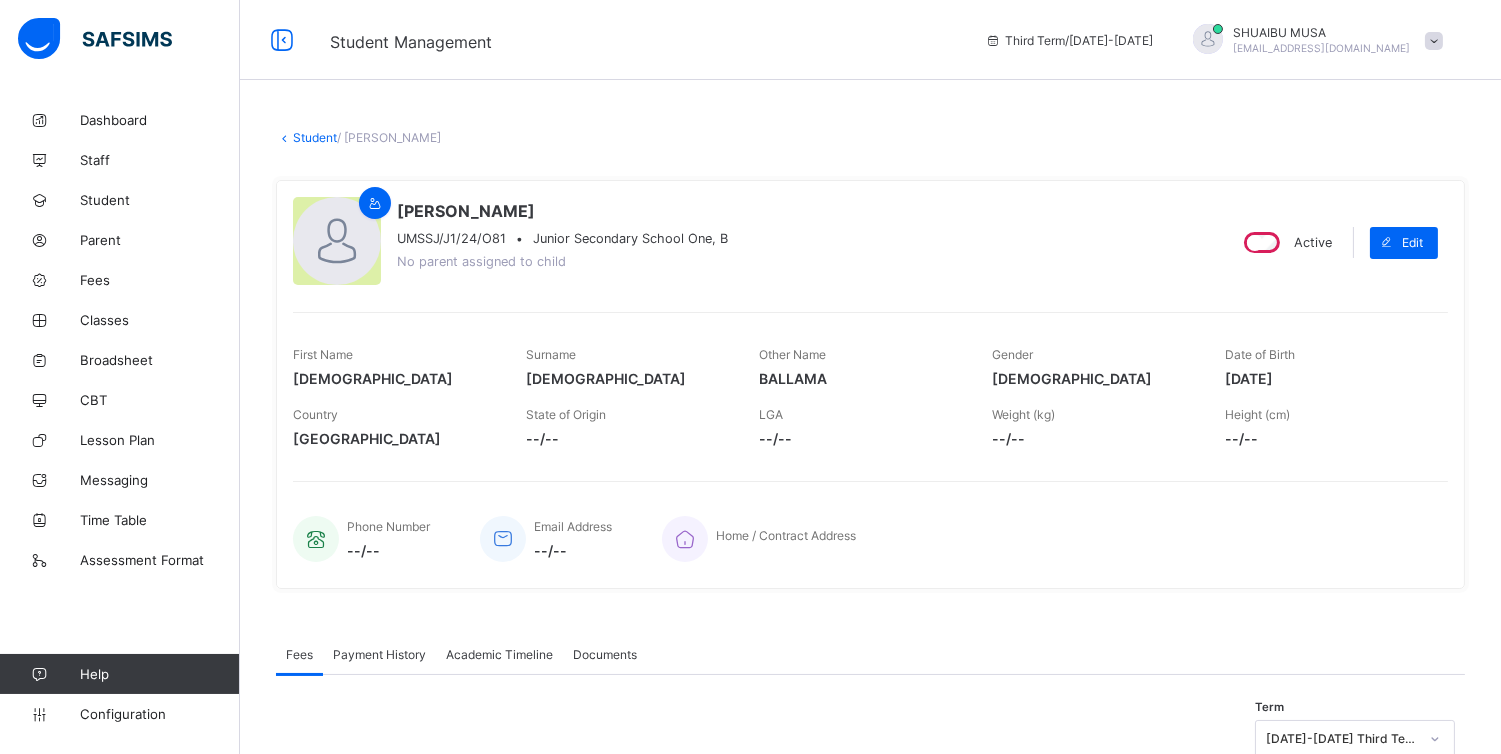click on "[PERSON_NAME]" at bounding box center (562, 211) 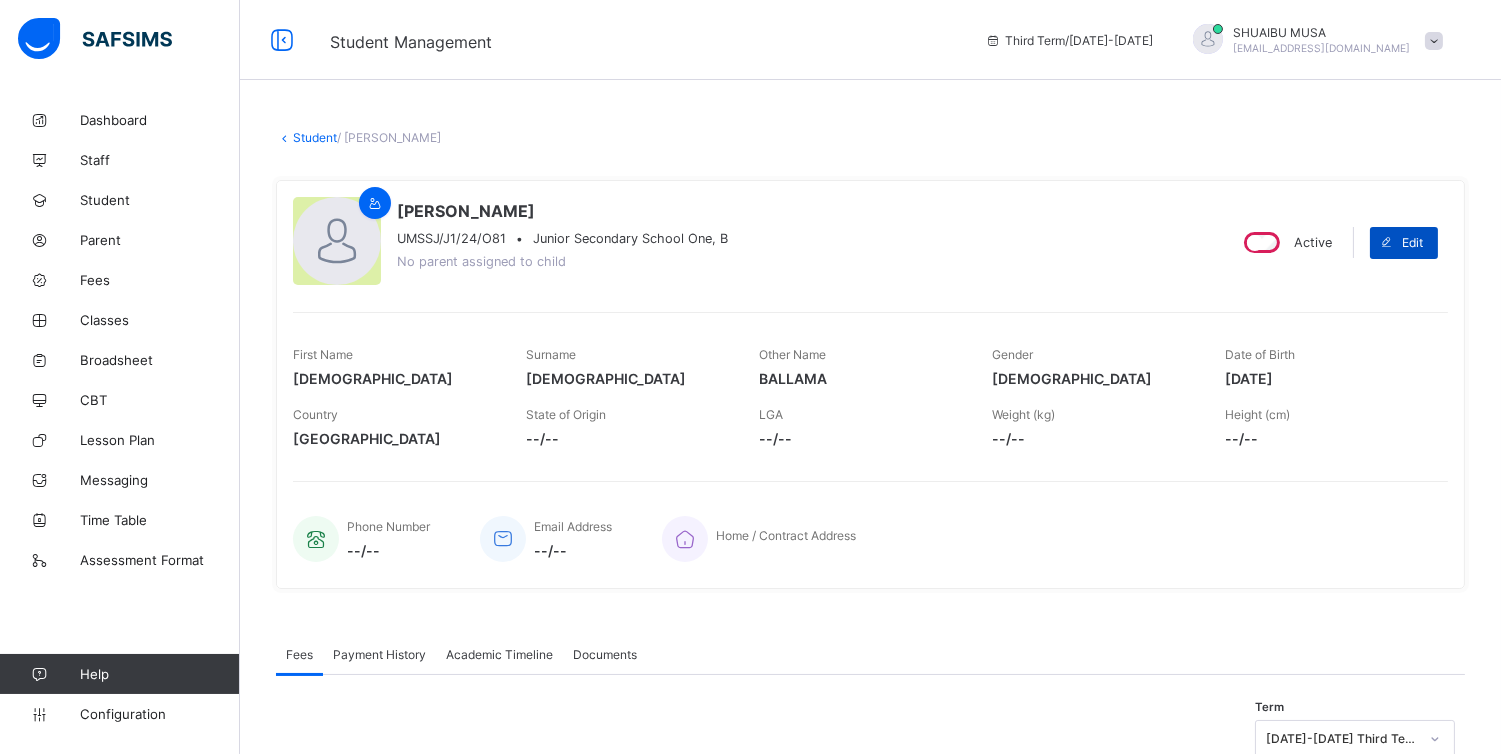 click on "Edit" at bounding box center (1412, 242) 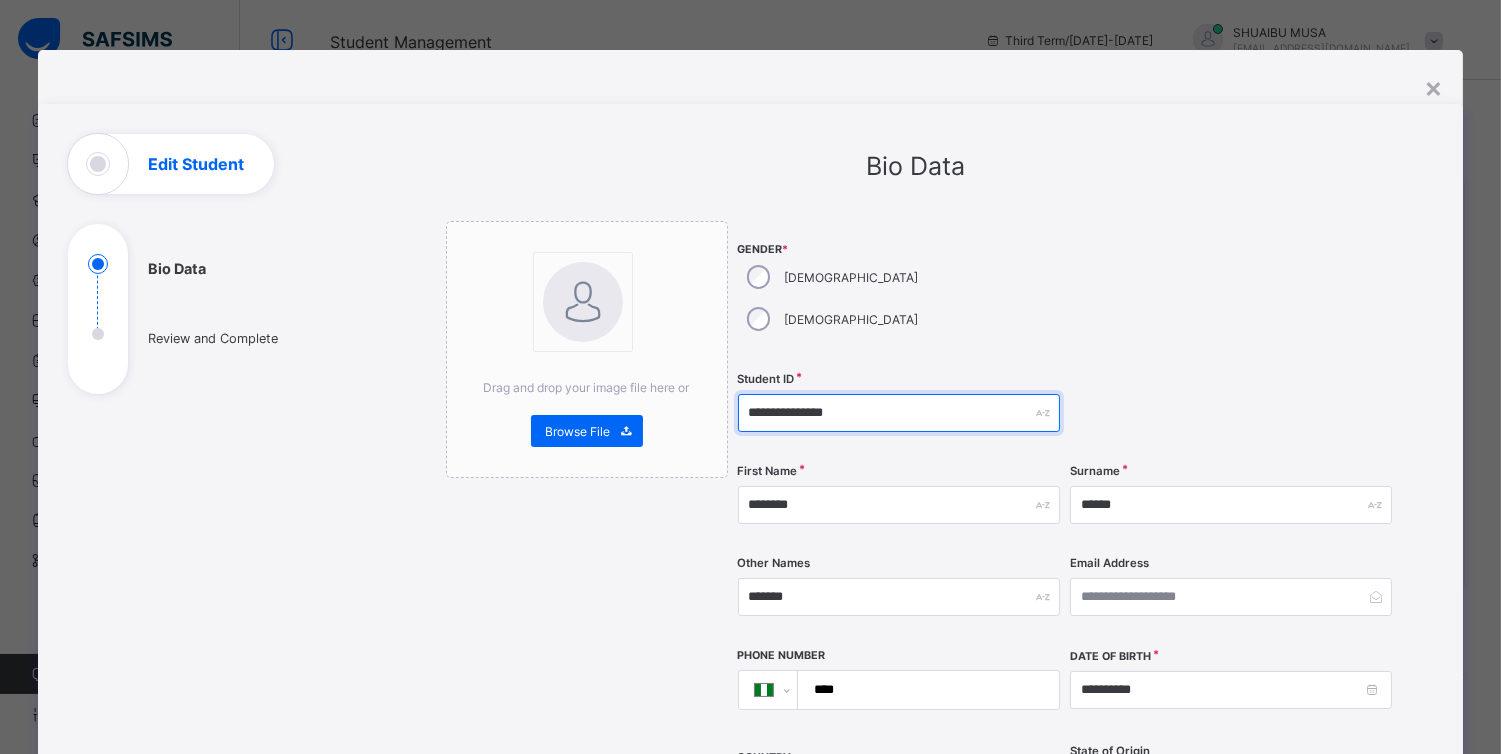click on "**********" at bounding box center [899, 413] 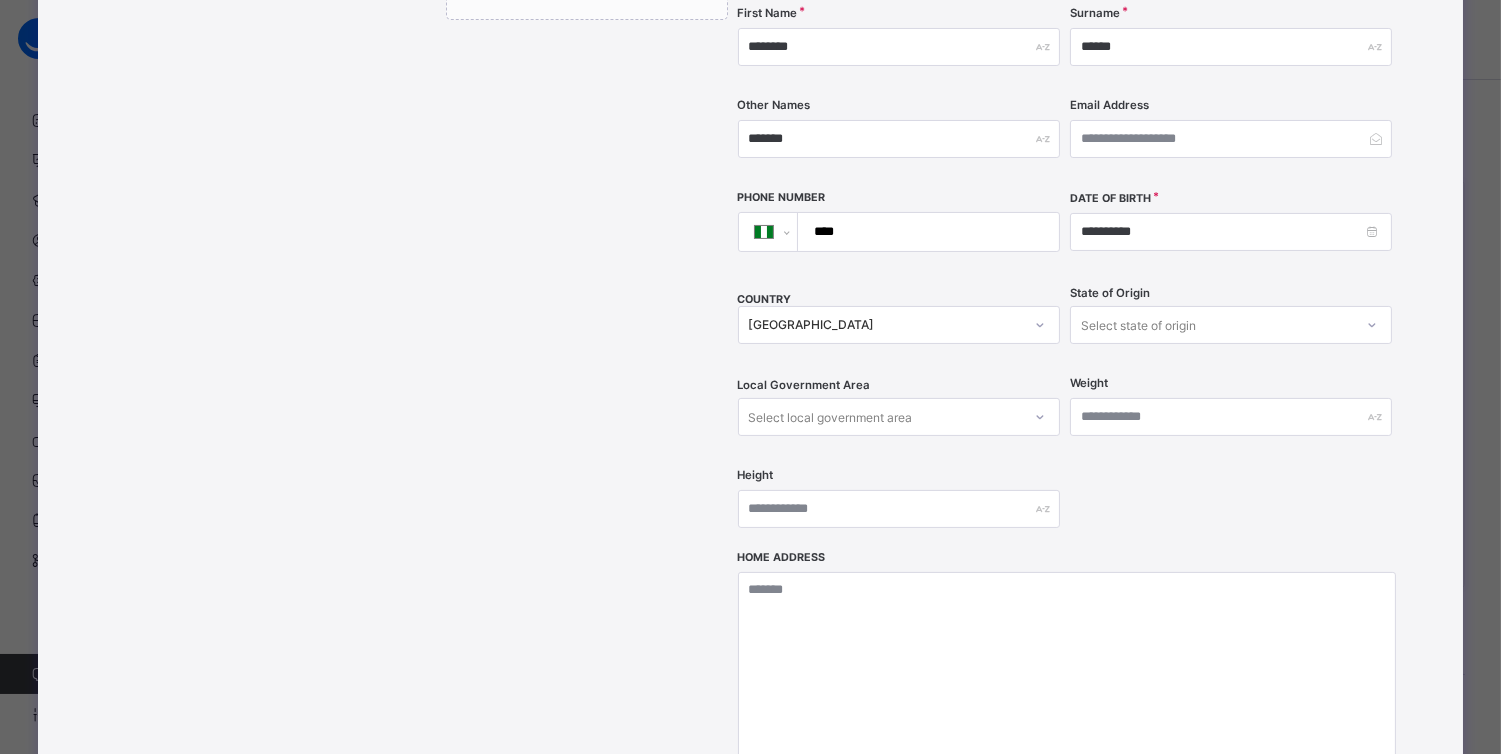 scroll, scrollTop: 570, scrollLeft: 0, axis: vertical 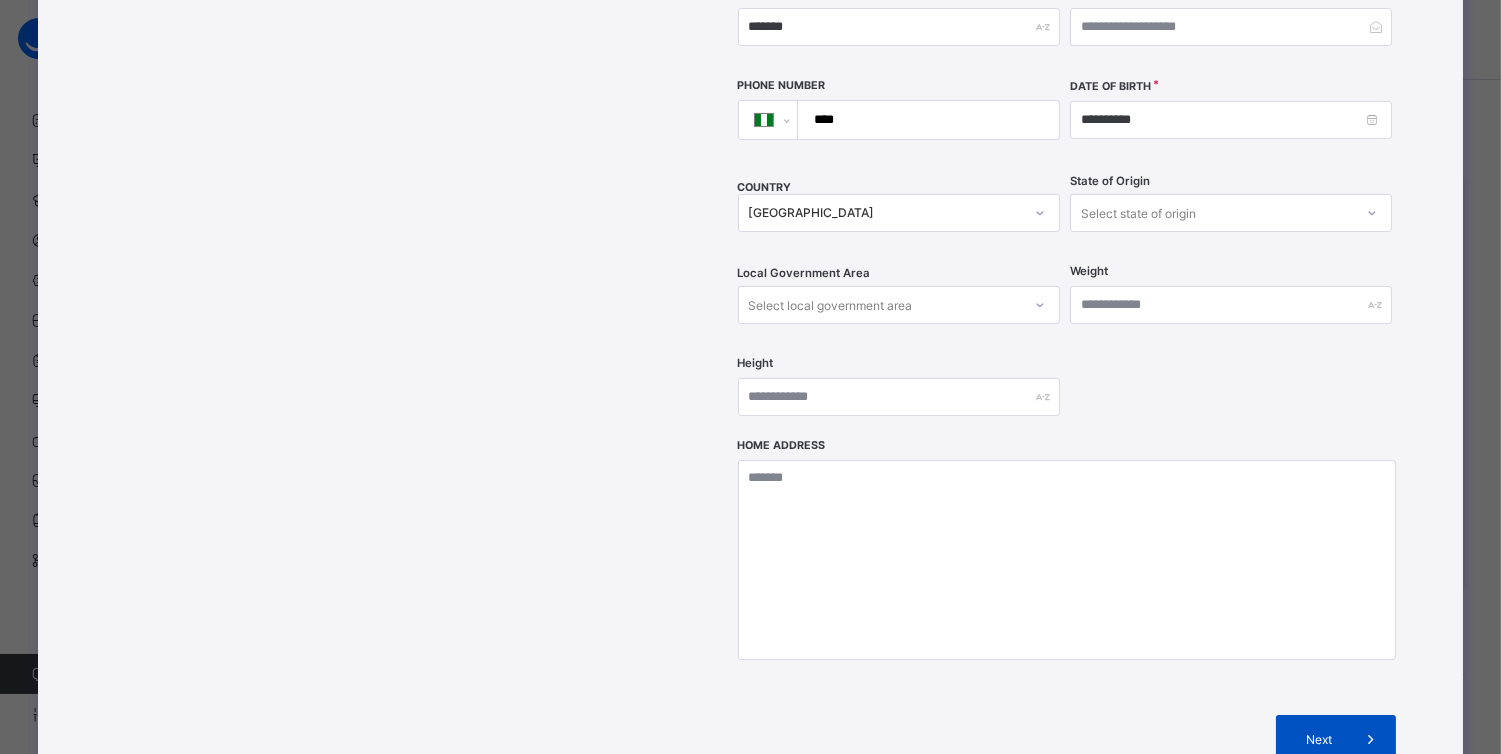 click on "Next" at bounding box center (1336, 739) 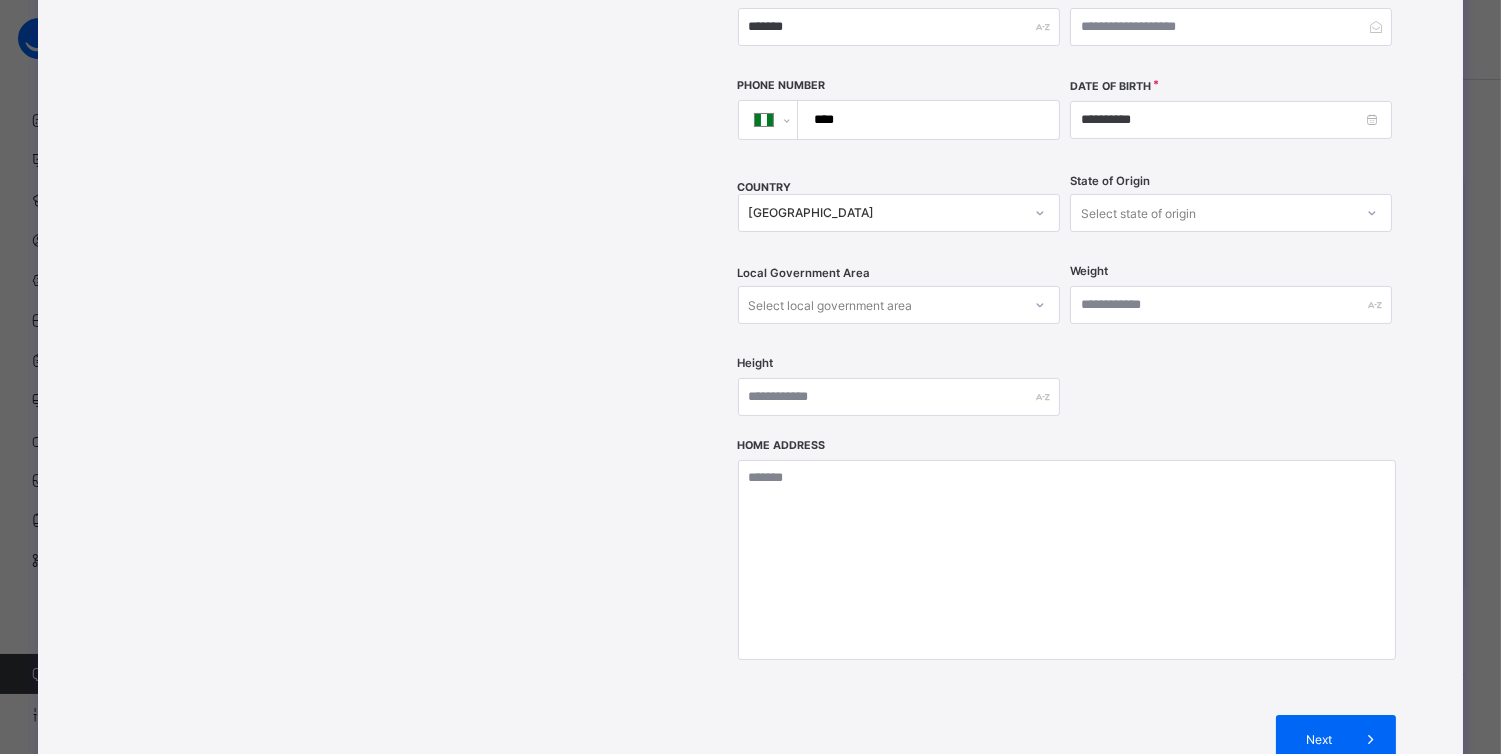 scroll, scrollTop: 106, scrollLeft: 0, axis: vertical 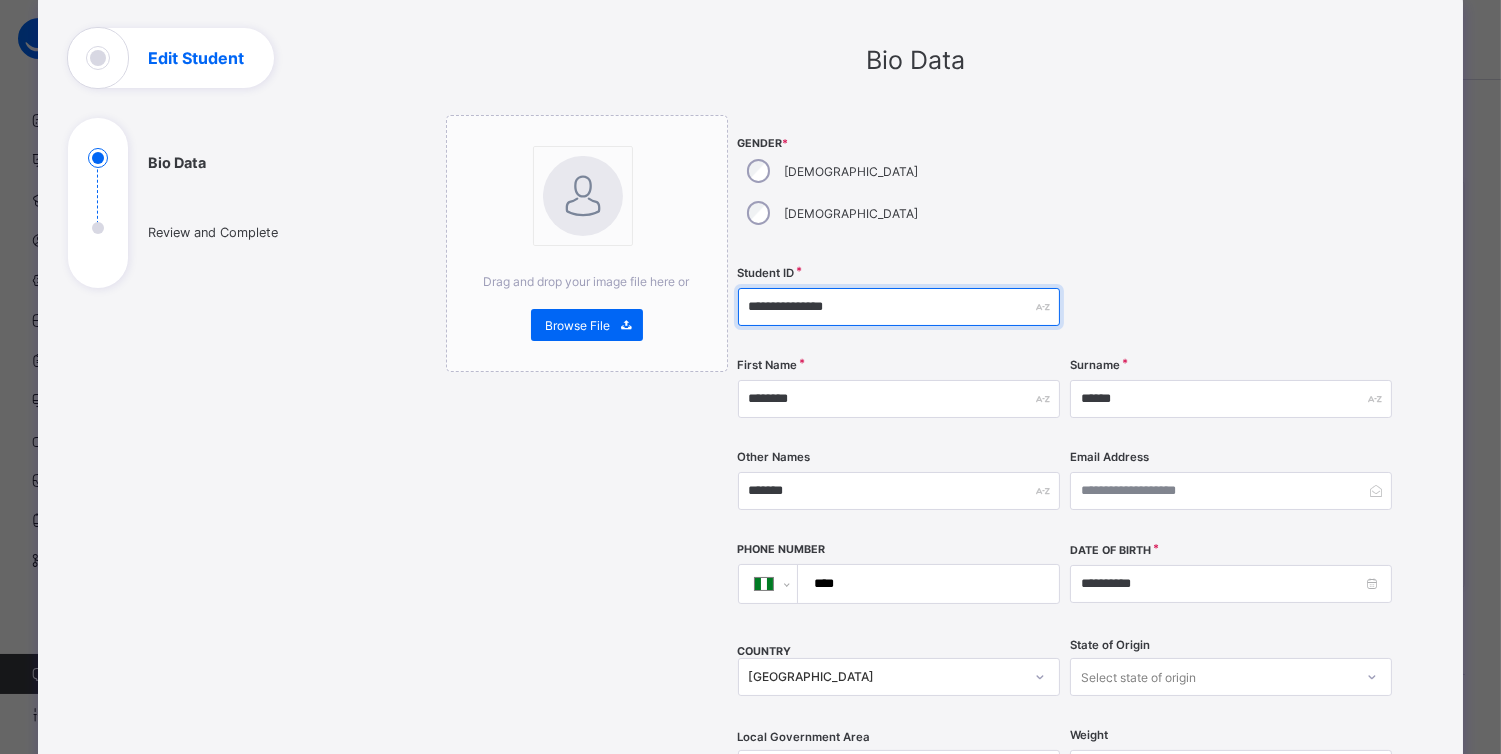 click on "**********" at bounding box center (899, 307) 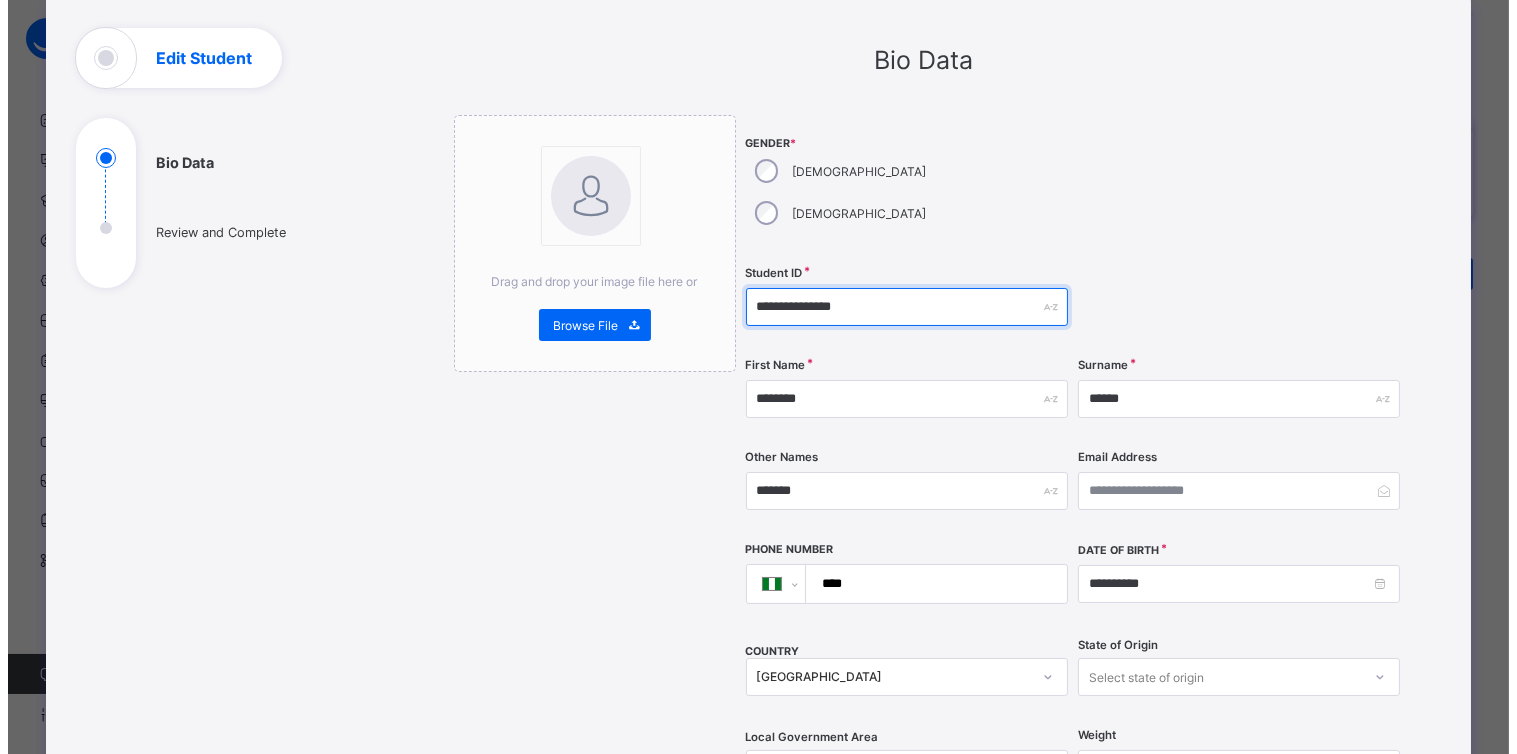 scroll, scrollTop: 754, scrollLeft: 0, axis: vertical 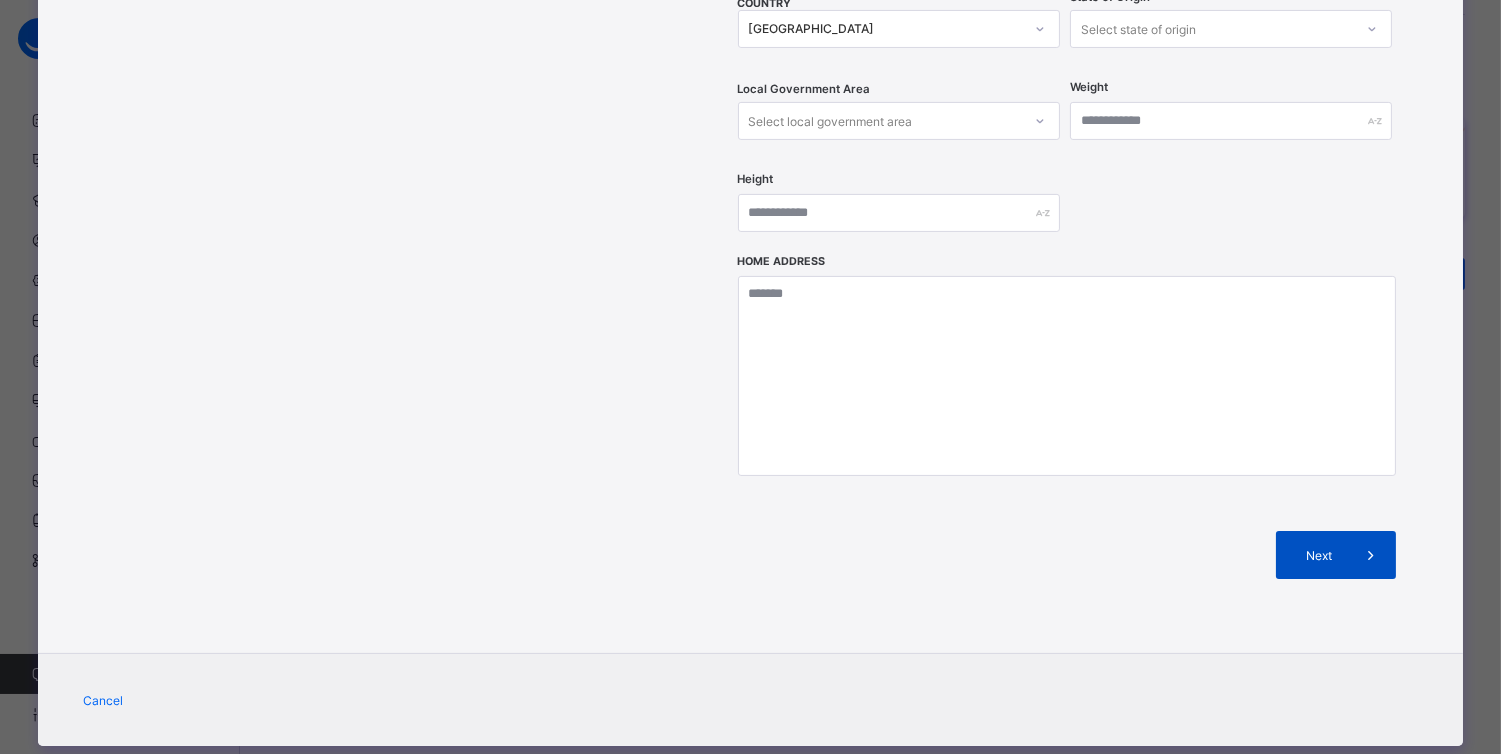 type on "**********" 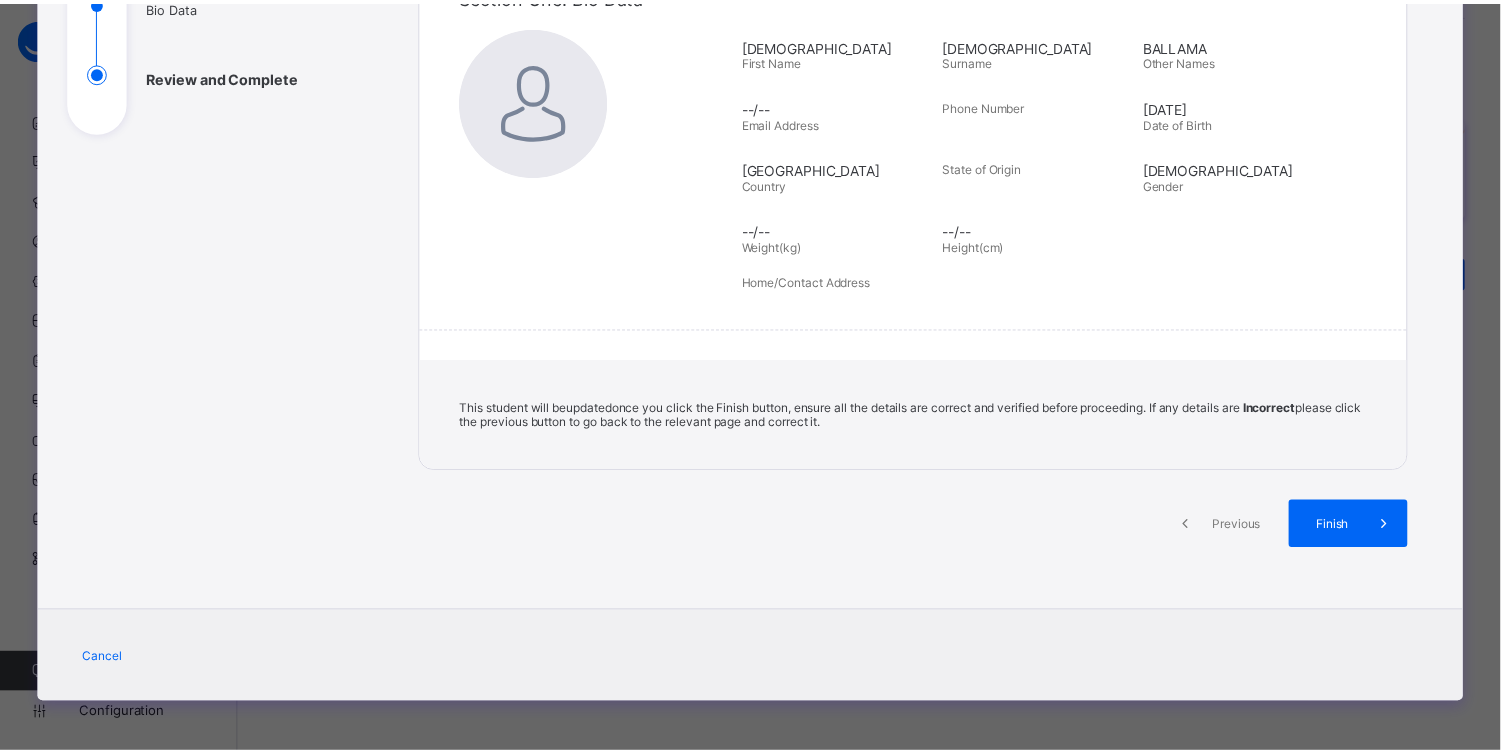 scroll, scrollTop: 256, scrollLeft: 0, axis: vertical 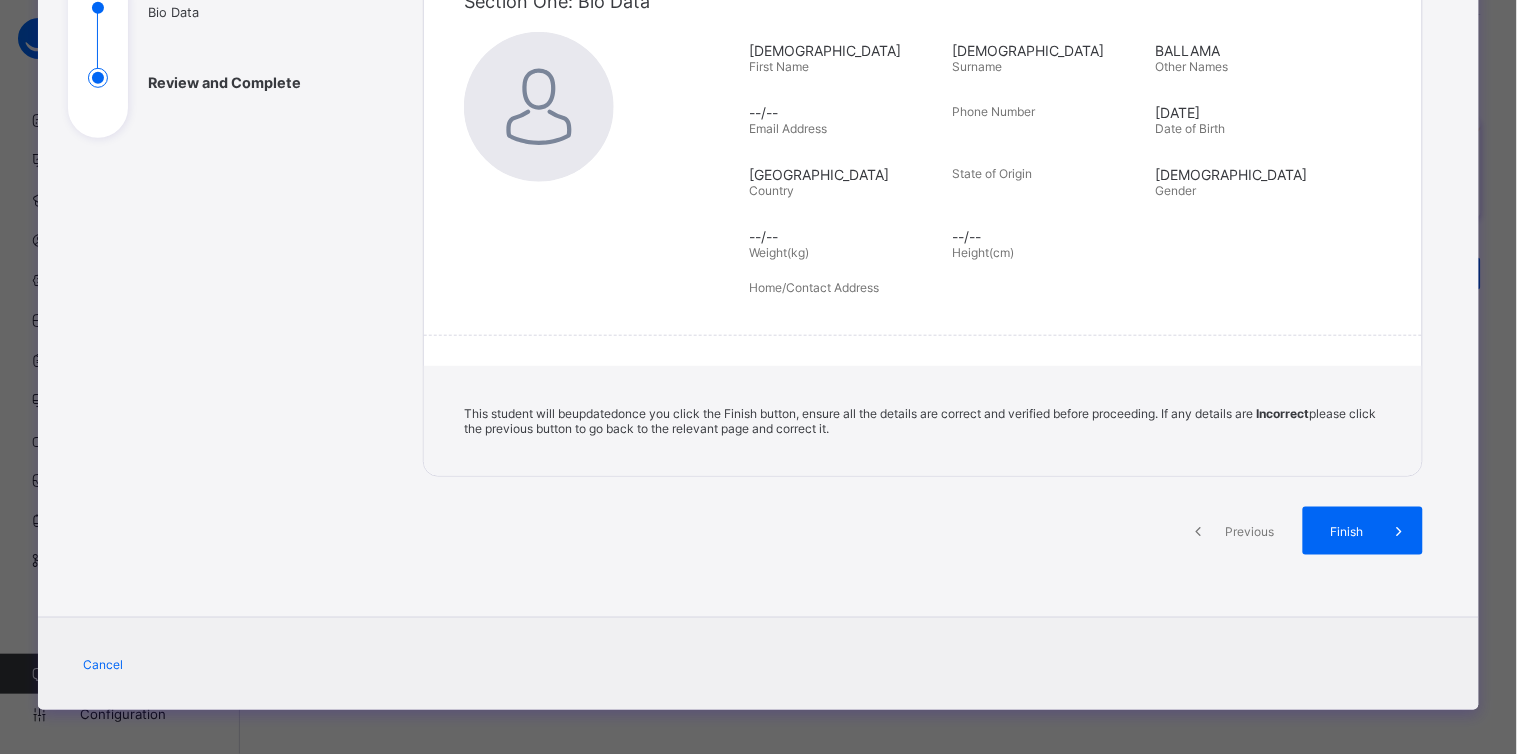 click on "Finish" at bounding box center (1346, 531) 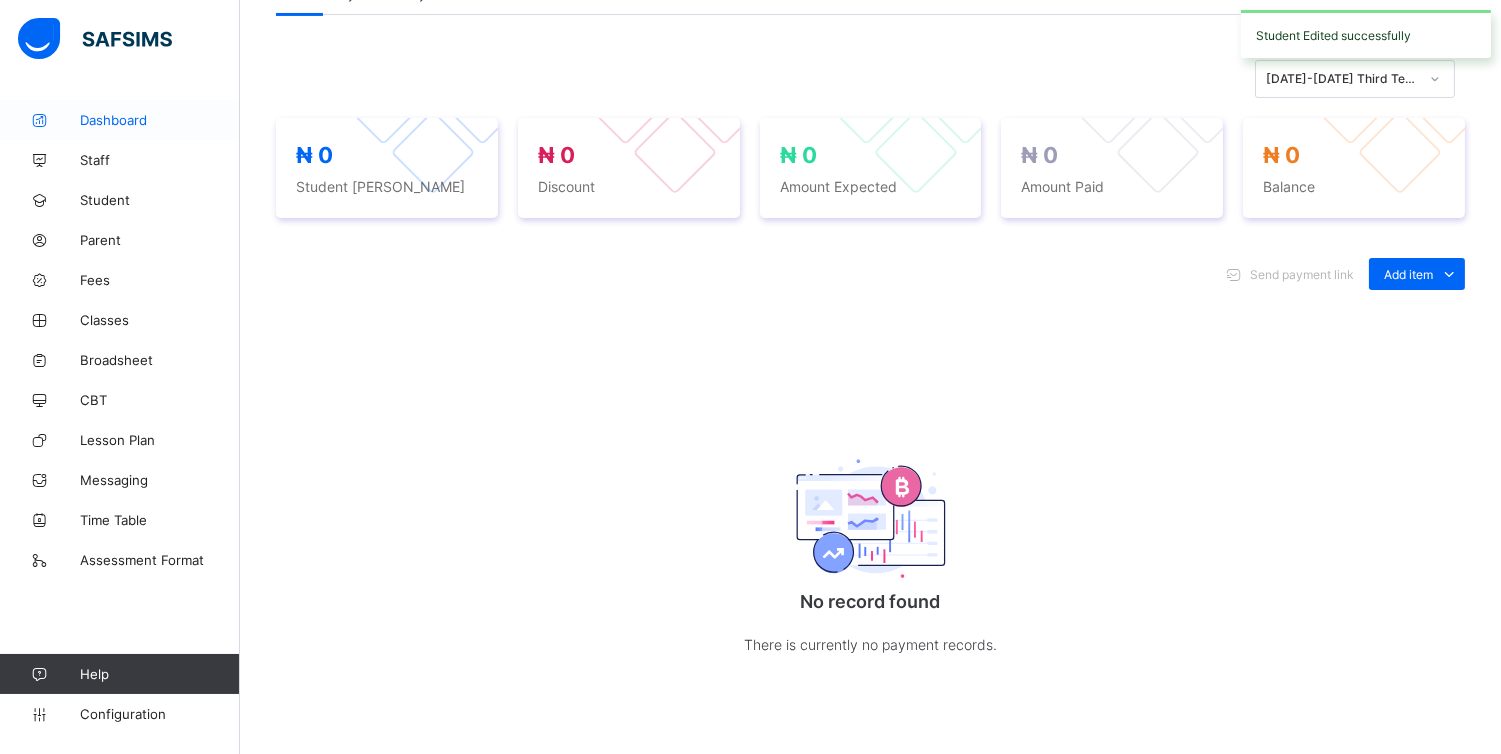 click on "Dashboard" at bounding box center [120, 120] 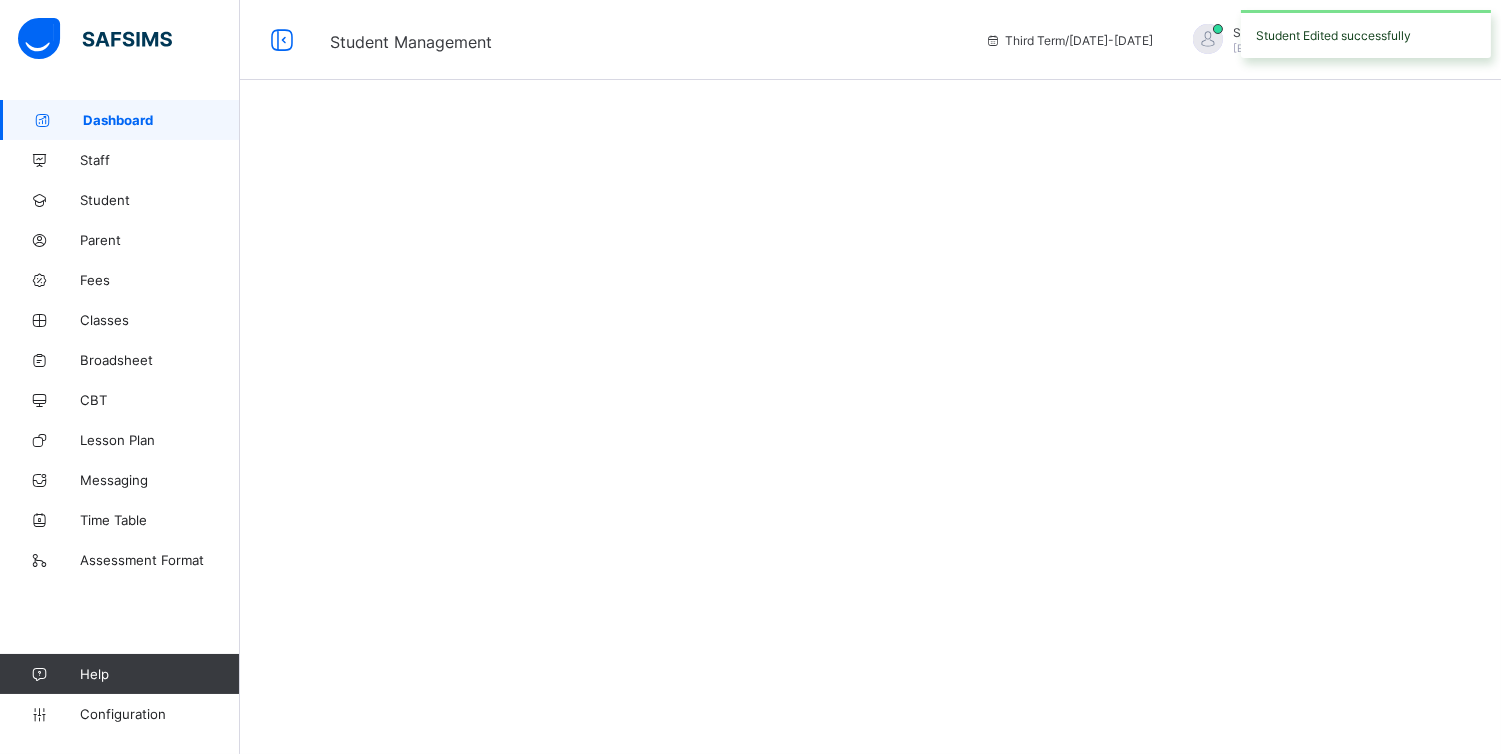 scroll, scrollTop: 0, scrollLeft: 0, axis: both 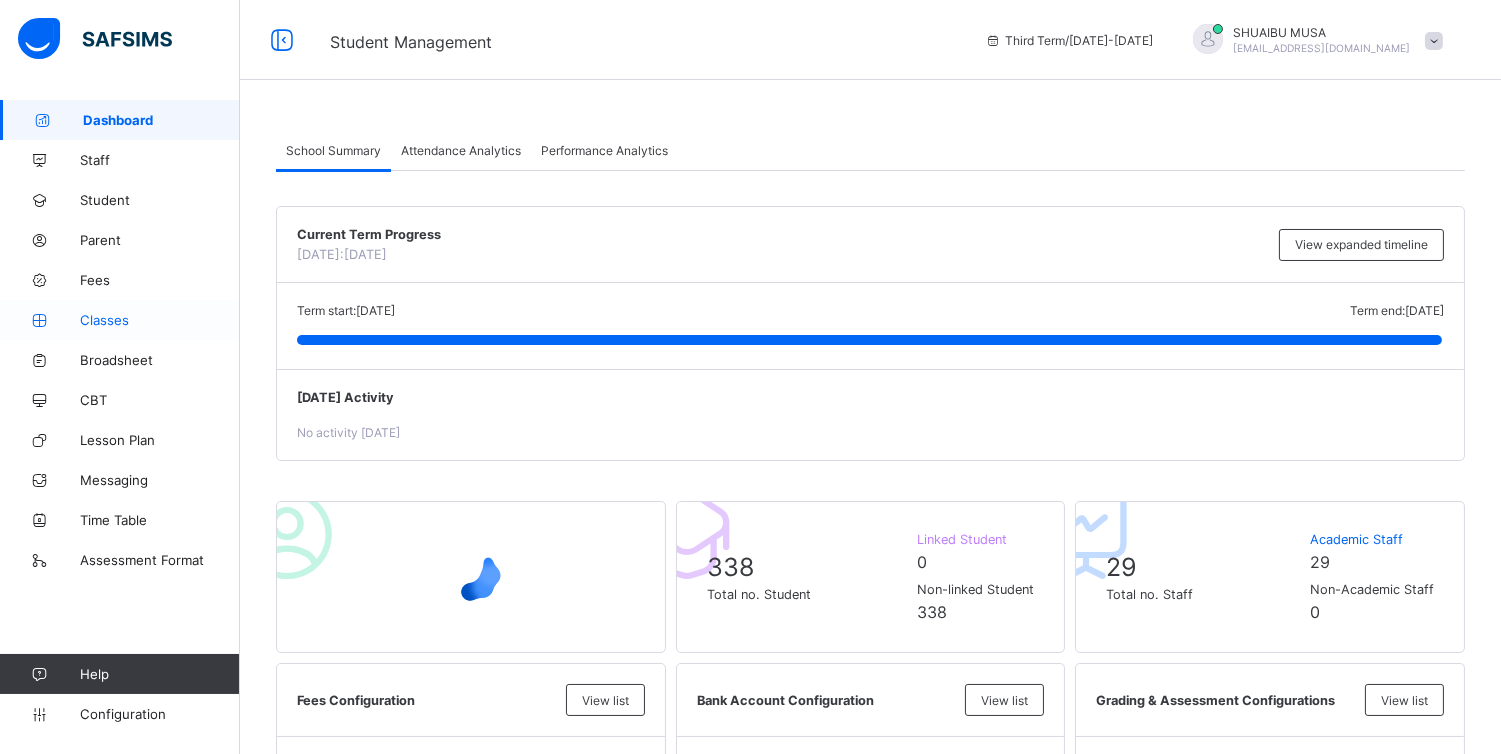 click on "Classes" at bounding box center [160, 320] 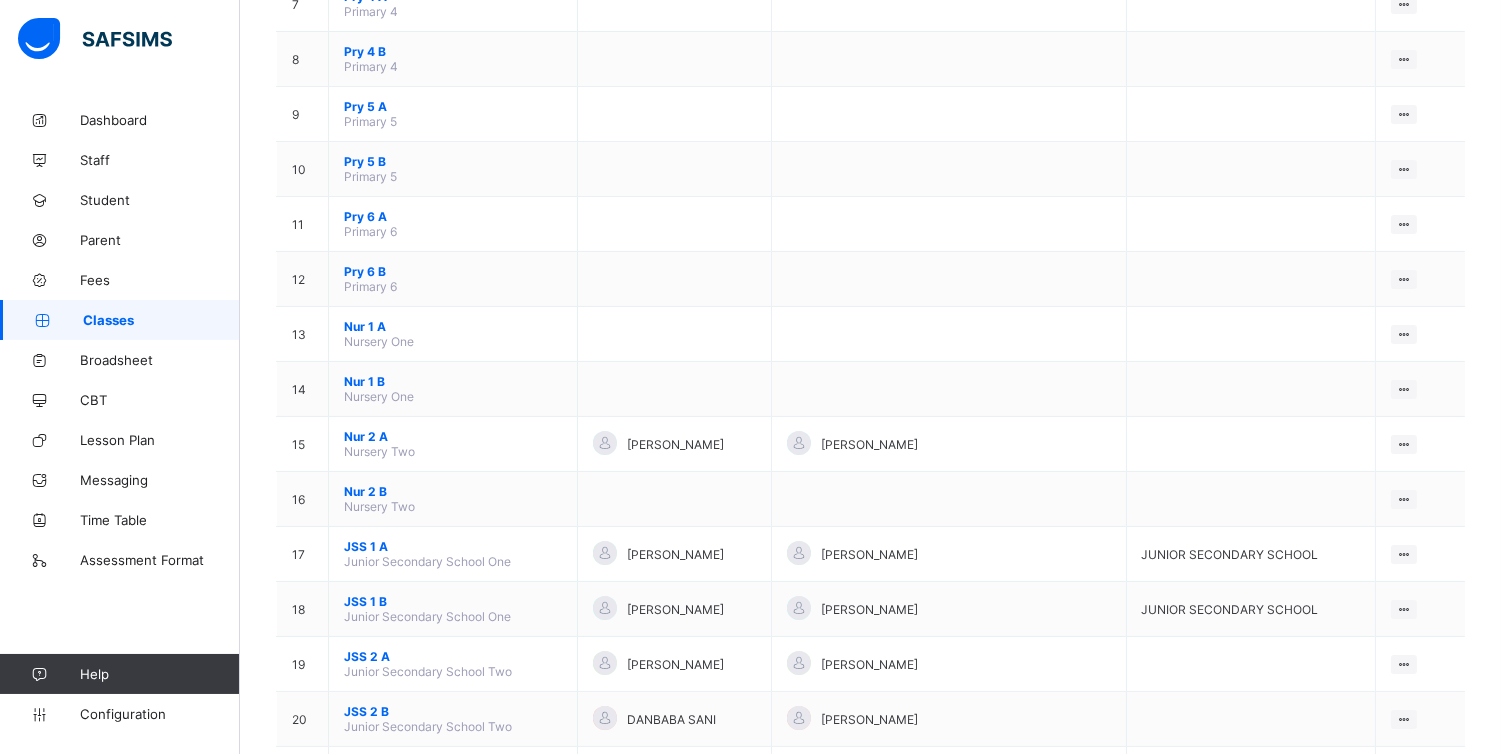 scroll, scrollTop: 685, scrollLeft: 0, axis: vertical 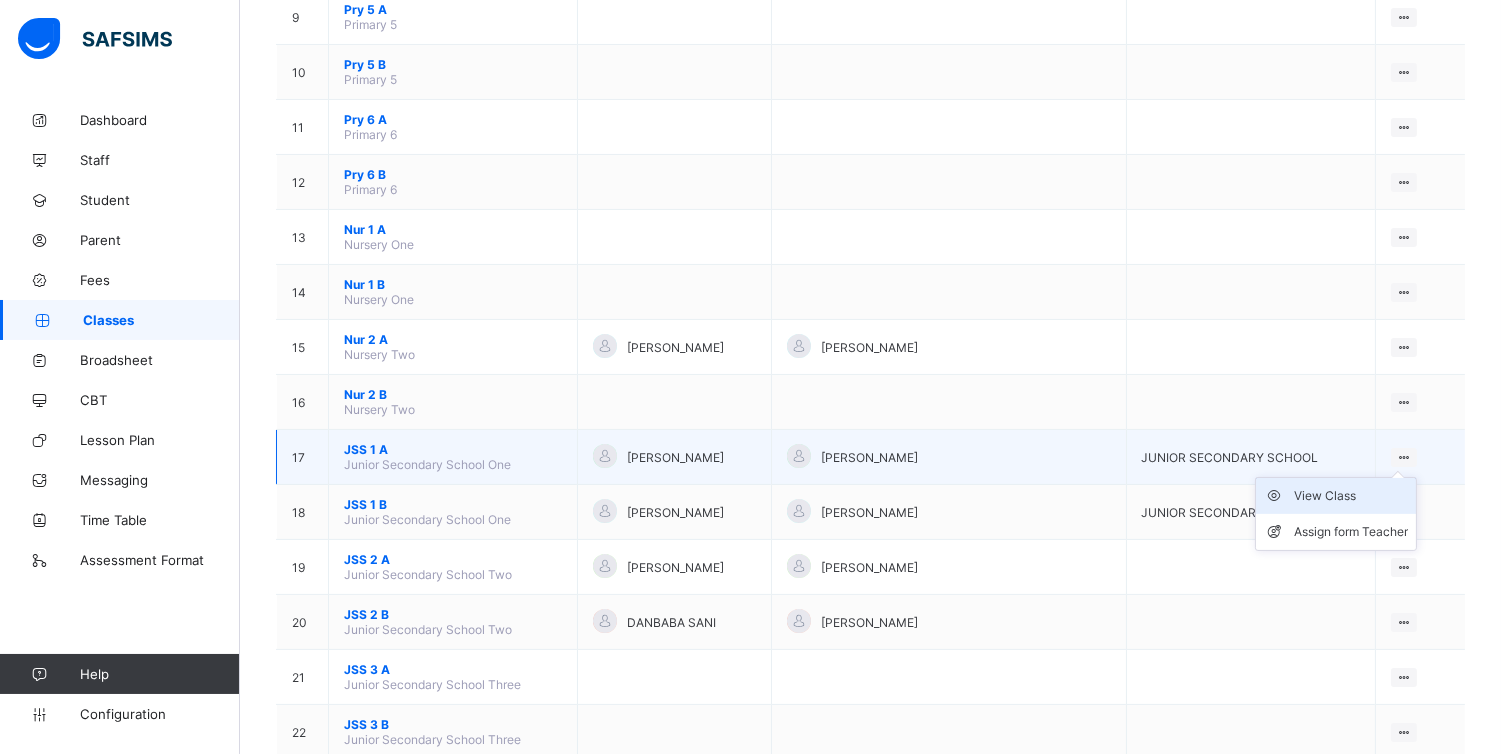 click on "View Class" at bounding box center (1351, 496) 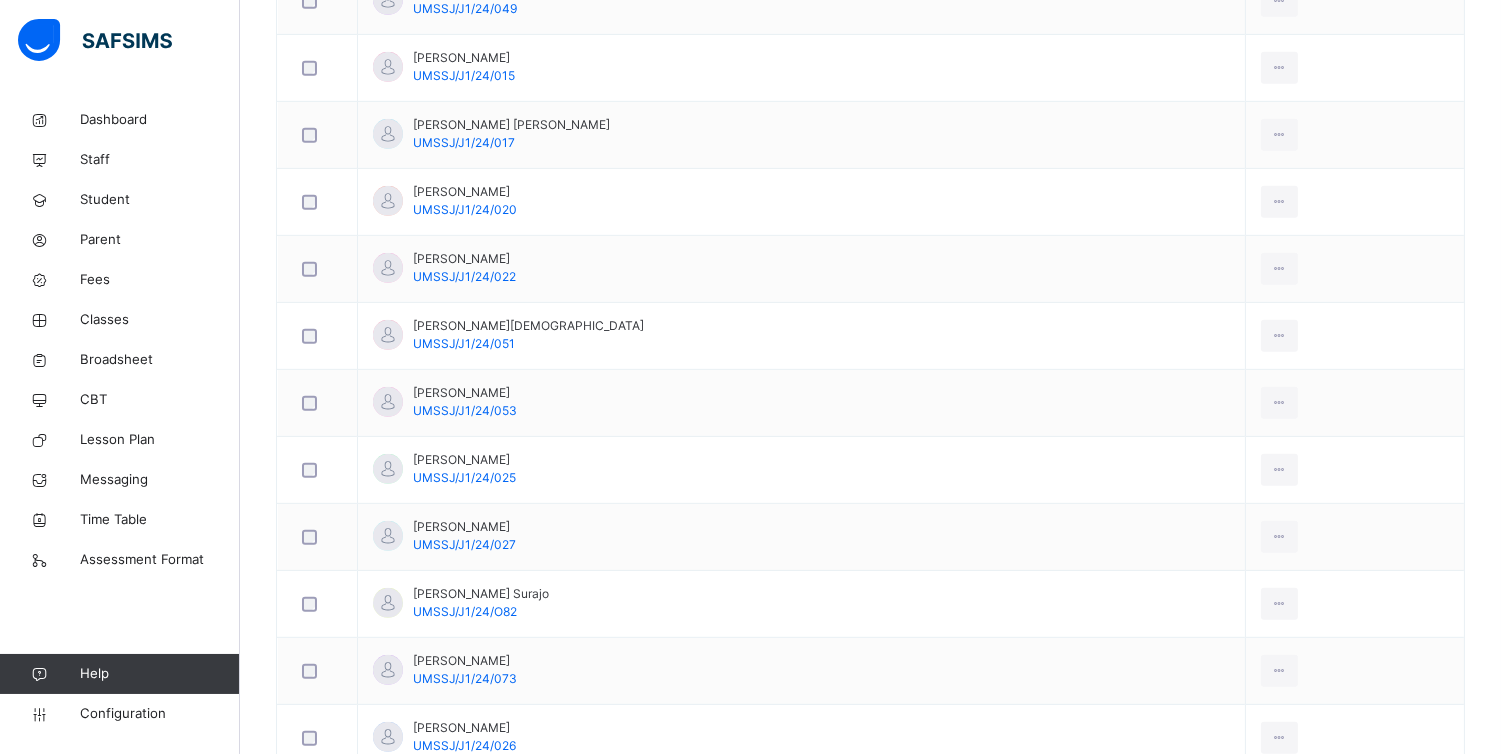 scroll, scrollTop: 1733, scrollLeft: 0, axis: vertical 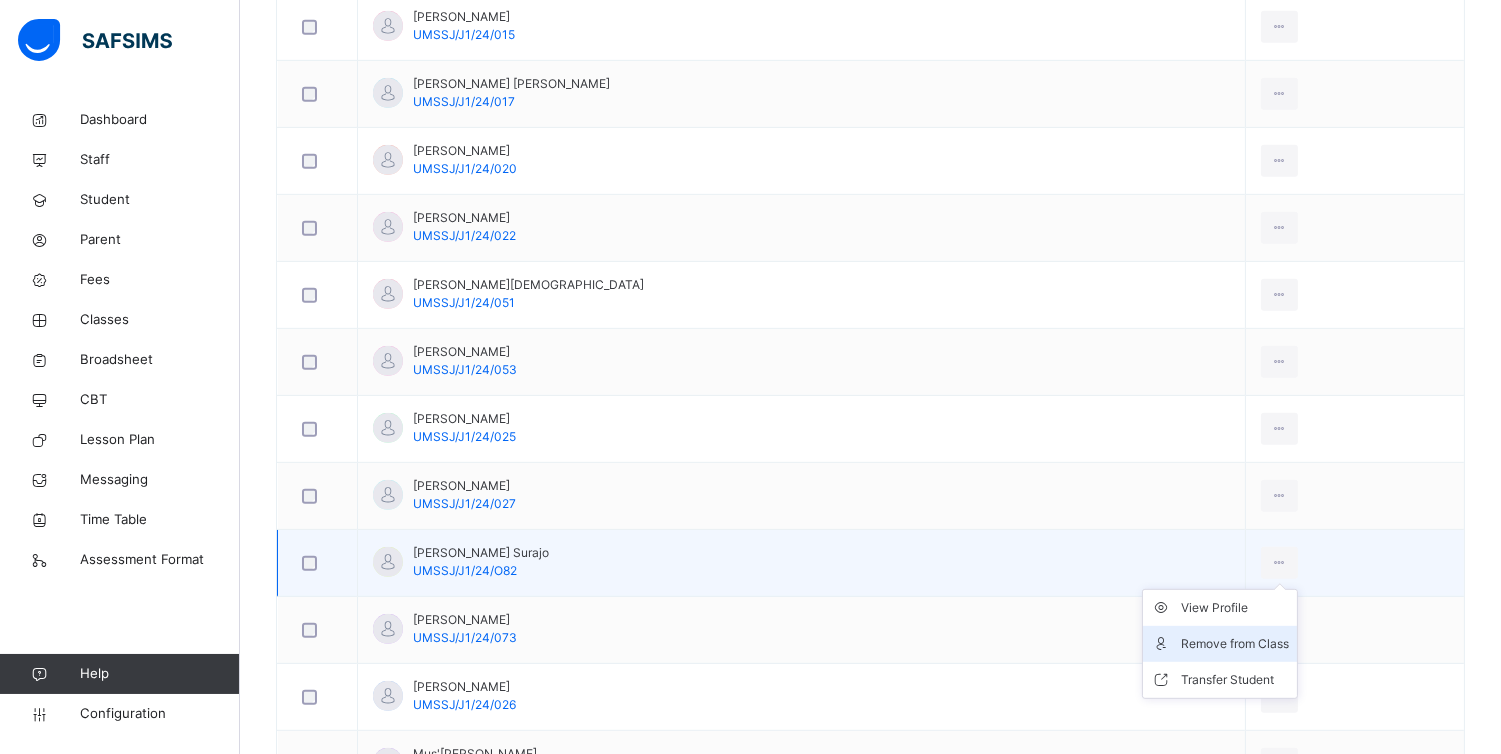 click on "Remove from Class" at bounding box center (1235, 644) 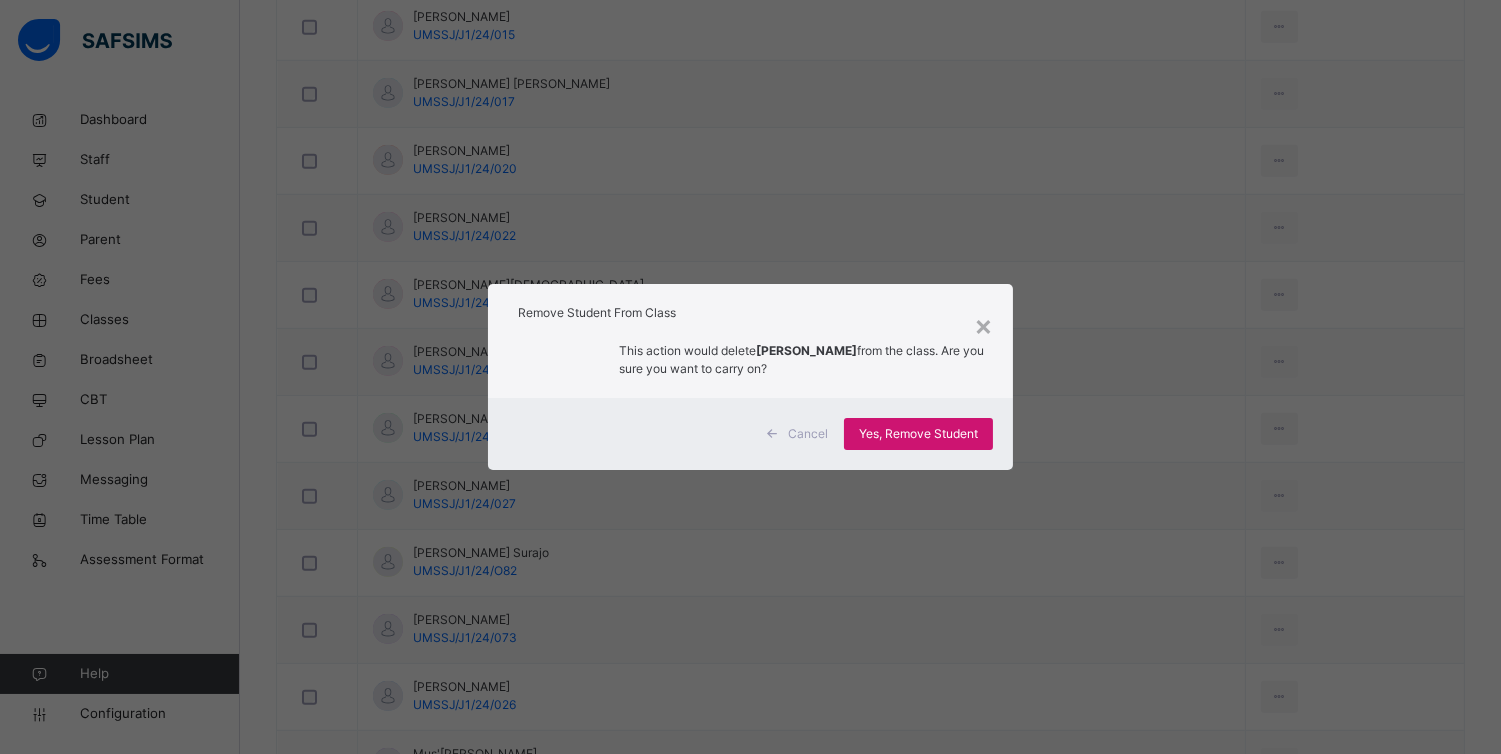 click on "Yes, Remove Student" at bounding box center [918, 434] 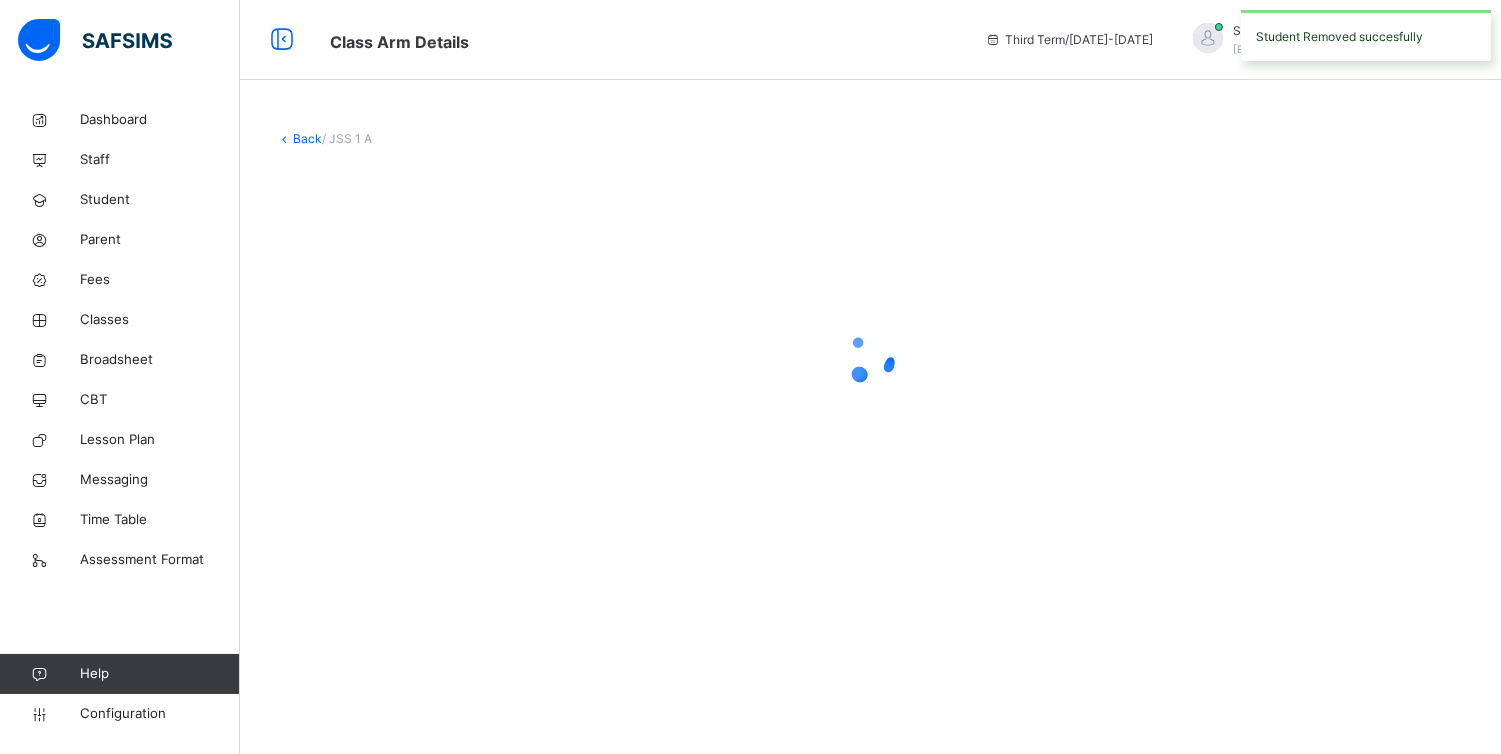 scroll, scrollTop: 0, scrollLeft: 0, axis: both 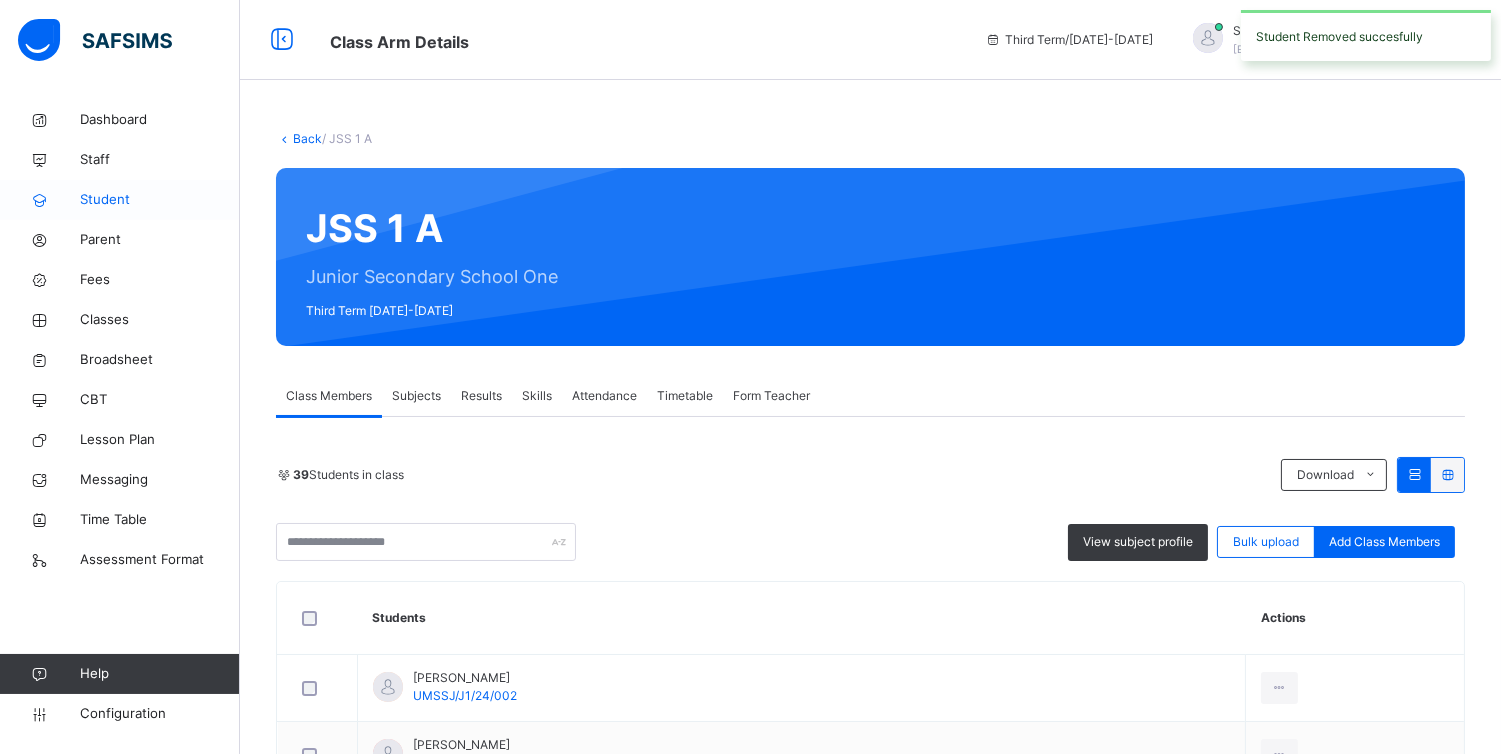 click on "Student" at bounding box center (160, 200) 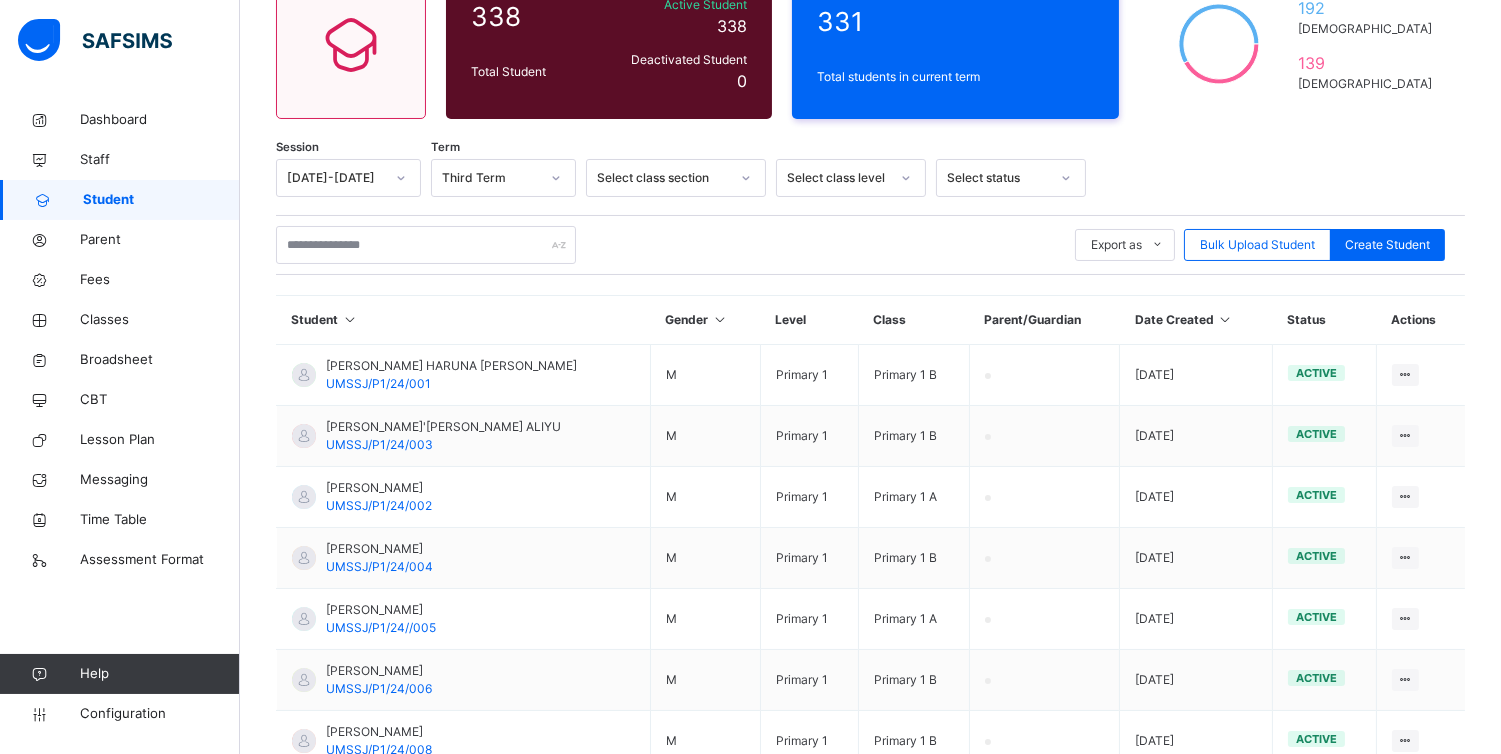 scroll, scrollTop: 211, scrollLeft: 0, axis: vertical 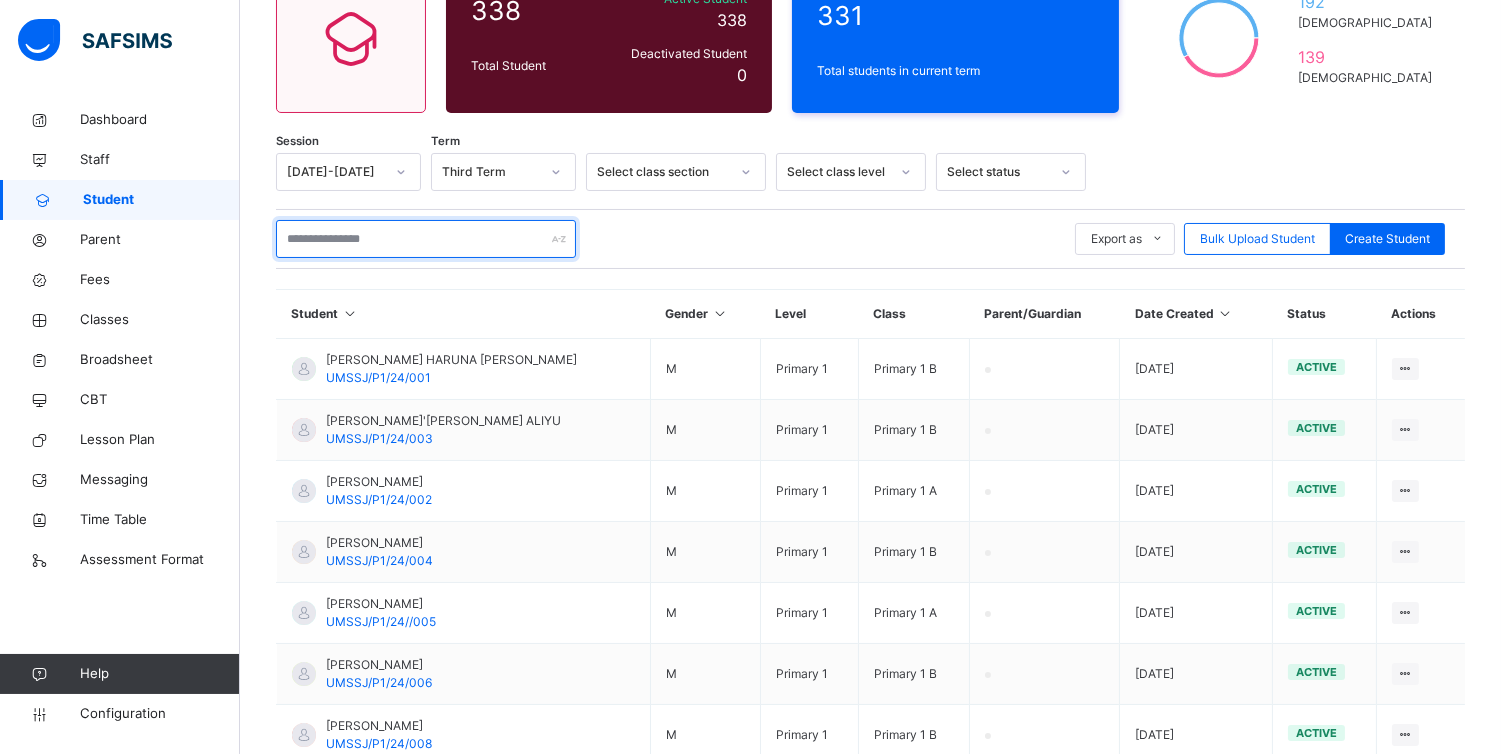 click at bounding box center [426, 239] 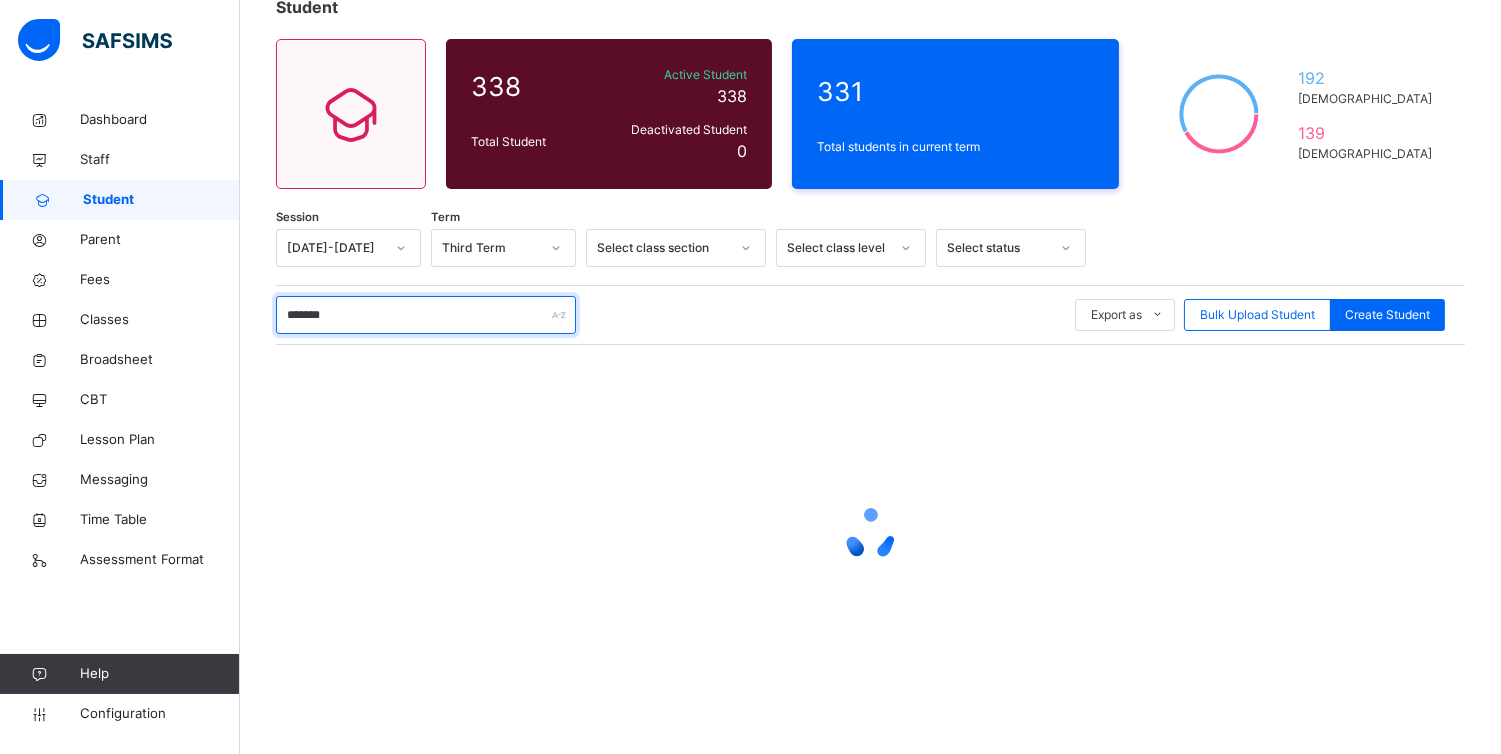 scroll, scrollTop: 211, scrollLeft: 0, axis: vertical 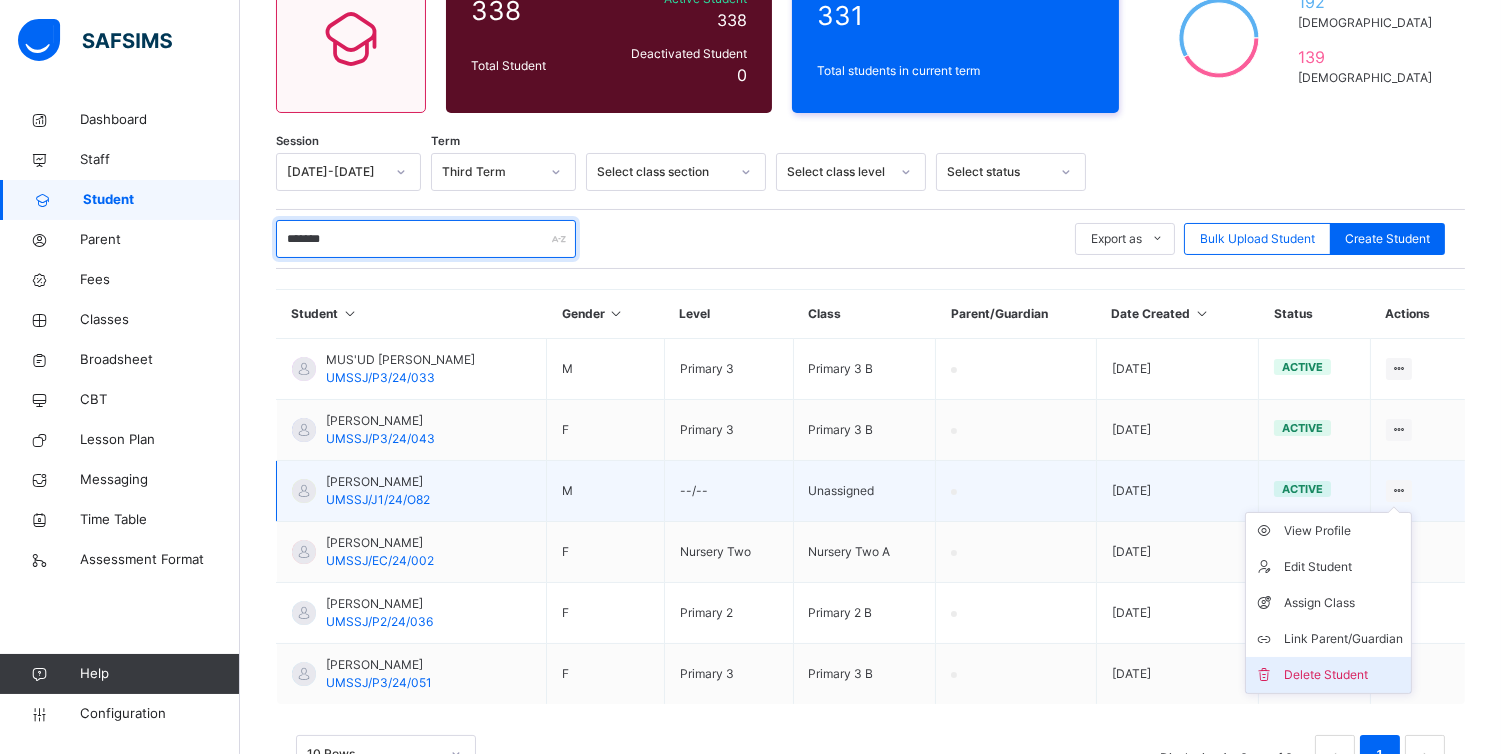 type on "*******" 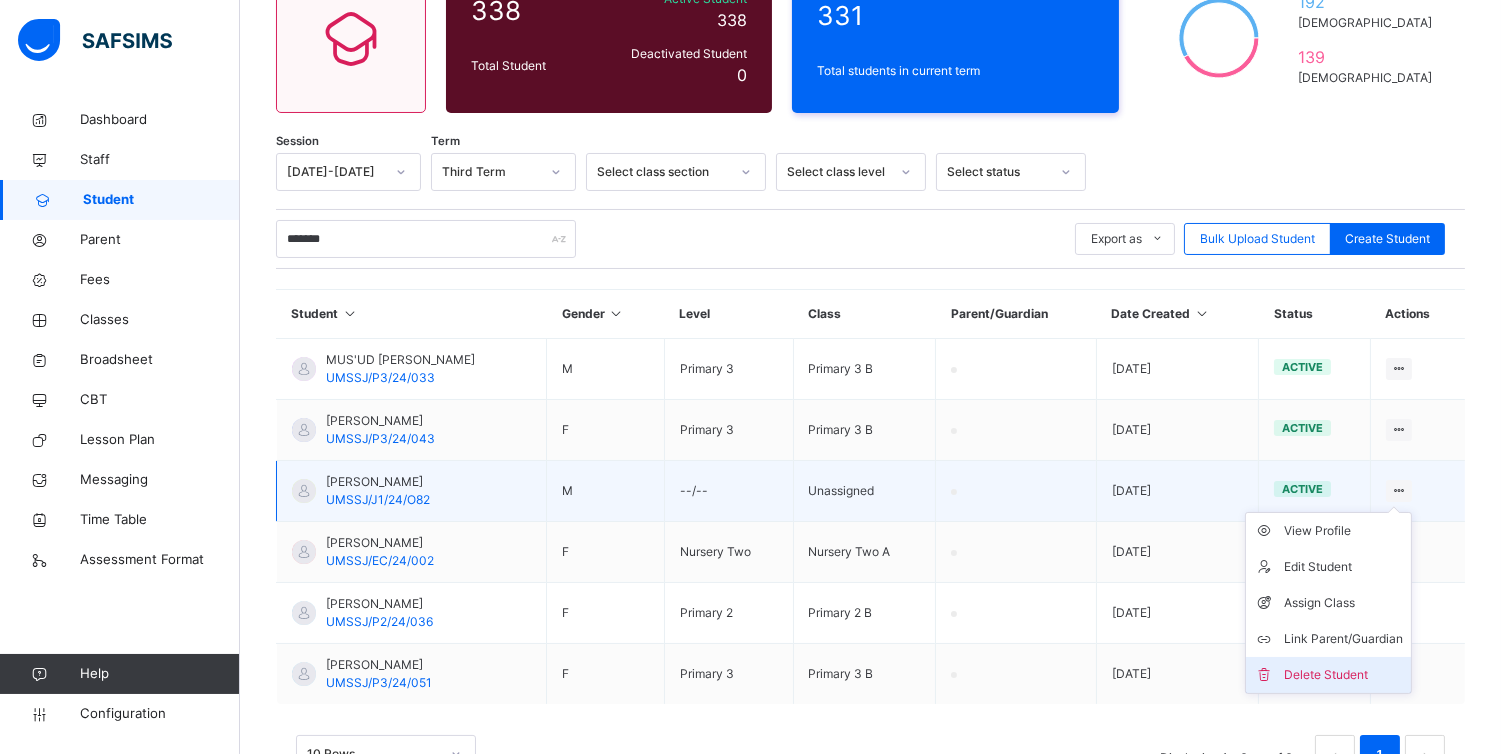 click on "Delete Student" at bounding box center (1343, 675) 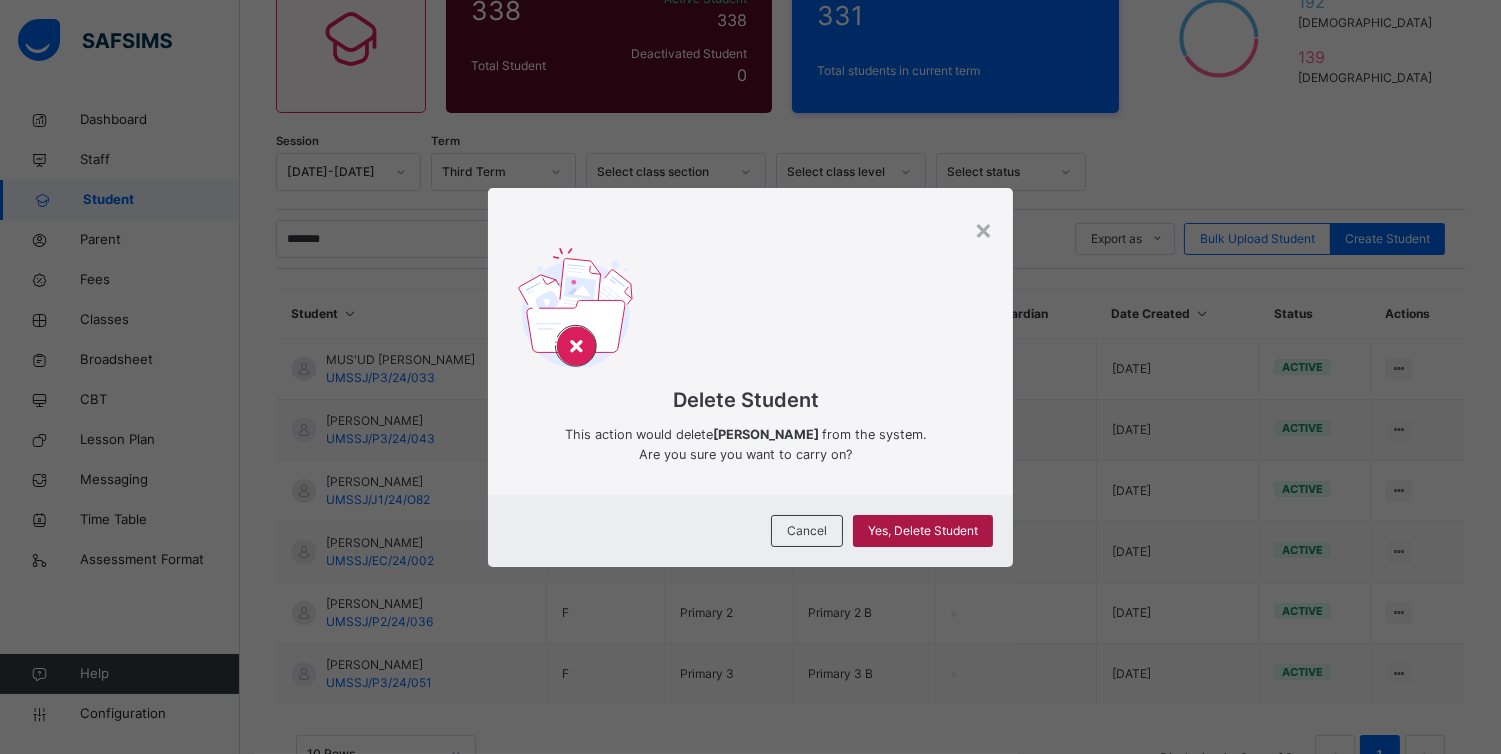 click on "Yes, Delete Student" at bounding box center [923, 531] 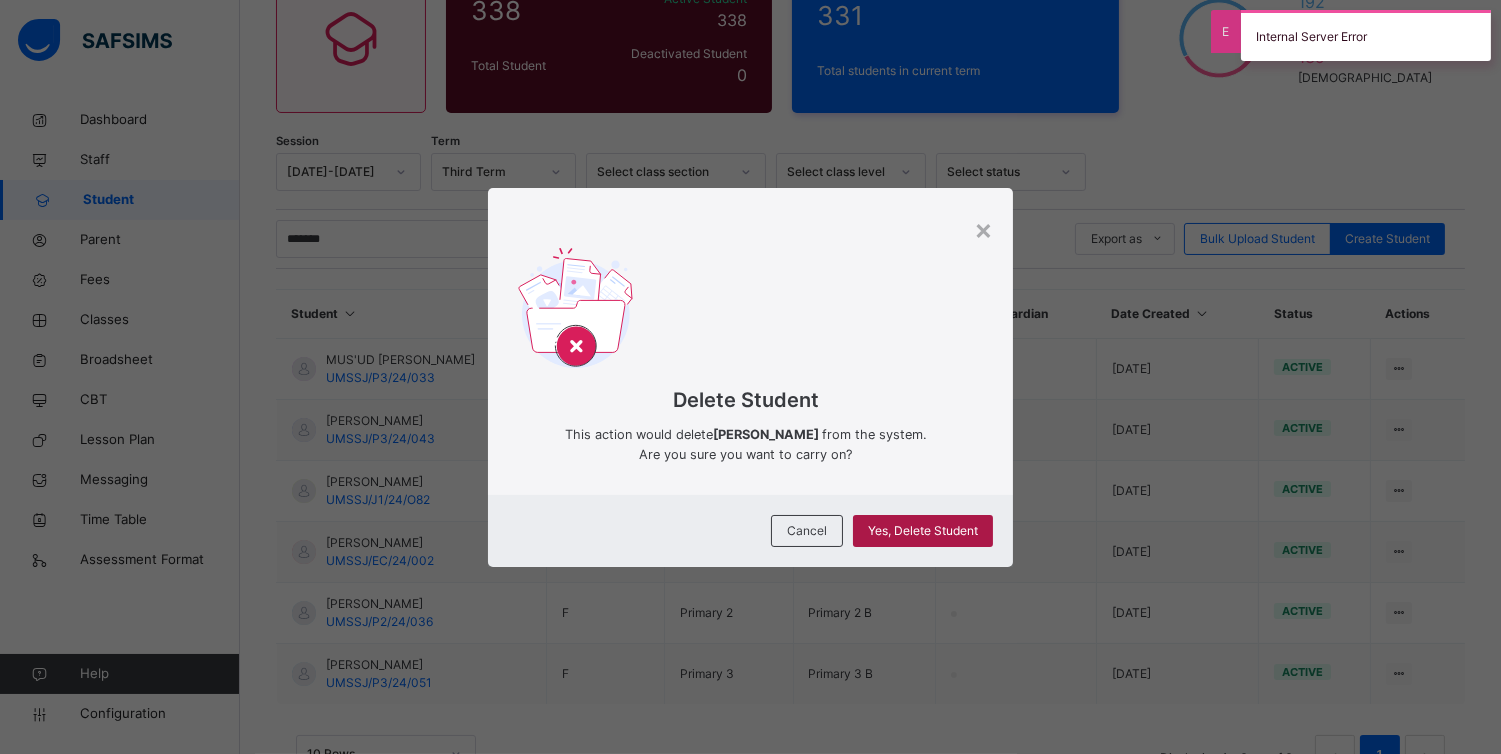 click on "Yes, Delete Student" at bounding box center (923, 531) 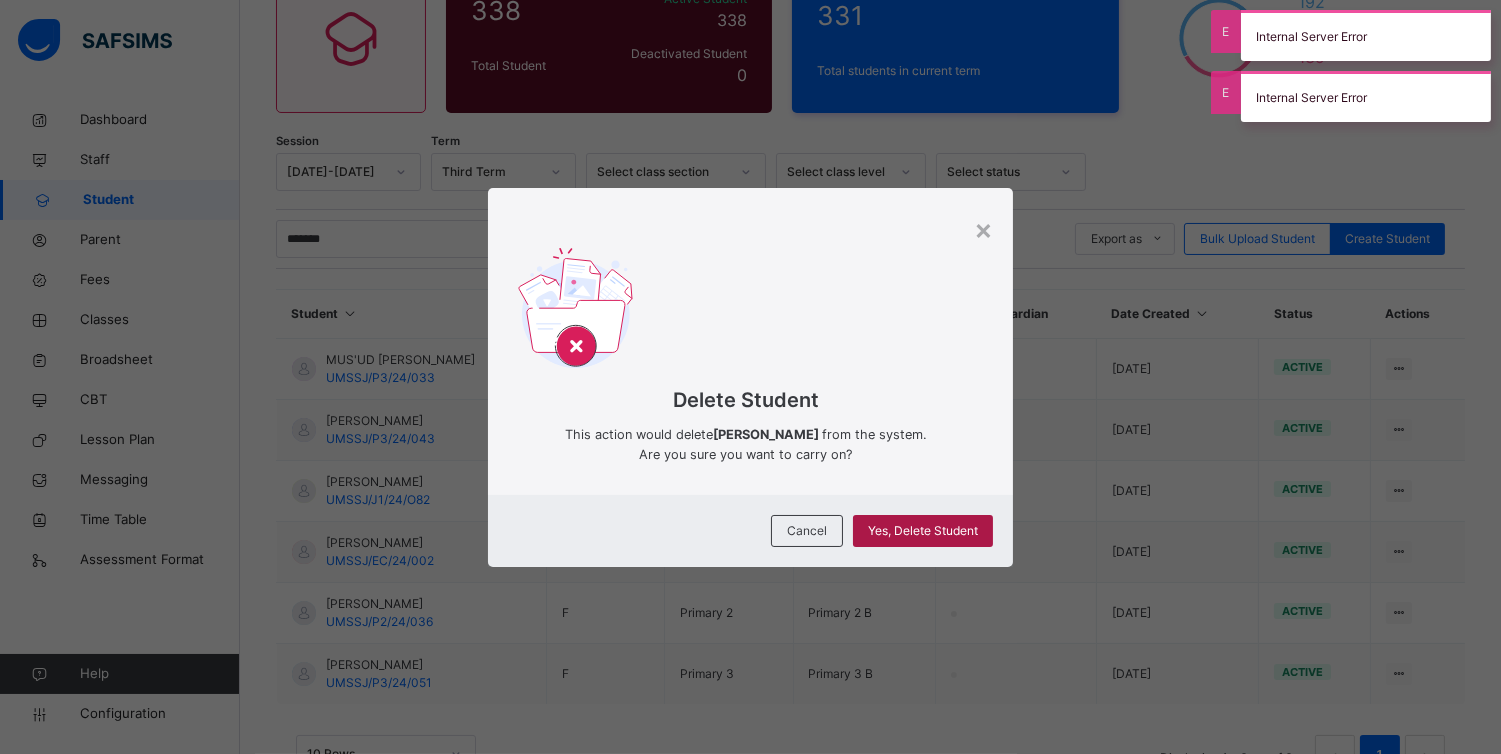 click on "Yes, Delete Student" at bounding box center [923, 531] 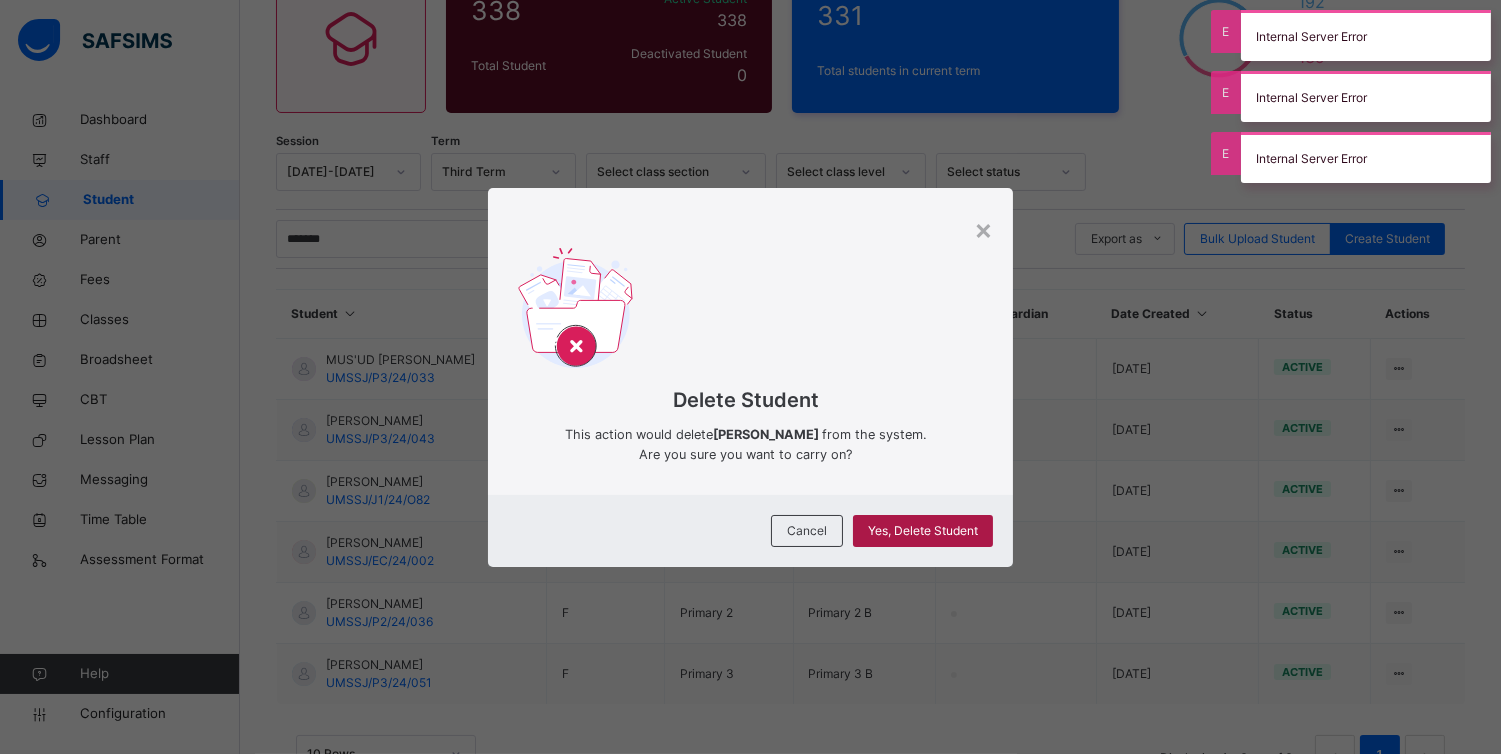 click on "Yes, Delete Student" at bounding box center (923, 531) 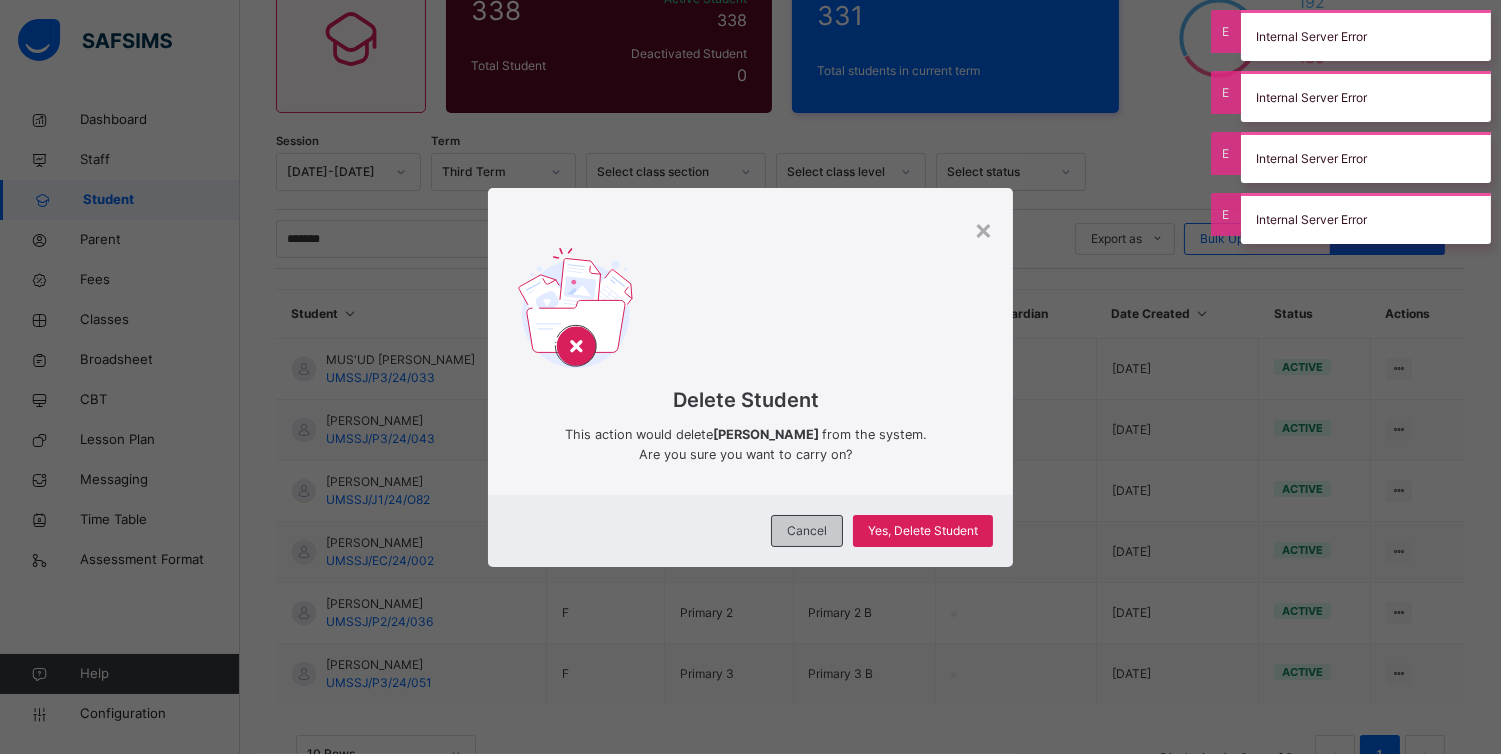click on "Cancel" at bounding box center (807, 531) 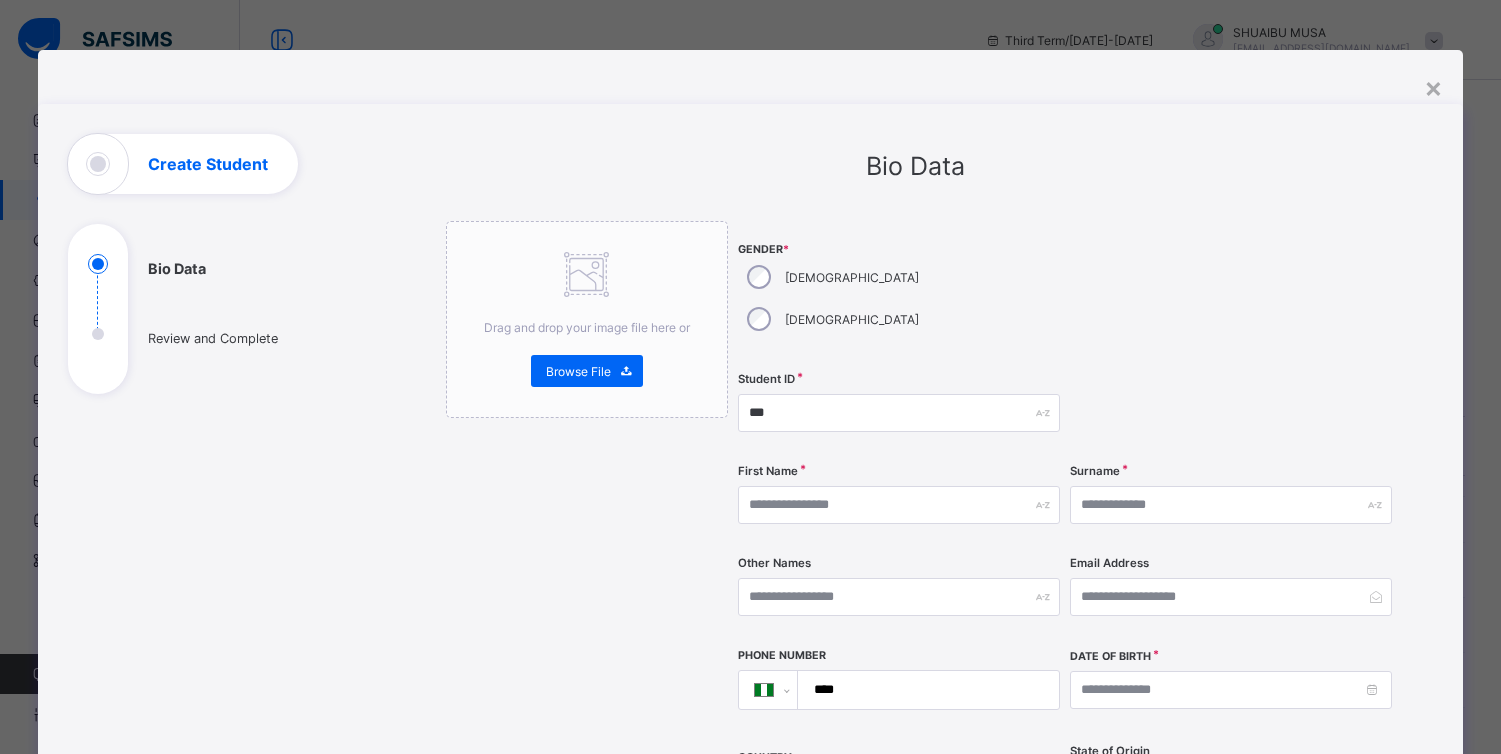 select on "**" 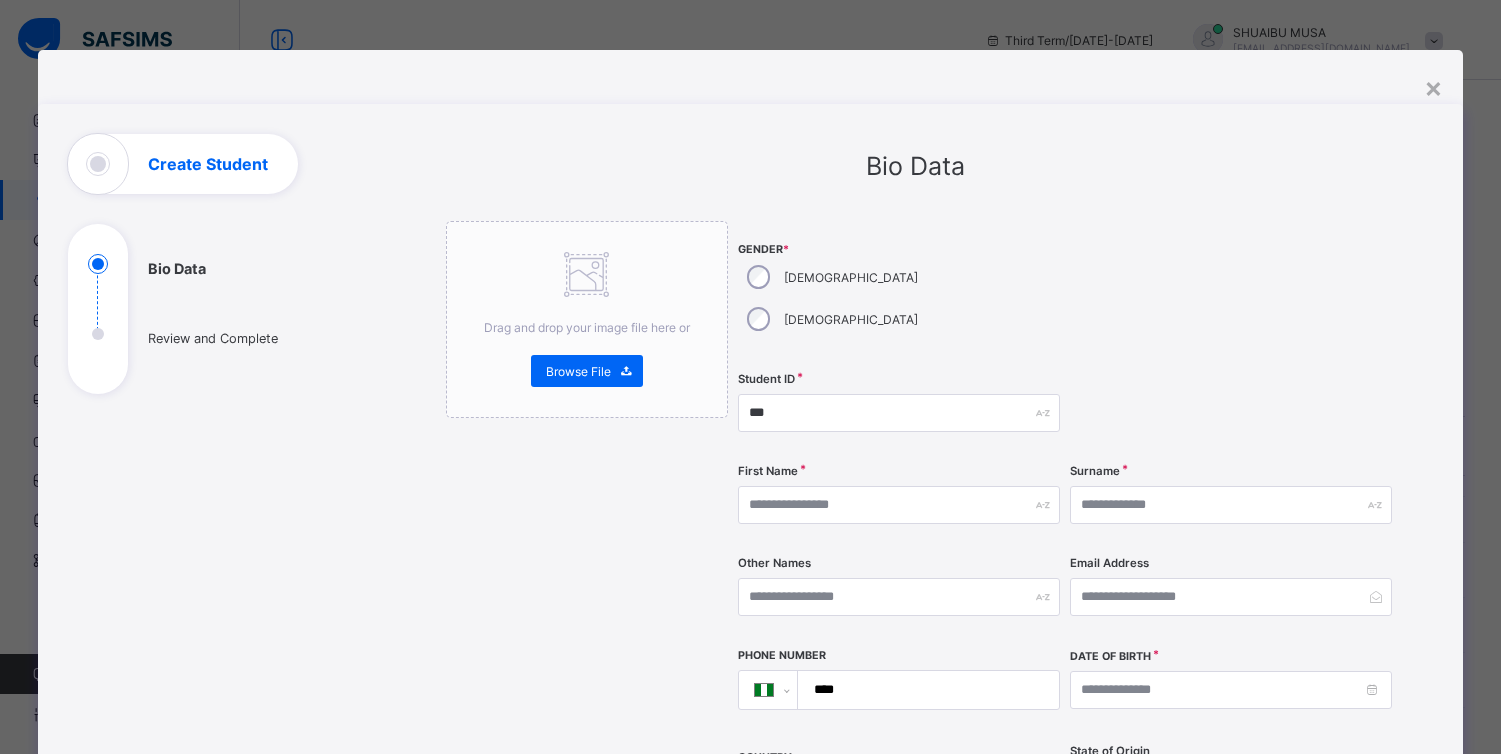 scroll, scrollTop: 211, scrollLeft: 0, axis: vertical 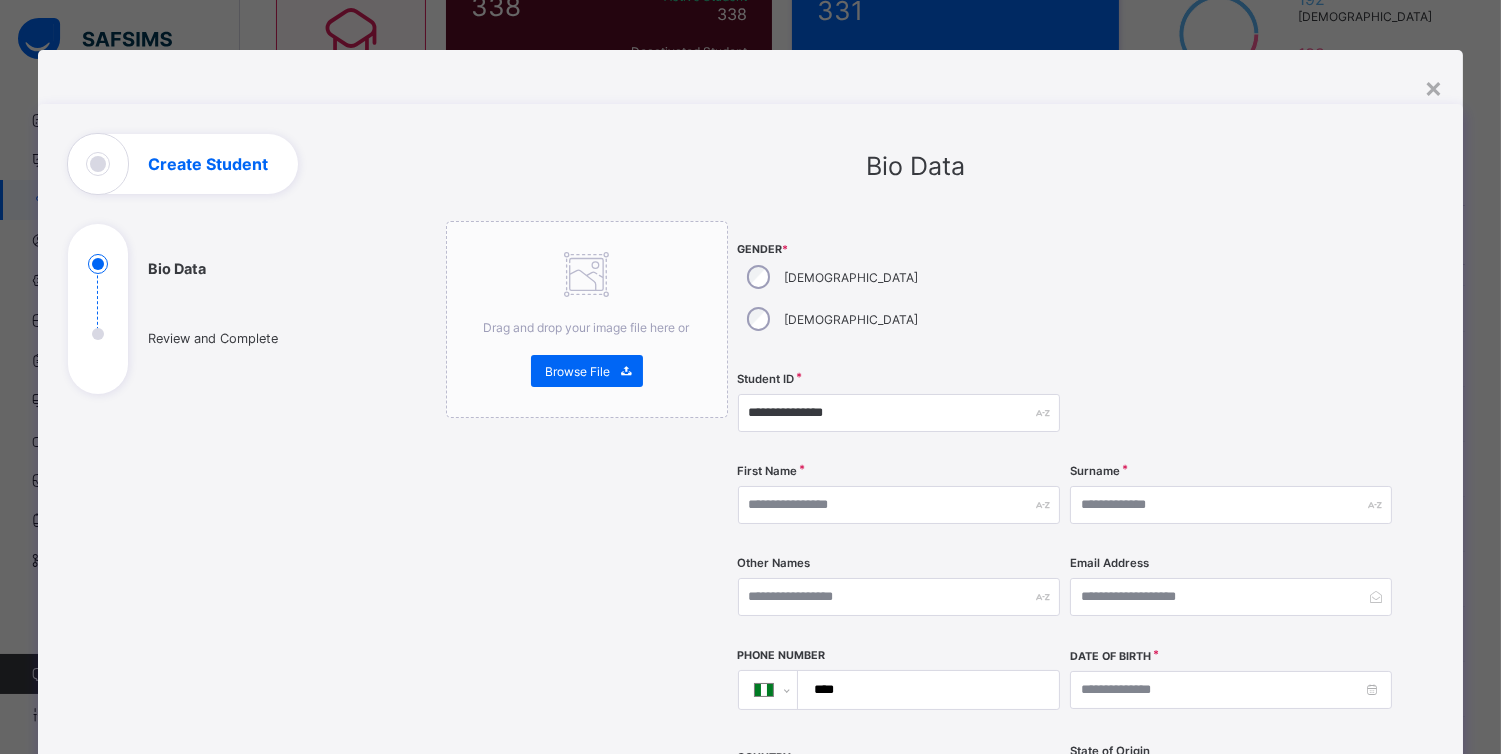 type on "**********" 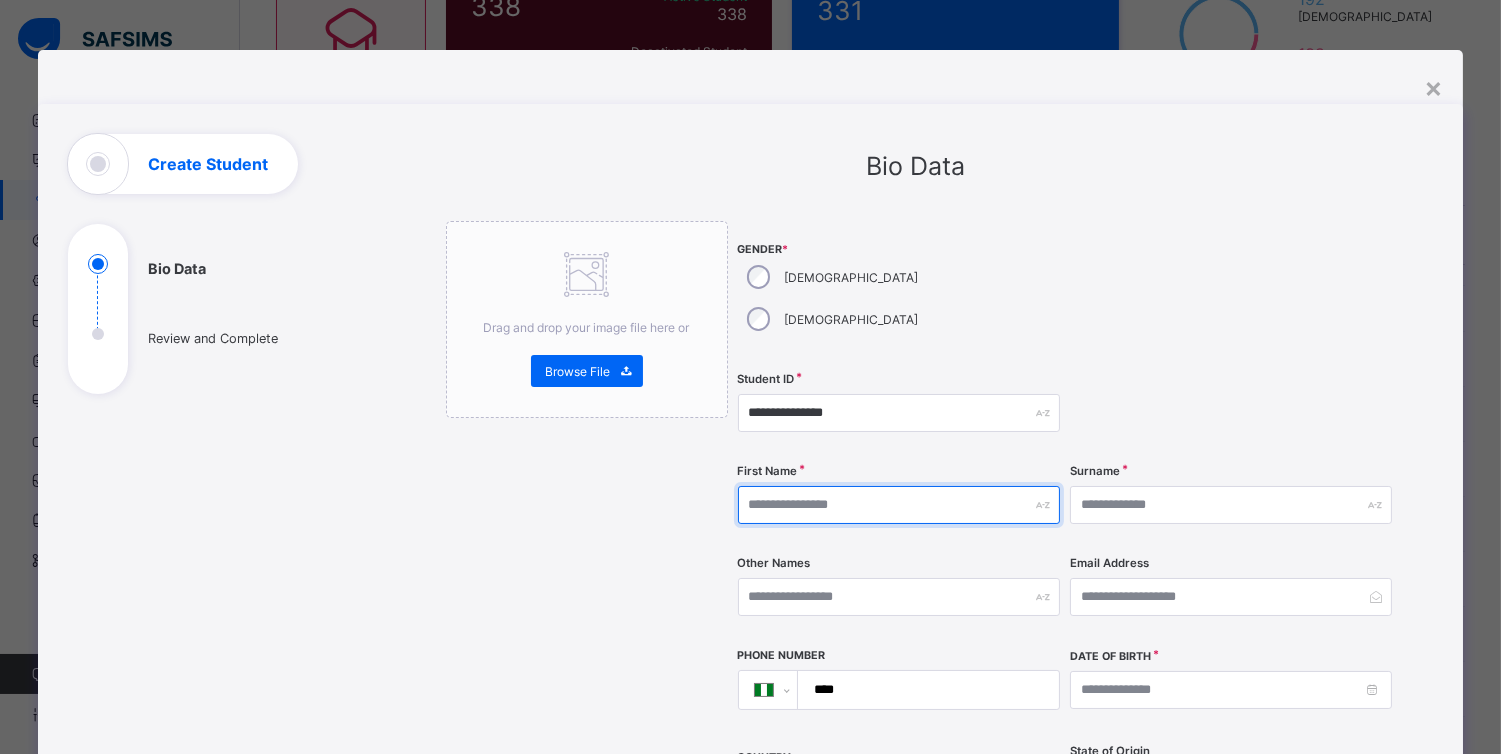 click at bounding box center [899, 505] 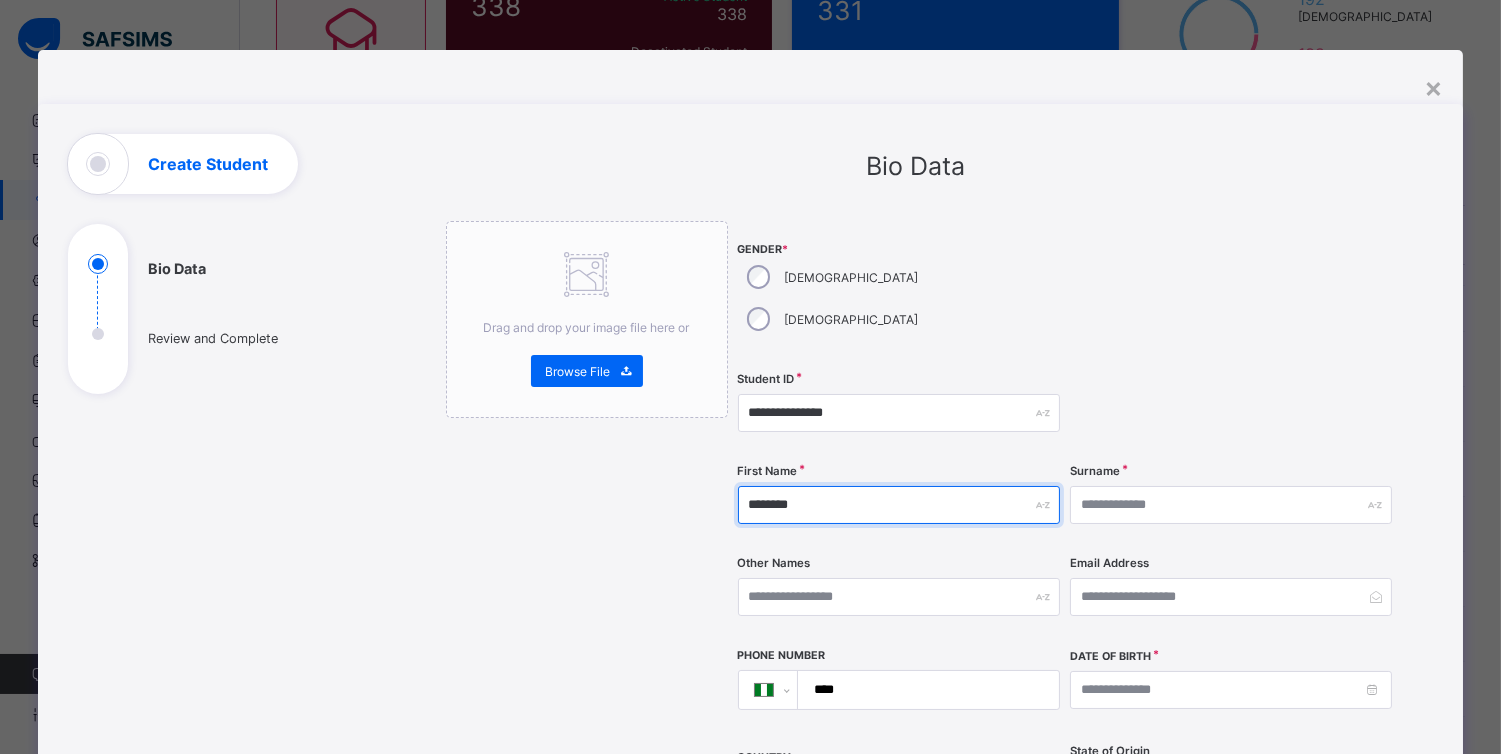type on "********" 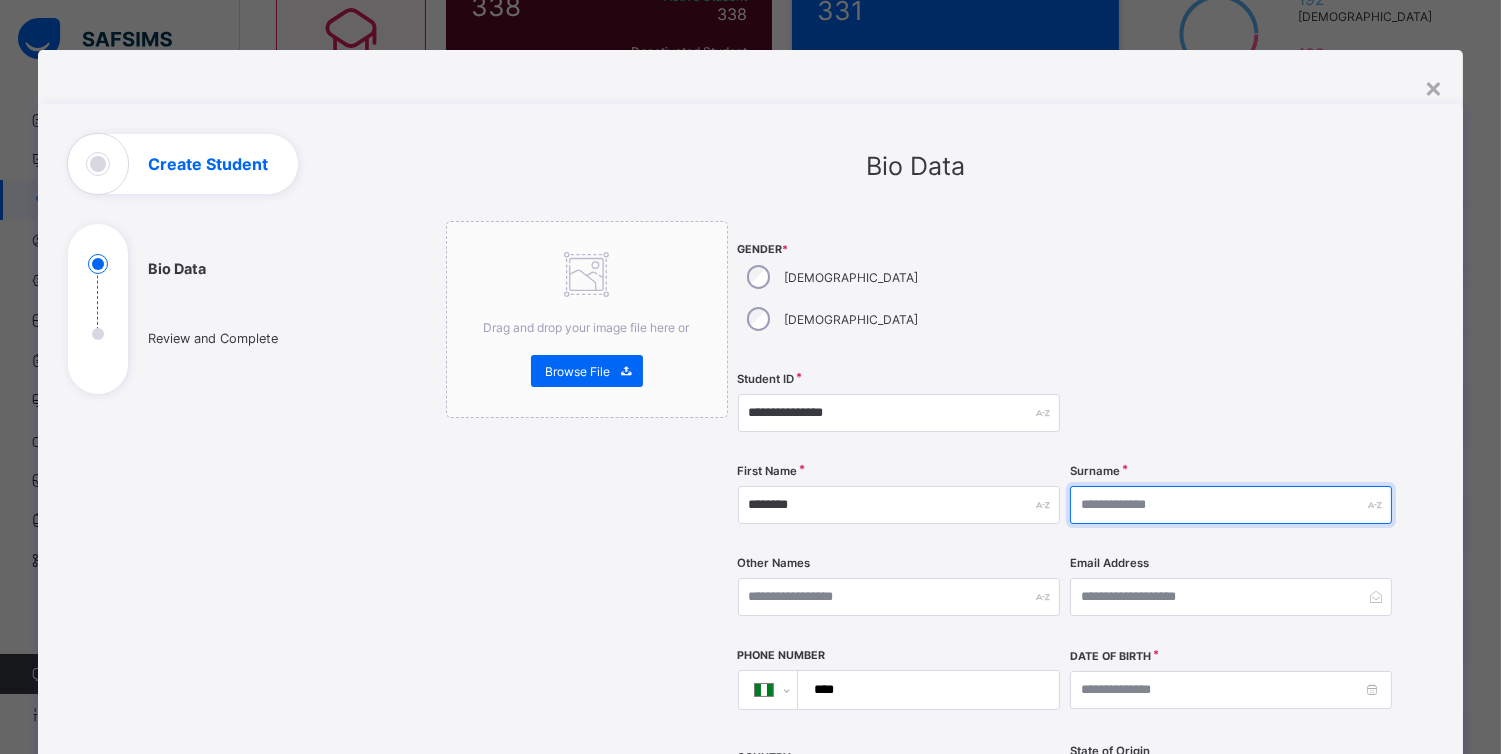 click at bounding box center [1231, 505] 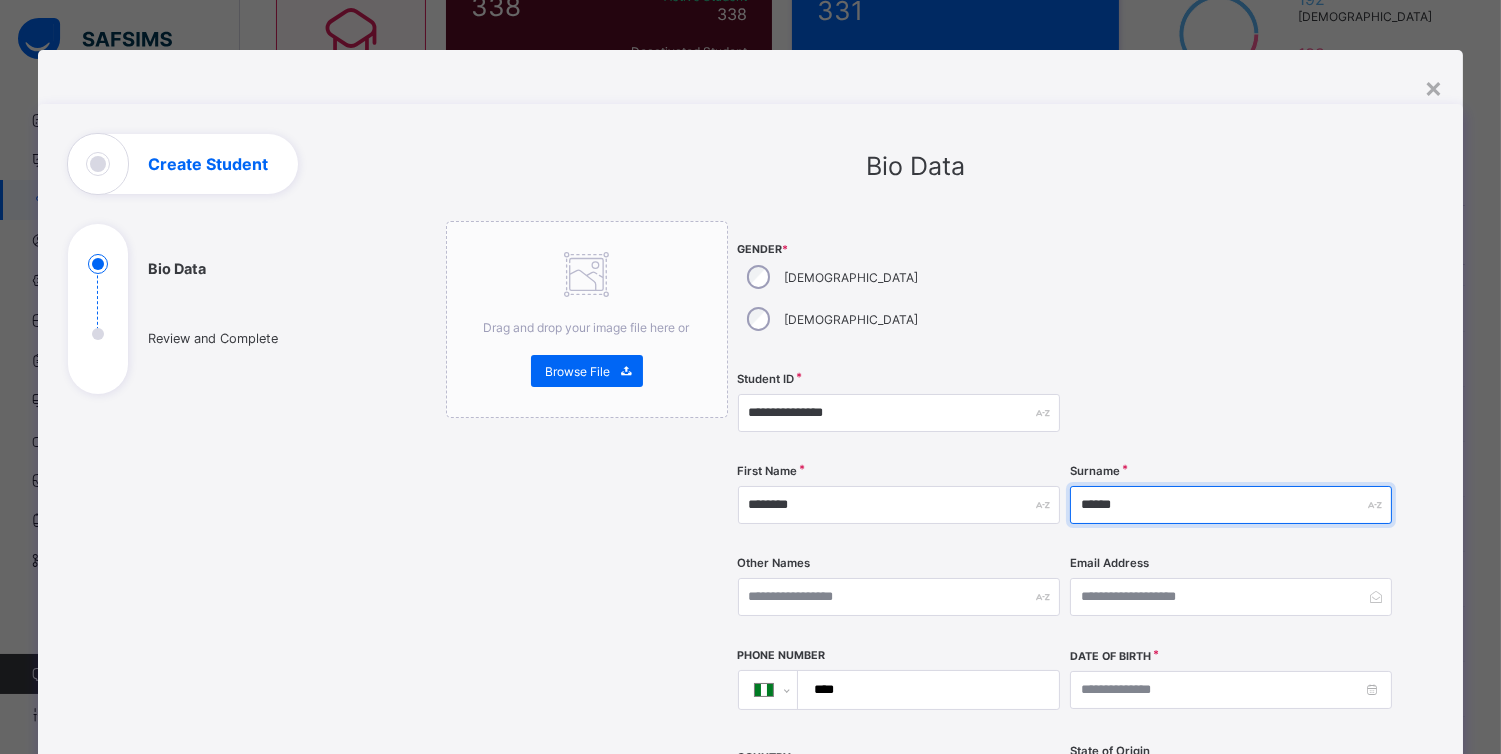 type on "******" 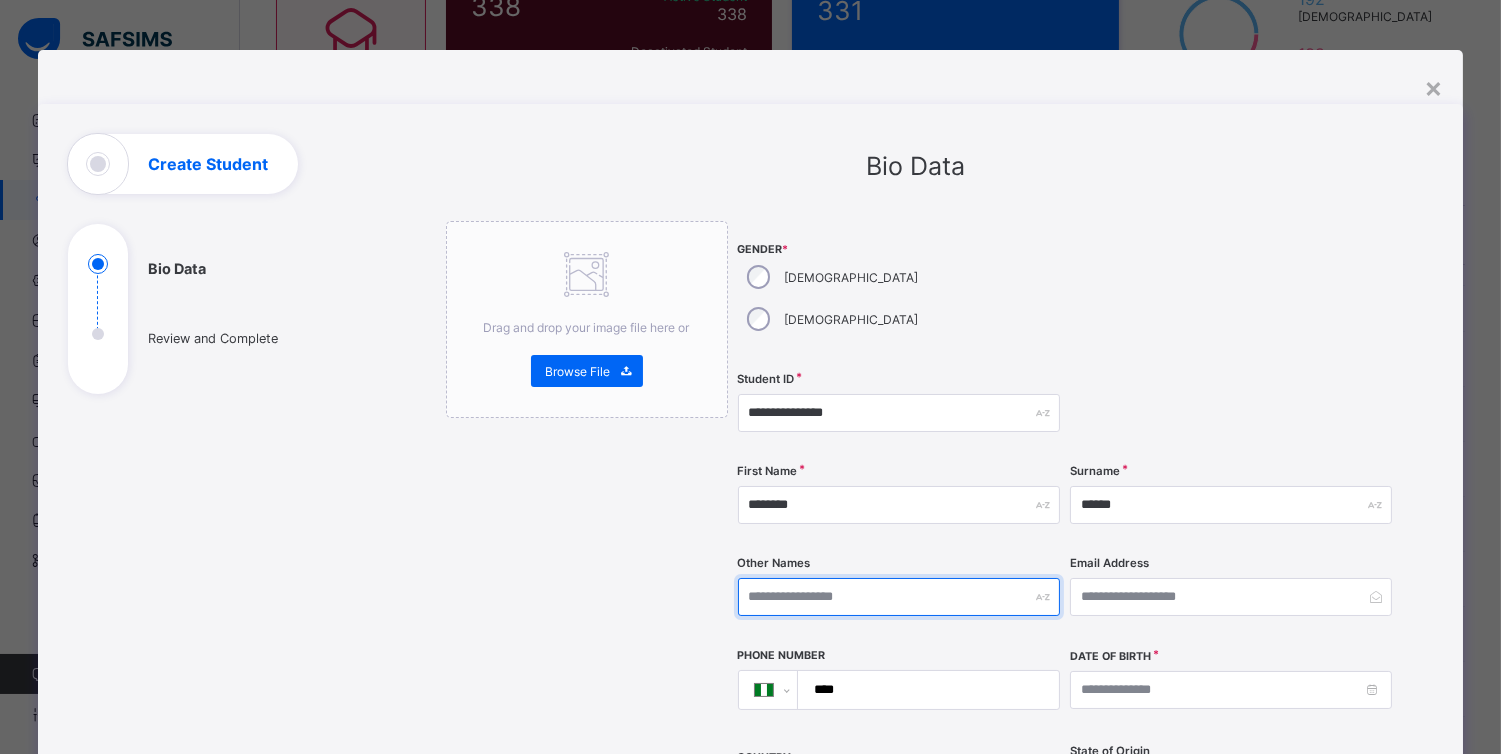 click at bounding box center [899, 597] 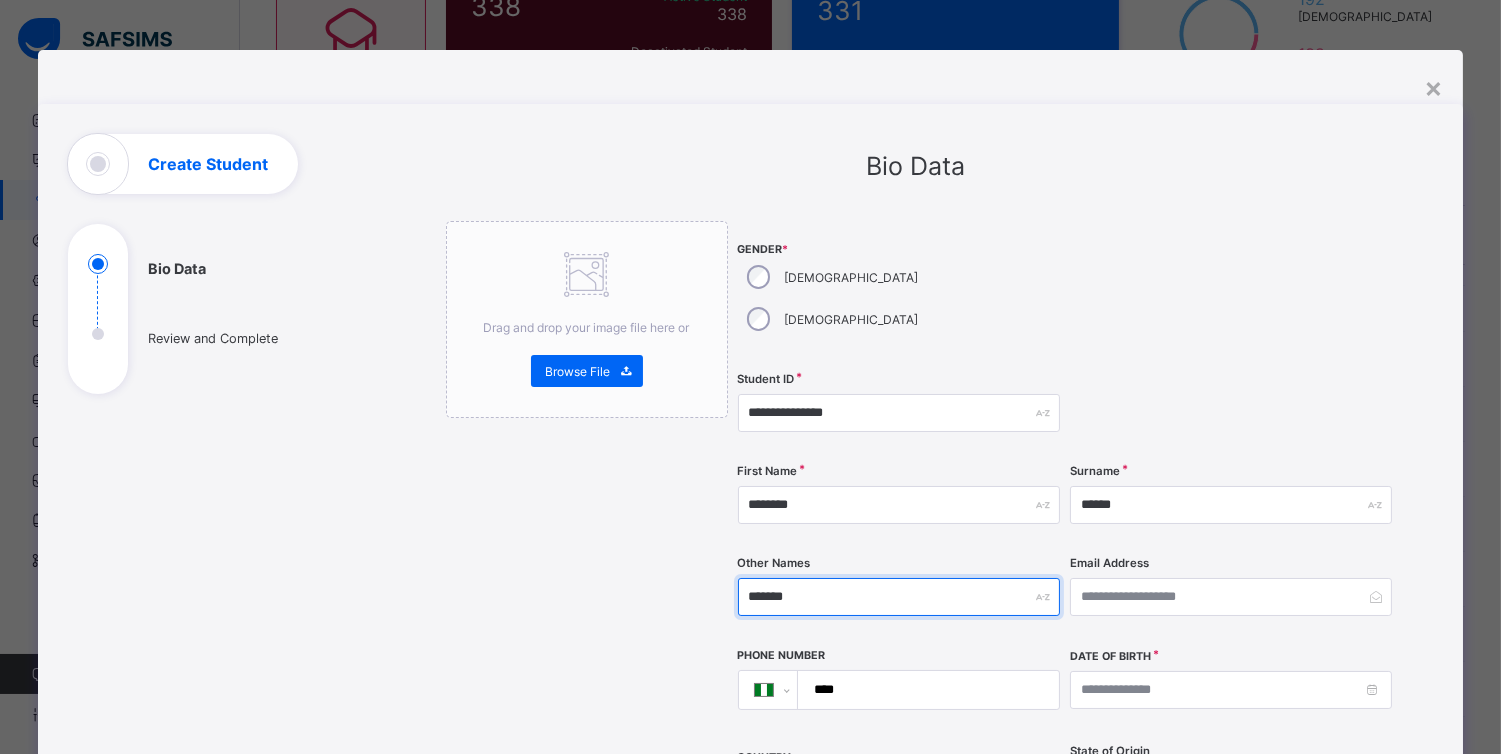 type on "*******" 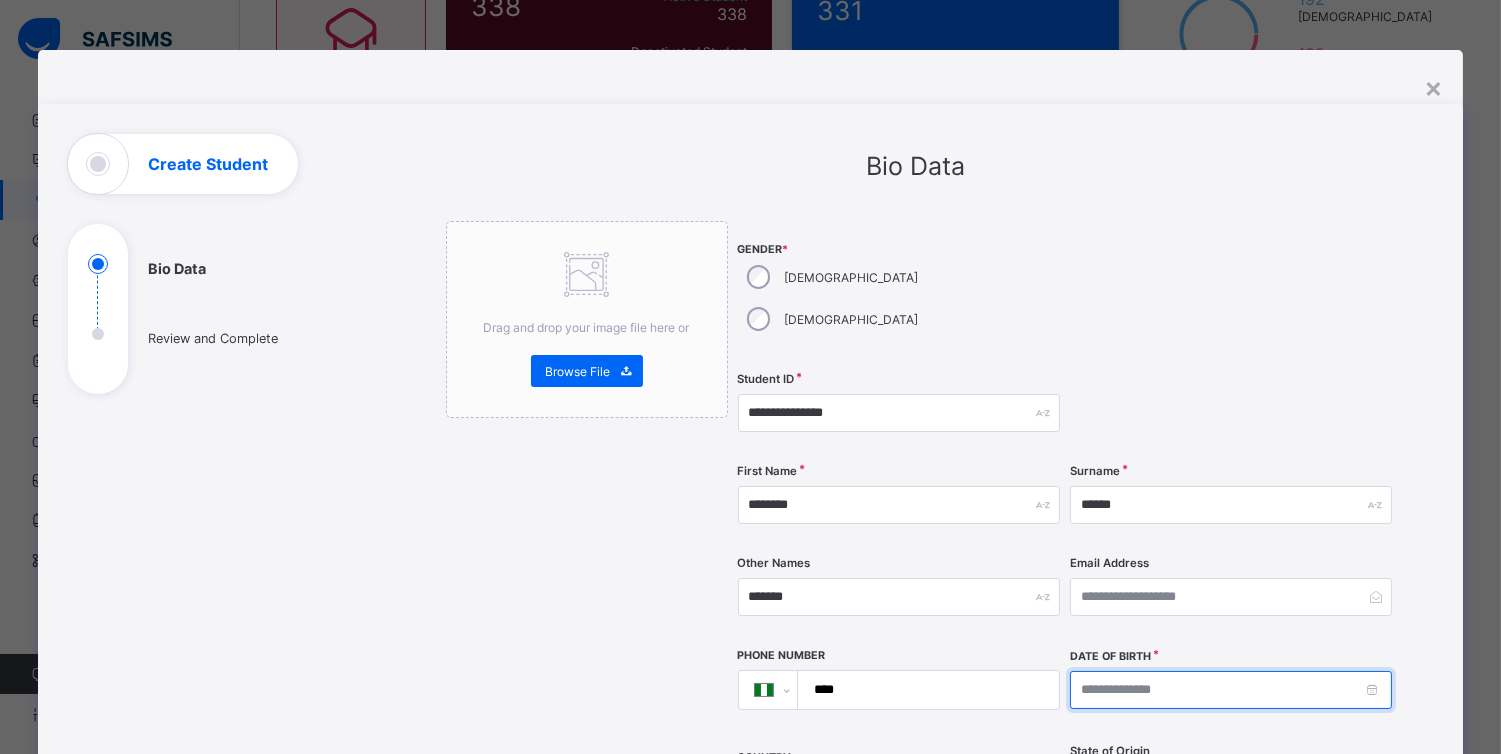 click at bounding box center [1231, 690] 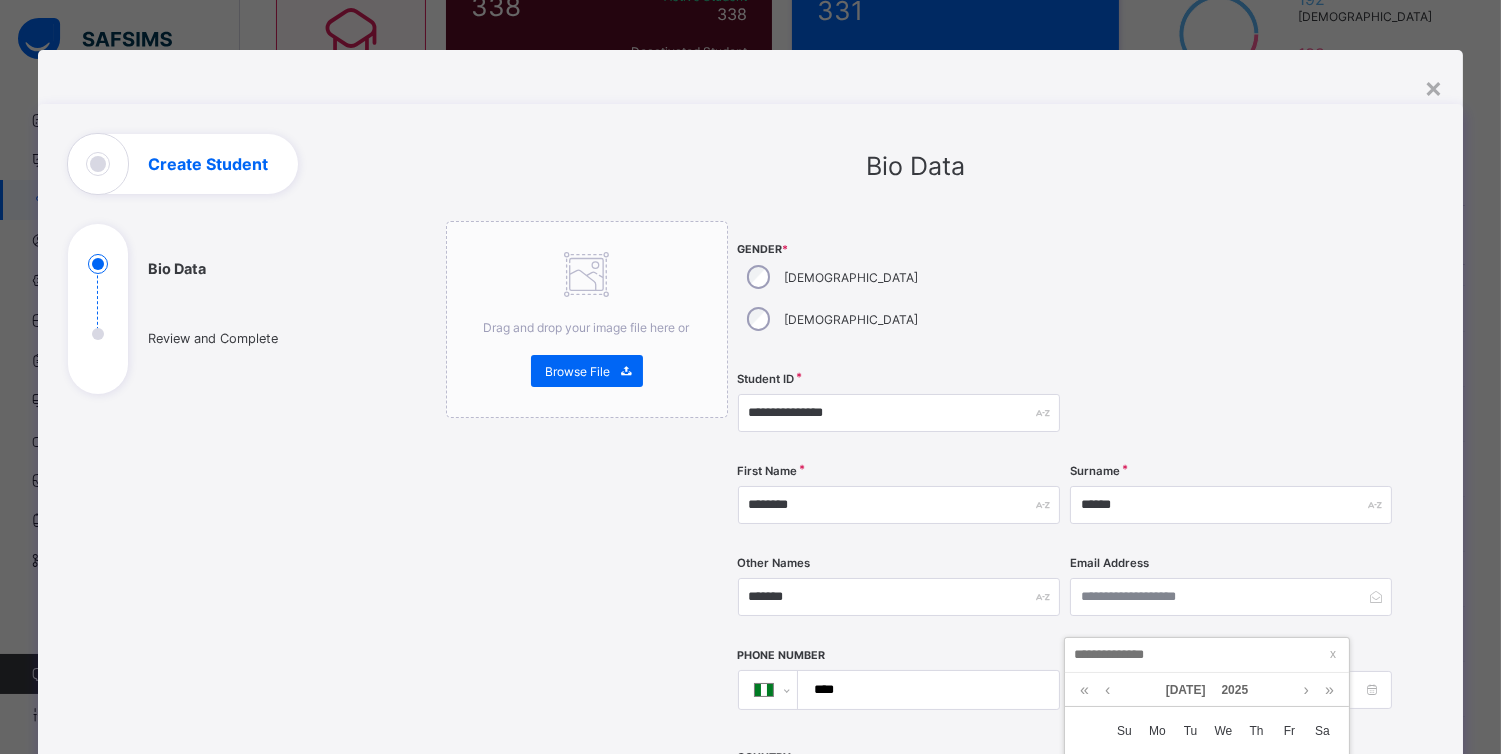 type on "**********" 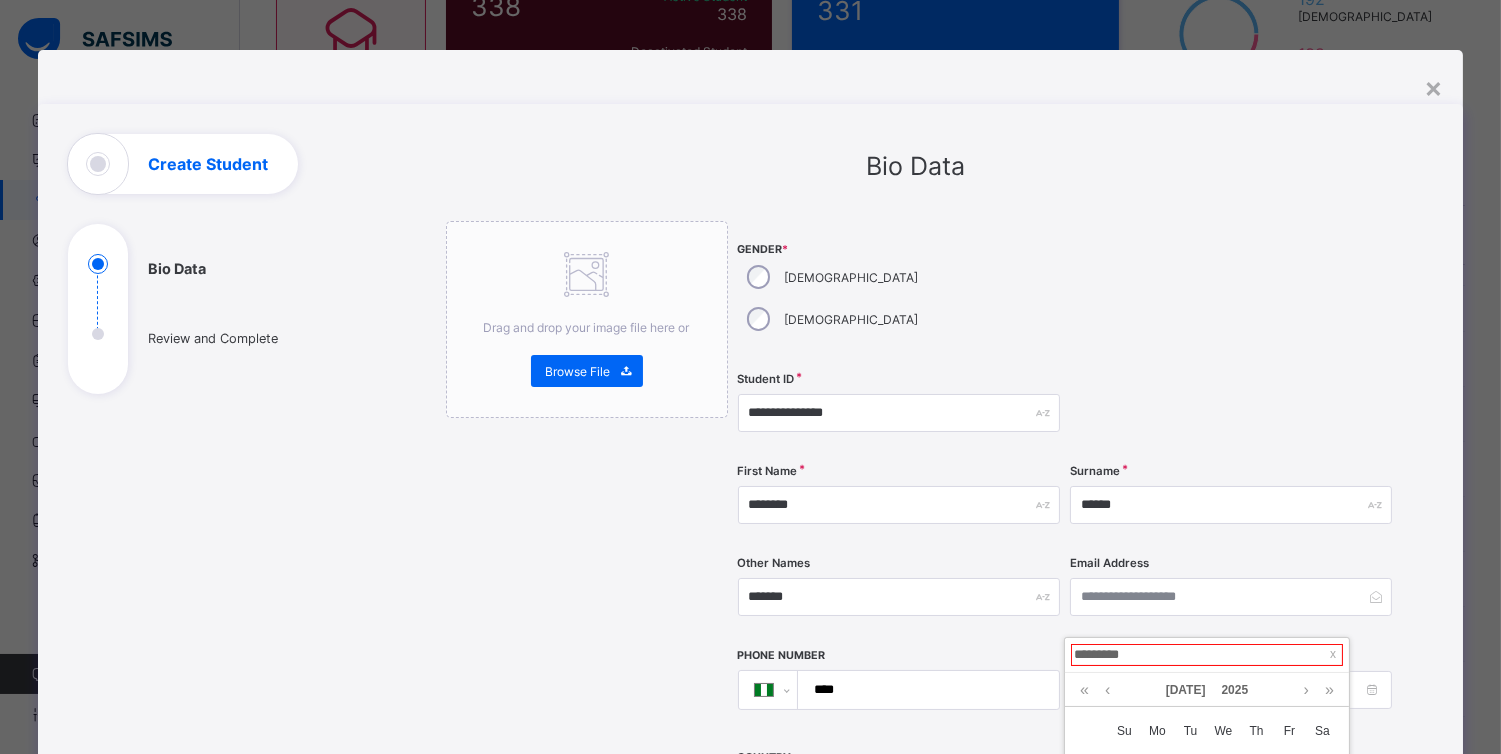 type on "**********" 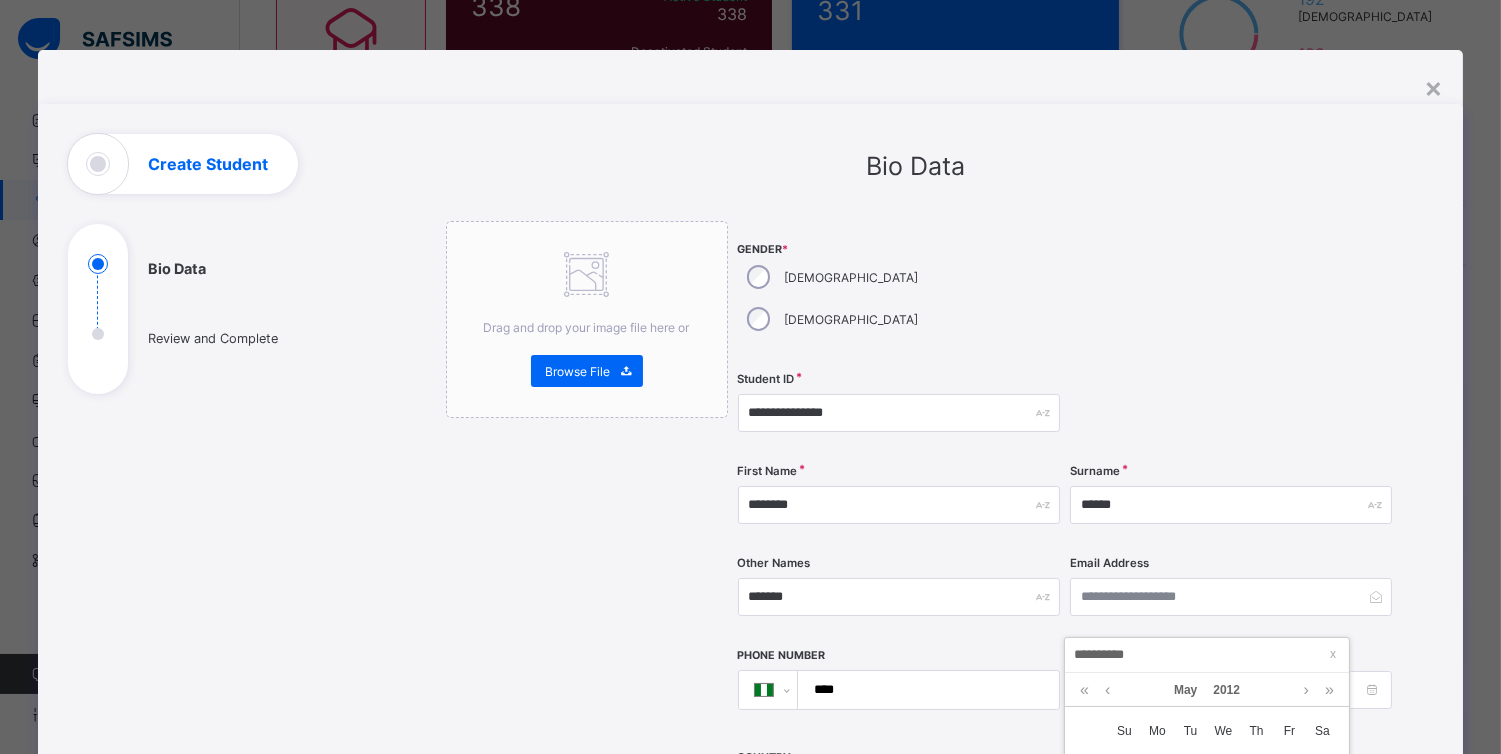 type on "**********" 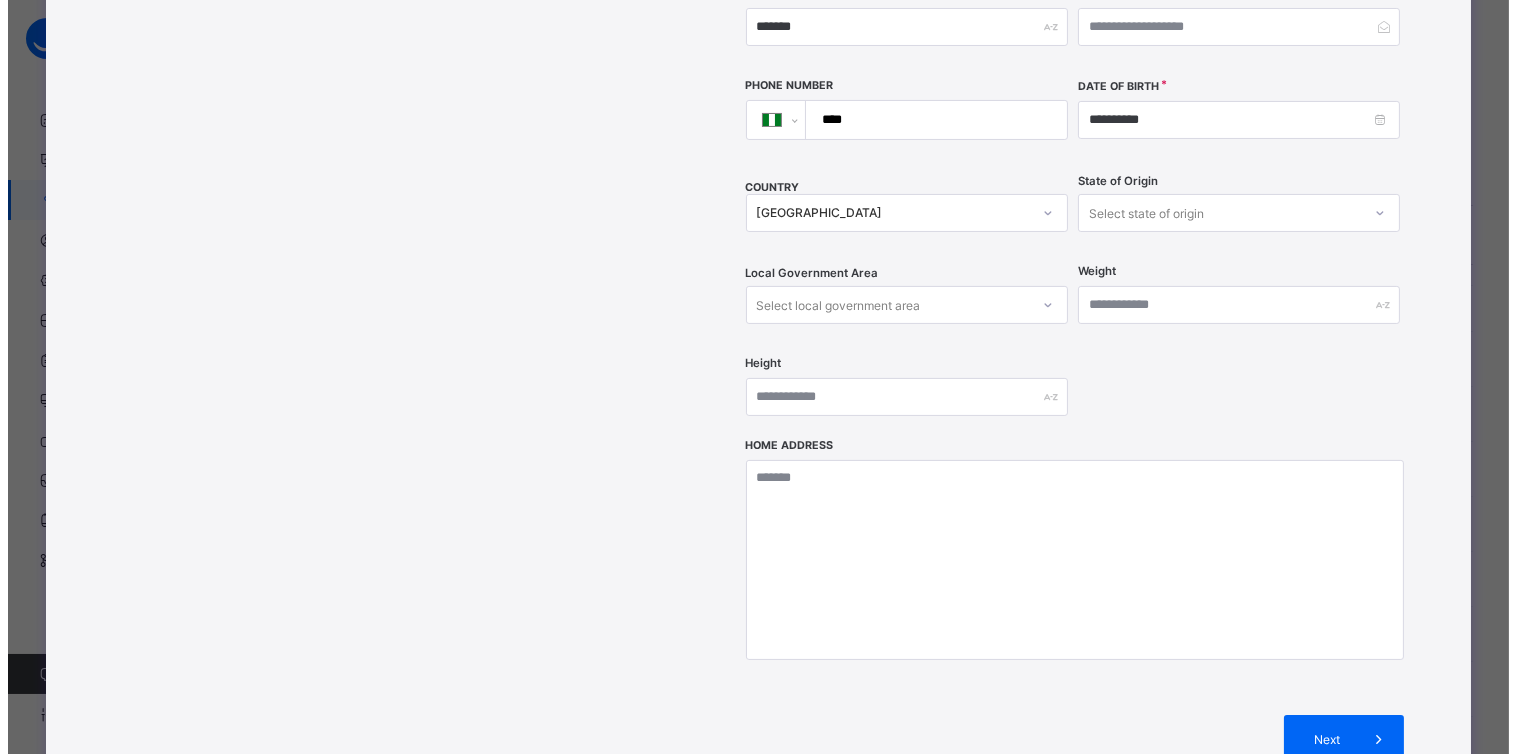 scroll, scrollTop: 754, scrollLeft: 0, axis: vertical 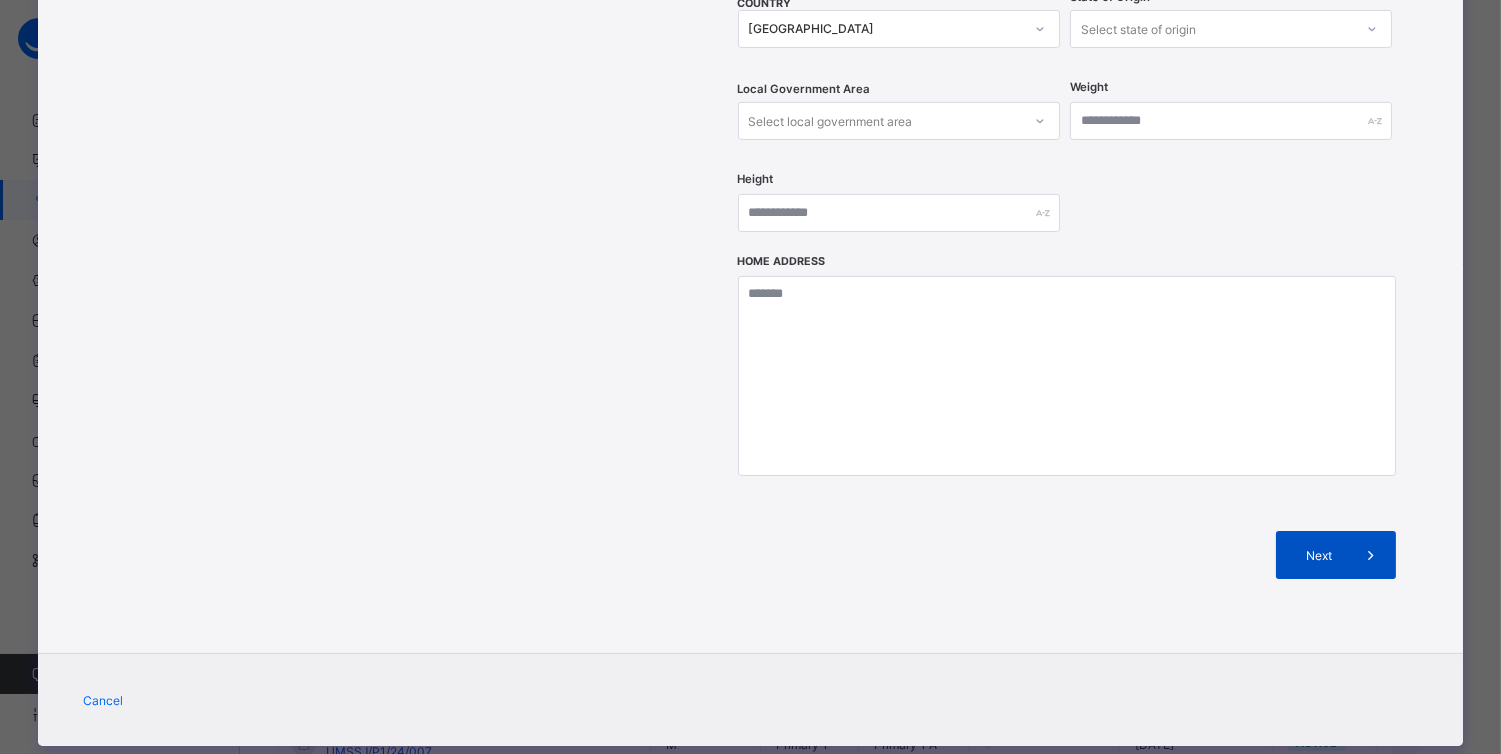 click on "Next" at bounding box center [1336, 555] 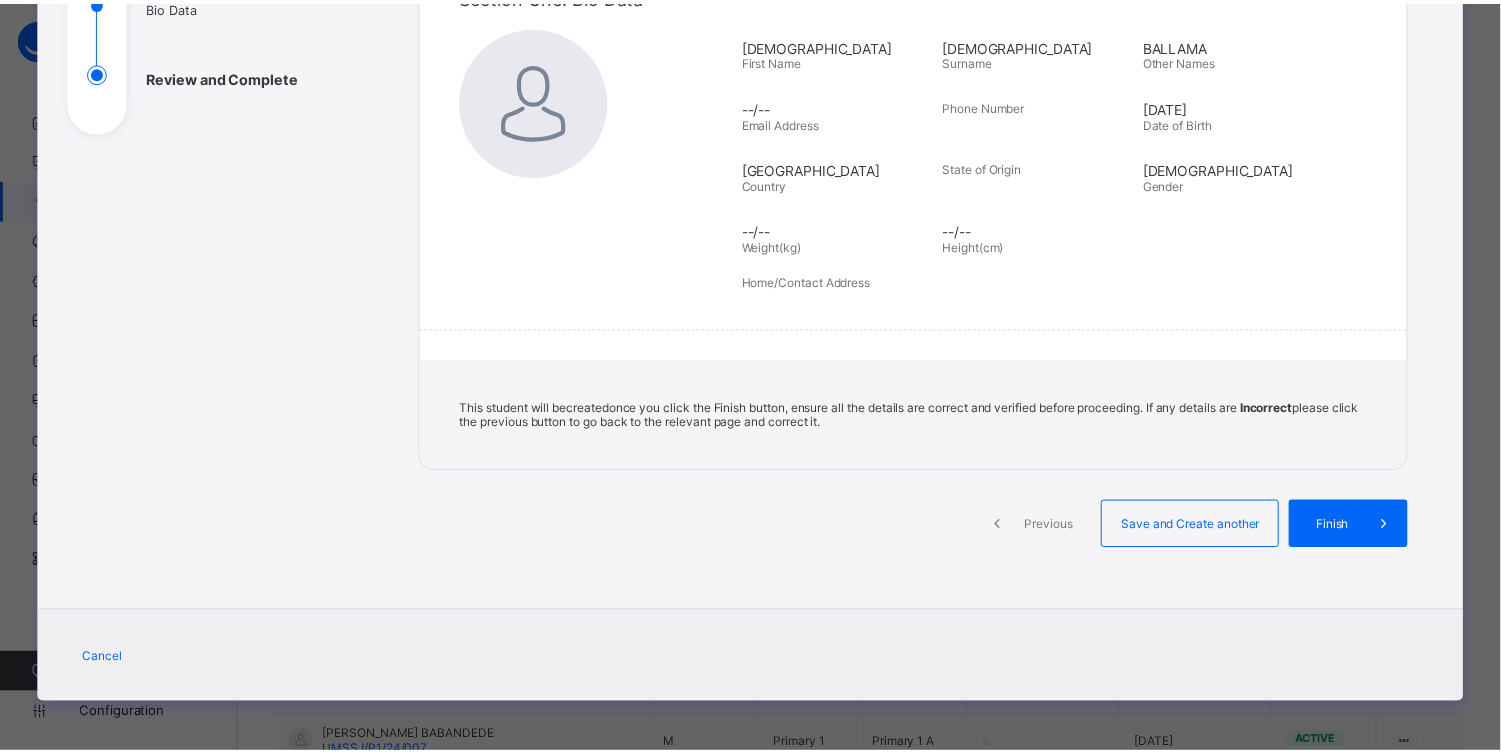 scroll, scrollTop: 256, scrollLeft: 0, axis: vertical 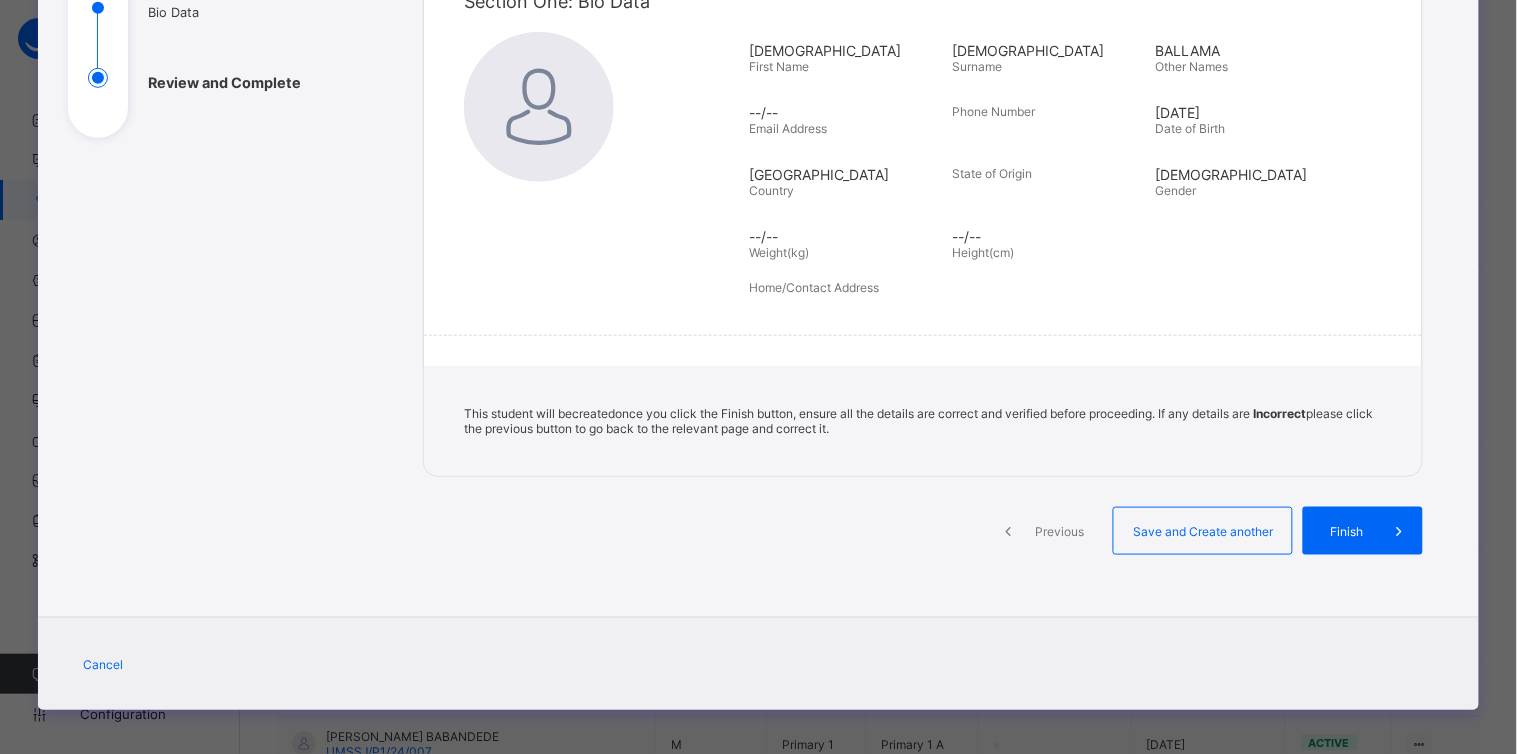 click on "Finish" at bounding box center (1346, 531) 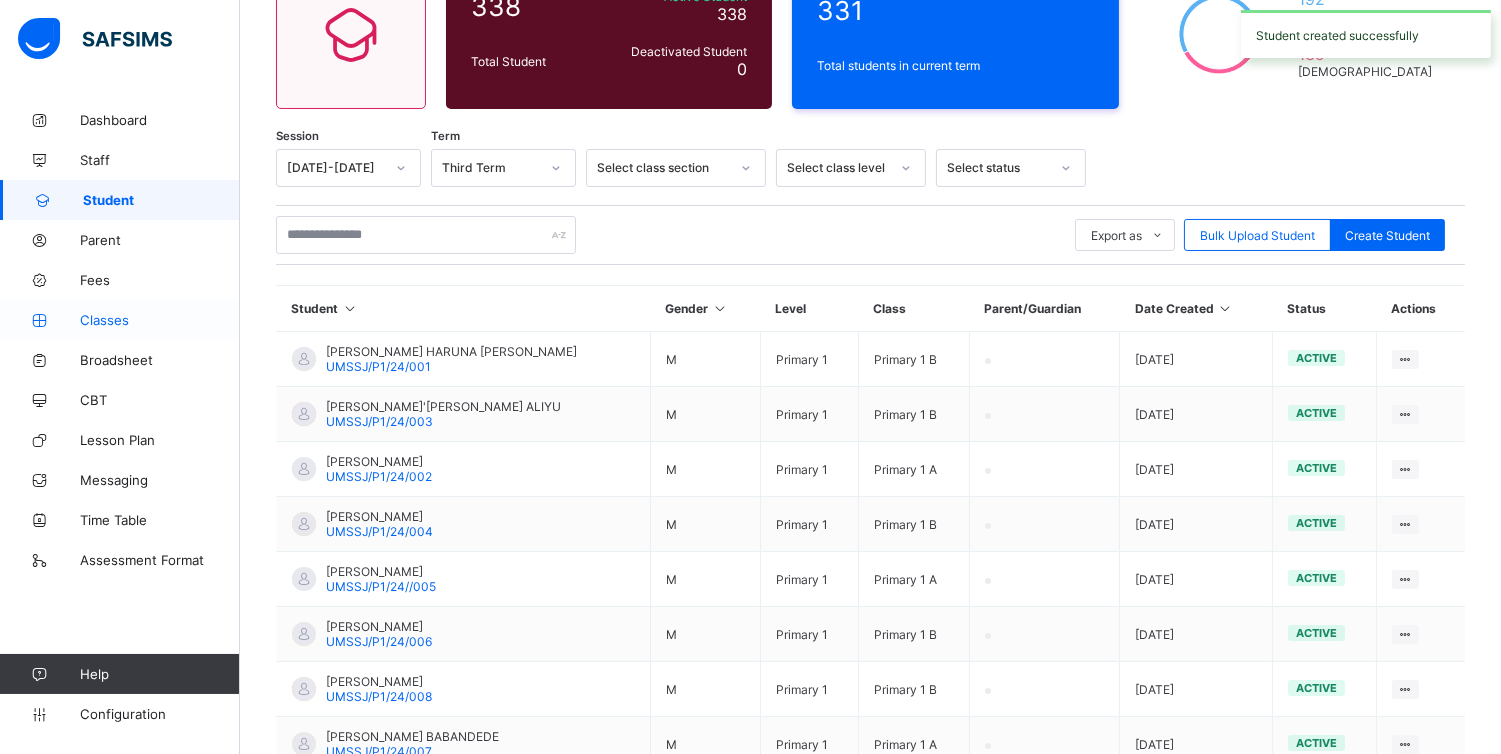 click on "Classes" at bounding box center [160, 320] 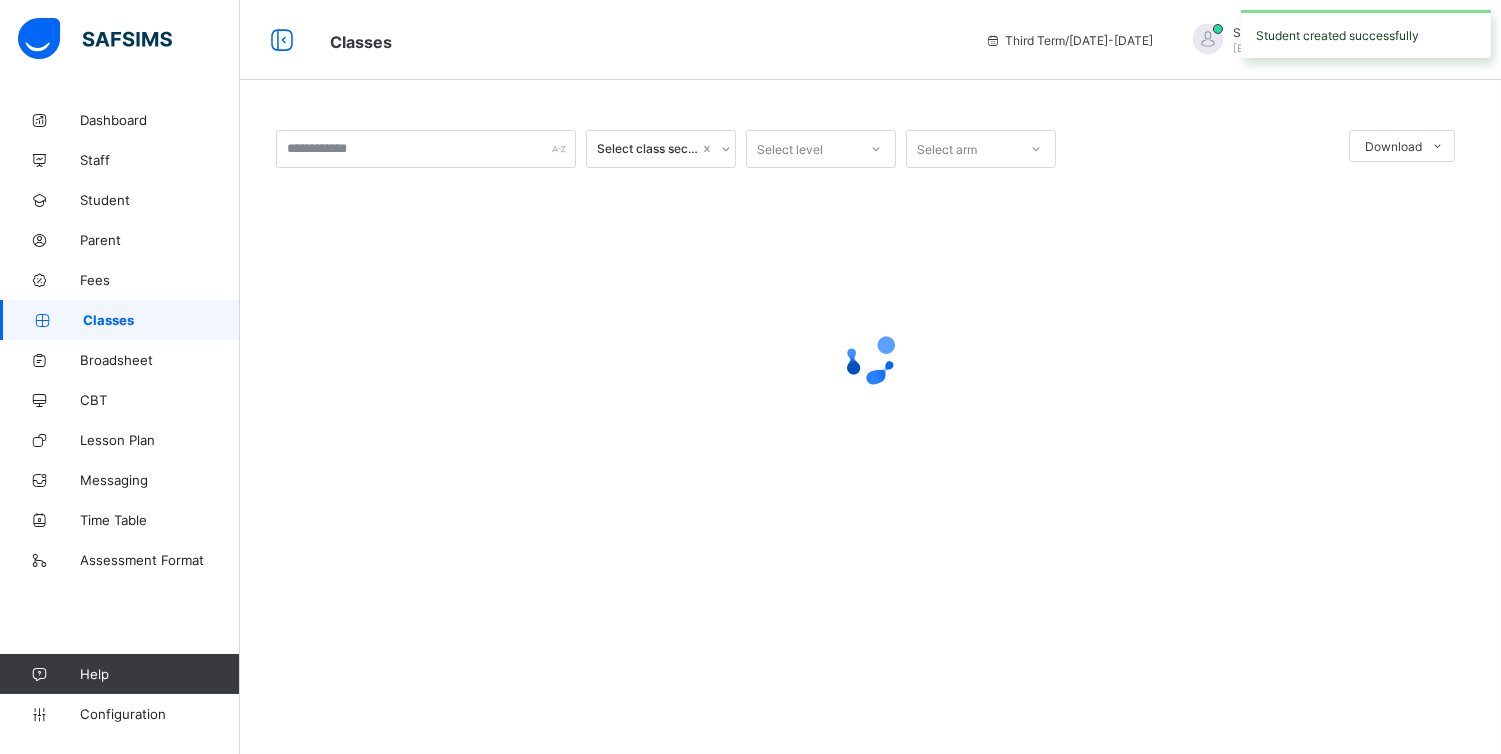 scroll, scrollTop: 0, scrollLeft: 0, axis: both 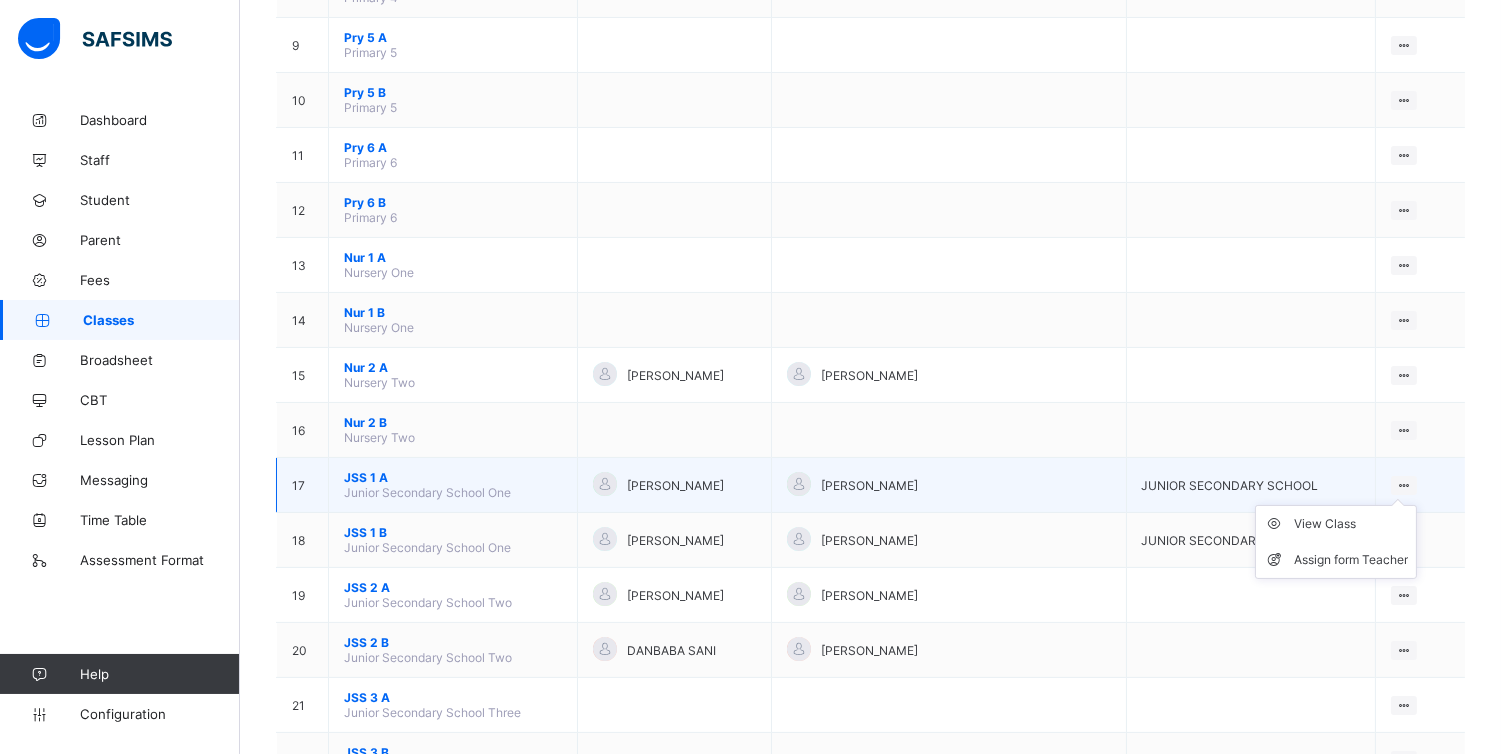 click at bounding box center [1404, 485] 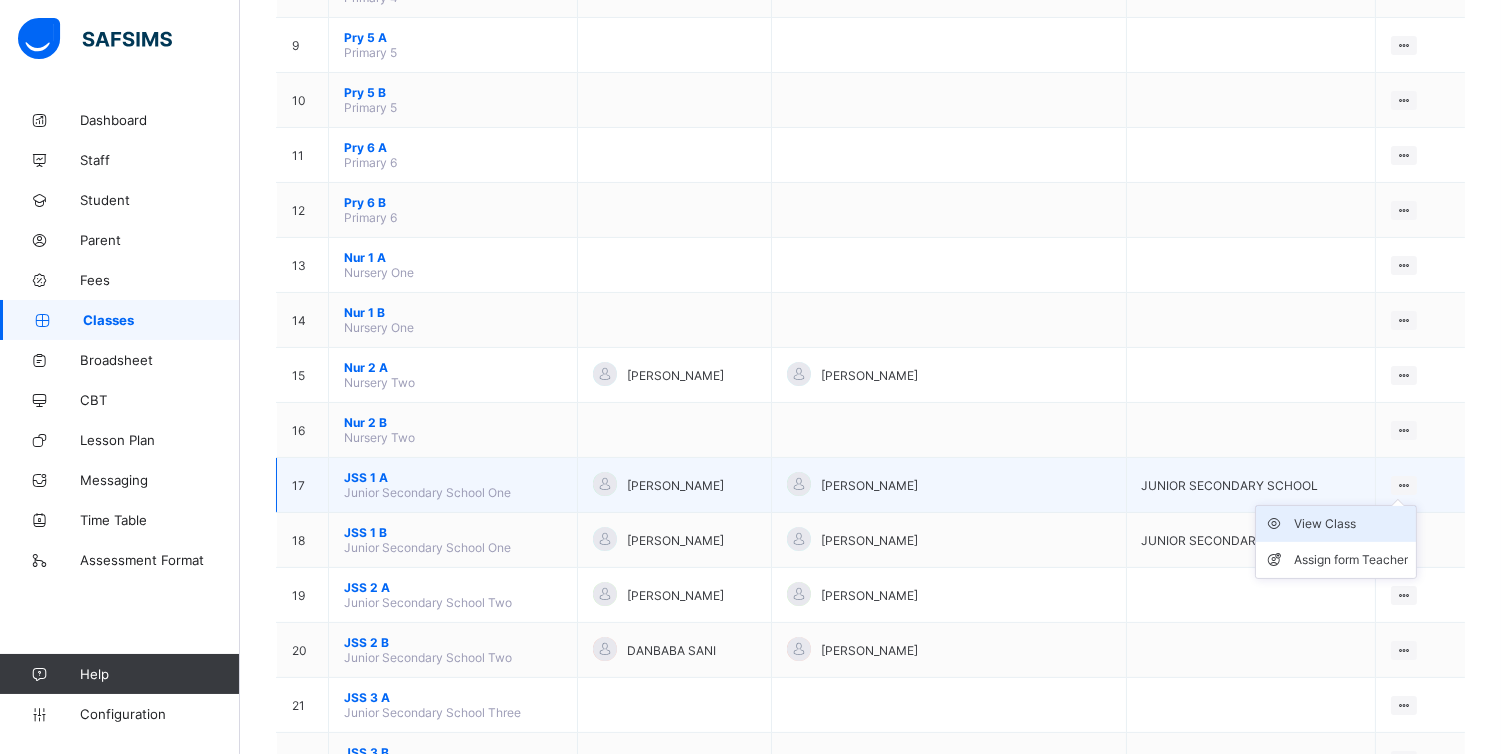 click on "View Class" at bounding box center [1351, 524] 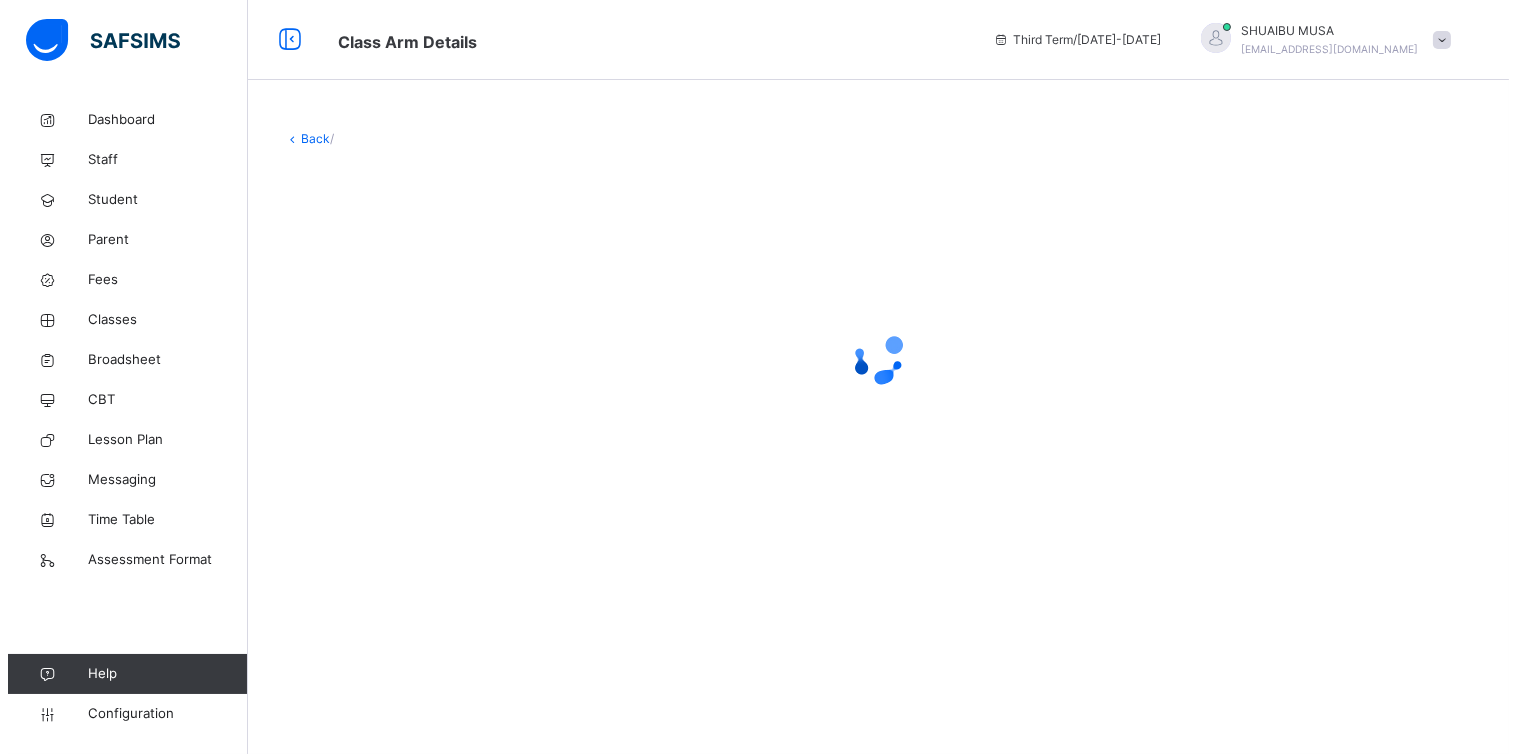 scroll, scrollTop: 0, scrollLeft: 0, axis: both 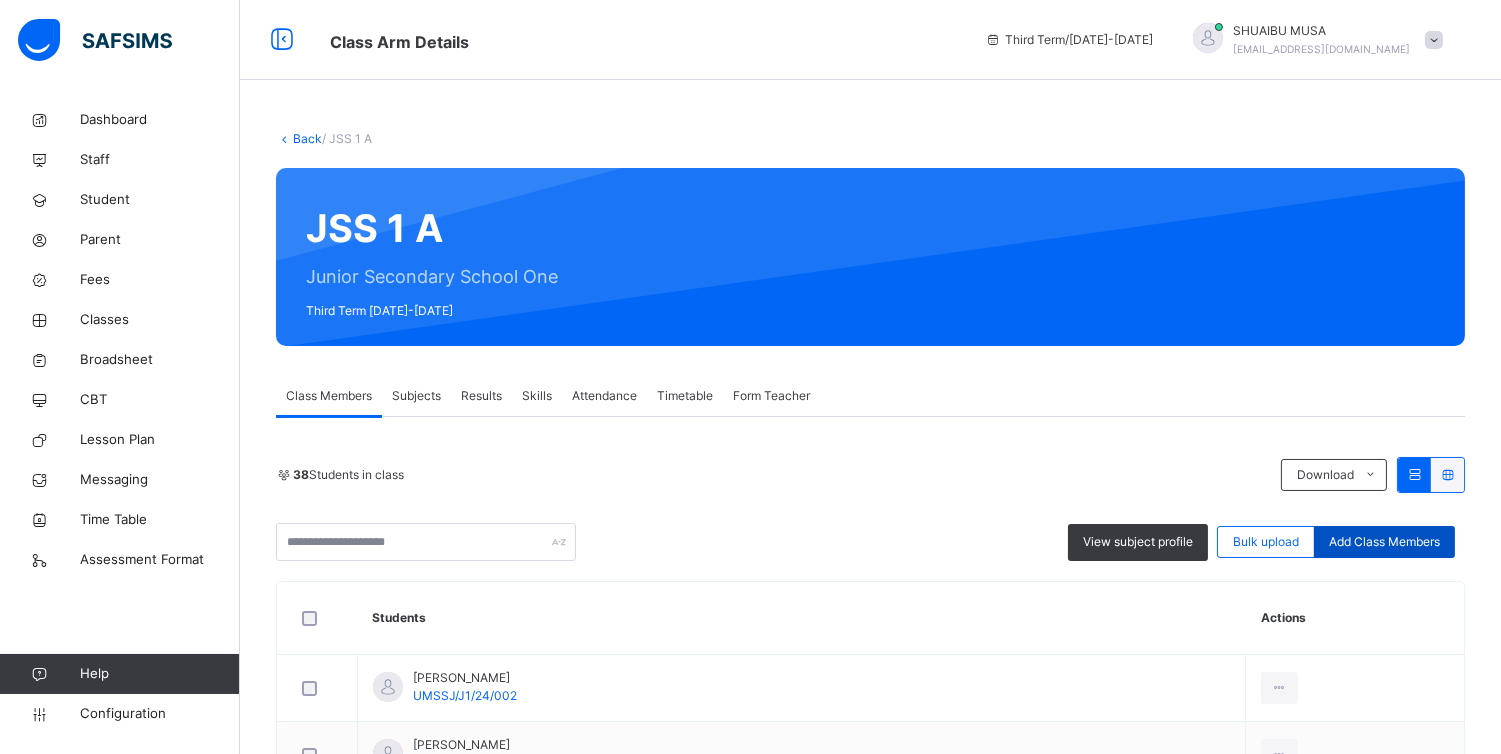 click on "Add Class Members" at bounding box center (1384, 542) 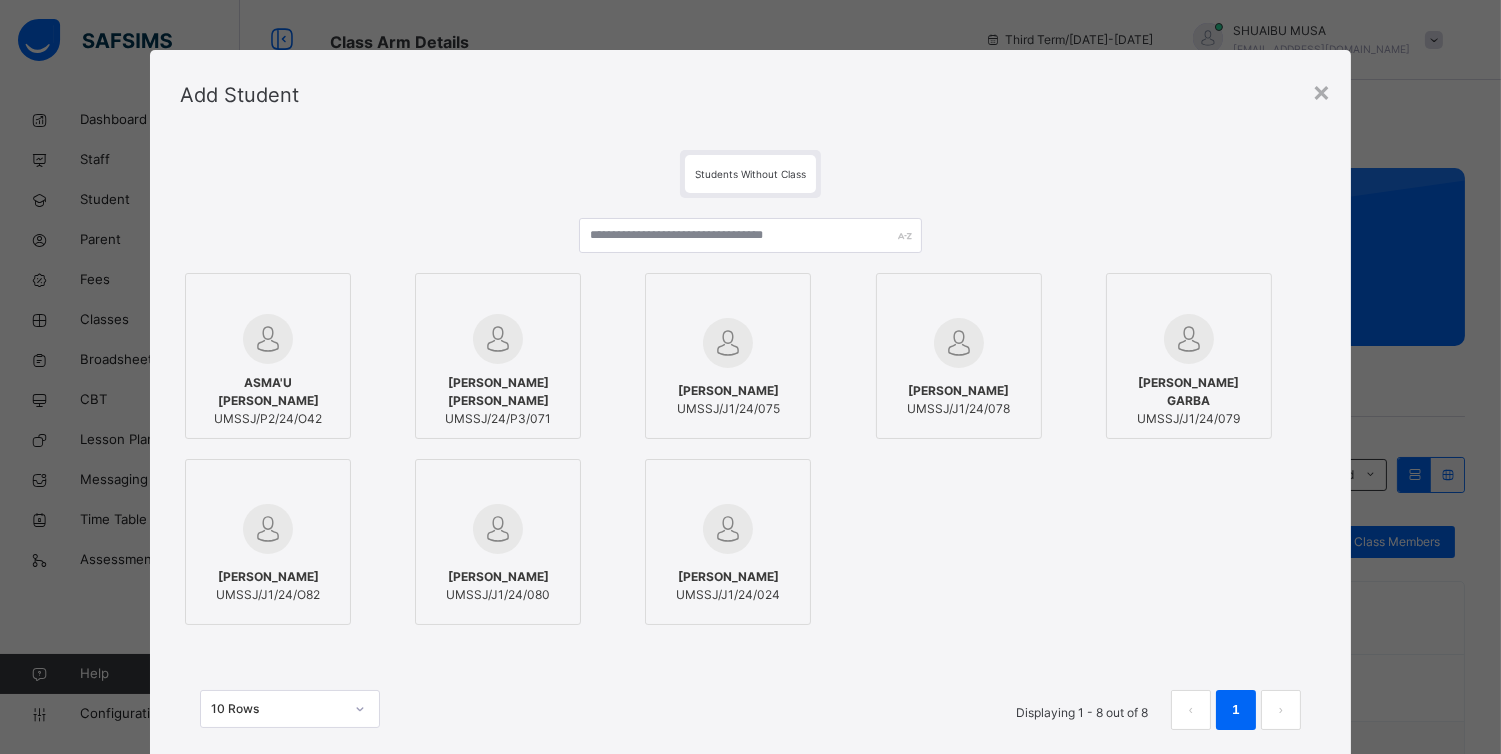 click at bounding box center [728, 529] 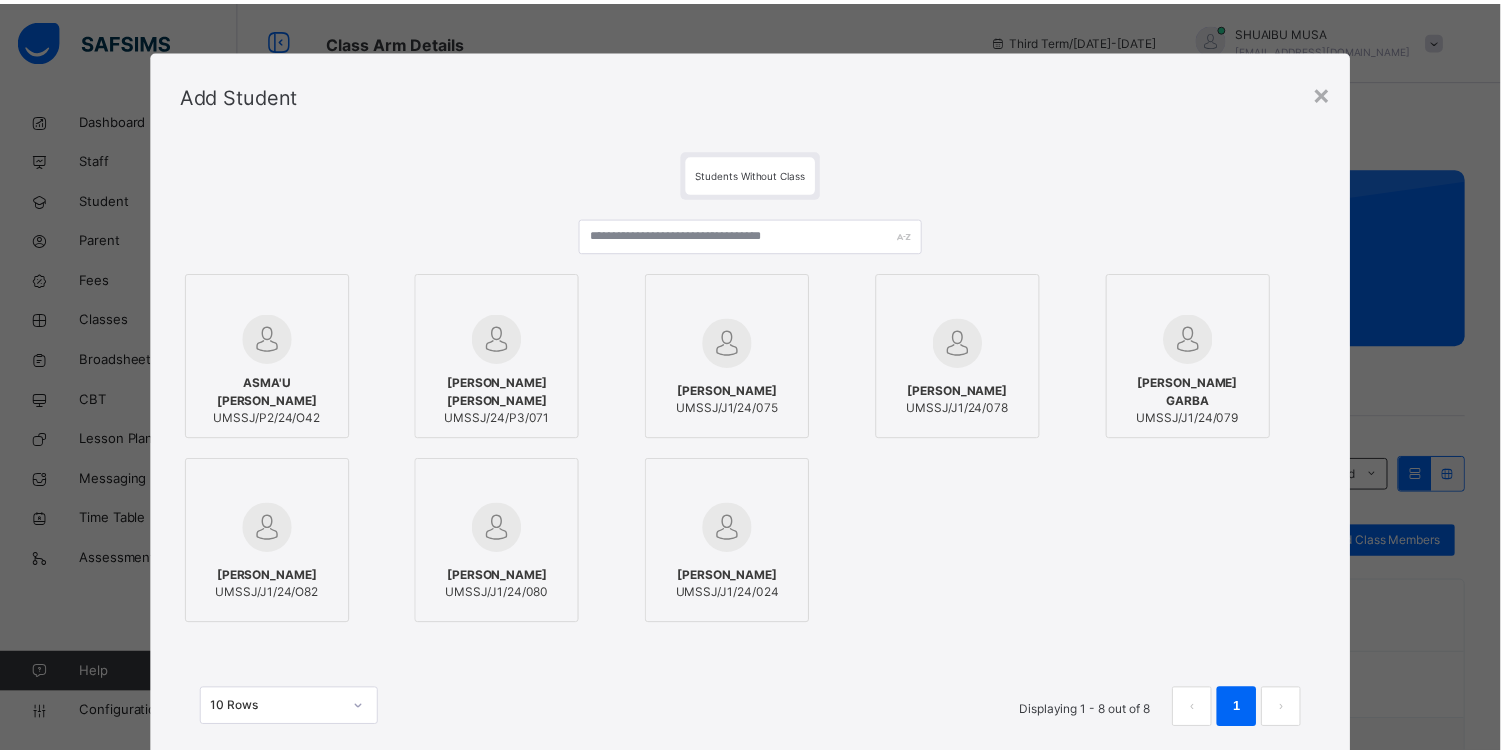scroll, scrollTop: 137, scrollLeft: 0, axis: vertical 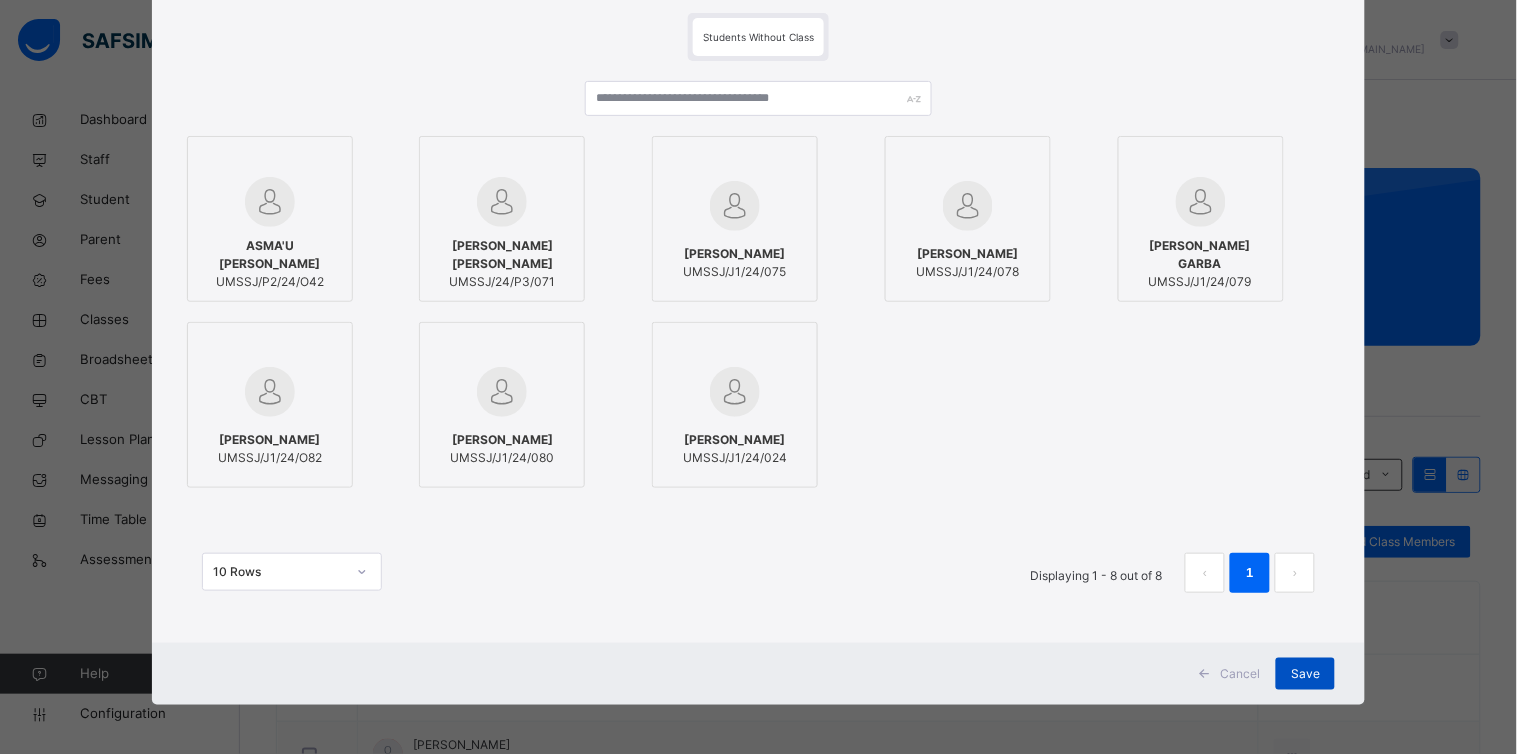 click on "Save" at bounding box center (1305, 674) 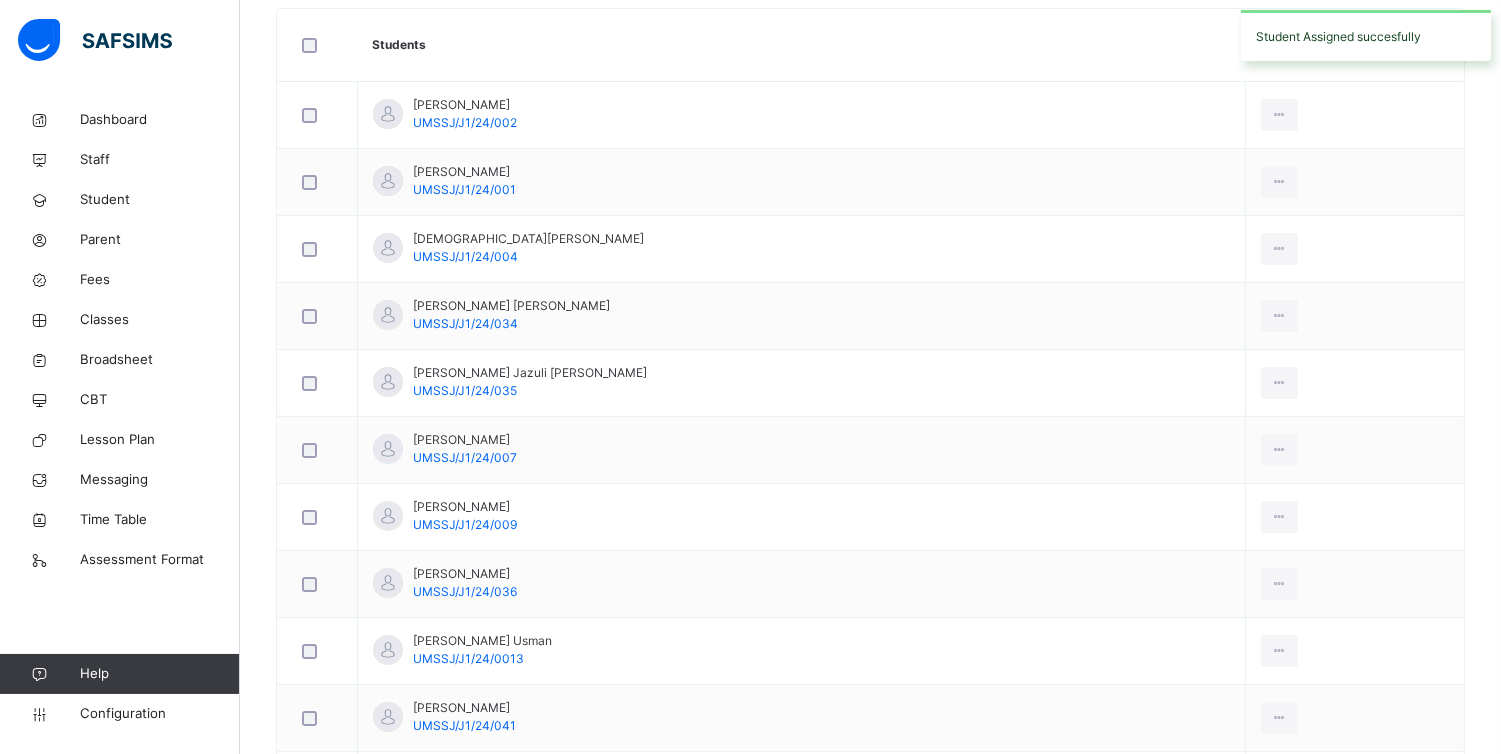 scroll, scrollTop: 610, scrollLeft: 0, axis: vertical 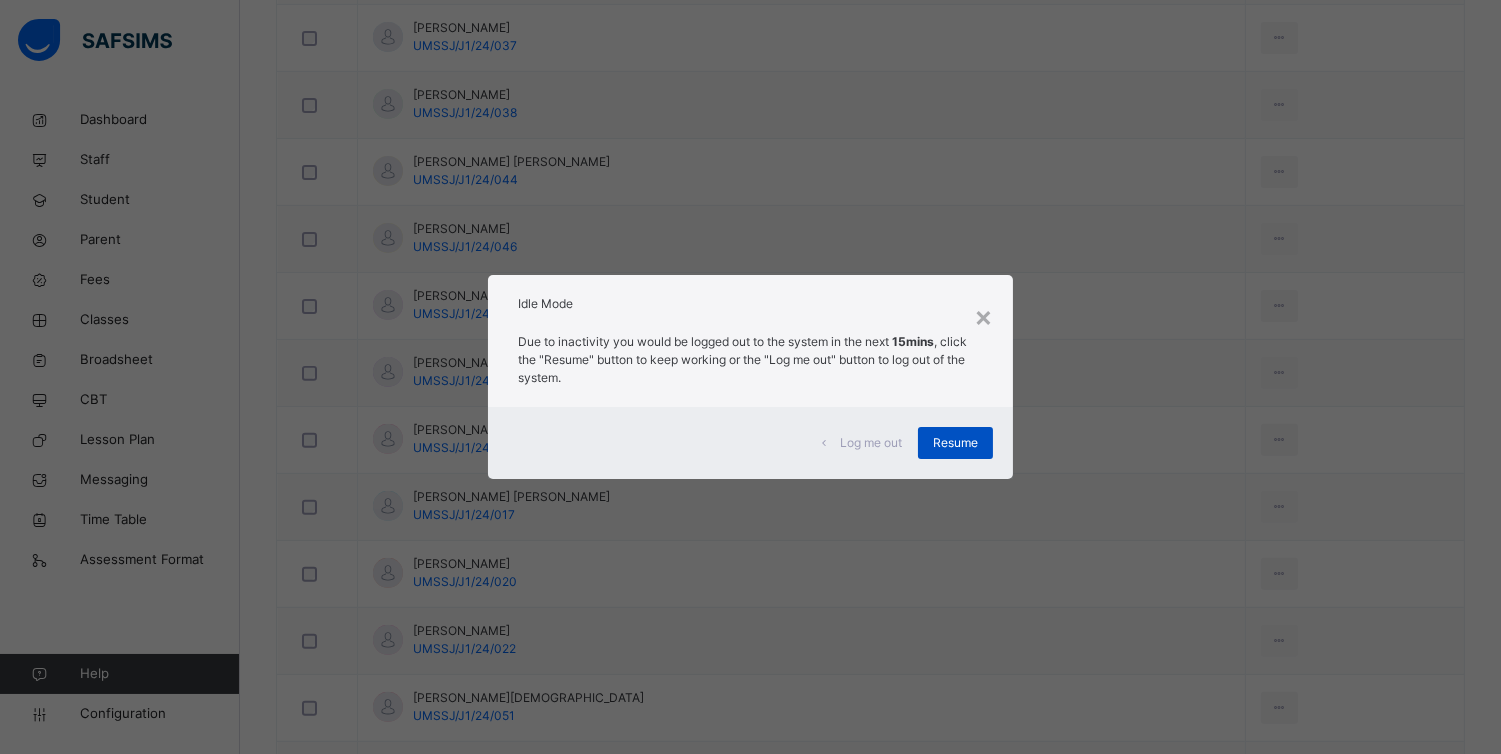 click on "Resume" at bounding box center [955, 443] 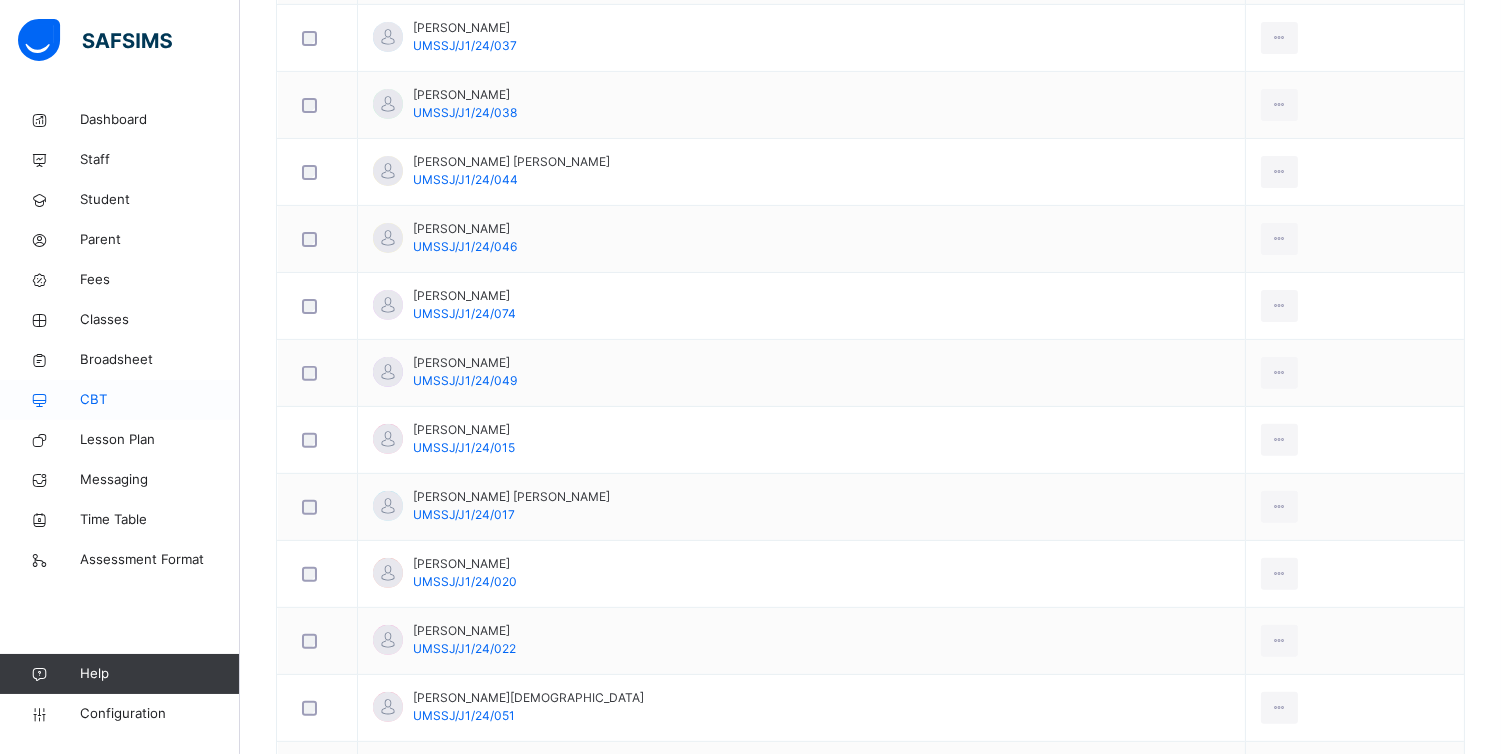 click on "CBT" at bounding box center (160, 400) 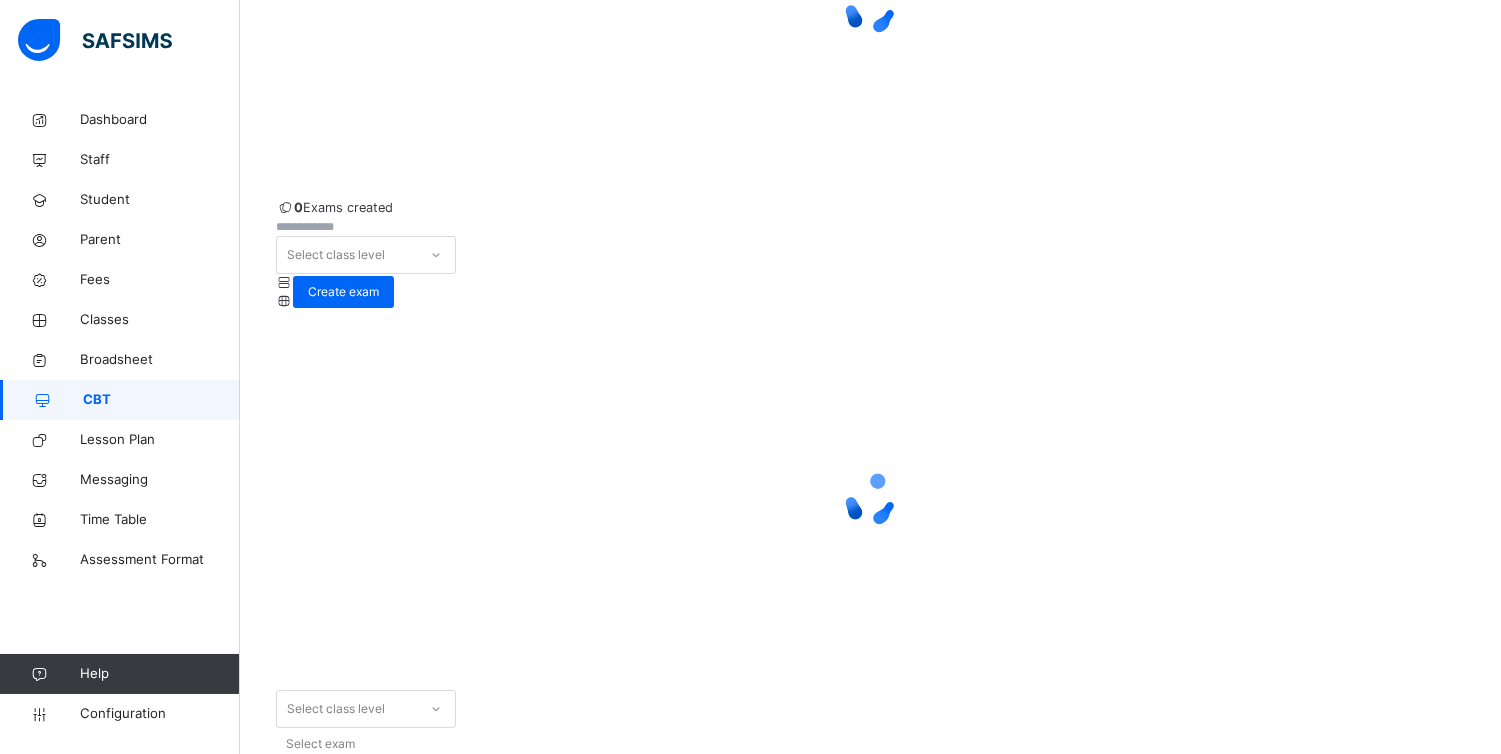 scroll, scrollTop: 0, scrollLeft: 0, axis: both 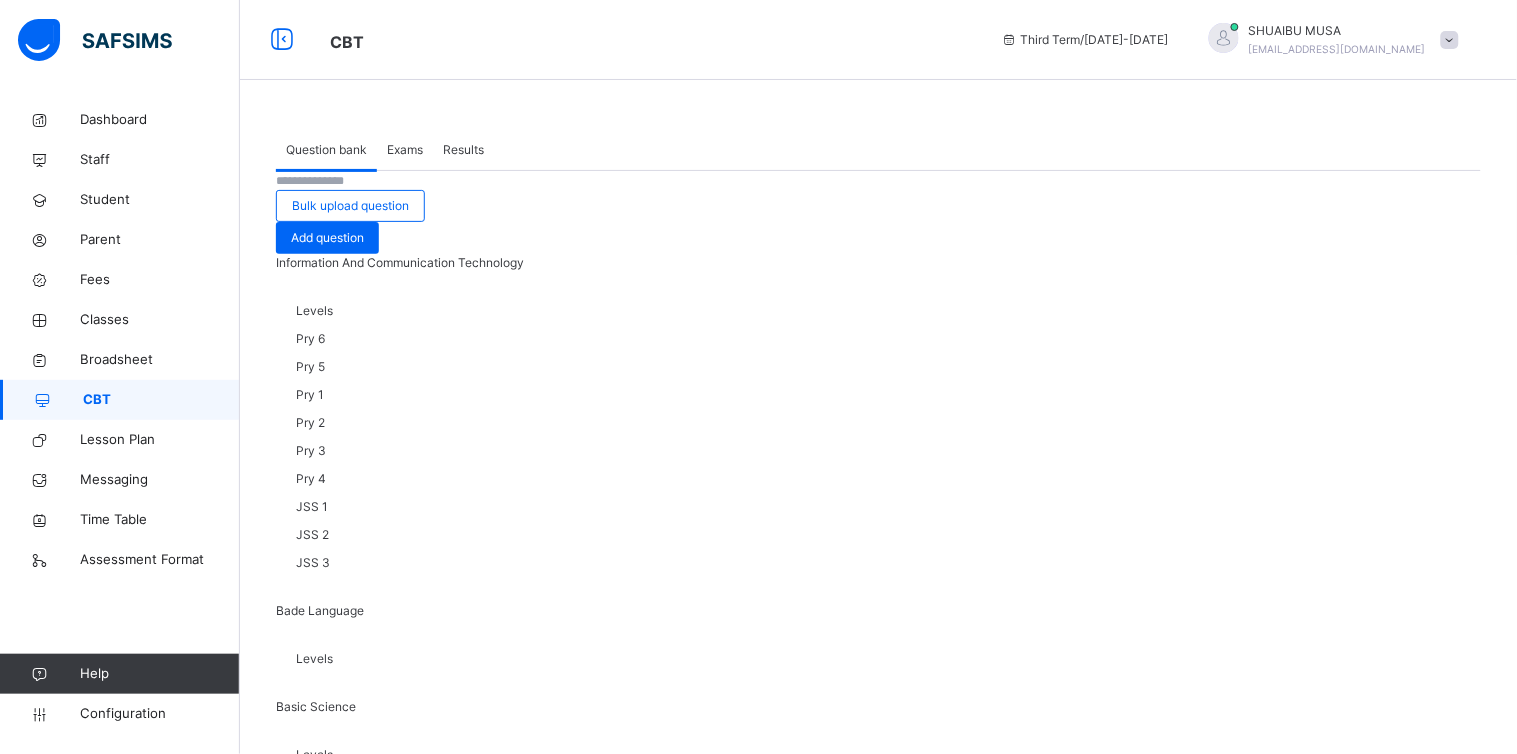 click on "Exams" at bounding box center (405, 150) 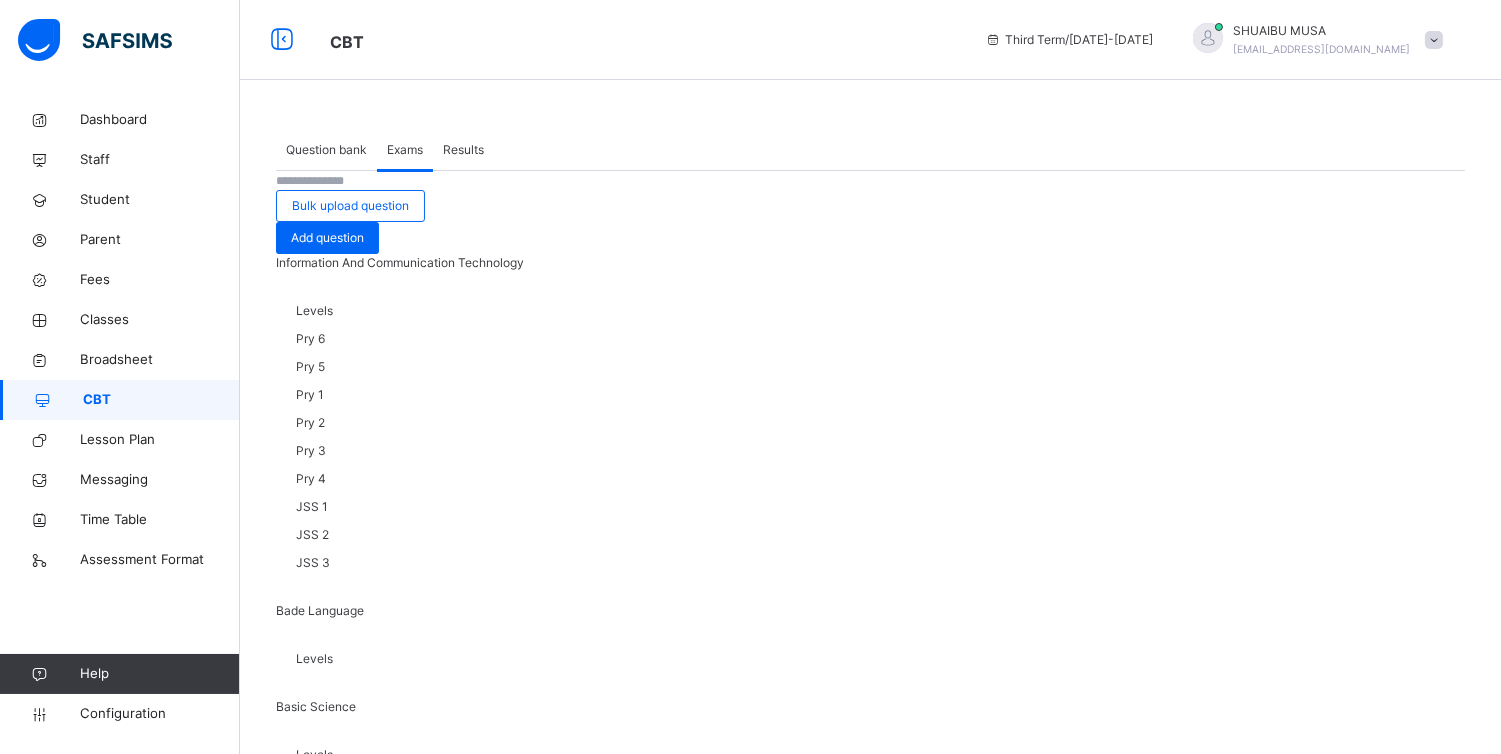 click on "Select class level" at bounding box center [347, 1595] 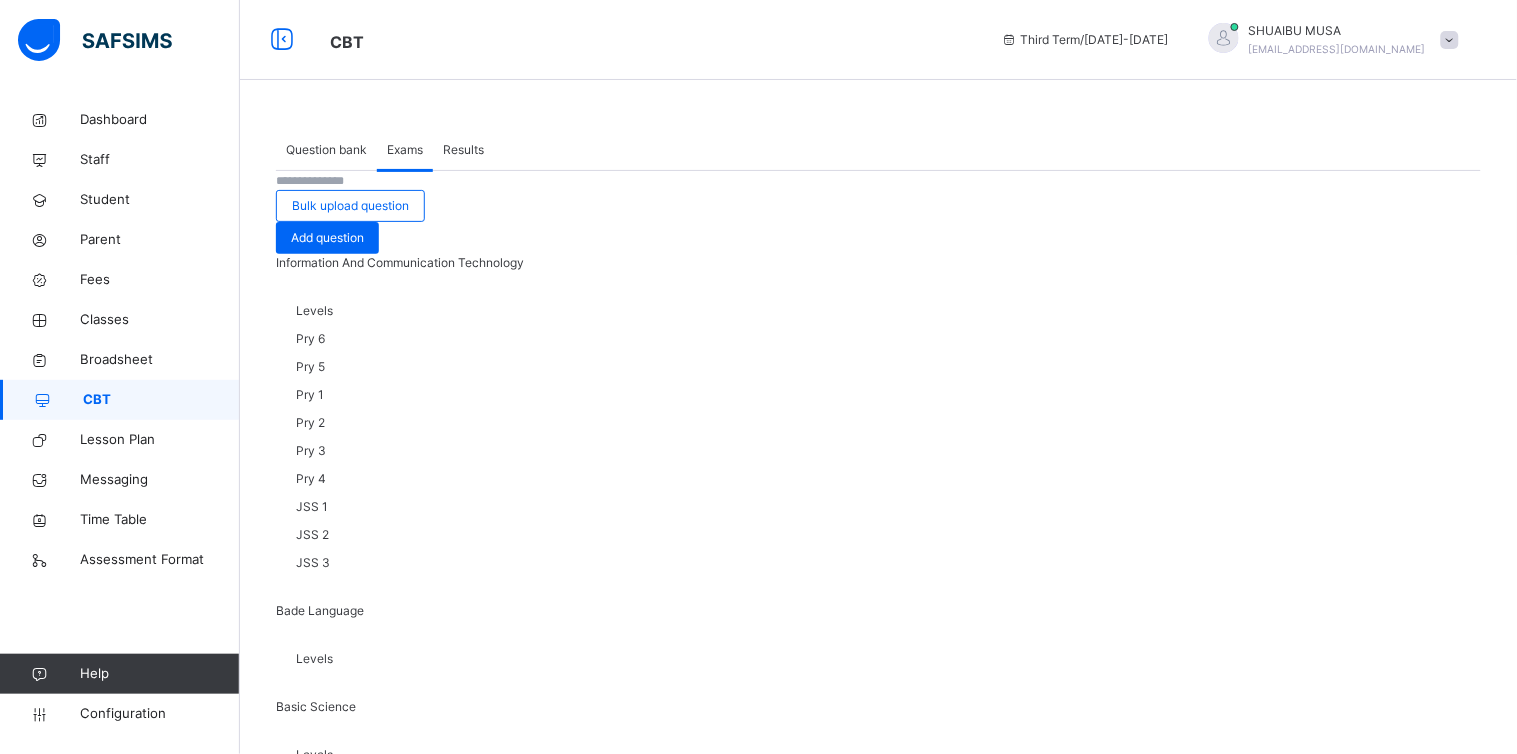 click on "View all papers" at bounding box center [1363, 1711] 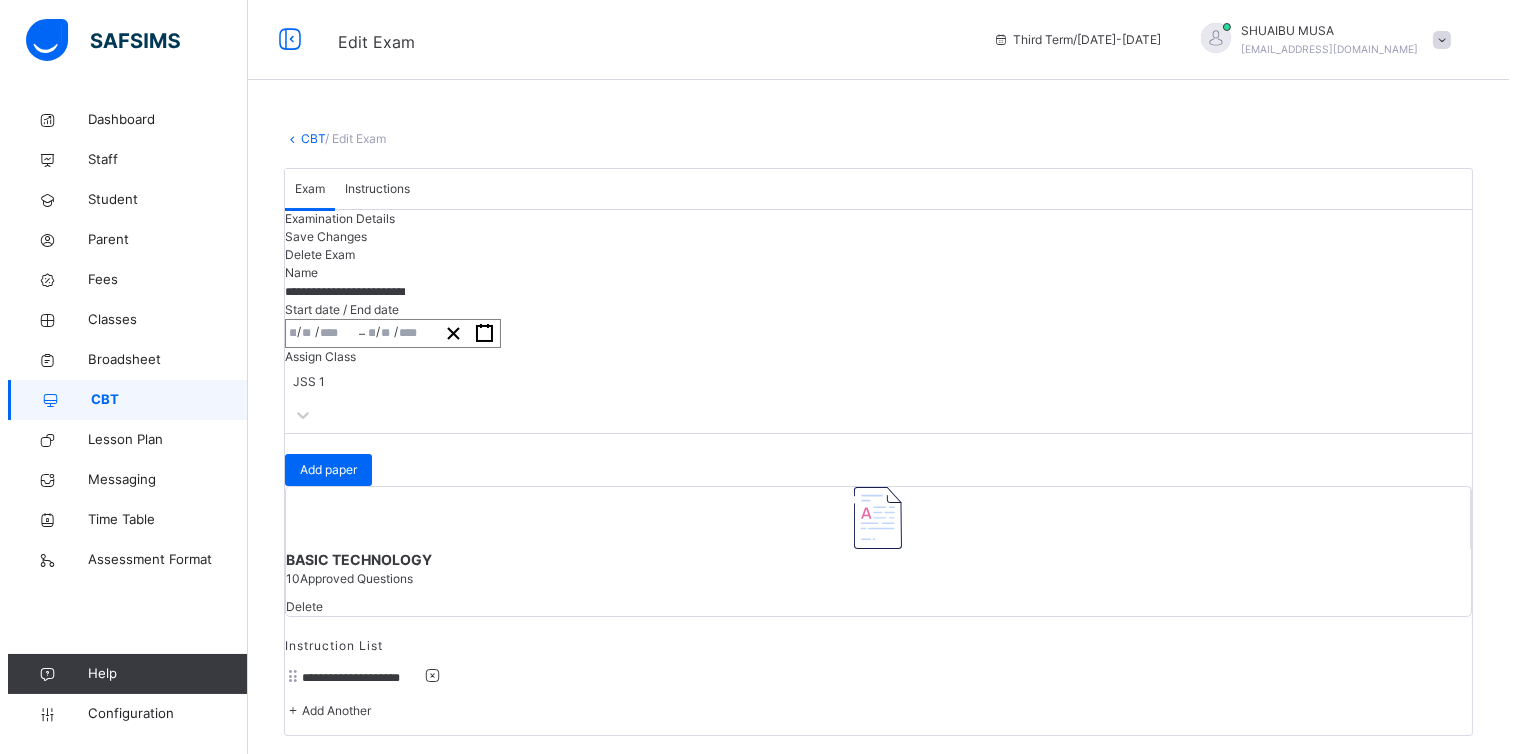 scroll, scrollTop: 154, scrollLeft: 0, axis: vertical 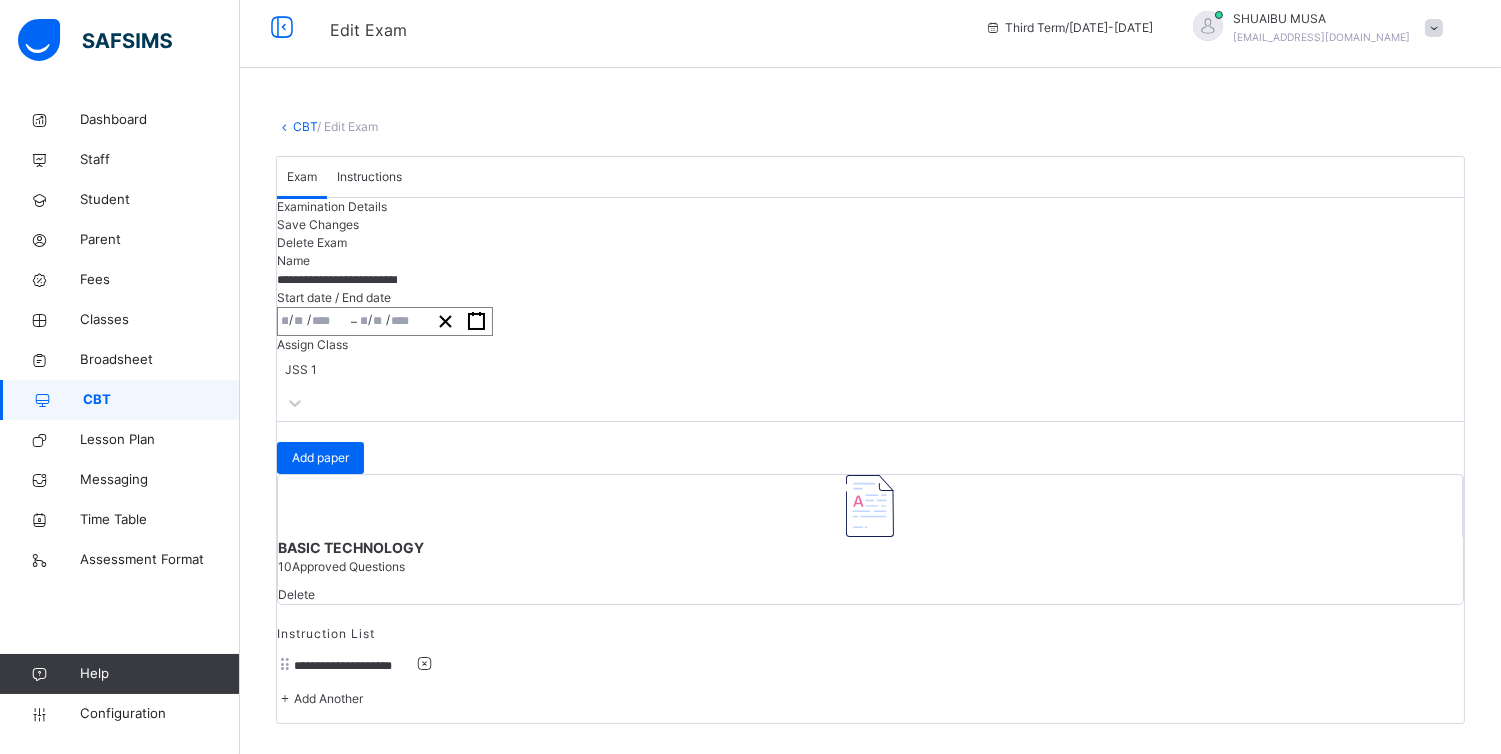 click at bounding box center (870, 506) 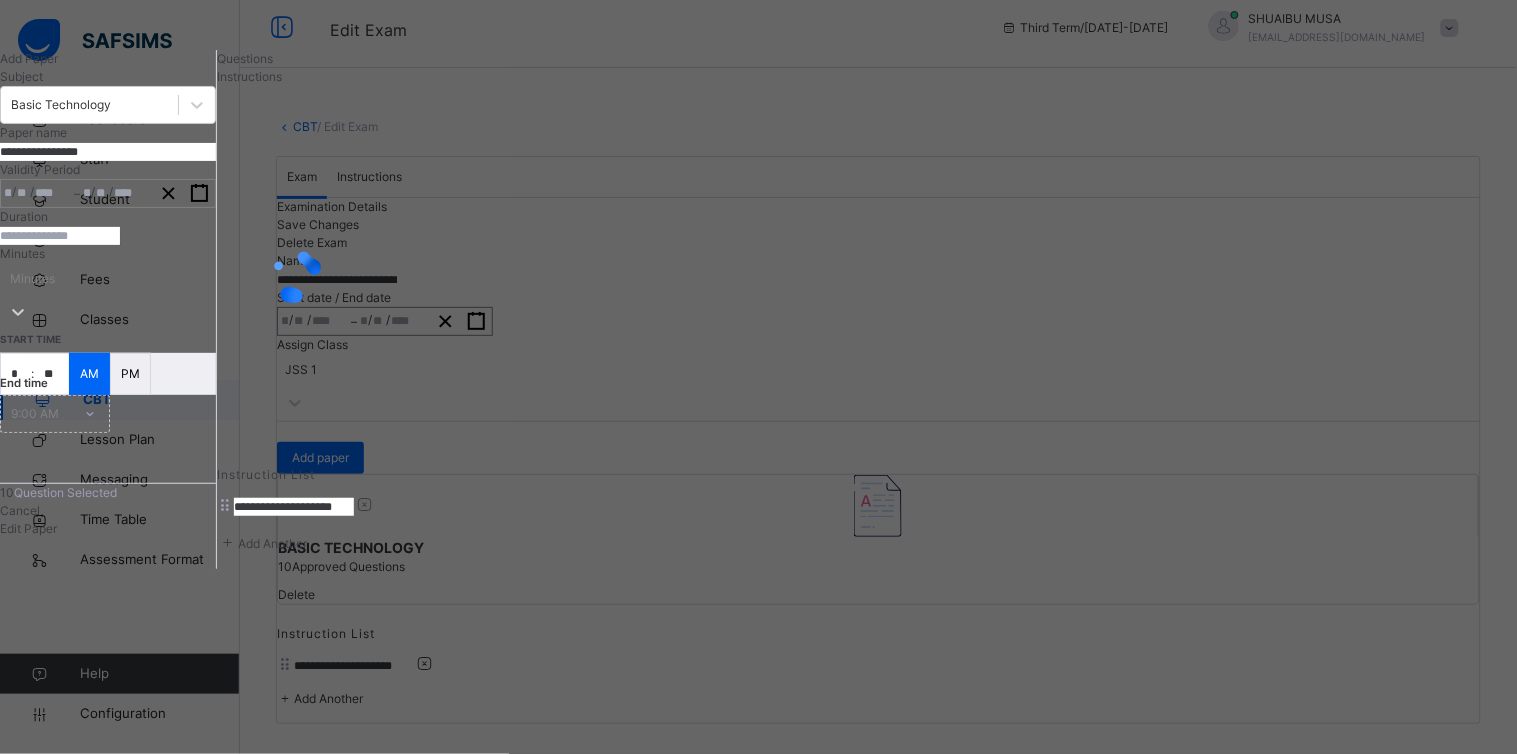click on "**********" at bounding box center [108, 309] 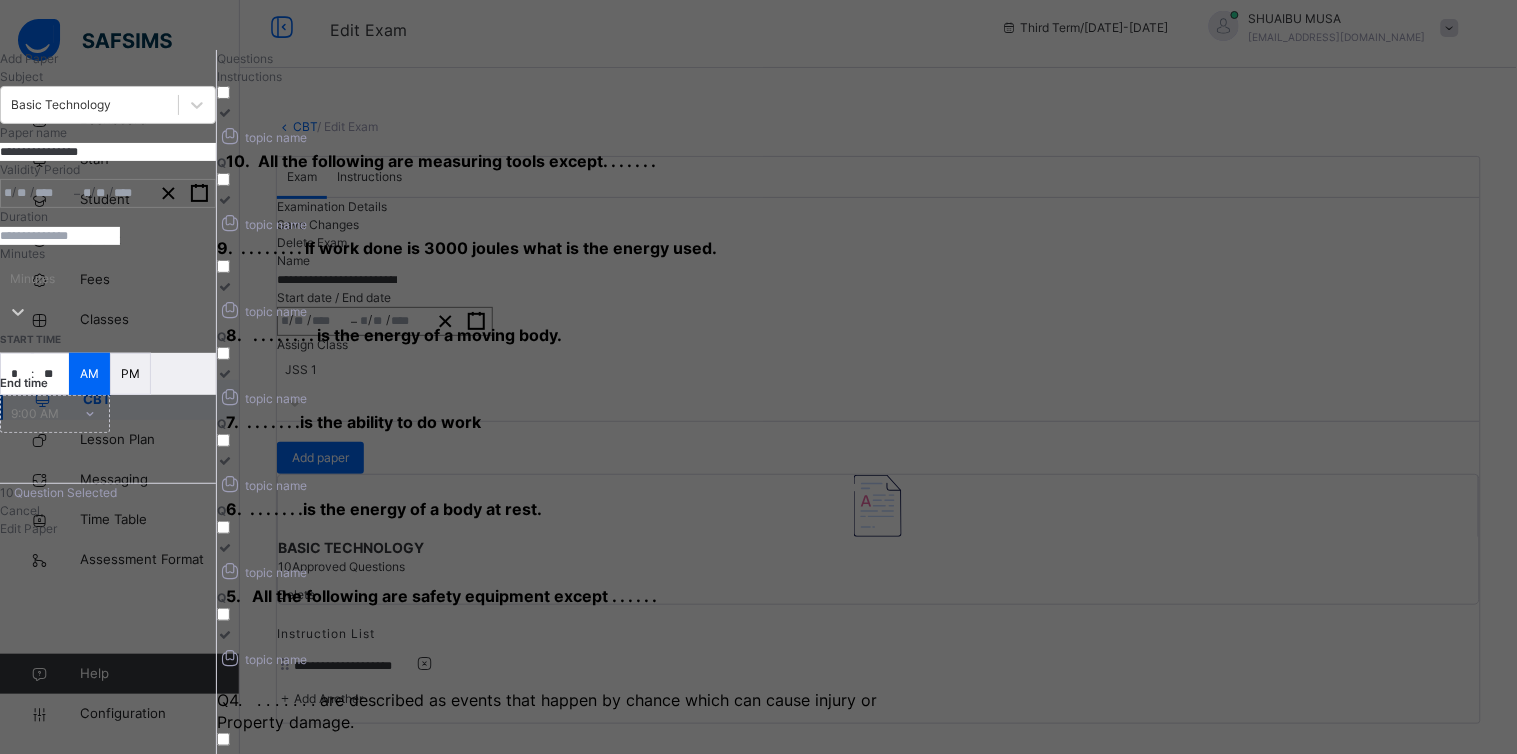click on "*" at bounding box center [16, 374] 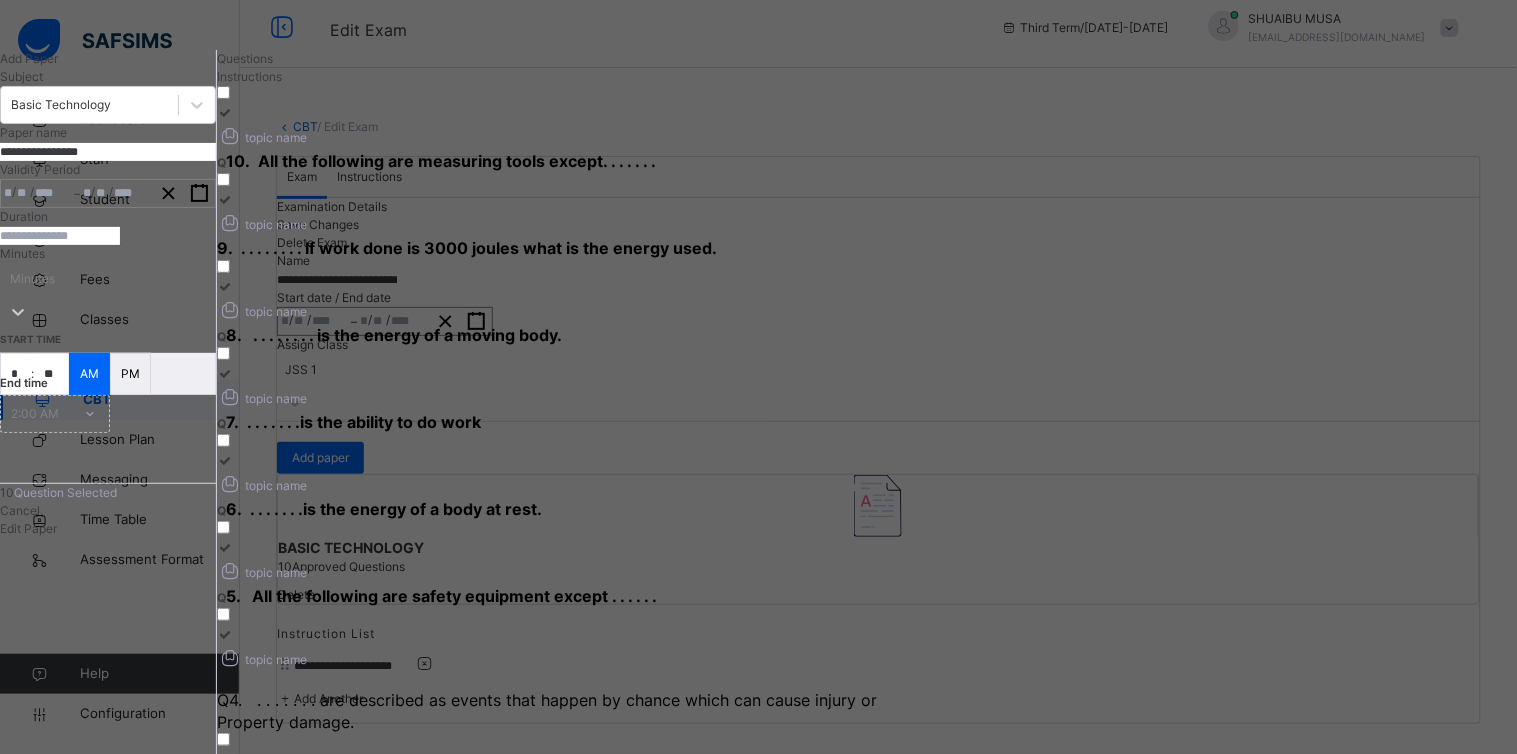 type on "**" 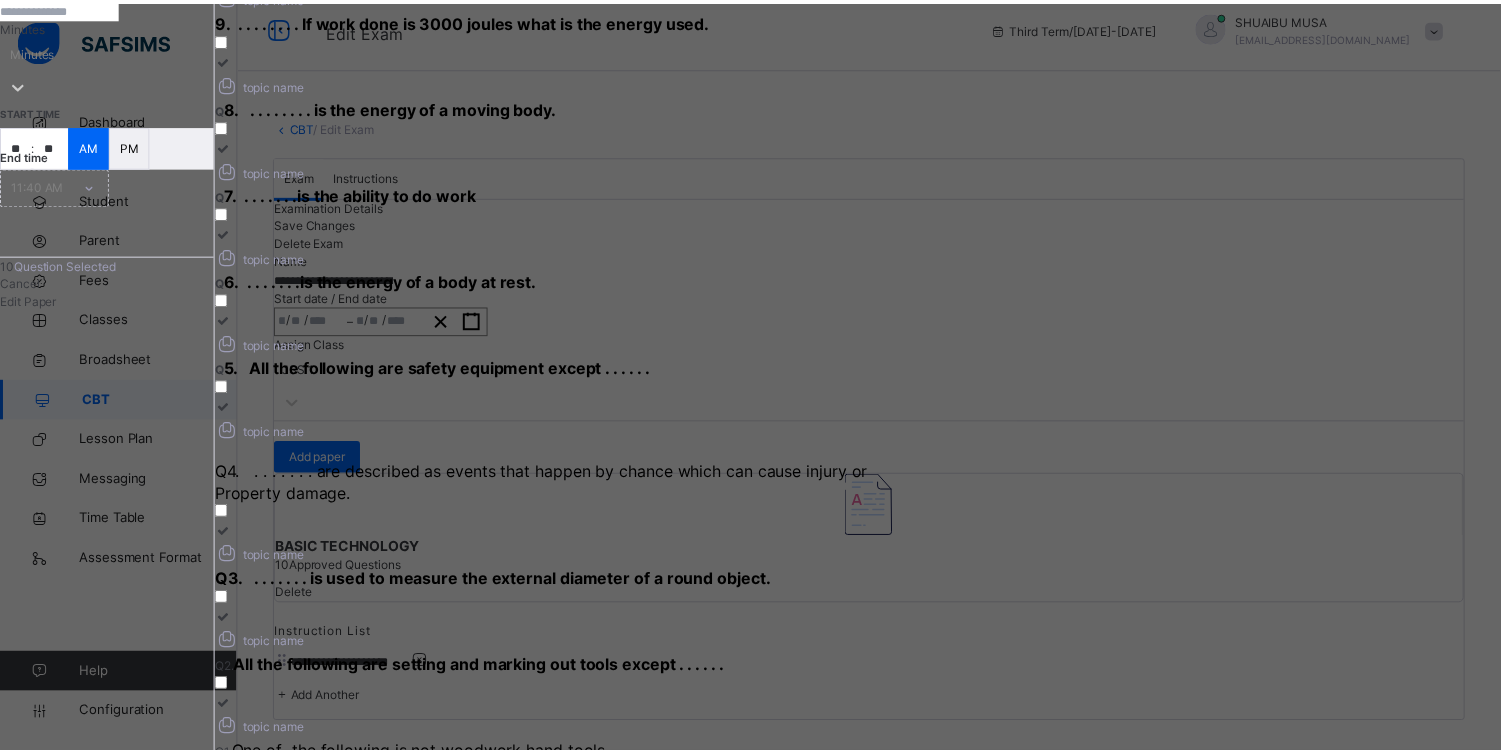 scroll, scrollTop: 317, scrollLeft: 0, axis: vertical 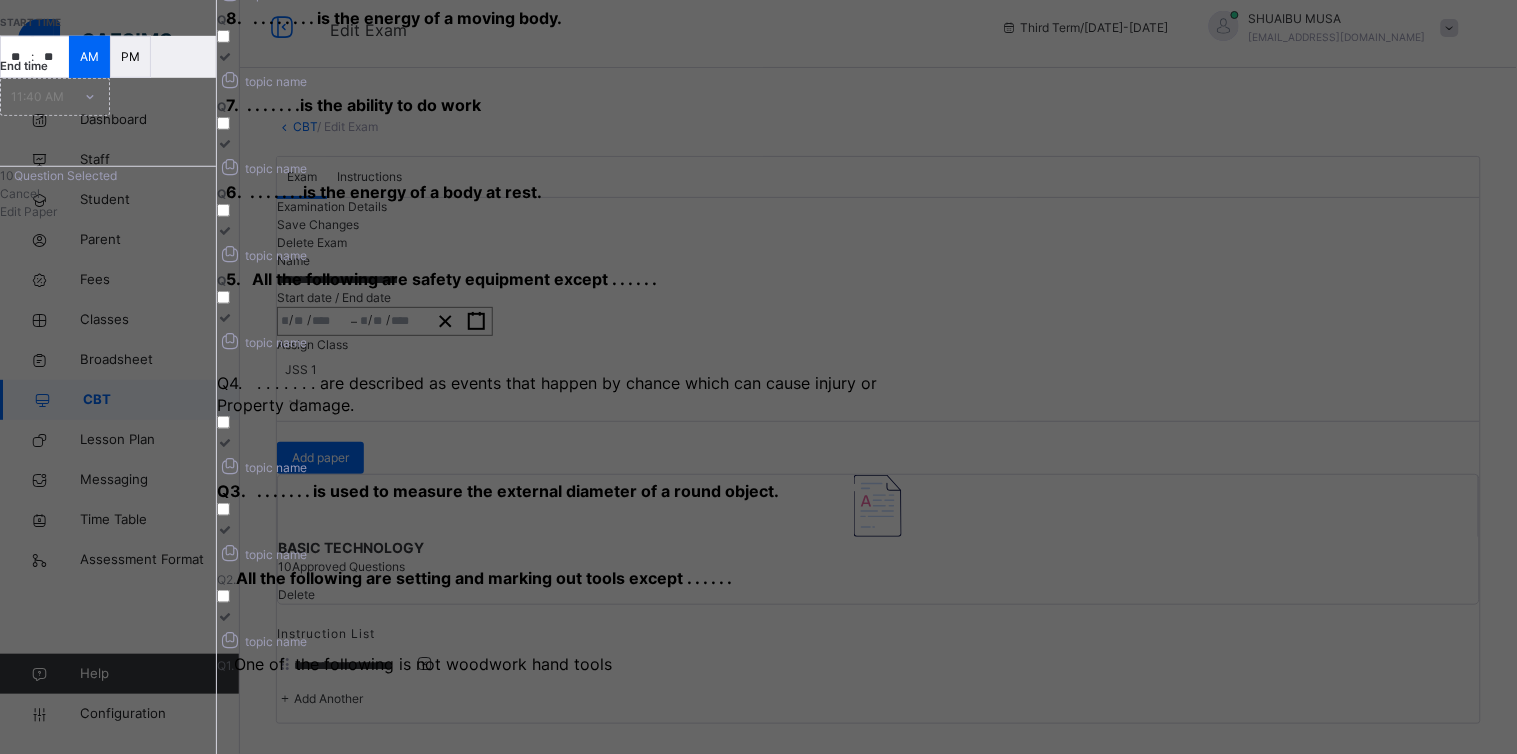 type on "**" 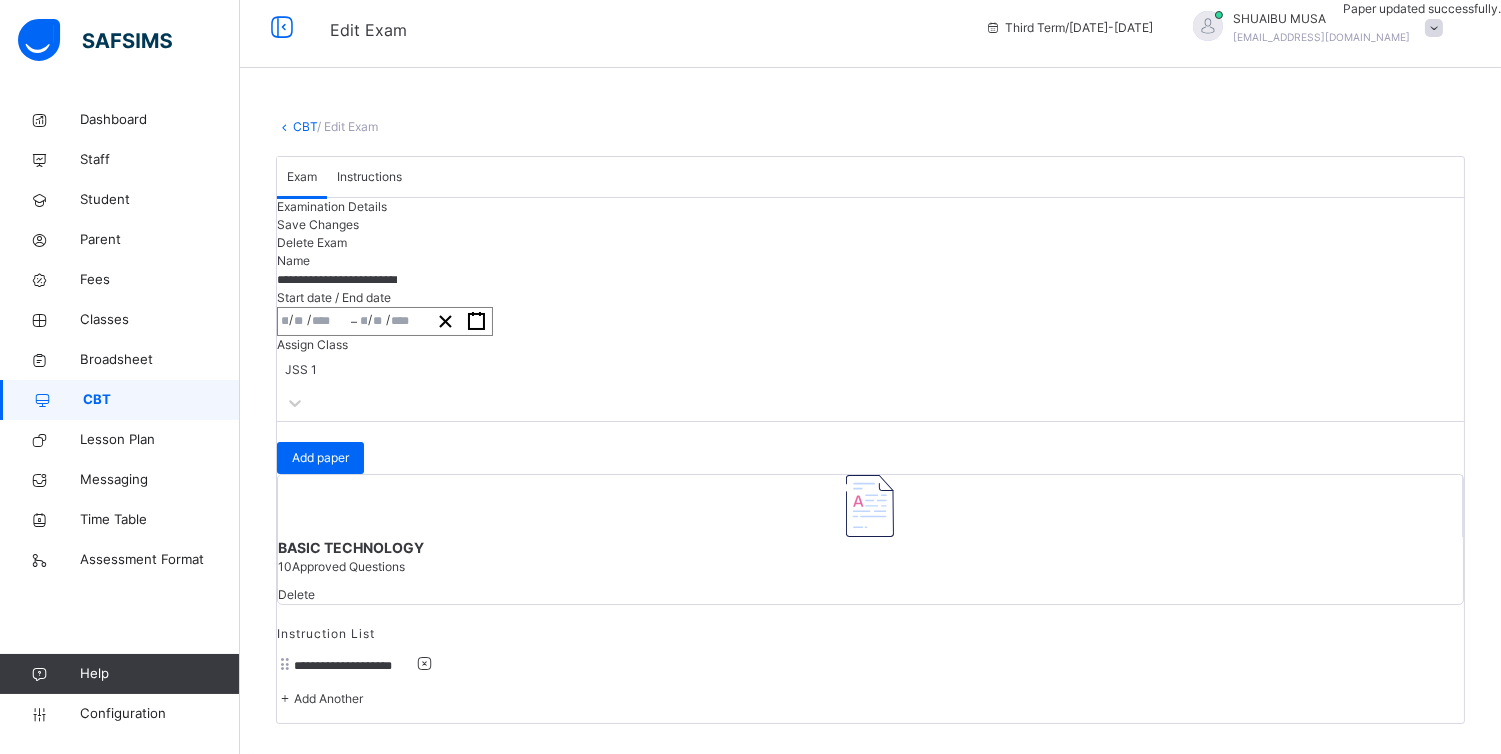 click on "Save Changes" at bounding box center (318, 224) 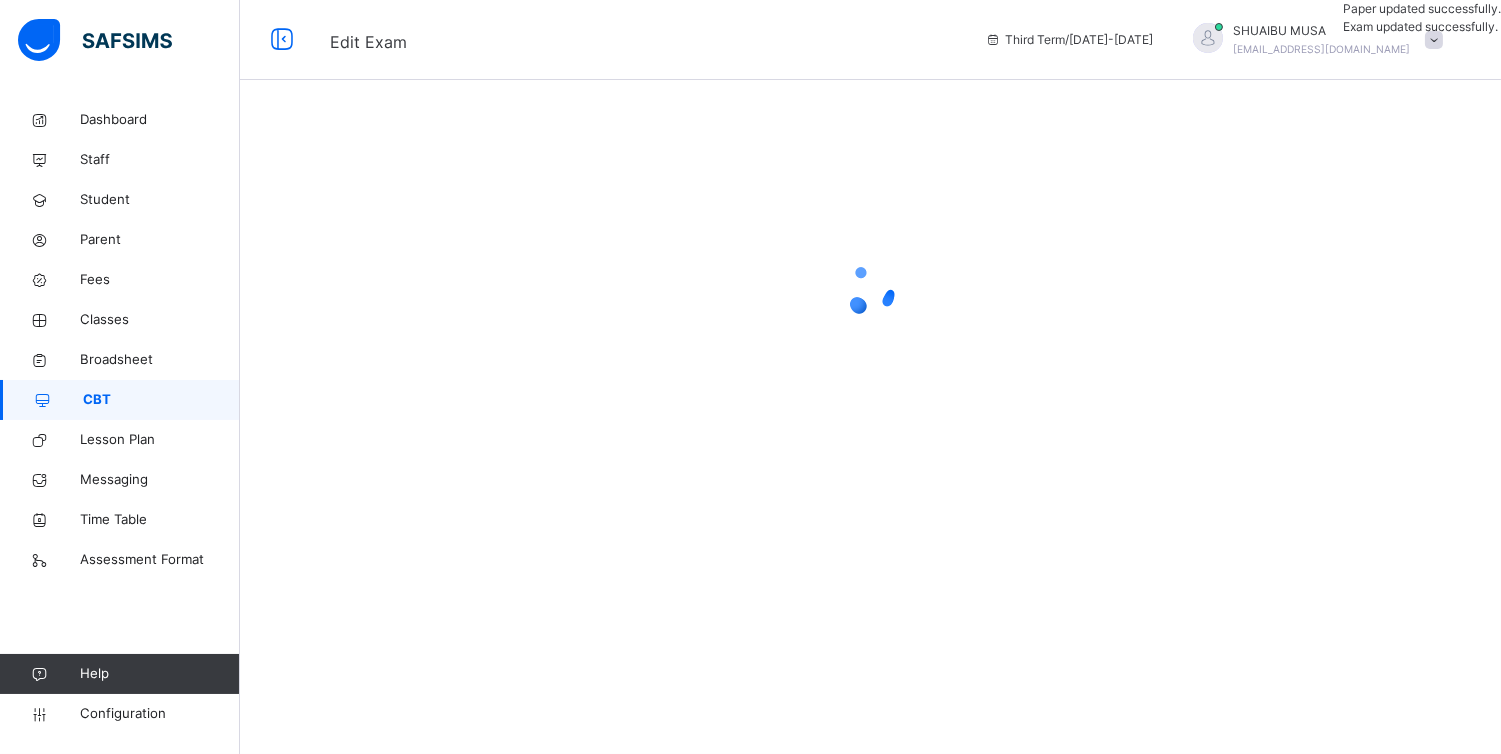scroll, scrollTop: 0, scrollLeft: 0, axis: both 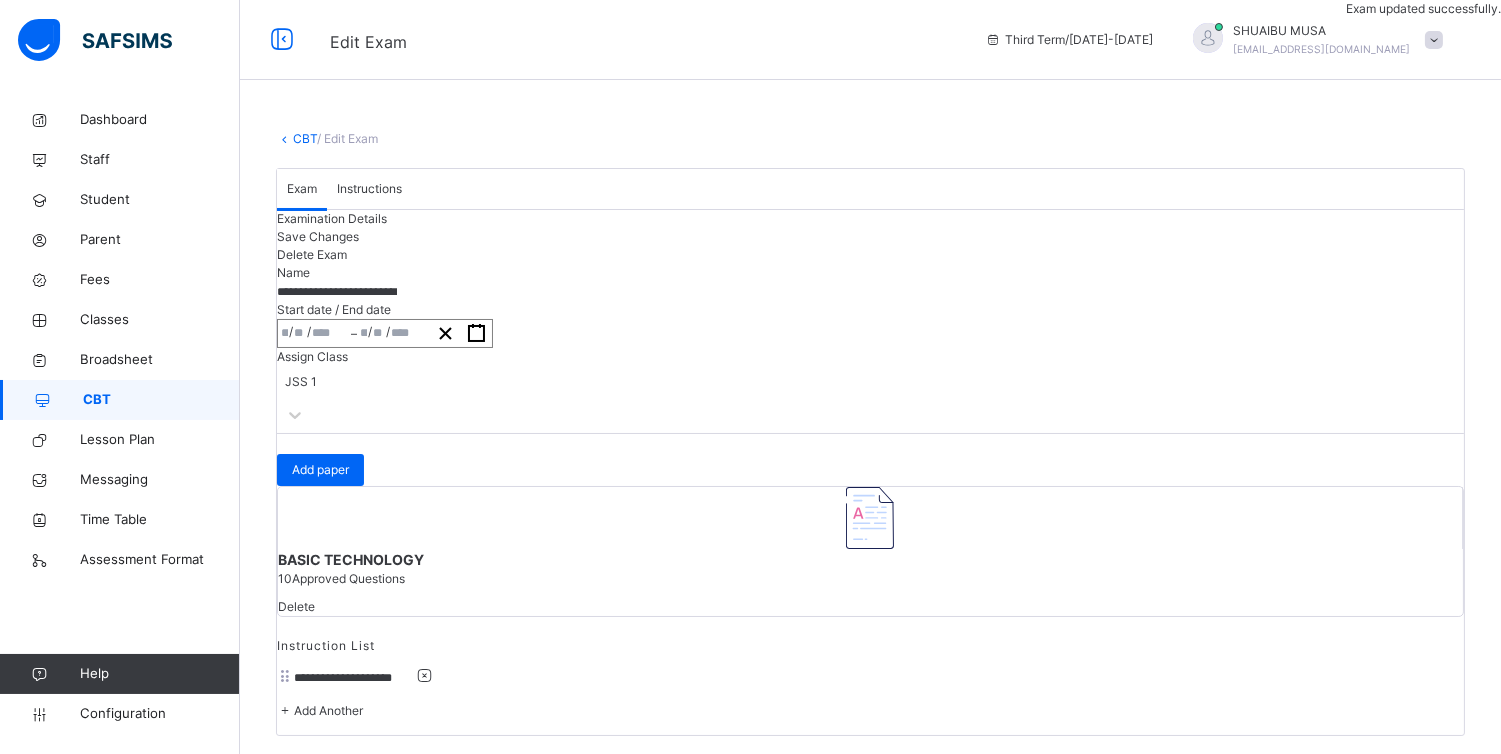 click on "CBT" at bounding box center [161, 400] 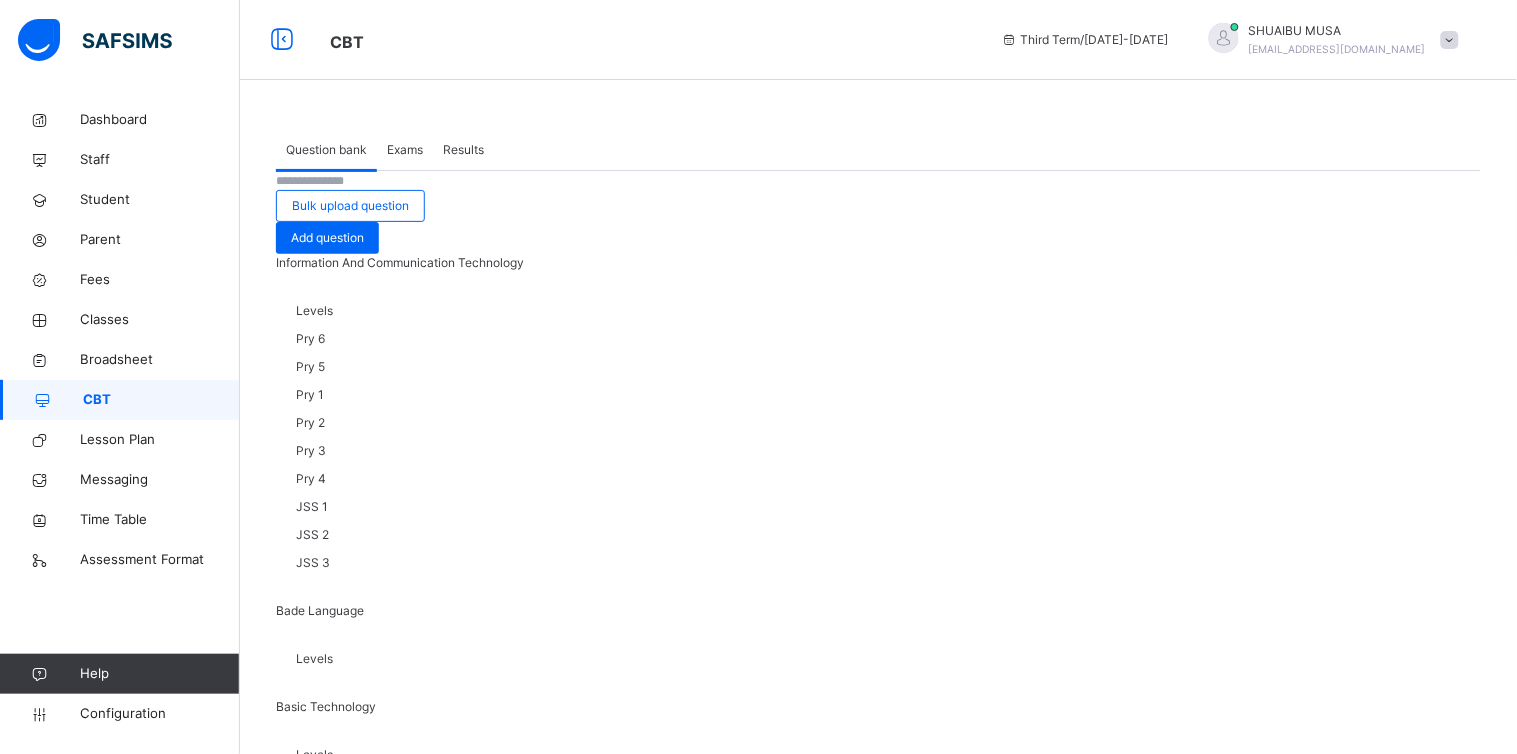 click on "Exams" at bounding box center [405, 150] 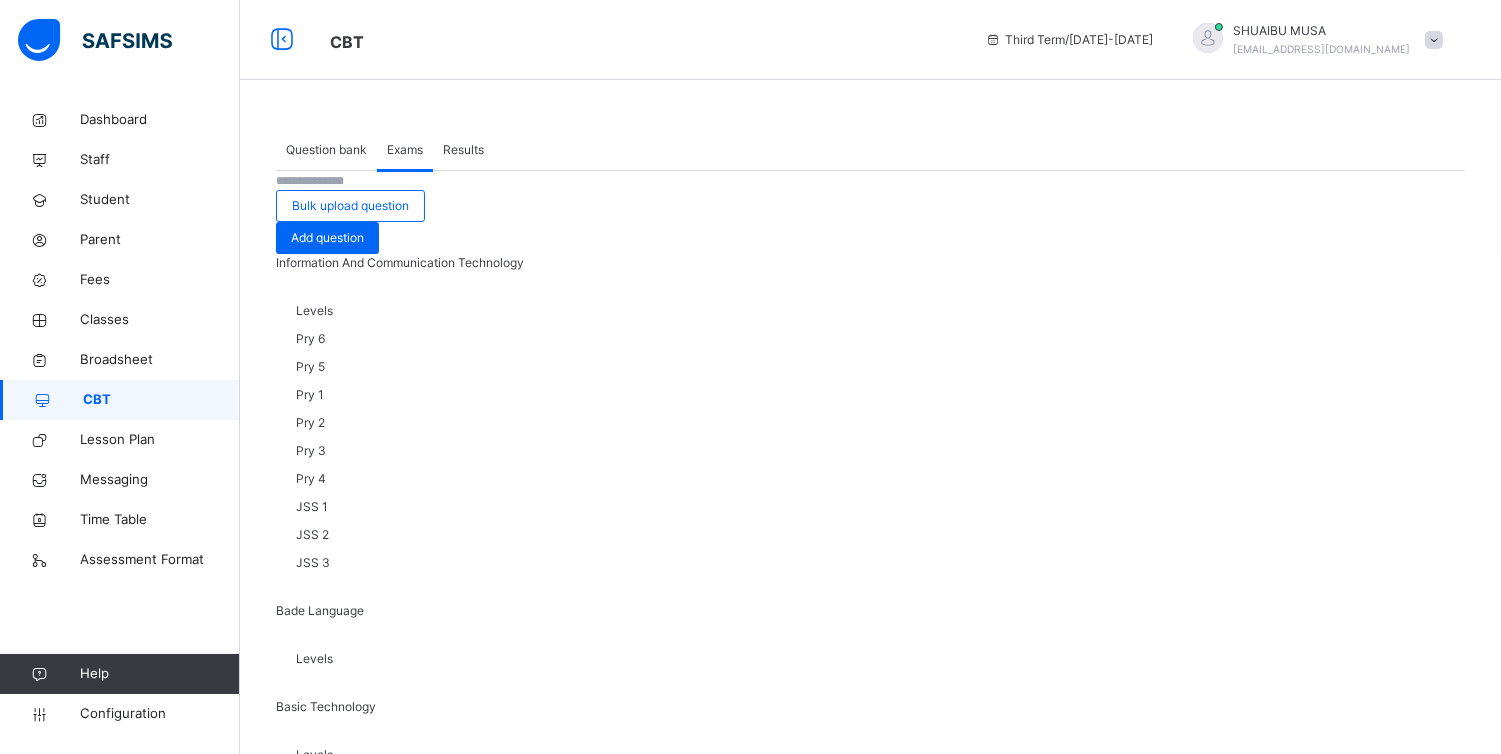 click on "Select class level" at bounding box center [347, 1595] 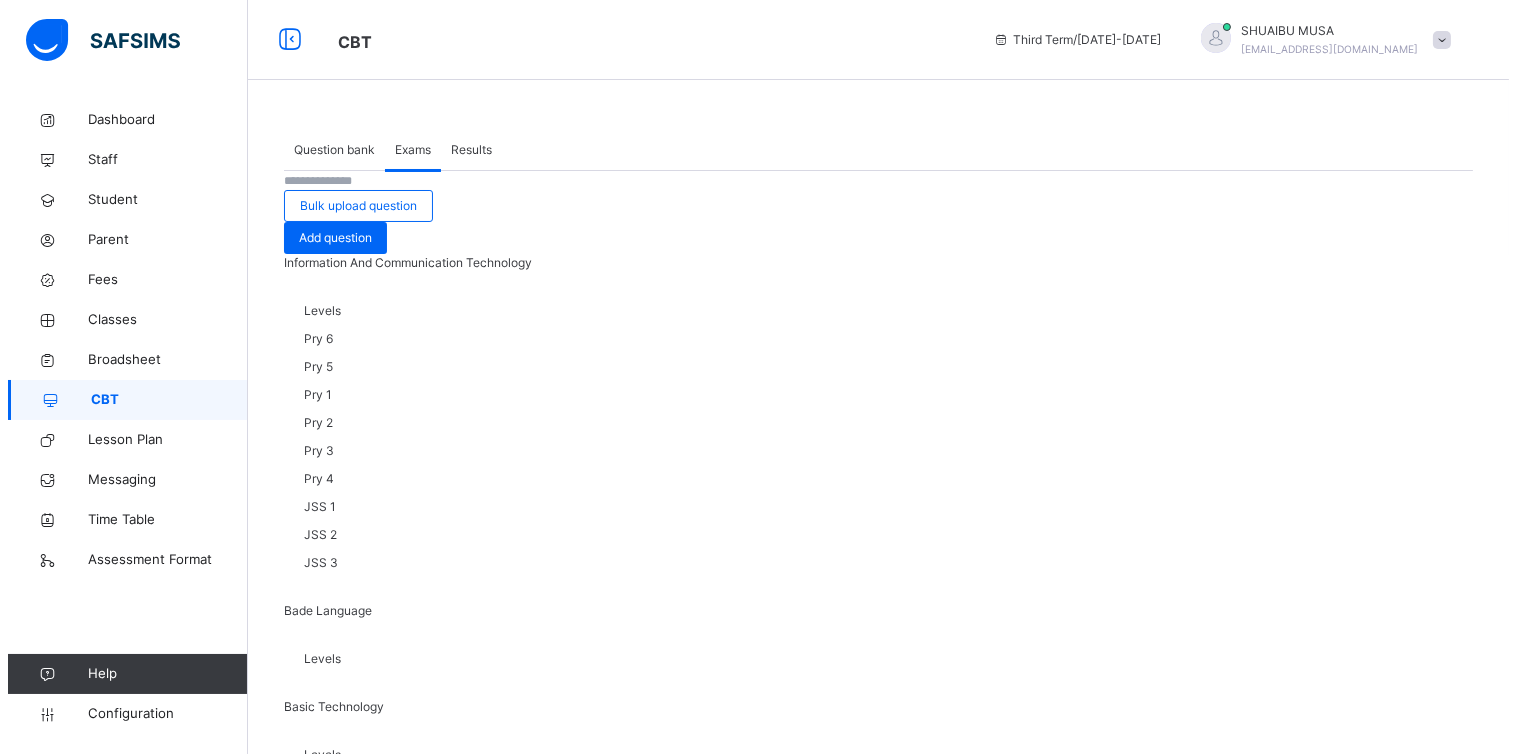 scroll, scrollTop: 175, scrollLeft: 0, axis: vertical 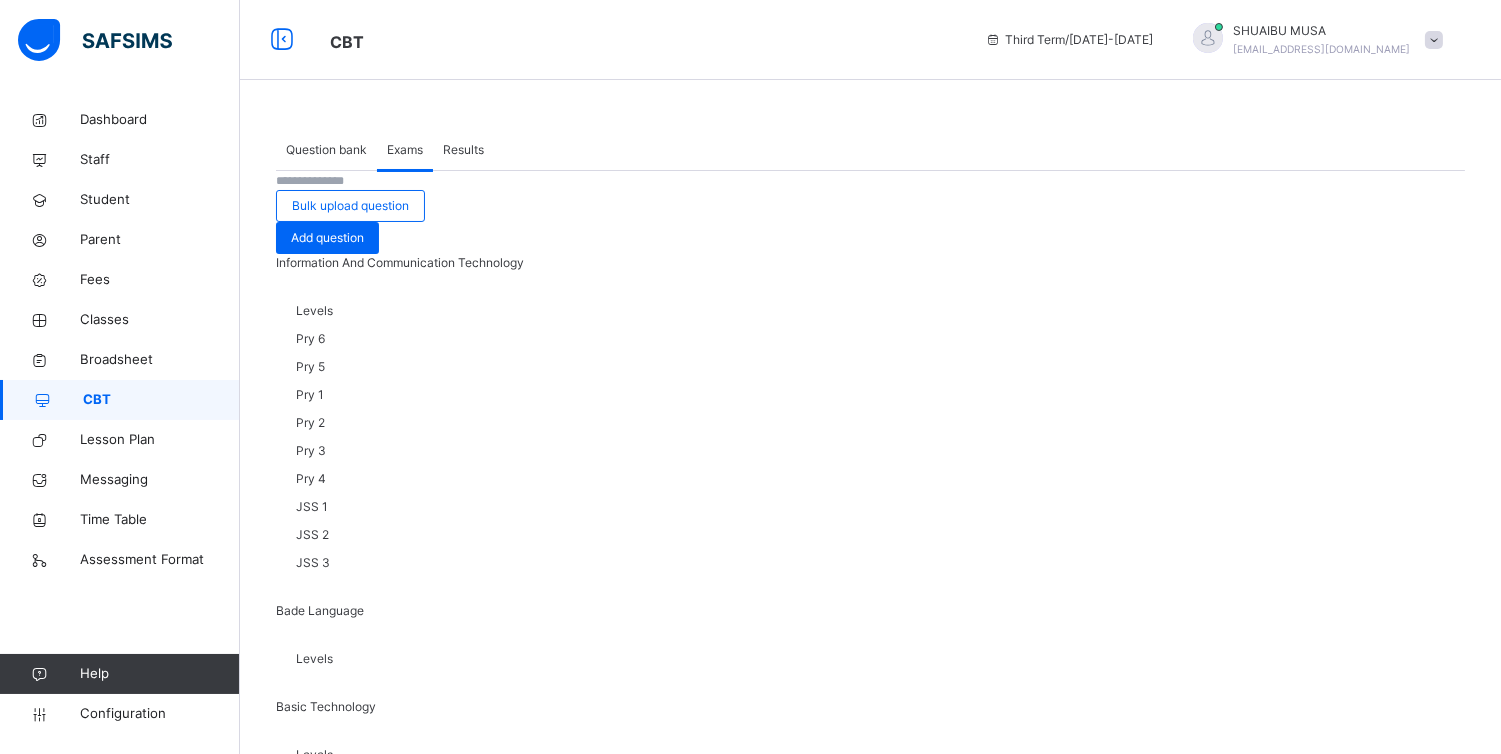 click on "JSS 1" at bounding box center (366, 1960) 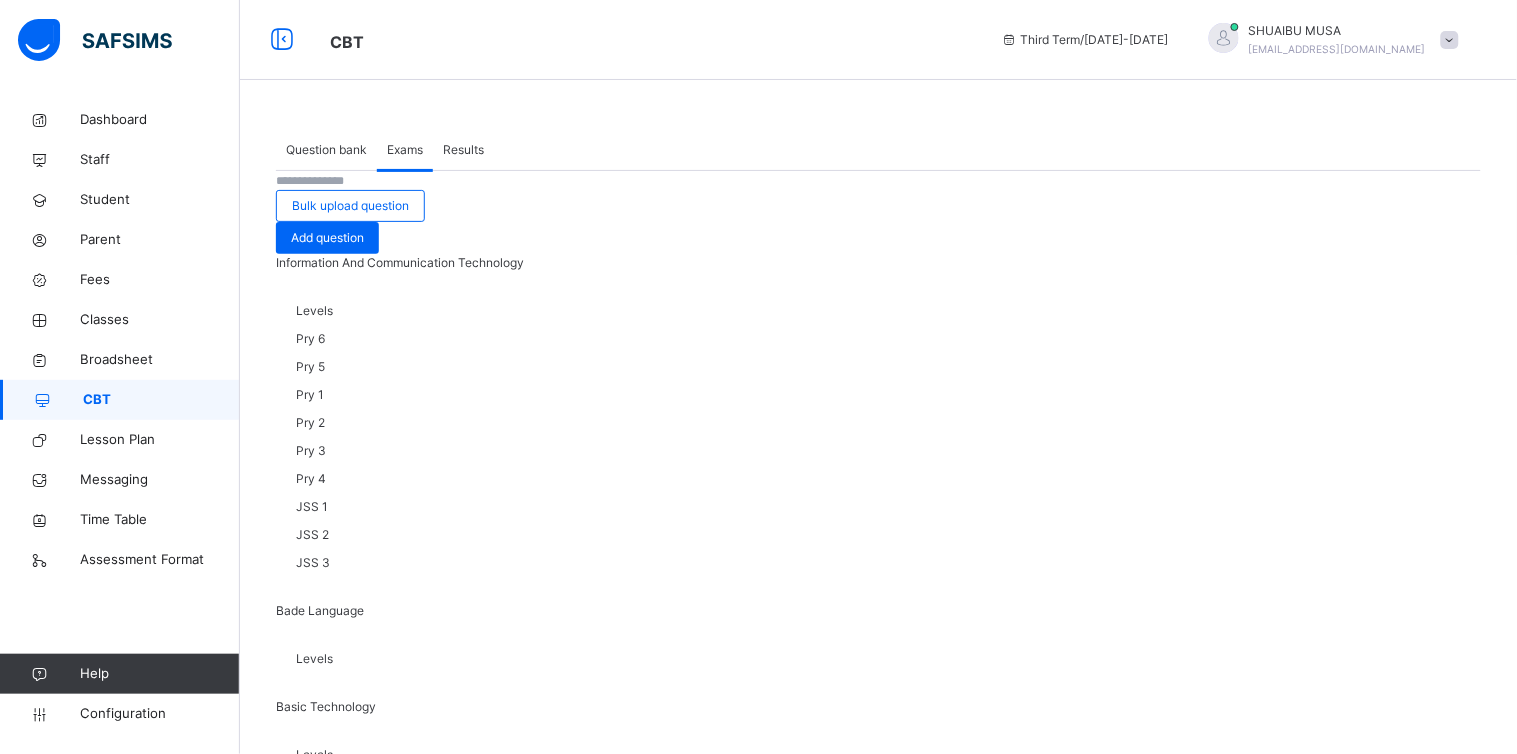 click on "Make actvie" at bounding box center [1348, 1695] 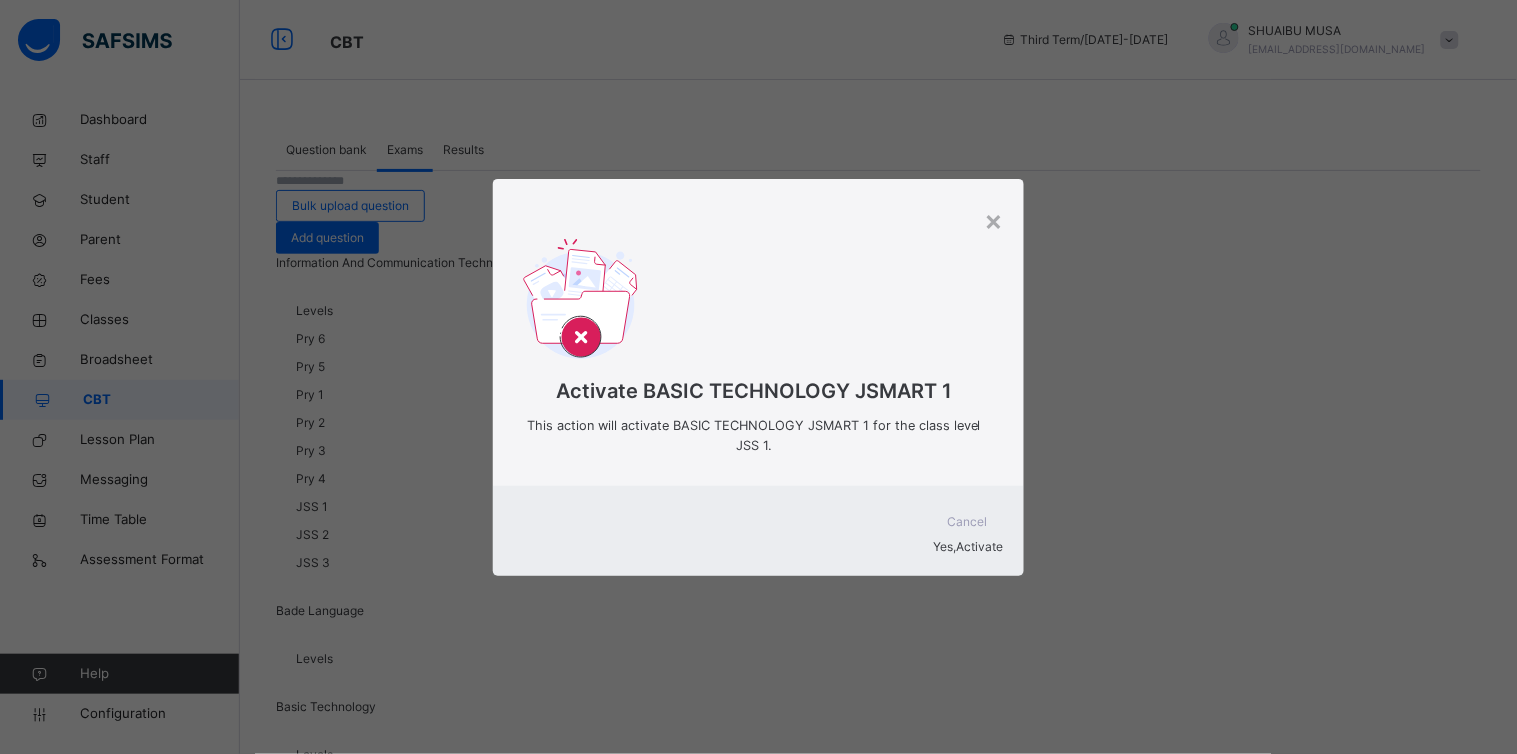 click on "Yes,  Activate" at bounding box center [758, 547] 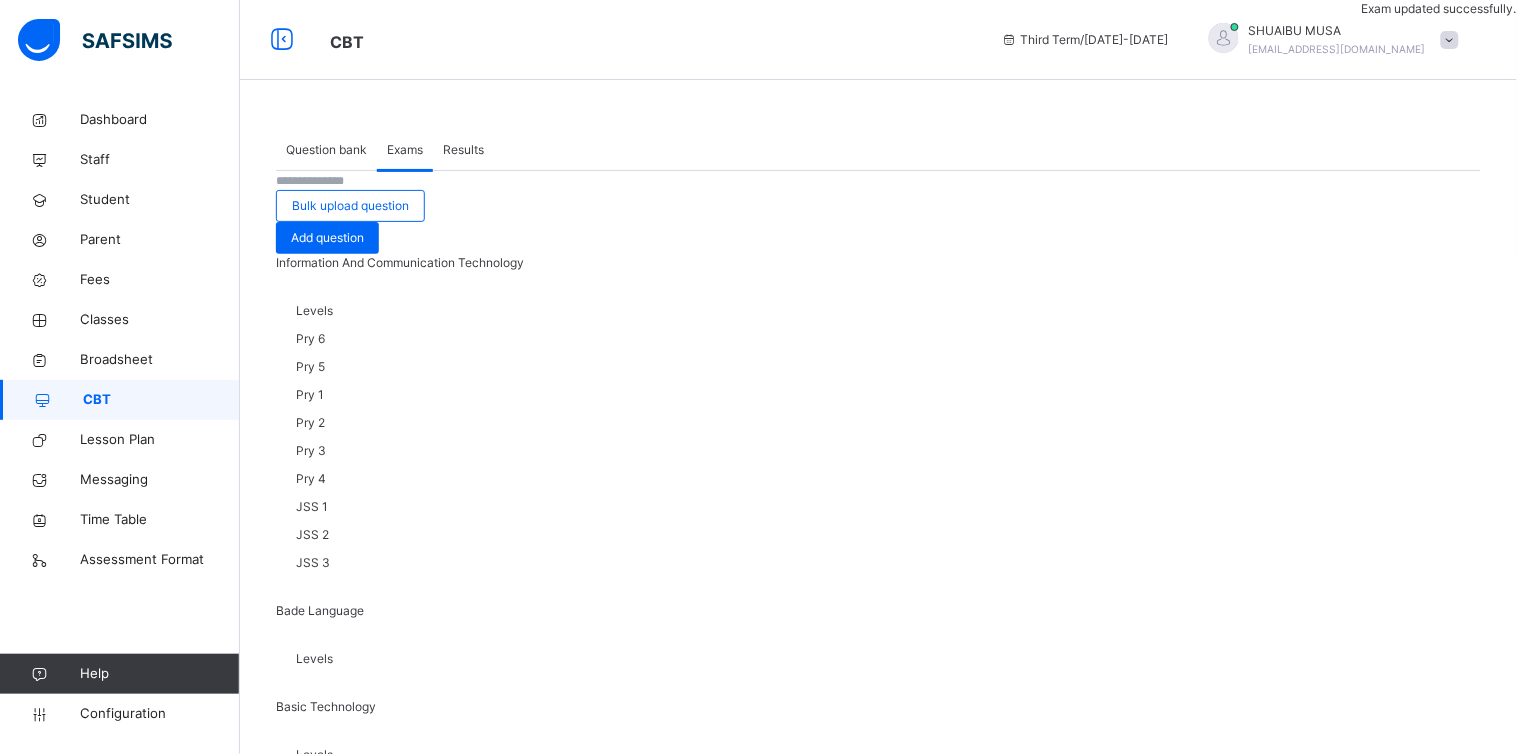 click at bounding box center (43, 400) 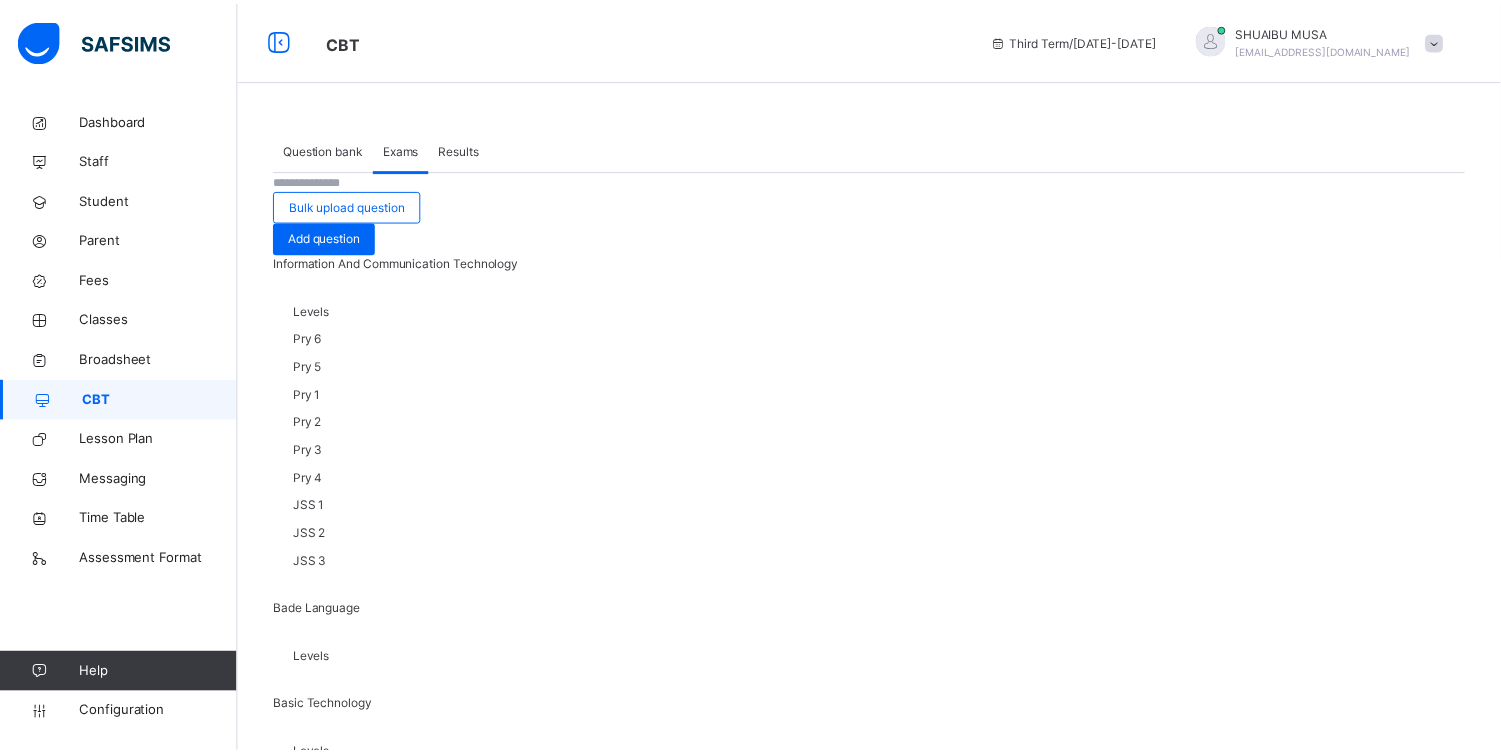 scroll, scrollTop: 175, scrollLeft: 0, axis: vertical 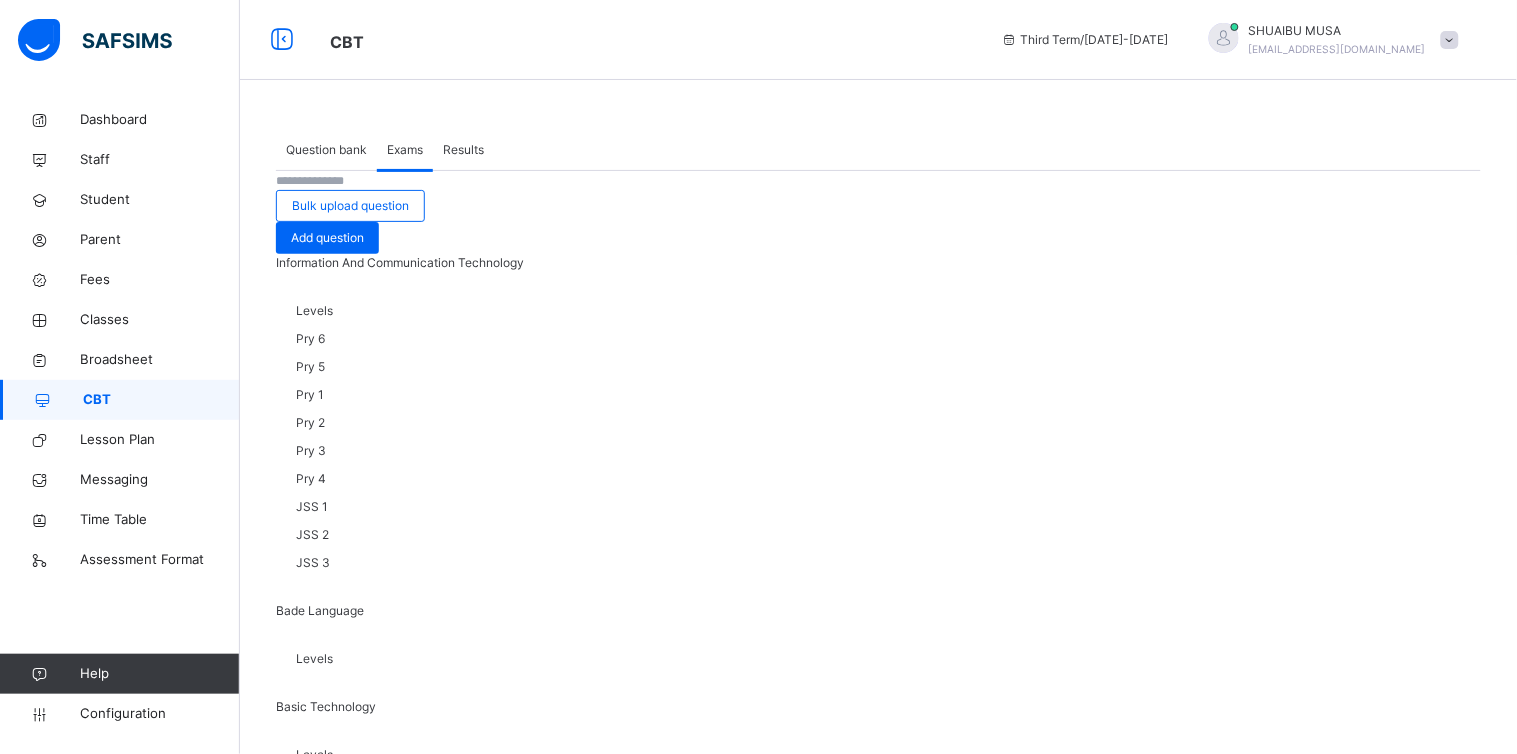 click on "JSS 2" at bounding box center (366, 2008) 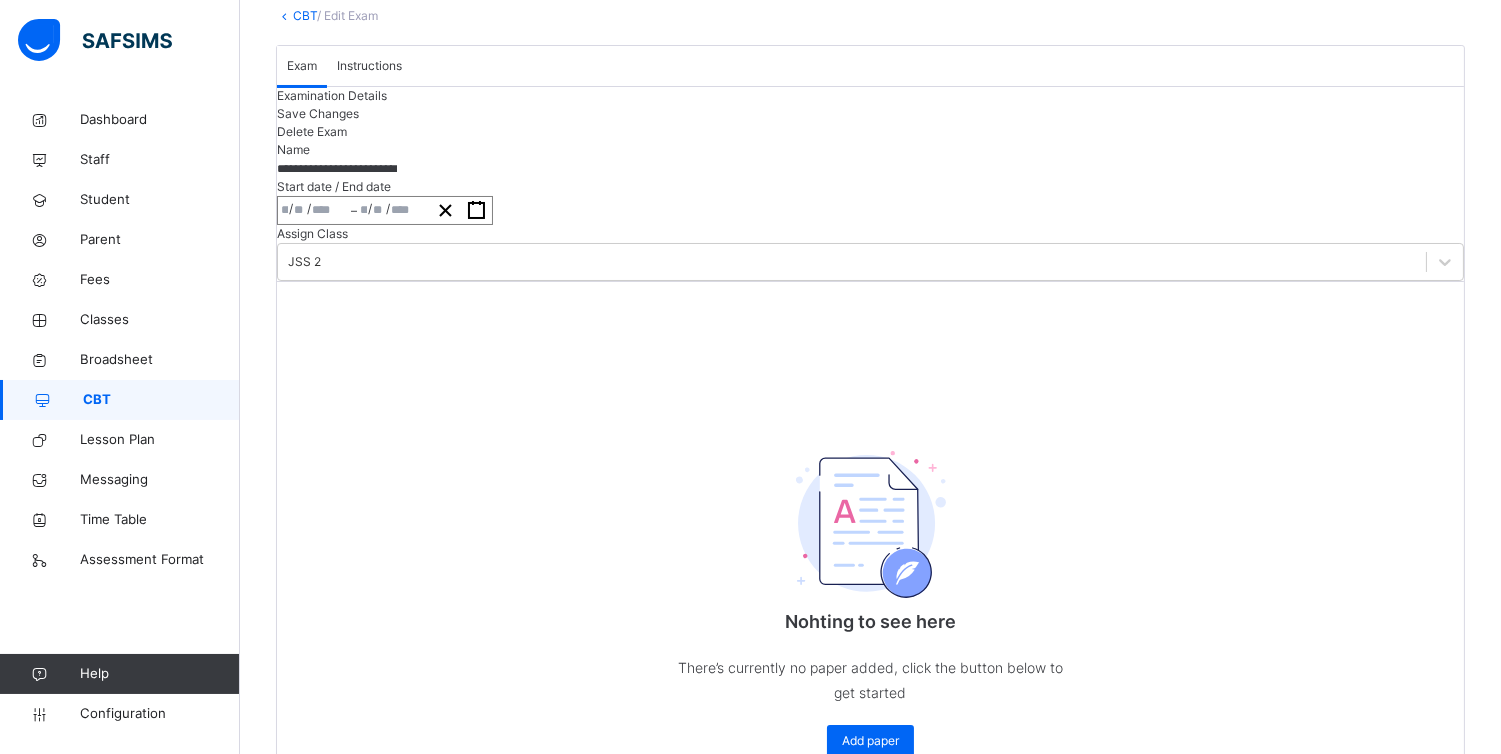 scroll, scrollTop: 105, scrollLeft: 0, axis: vertical 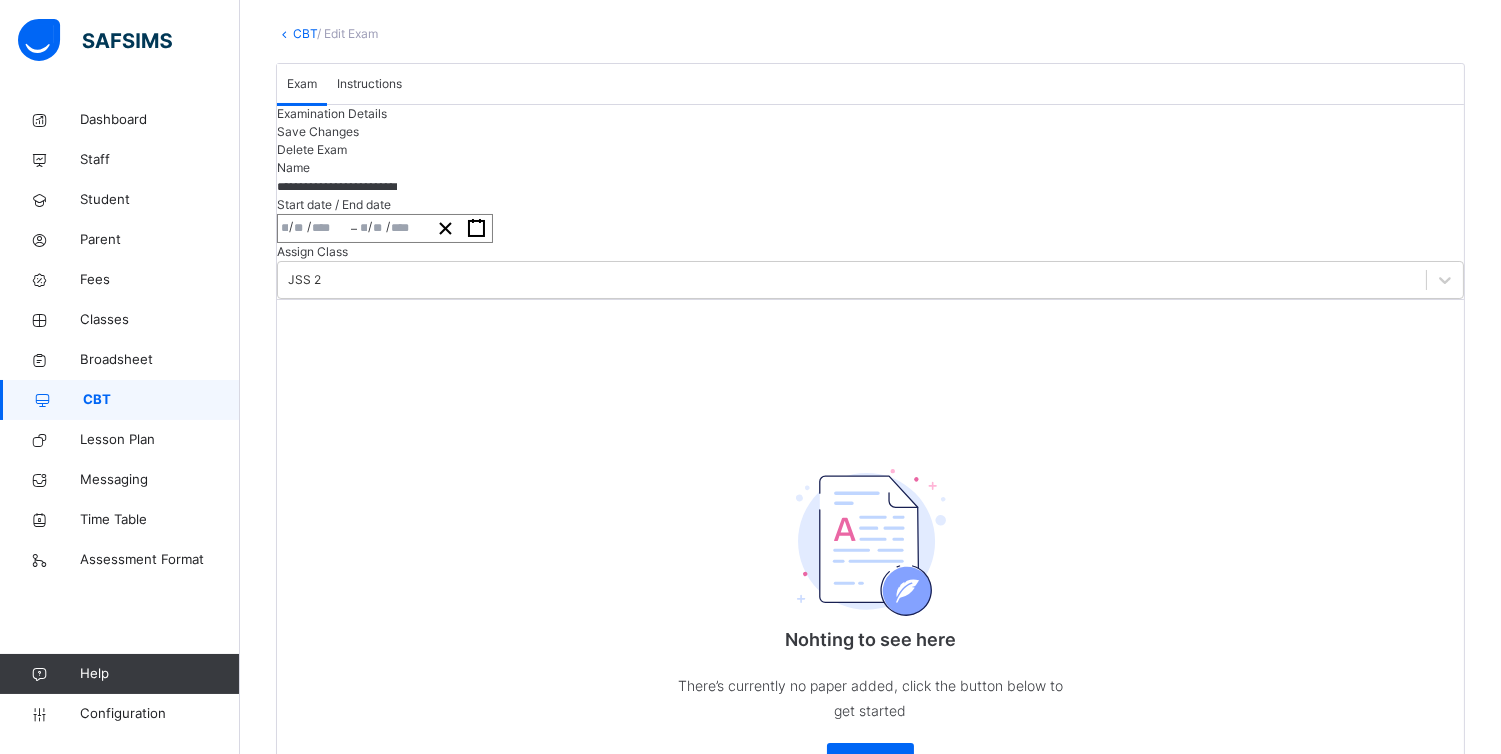 click on "CBT" at bounding box center (120, 400) 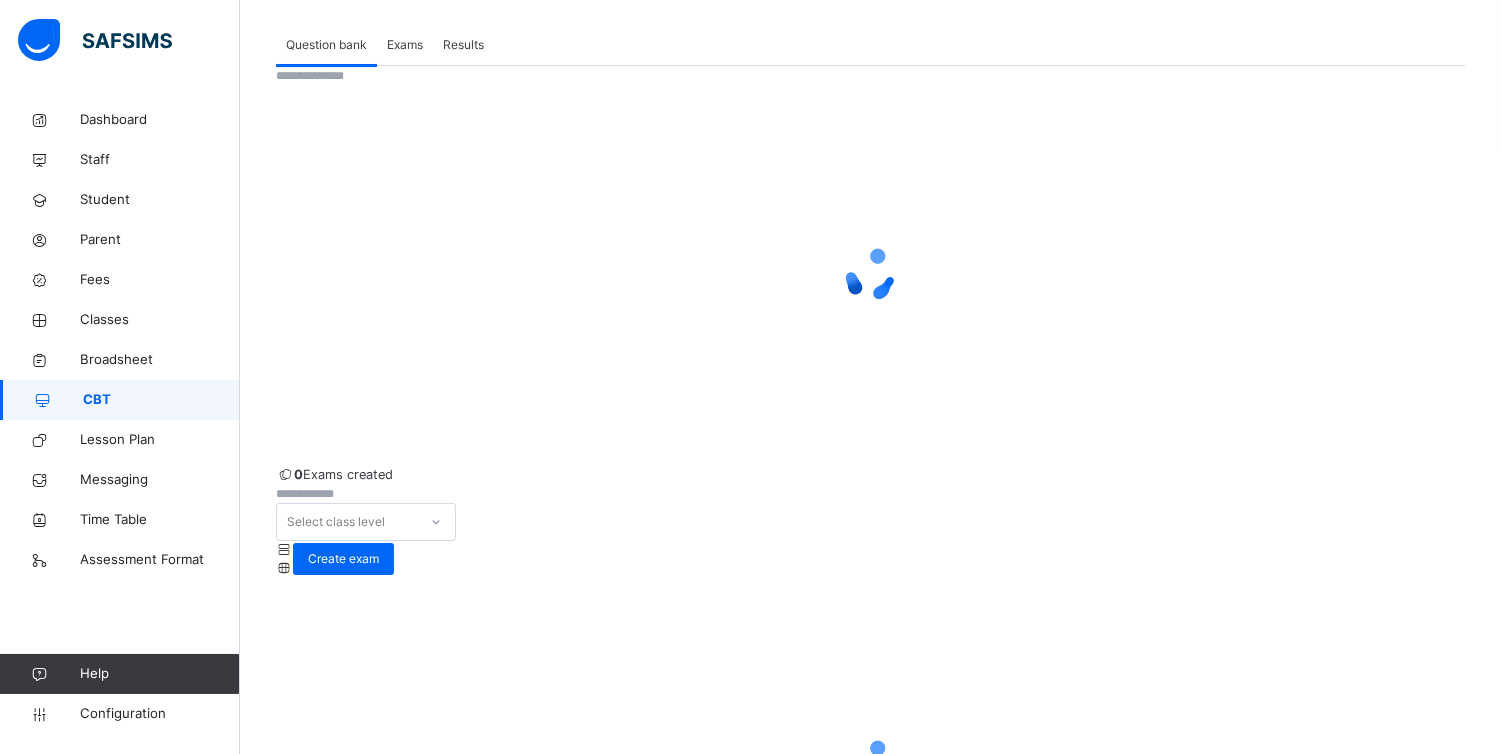 scroll, scrollTop: 0, scrollLeft: 0, axis: both 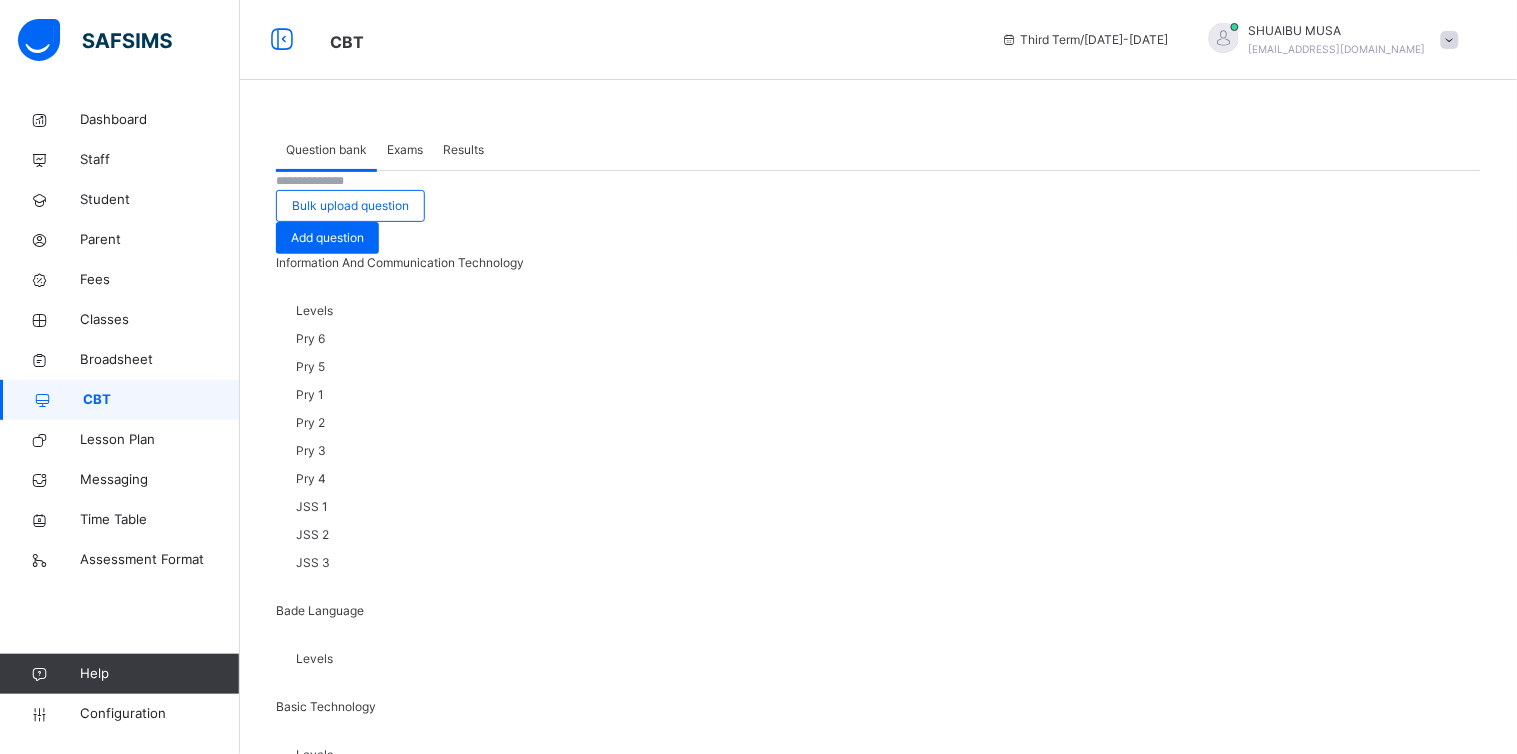 click on "Exams" at bounding box center [405, 150] 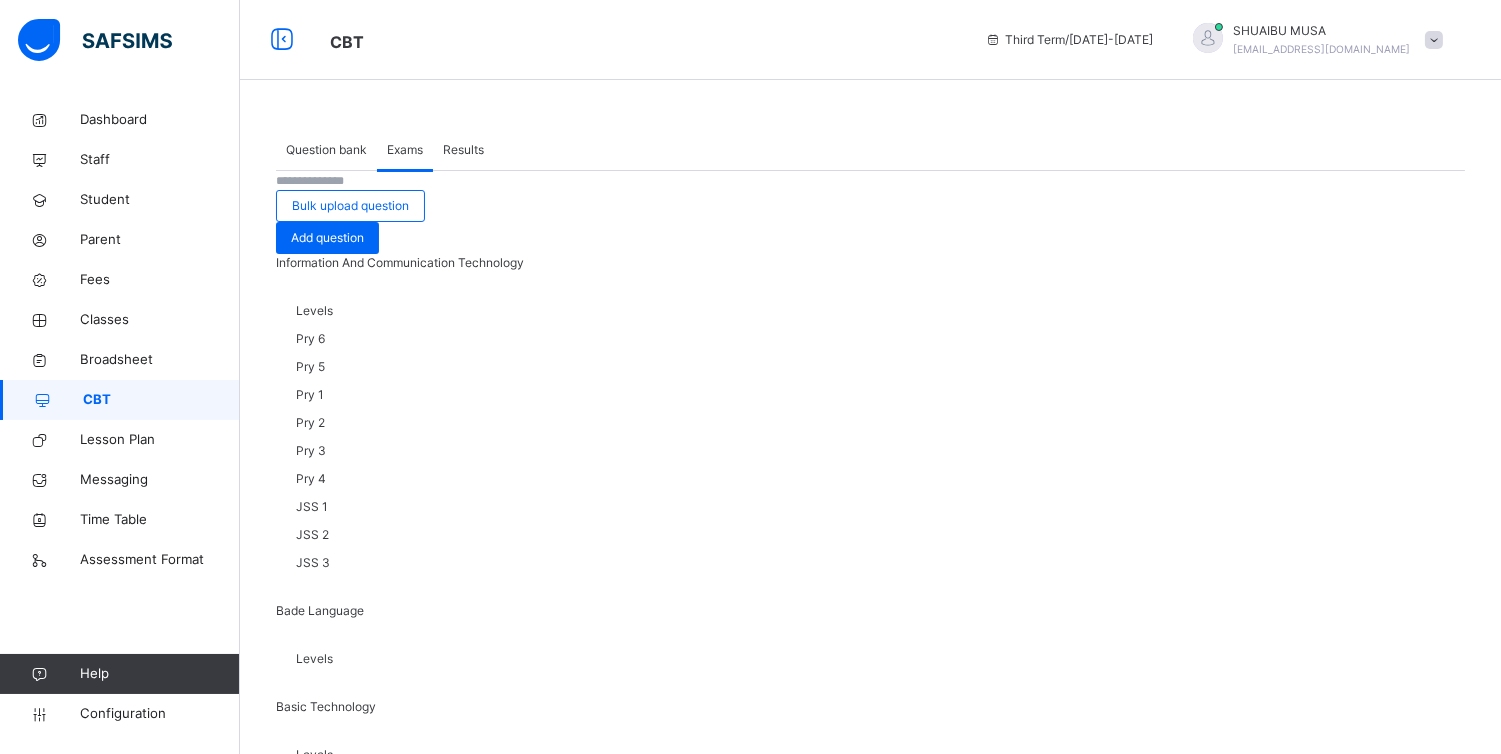 click on "Deactivate" at bounding box center [1355, 1769] 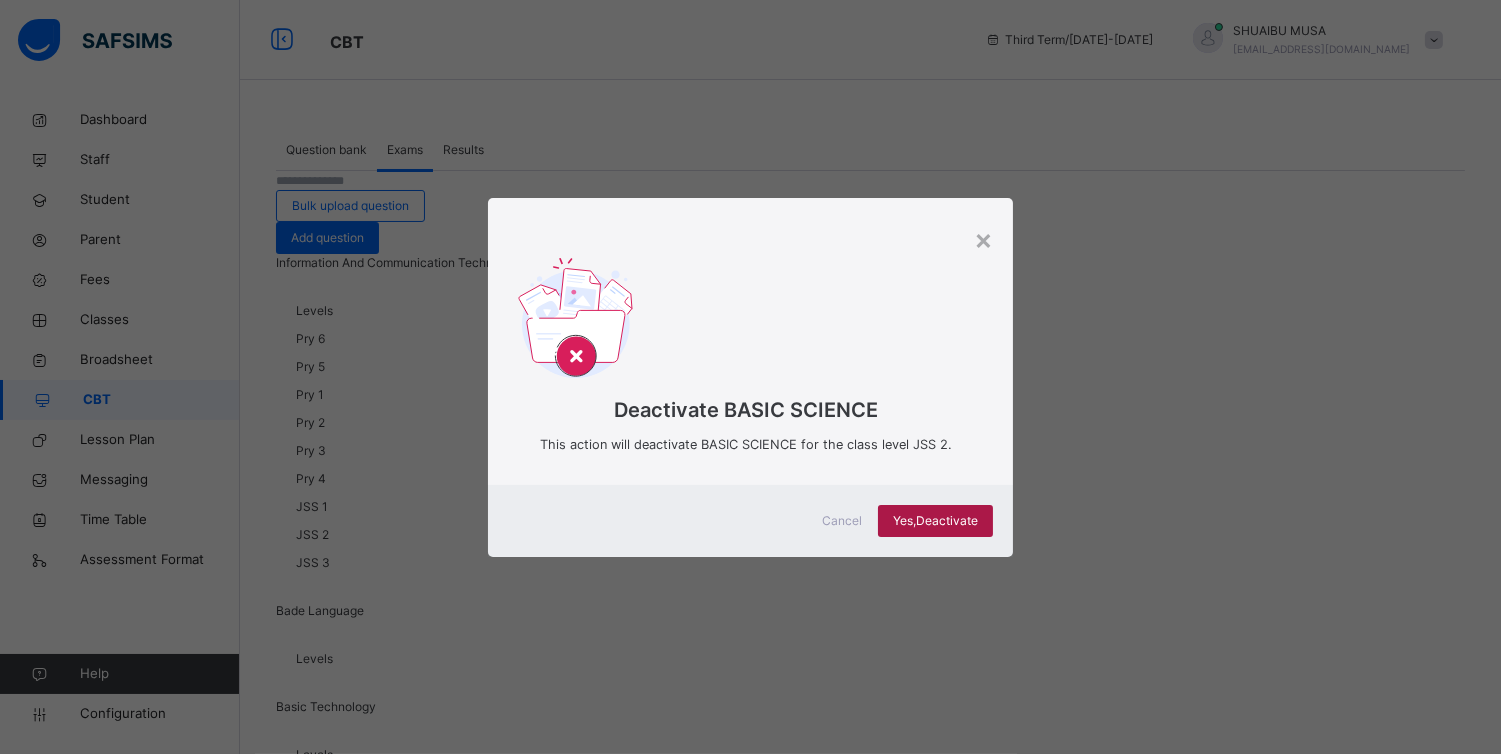 click on "Yes,  Deactivate" at bounding box center (935, 521) 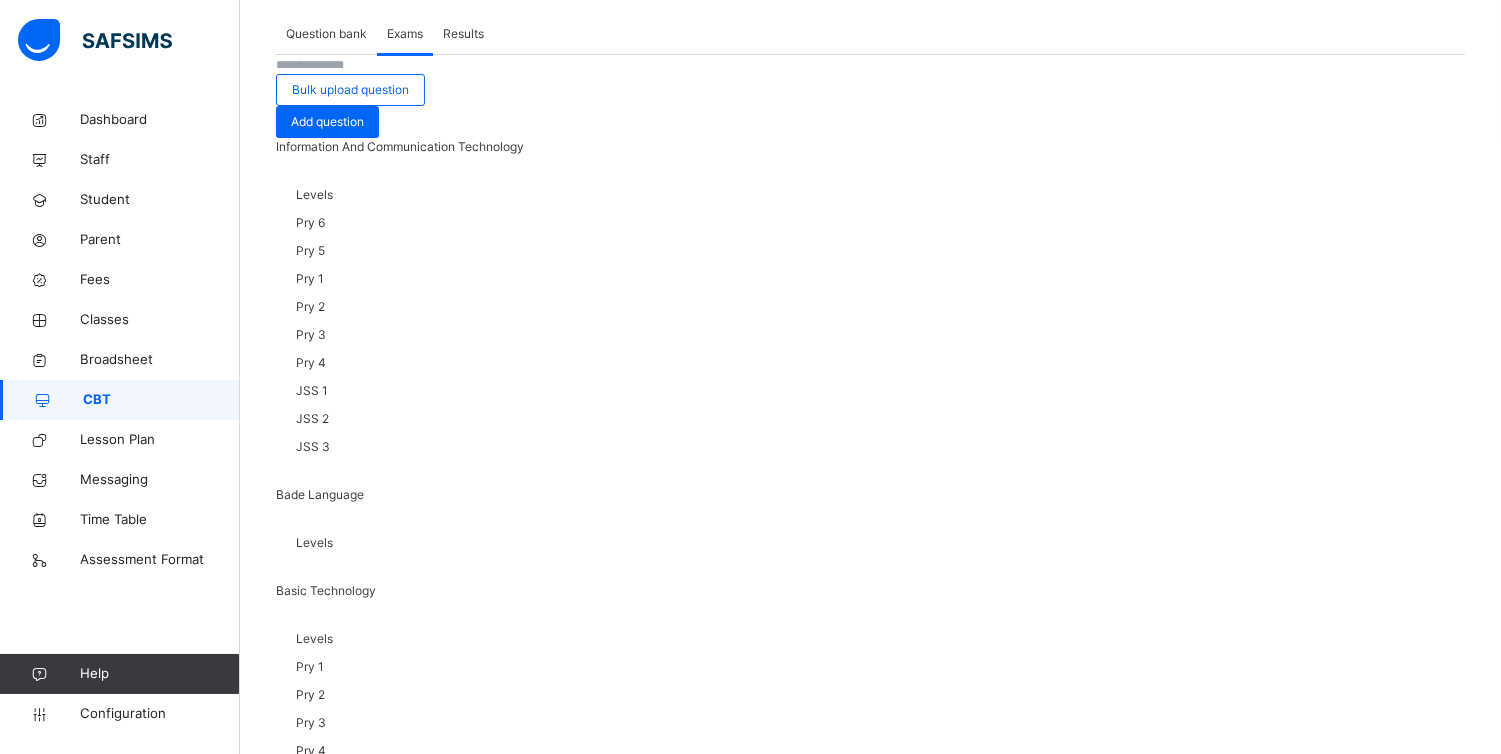 scroll, scrollTop: 118, scrollLeft: 0, axis: vertical 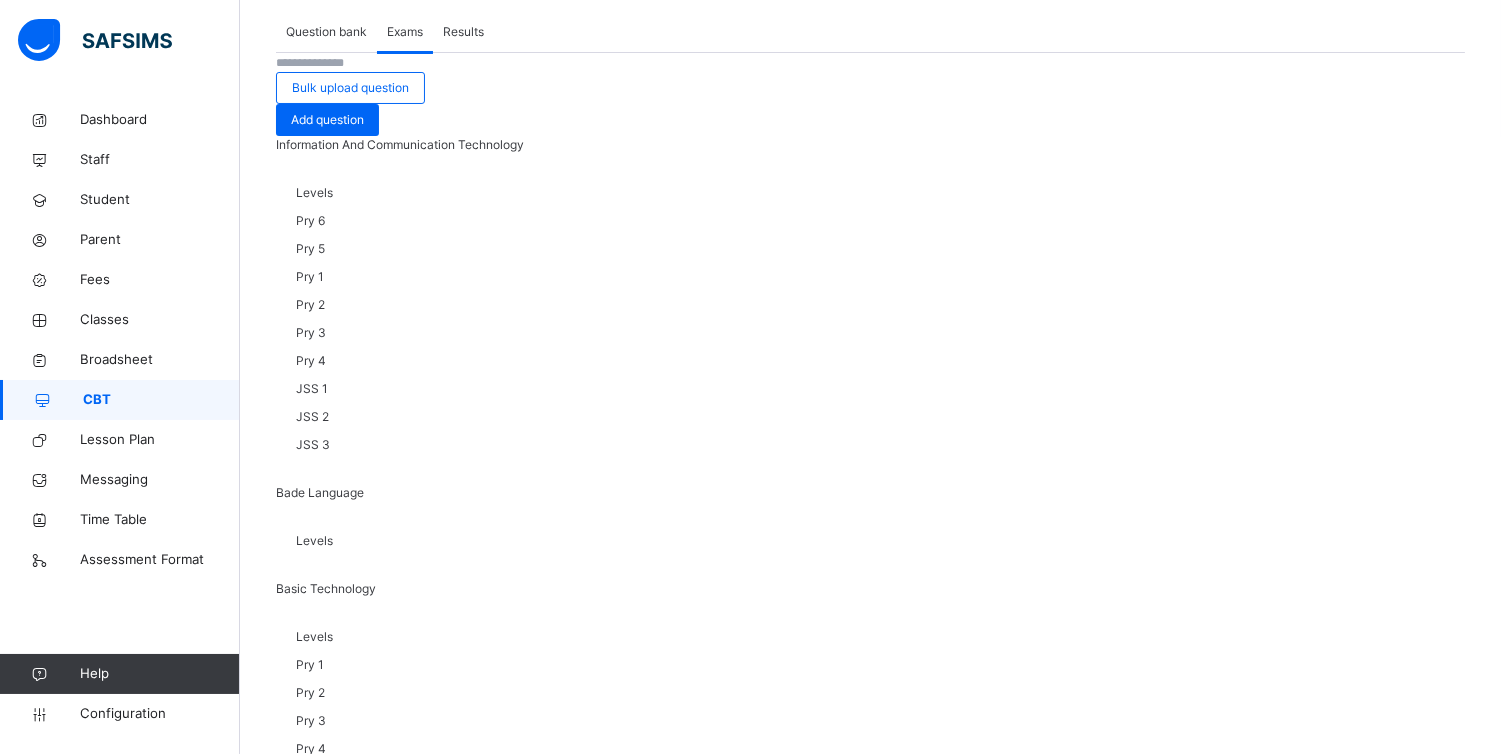 click at bounding box center [436, 1333] 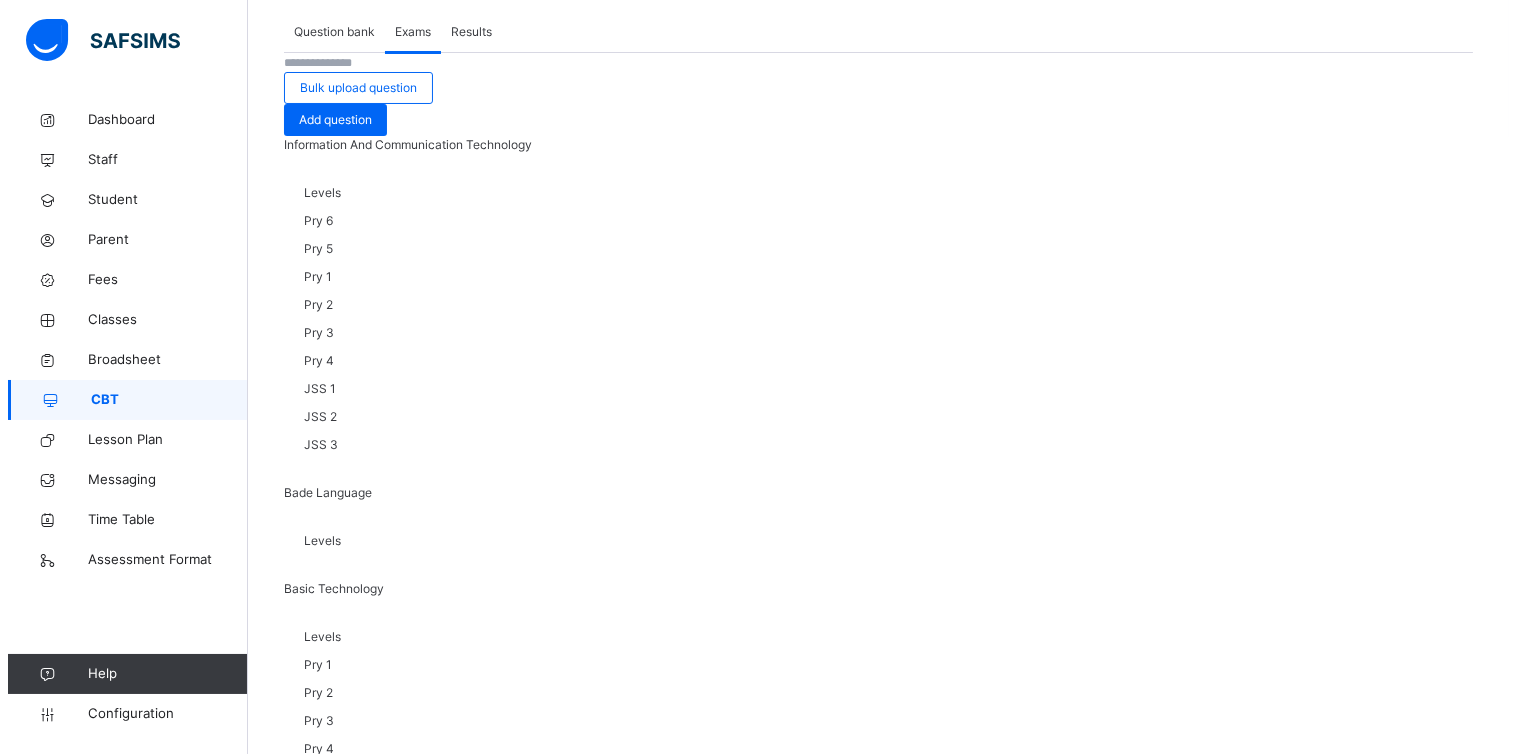 scroll, scrollTop: 0, scrollLeft: 0, axis: both 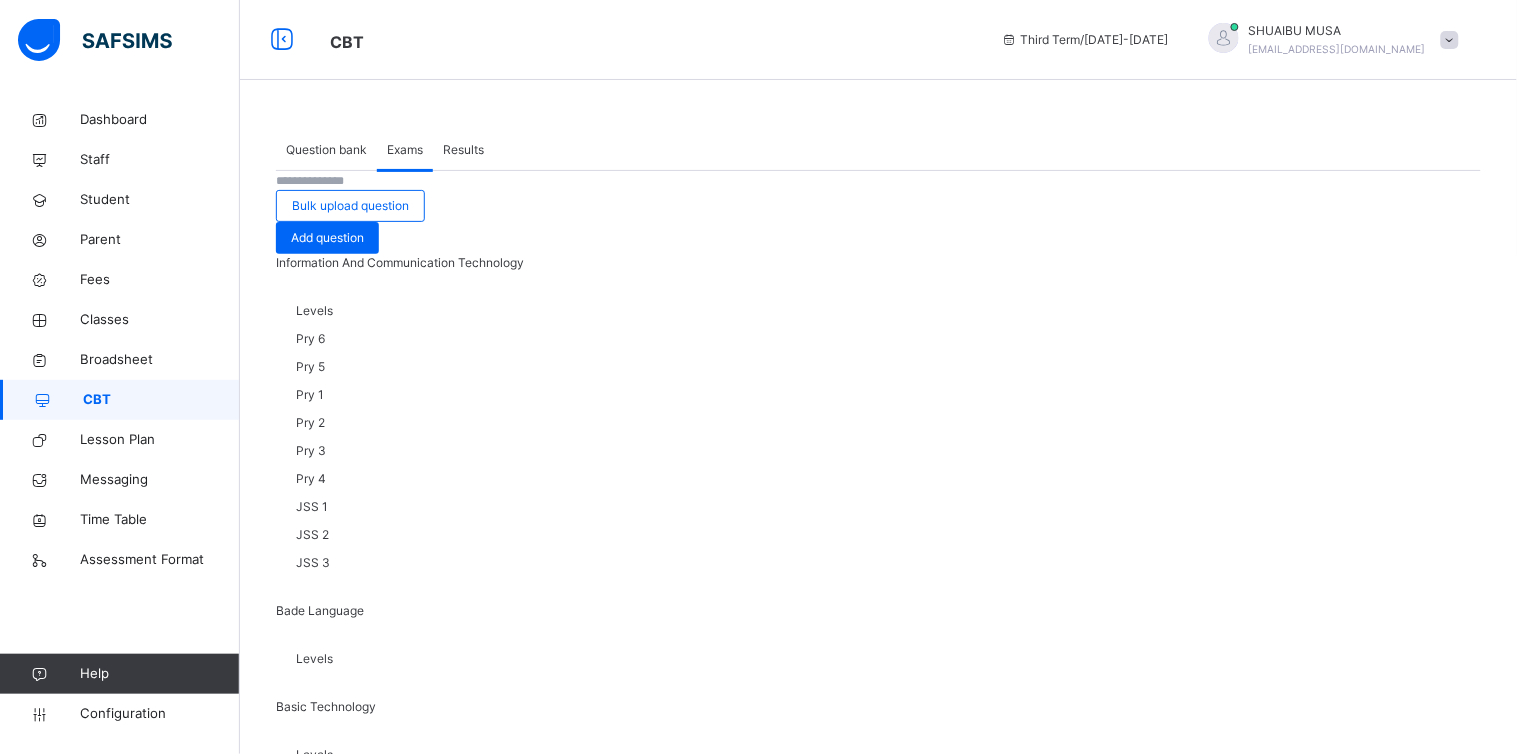 click at bounding box center [436, 1595] 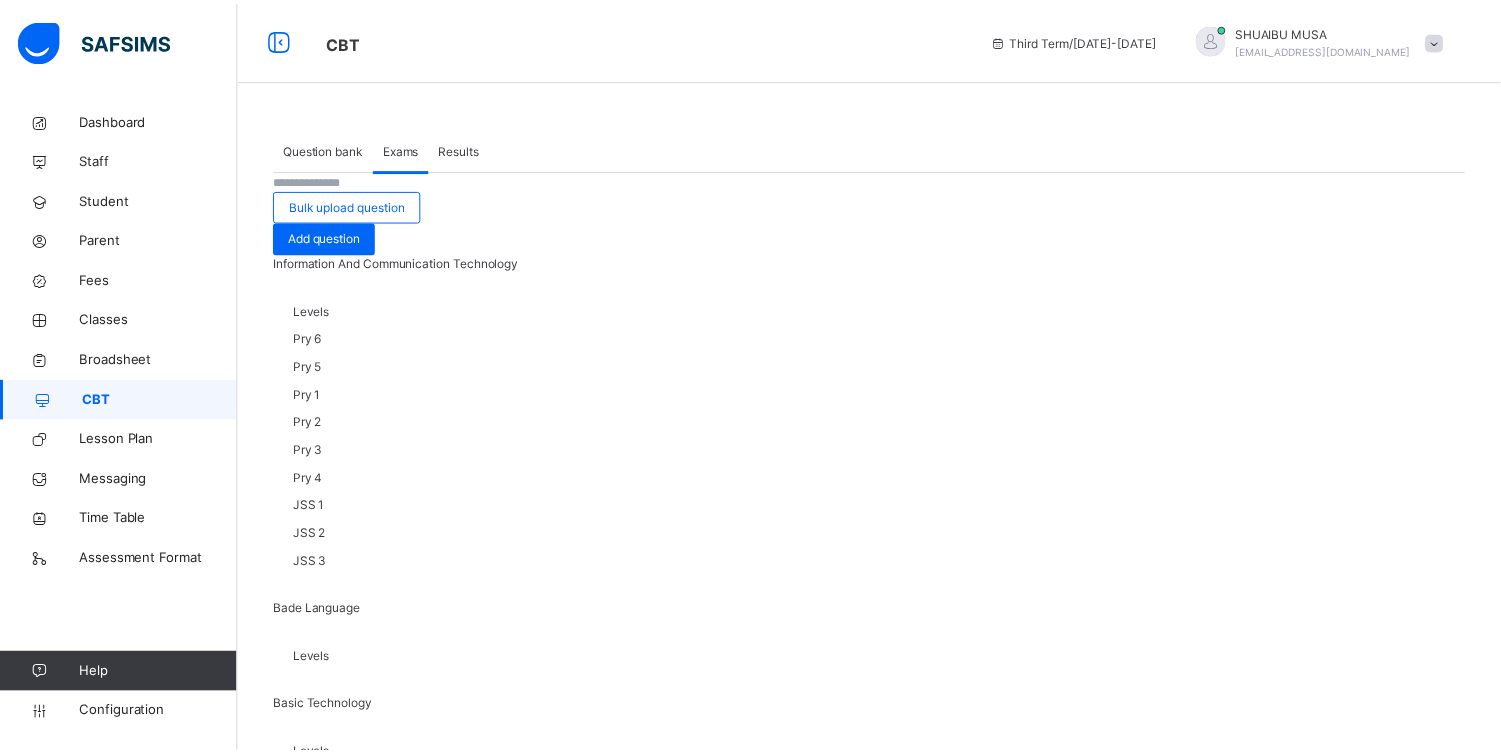 scroll, scrollTop: 175, scrollLeft: 0, axis: vertical 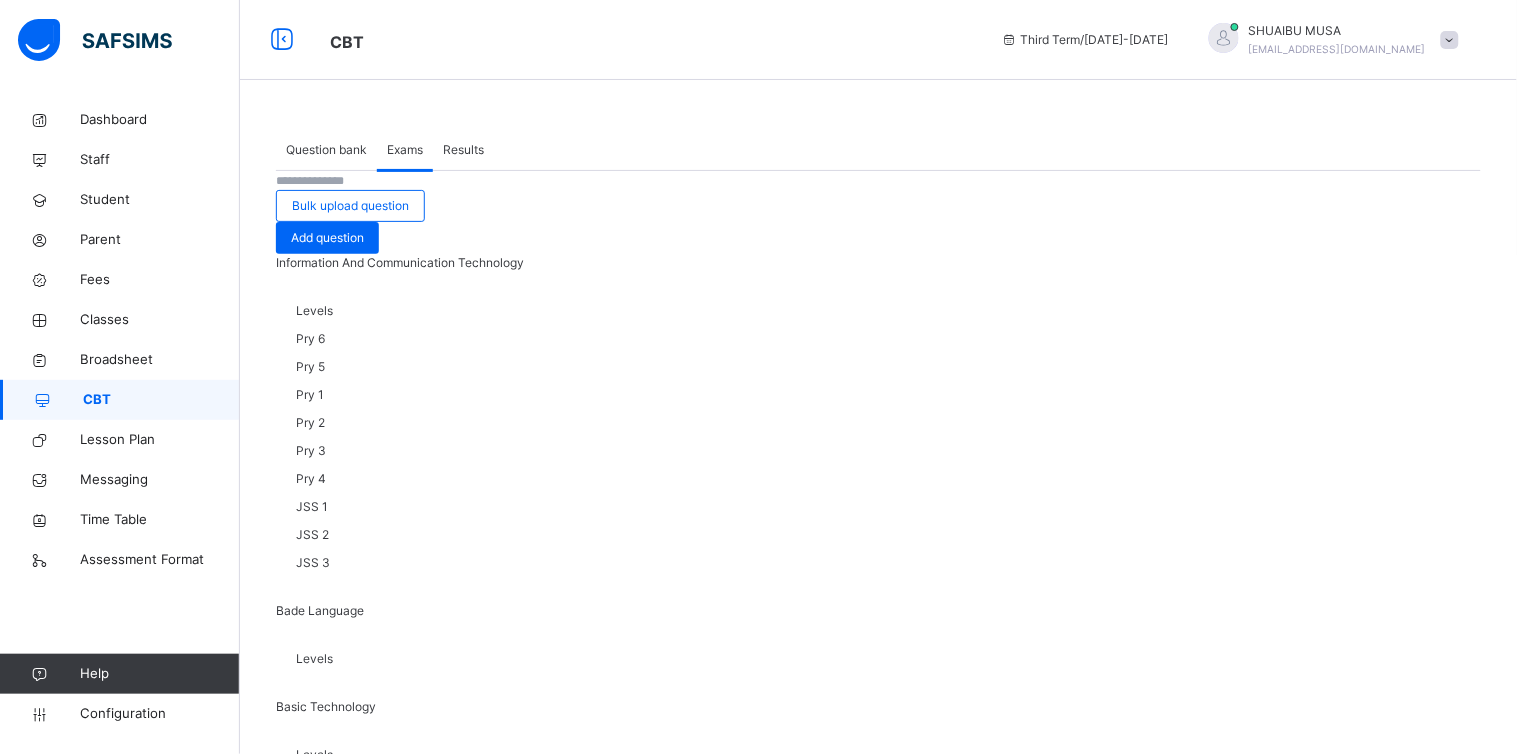 click on "JSS 2" at bounding box center (366, 2008) 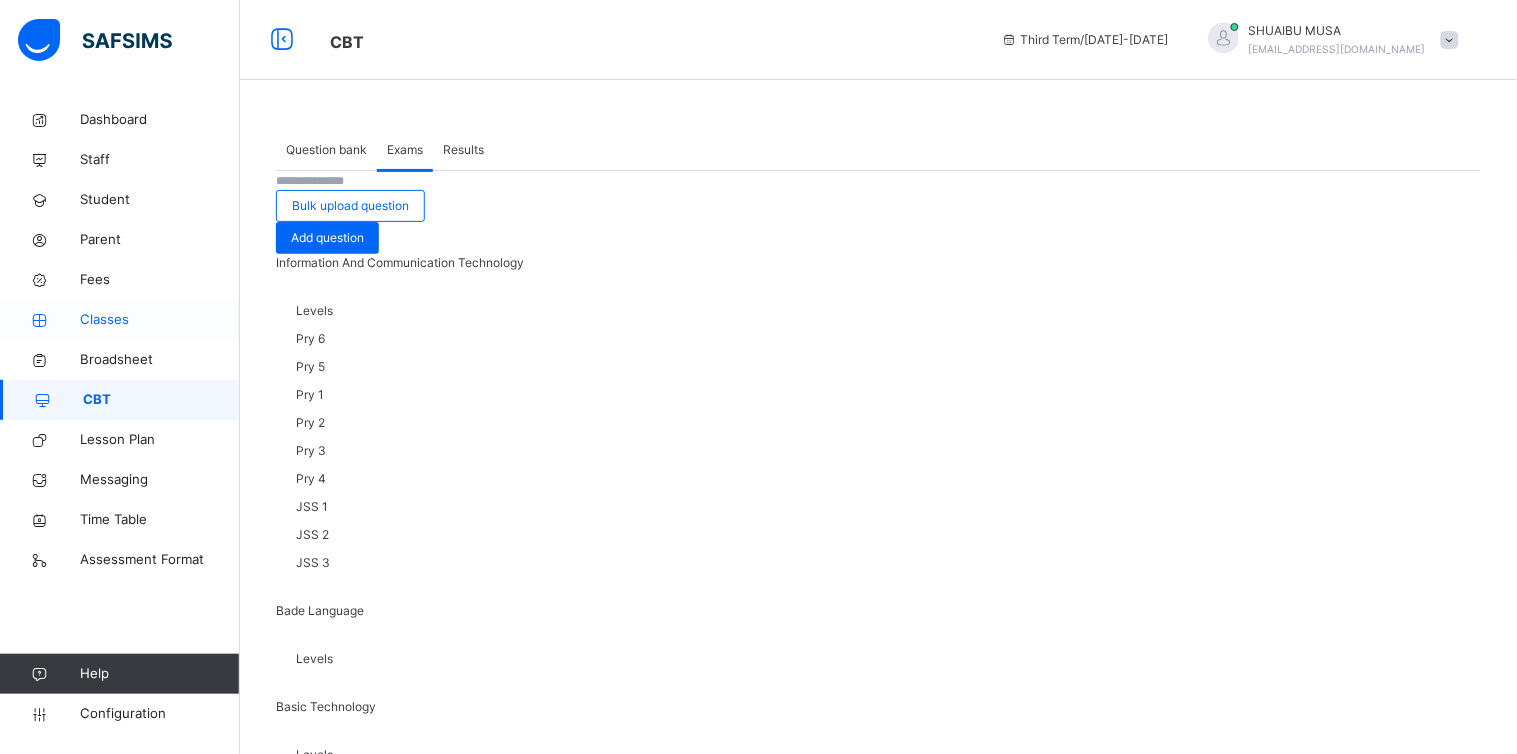 click on "Classes" at bounding box center (120, 320) 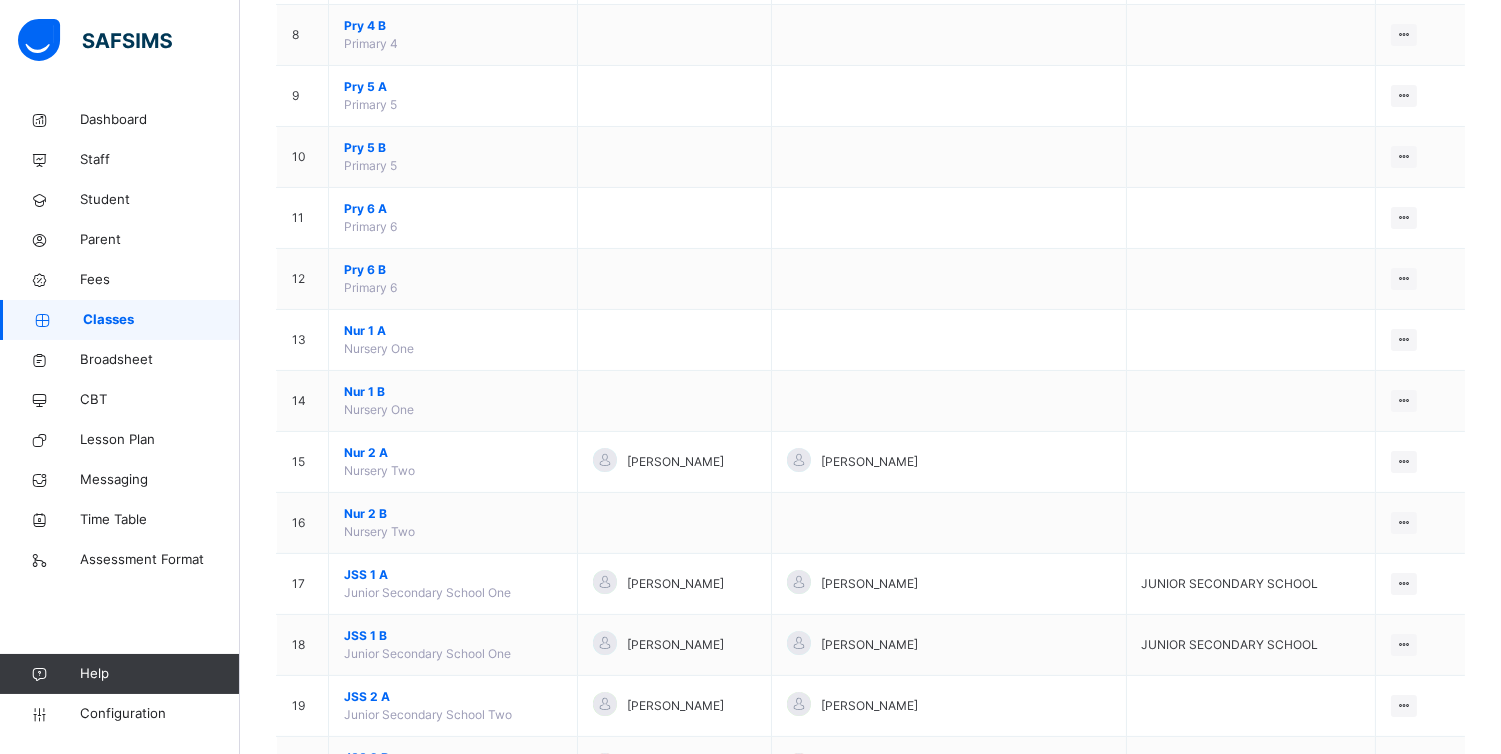 scroll, scrollTop: 877, scrollLeft: 0, axis: vertical 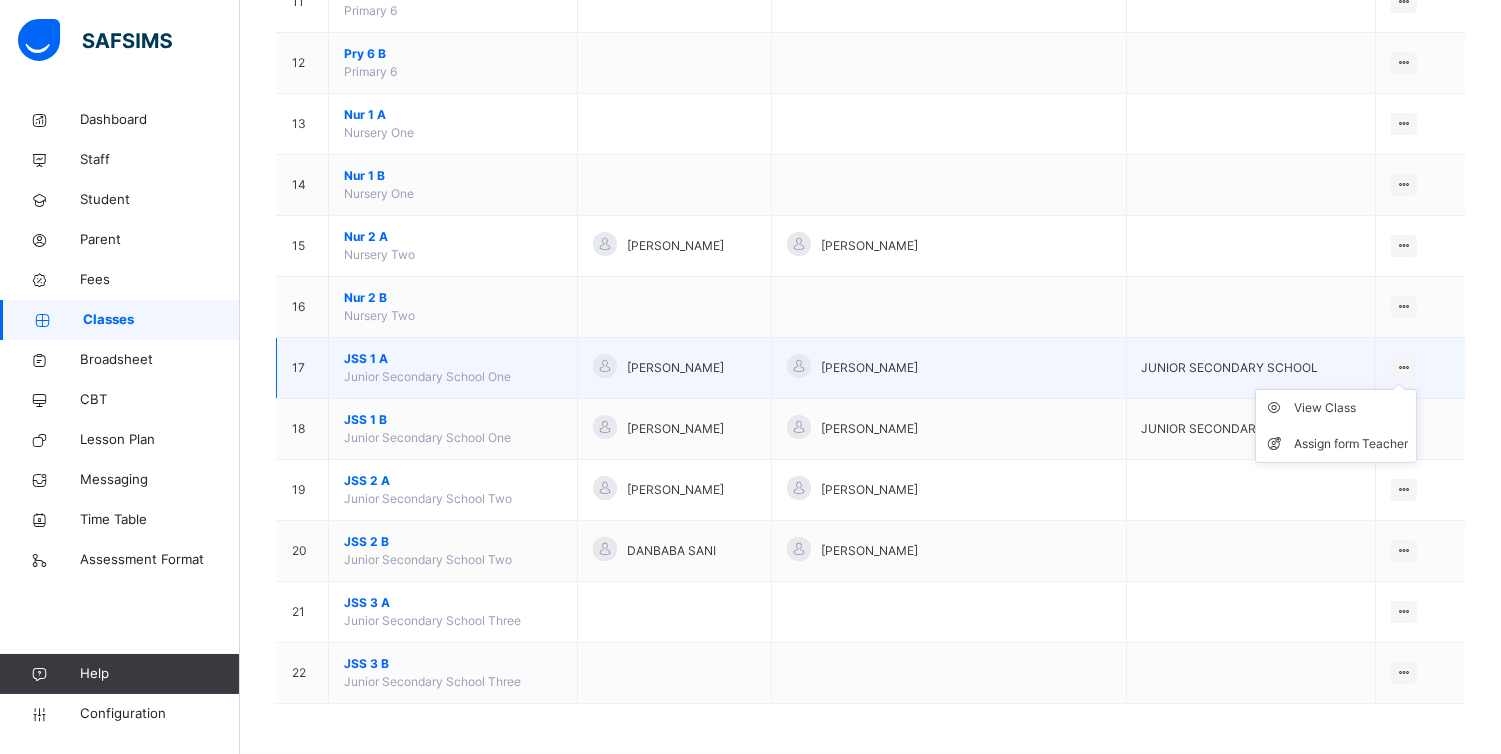 click at bounding box center [1404, 367] 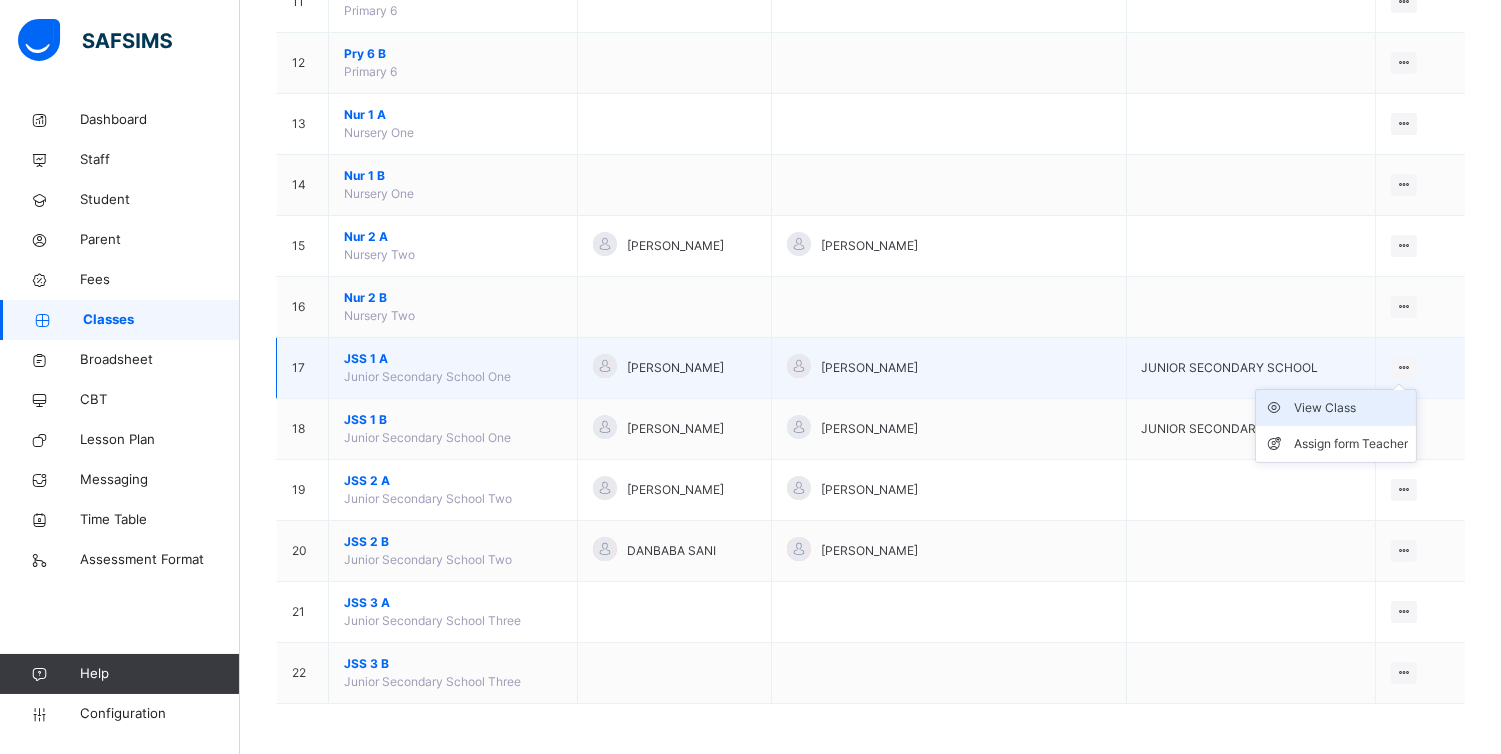 click on "View Class" at bounding box center [1351, 408] 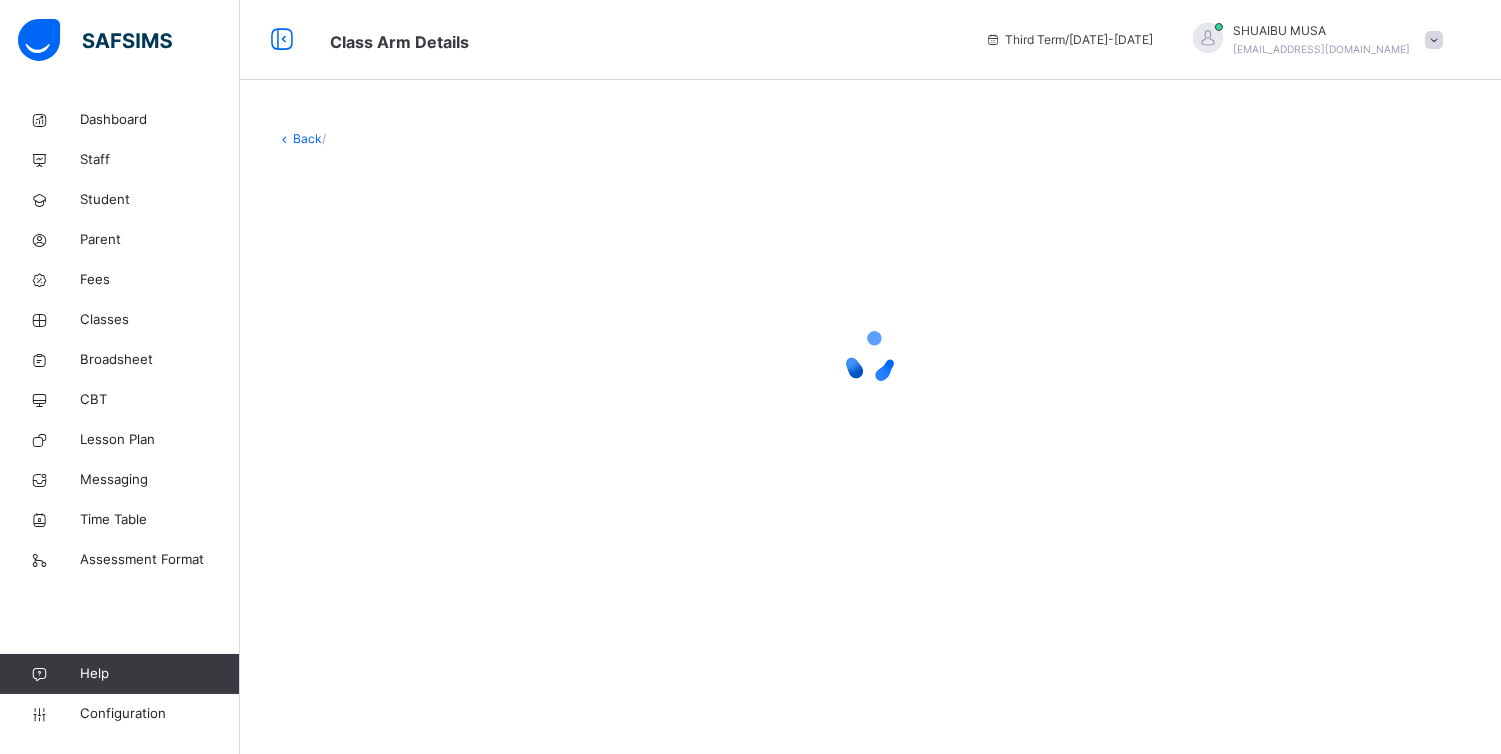 scroll, scrollTop: 0, scrollLeft: 0, axis: both 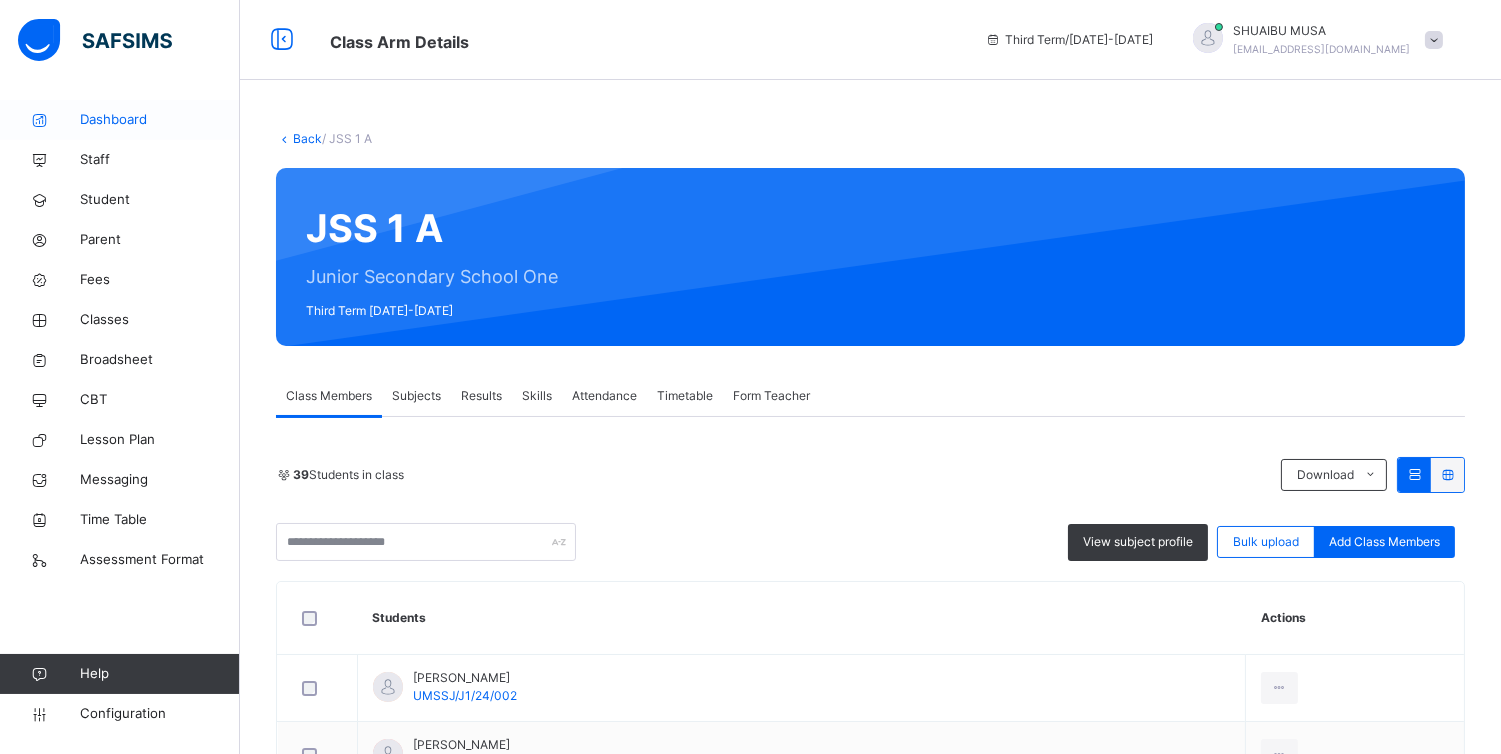 click on "Dashboard" at bounding box center (160, 120) 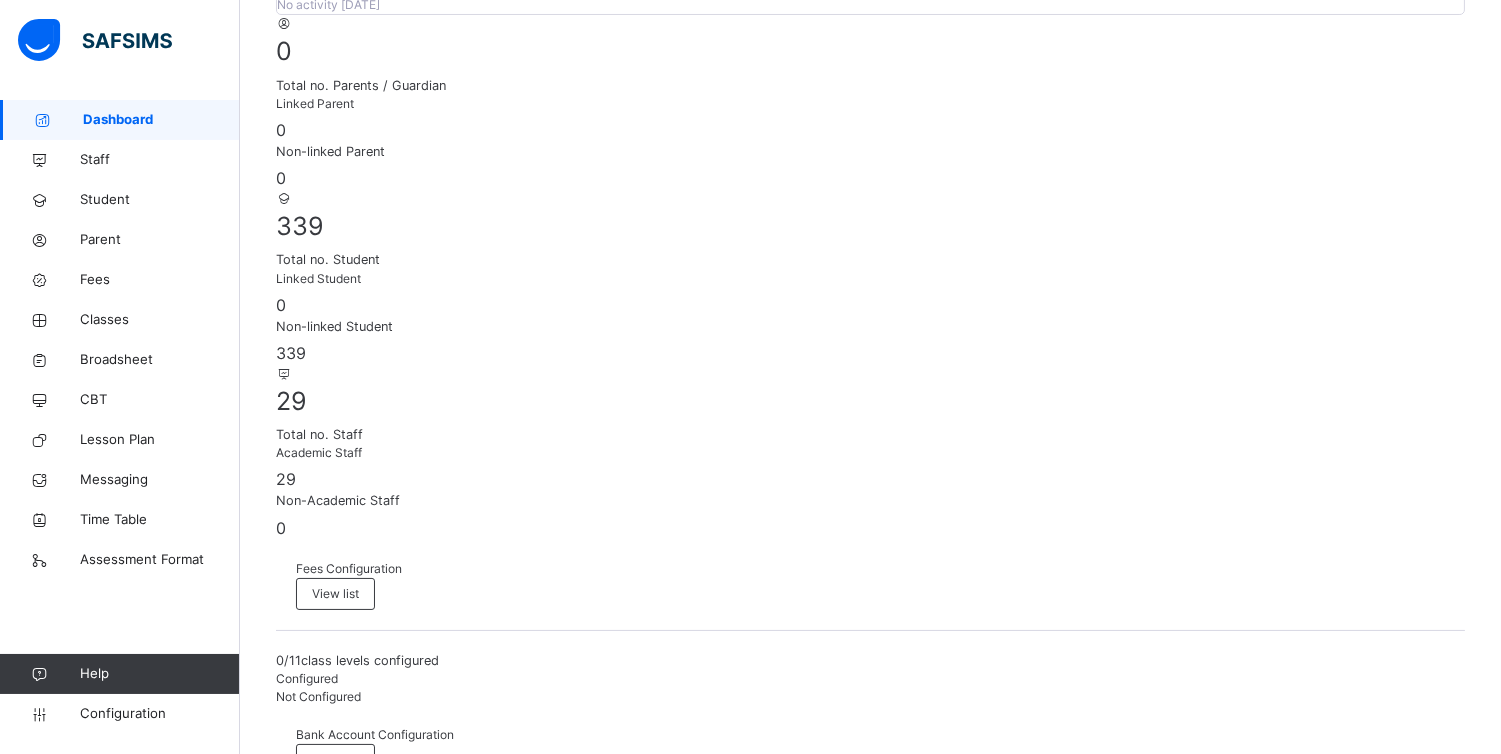 scroll, scrollTop: 0, scrollLeft: 0, axis: both 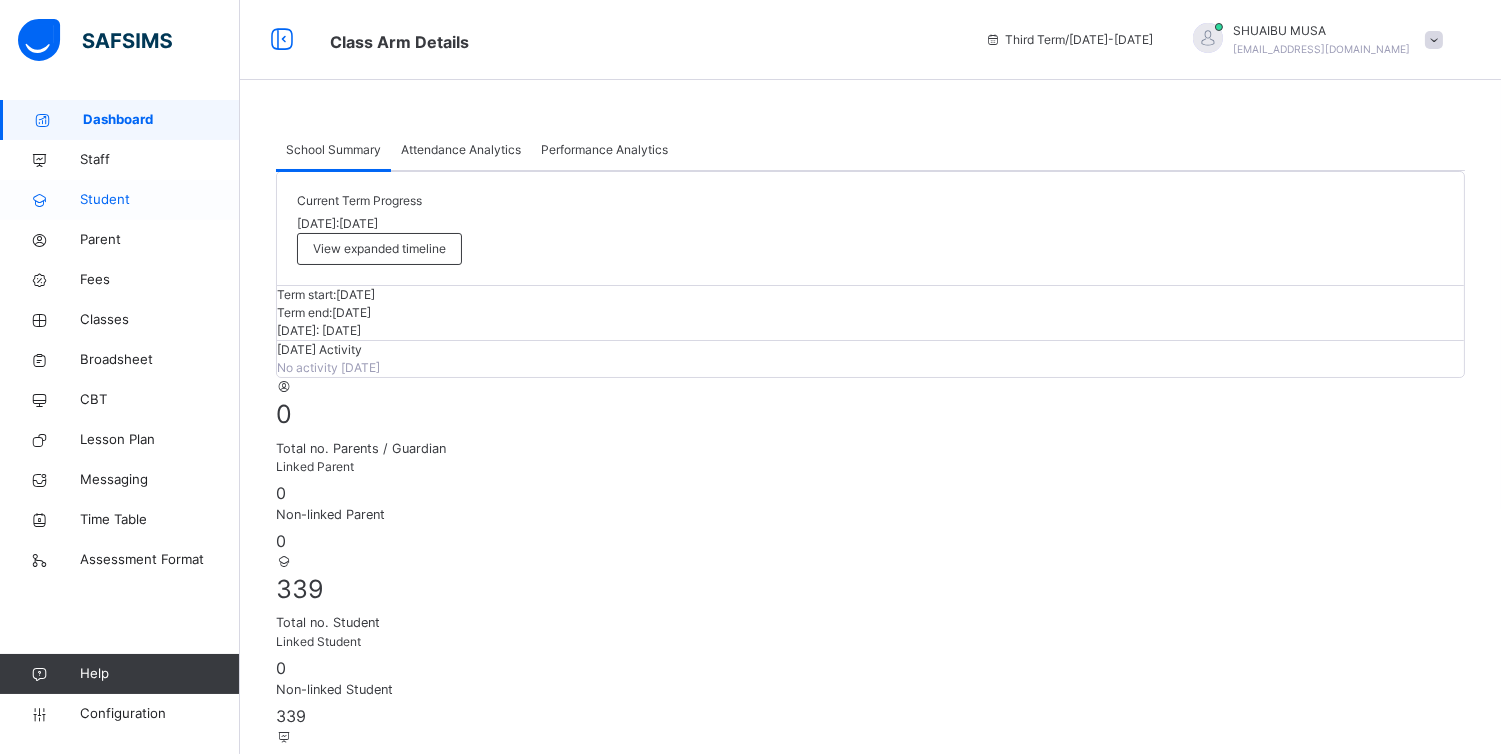 click on "Student" at bounding box center (160, 200) 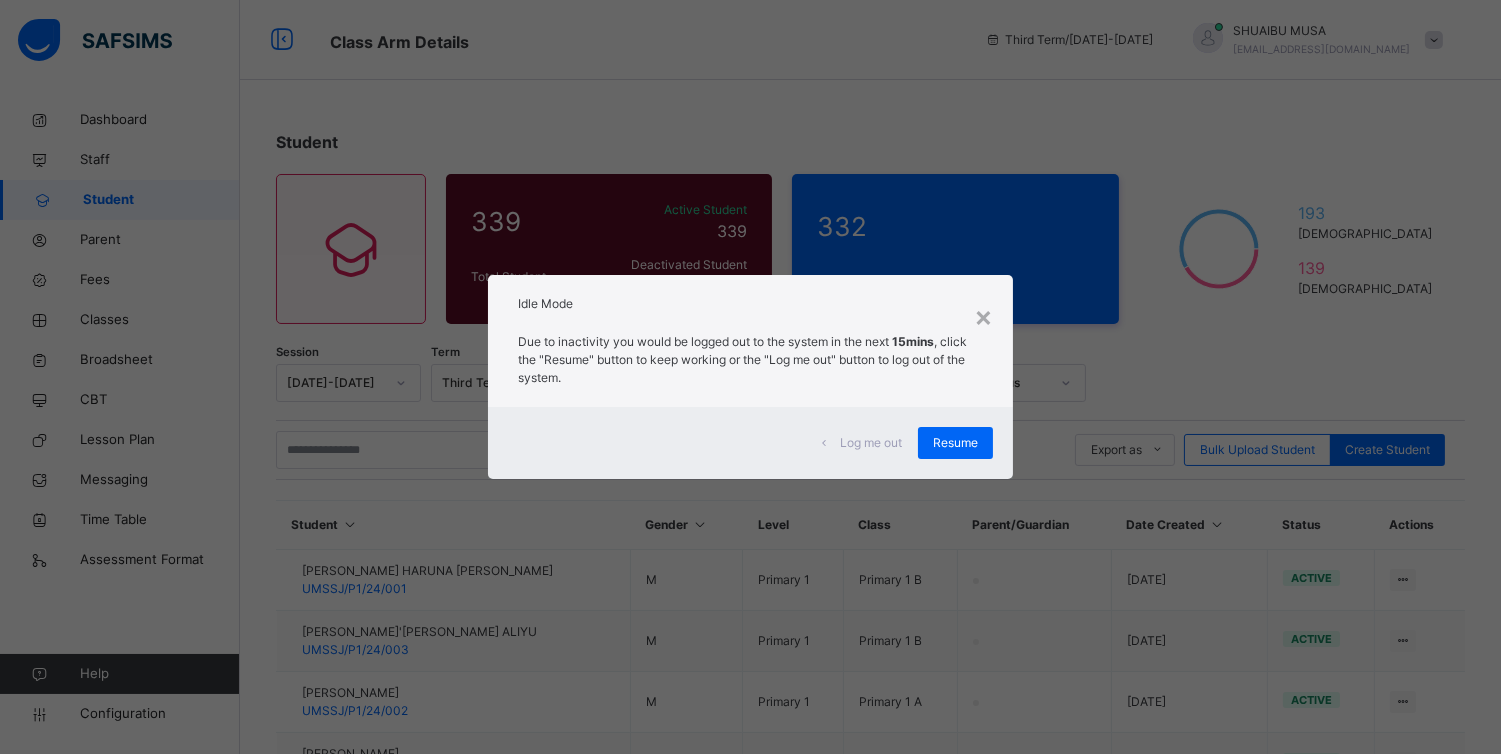 scroll, scrollTop: 526, scrollLeft: 0, axis: vertical 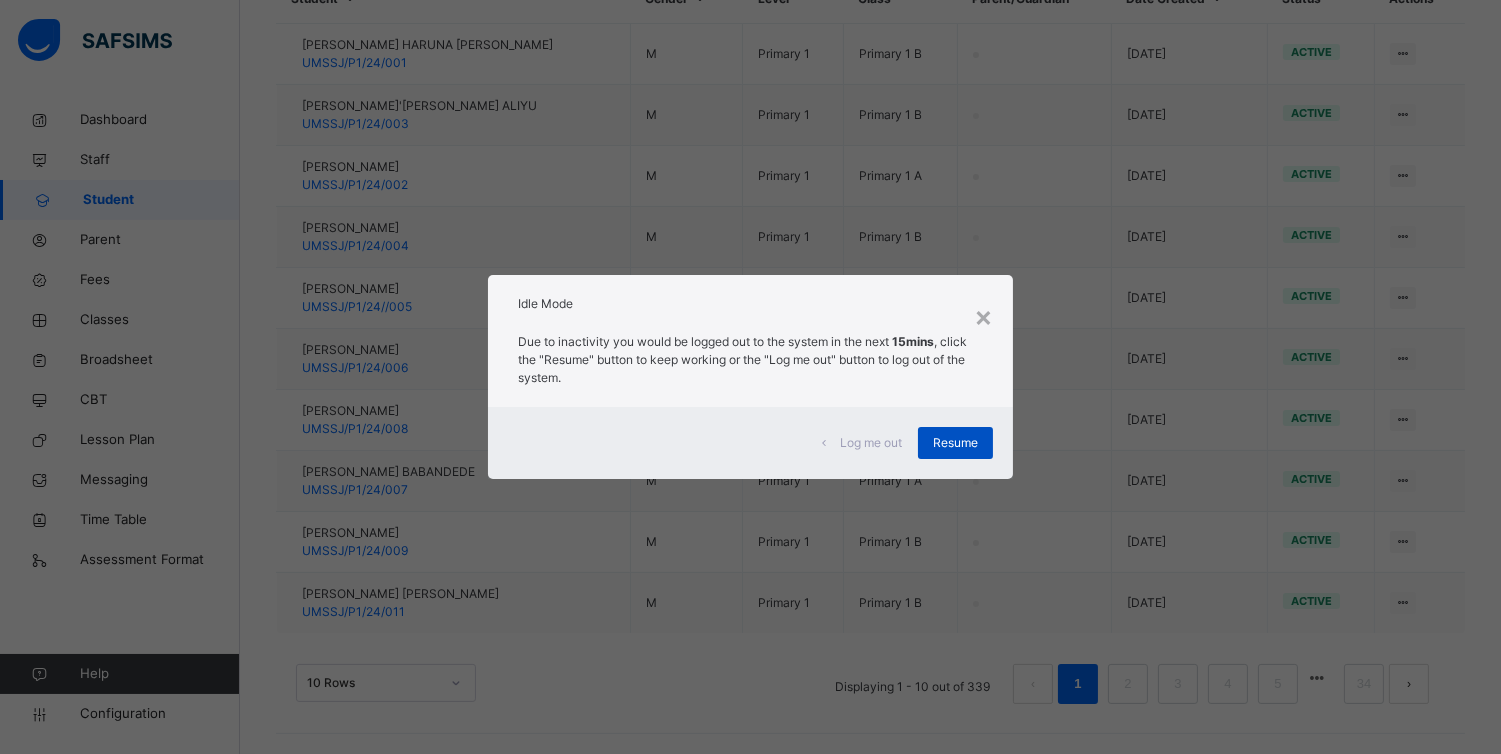 click on "Resume" at bounding box center [955, 443] 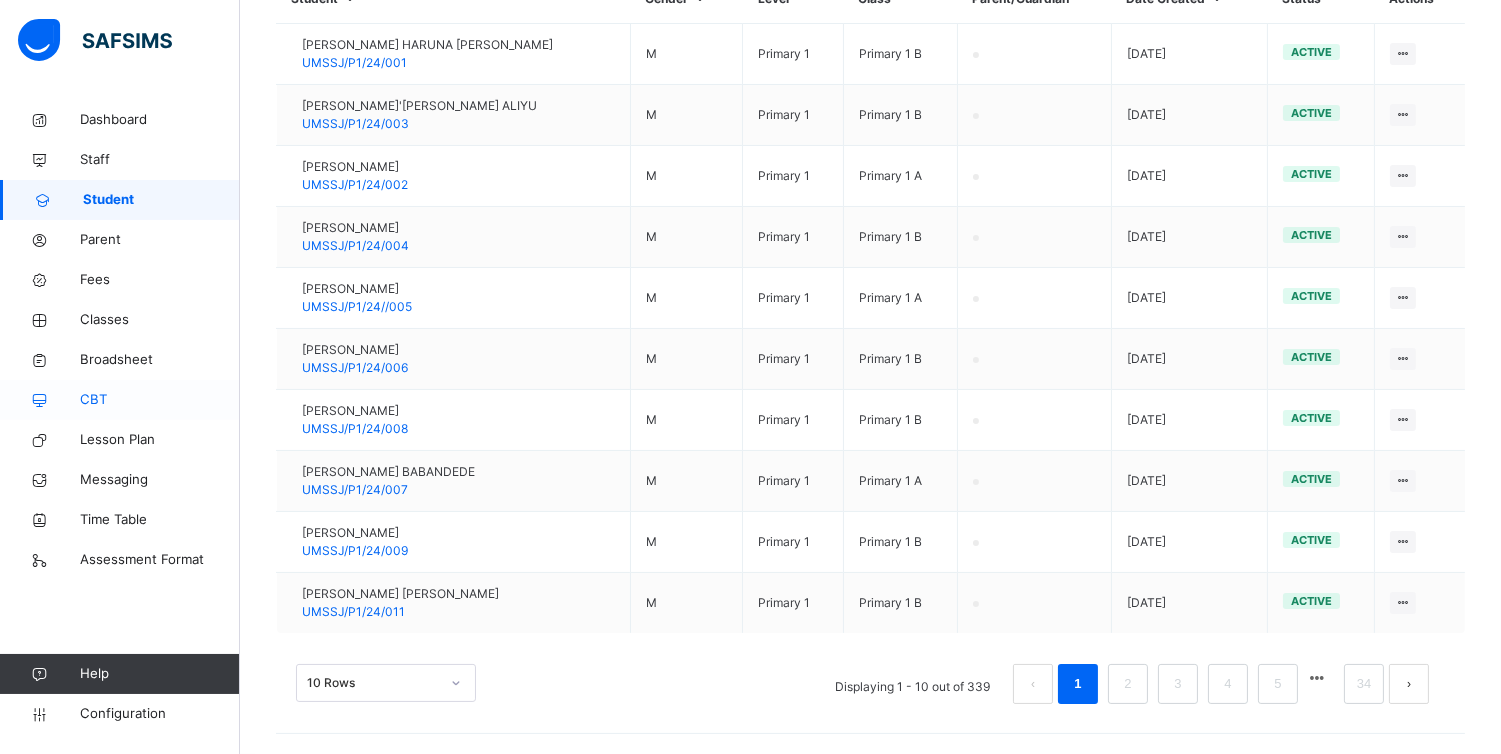 click on "CBT" at bounding box center (160, 400) 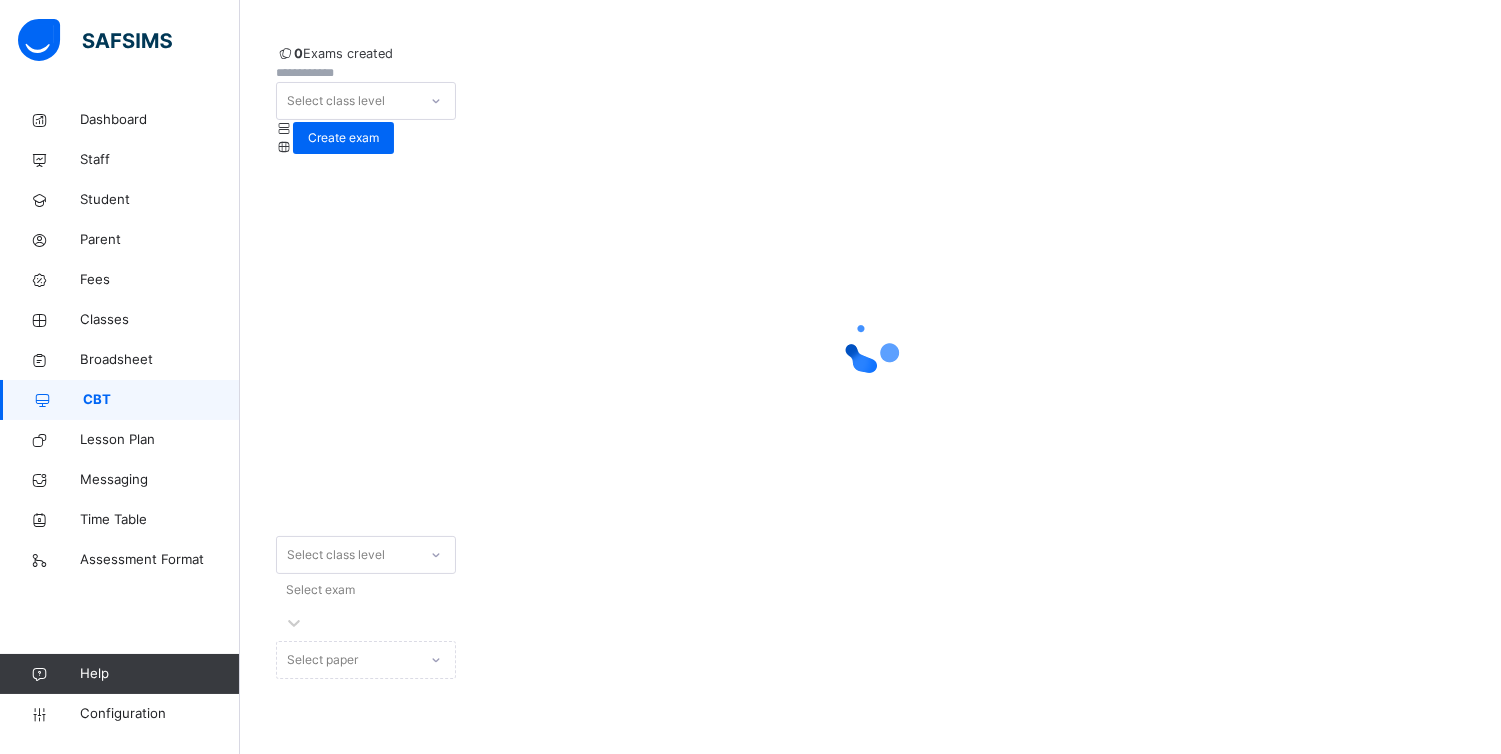 scroll, scrollTop: 0, scrollLeft: 0, axis: both 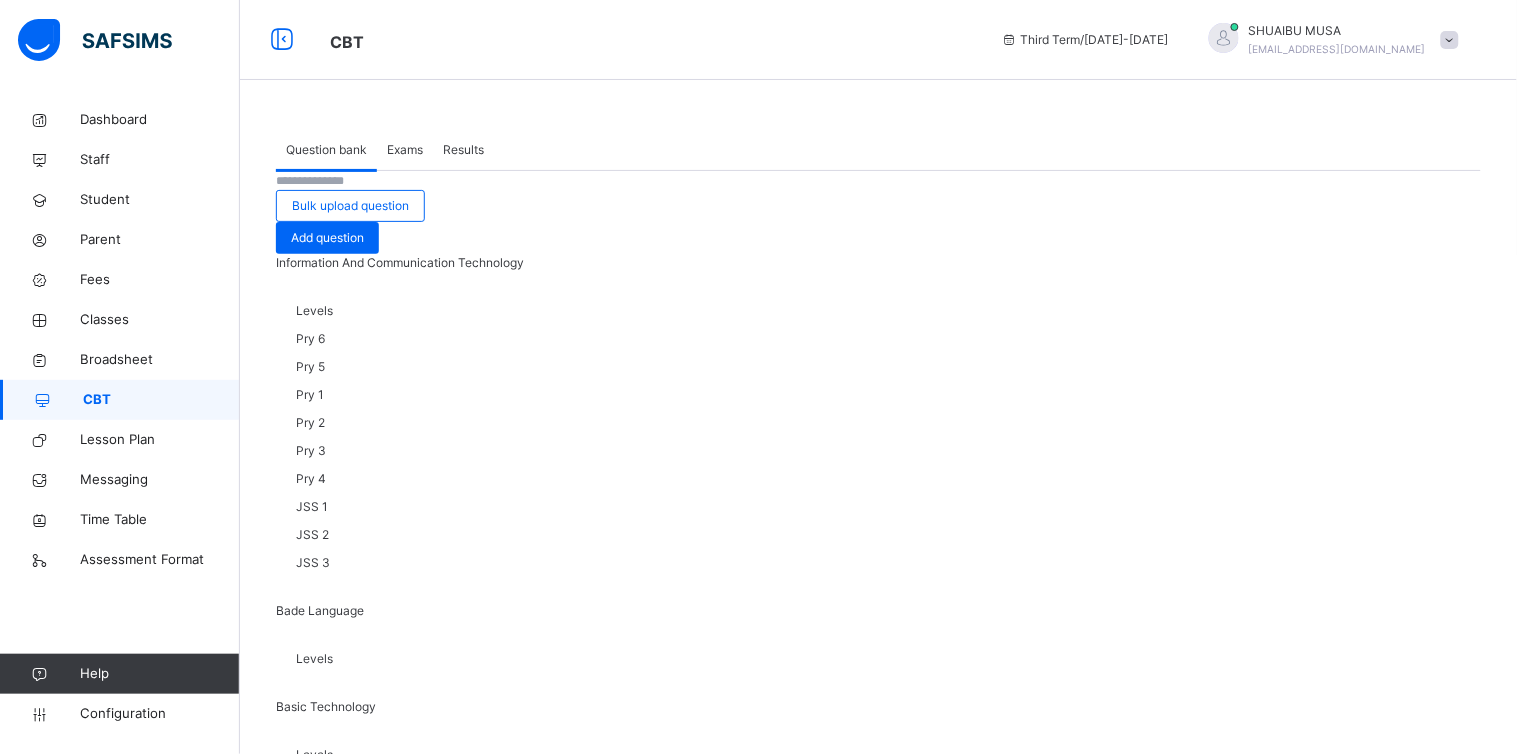 click on "Exams" at bounding box center (405, 150) 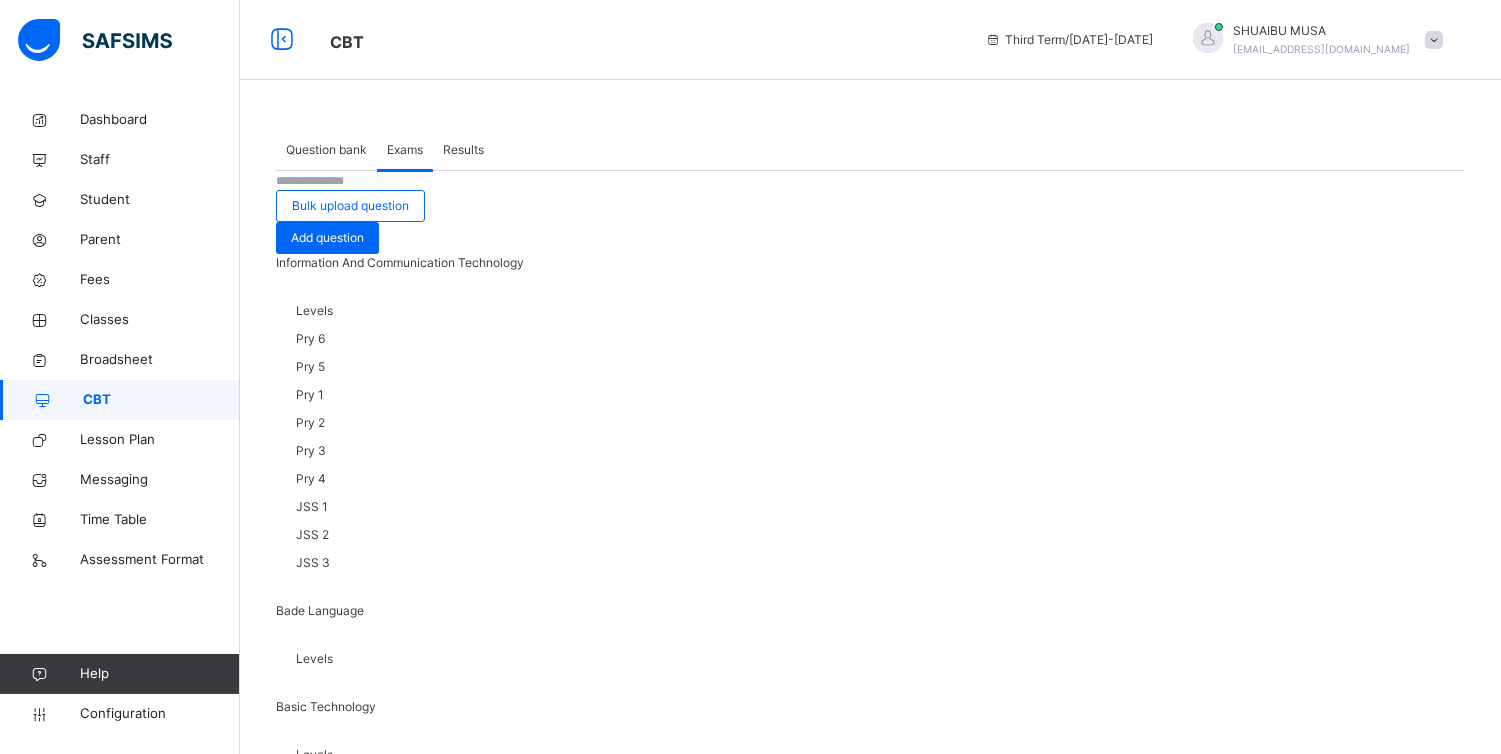 click at bounding box center [436, 1595] 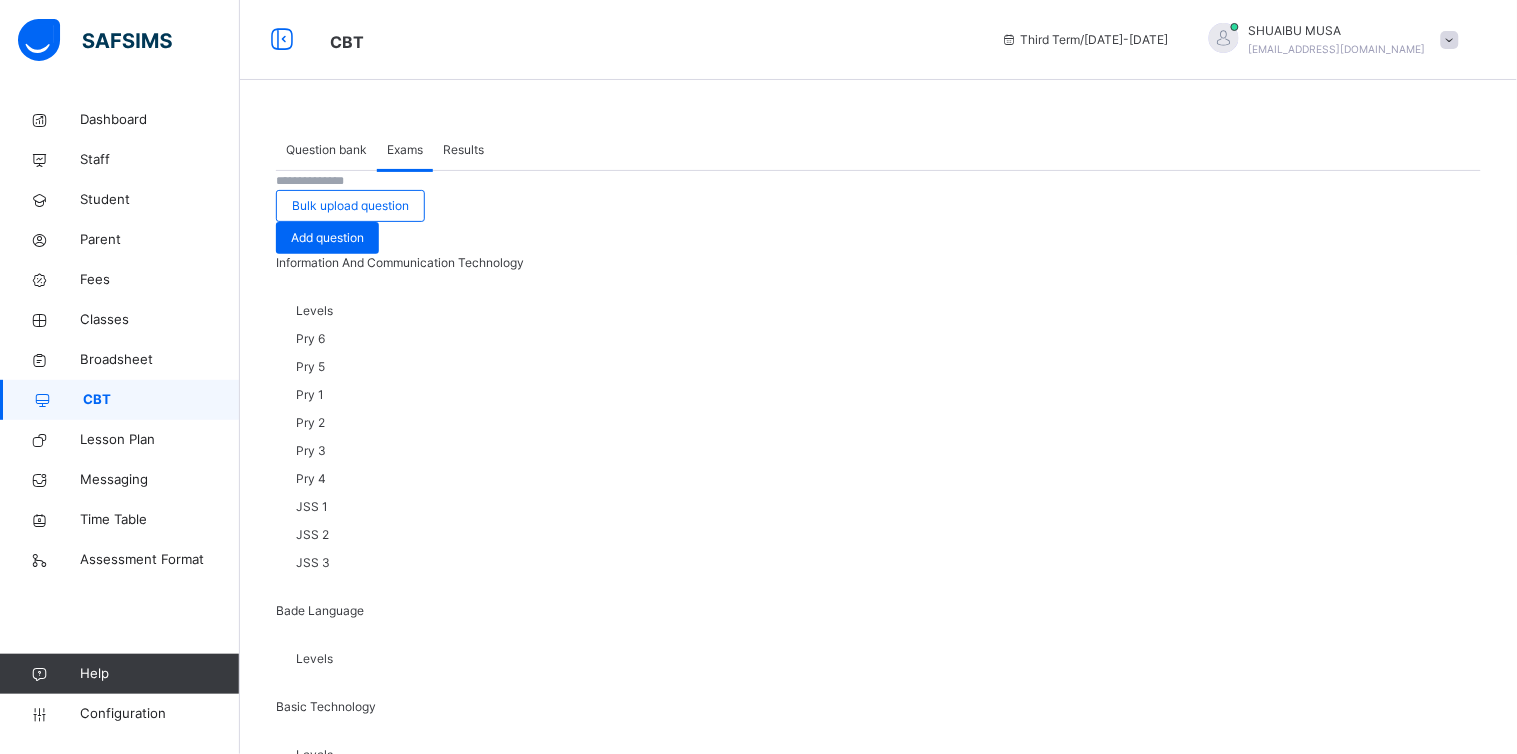 click on "Question bank" at bounding box center (326, 150) 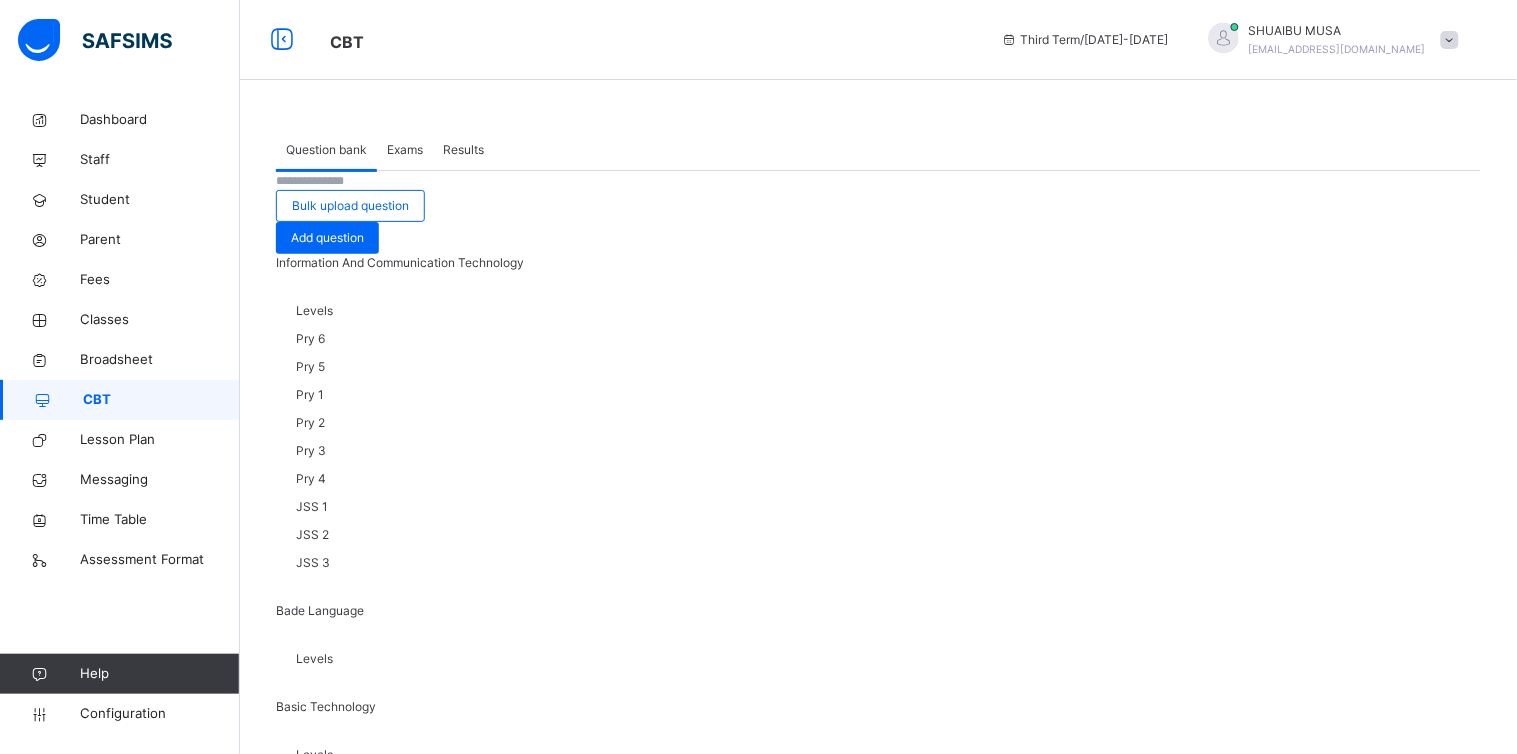 click on "Pry 1" at bounding box center [310, 782] 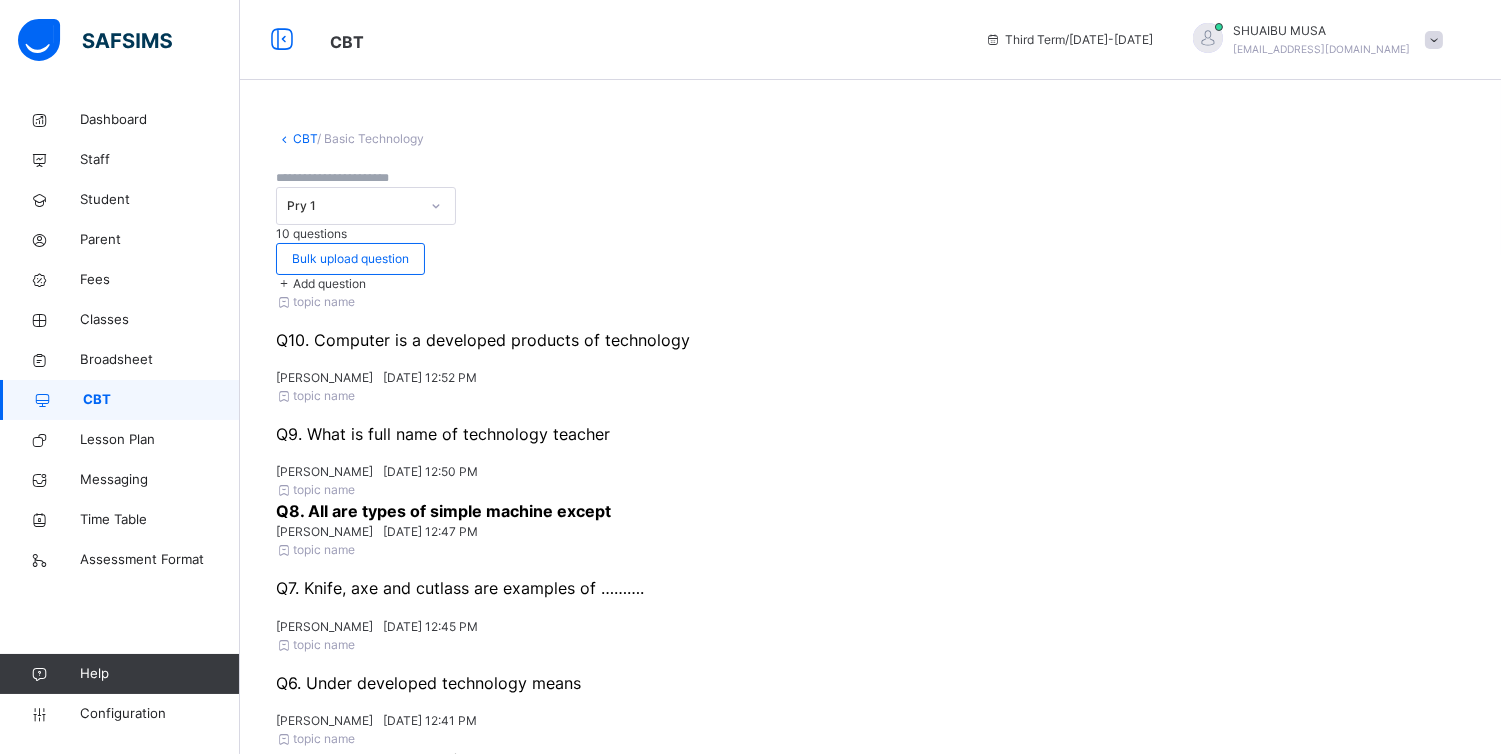 click on "CBT" at bounding box center (305, 138) 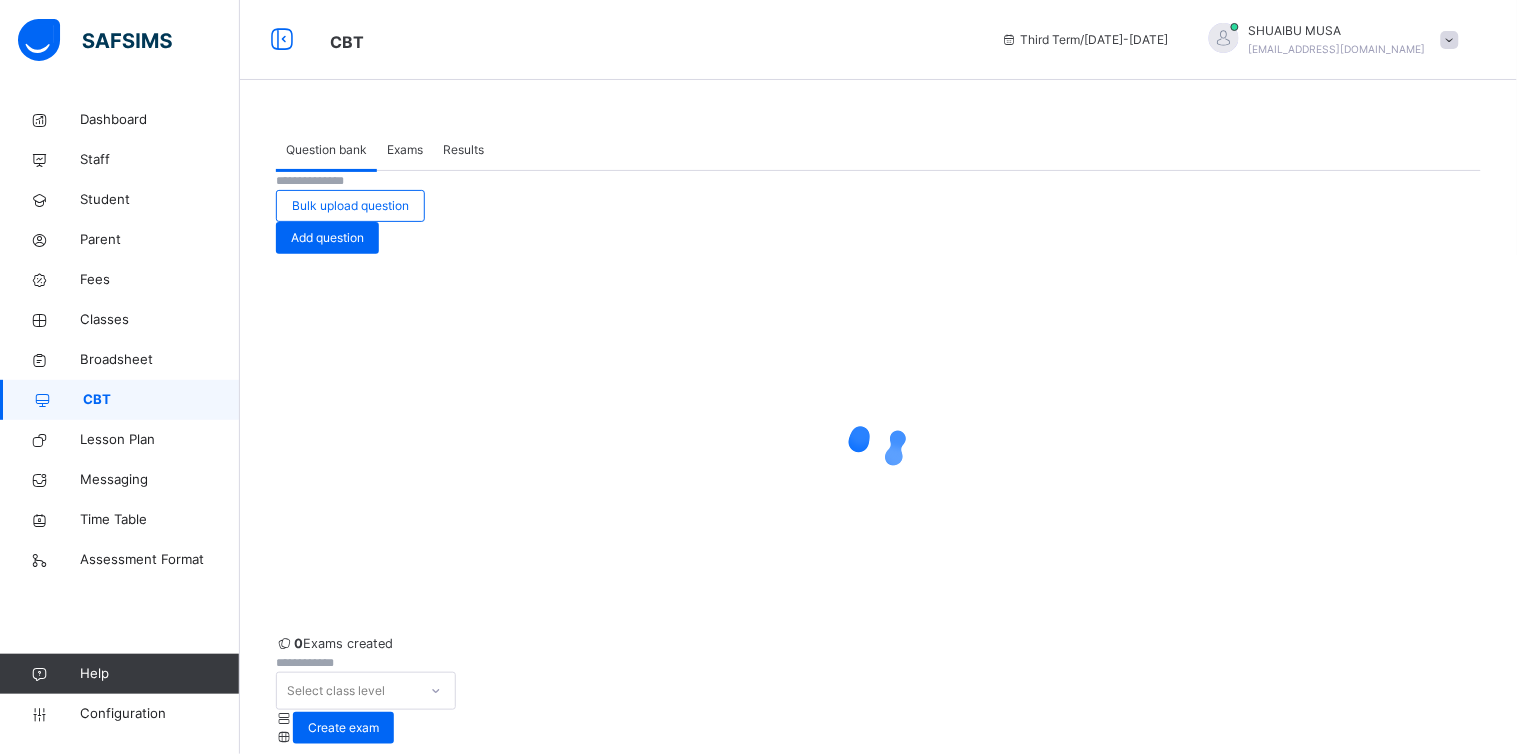 click on "Exams" at bounding box center [405, 150] 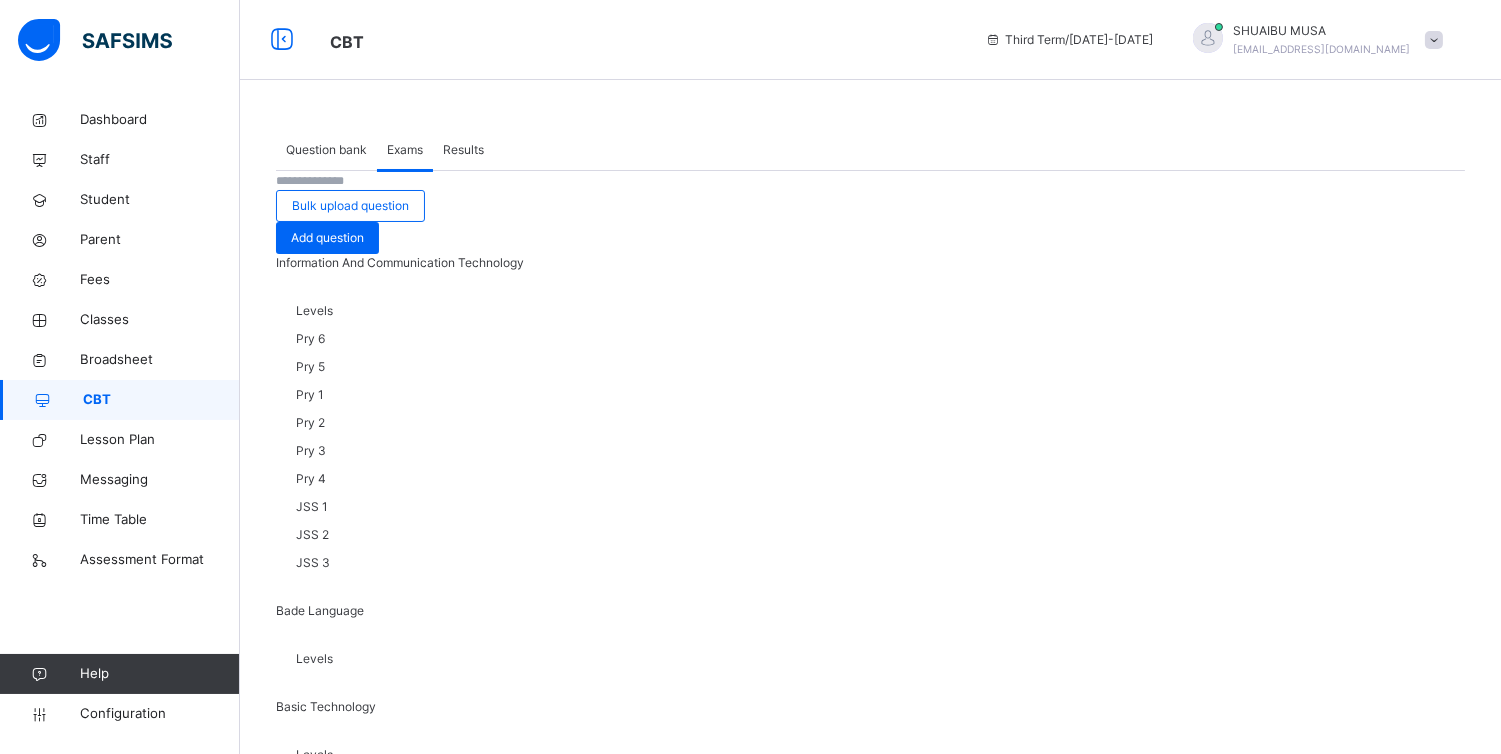 click on "Create exam" at bounding box center [343, 1488] 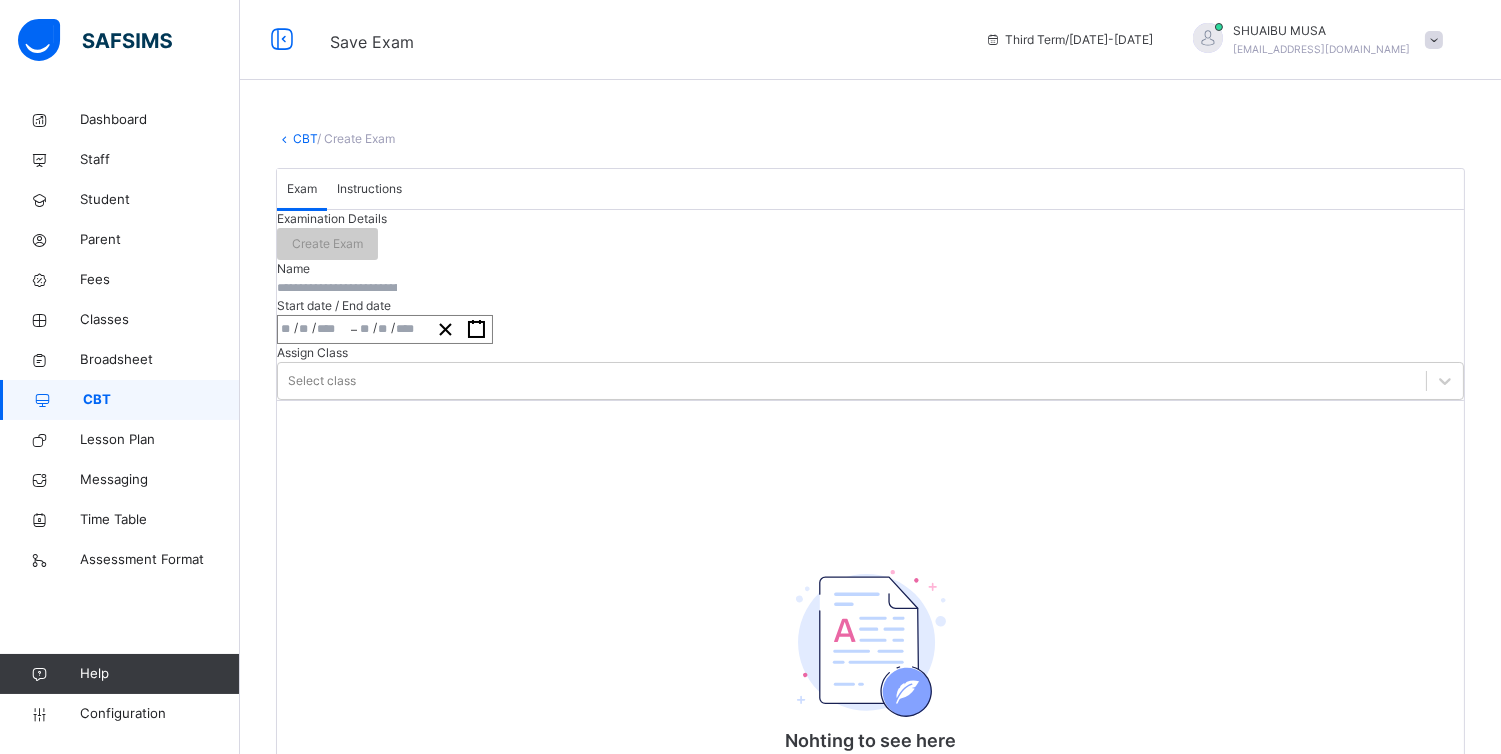 click at bounding box center (337, 288) 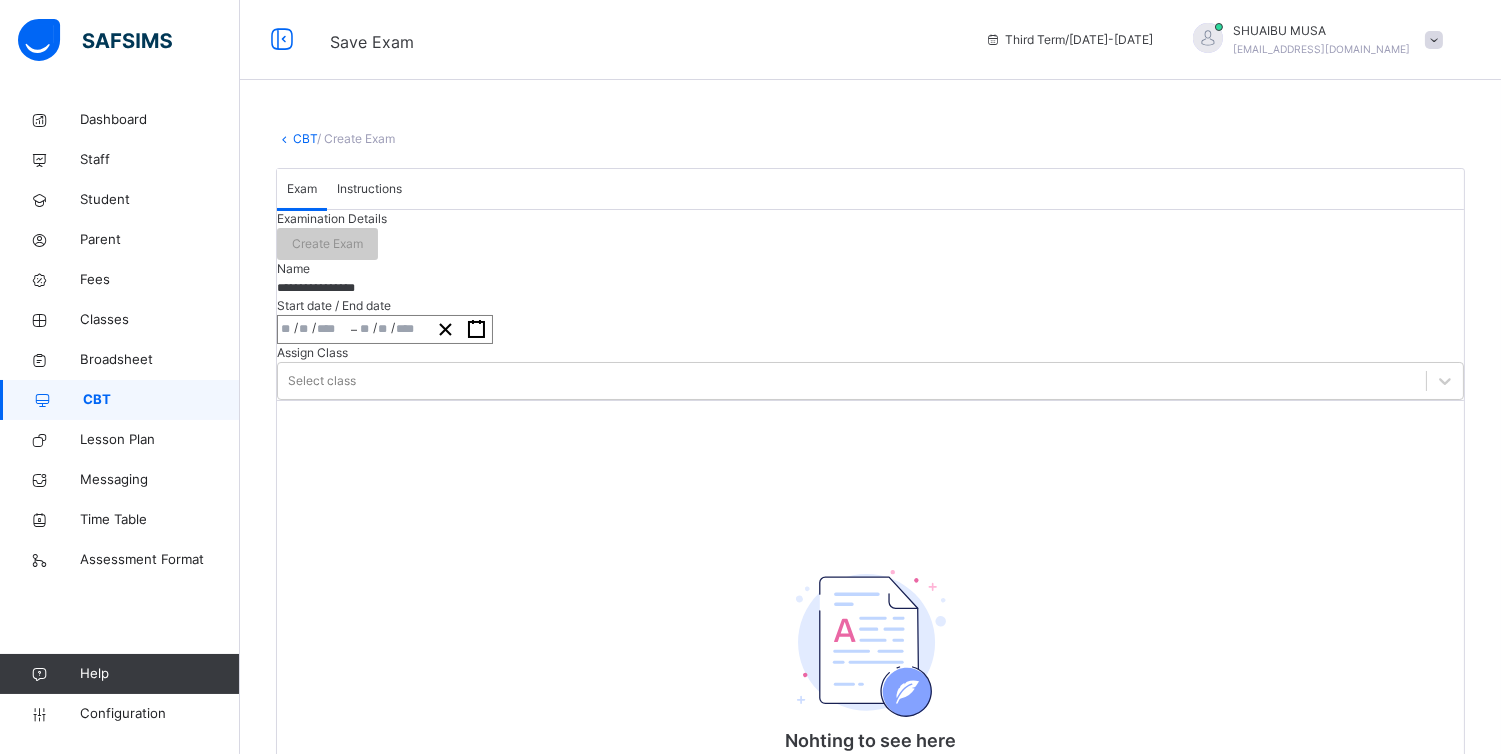 type on "**********" 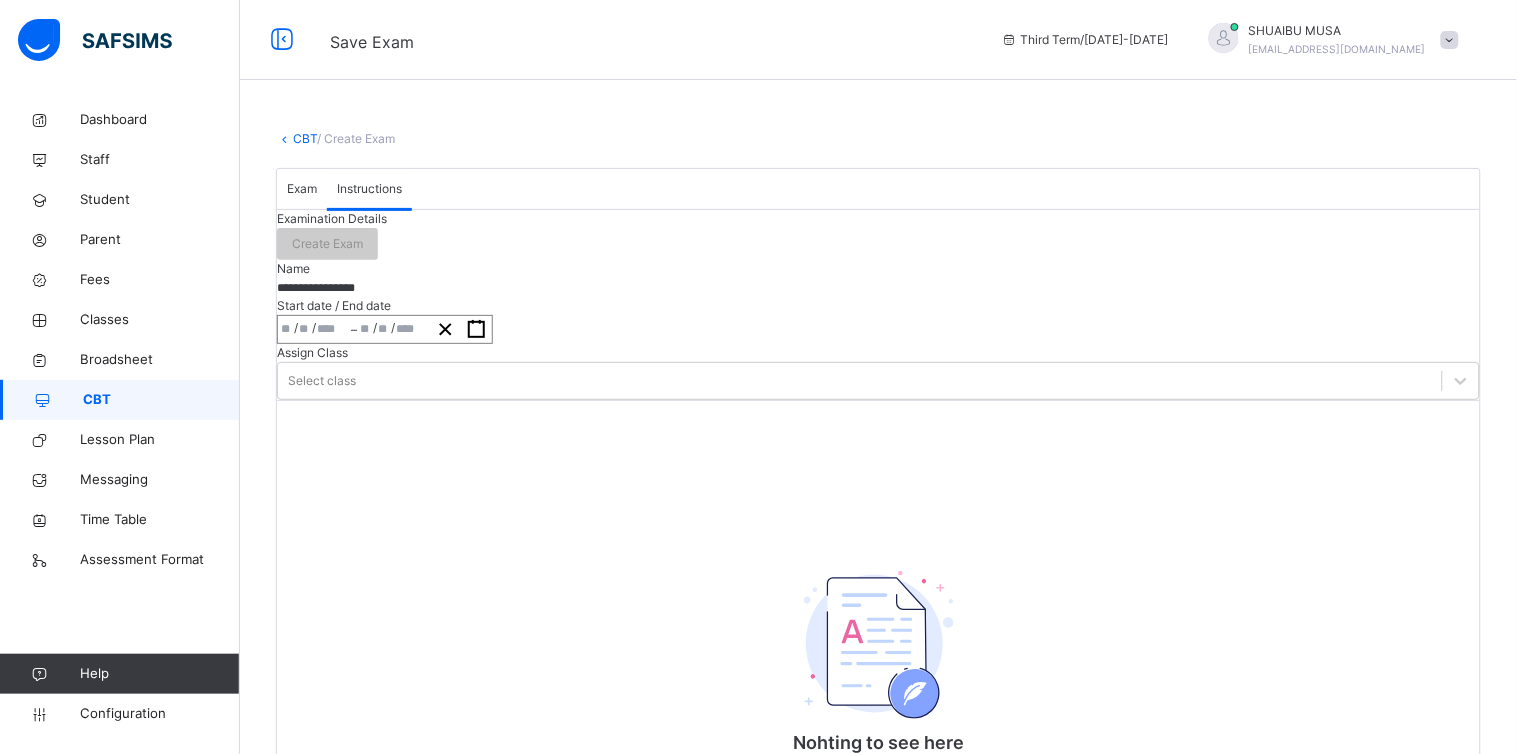 click at bounding box center (354, 939) 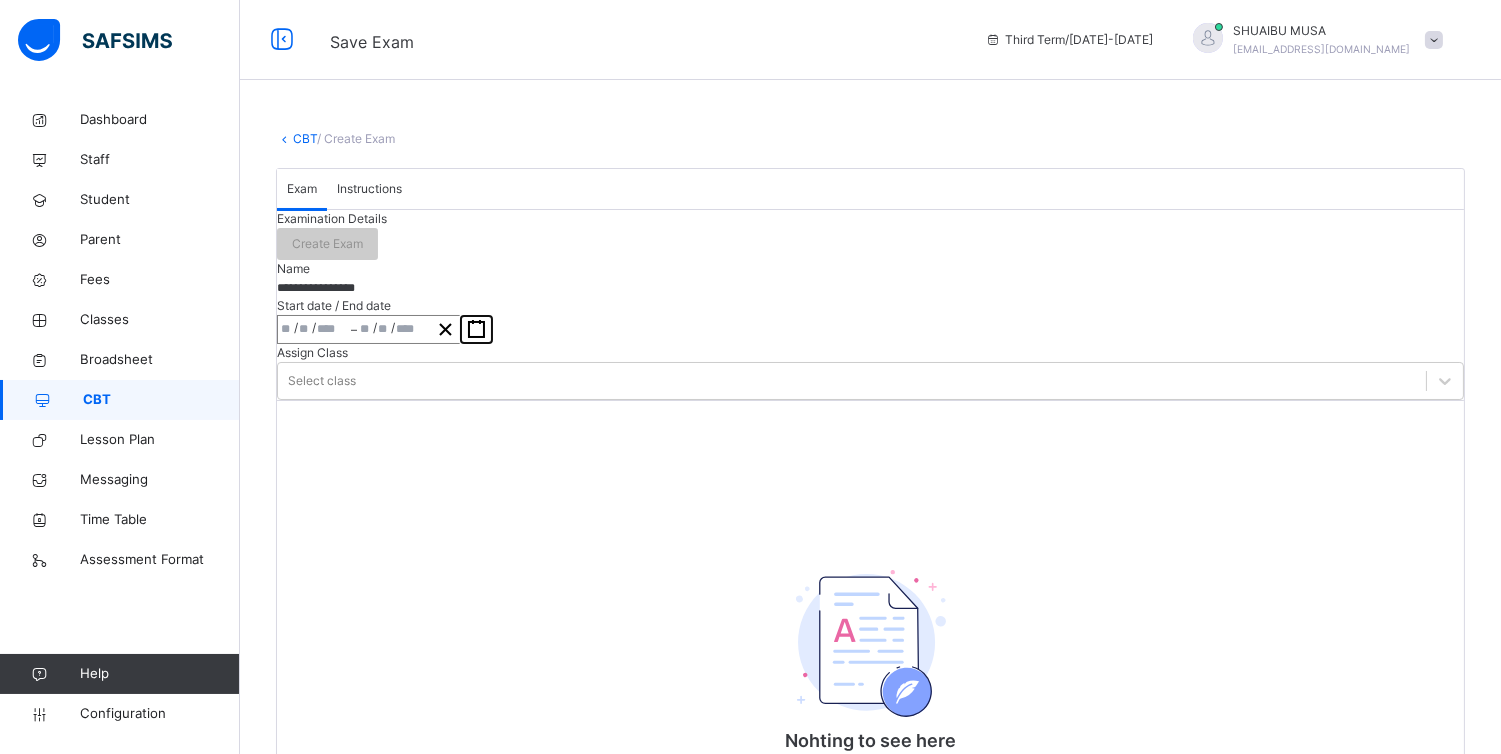 click 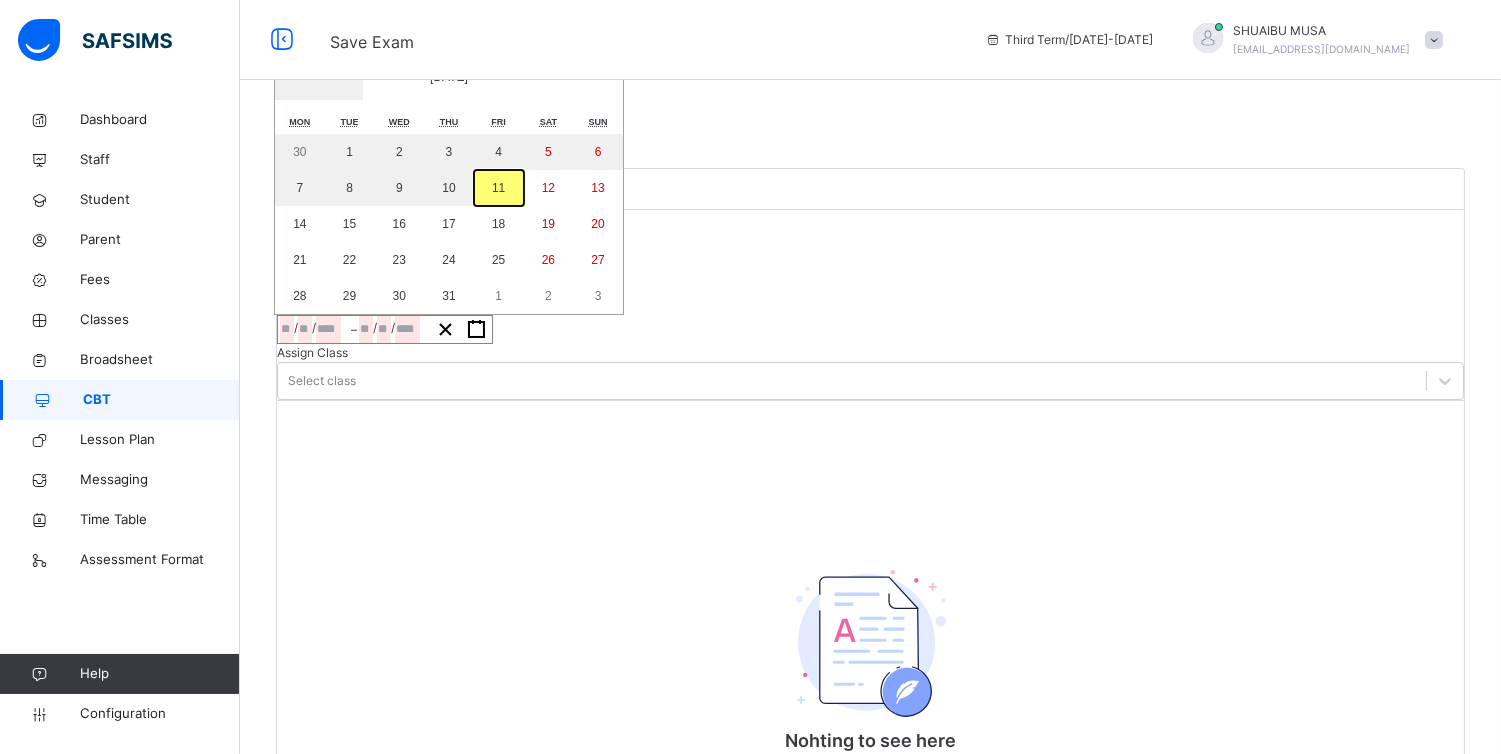 click on "11" at bounding box center [498, 188] 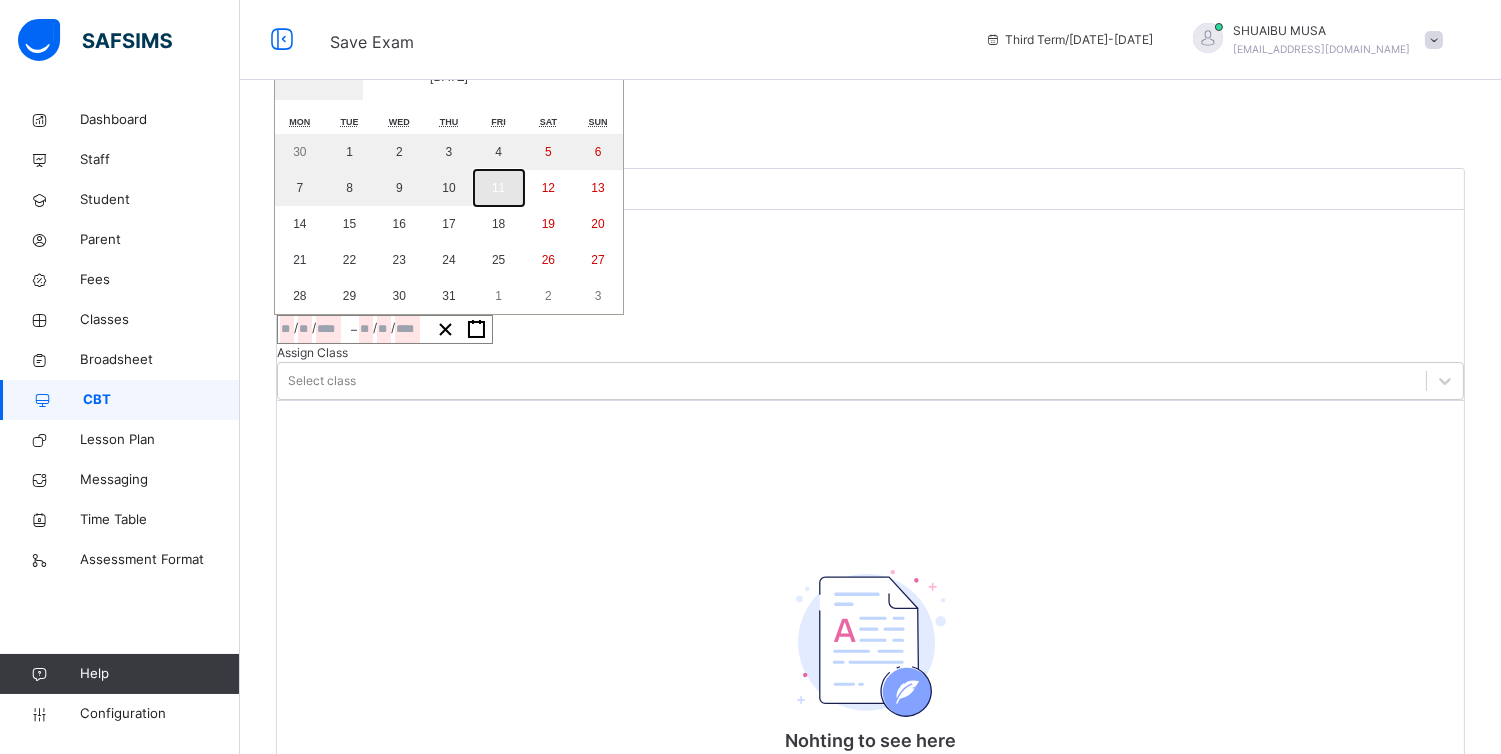 click on "11" at bounding box center (498, 188) 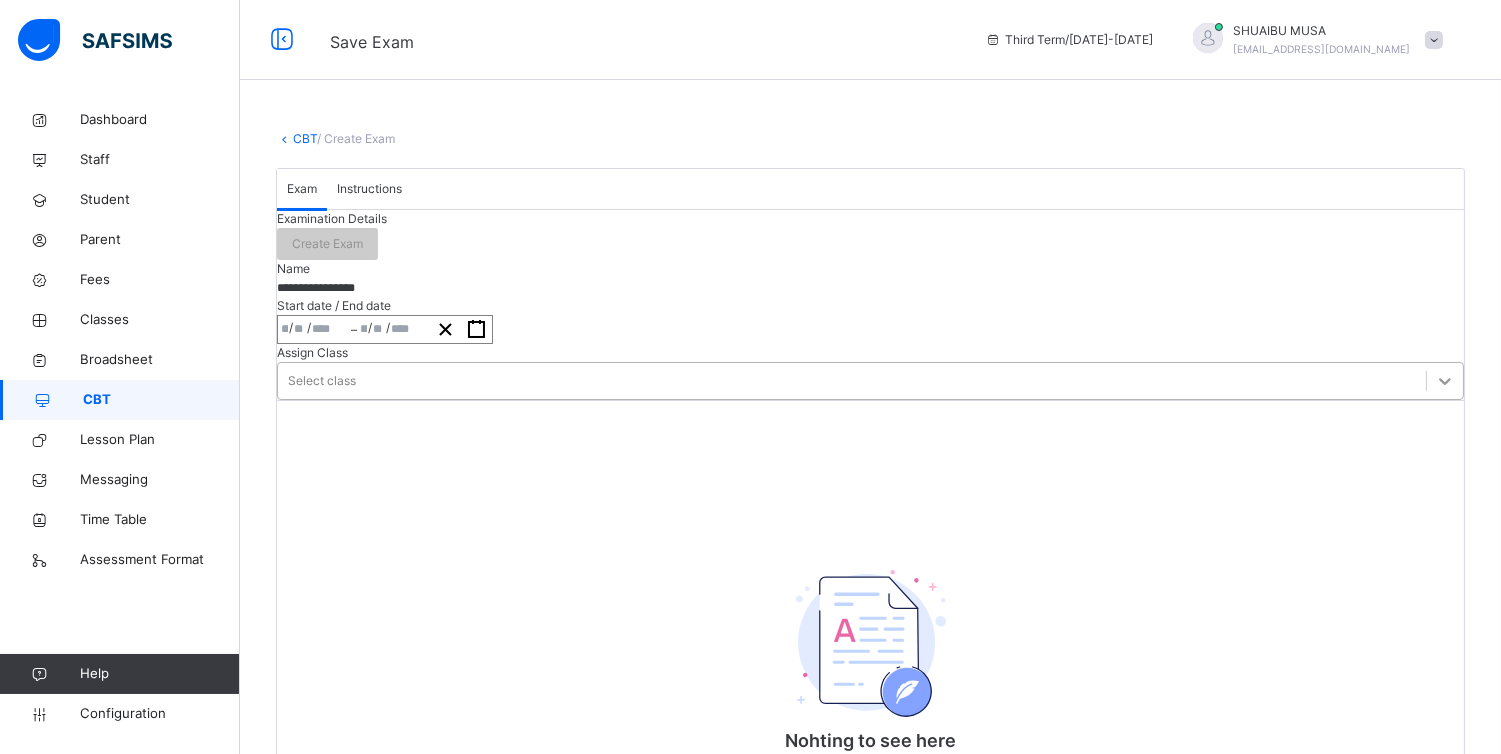 click on "Select class" at bounding box center [870, 381] 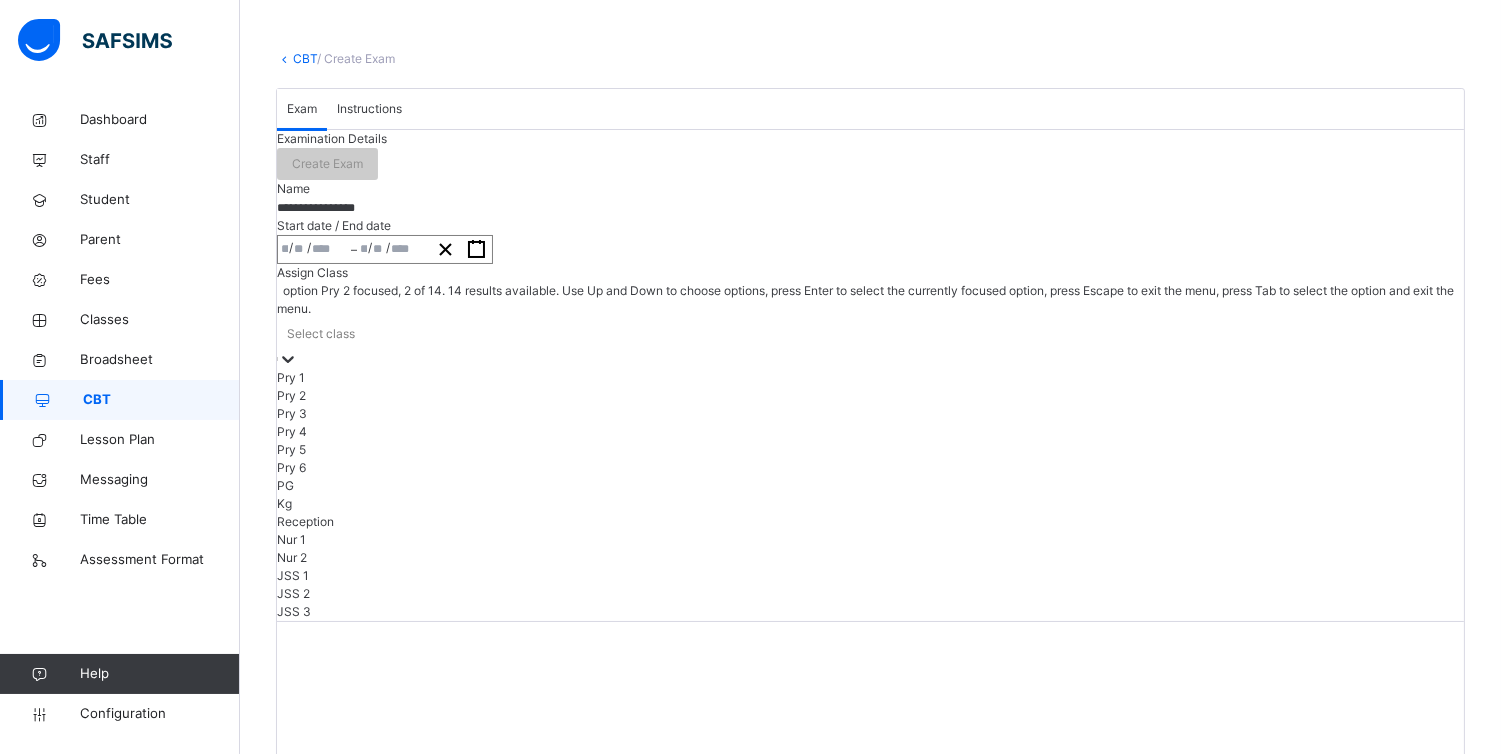 scroll, scrollTop: 91, scrollLeft: 0, axis: vertical 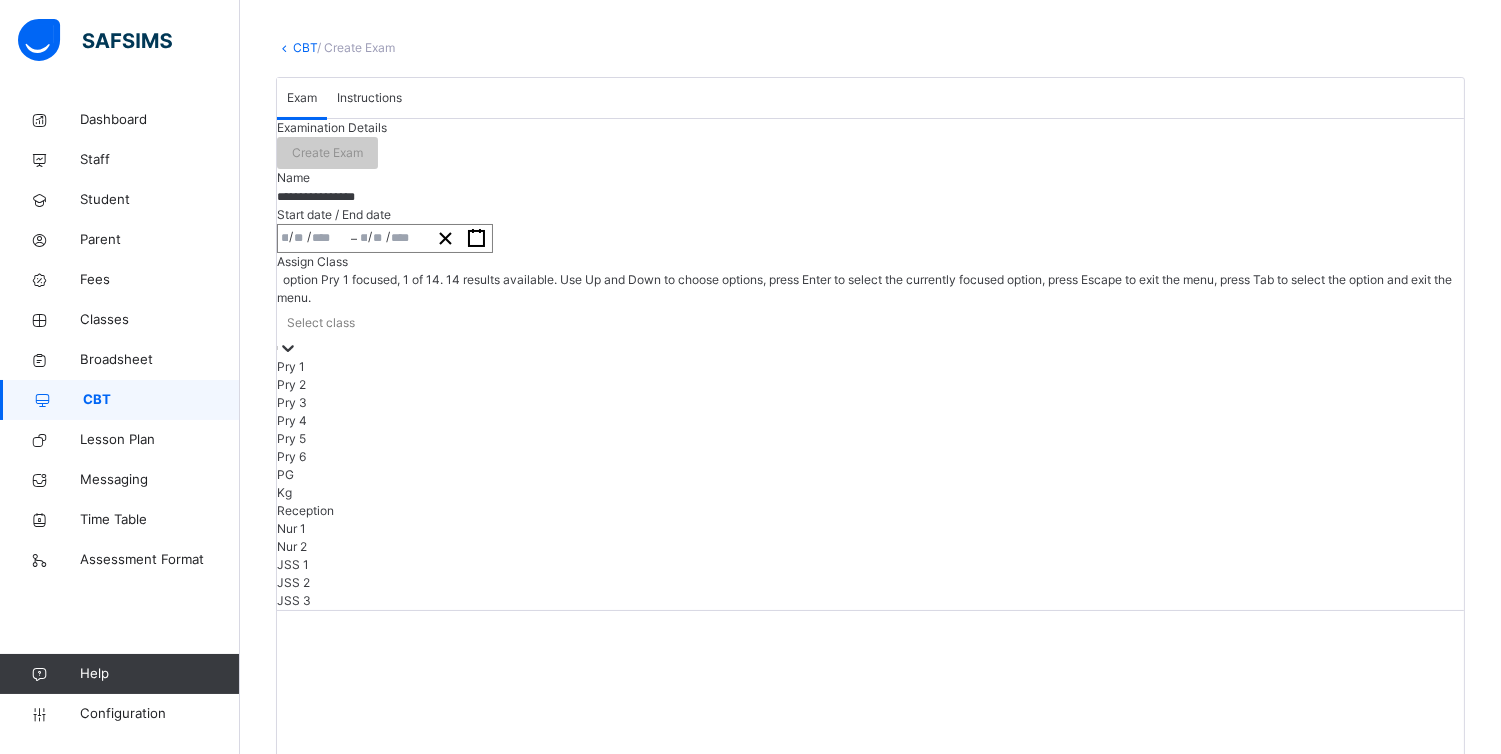 click on "Pry 1" at bounding box center [870, 367] 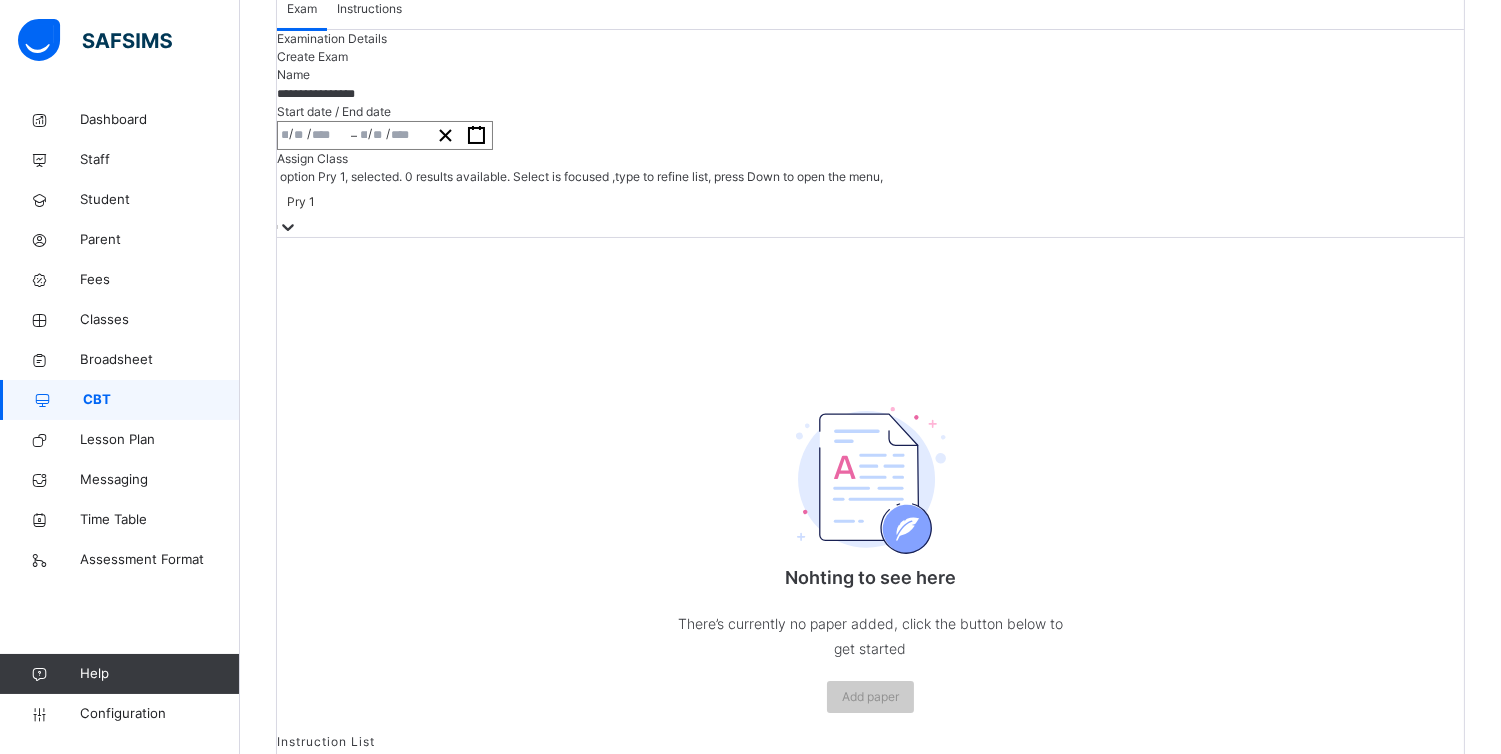 scroll, scrollTop: 257, scrollLeft: 0, axis: vertical 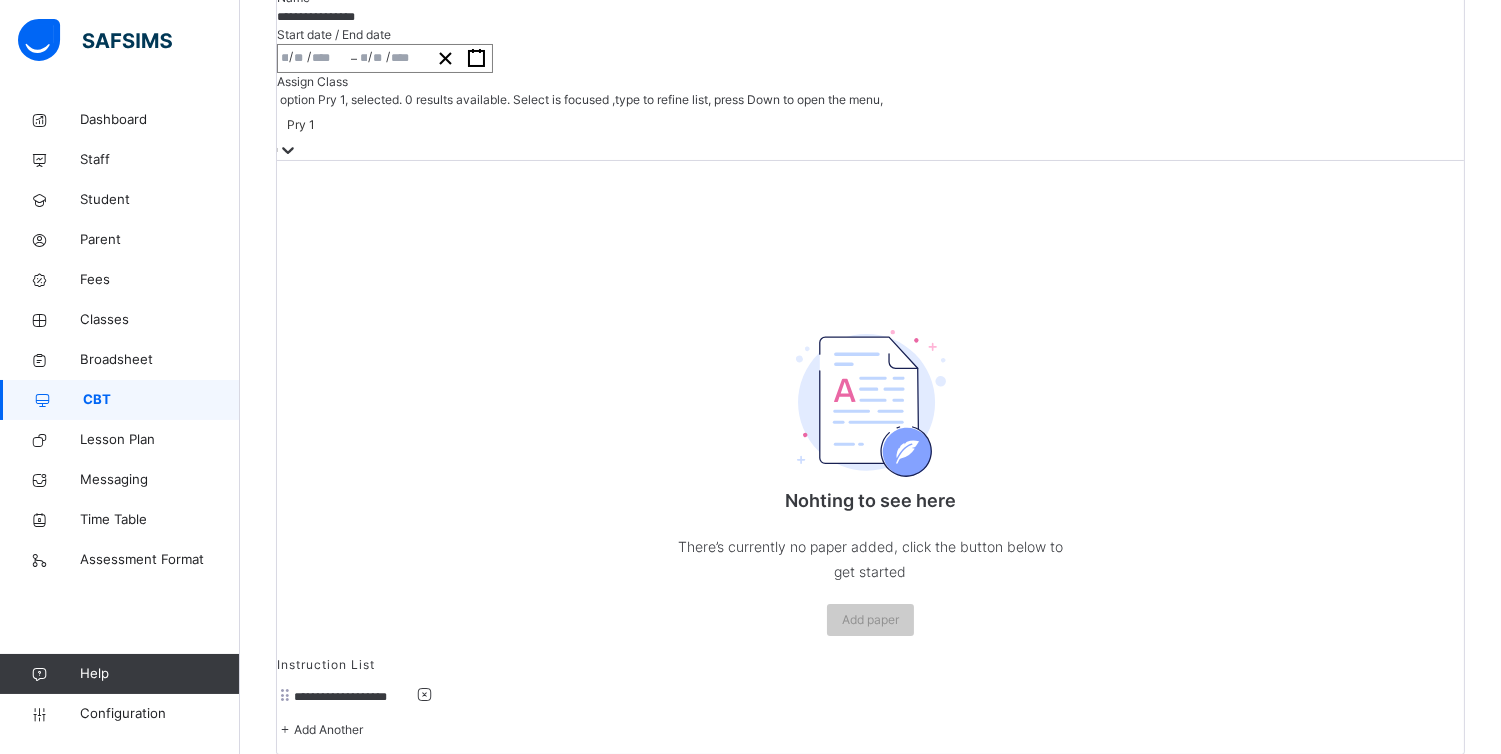 click on "Create Exam" at bounding box center [312, -21] 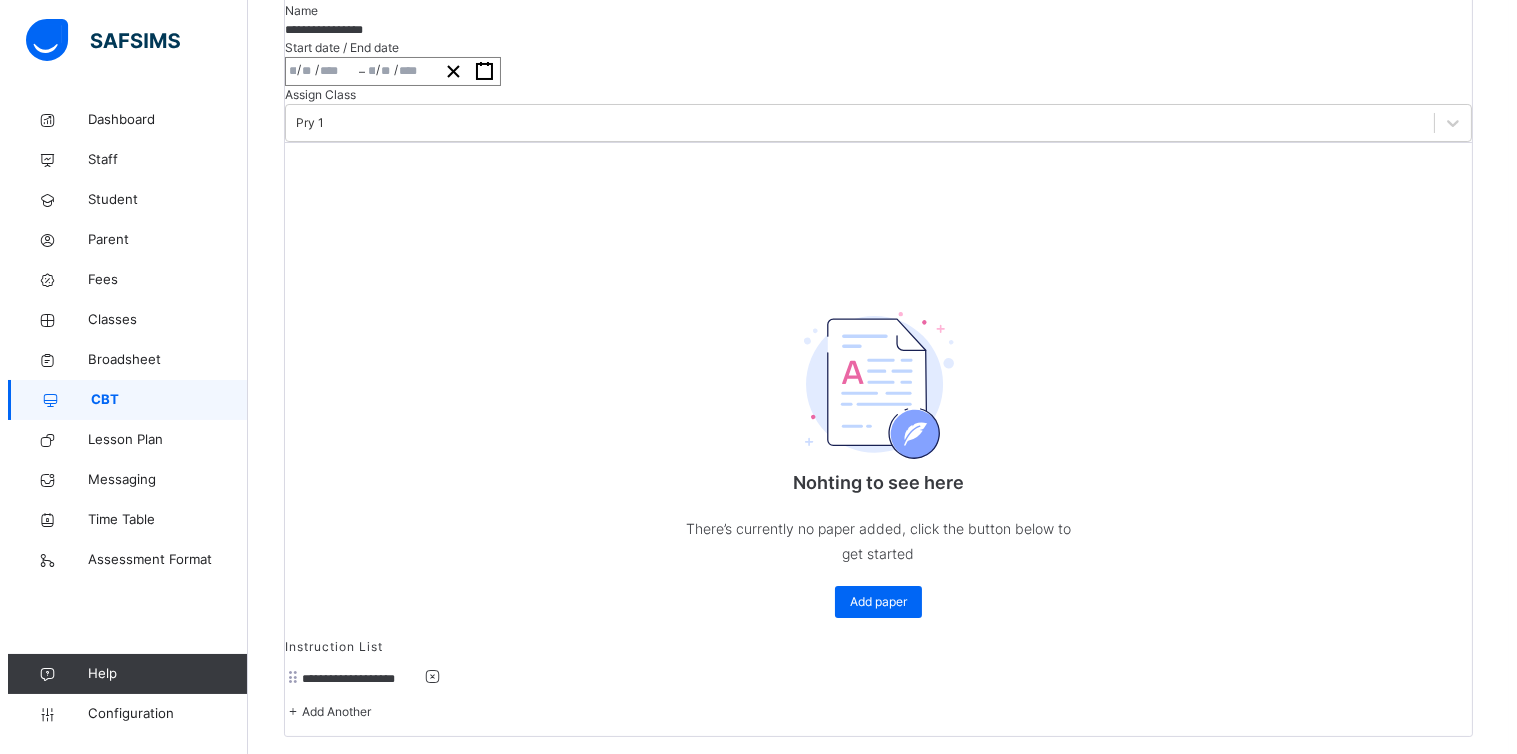 scroll, scrollTop: 396, scrollLeft: 0, axis: vertical 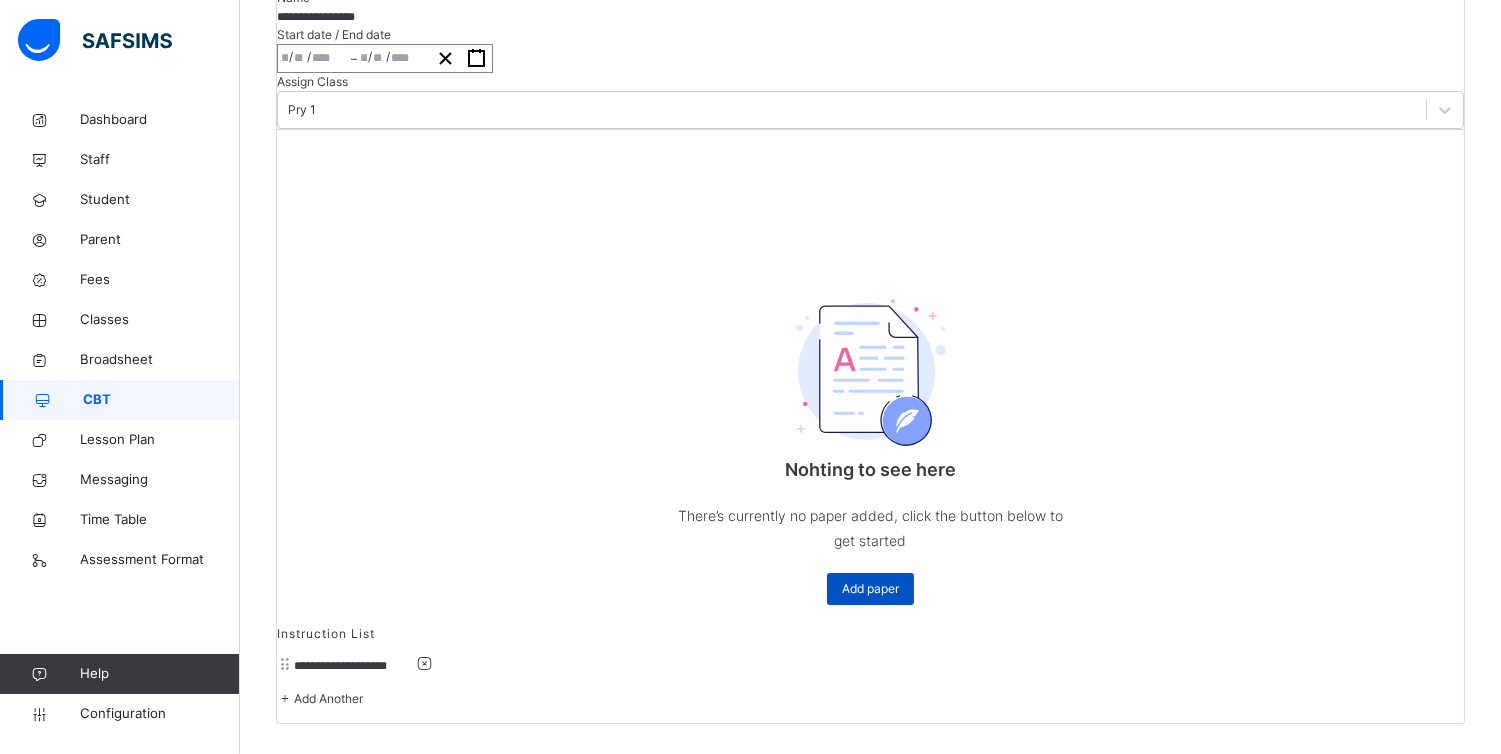 click on "Add paper" at bounding box center [870, 589] 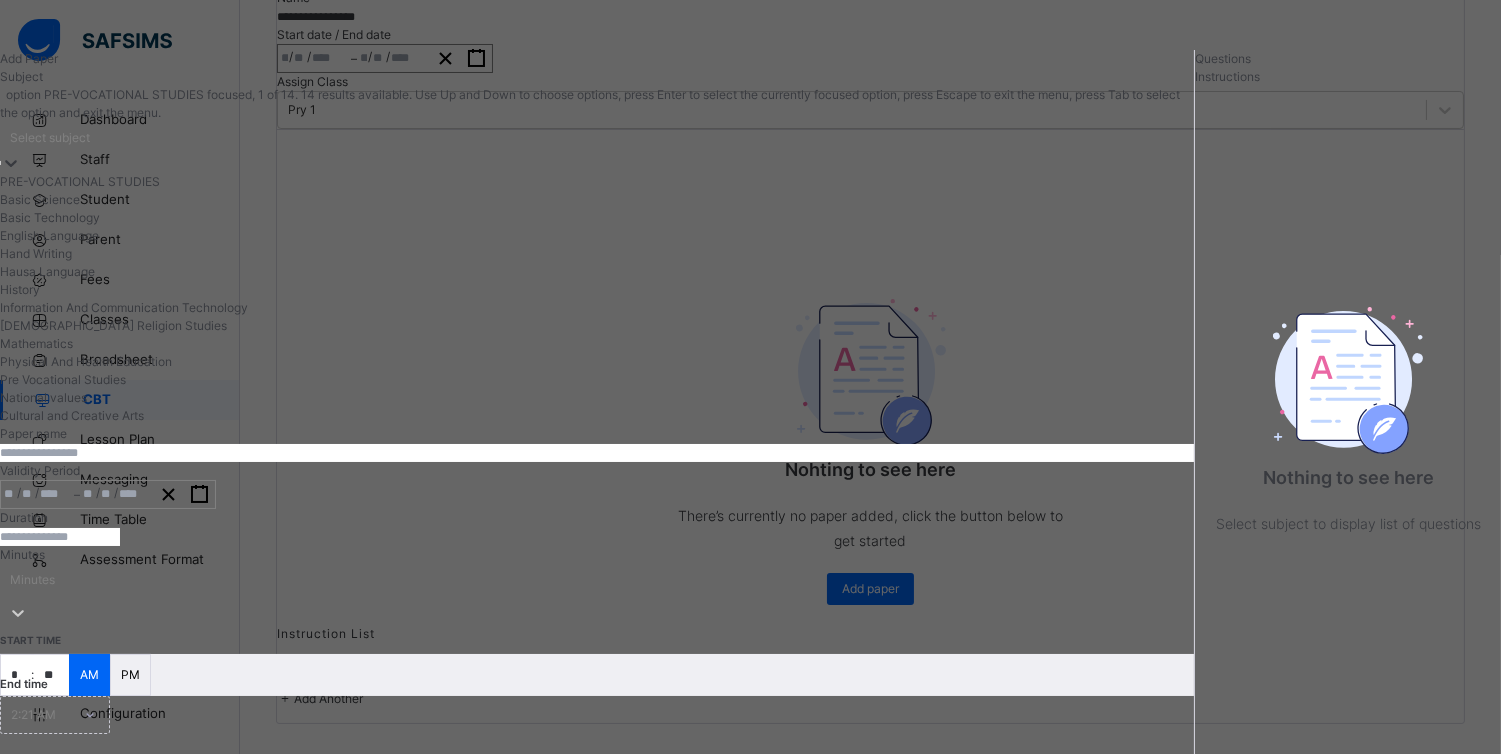 click on "Select subject" at bounding box center [597, 137] 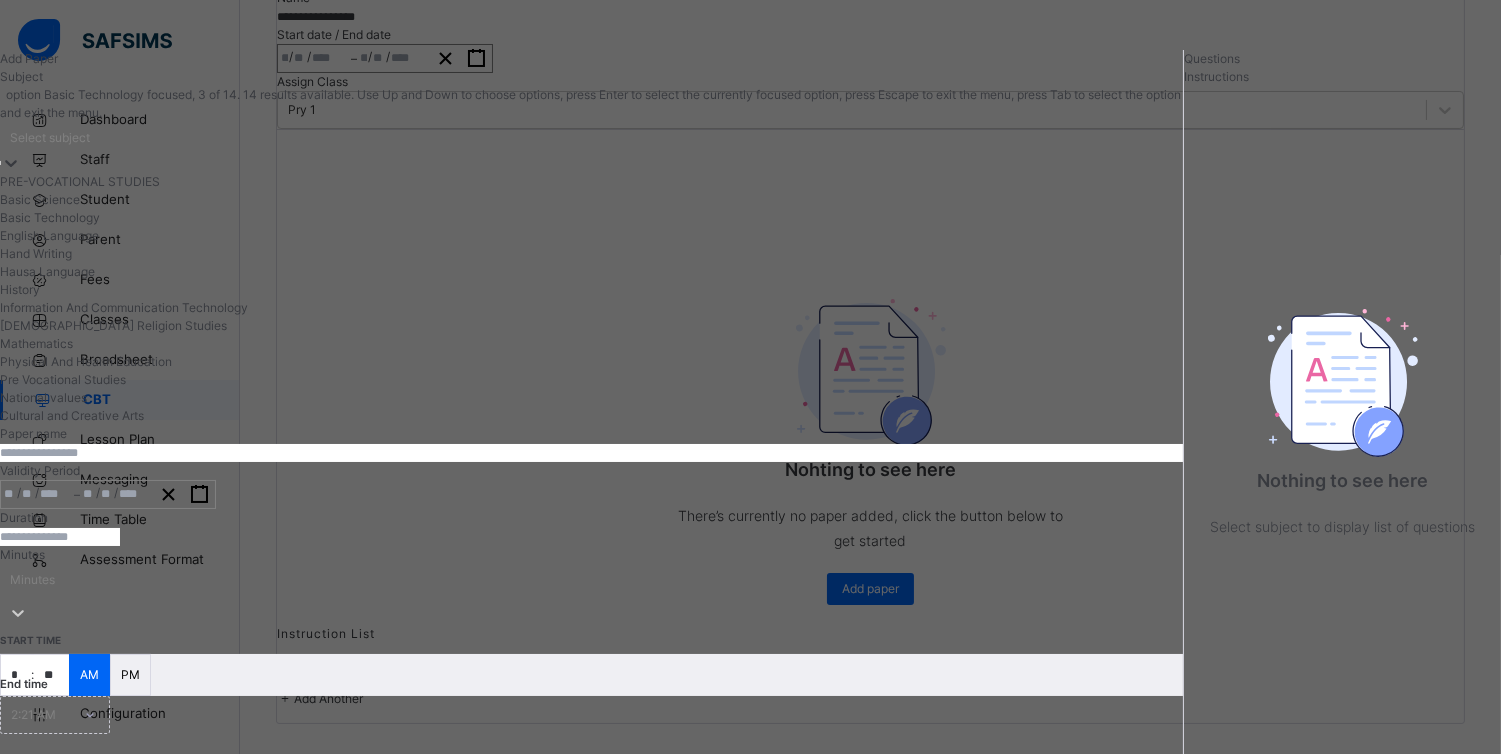 click on "Basic Technology" at bounding box center [591, 218] 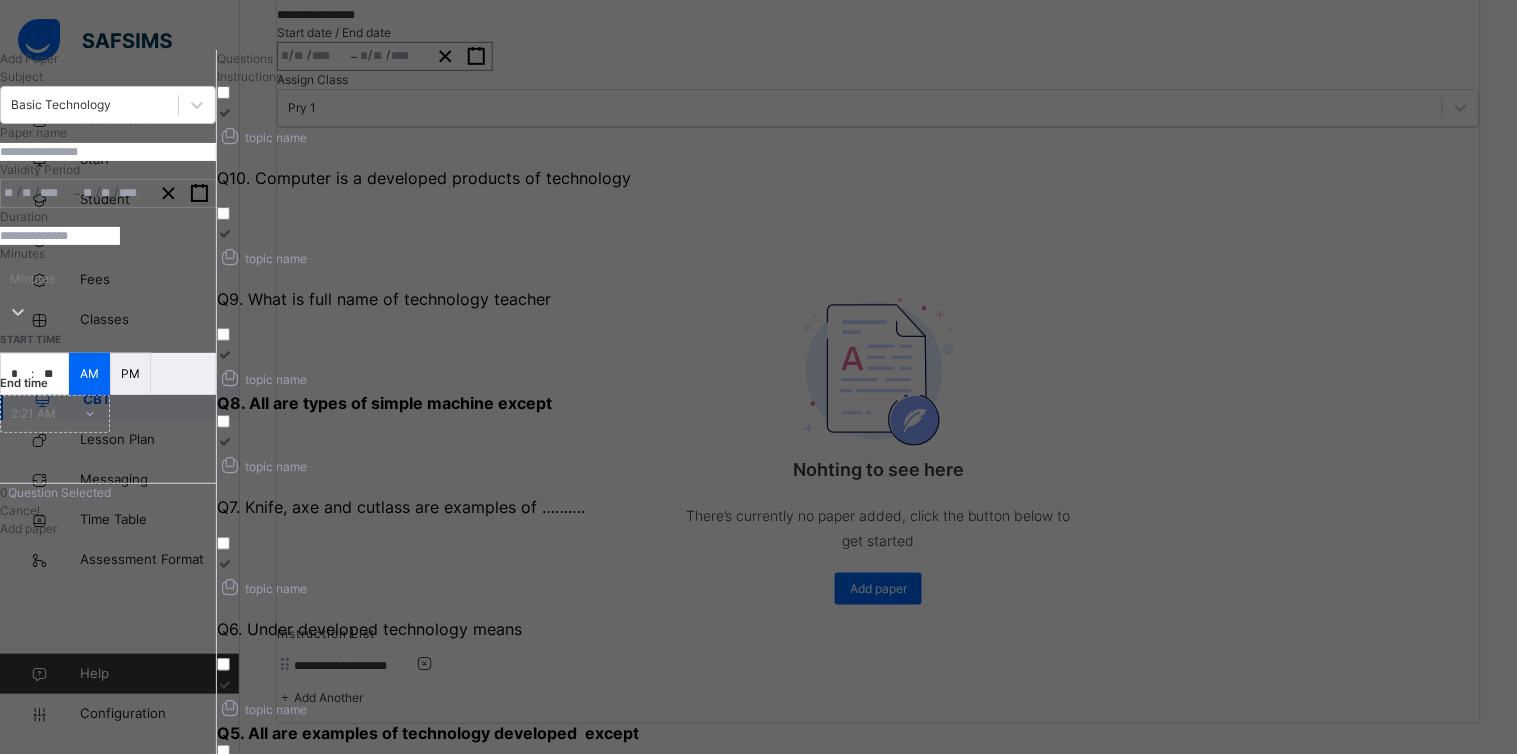 click at bounding box center (108, 152) 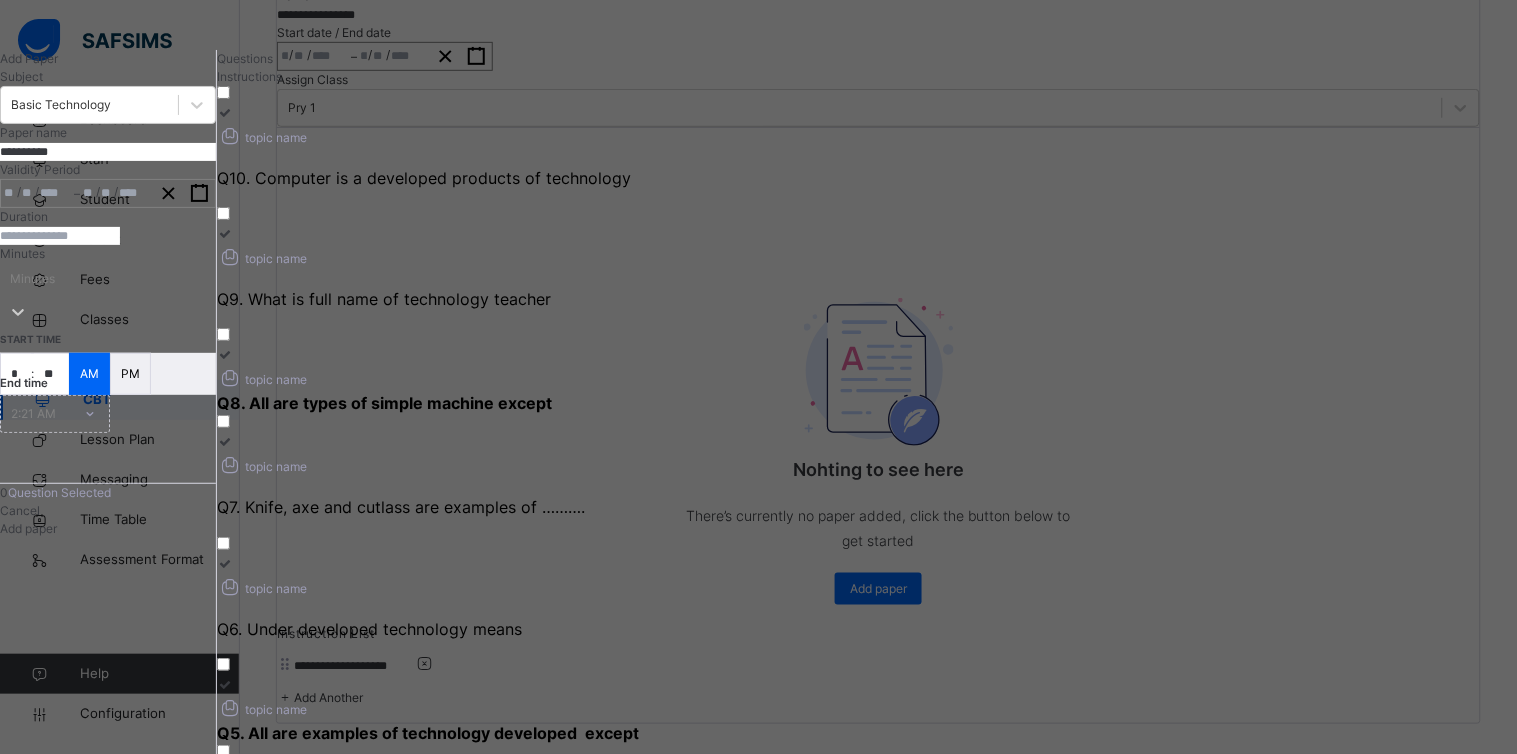 type on "**********" 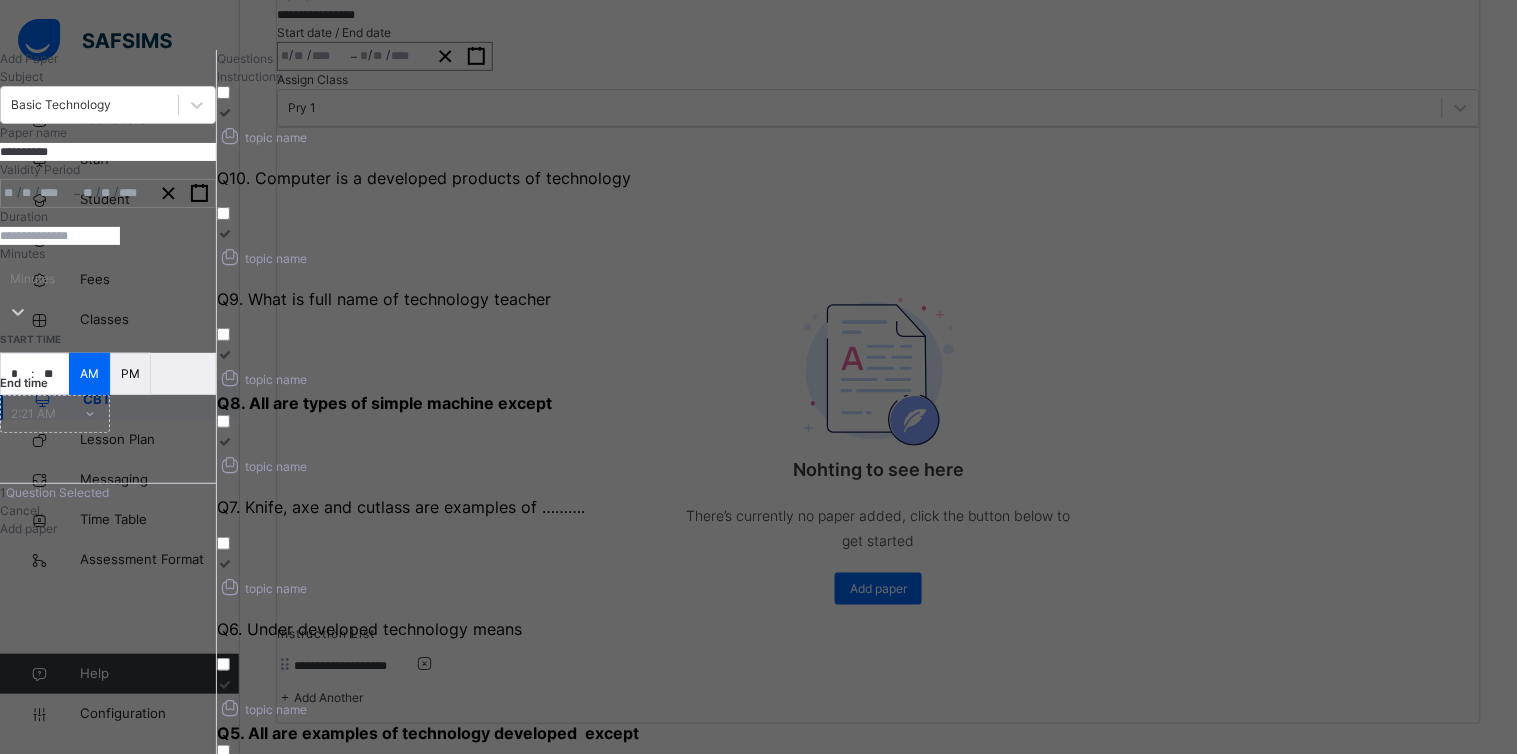 click on "Q9. What is full name of technology teacher" at bounding box center [428, 299] 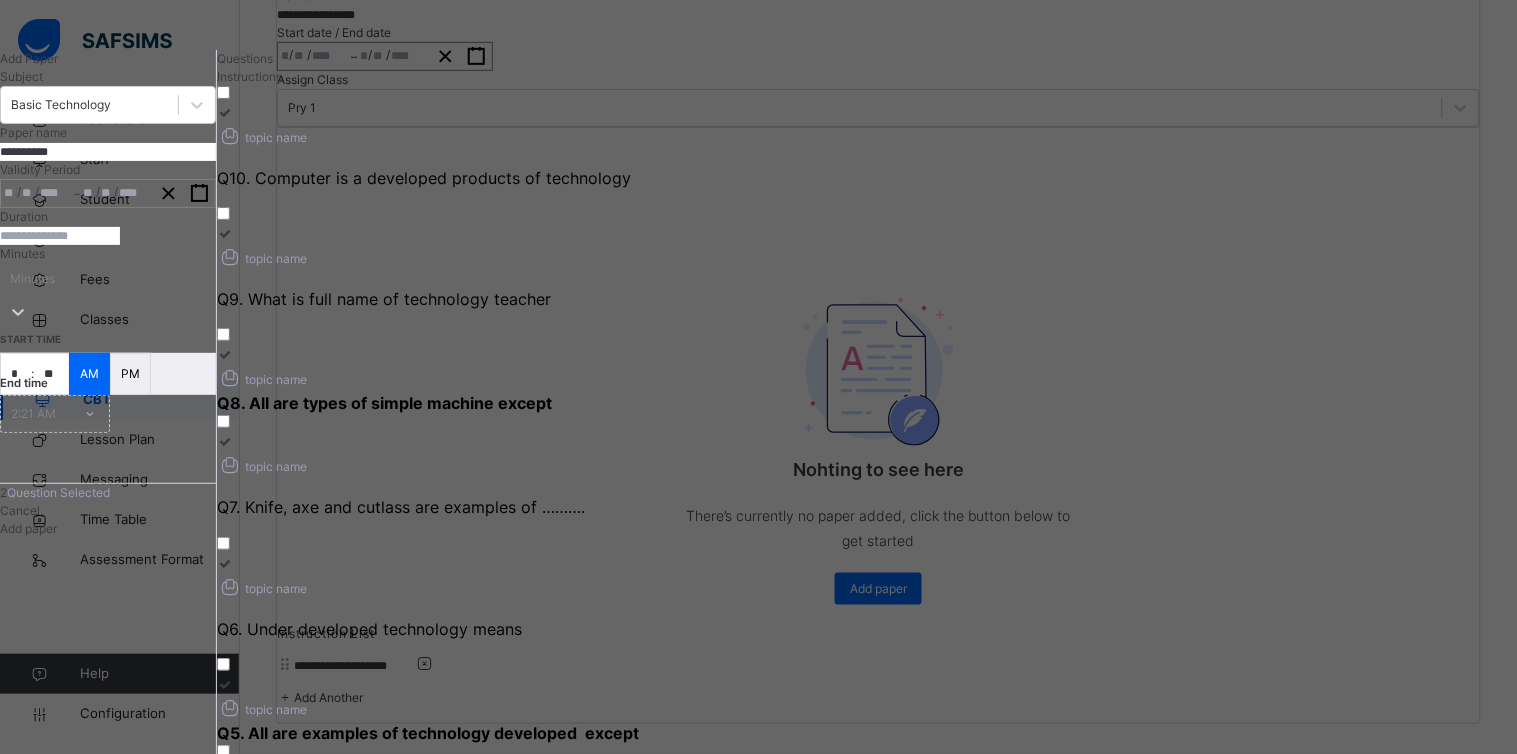 click on "topic name" at bounding box center [428, 464] 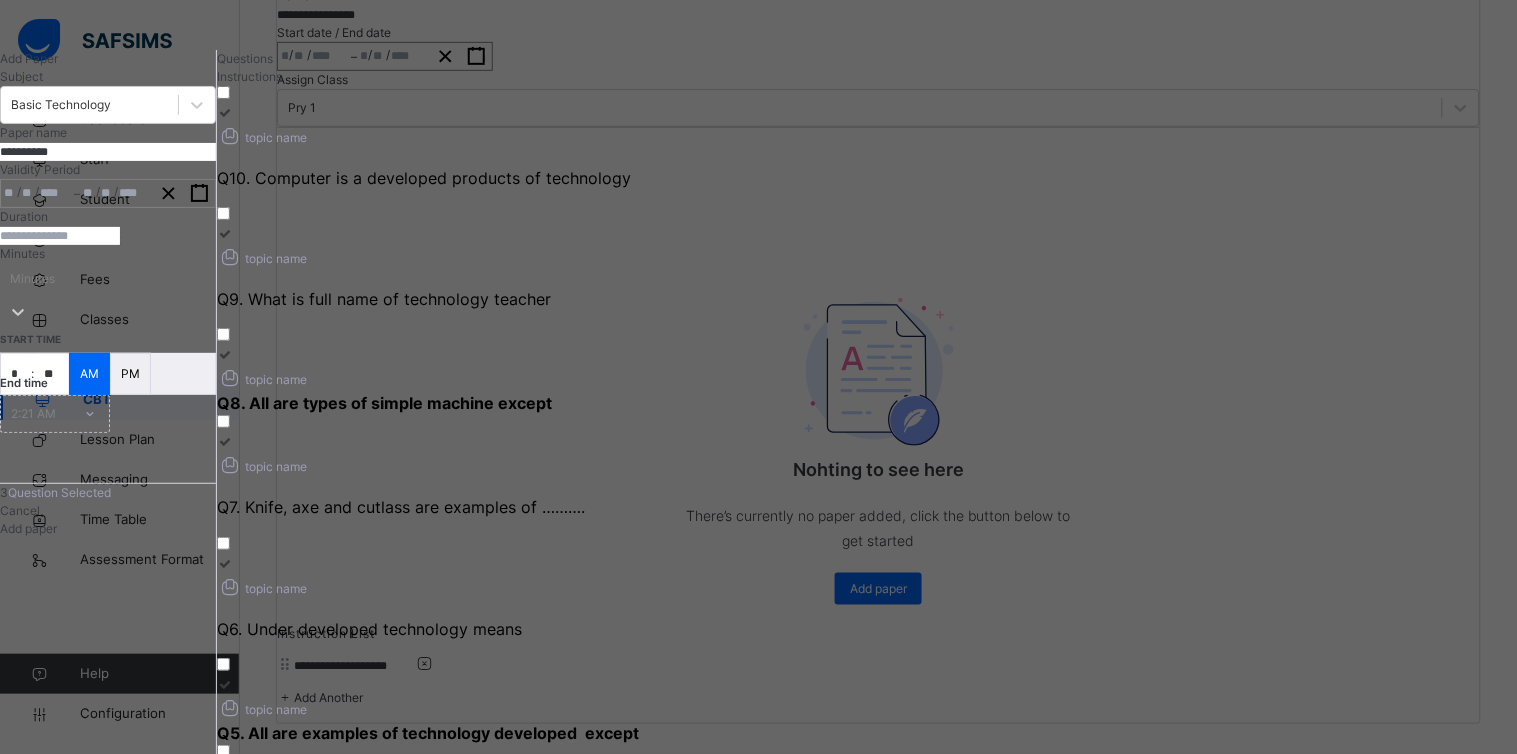 click on "topic name" at bounding box center [428, 377] 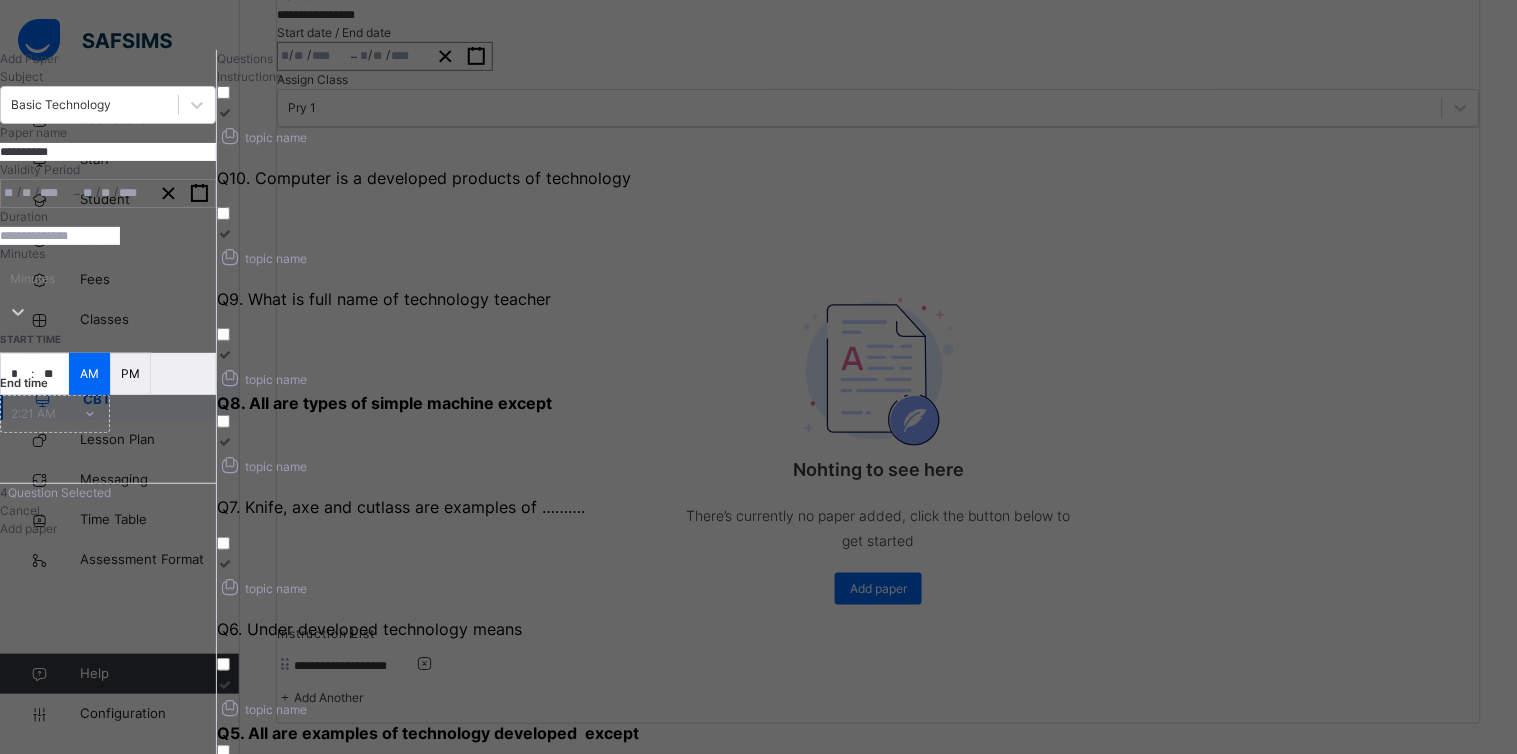click on "Q6. Under developed technology means" at bounding box center (428, 629) 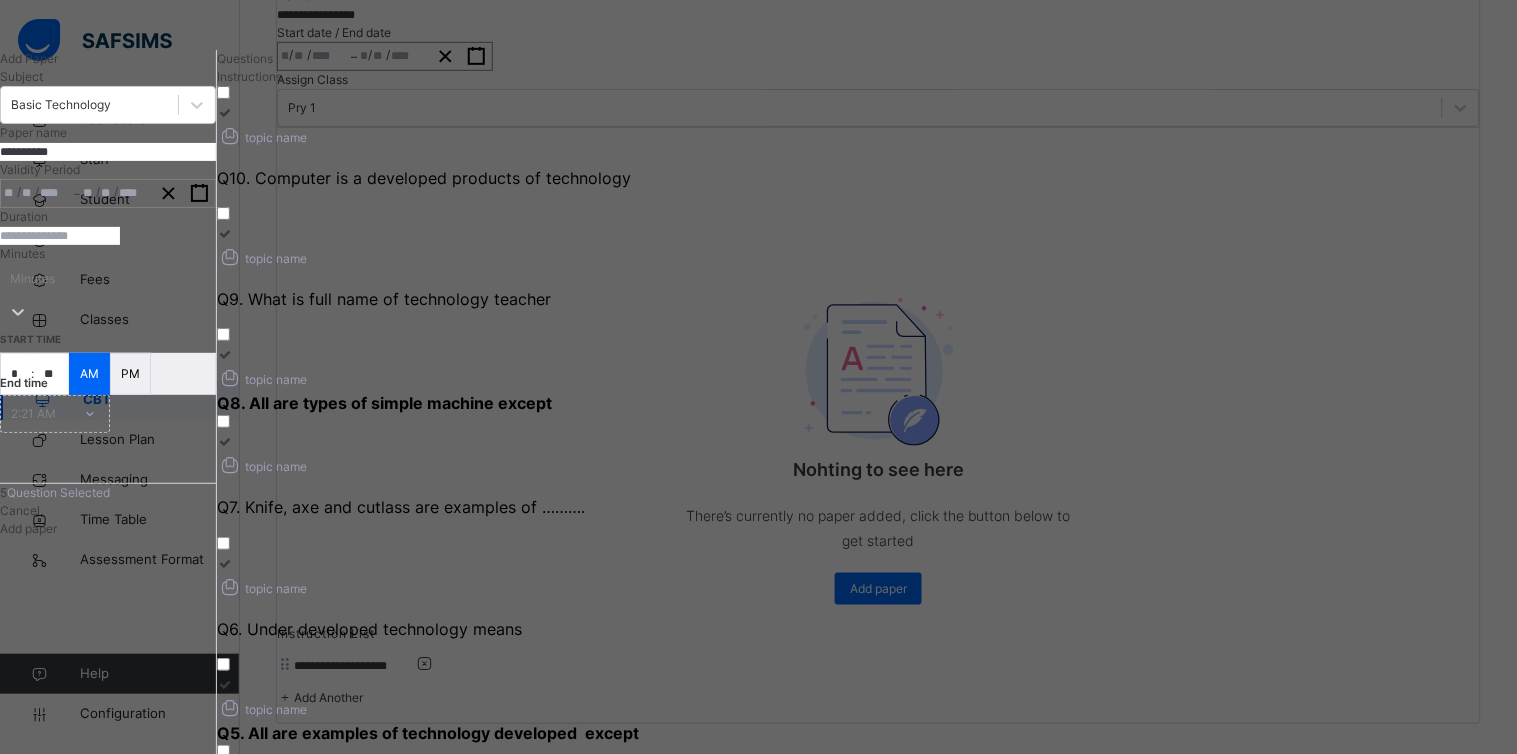 click on "topic name" at bounding box center [428, 707] 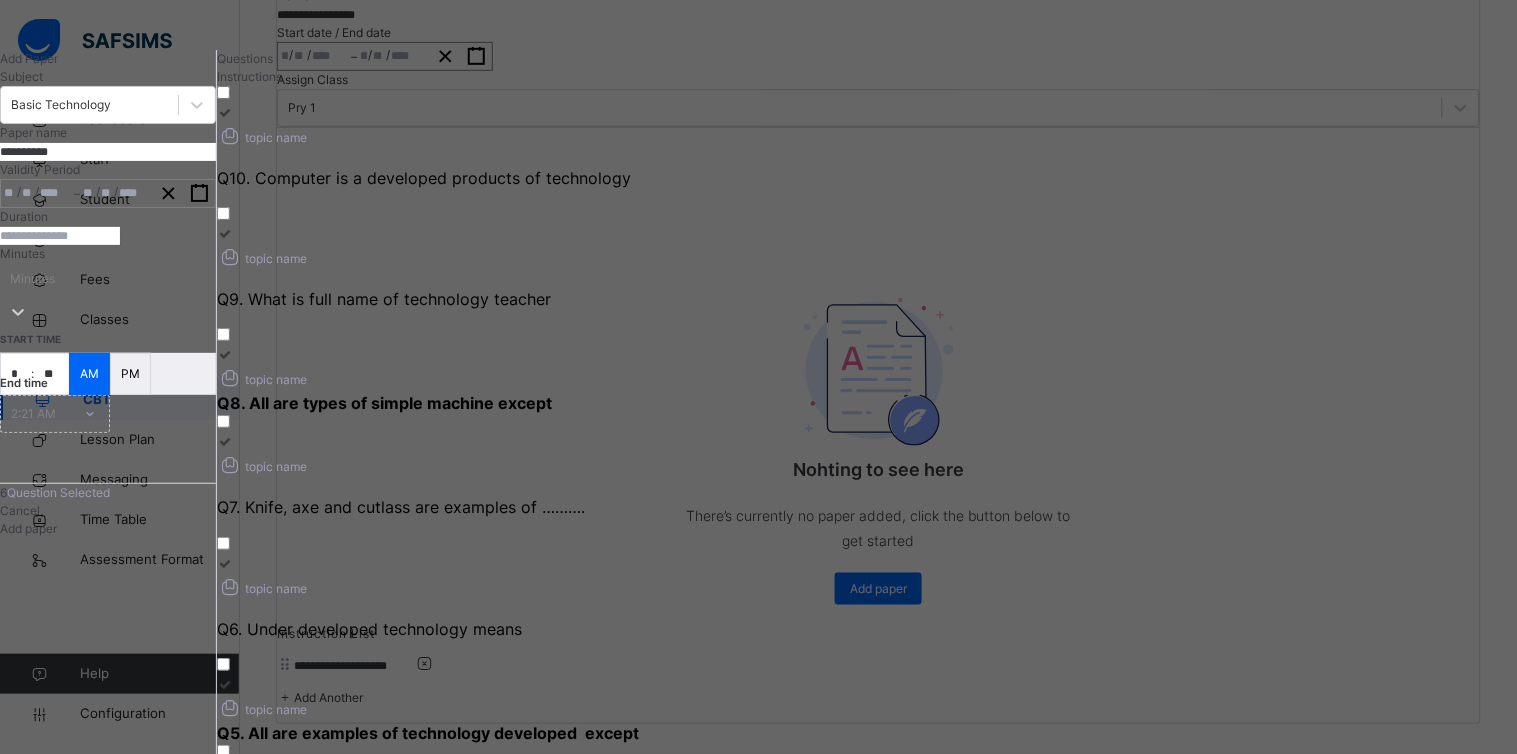 click on "​ Q3. Axe is an example of ………… ​" at bounding box center (428, 941) 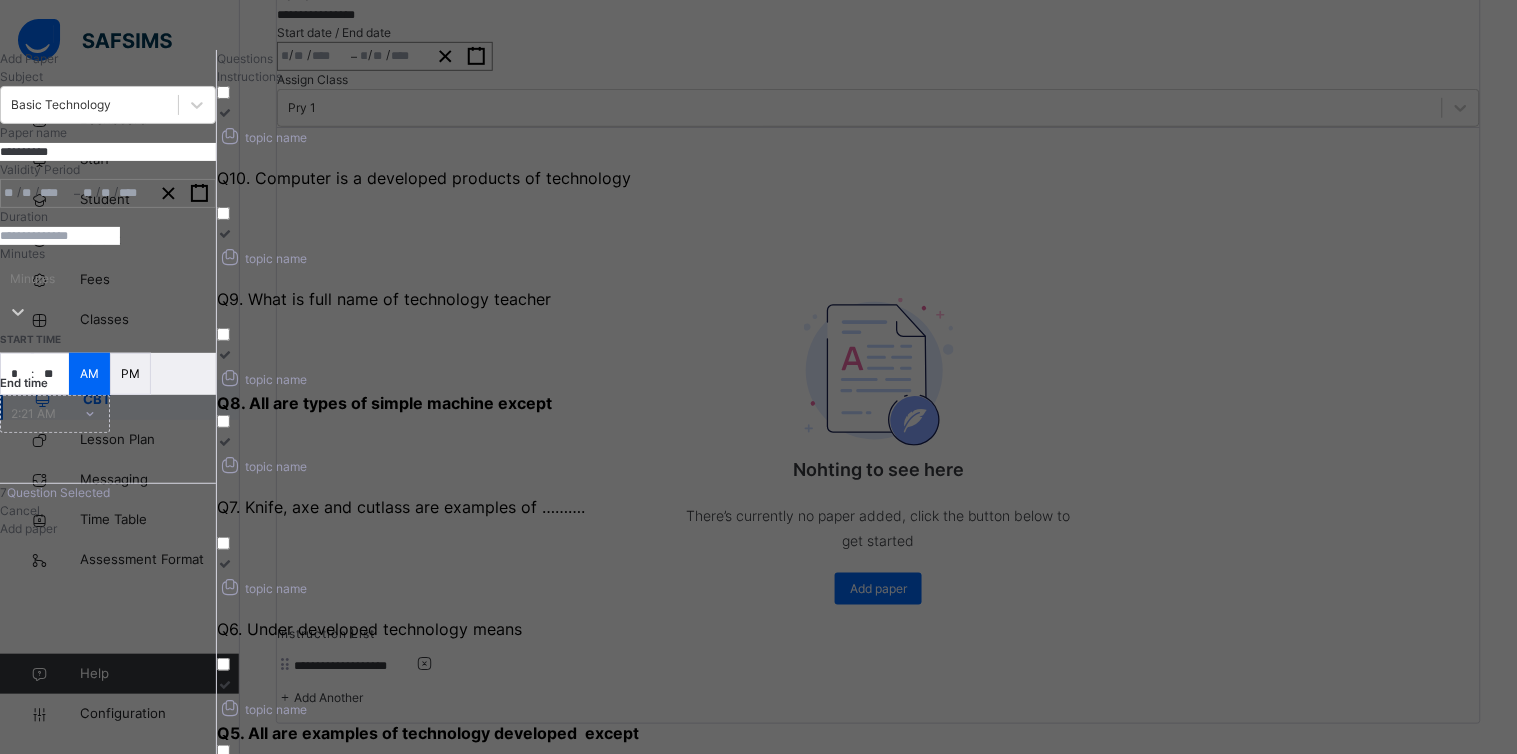 click on "topic name   Q4. ENERGY is the ability or capacity to do work" at bounding box center (428, 814) 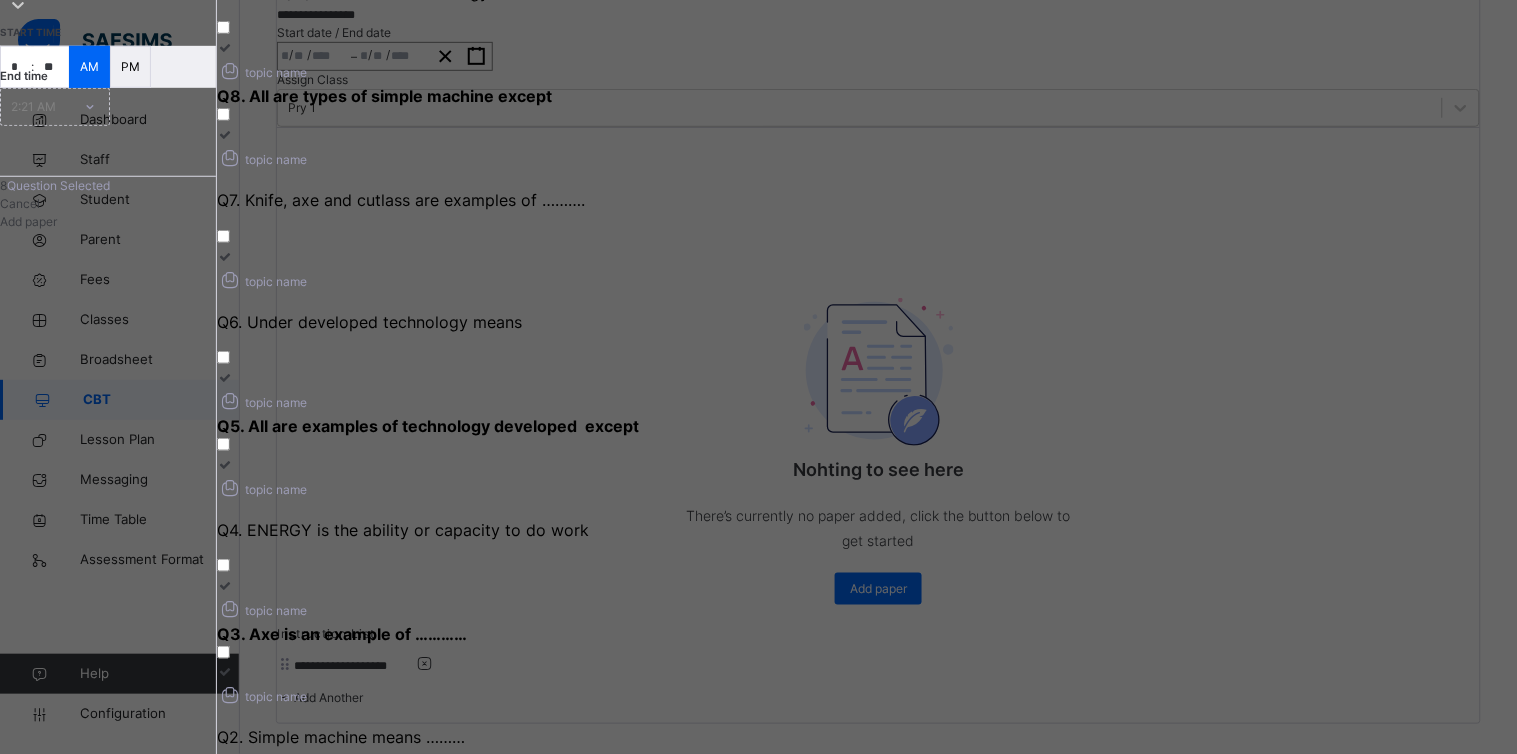 scroll, scrollTop: 310, scrollLeft: 0, axis: vertical 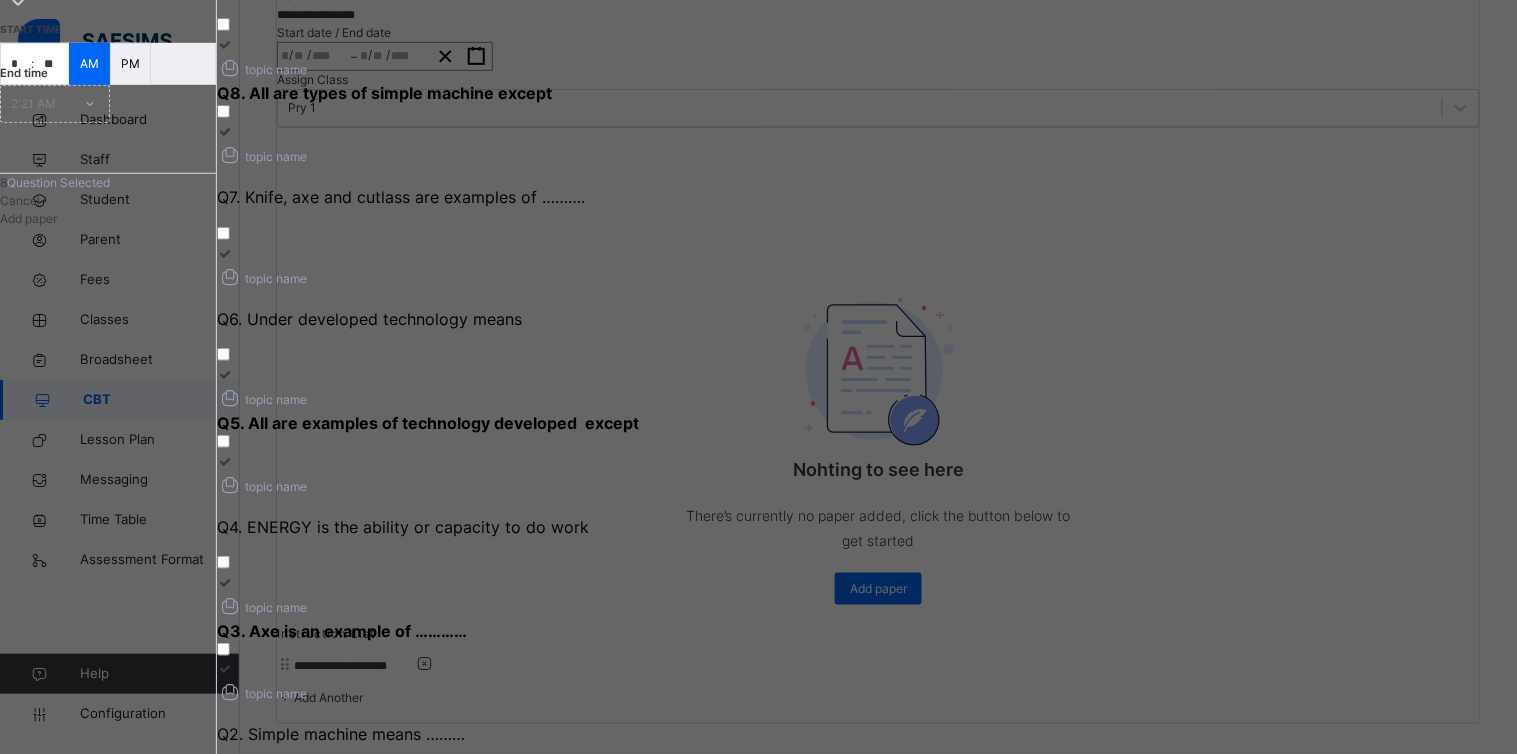 click at bounding box center [428, 836] 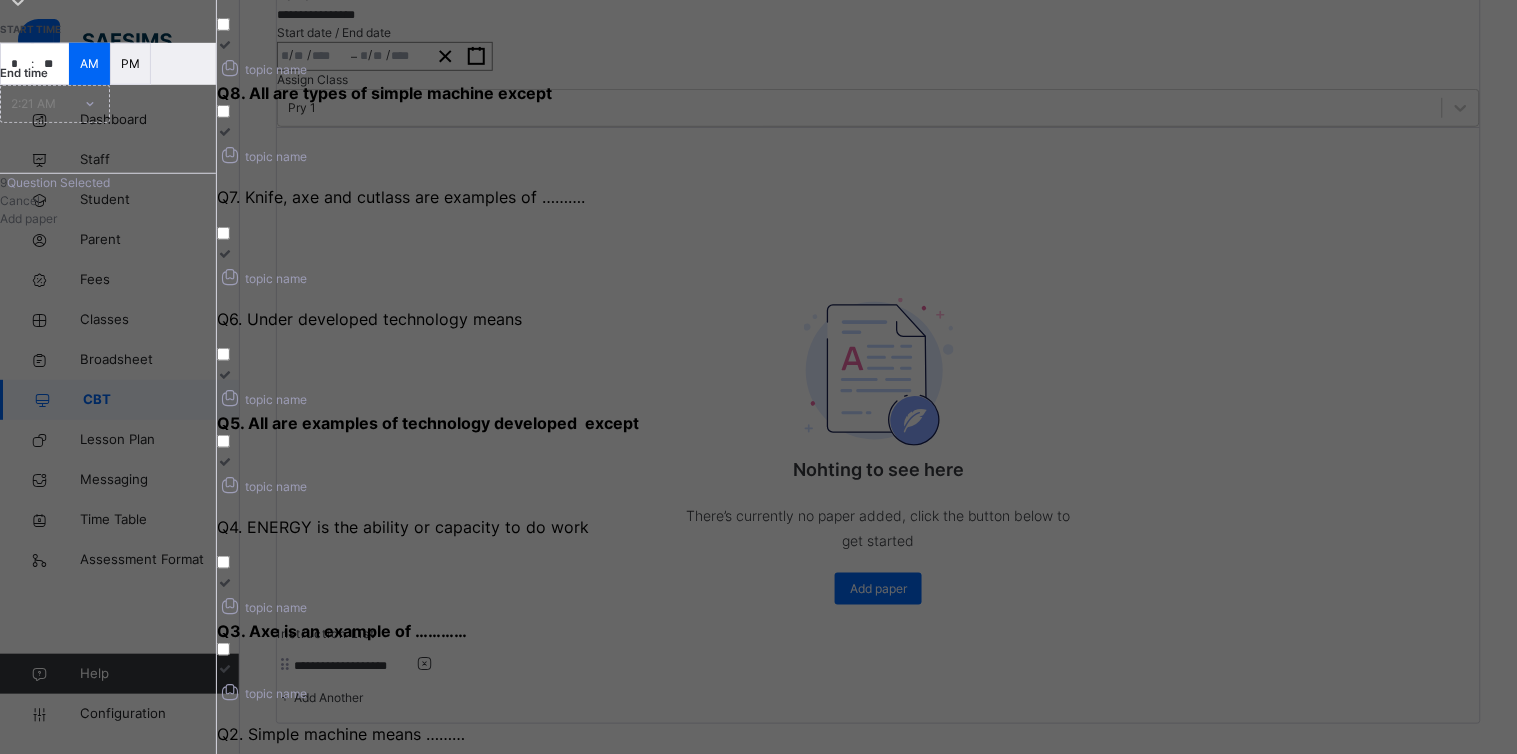 click on "topic name   Q2. Simple machine means ………" at bounding box center (428, 712) 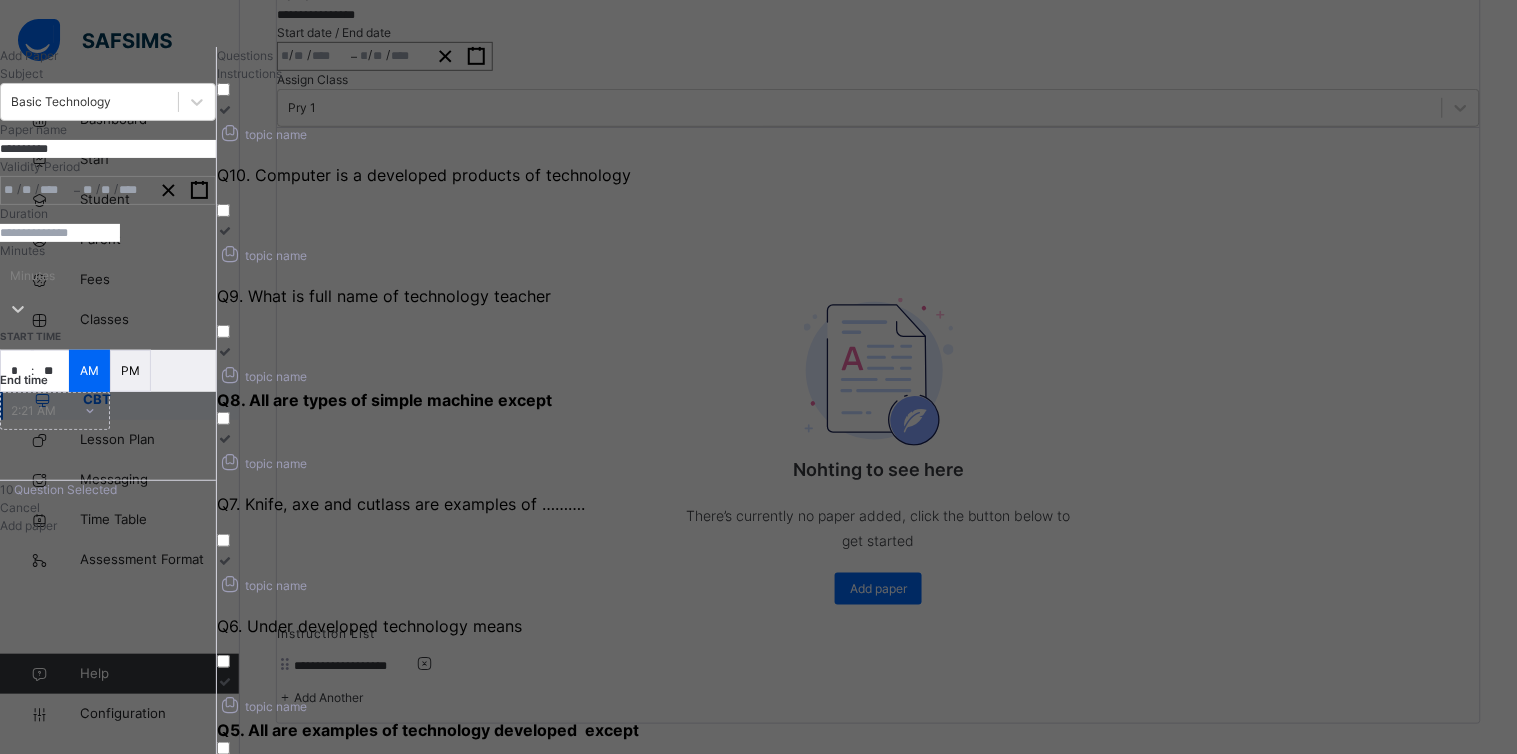 scroll, scrollTop: 0, scrollLeft: 0, axis: both 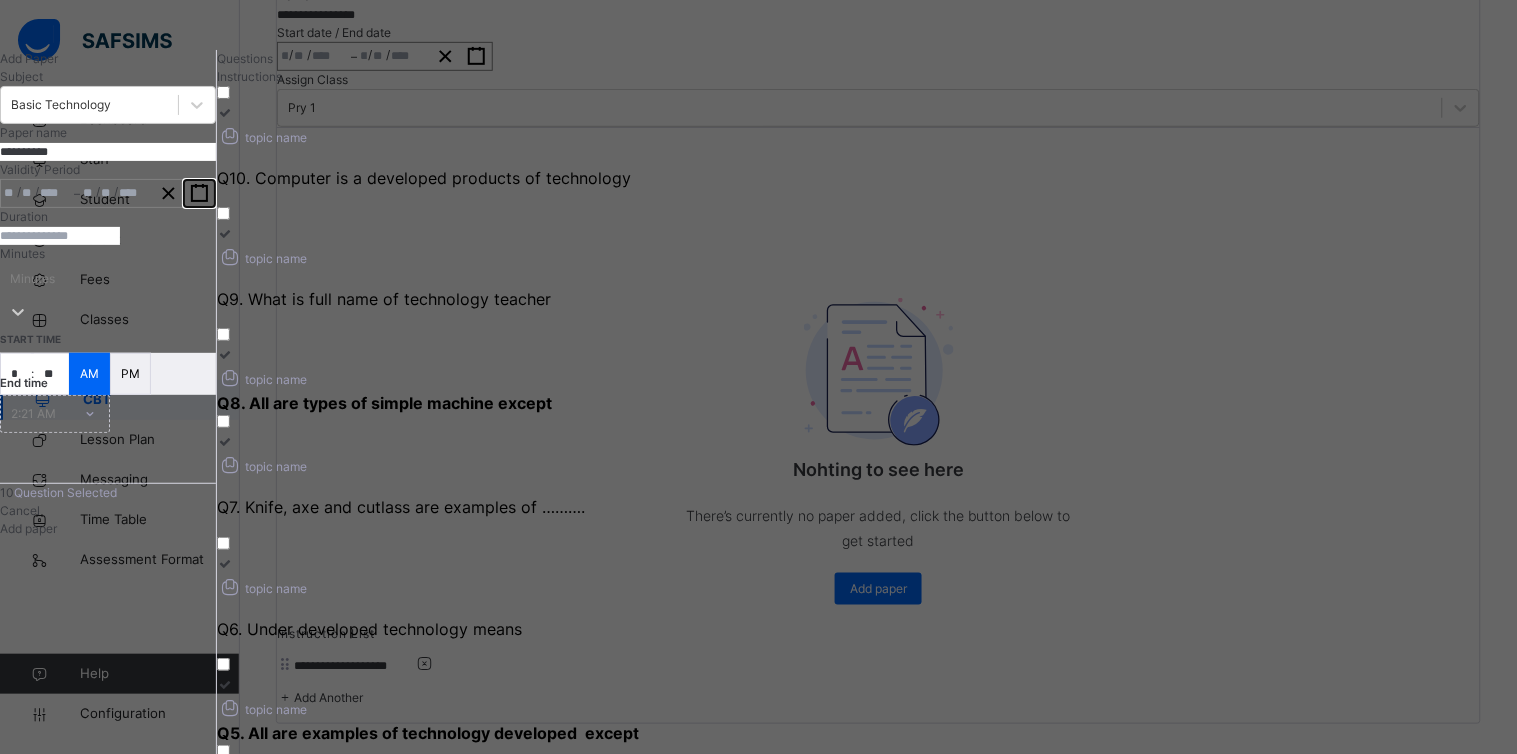 click 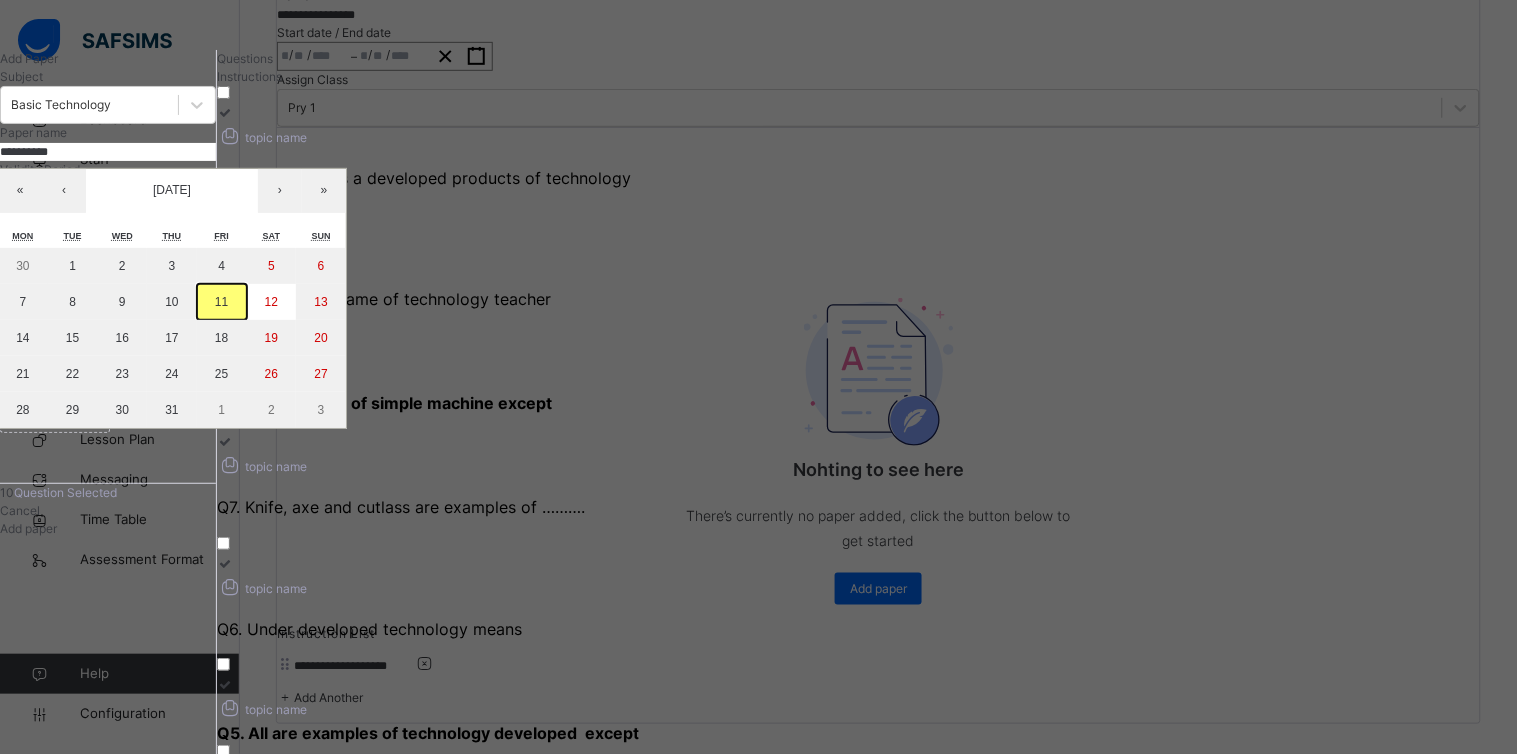 click on "11" at bounding box center (221, 302) 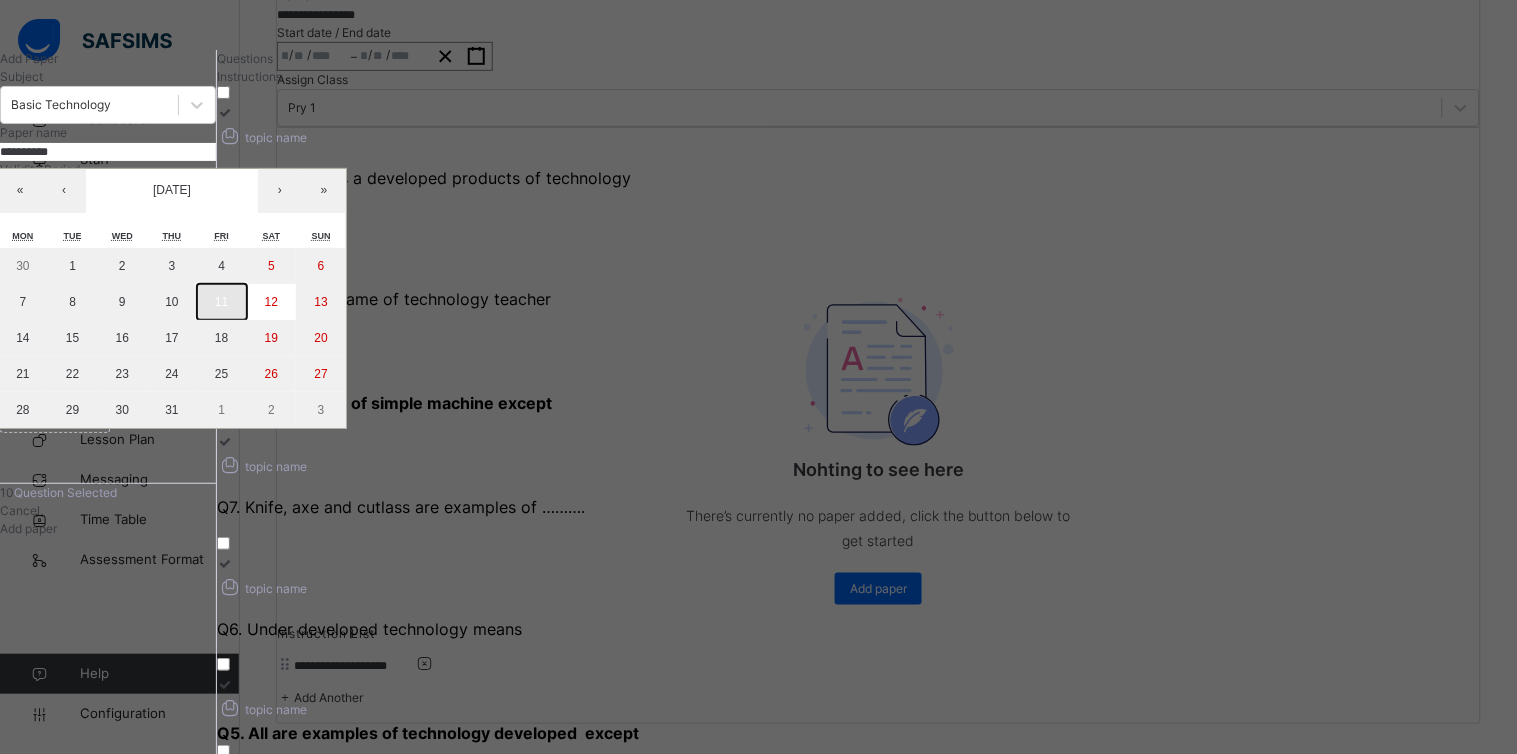 click on "11" at bounding box center [221, 302] 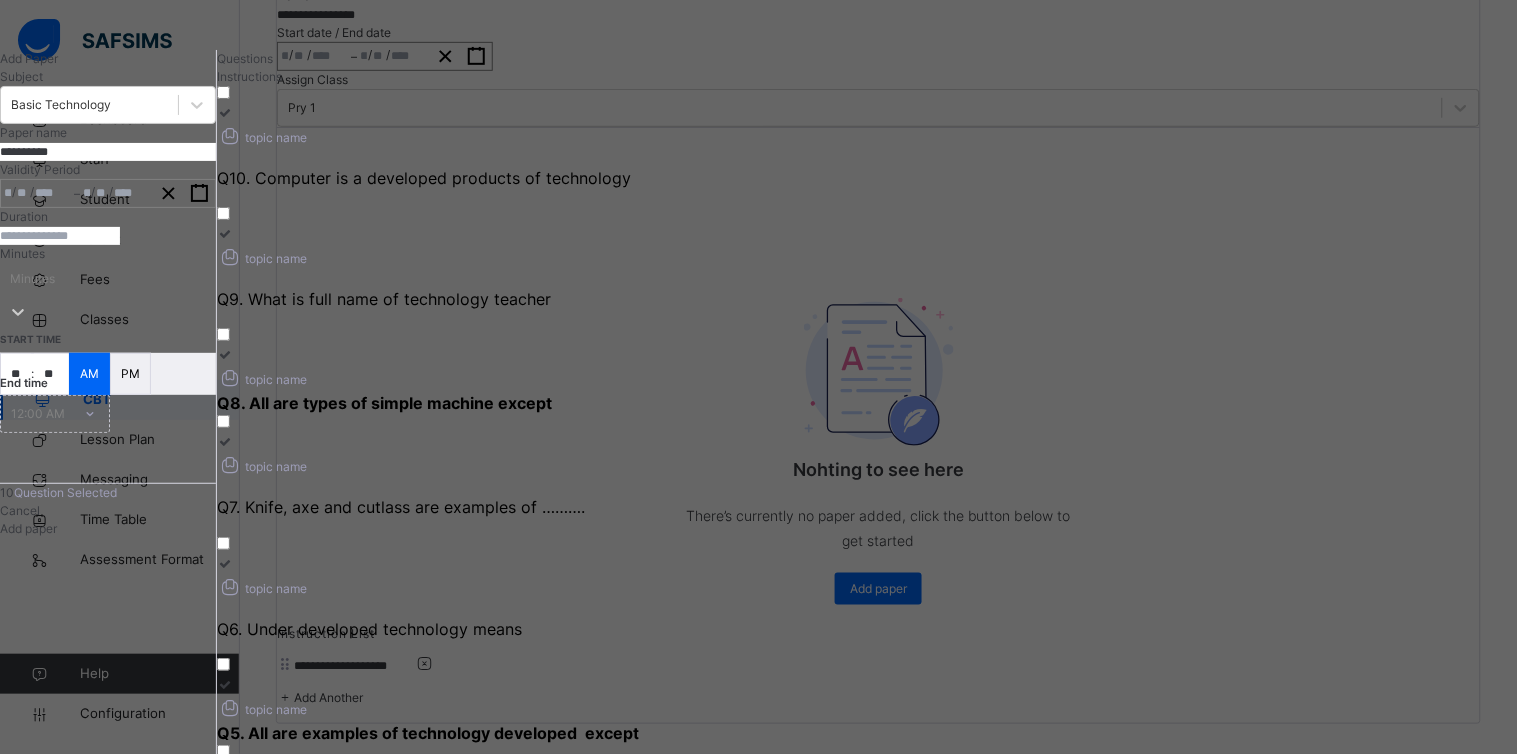 click at bounding box center (60, 236) 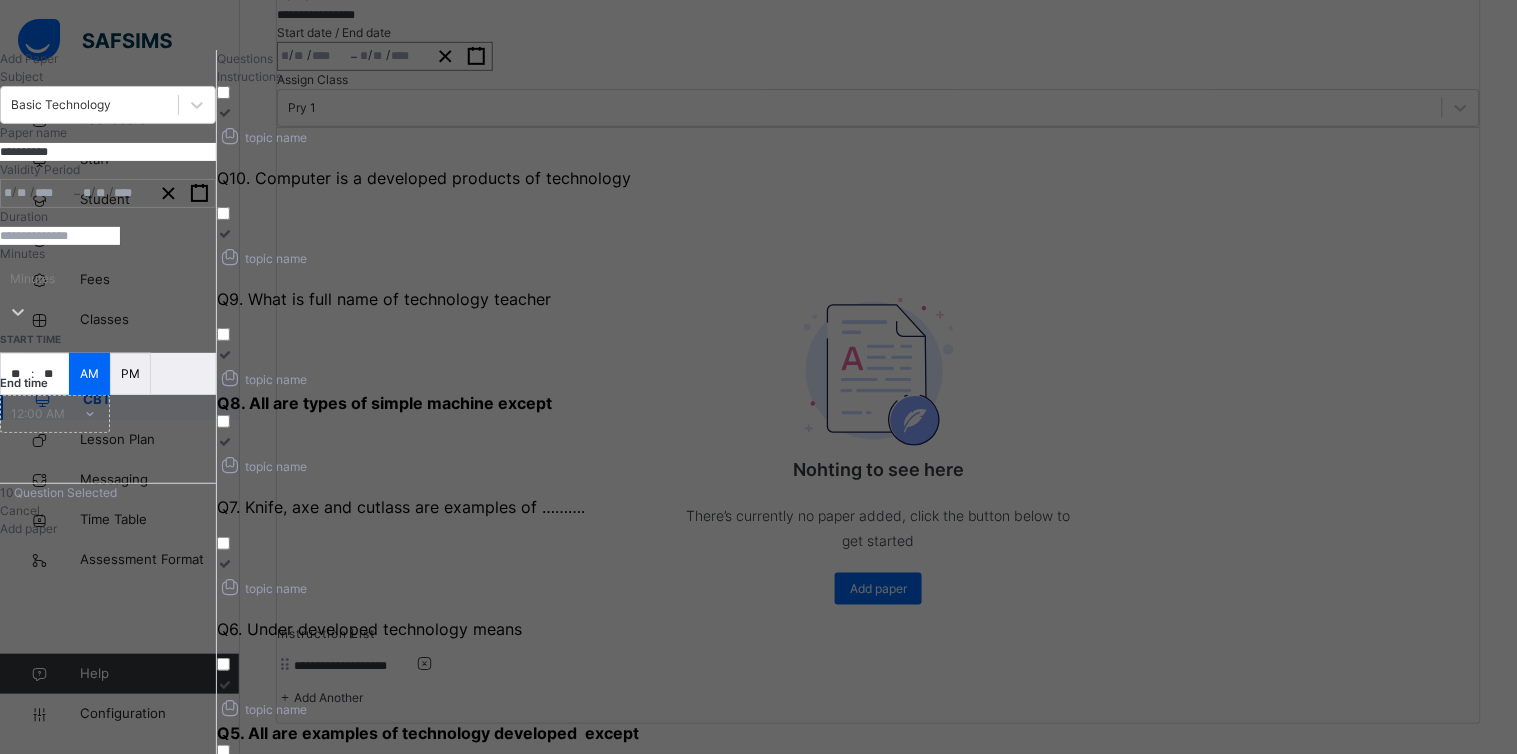 type on "**" 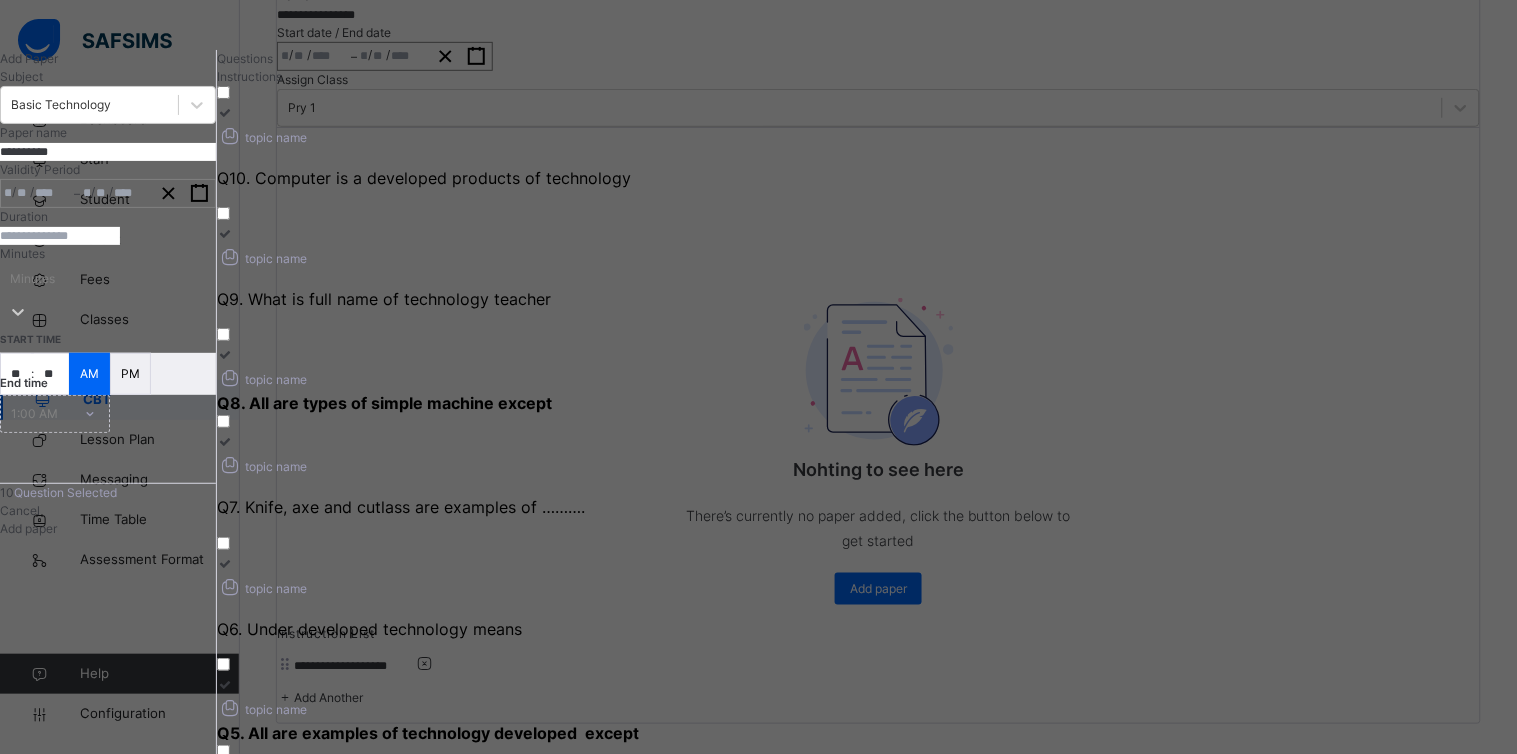 click on "**" at bounding box center [16, 374] 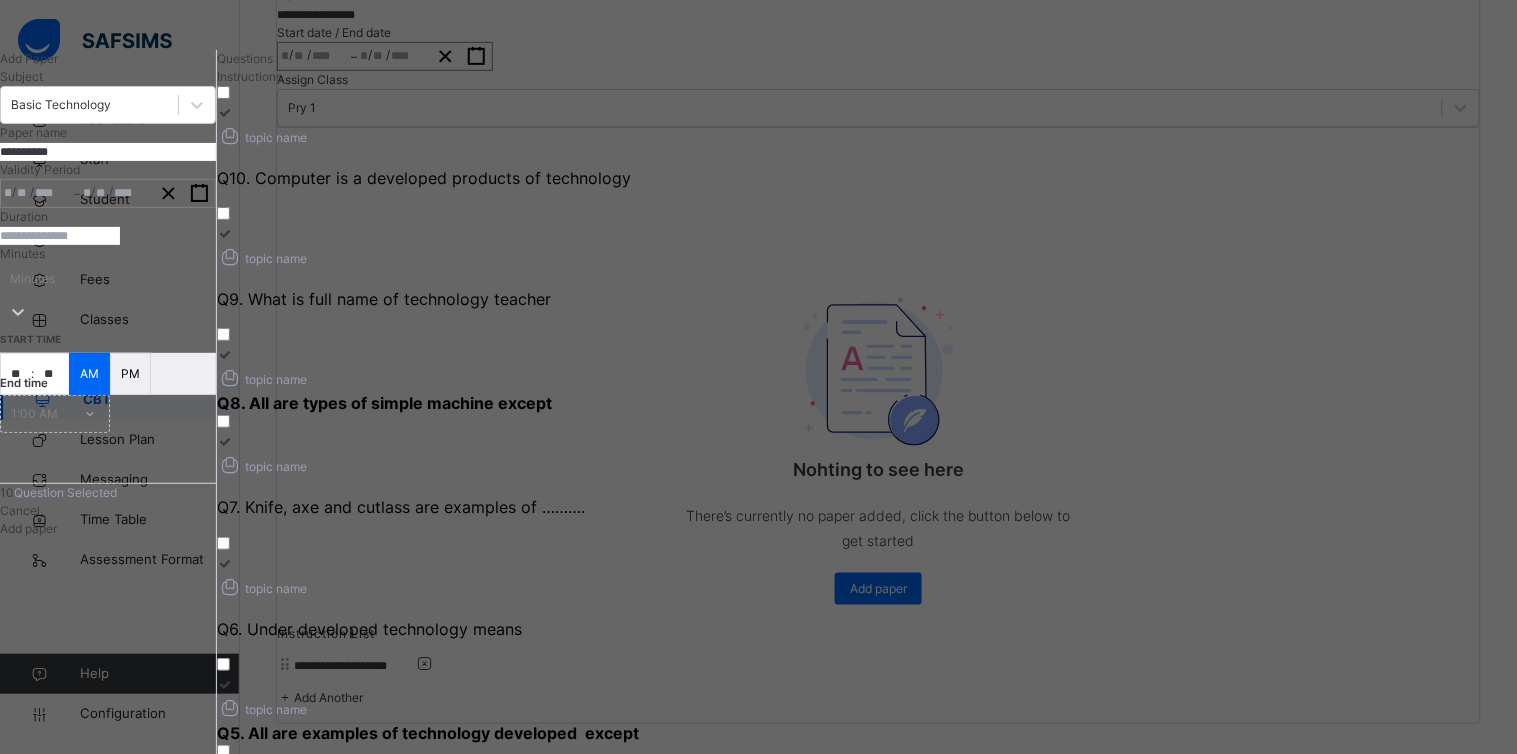 type on "*" 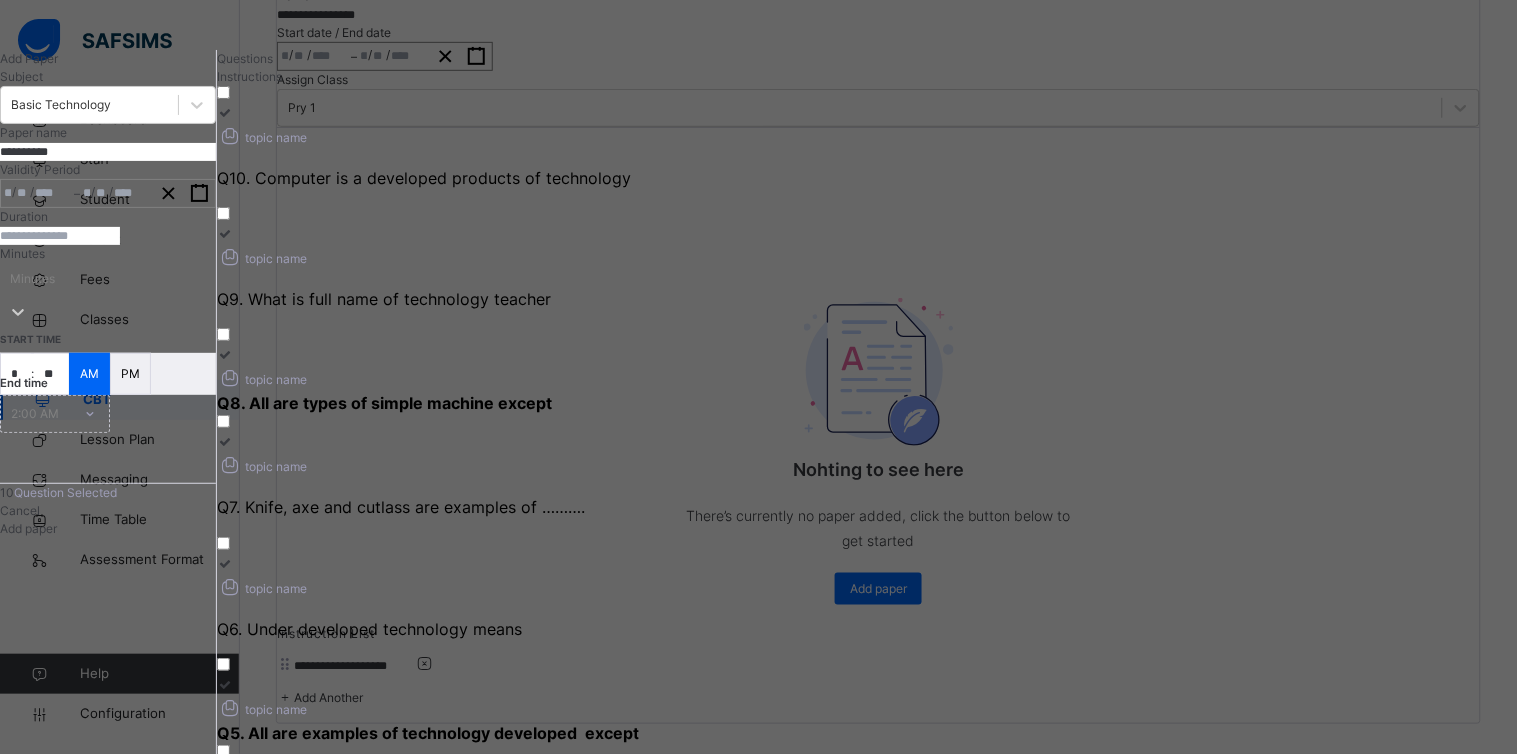 type on "**" 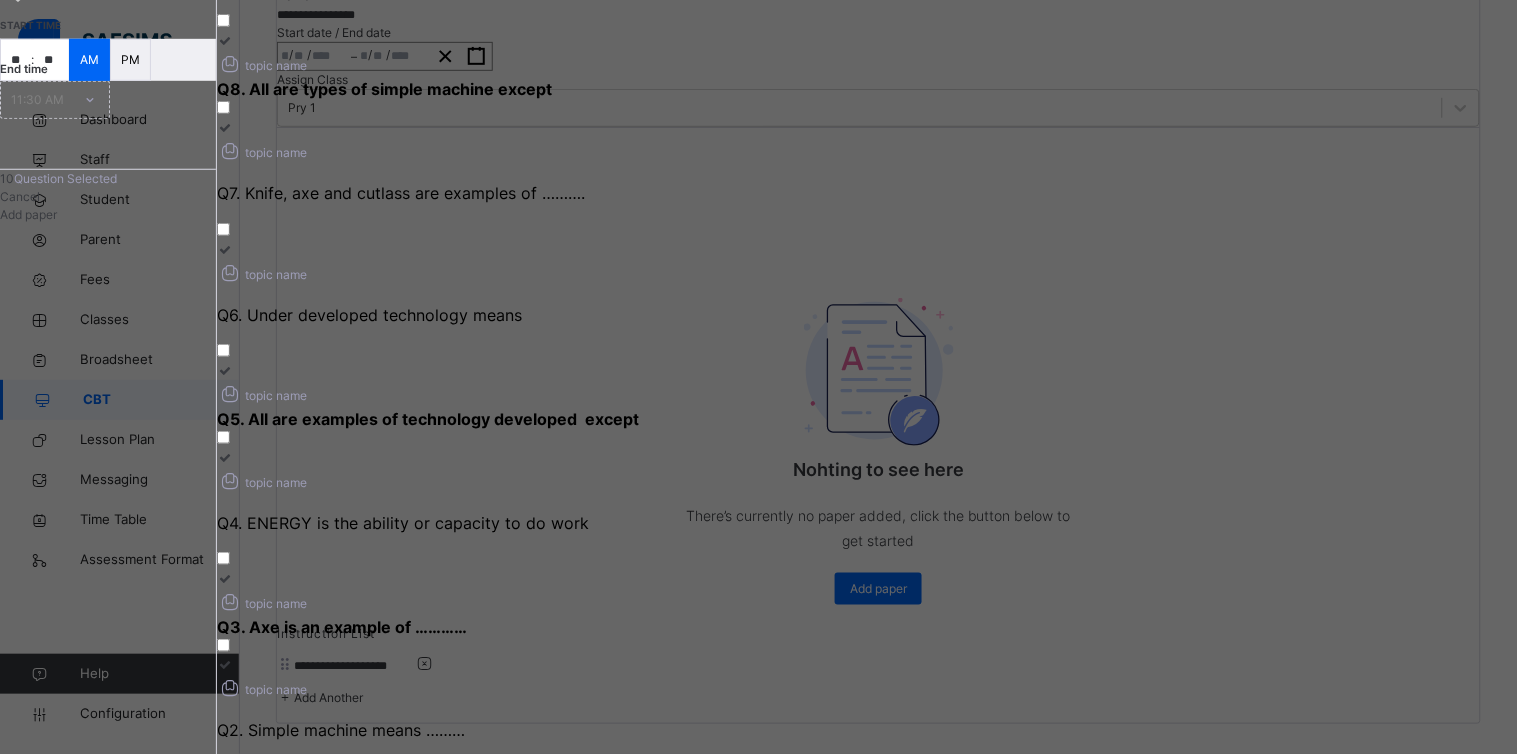 scroll, scrollTop: 328, scrollLeft: 0, axis: vertical 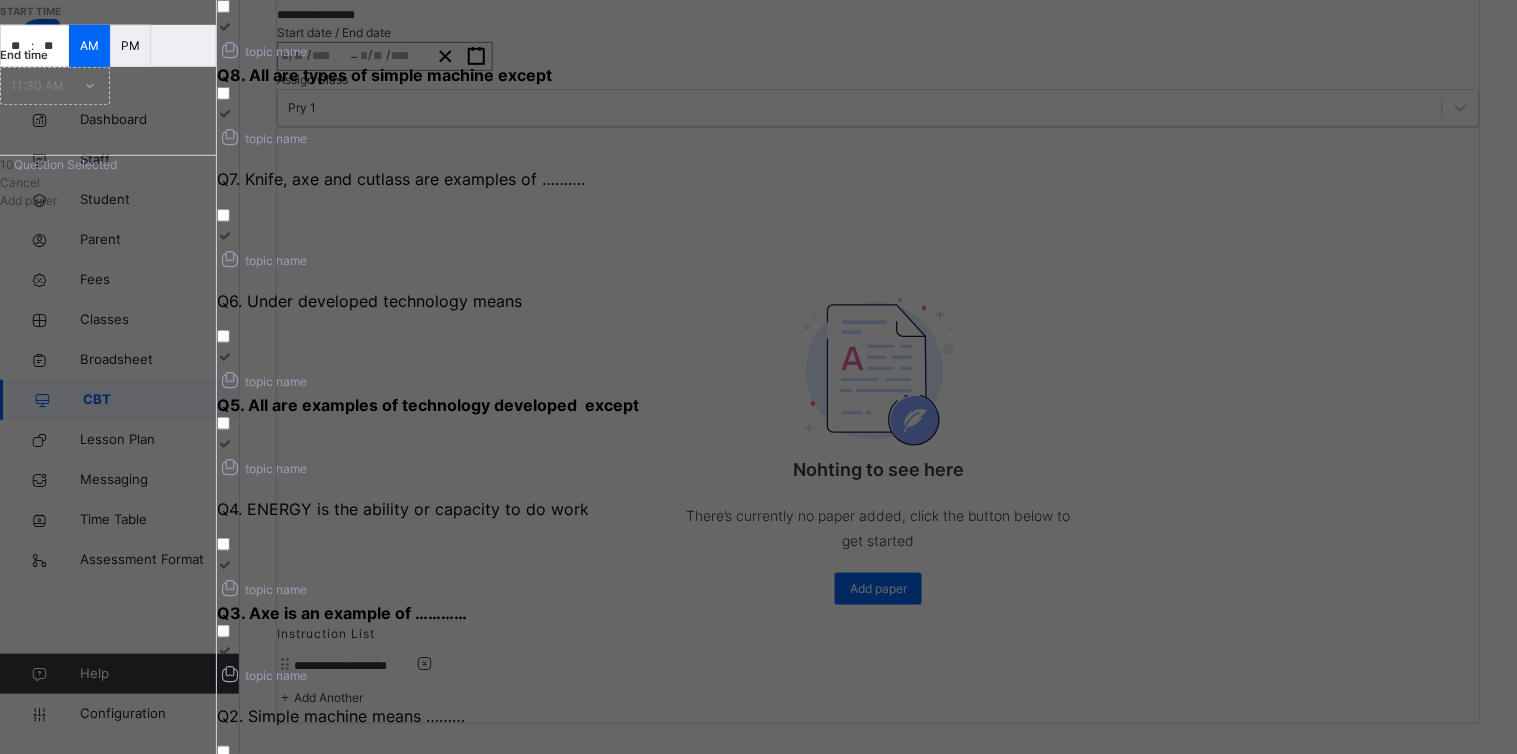 type on "**" 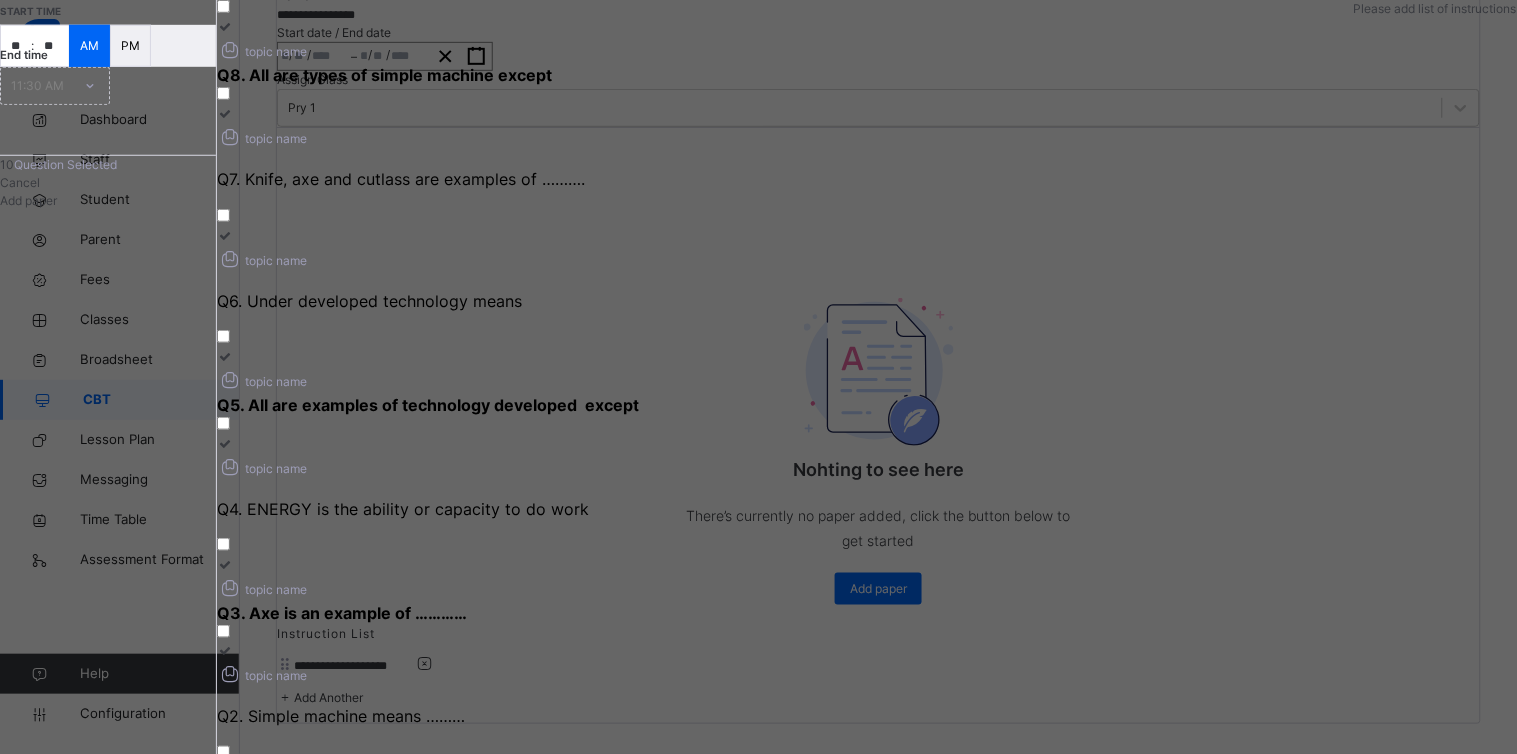 scroll, scrollTop: 0, scrollLeft: 0, axis: both 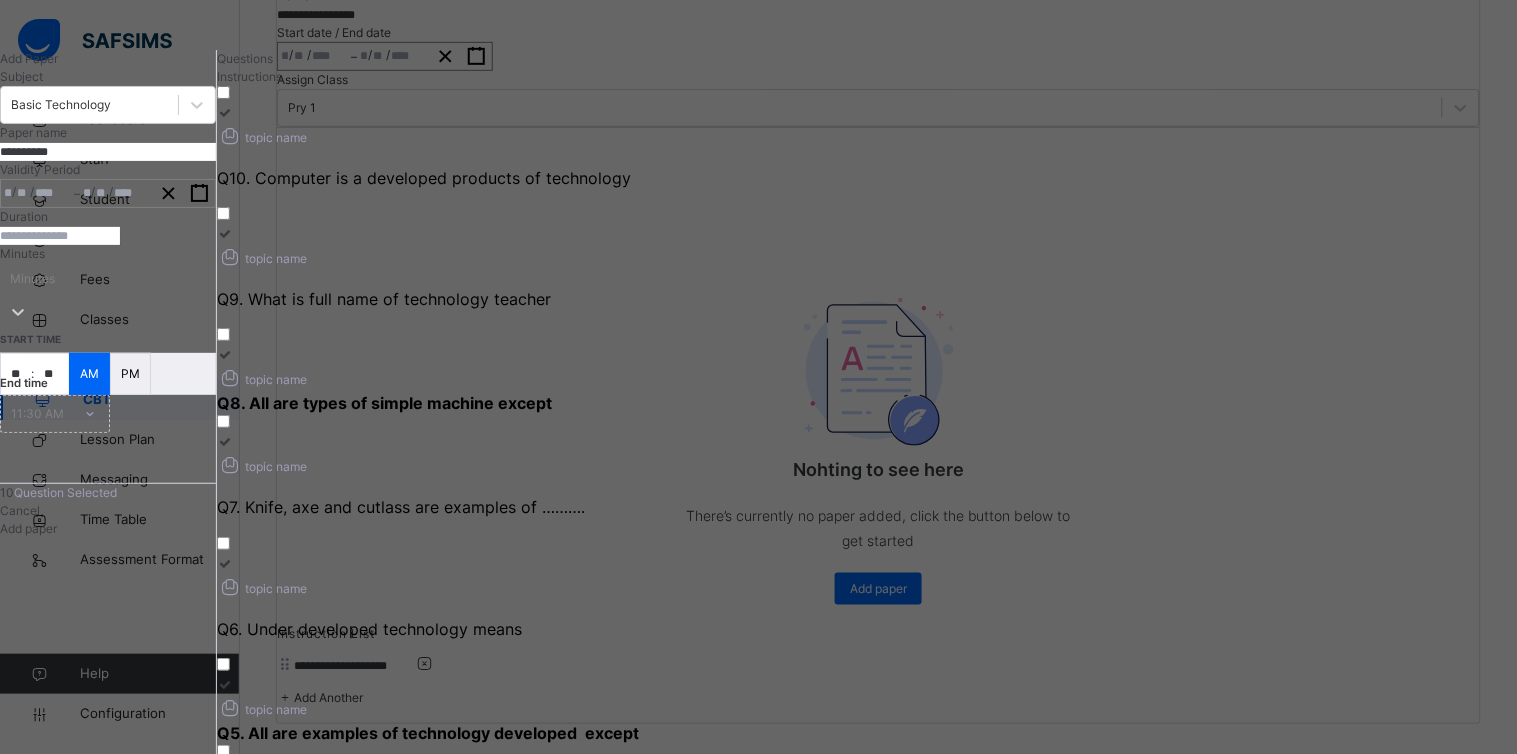 click on "Instructions" at bounding box center [249, 76] 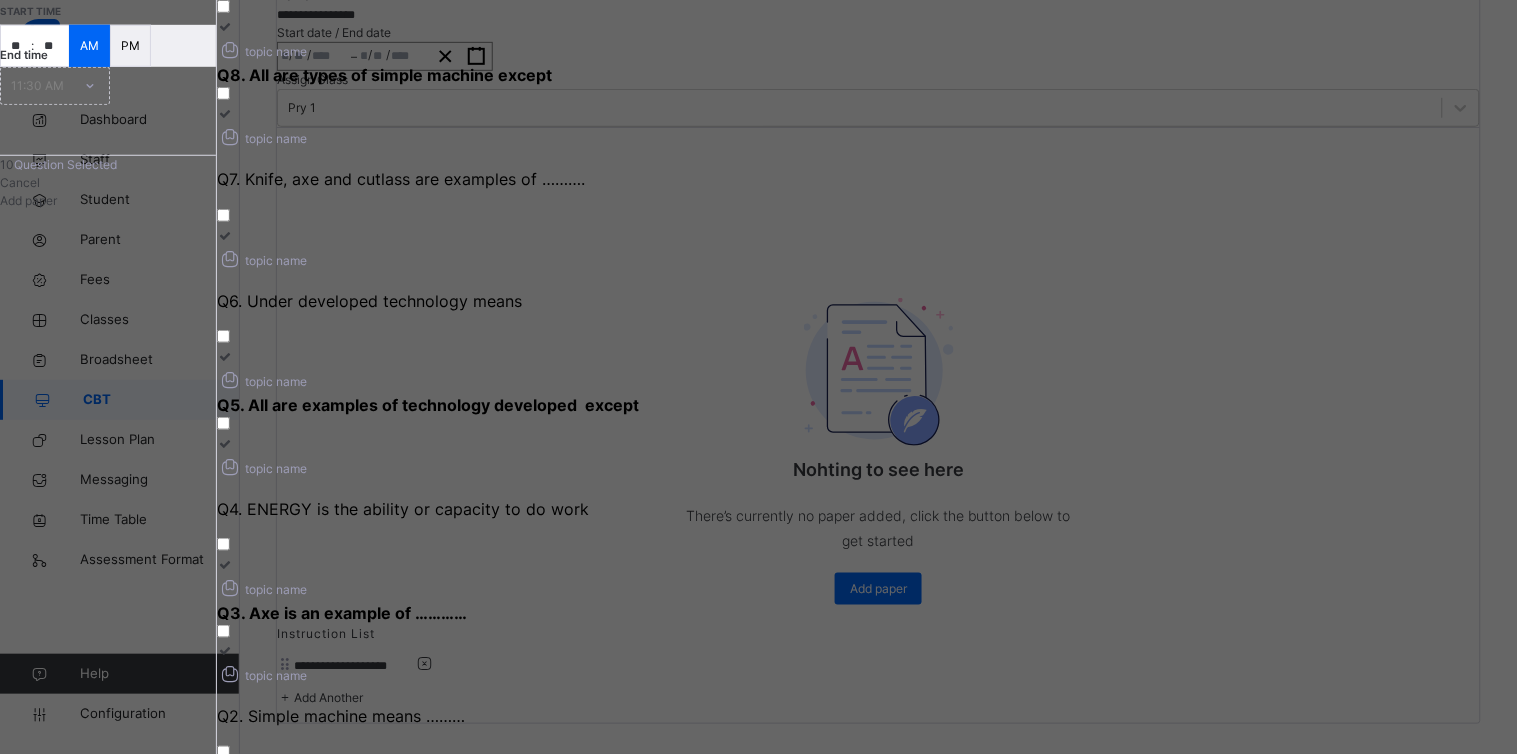 click on "Add paper" at bounding box center [28, 200] 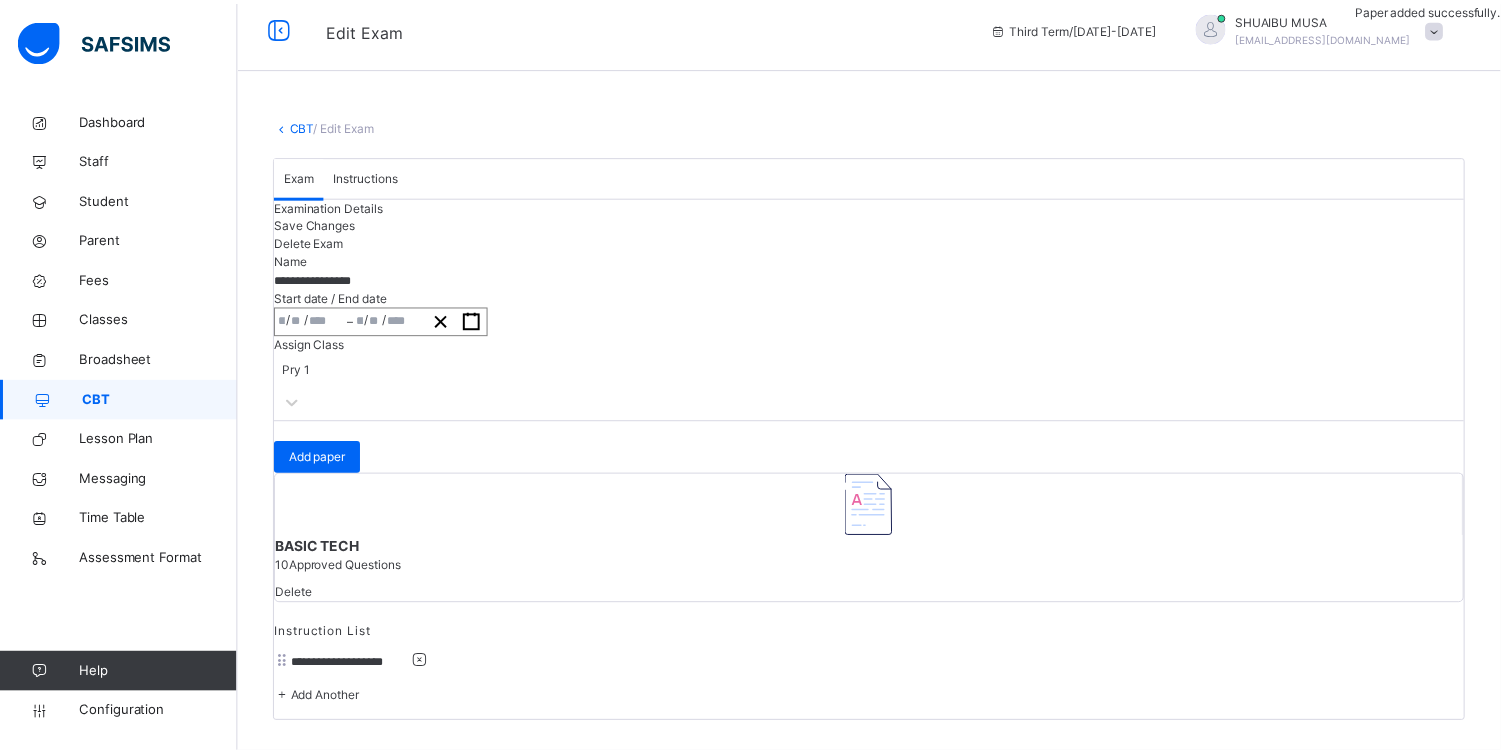 scroll, scrollTop: 136, scrollLeft: 0, axis: vertical 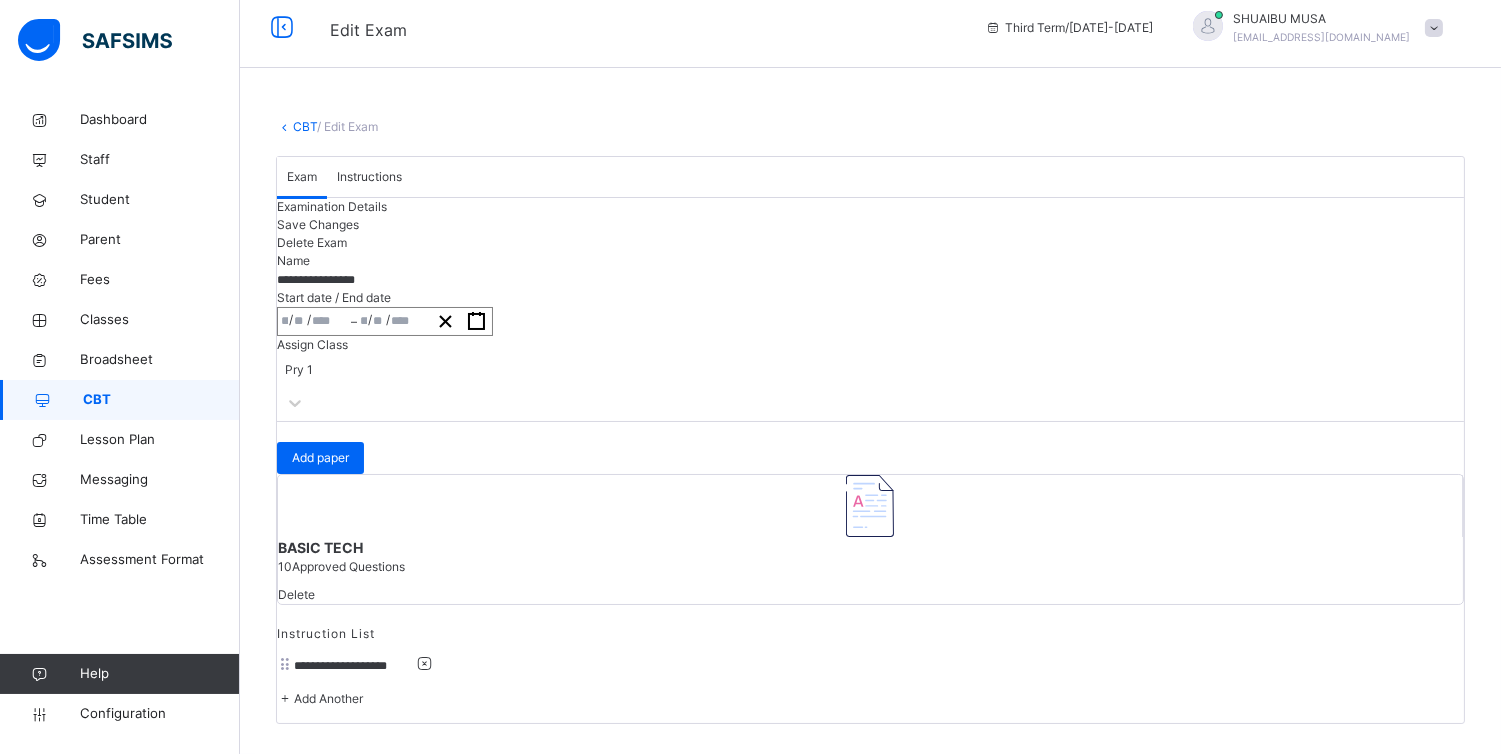 click on "Exam" at bounding box center [302, 177] 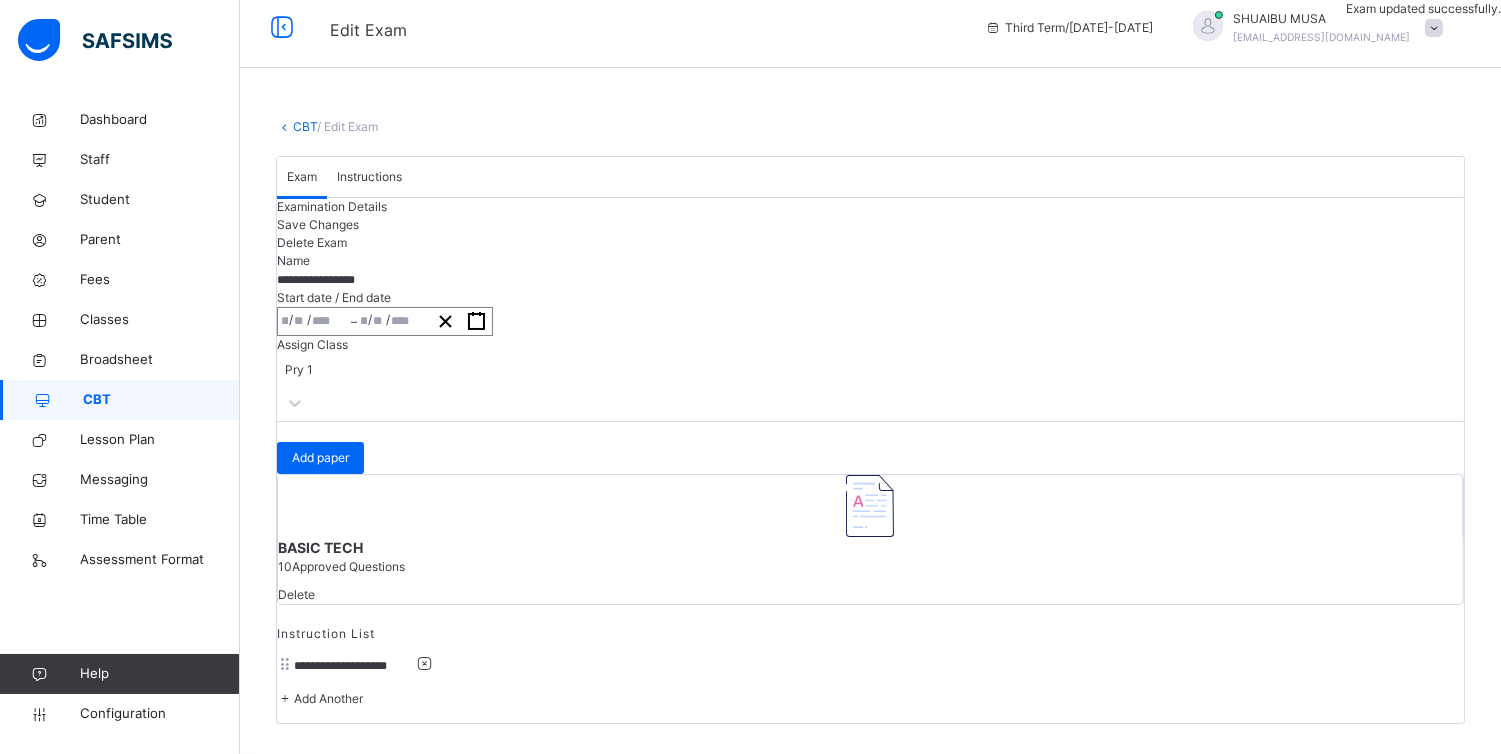 click on "CBT" at bounding box center [120, 400] 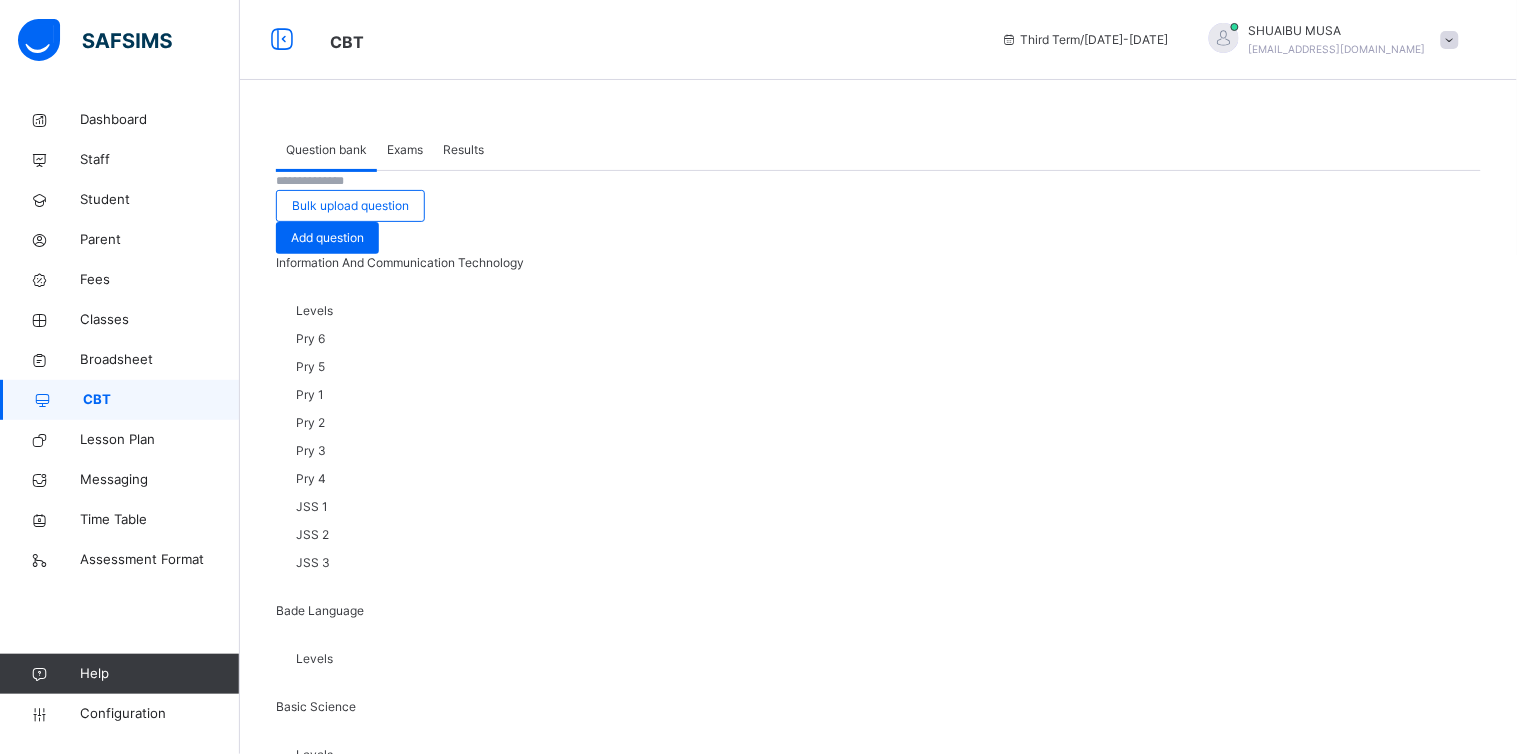 click on "Exams" at bounding box center [405, 150] 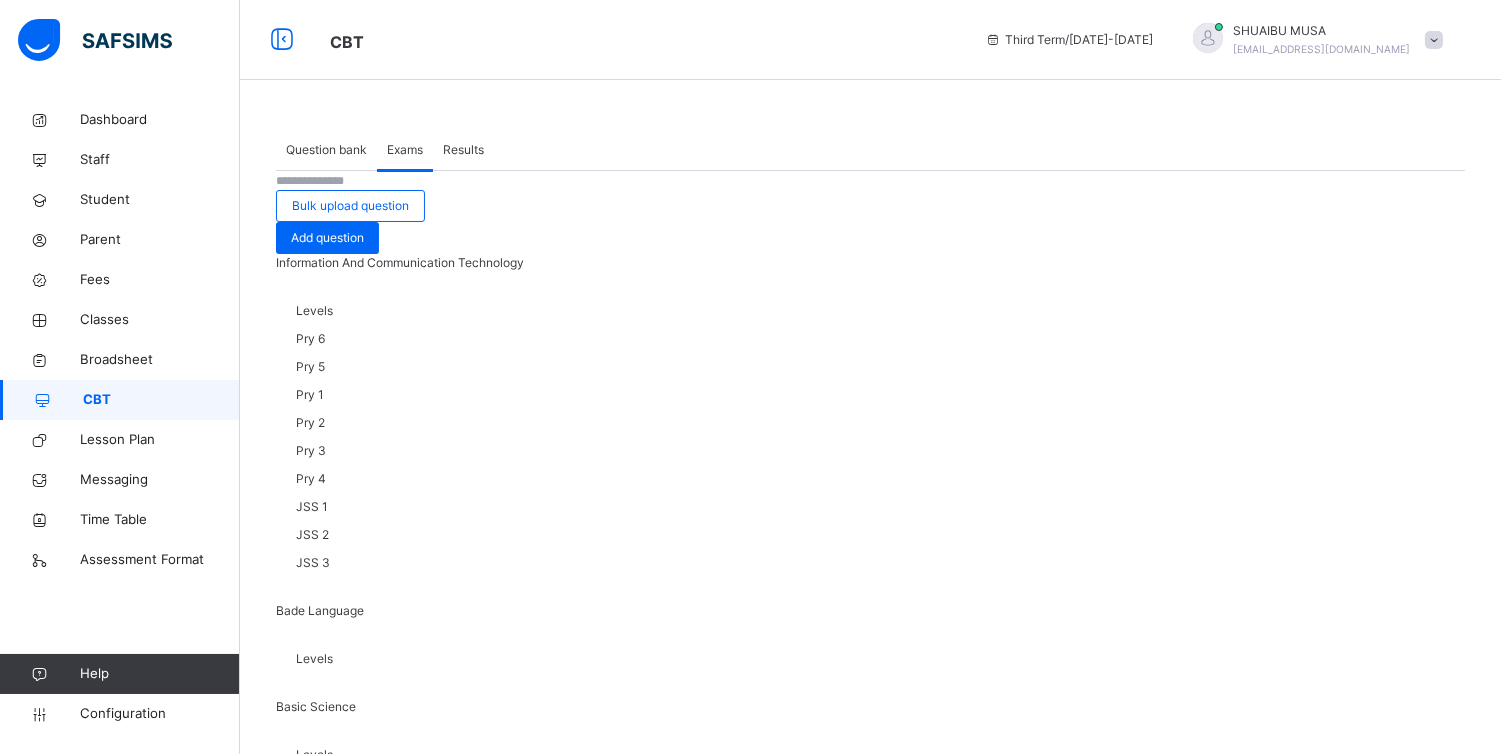 click on "Create exam" at bounding box center [343, 1488] 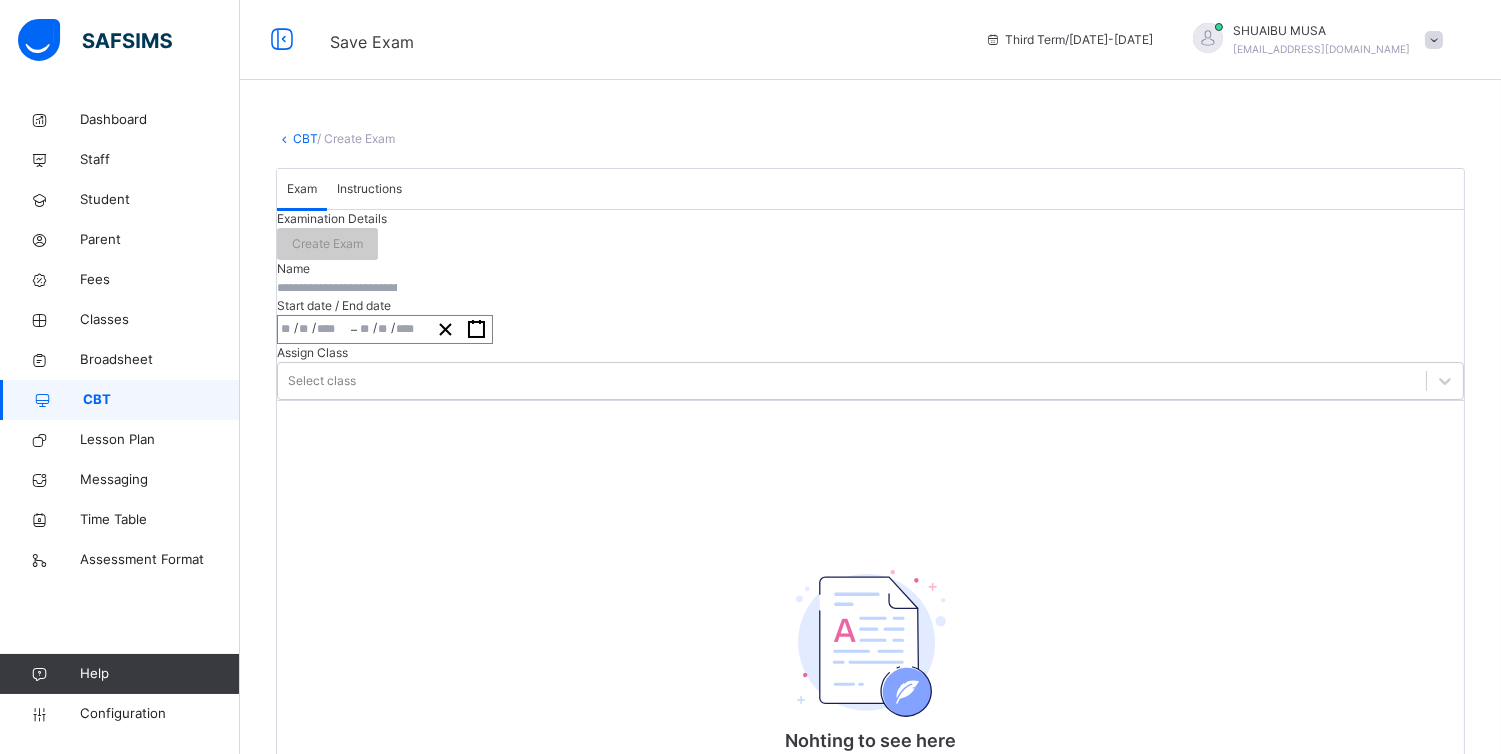 click at bounding box center (337, 288) 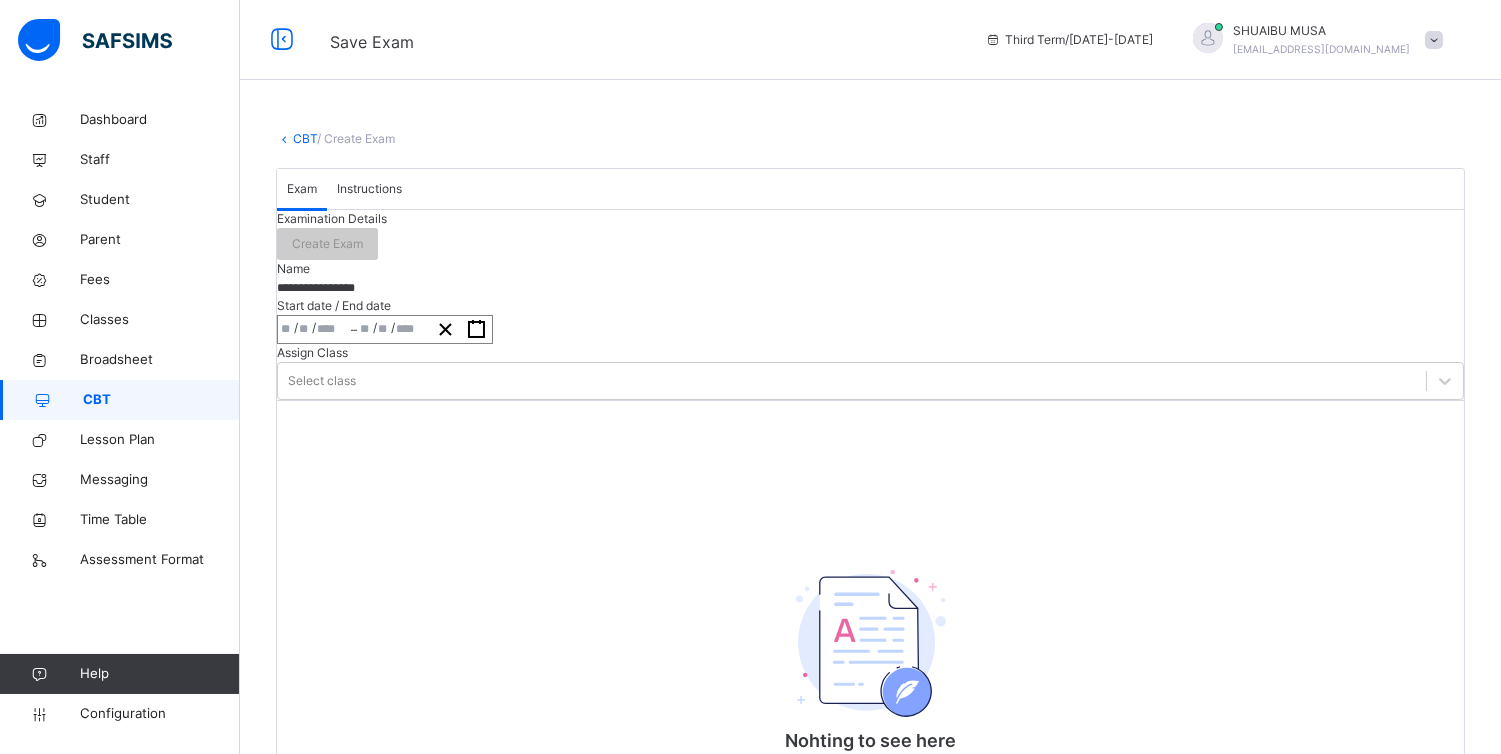 type on "**********" 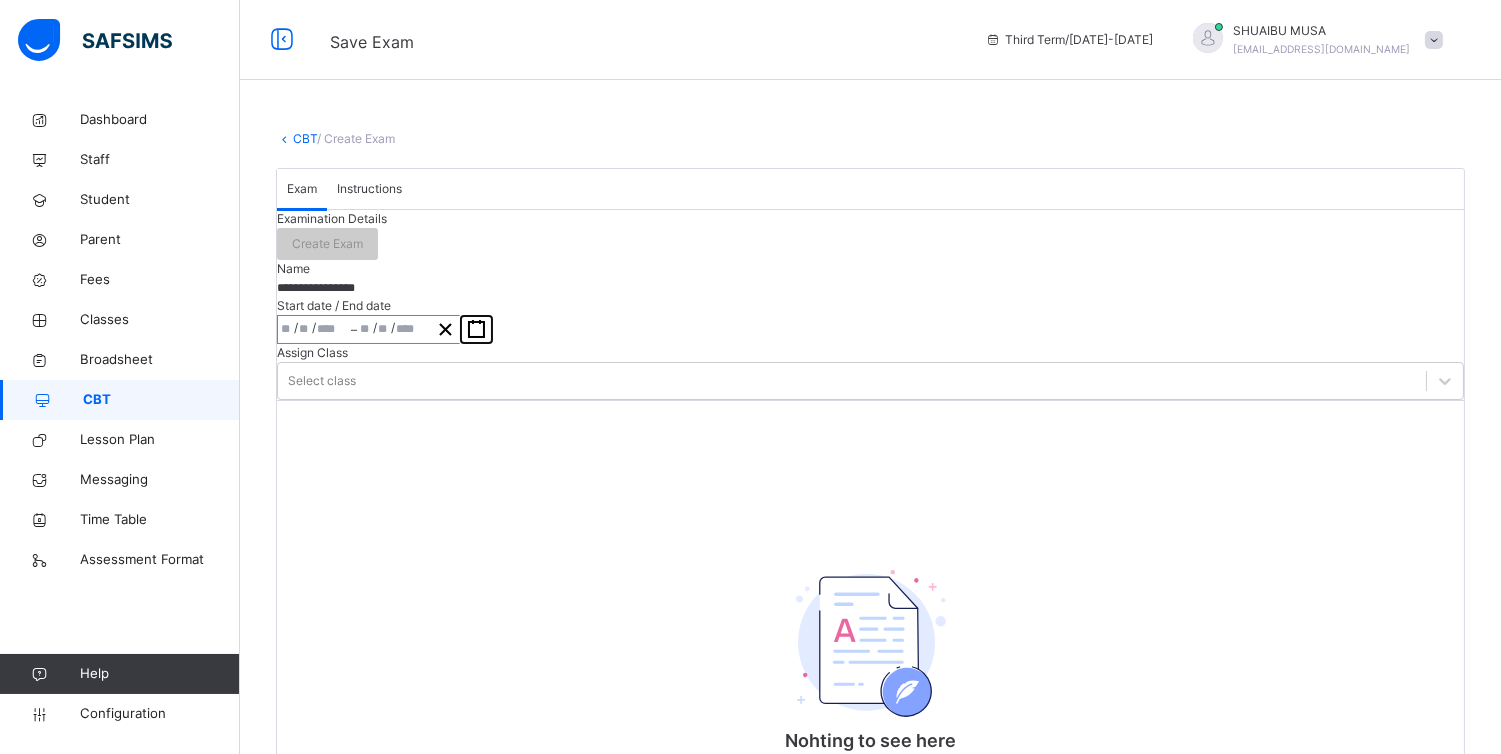 click 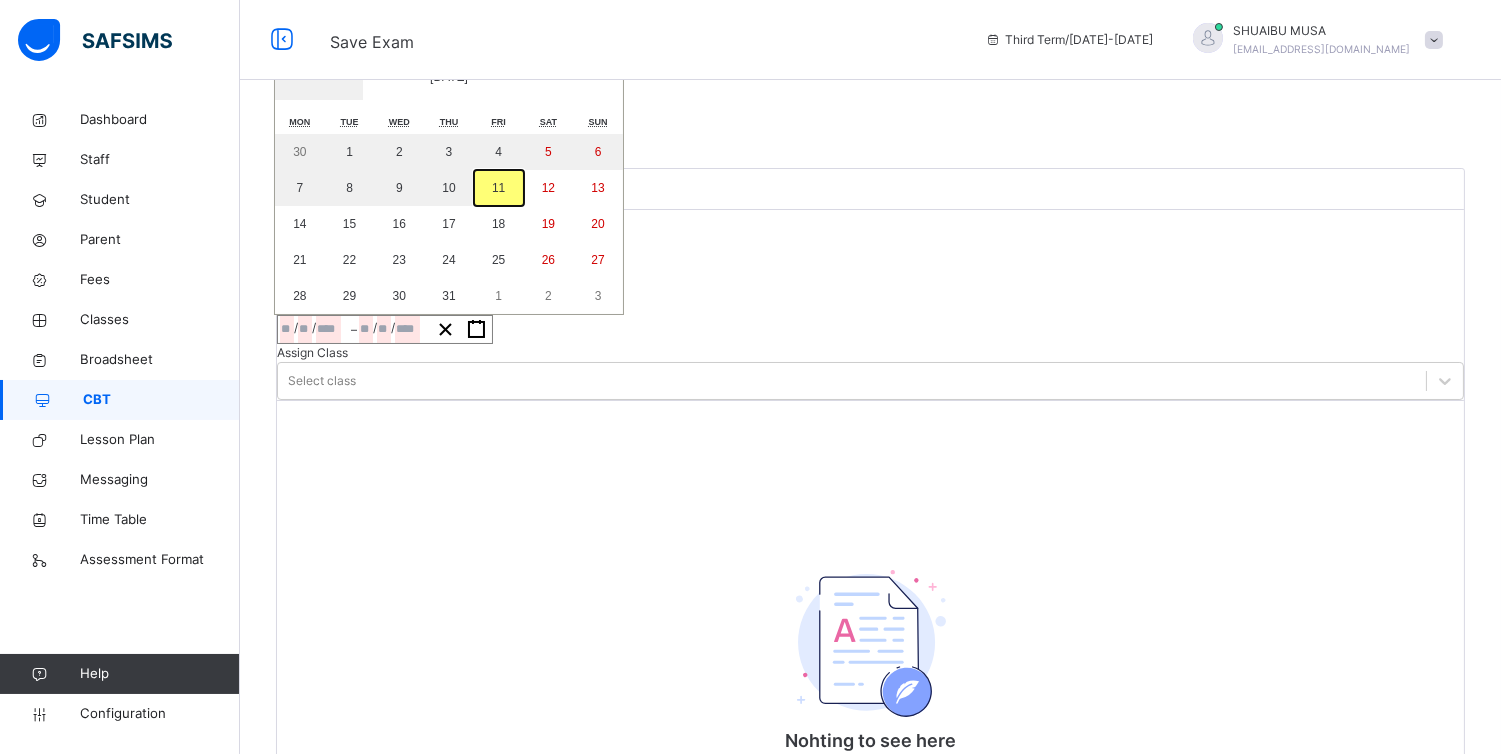 click on "11" at bounding box center [499, 188] 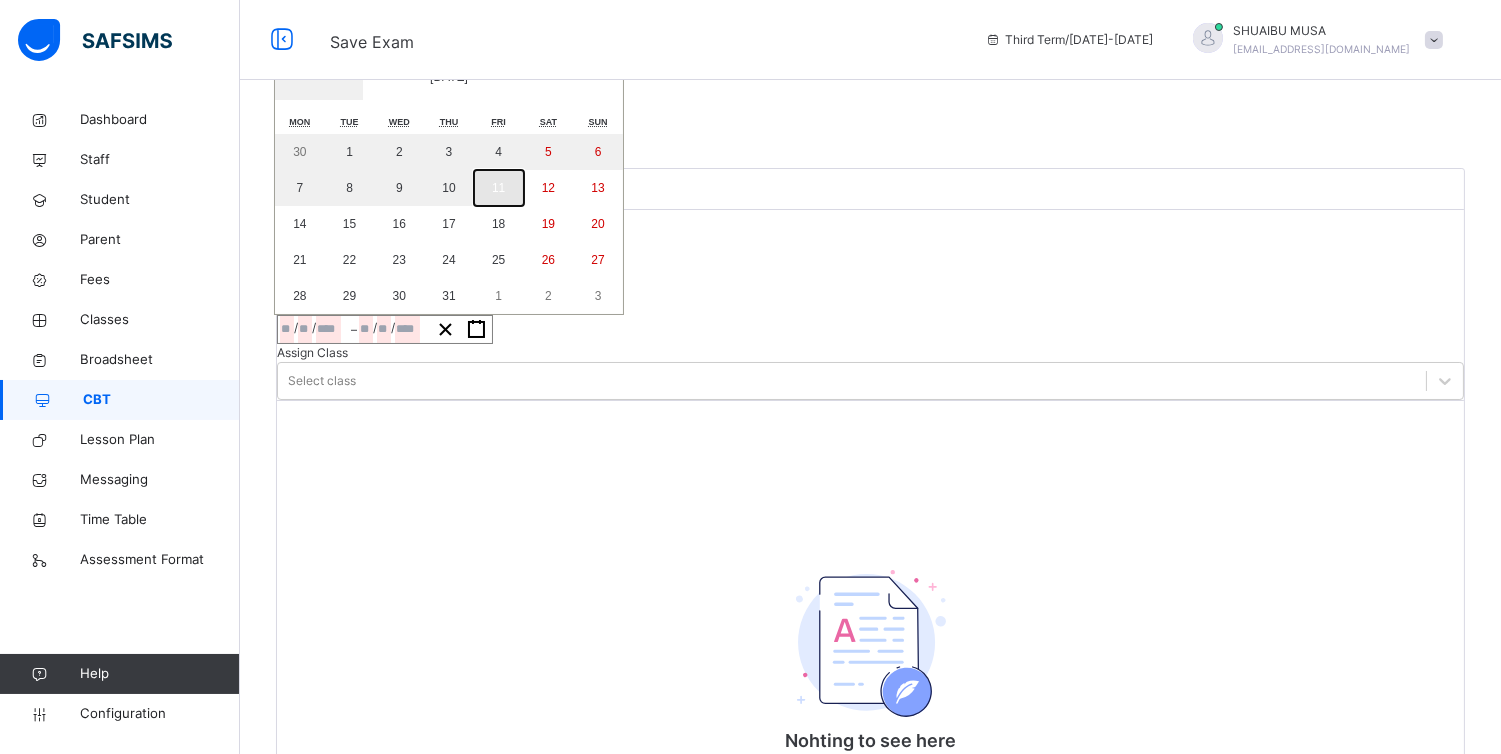 click on "11" at bounding box center (499, 188) 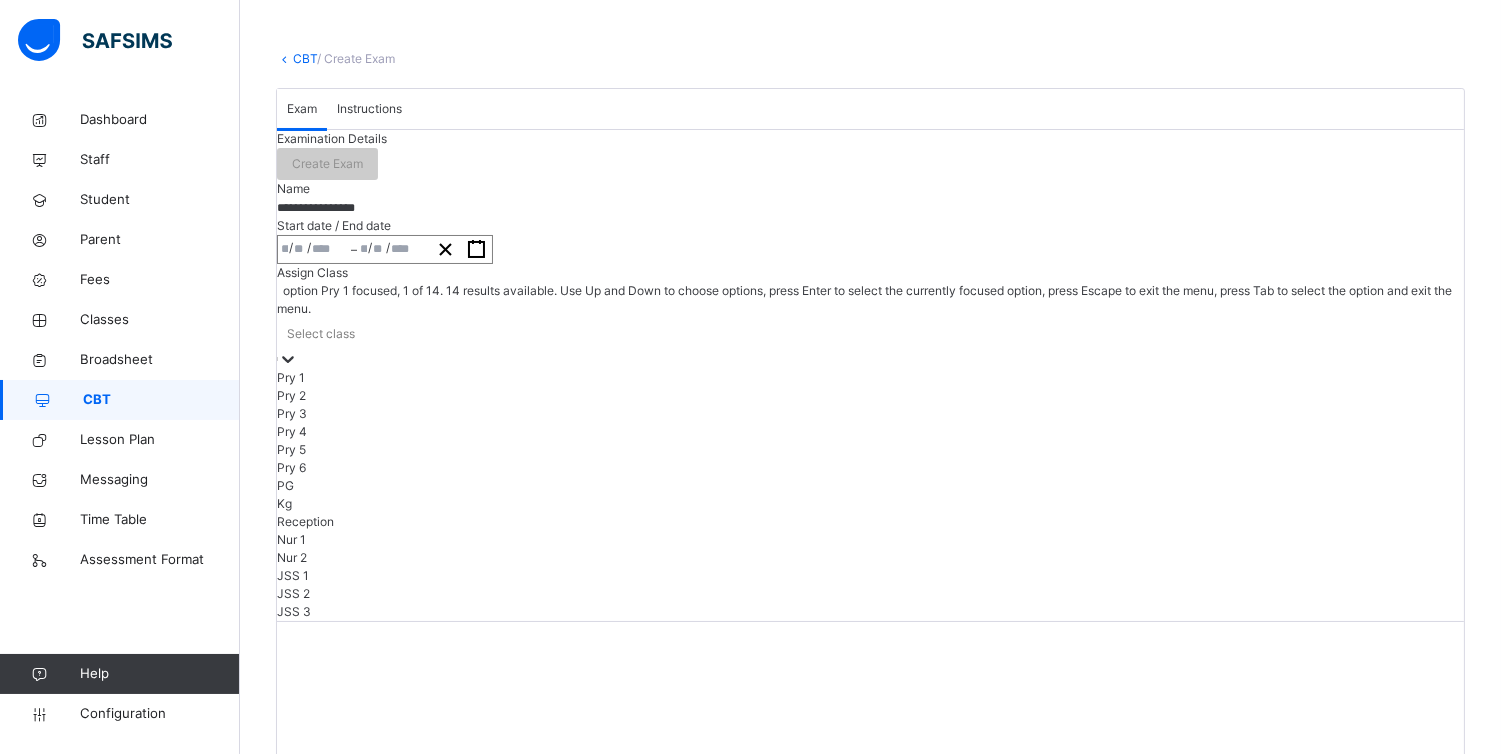 click on "option Pry 1 focused, 1 of 14. 14 results available. Use Up and Down to choose options, press Enter to select the currently focused option, press Escape to exit the menu, press Tab to select the option and exit the menu. Select class Pry 1 Pry 2 Pry 3 Pry 4 Pry 5 Pry 6 PG Kg Reception Nur 1 Nur 2 JSS 1 JSS 2 JSS 3" at bounding box center (870, 451) 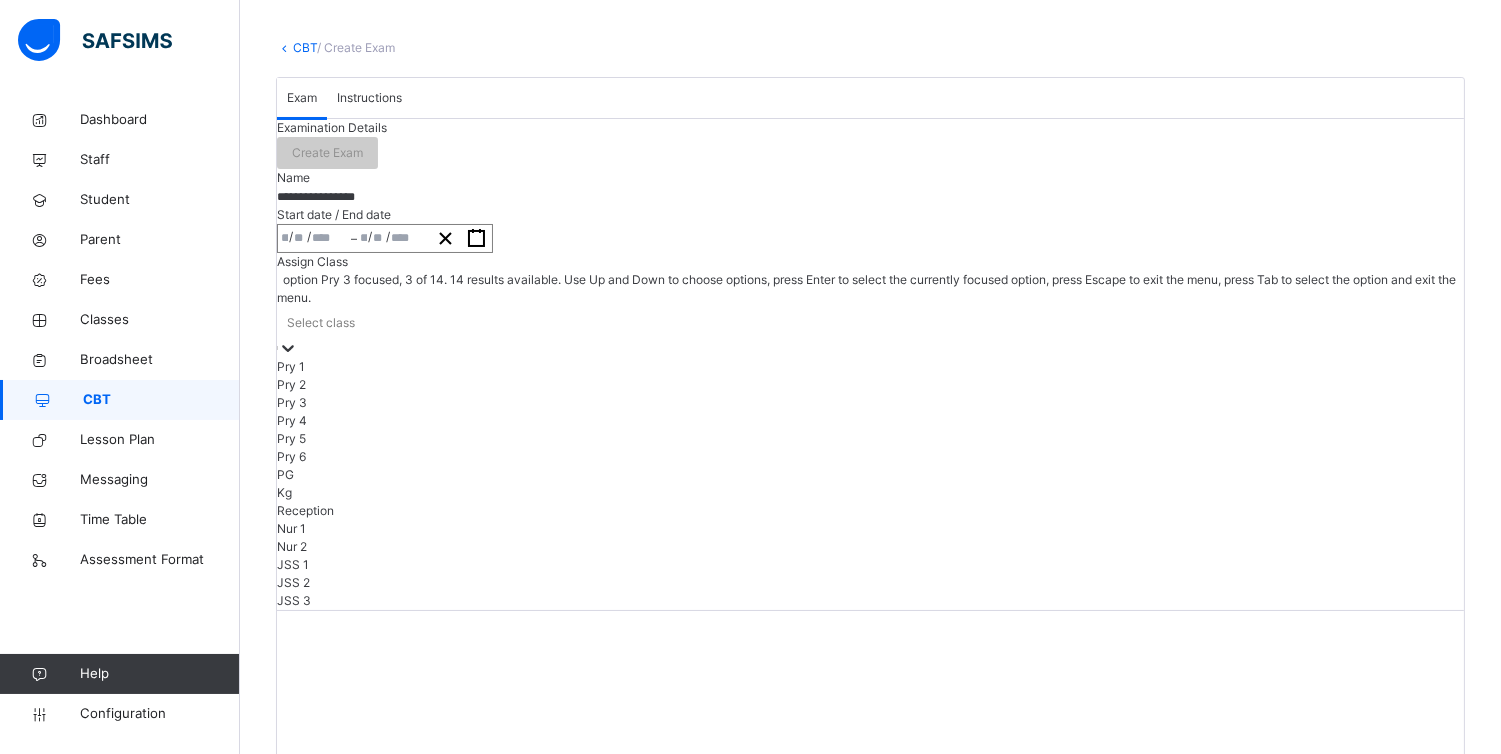 click on "Pry 3" at bounding box center (870, 403) 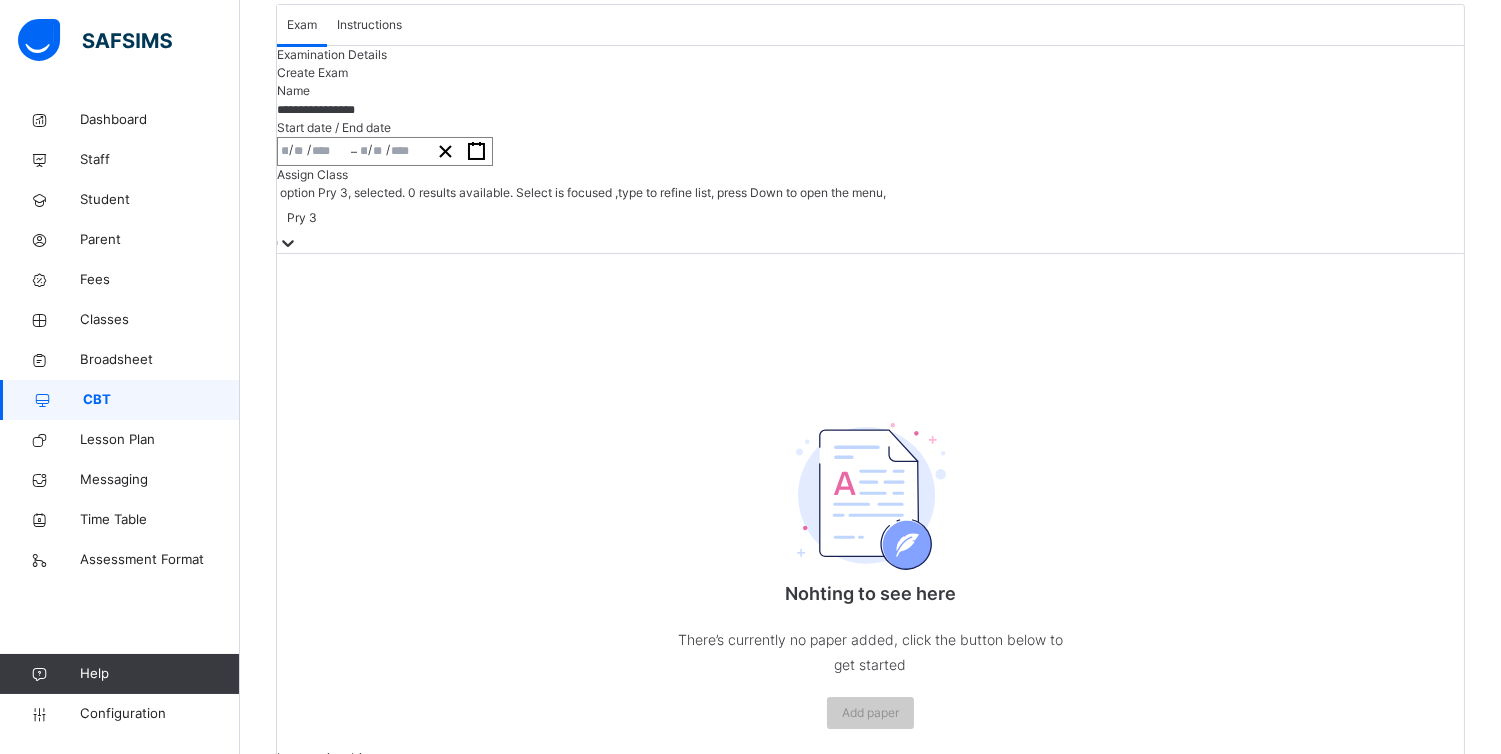 scroll, scrollTop: 211, scrollLeft: 0, axis: vertical 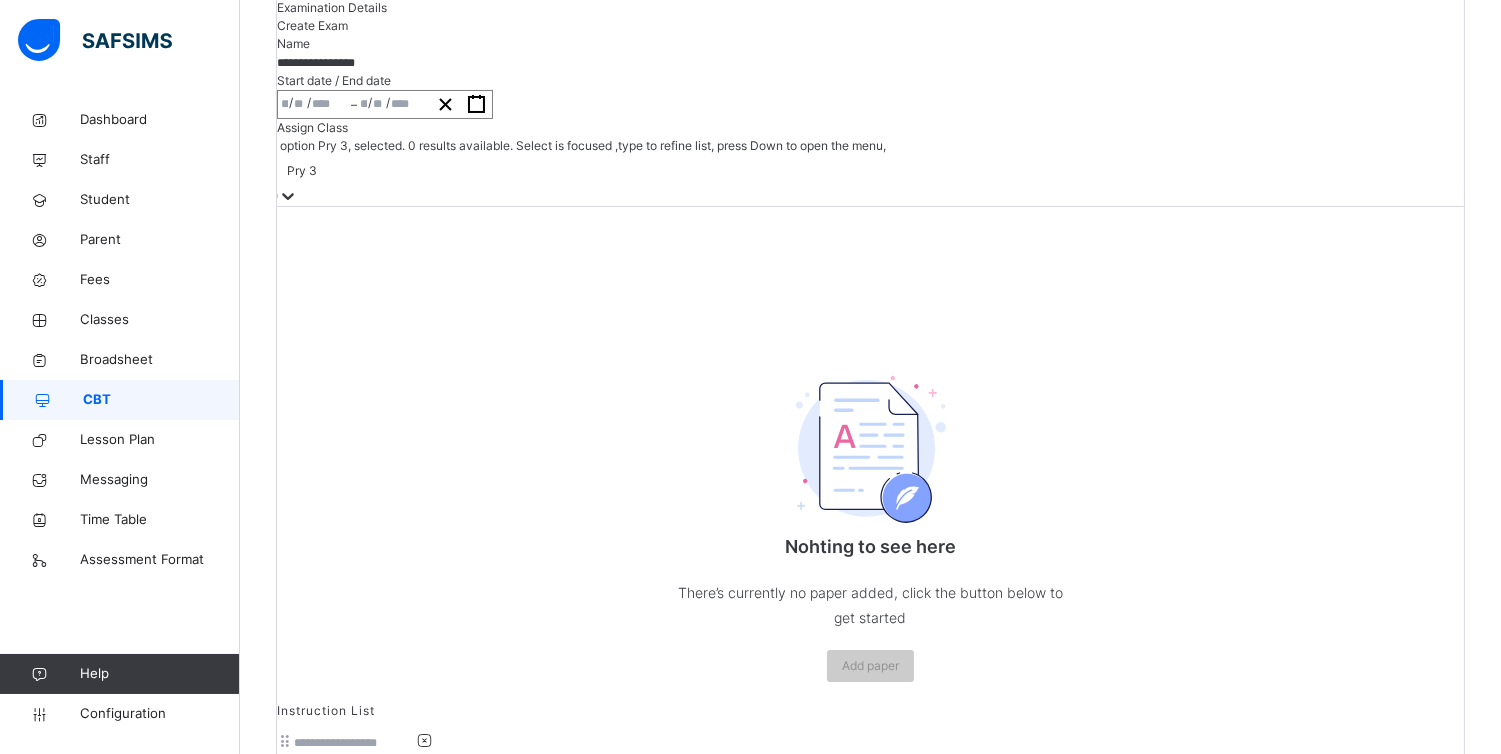 click on "Create Exam" at bounding box center (870, 26) 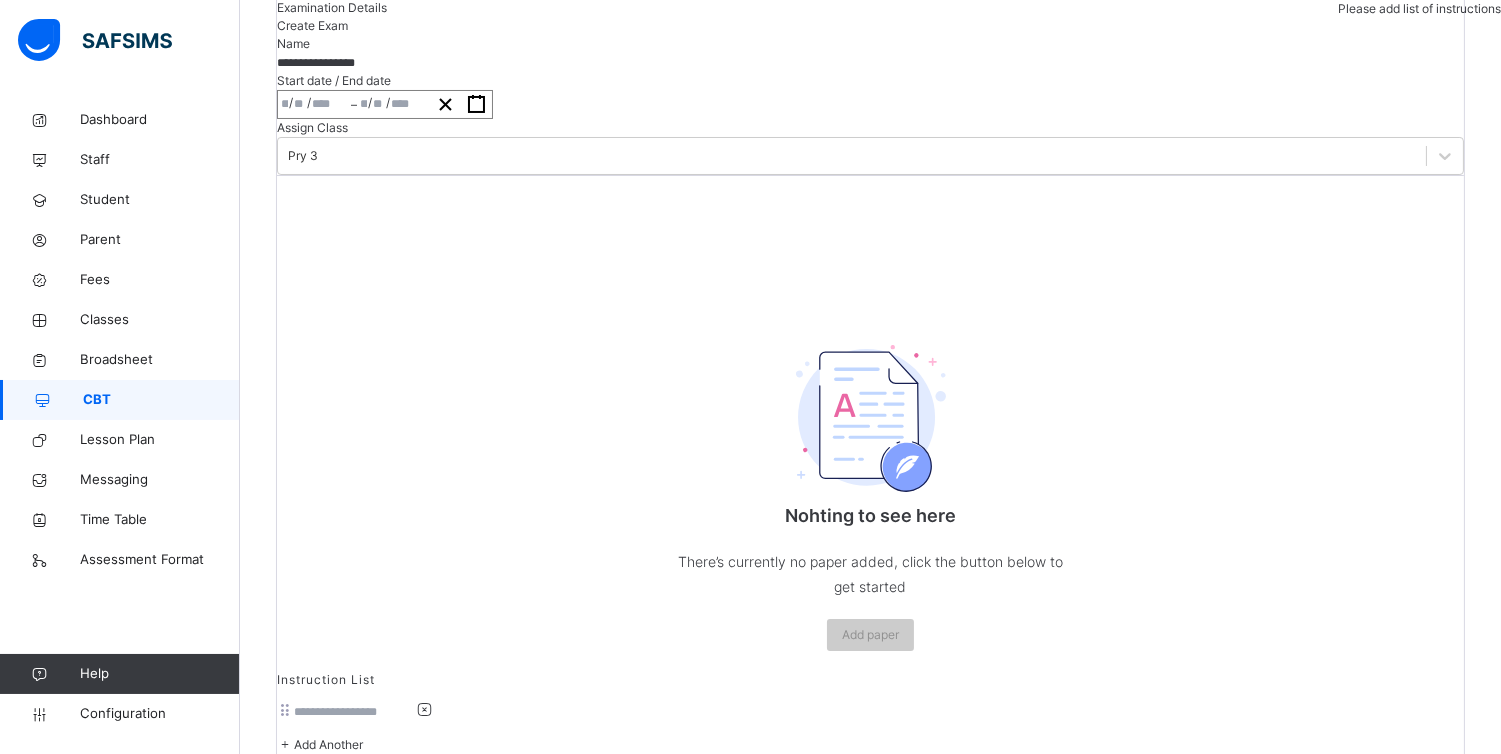 click on "Instructions" at bounding box center (369, -22) 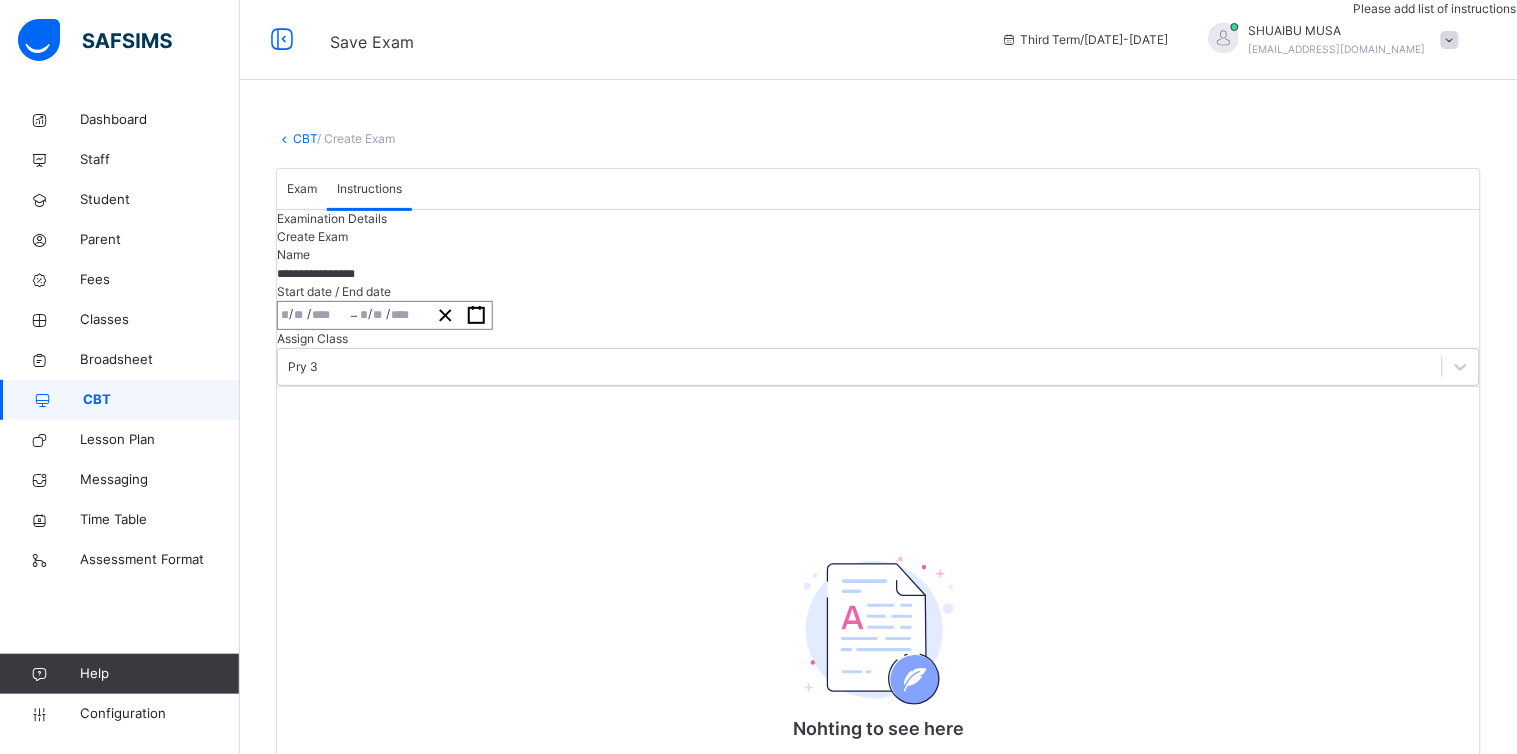 click at bounding box center [354, 925] 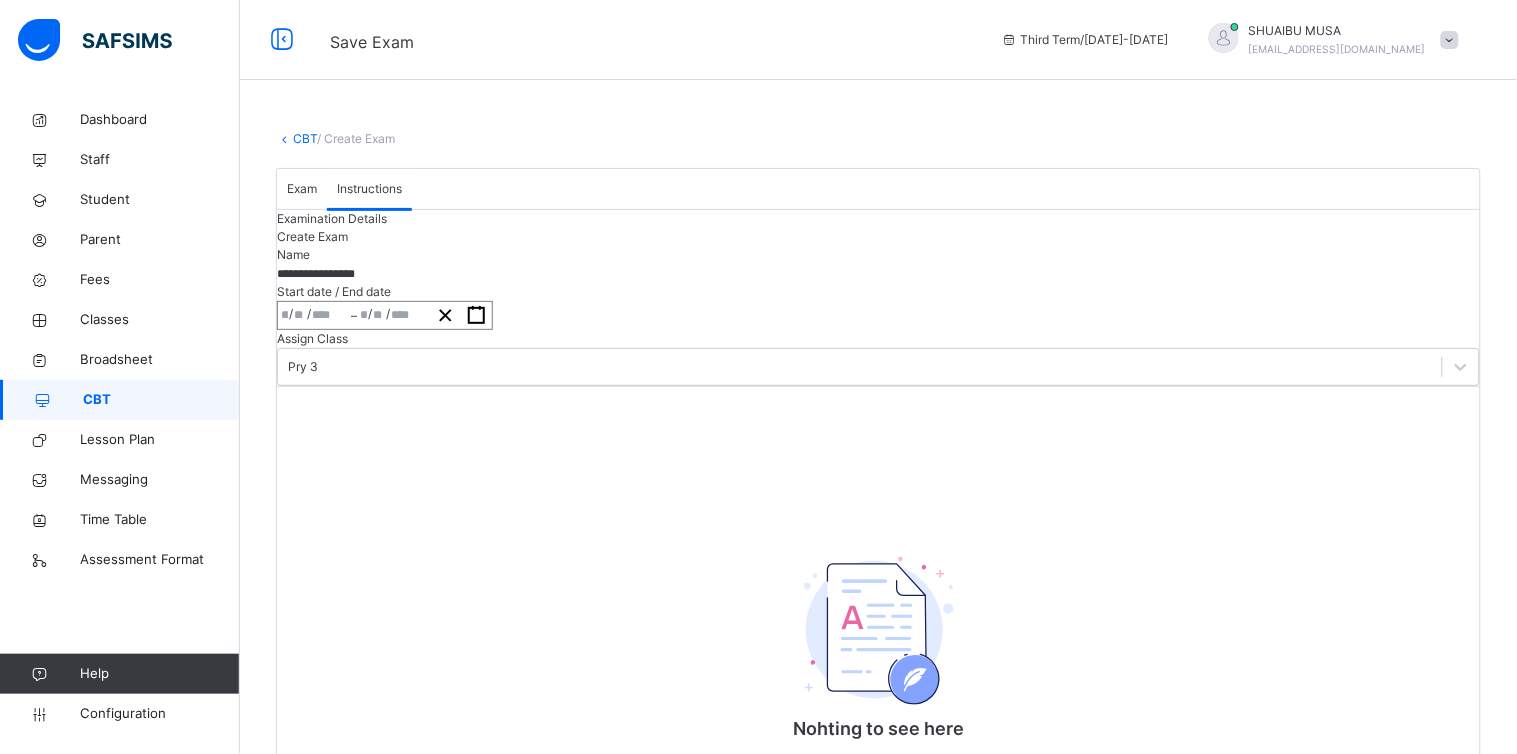type on "**********" 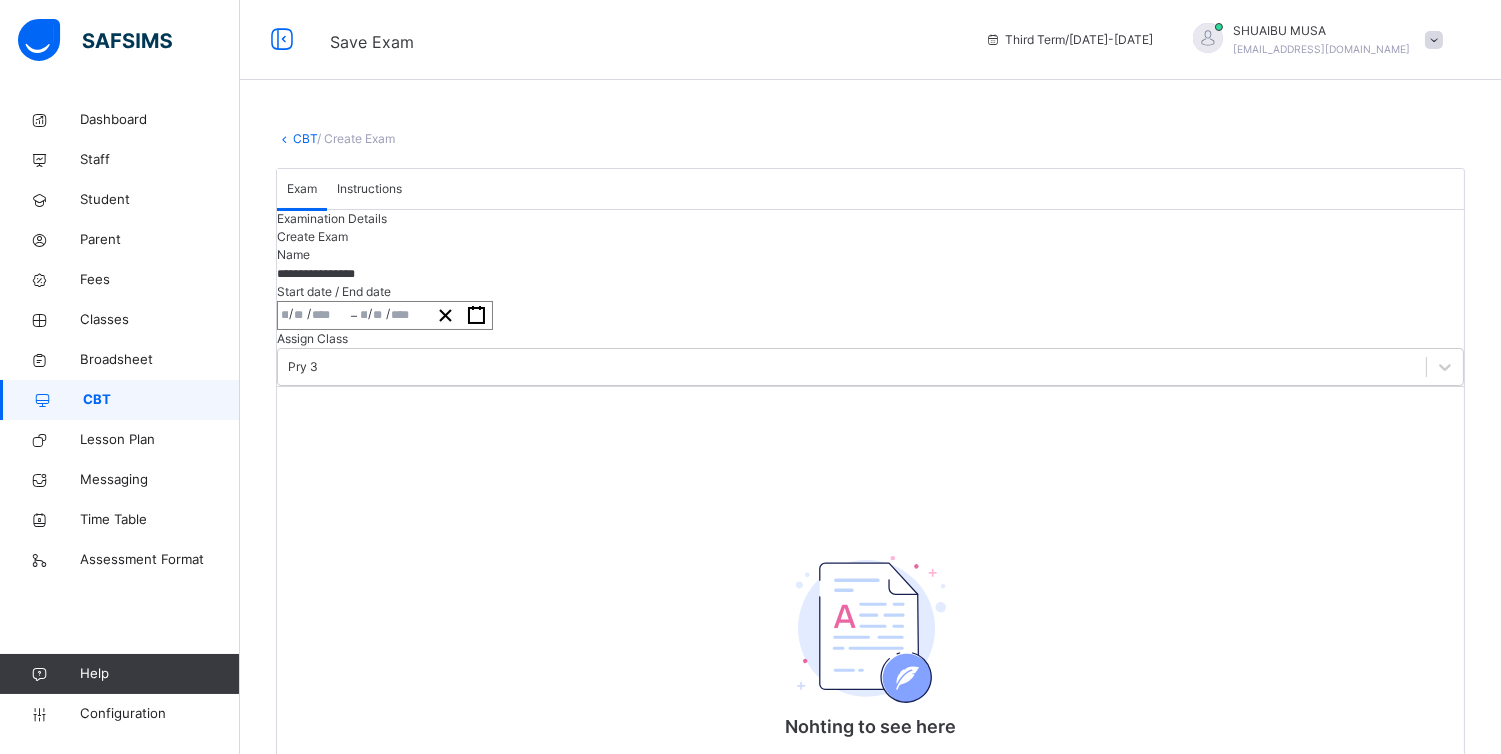 click on "Create Exam" at bounding box center [312, 236] 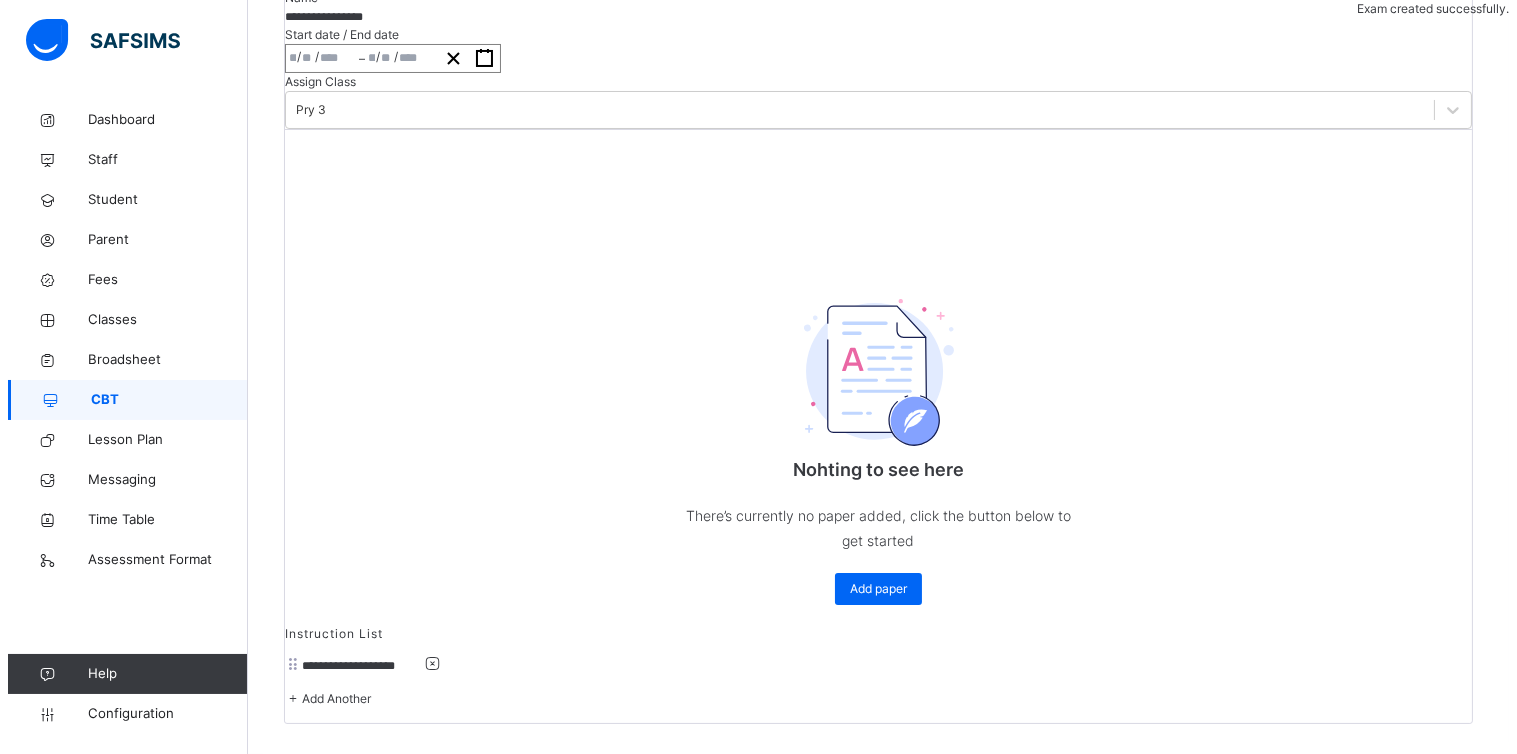 scroll, scrollTop: 341, scrollLeft: 0, axis: vertical 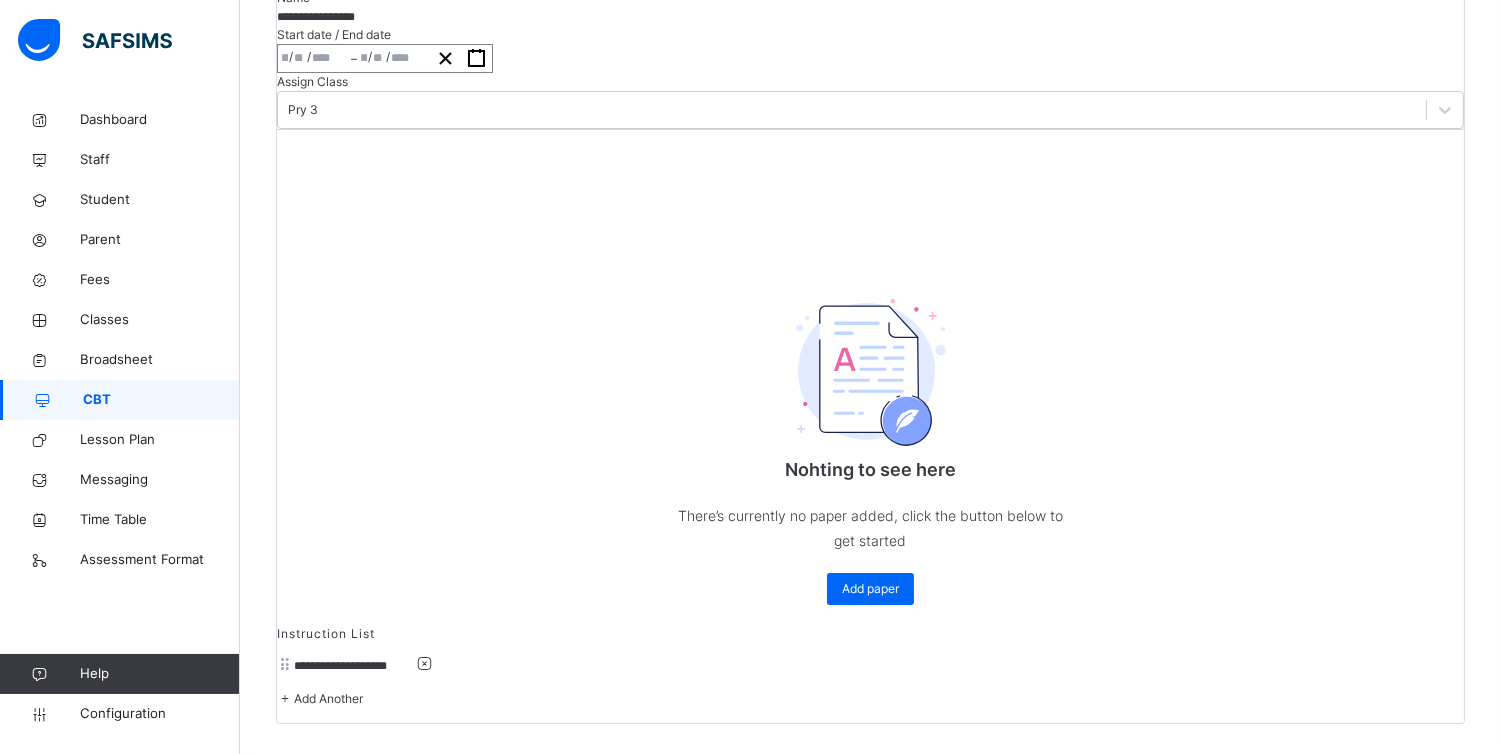 click on "Nohting to see here There’s currently no paper added, click the button below to get started Add paper" at bounding box center (871, 434) 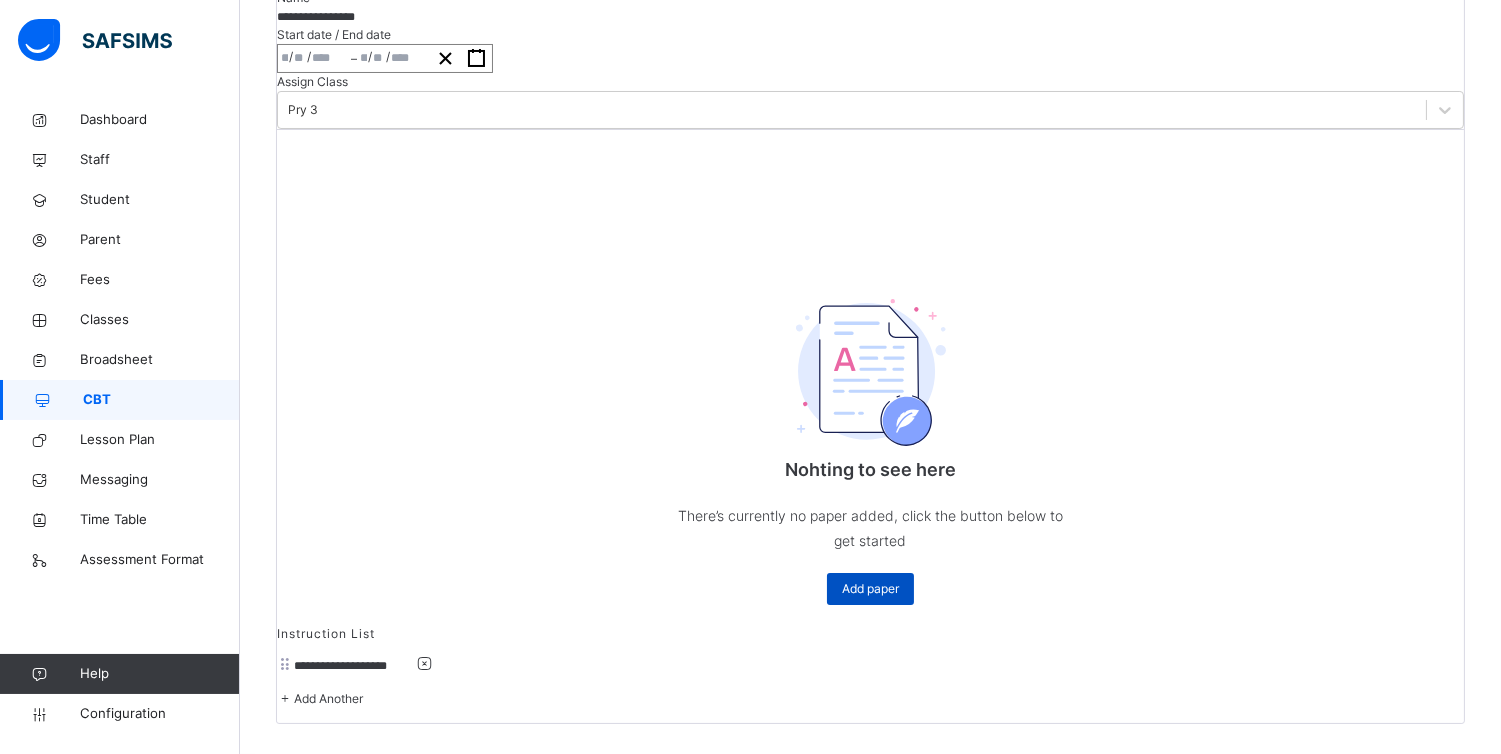 click on "Add paper" at bounding box center [870, 589] 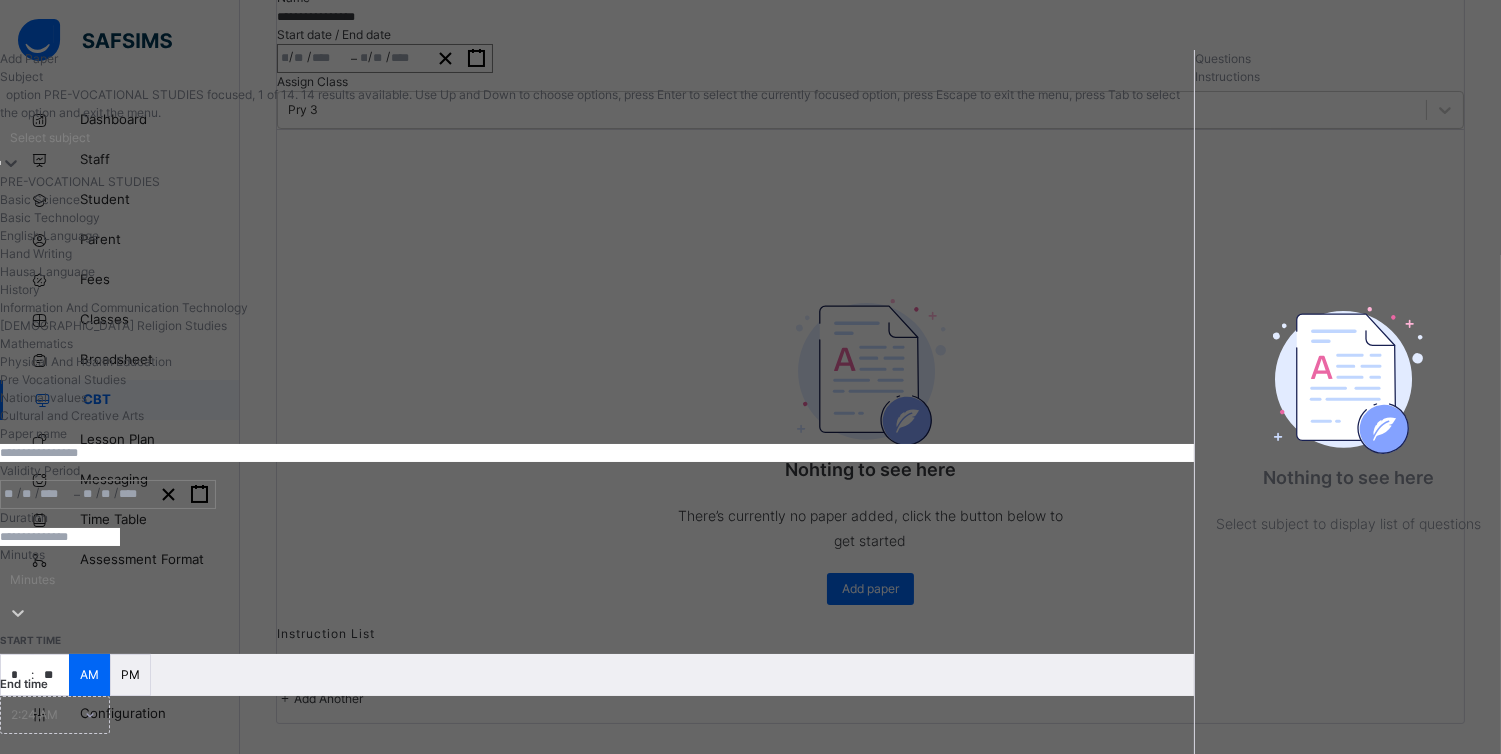 click on "Select subject" at bounding box center [597, 137] 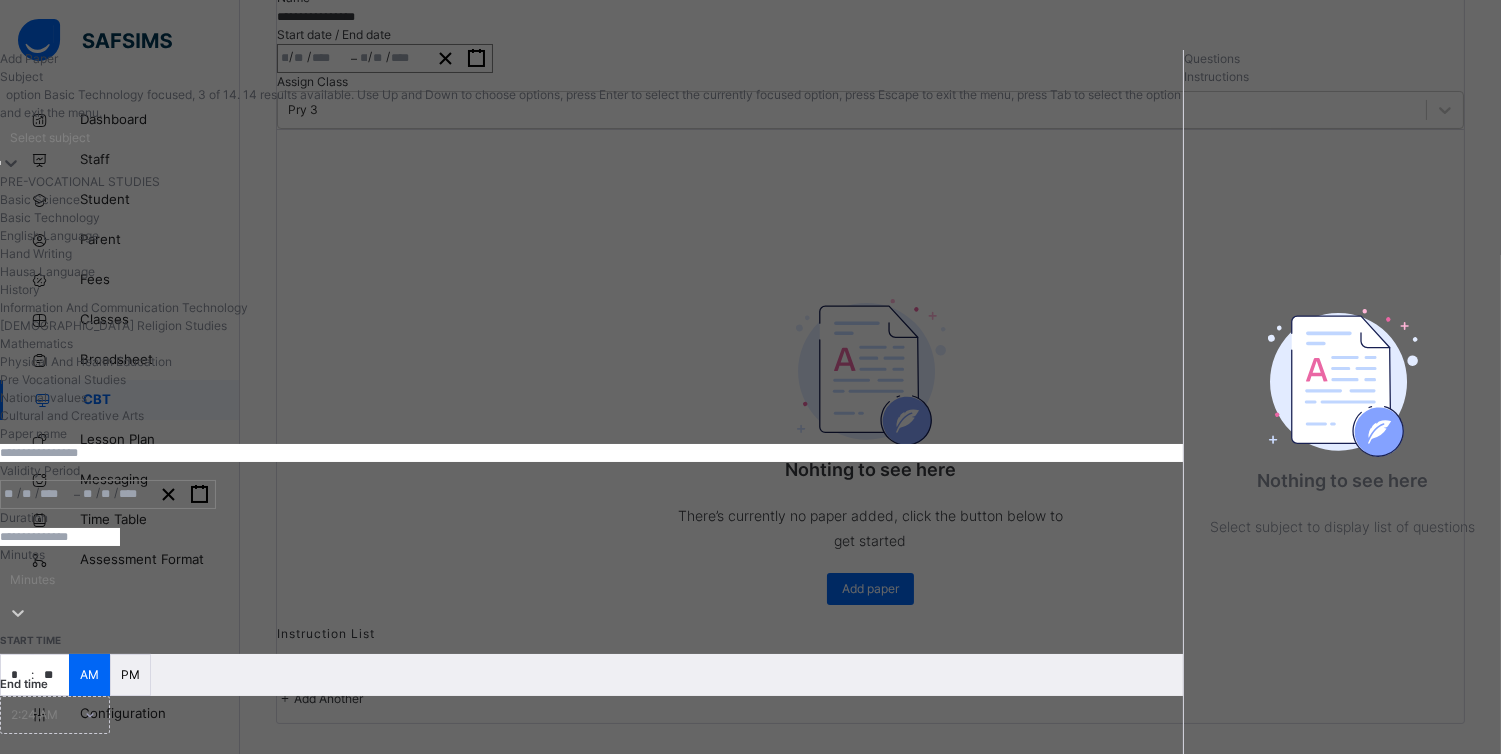 click on "Basic Technology" at bounding box center [591, 218] 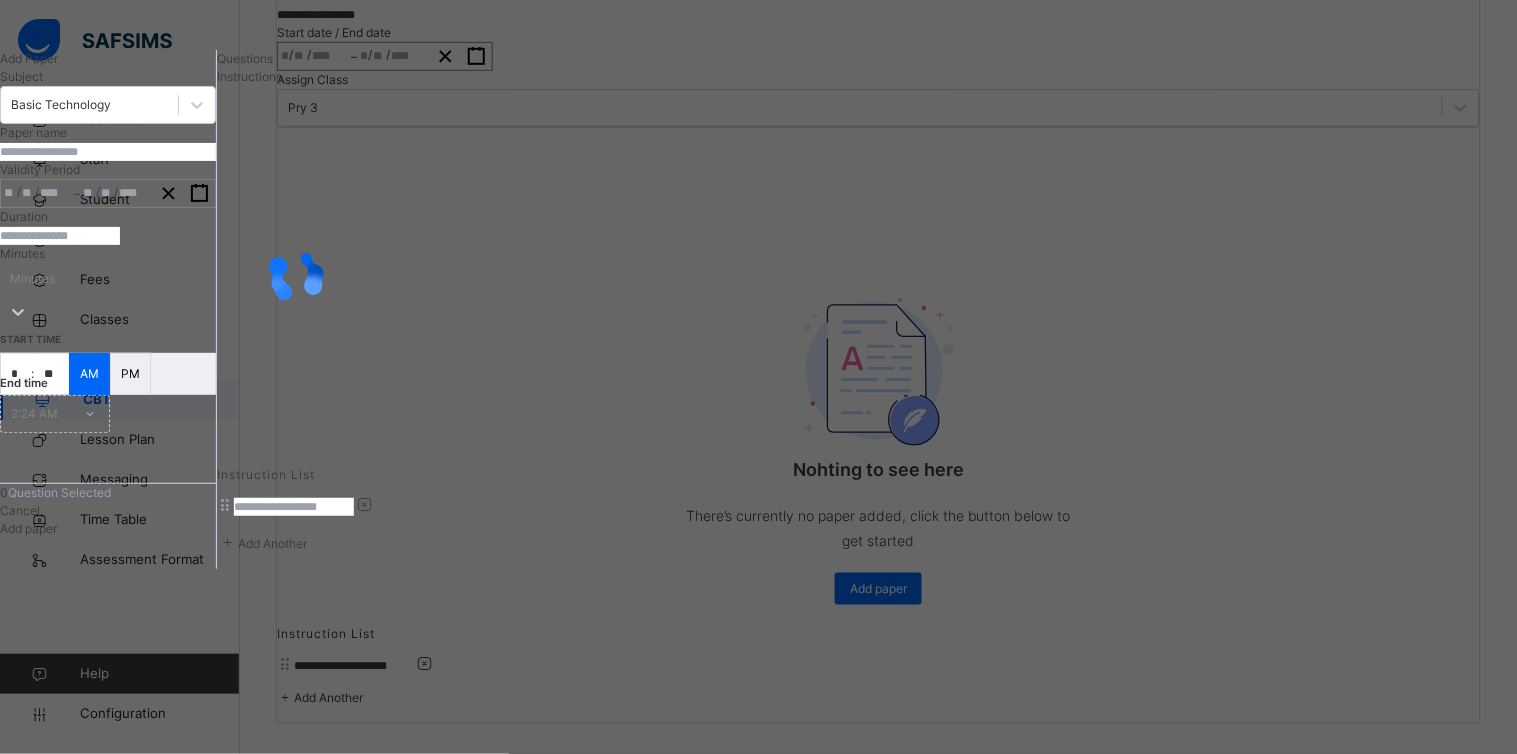 click at bounding box center [108, 152] 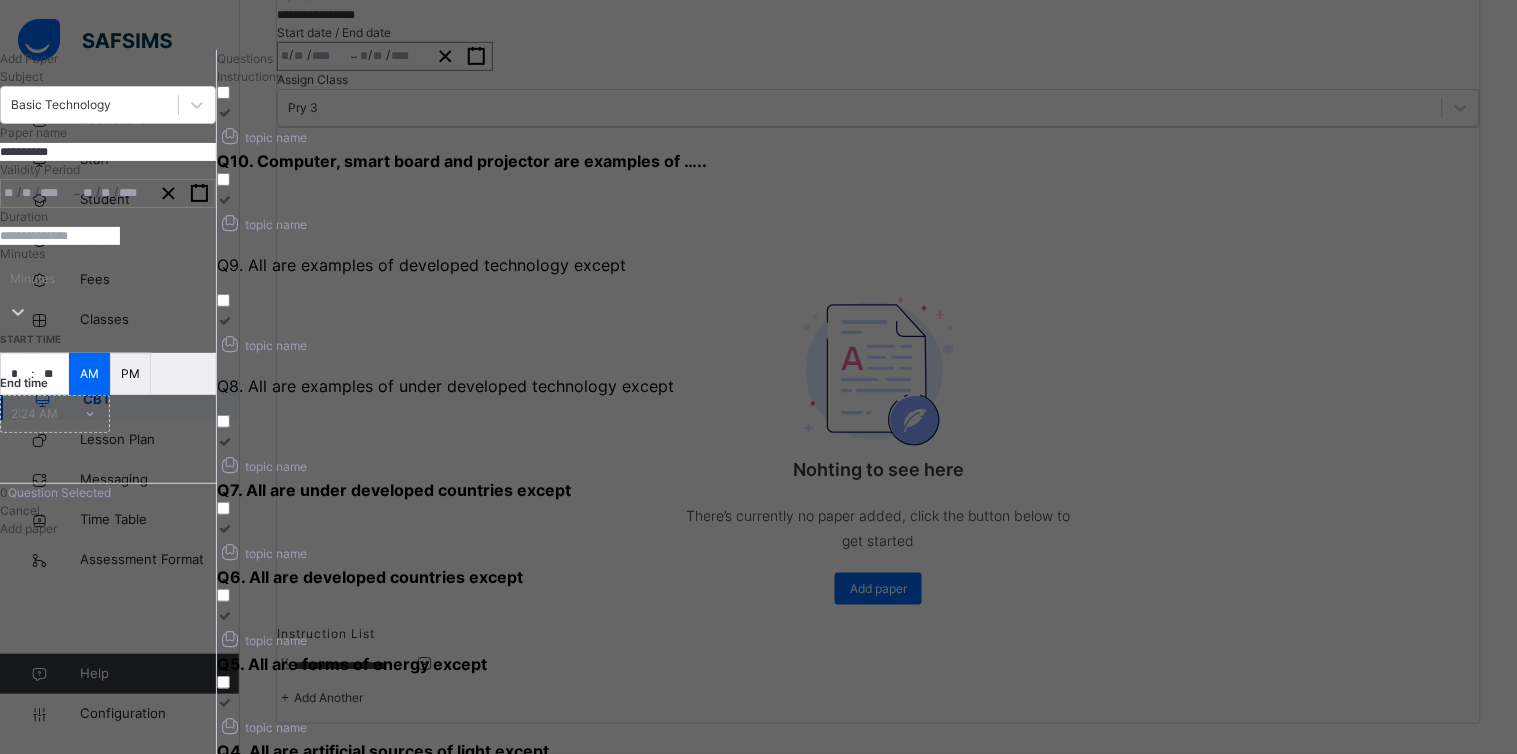 type on "**********" 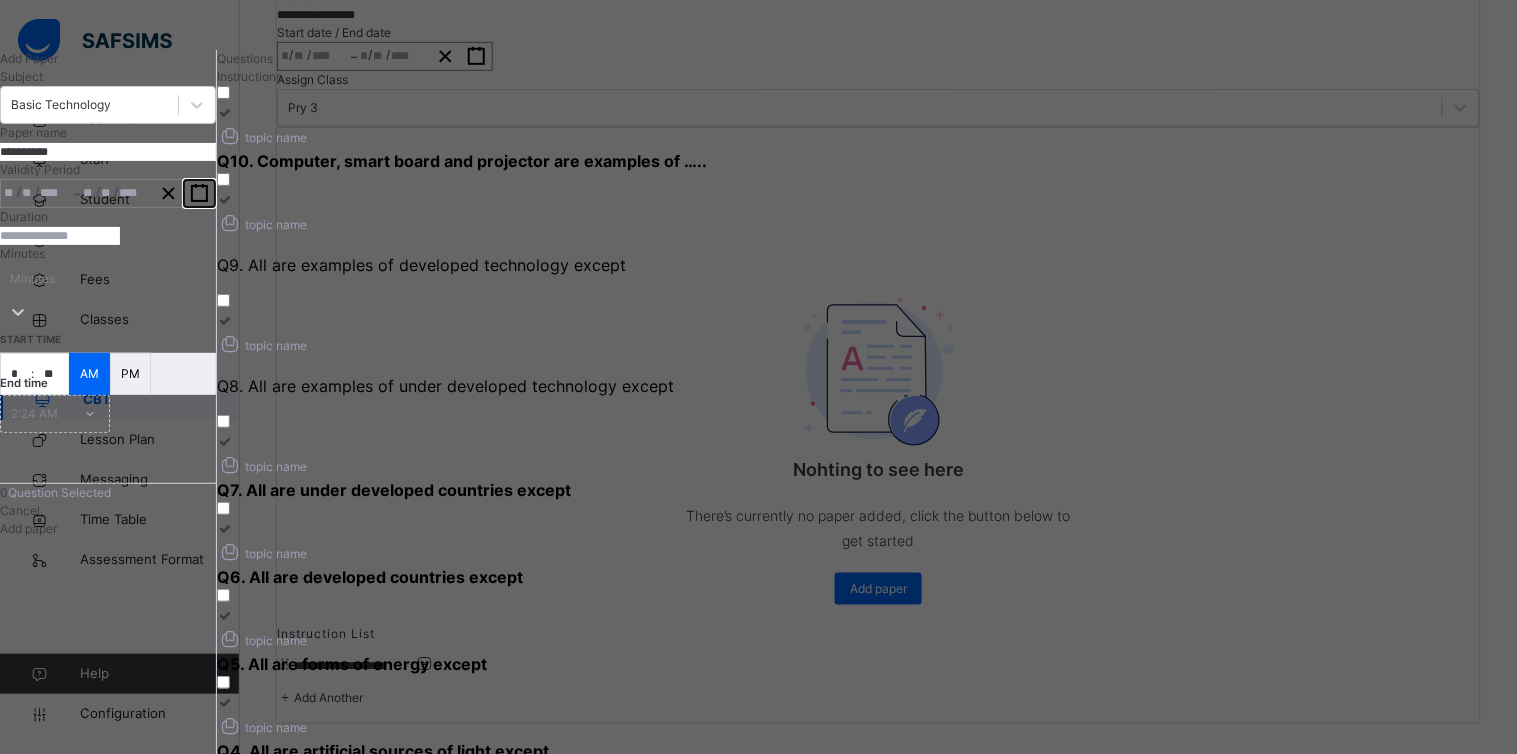 click 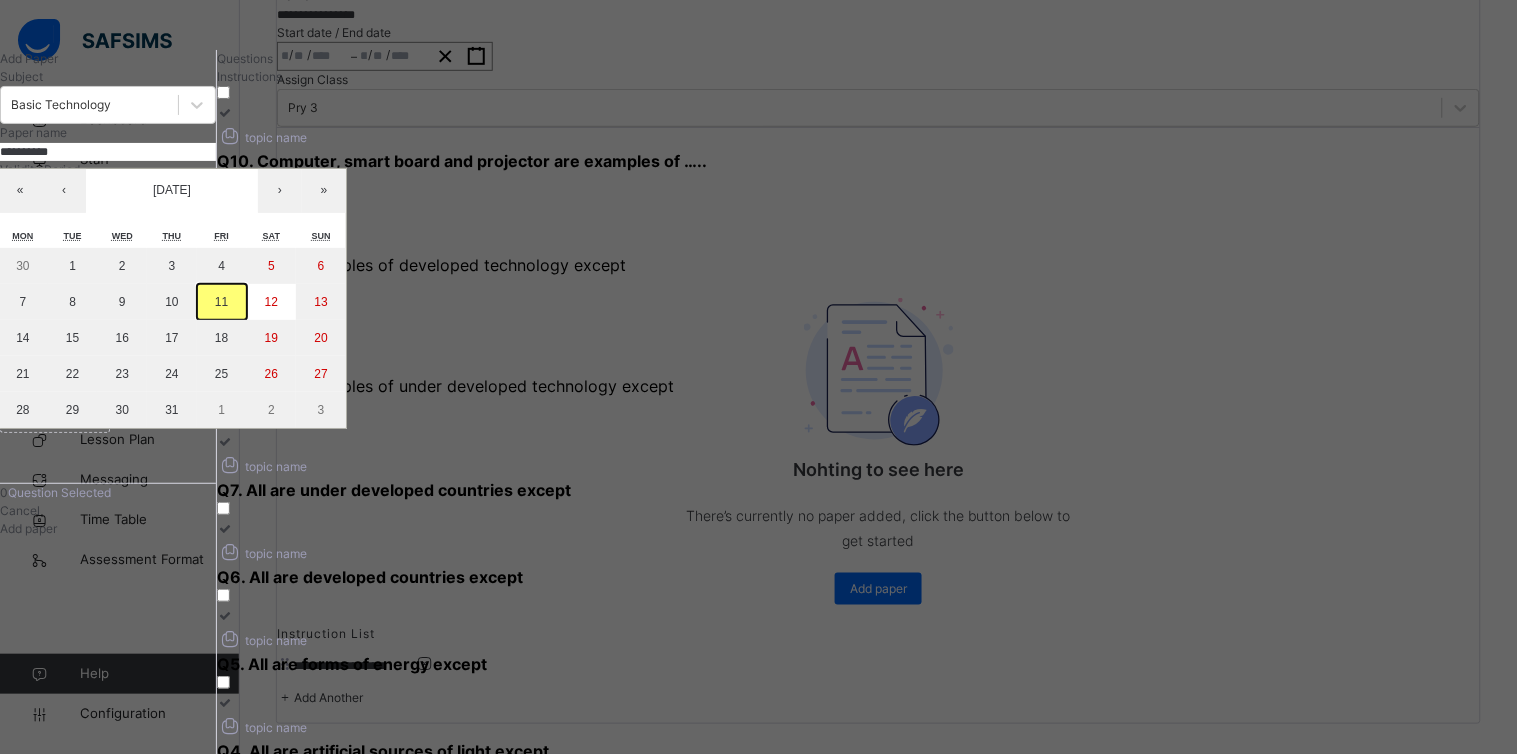 click on "11" at bounding box center (221, 302) 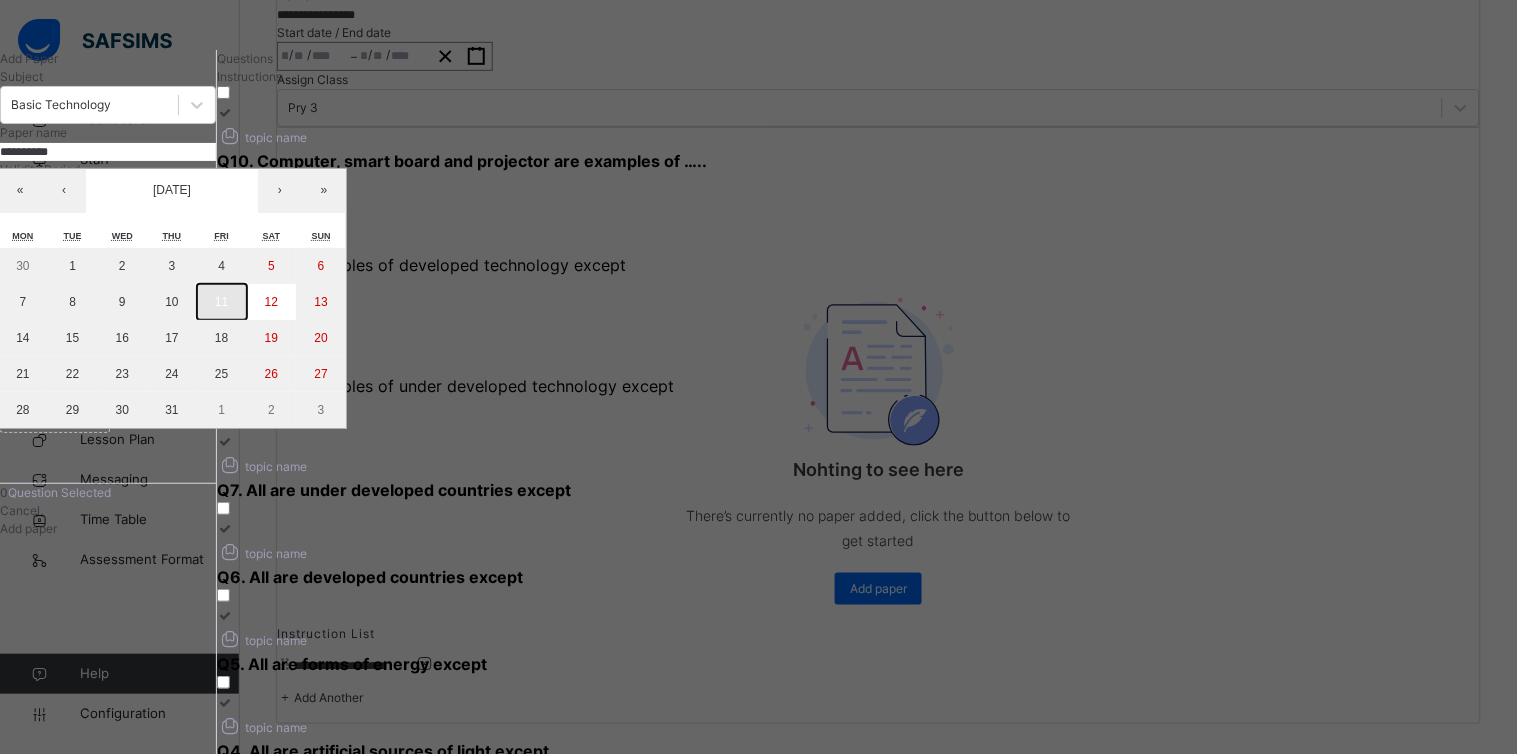 click on "11" at bounding box center (221, 302) 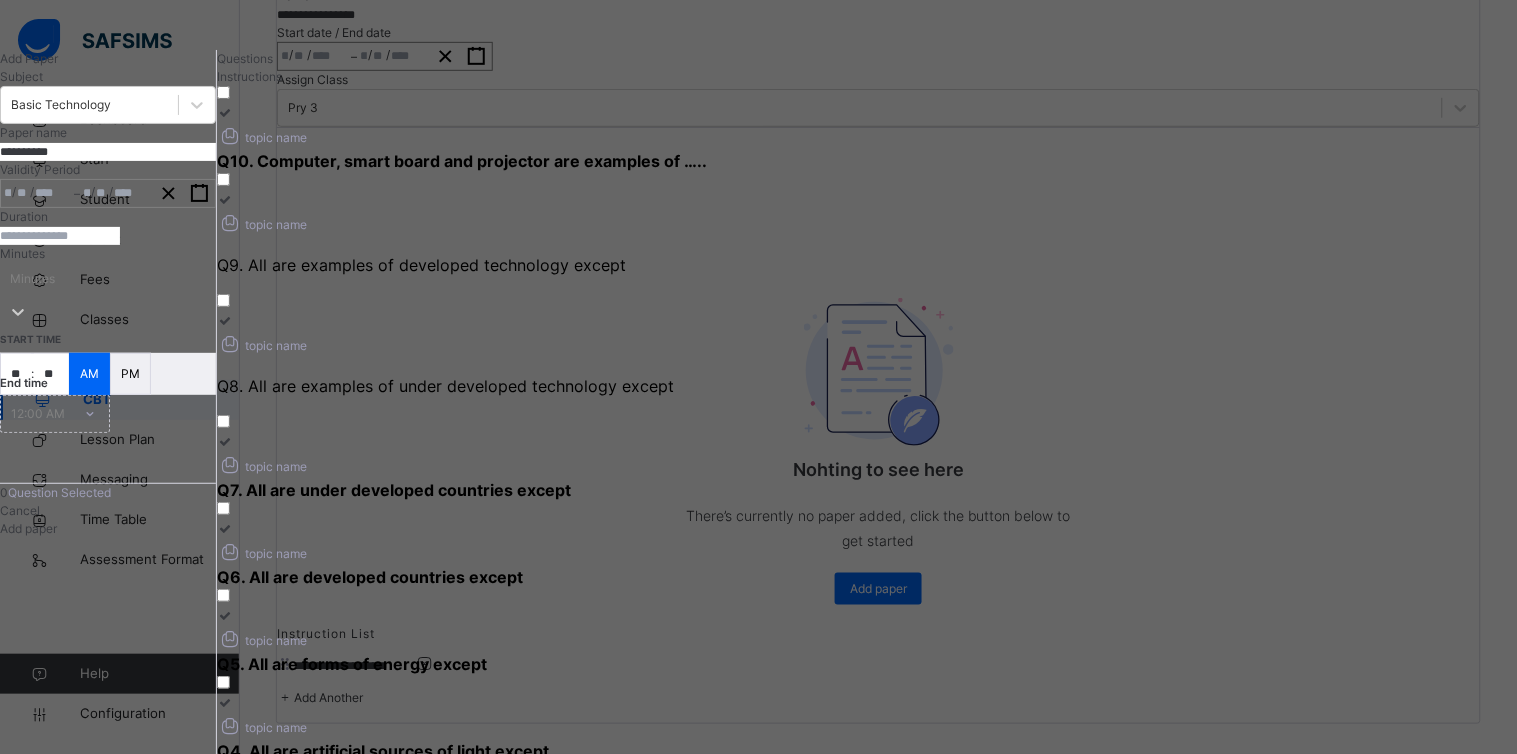 click at bounding box center (60, 236) 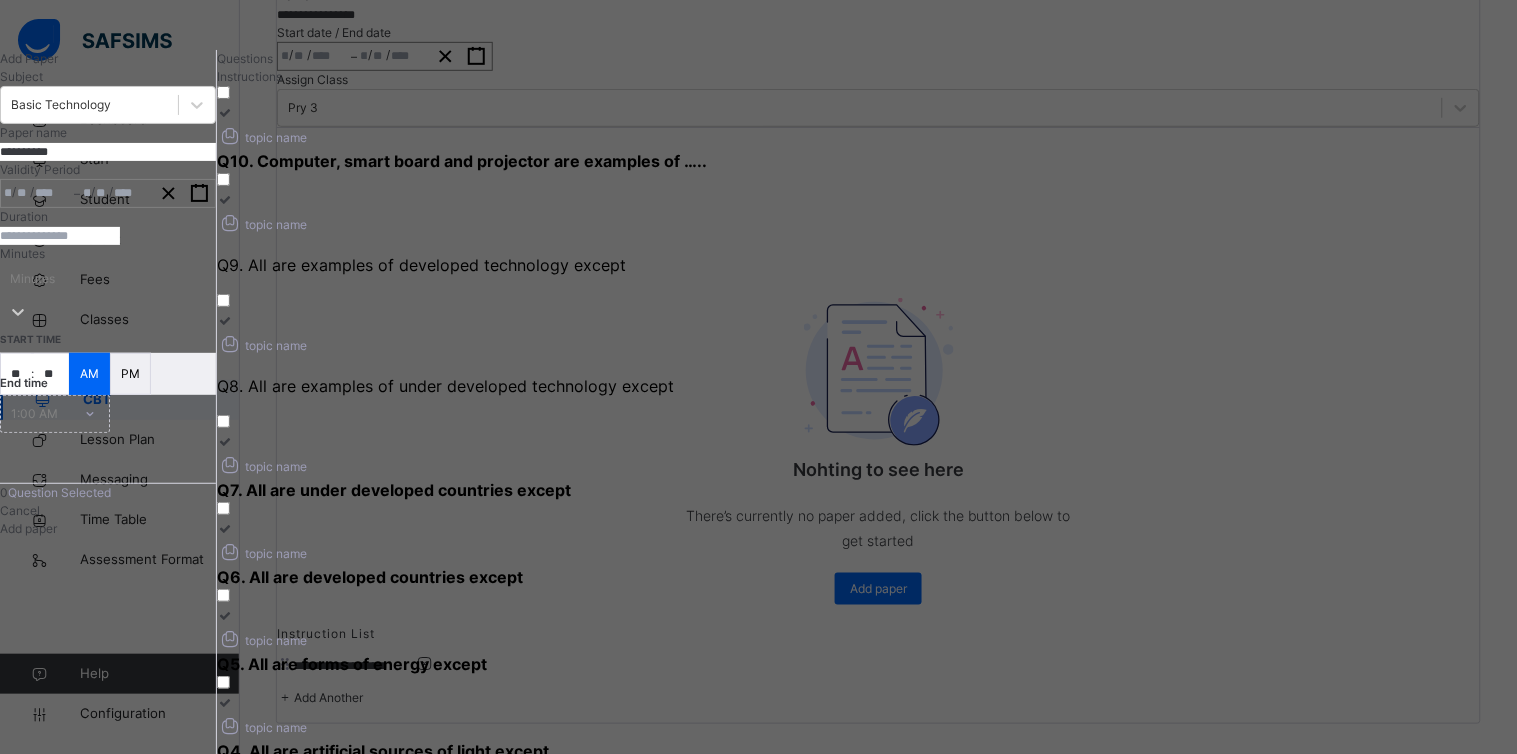 type on "*" 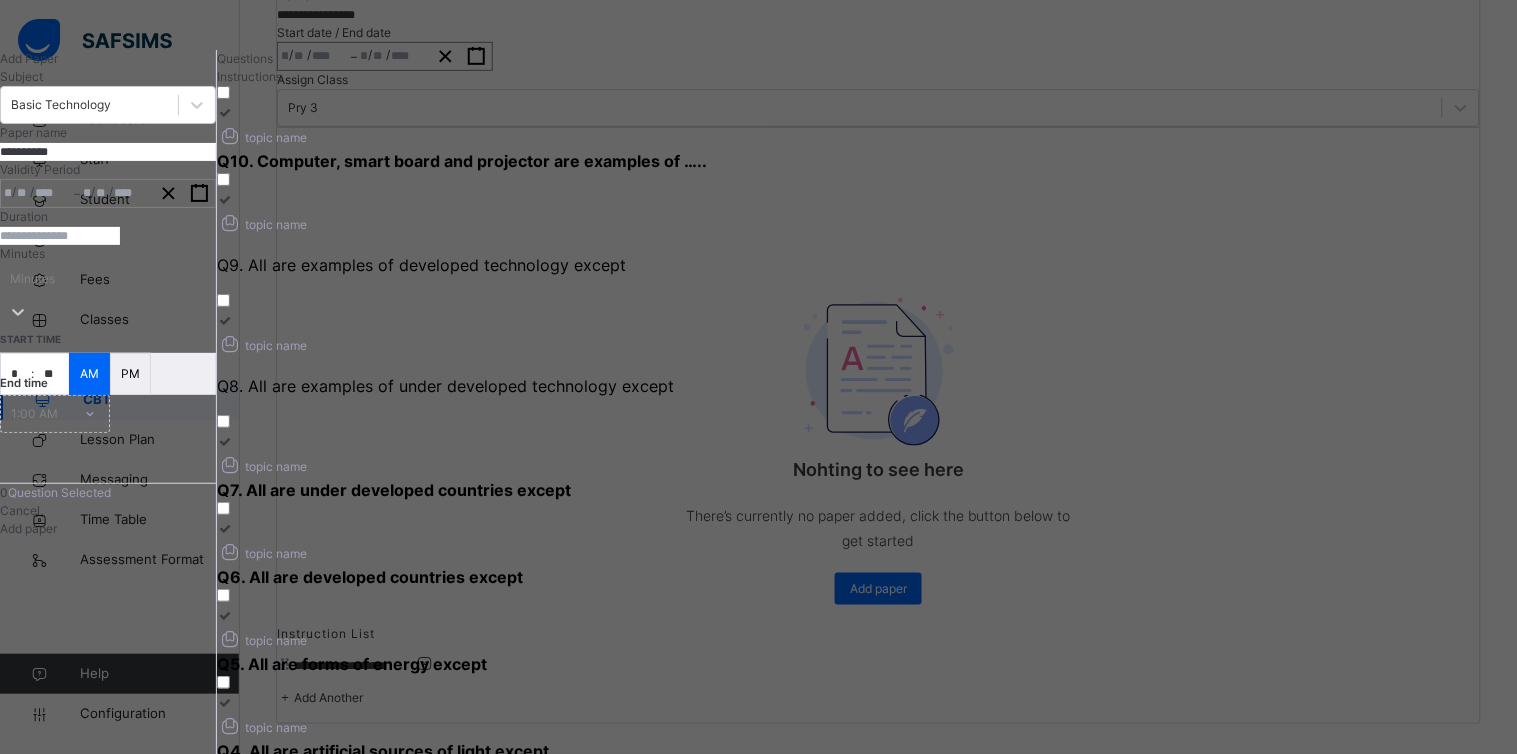 type on "**" 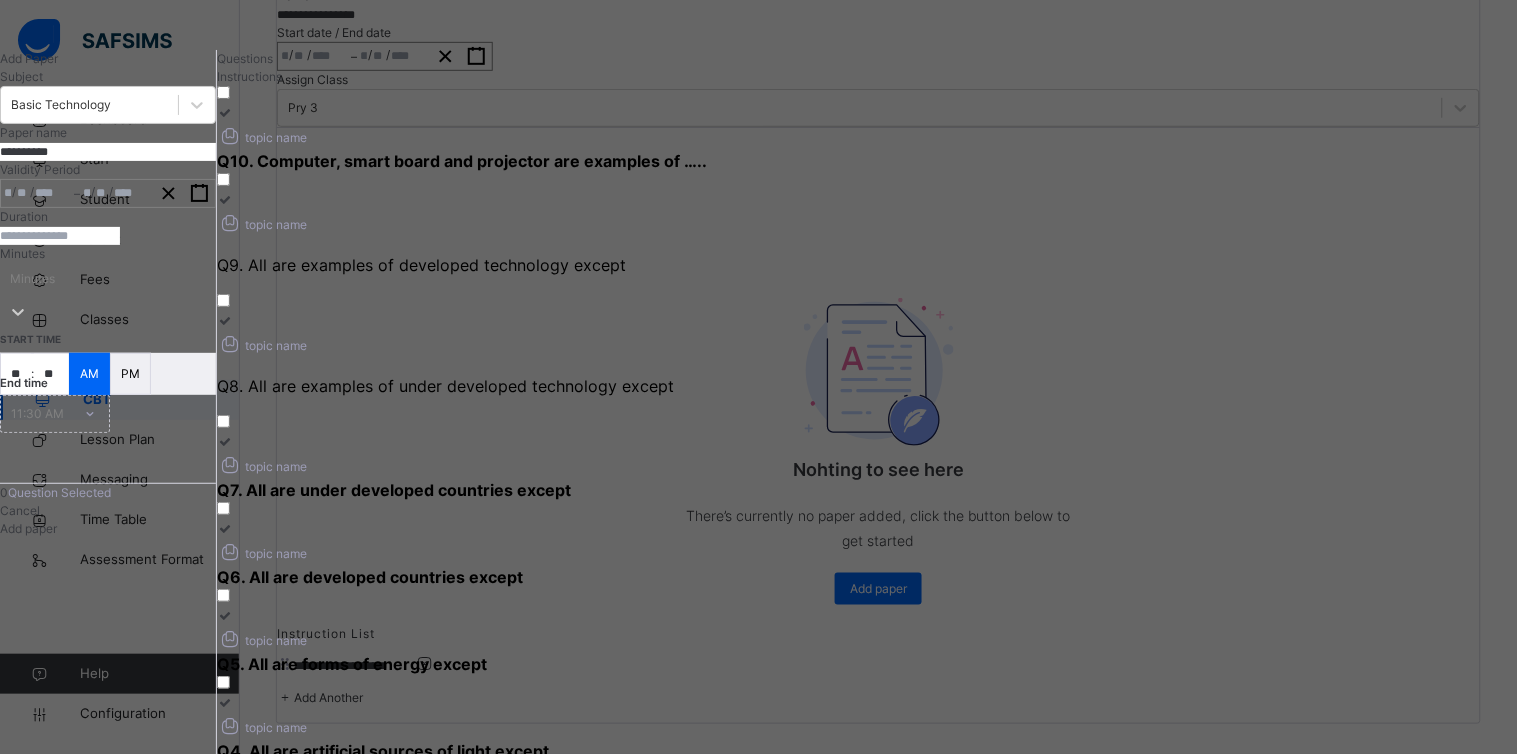 type on "**" 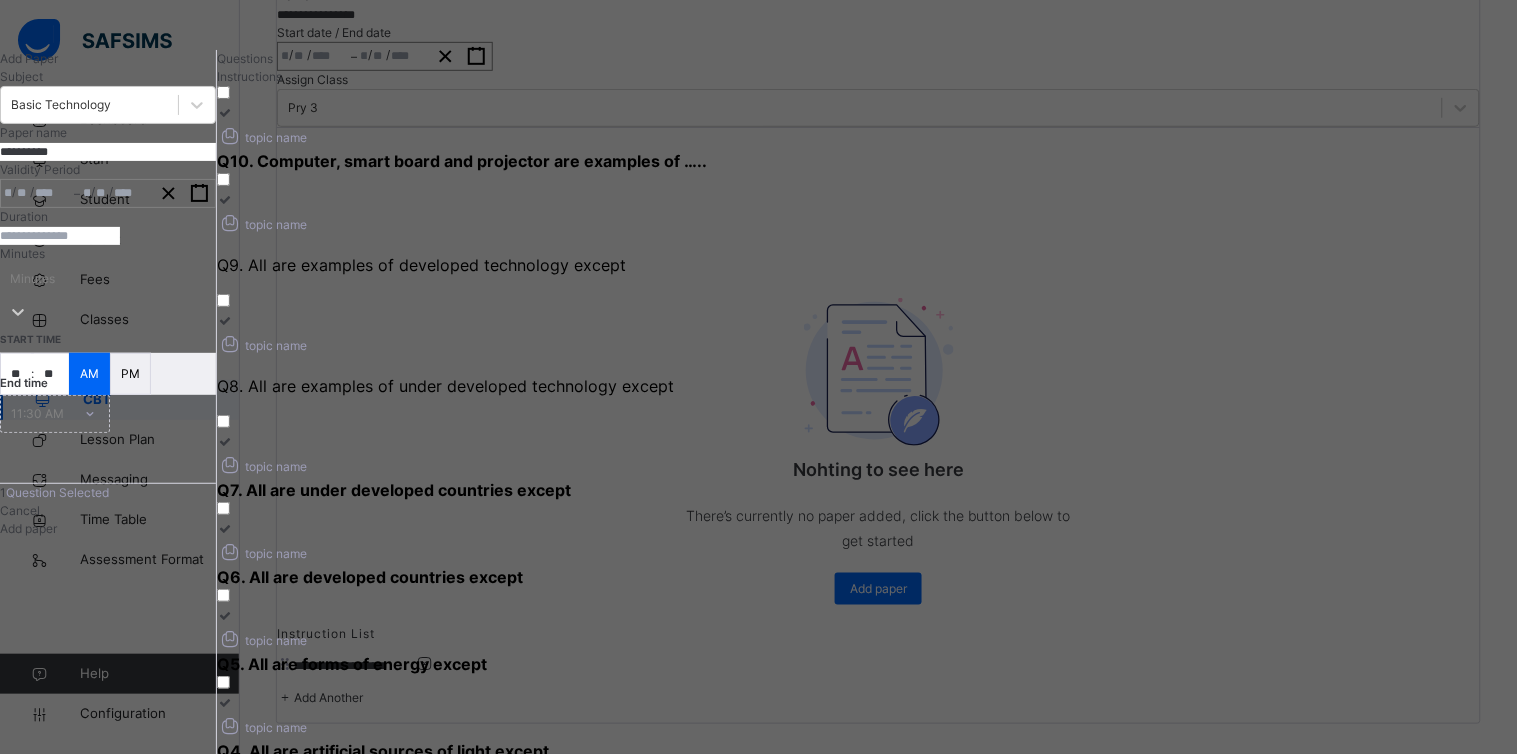 click at bounding box center (527, 245) 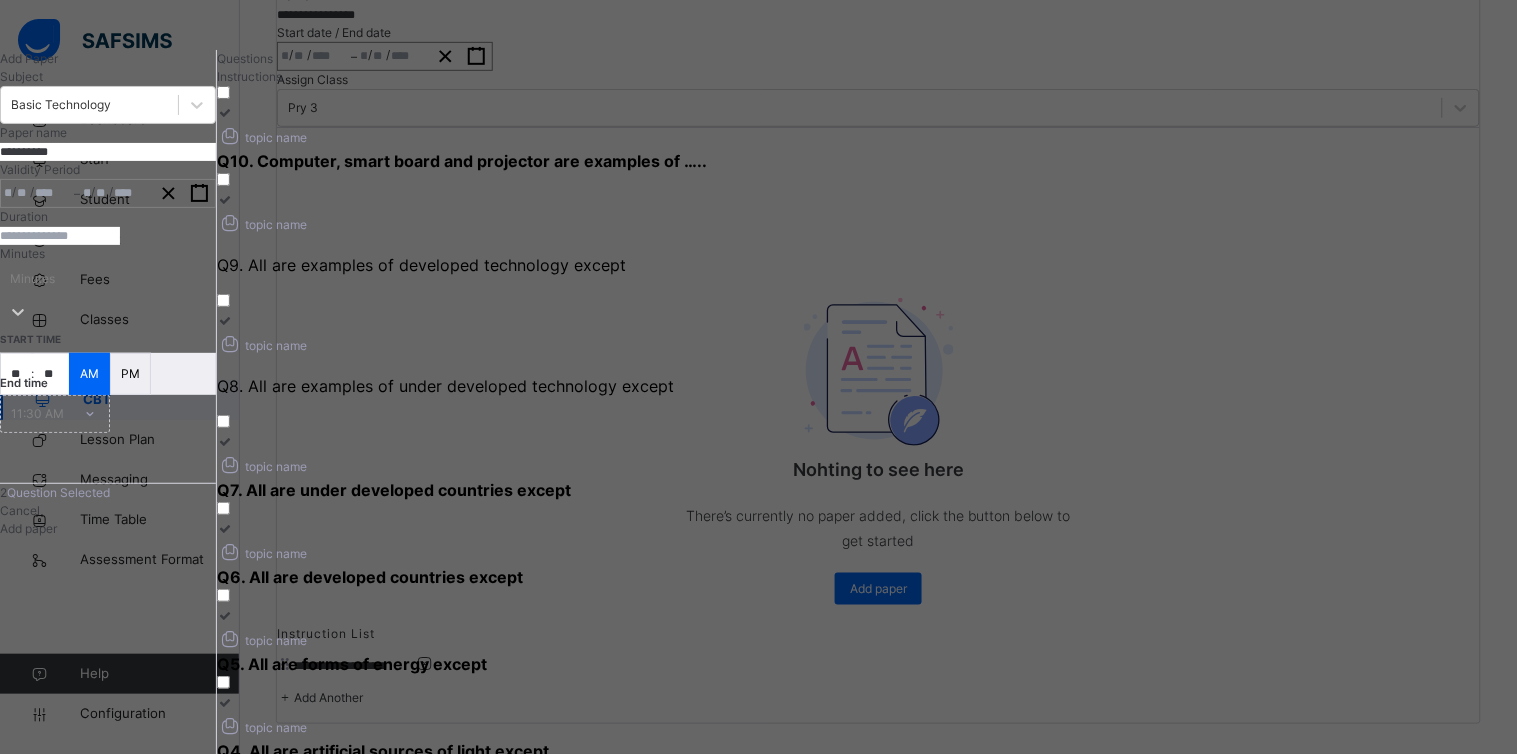 click on "topic name" at bounding box center (262, 466) 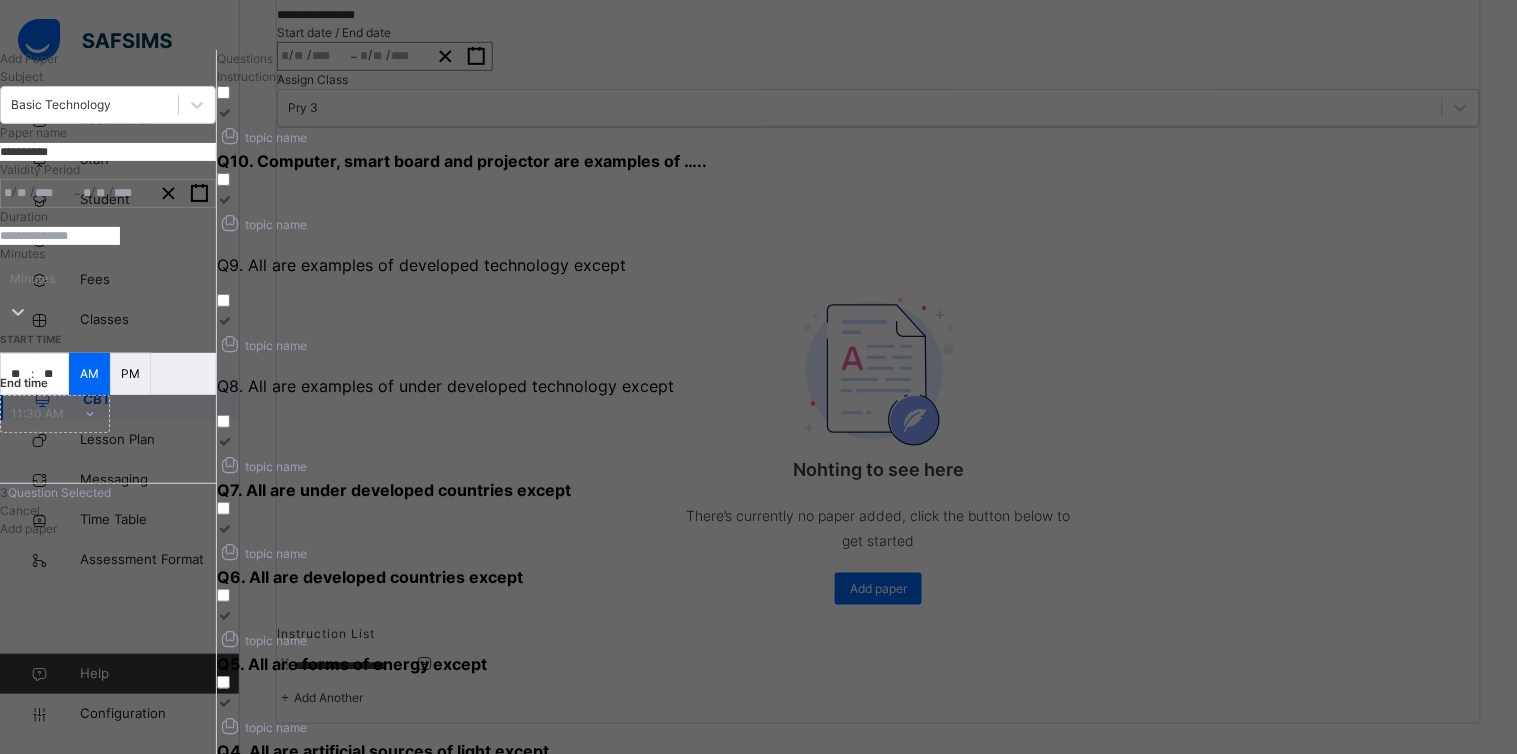 click on "Q8. All are examples of under developed technology except" at bounding box center [445, 386] 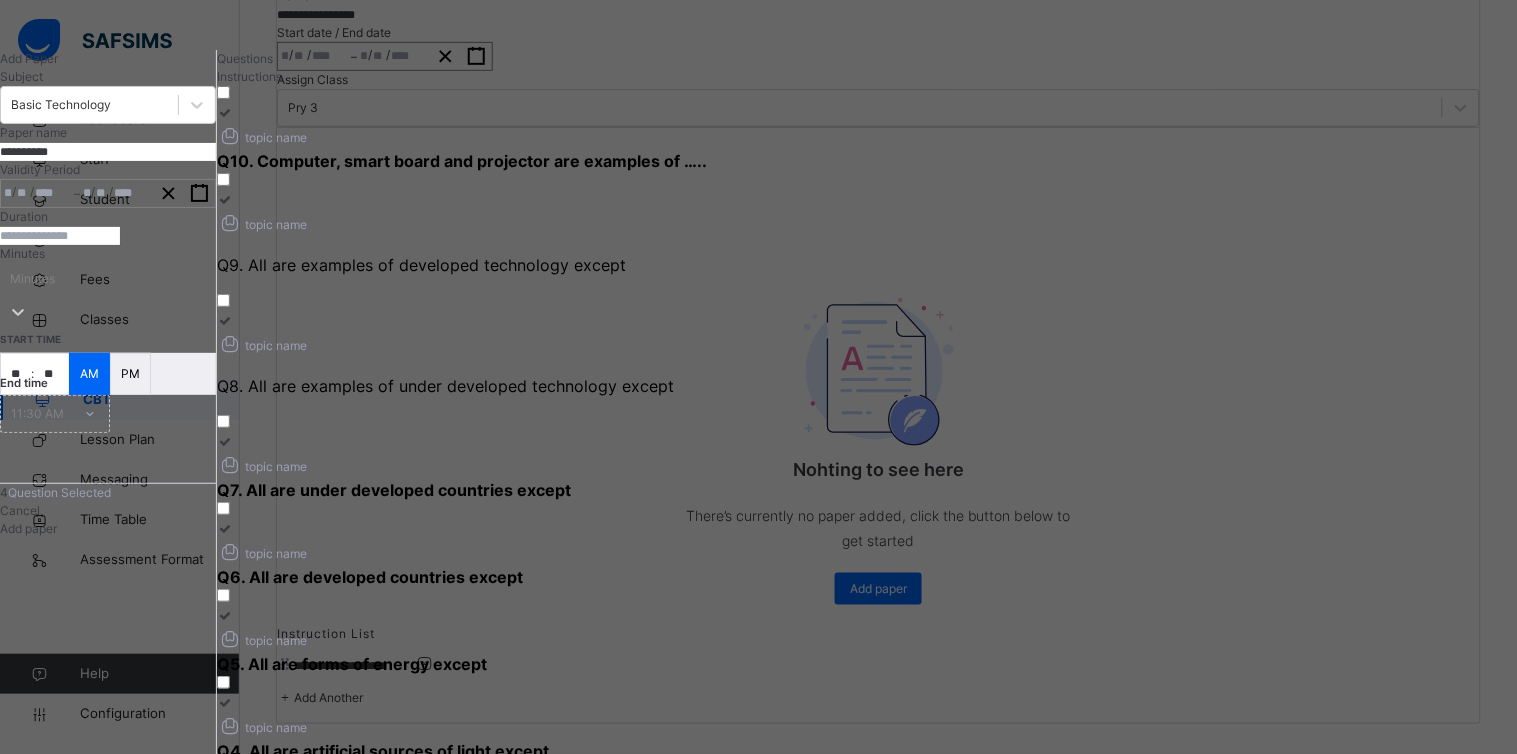 click on "topic name   ​ Q6. All are developed countries except  ​" at bounding box center (527, 554) 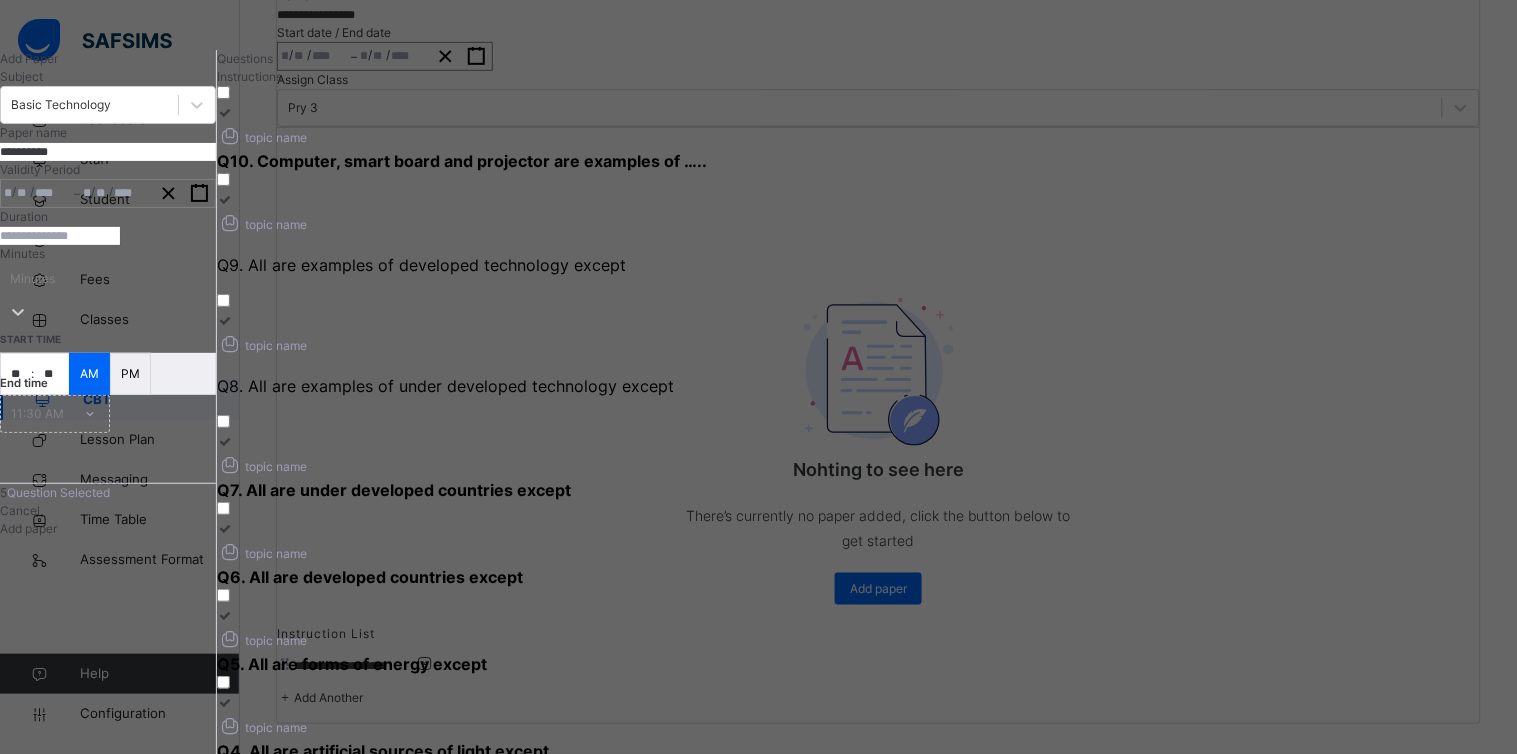 click on "Q5. All are forms of energy except" at bounding box center (352, 664) 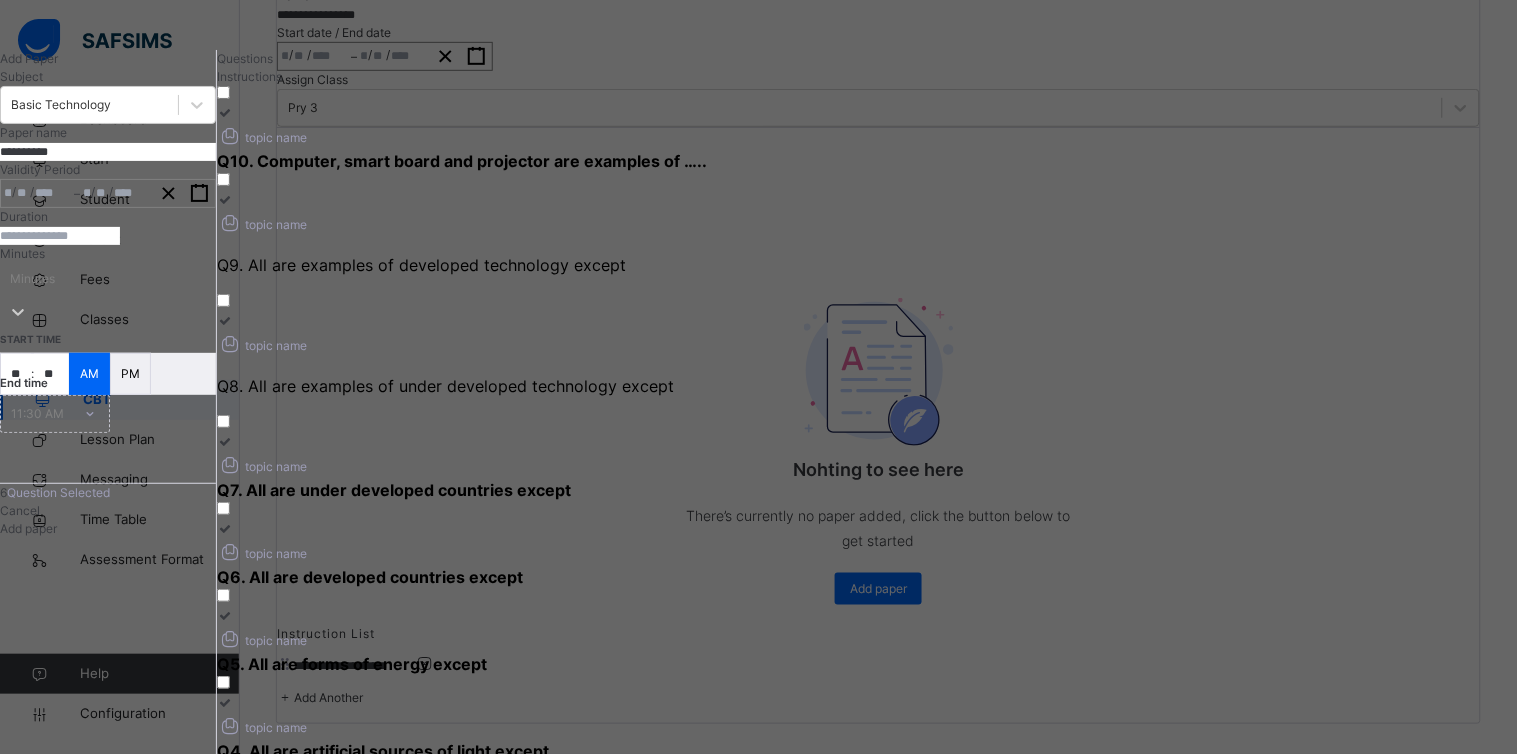 click on "topic name" at bounding box center [262, 814] 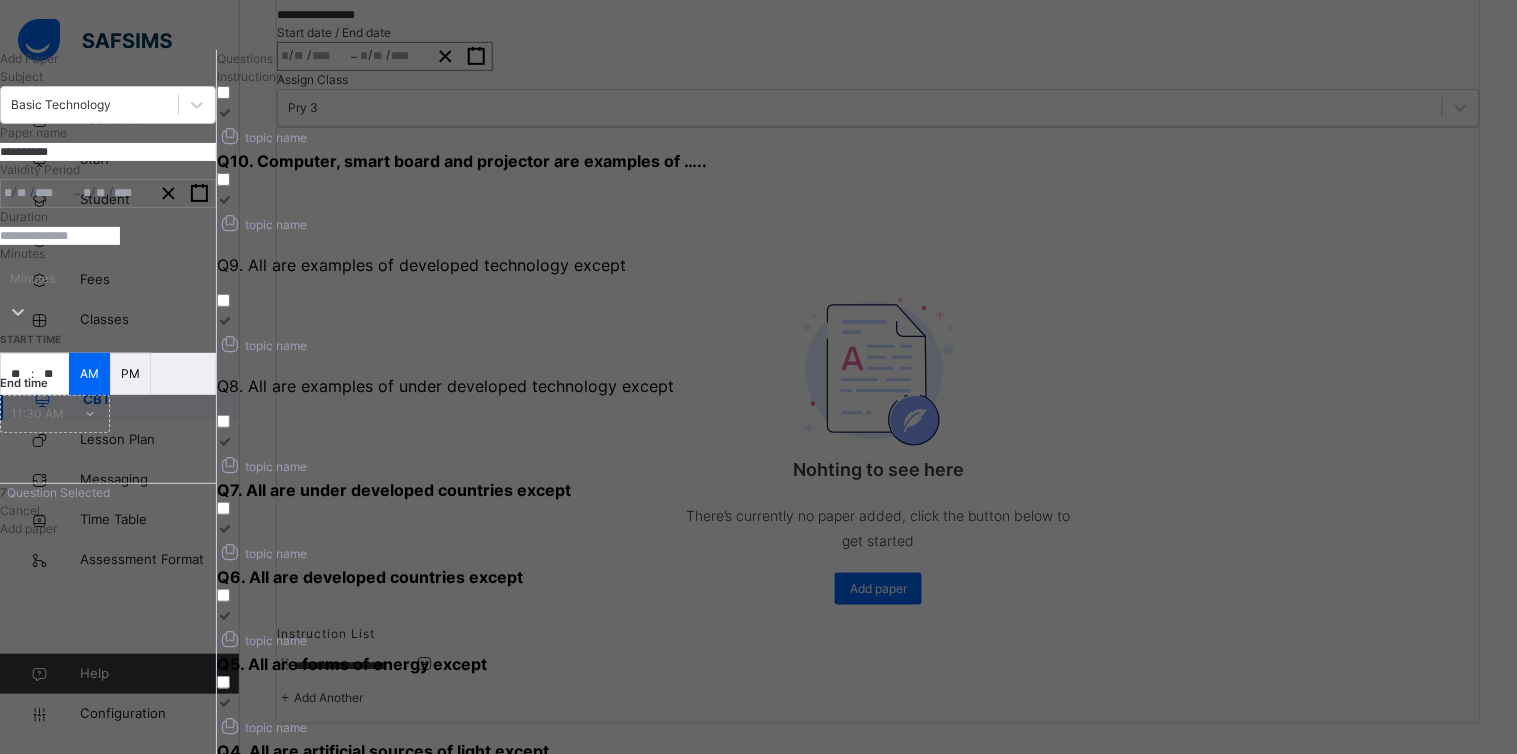 click on "topic name" at bounding box center (527, 725) 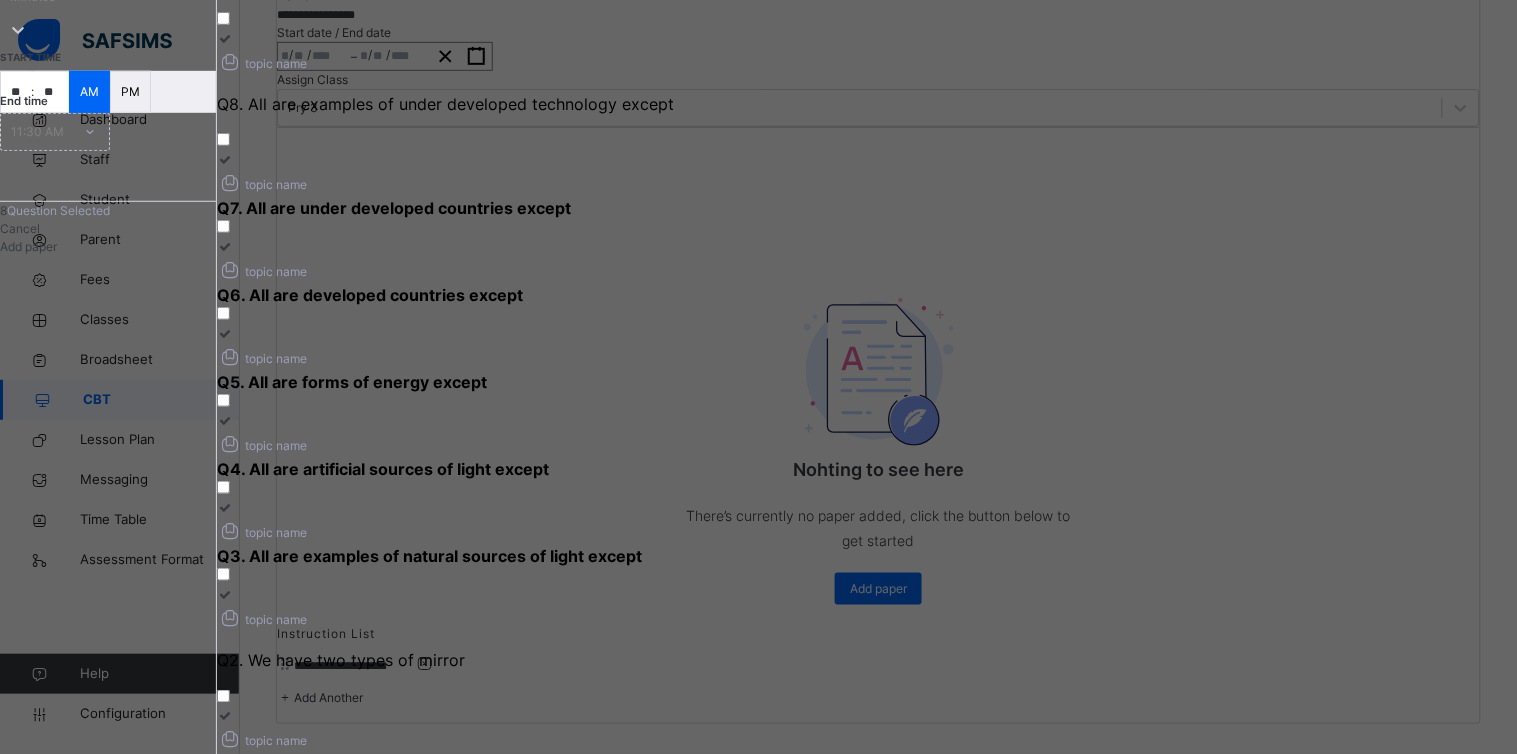 scroll, scrollTop: 317, scrollLeft: 0, axis: vertical 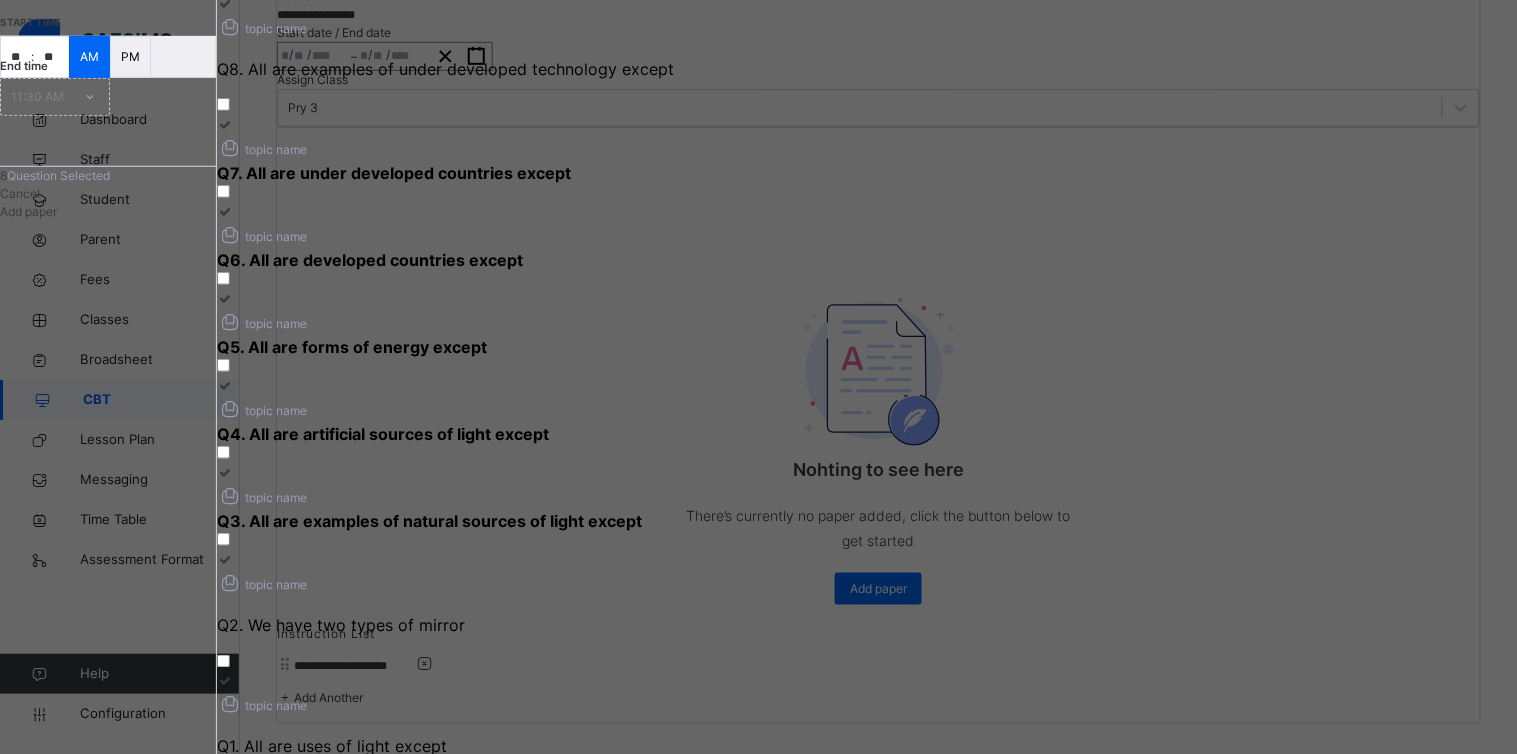 click at bounding box center [527, 767] 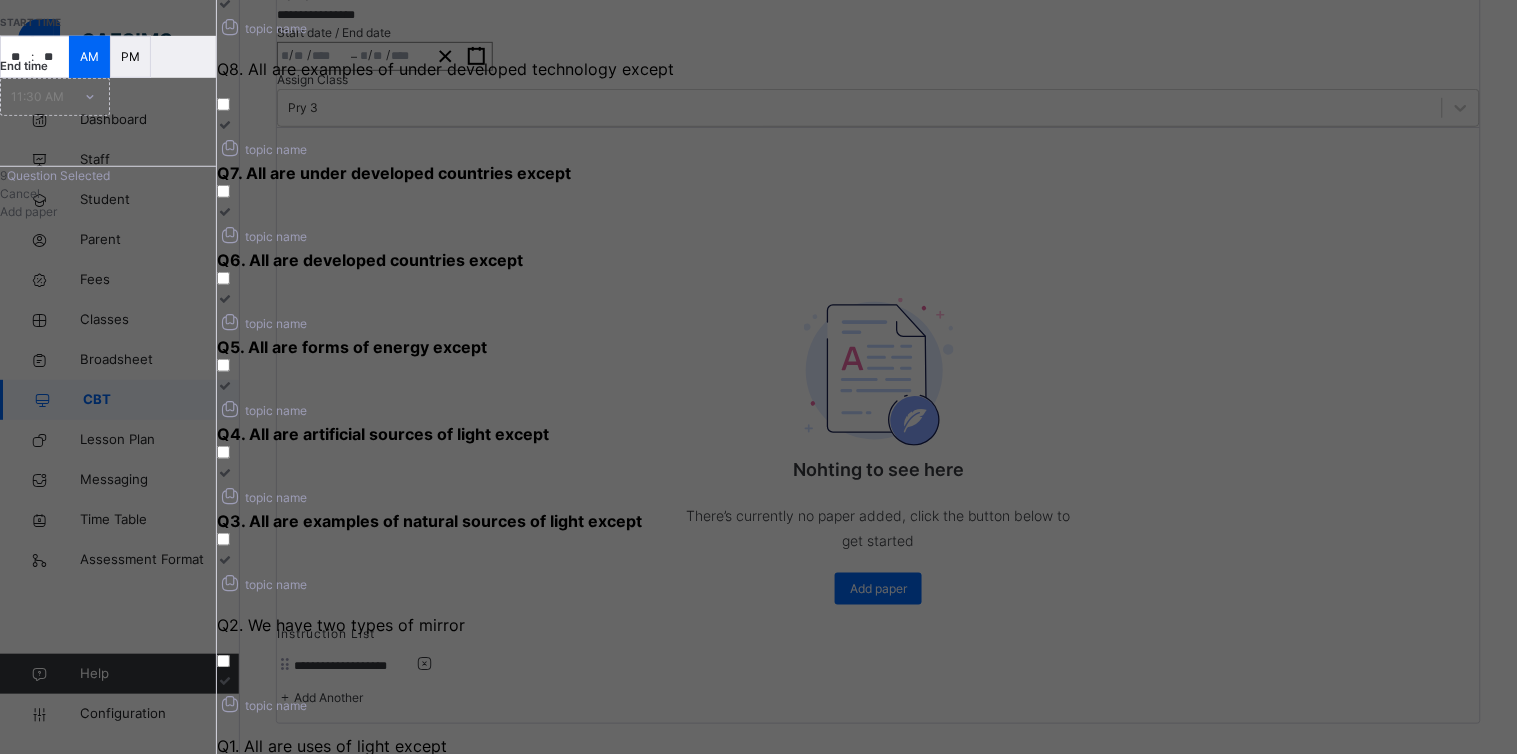 click at bounding box center (527, 605) 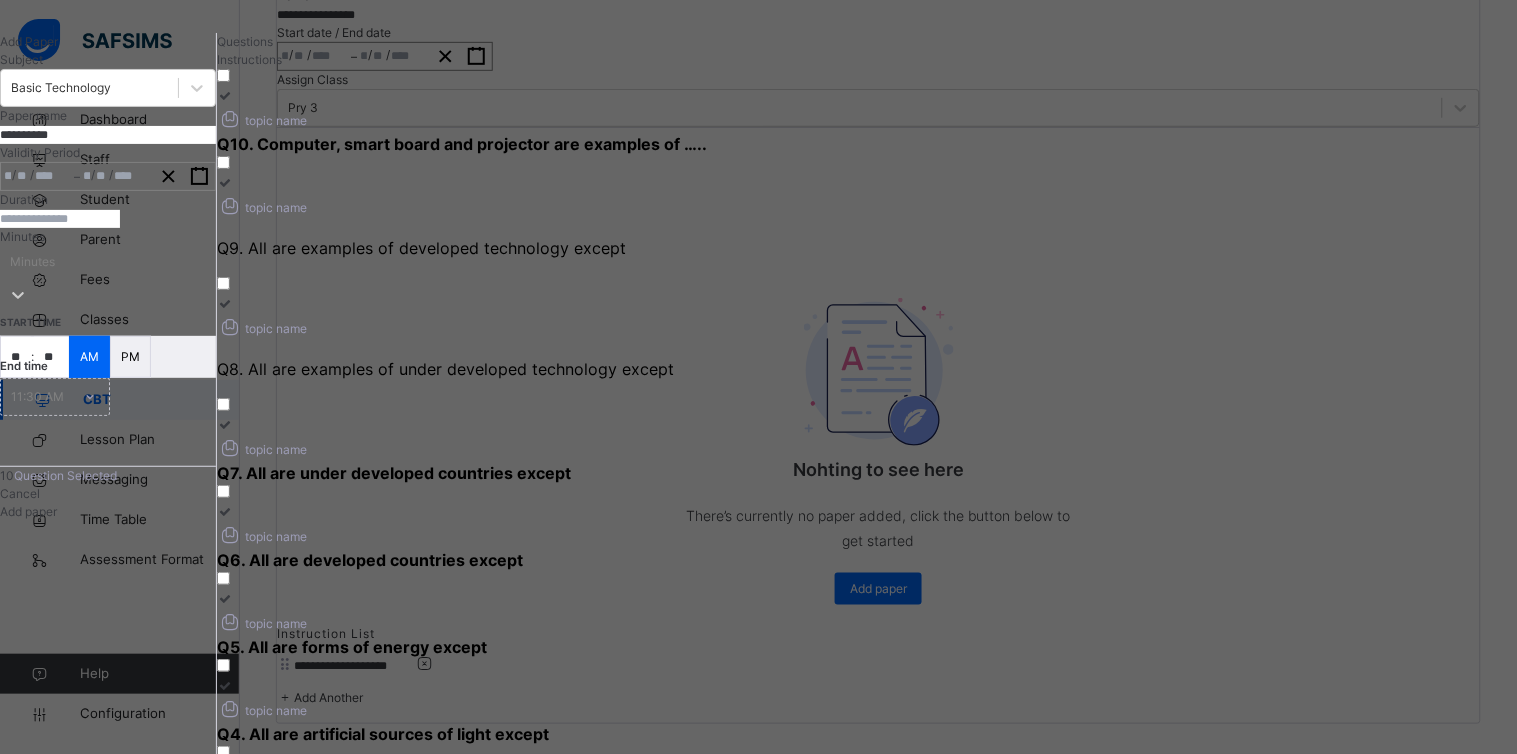 scroll, scrollTop: 0, scrollLeft: 0, axis: both 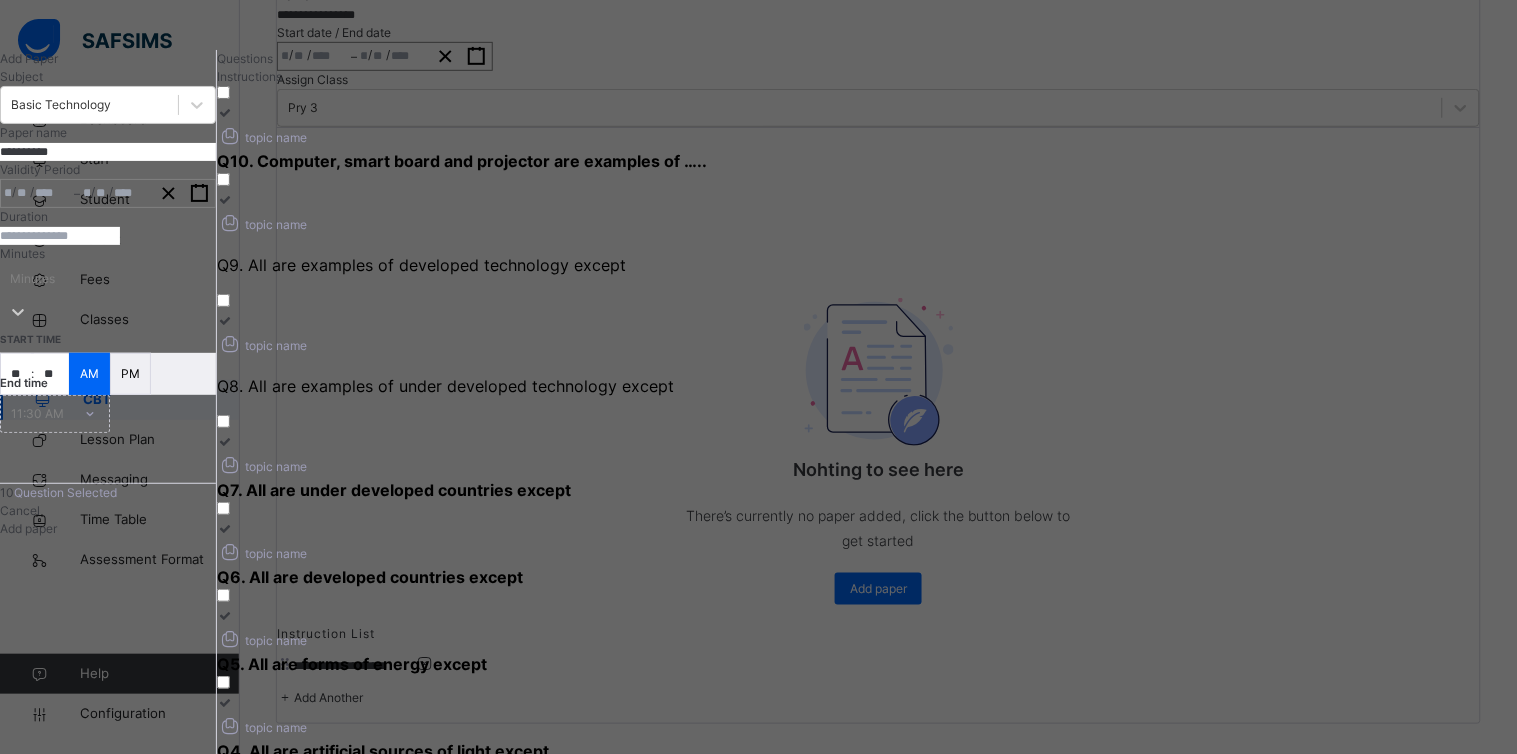 click on "Instructions" at bounding box center [249, 76] 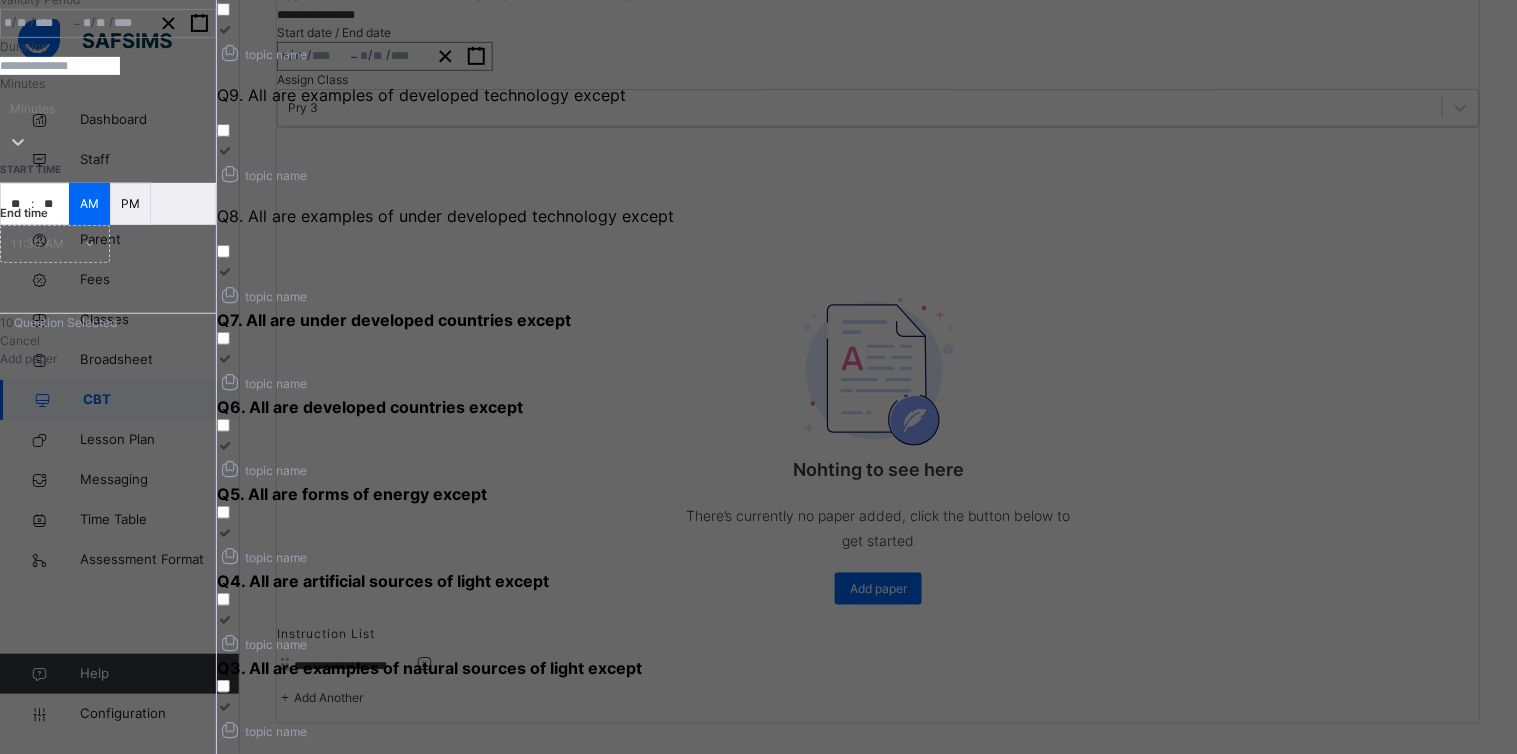 scroll, scrollTop: 317, scrollLeft: 0, axis: vertical 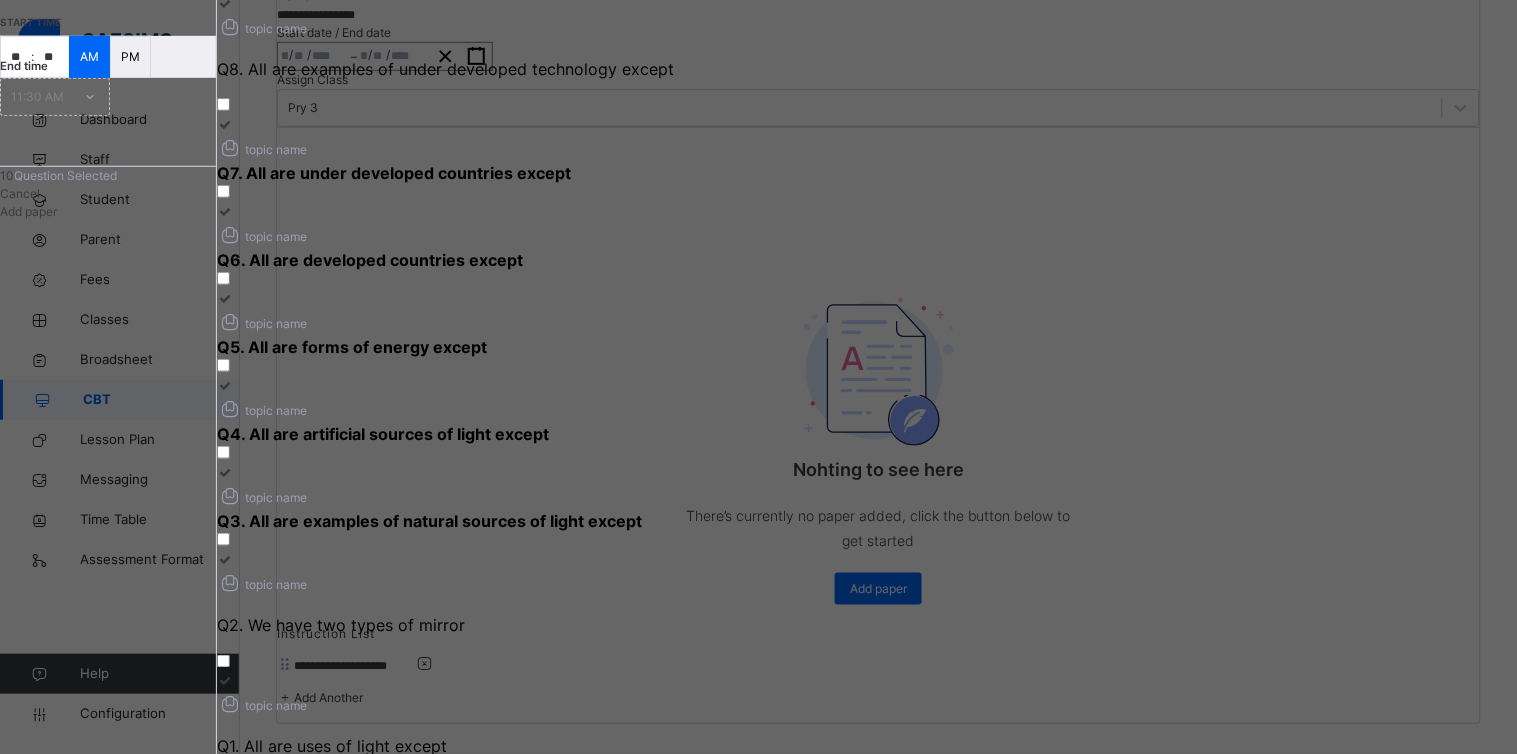 click on "Add paper" at bounding box center [28, 211] 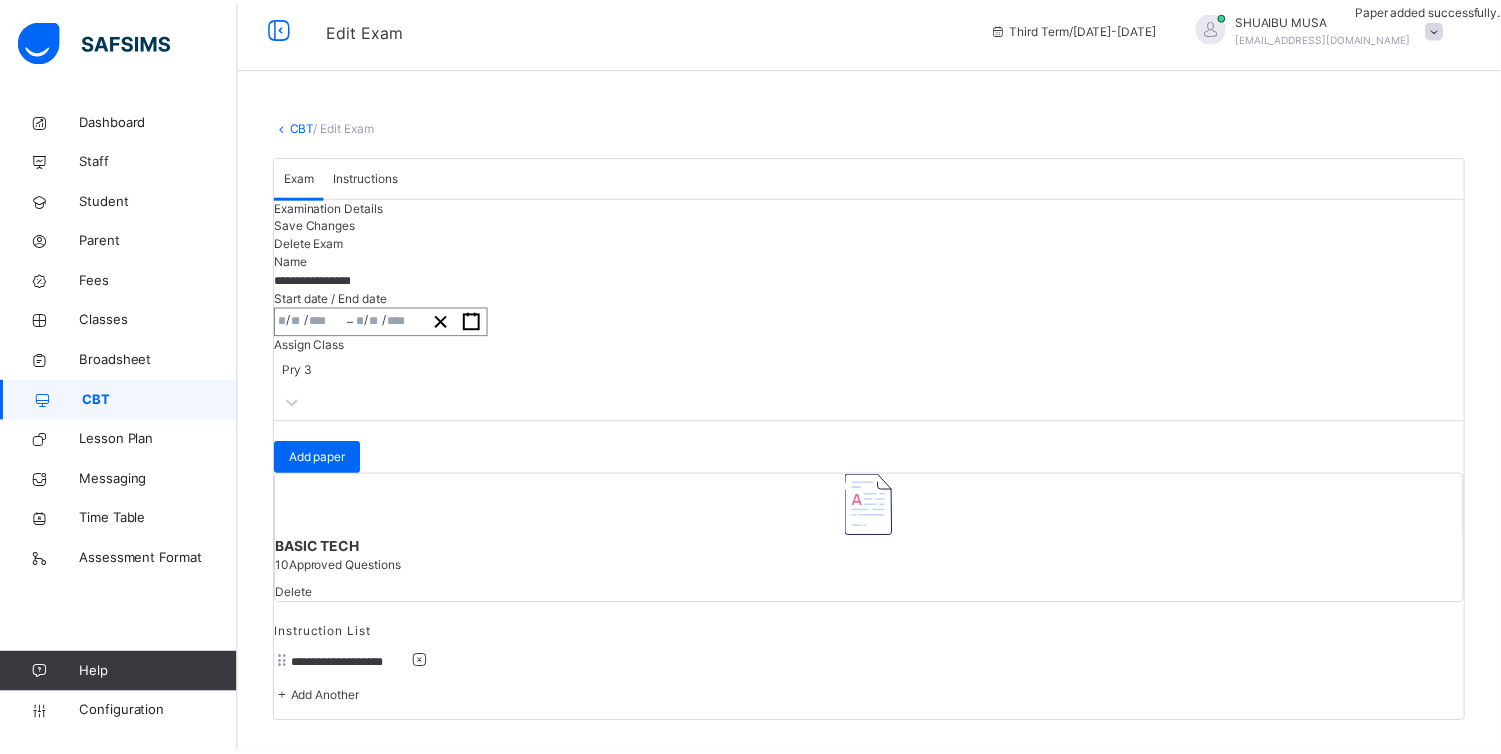 scroll, scrollTop: 136, scrollLeft: 0, axis: vertical 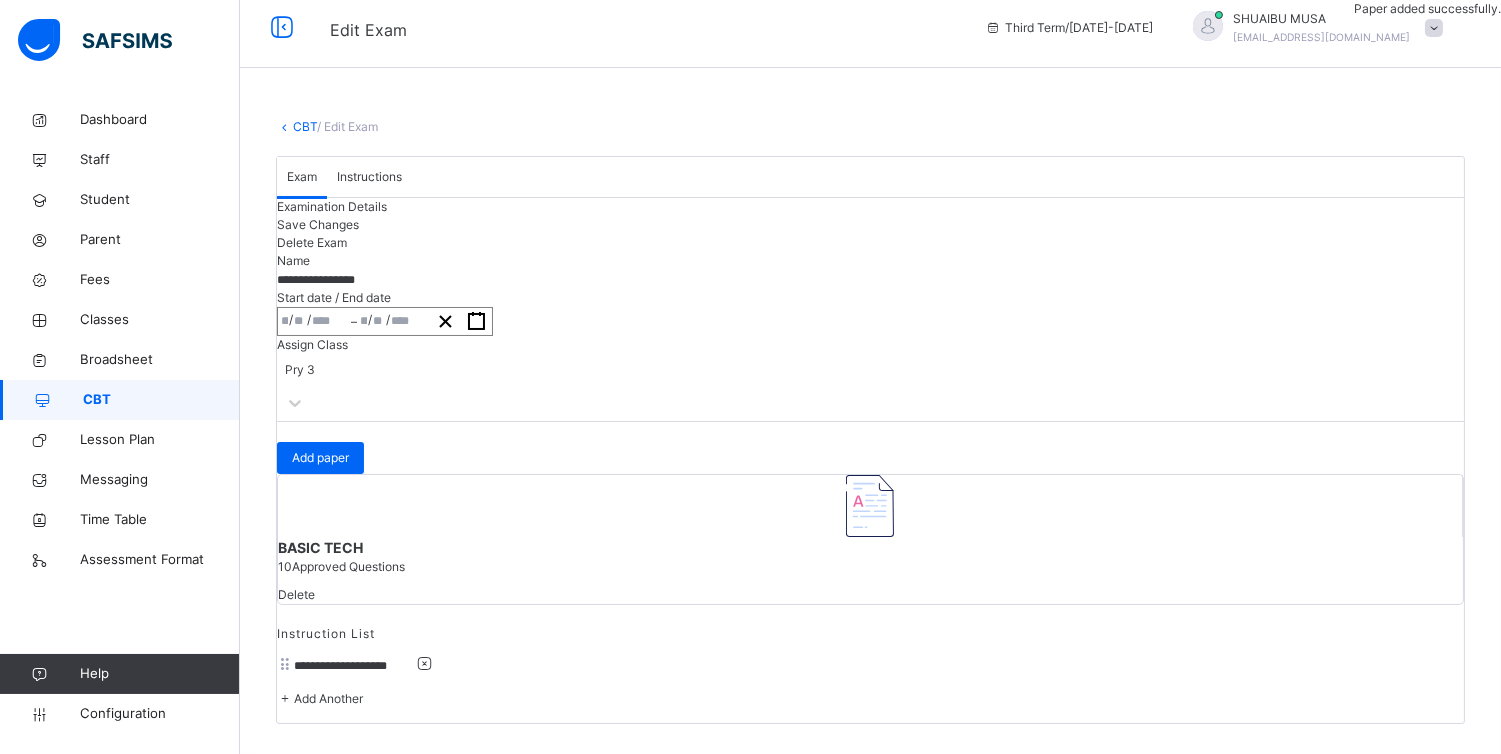 click on "Save Changes" at bounding box center (318, 224) 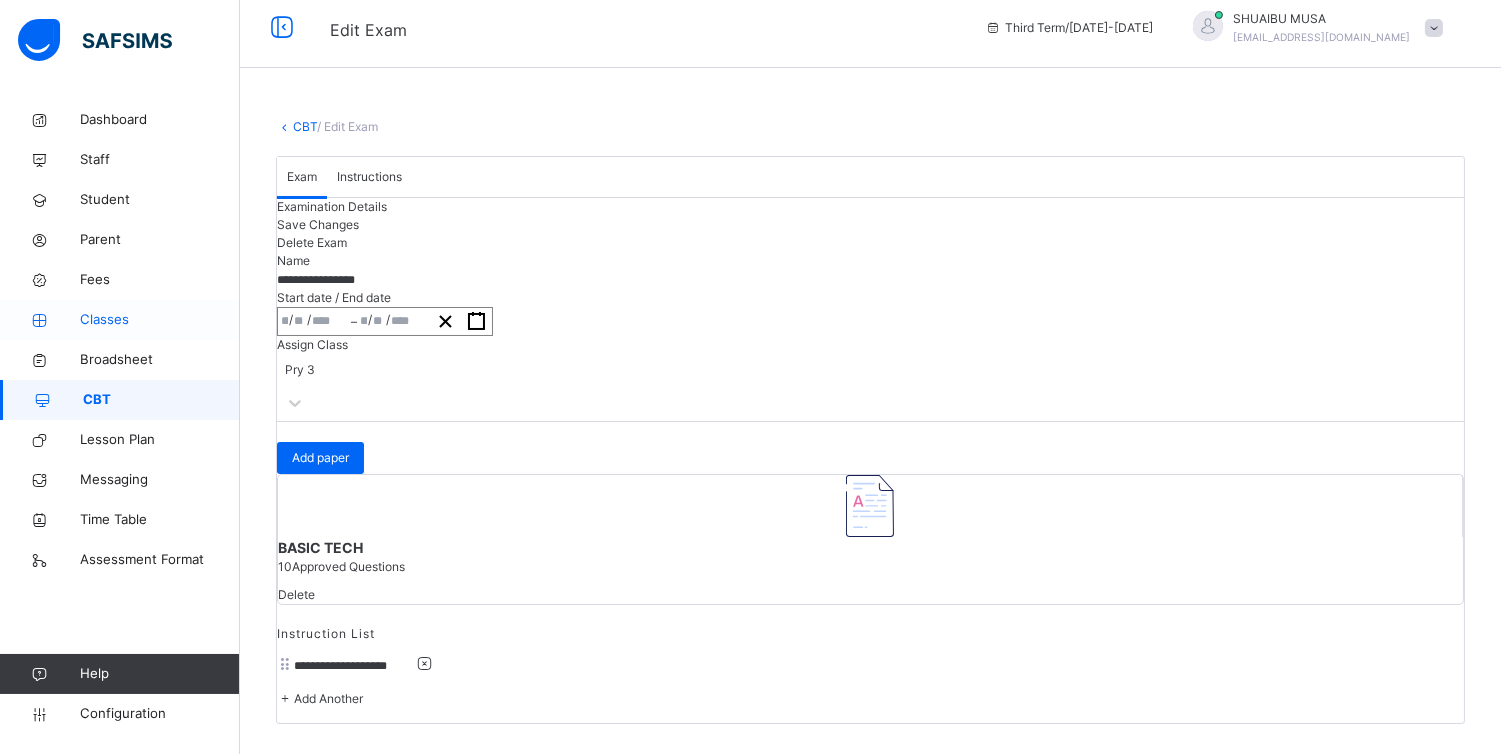 click on "Classes" at bounding box center (120, 320) 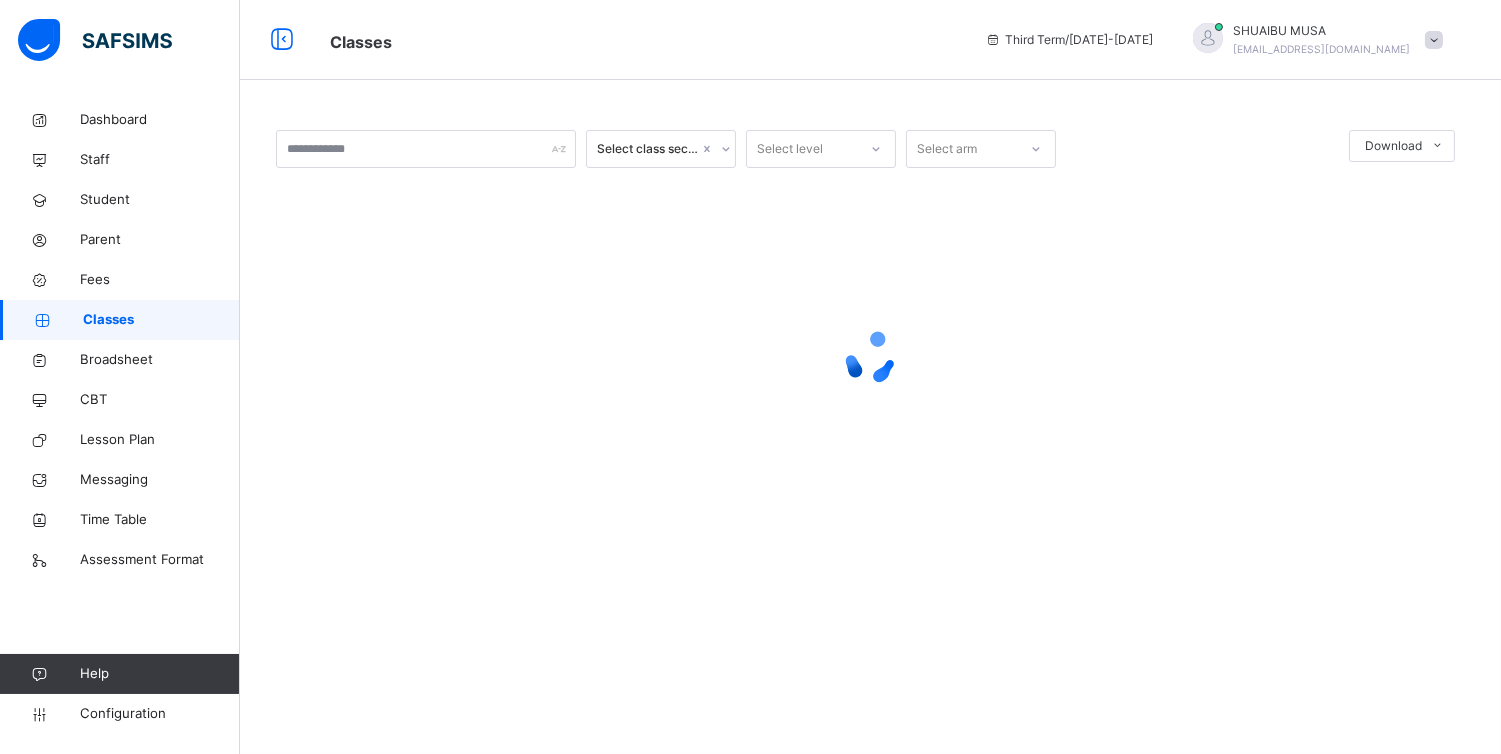 scroll, scrollTop: 0, scrollLeft: 0, axis: both 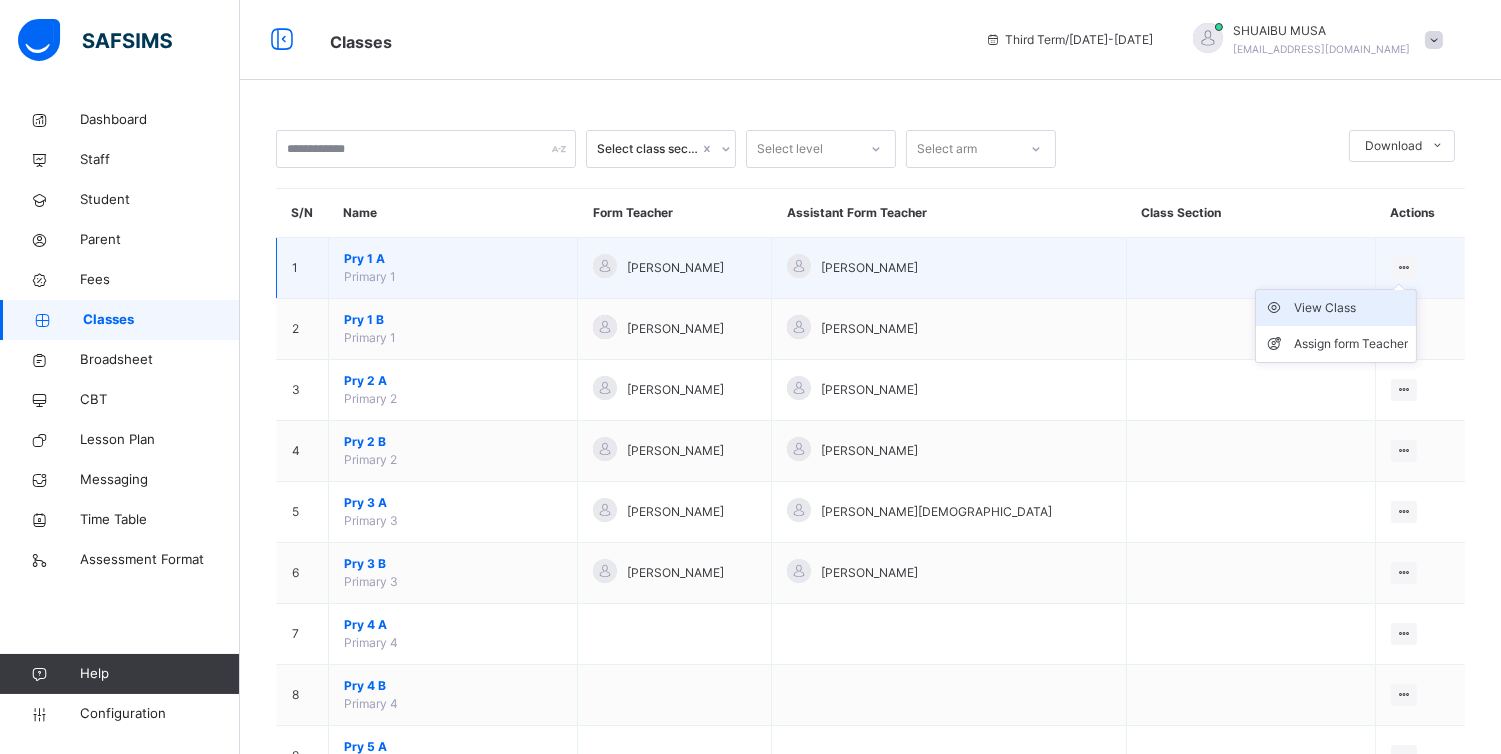 click on "View Class" at bounding box center (1351, 308) 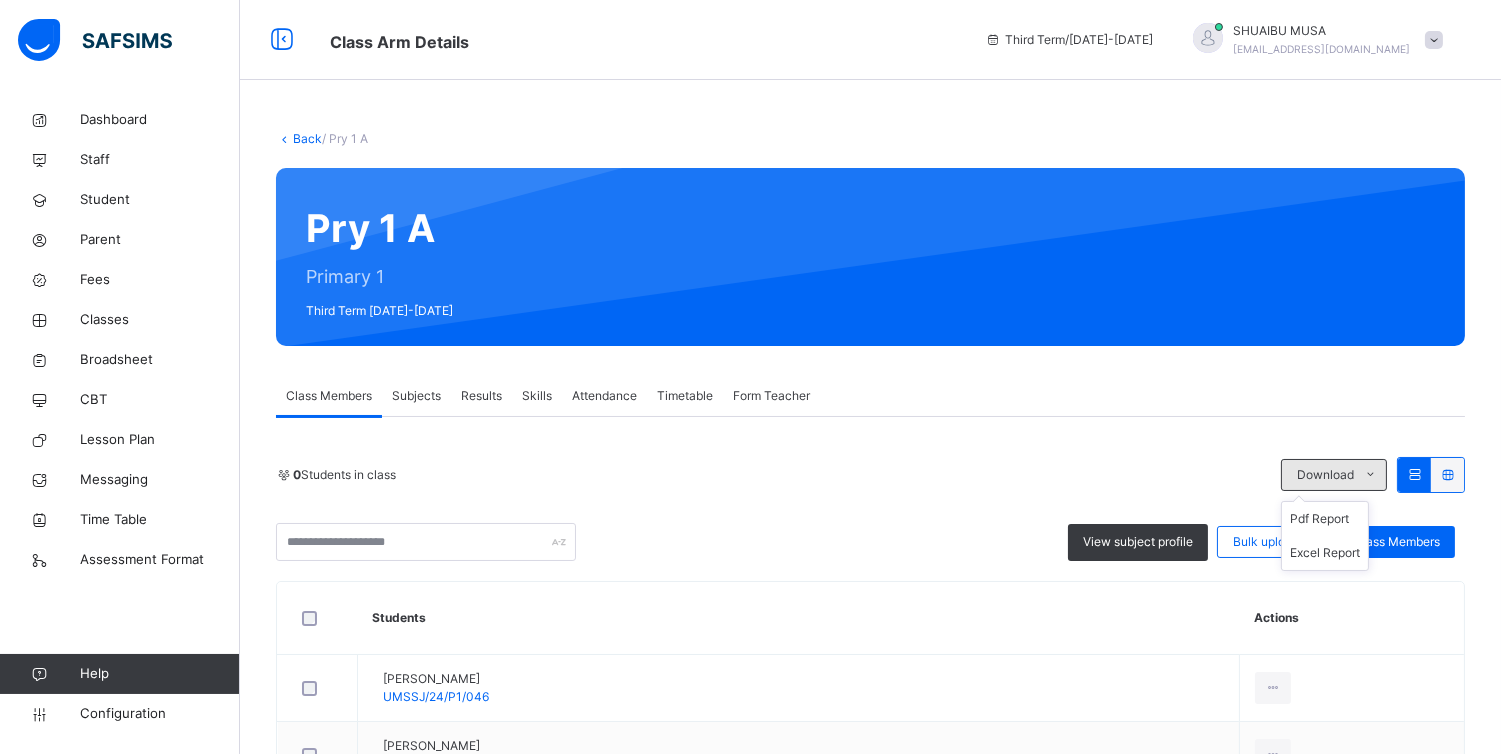 click at bounding box center (1370, 475) 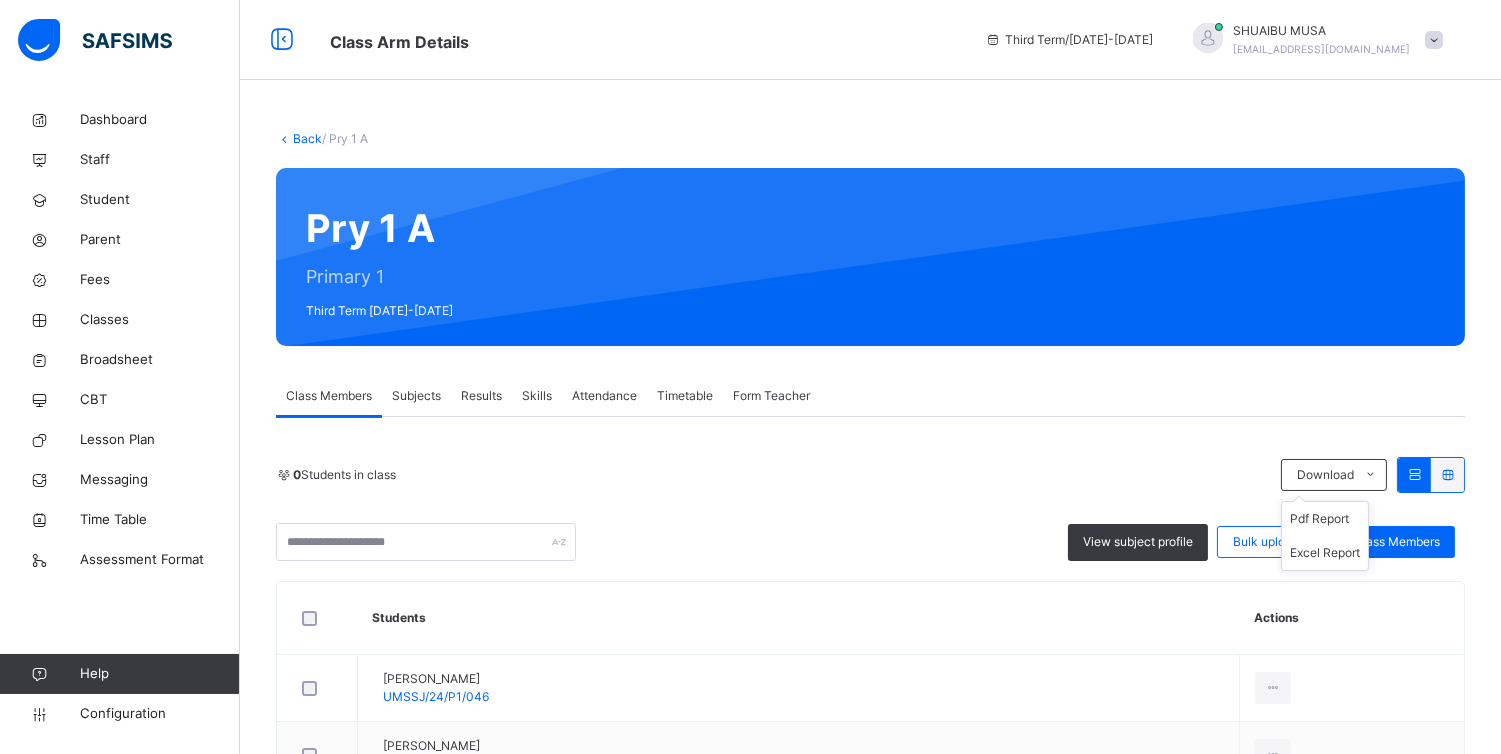 click on "Pdf Report Excel Report" at bounding box center (1325, 536) 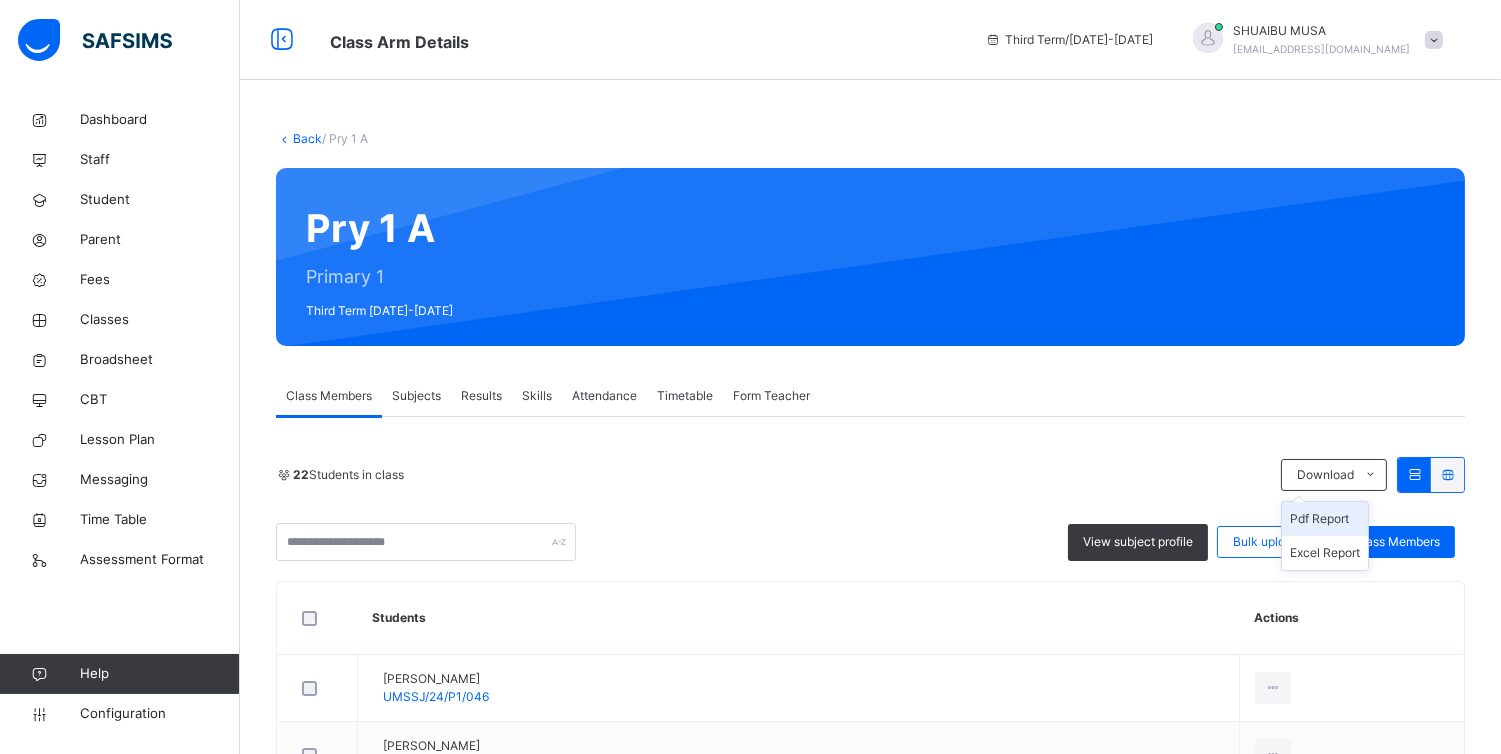 click on "Pdf Report" at bounding box center (1325, 519) 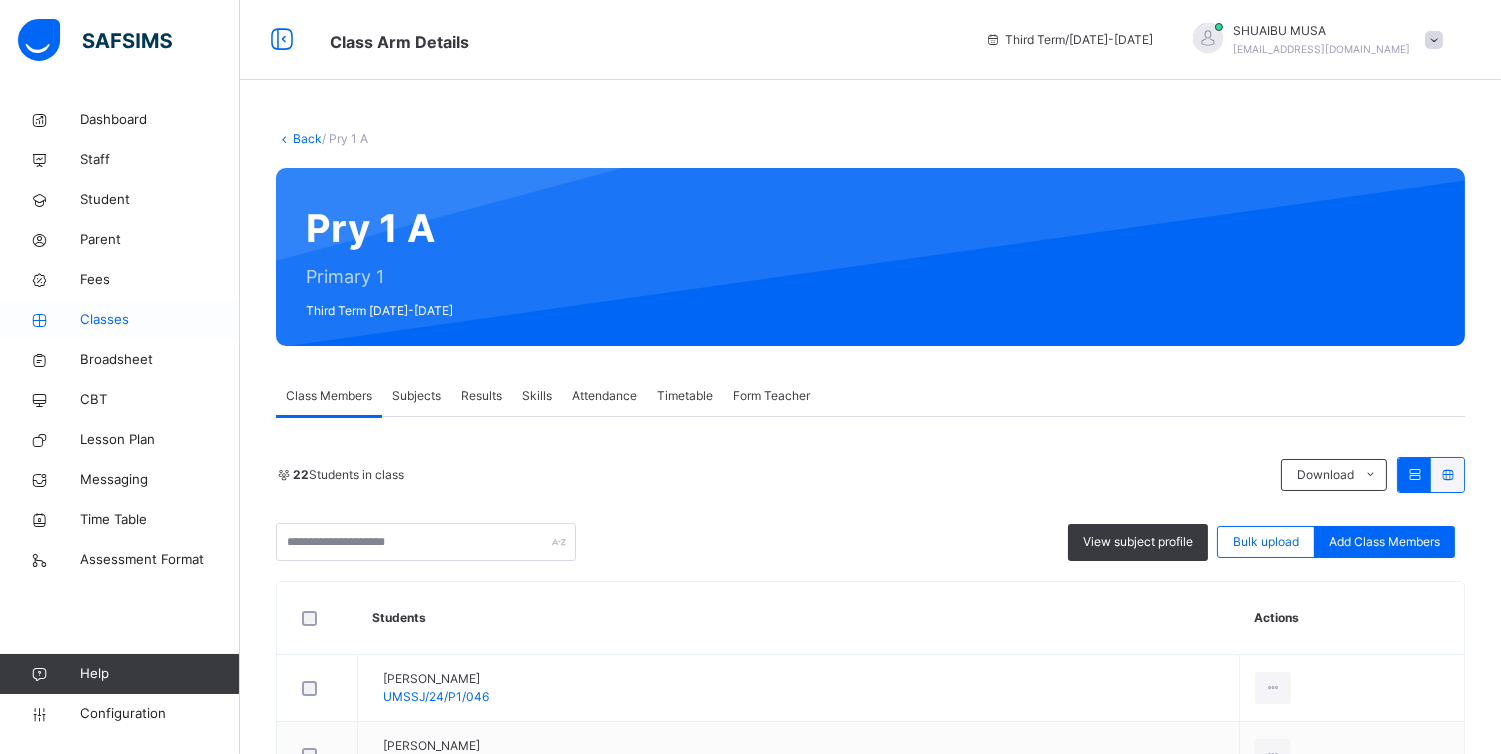 click on "Classes" at bounding box center [160, 320] 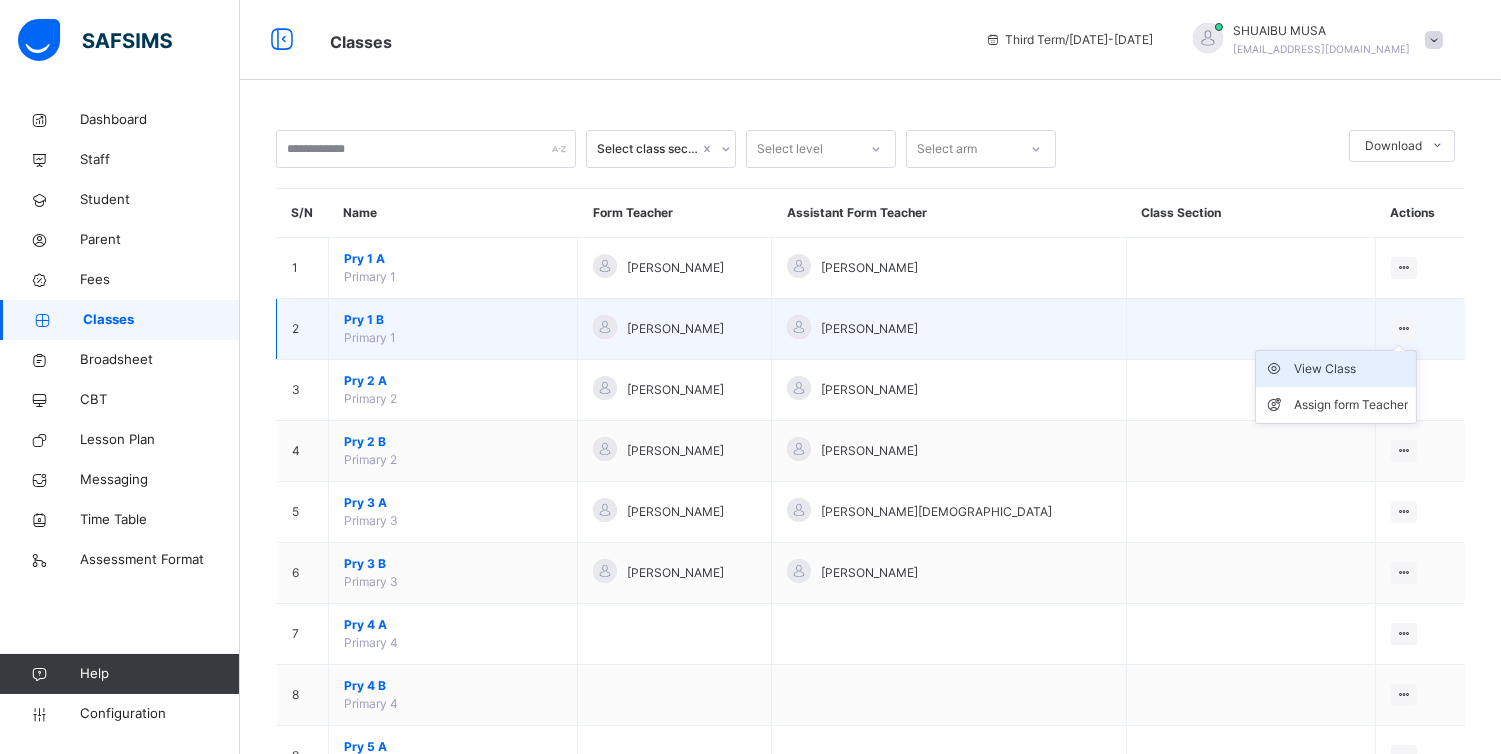 click on "View Class" at bounding box center [1351, 369] 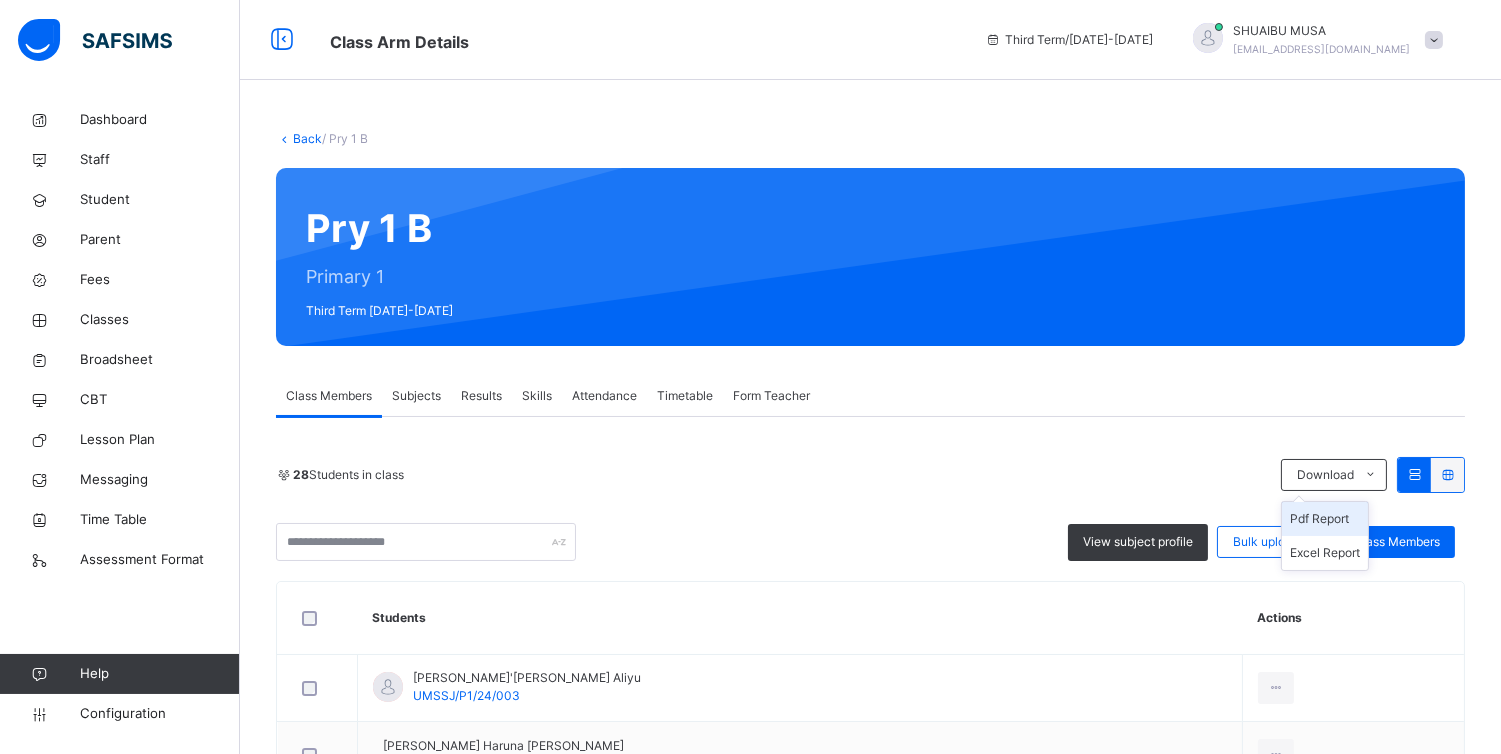 click on "Pdf Report" at bounding box center [1325, 519] 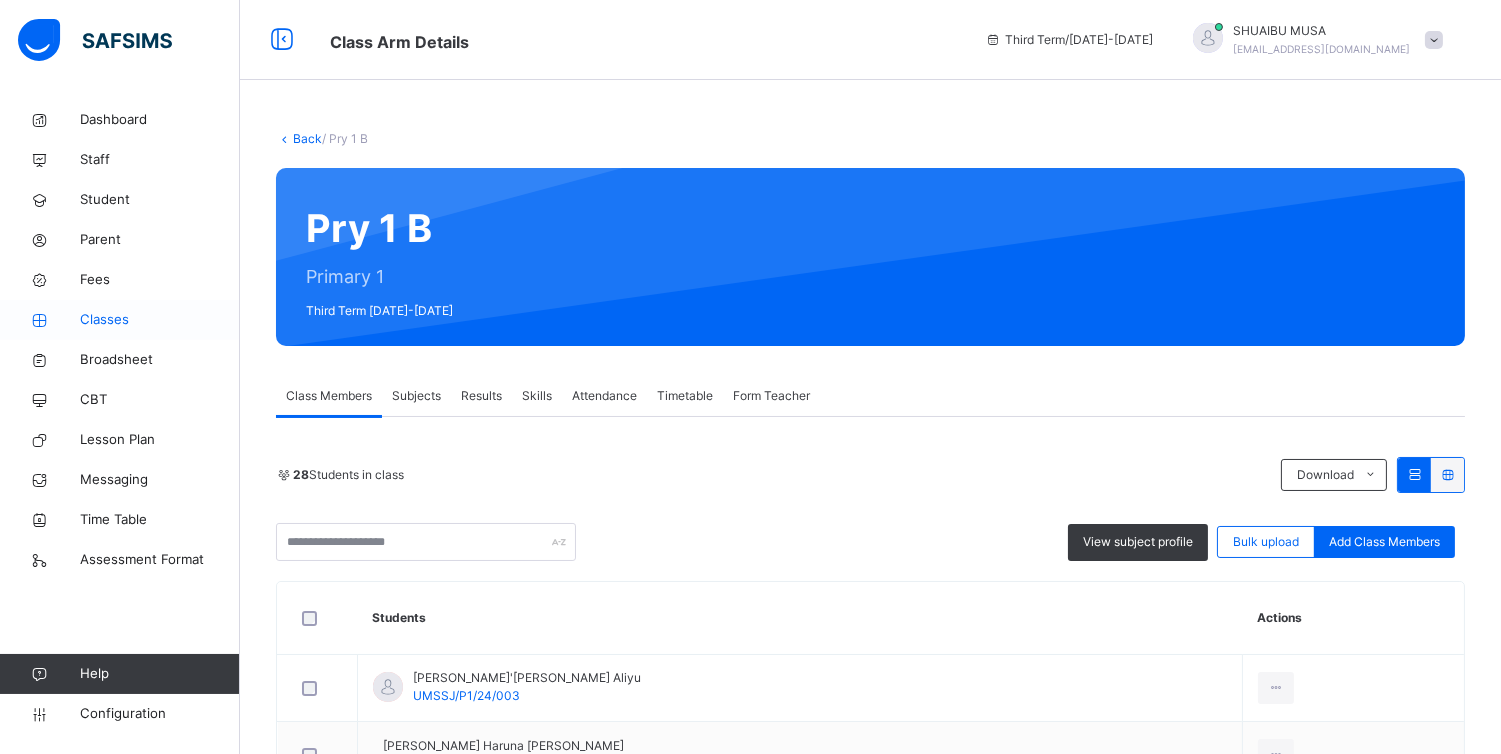 click on "Classes" at bounding box center (160, 320) 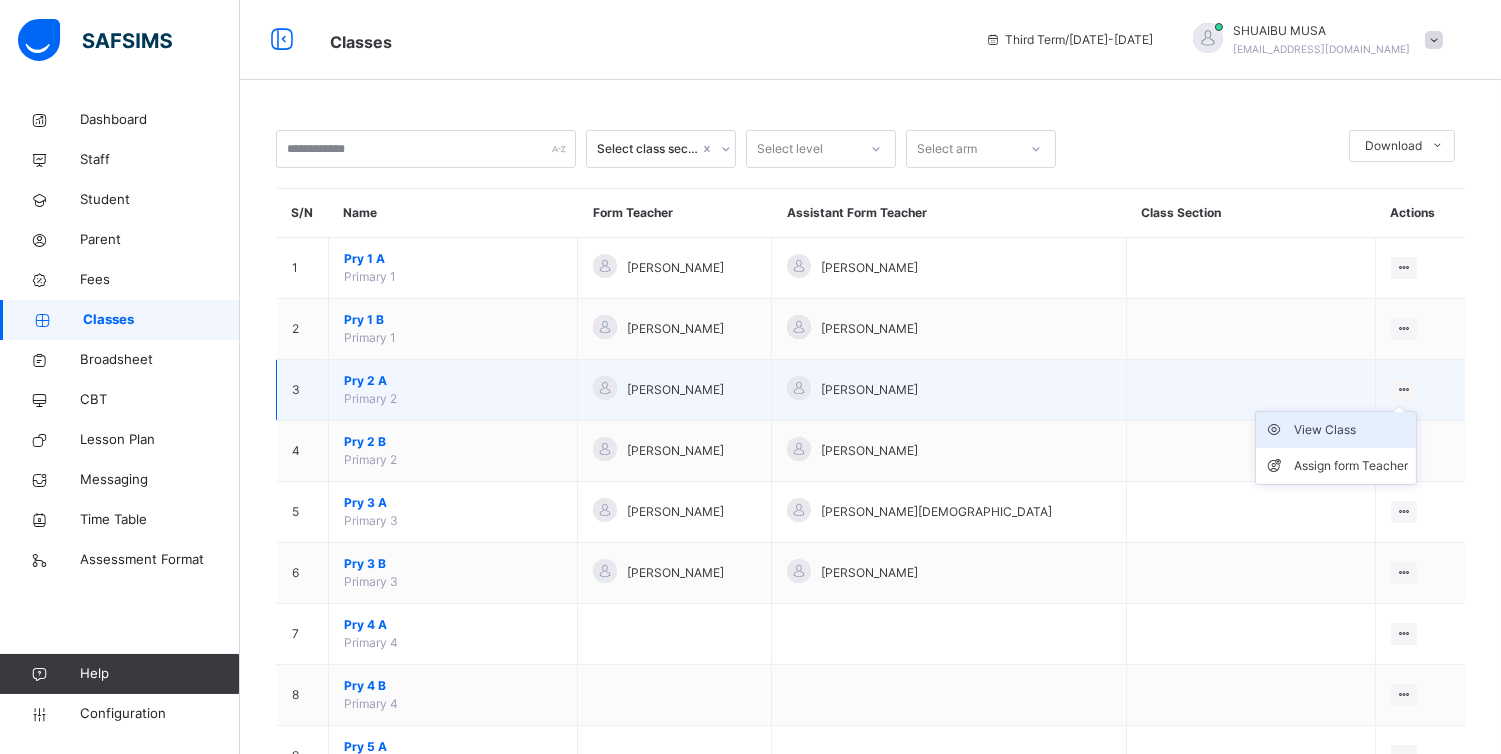 click on "View Class" at bounding box center [1351, 430] 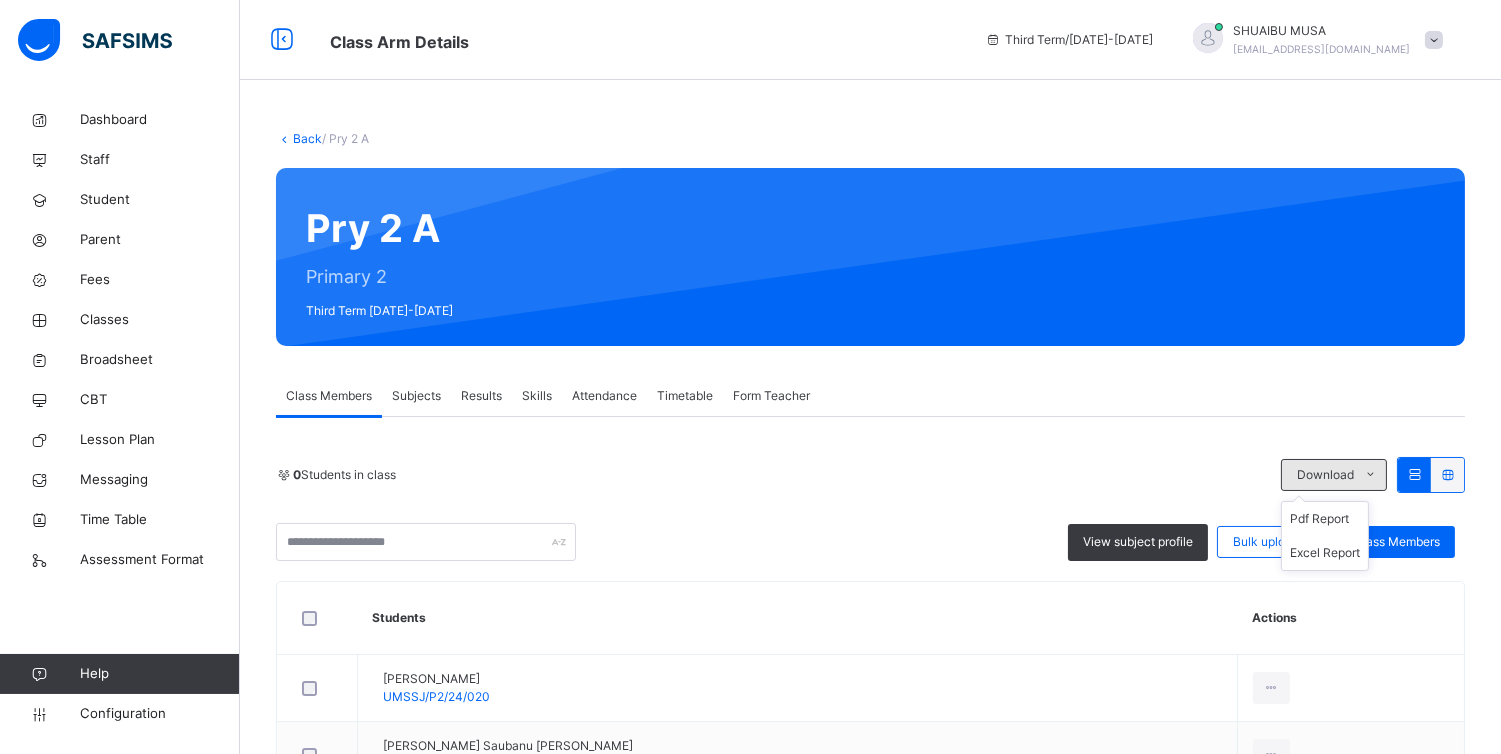click at bounding box center (1370, 475) 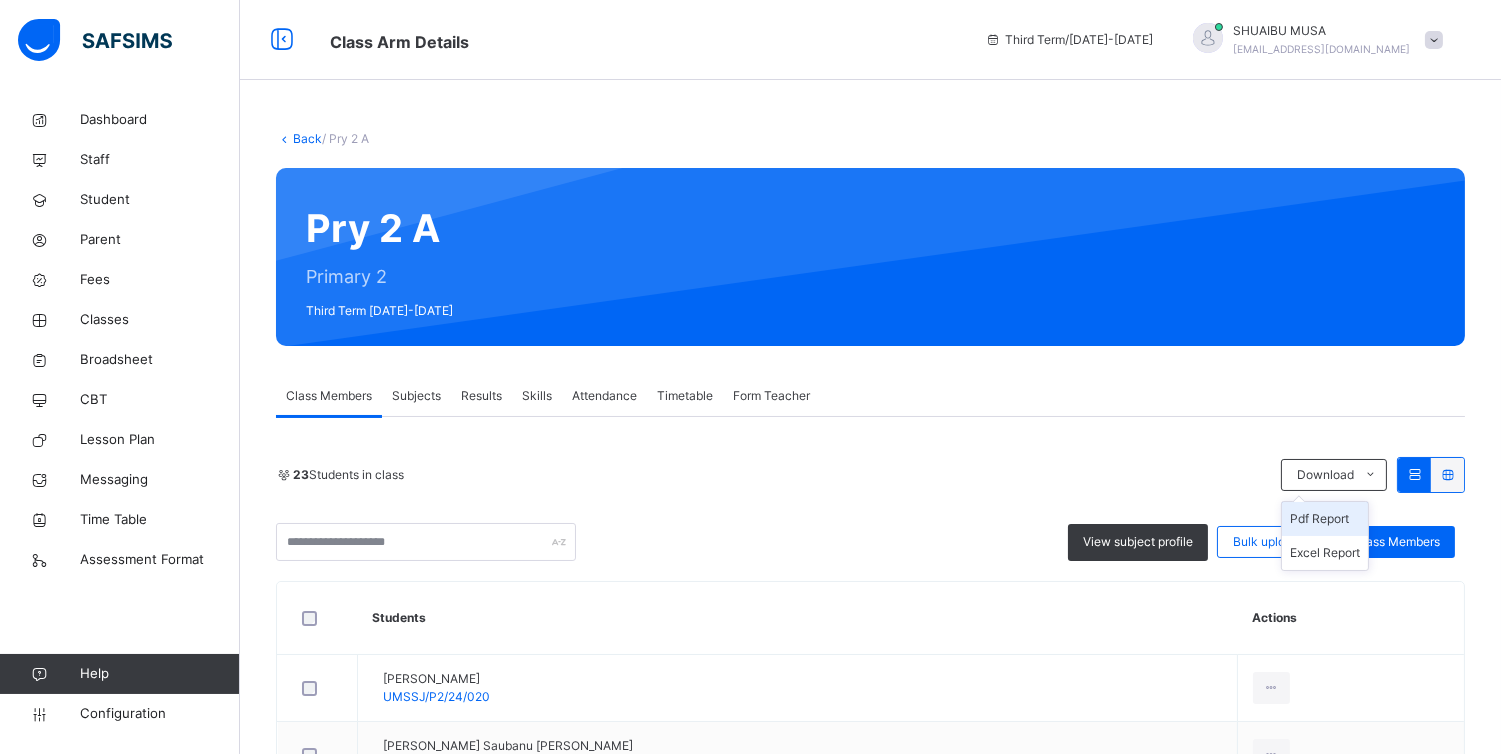 click on "Pdf Report" at bounding box center [1325, 519] 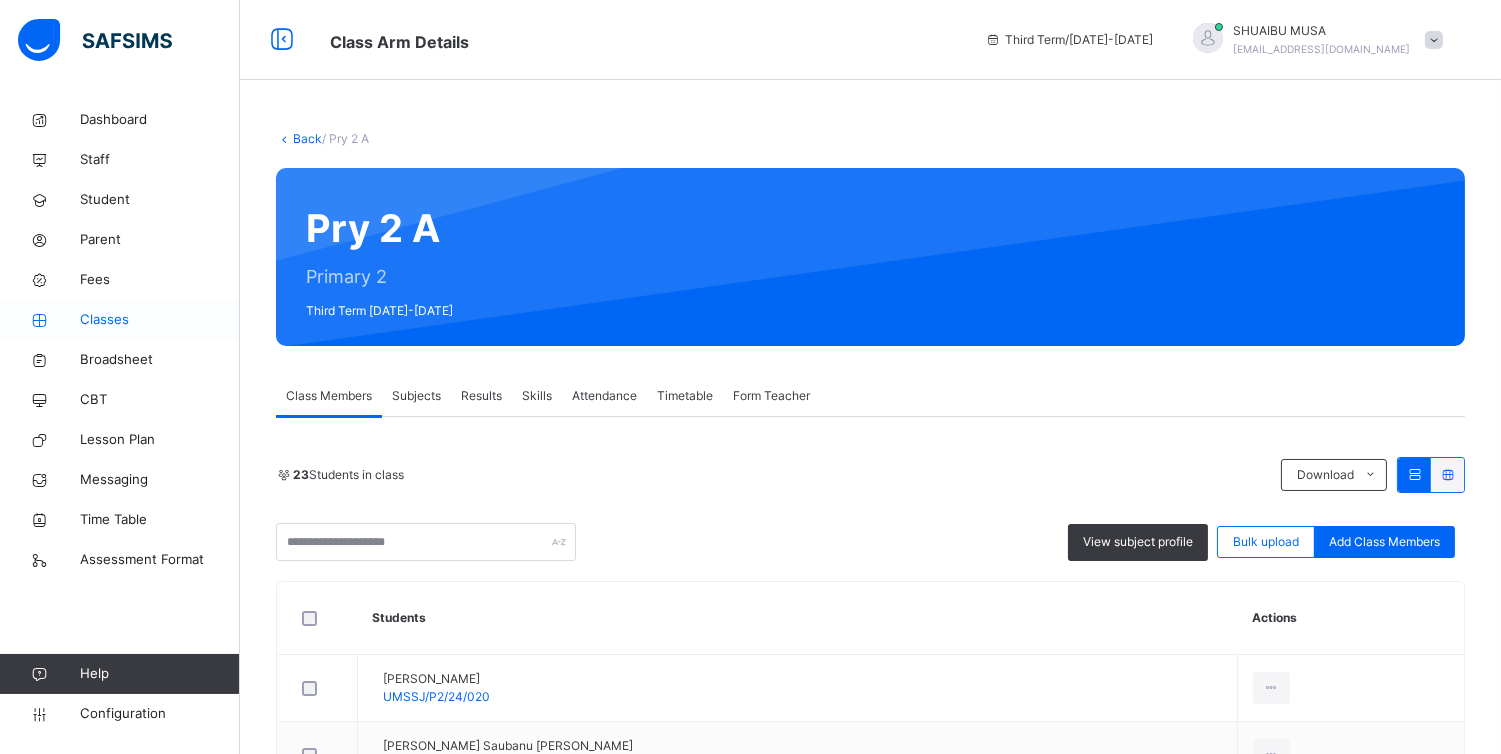 click on "Classes" at bounding box center [160, 320] 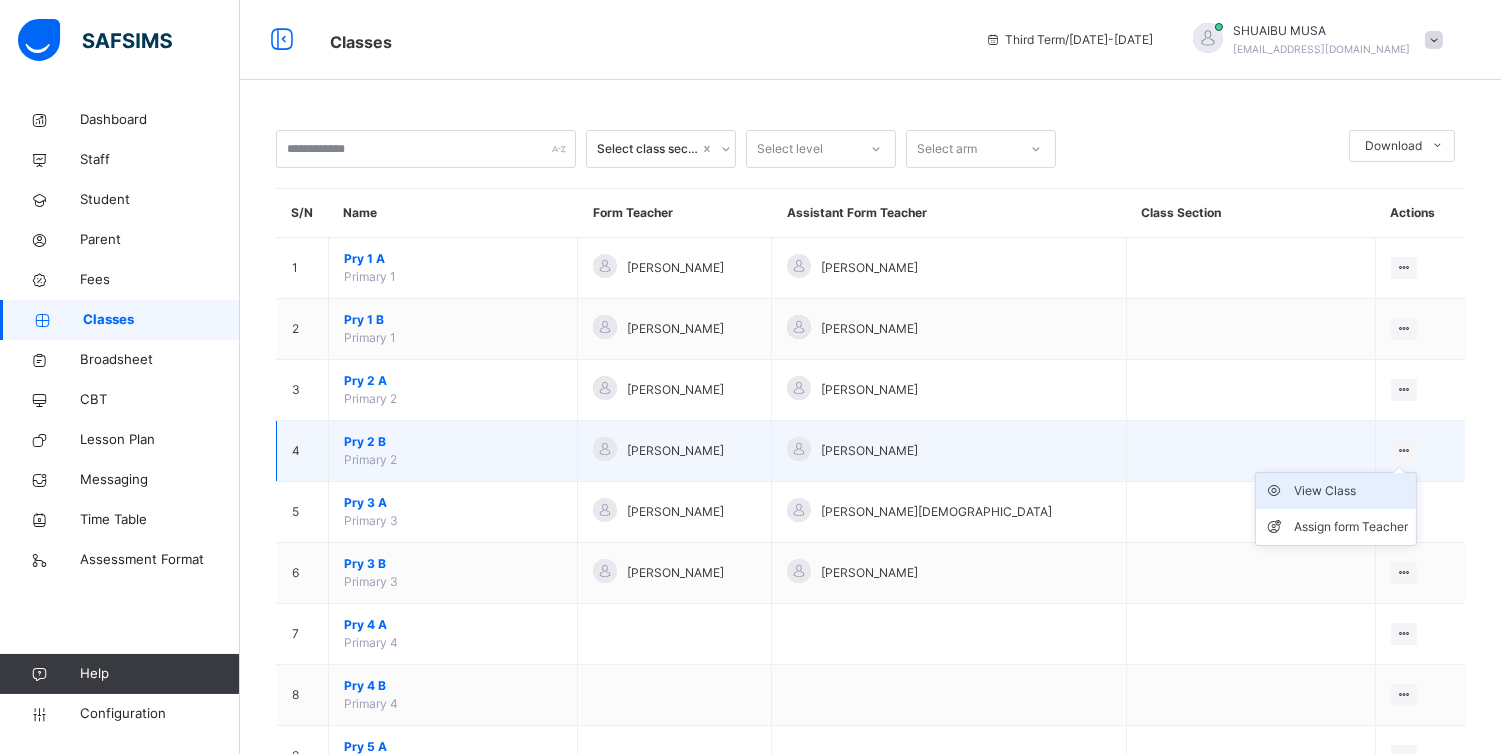 click on "View Class" at bounding box center (1351, 491) 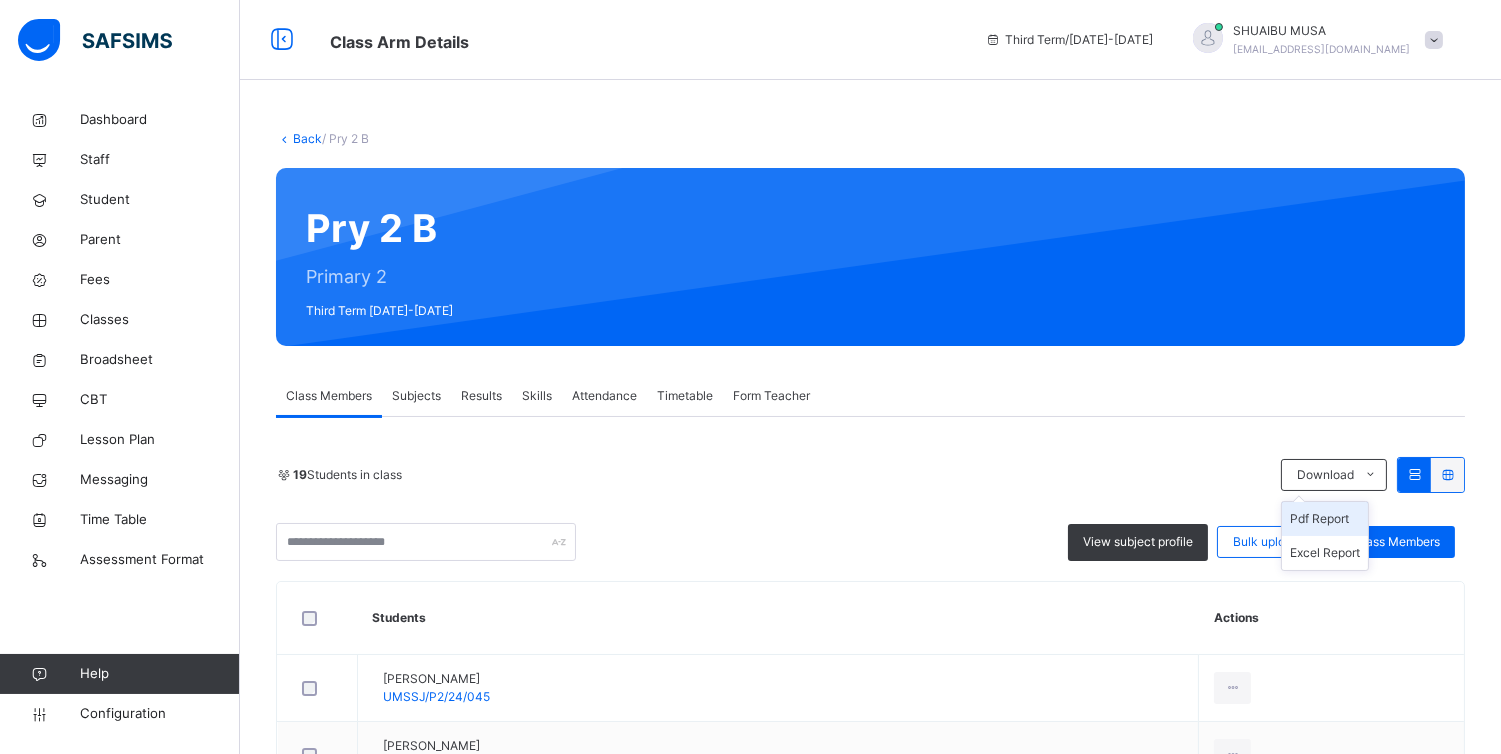 click on "Pdf Report" at bounding box center [1325, 519] 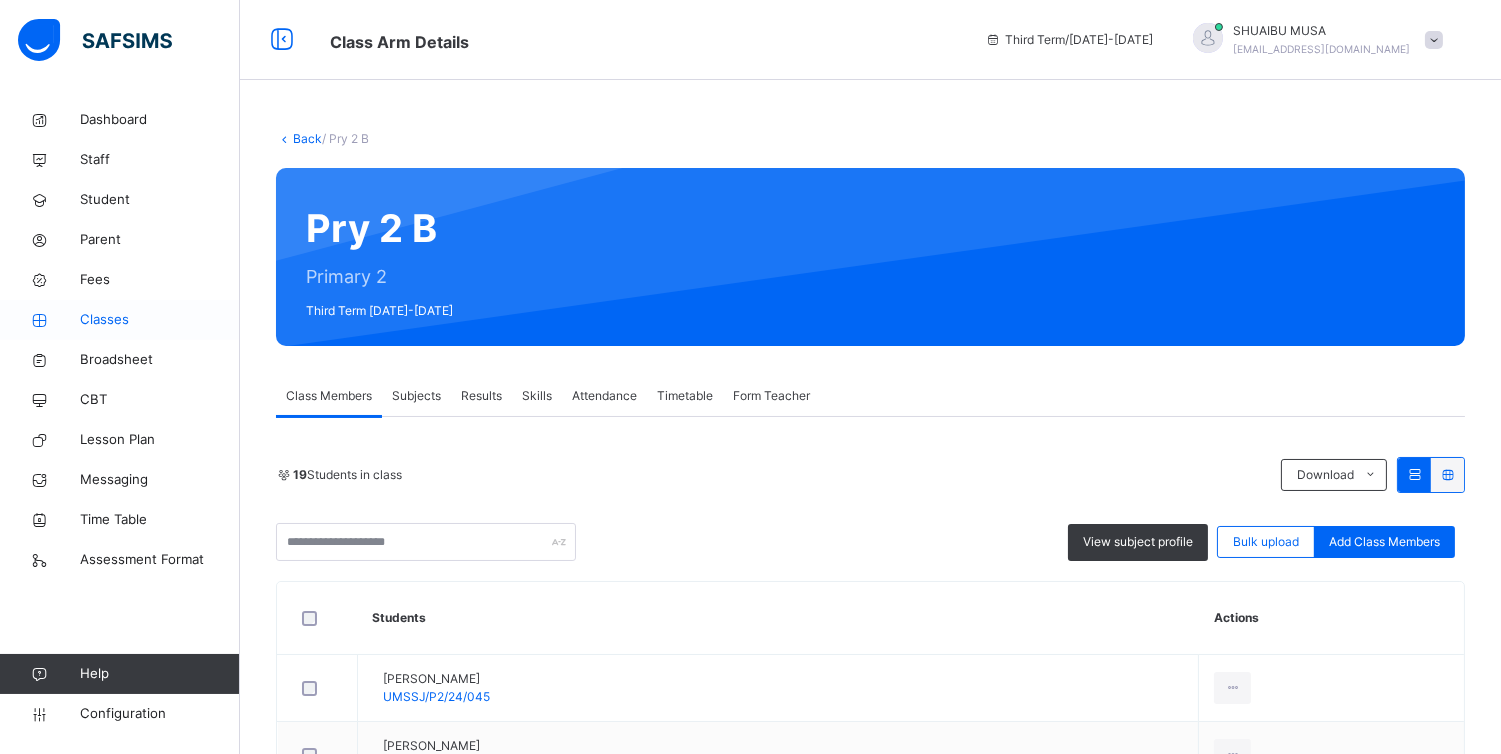 click on "Classes" at bounding box center (160, 320) 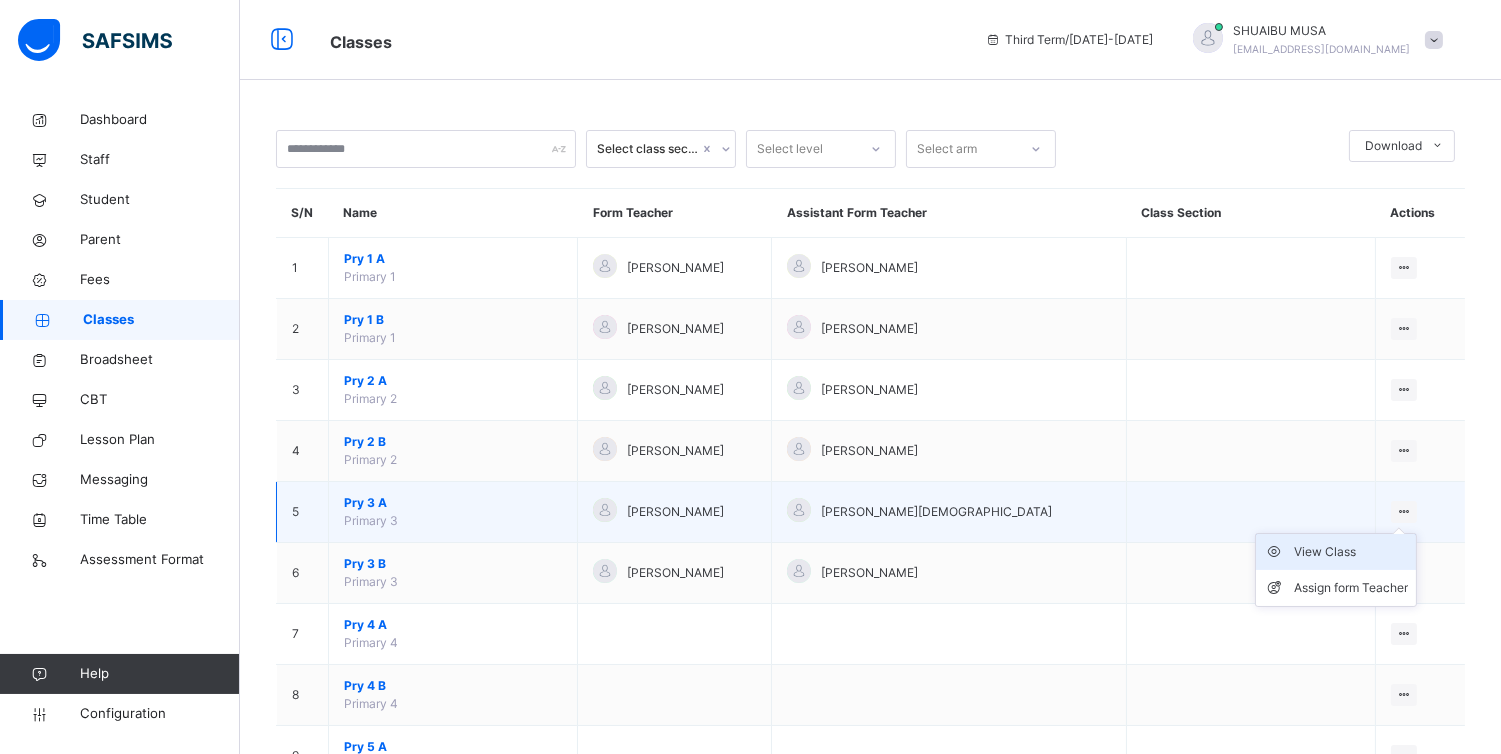 click on "View Class" at bounding box center [1351, 552] 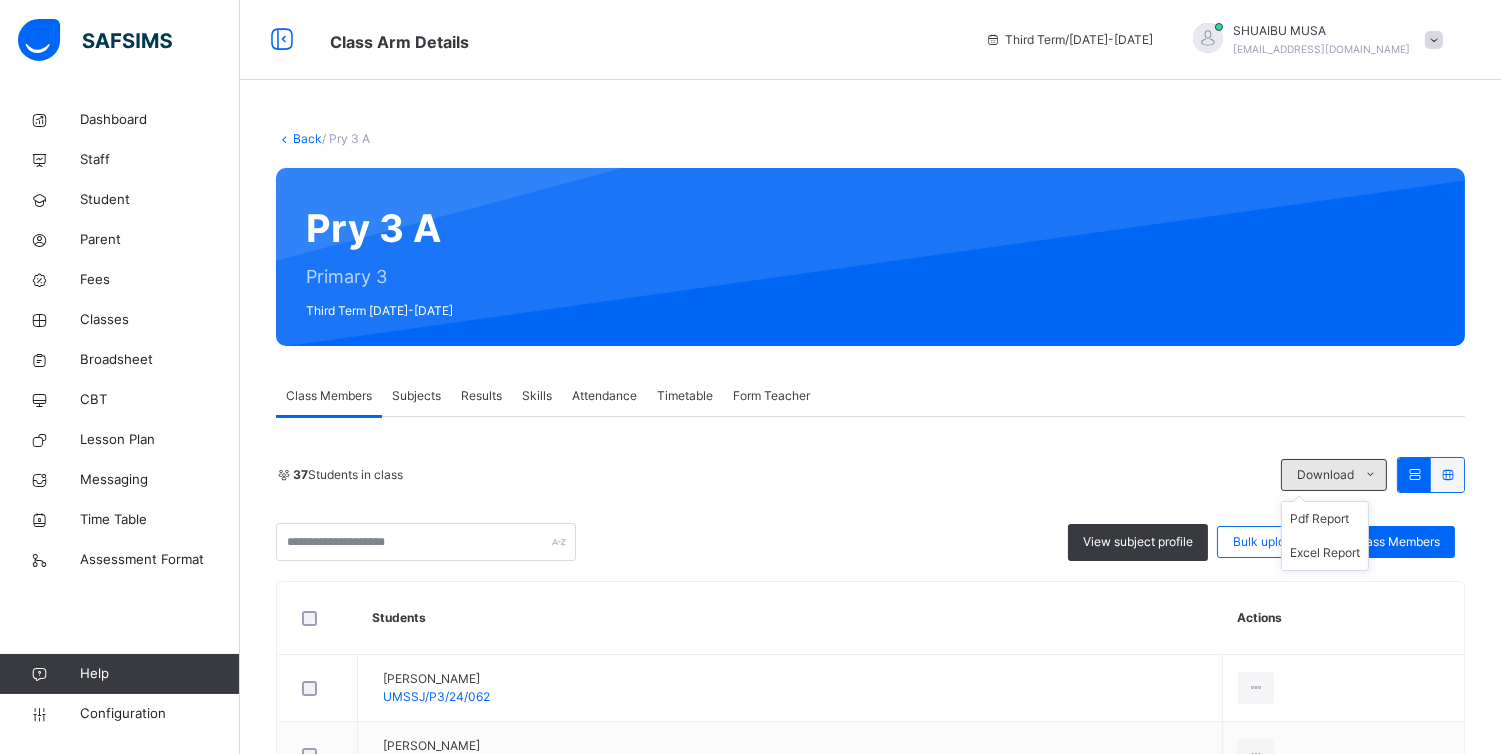 click at bounding box center (1370, 475) 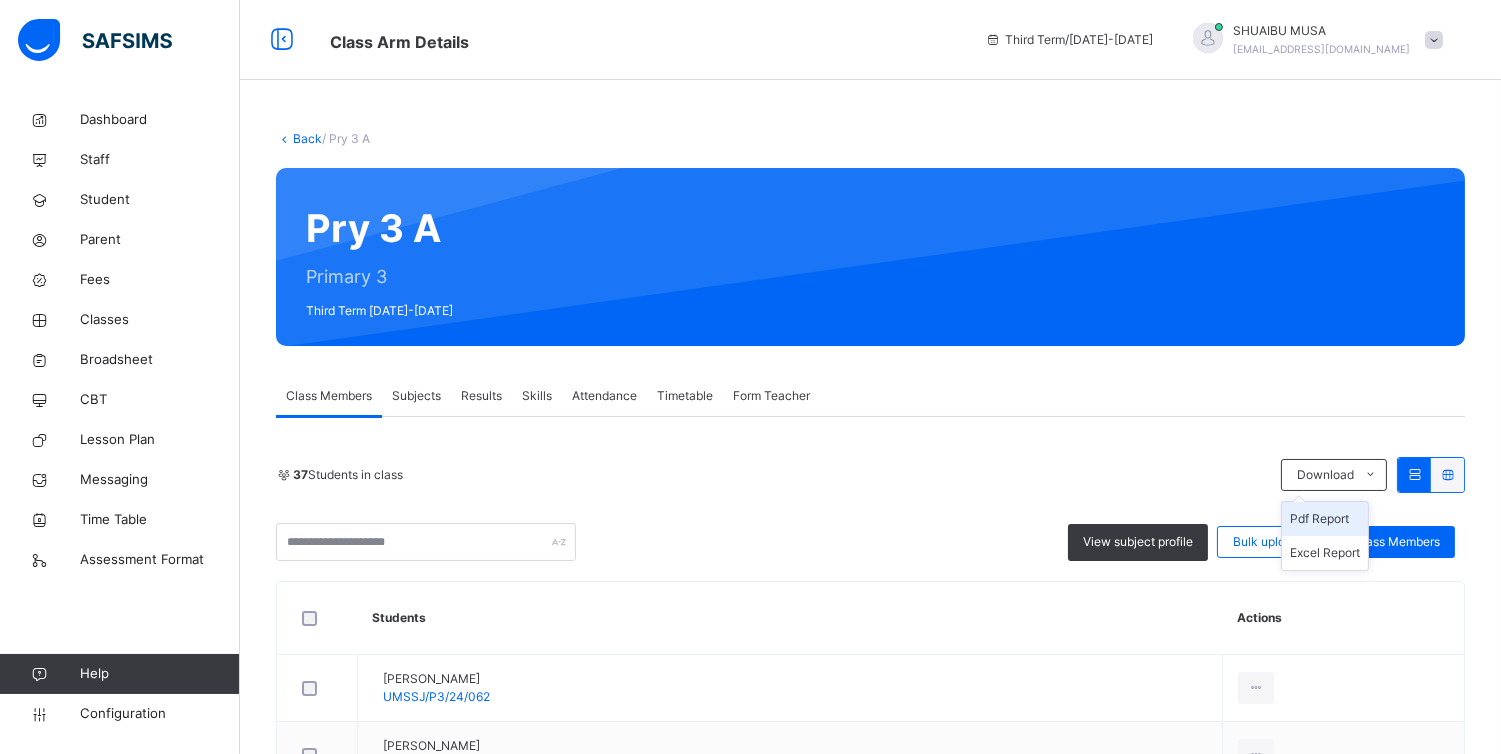 click on "Pdf Report" at bounding box center (1325, 519) 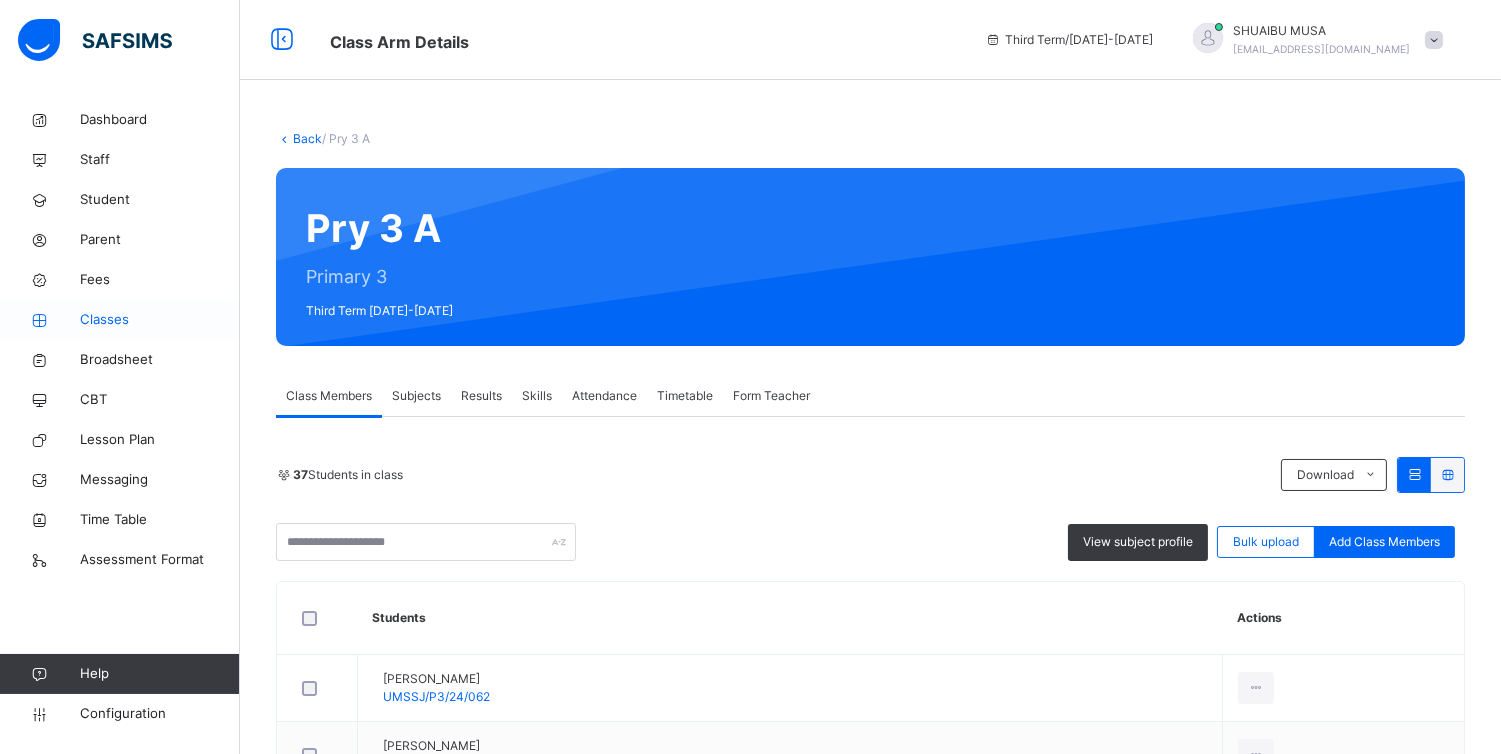 click on "Classes" at bounding box center [160, 320] 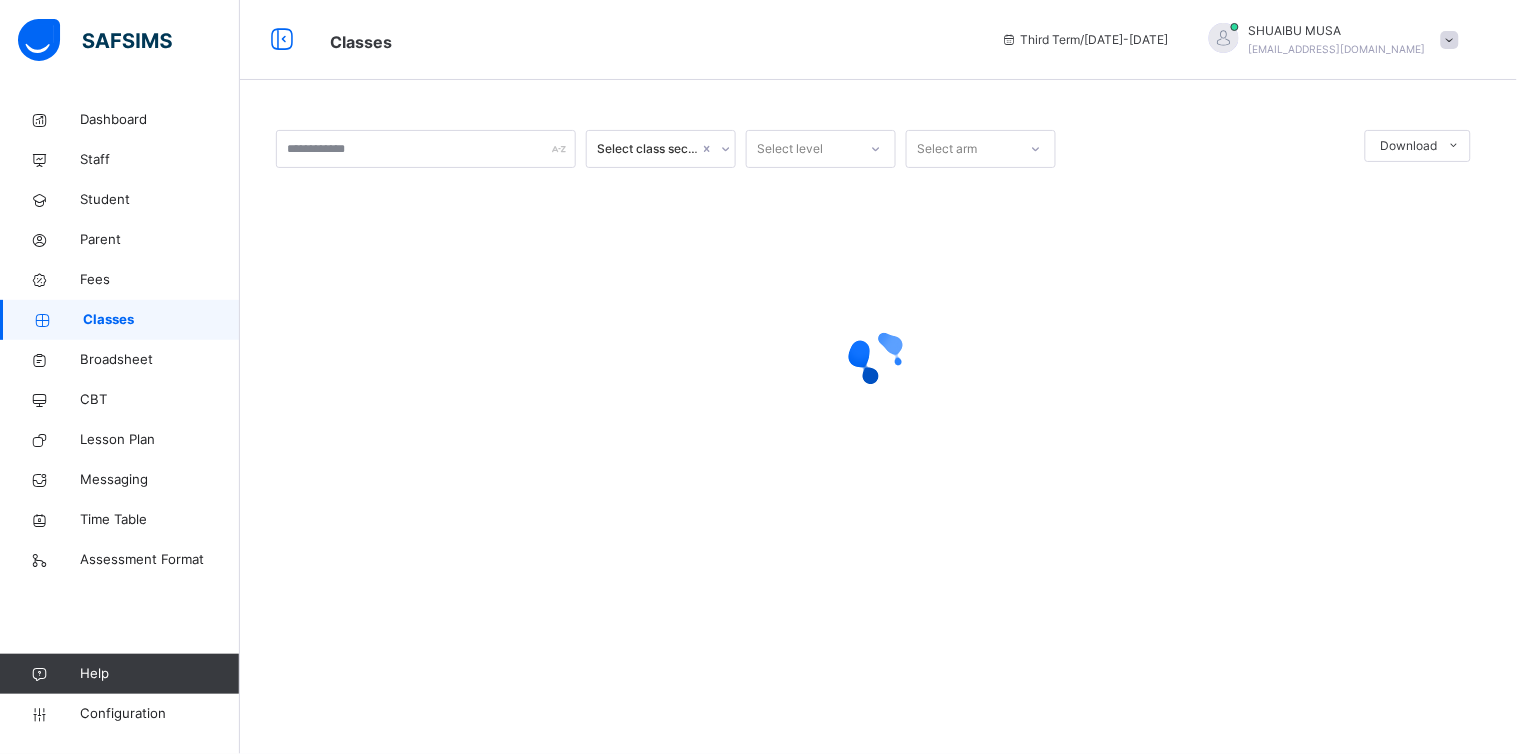 click on "Select class section Select level Select arm Download Pdf Report Excel Report × Form Teacher Select Form Teacher [PERSON_NAME]   Select Assistant Form Teacher [PERSON_NAME] AUWAL Cancel Save" at bounding box center [878, 339] 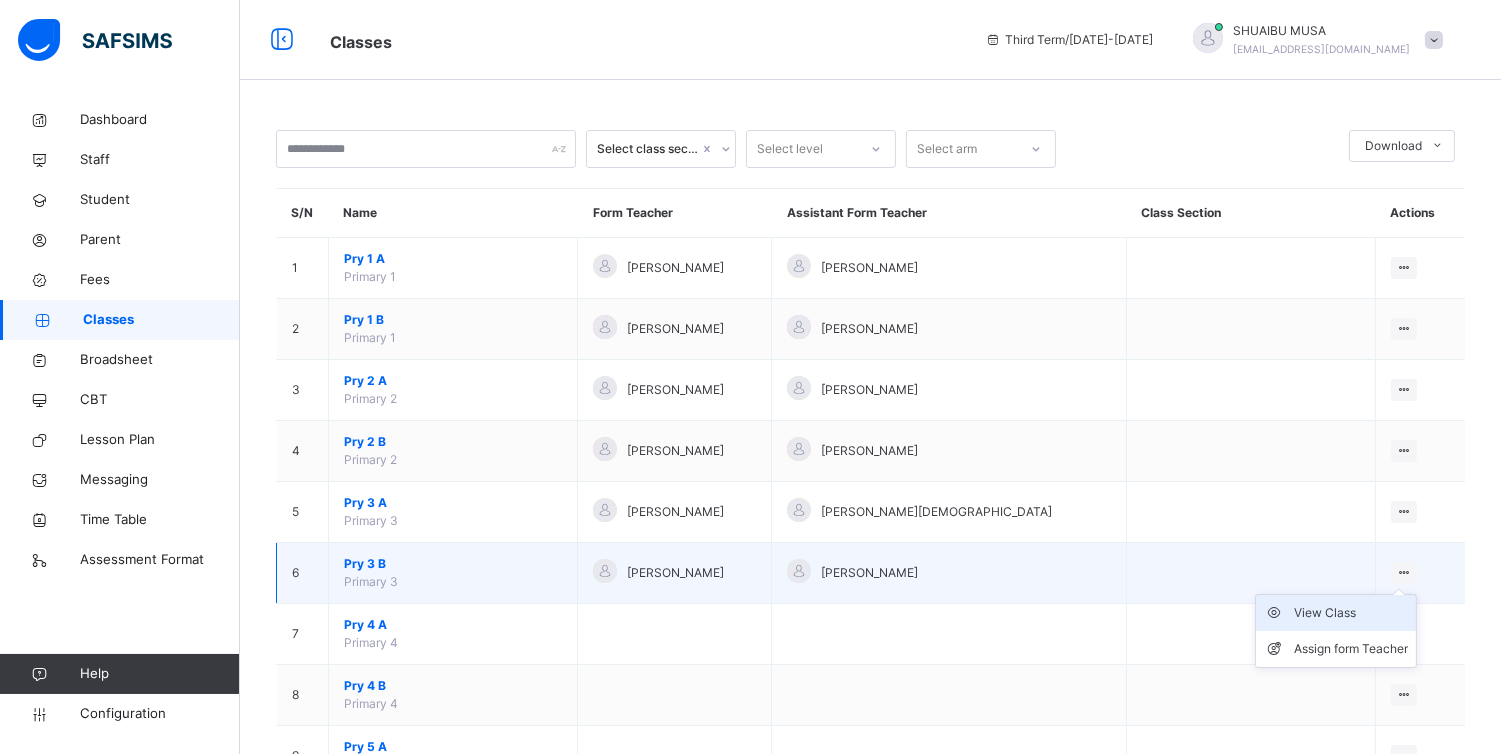 click on "View Class" at bounding box center (1351, 613) 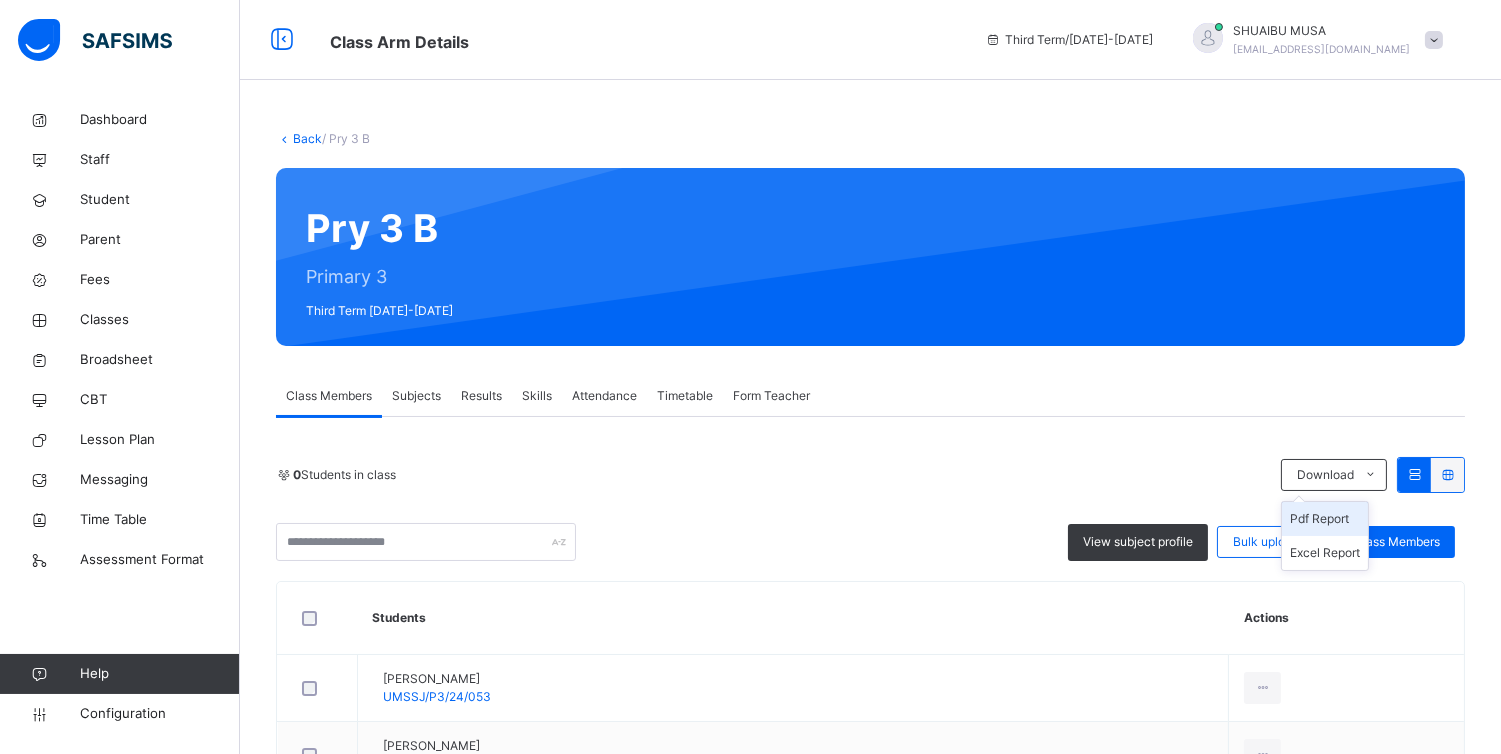 click on "Pdf Report" at bounding box center [1325, 519] 